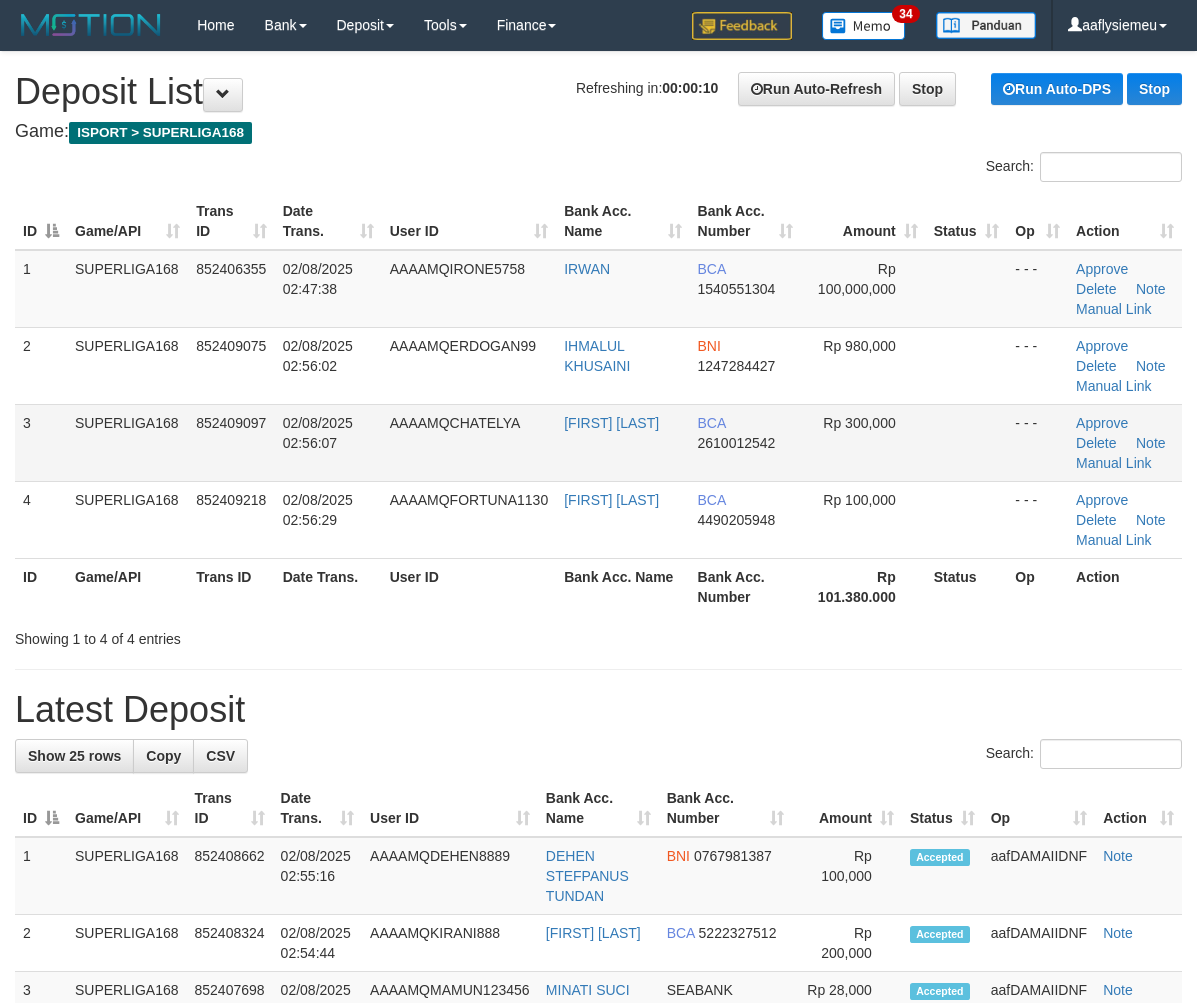 scroll, scrollTop: 0, scrollLeft: 0, axis: both 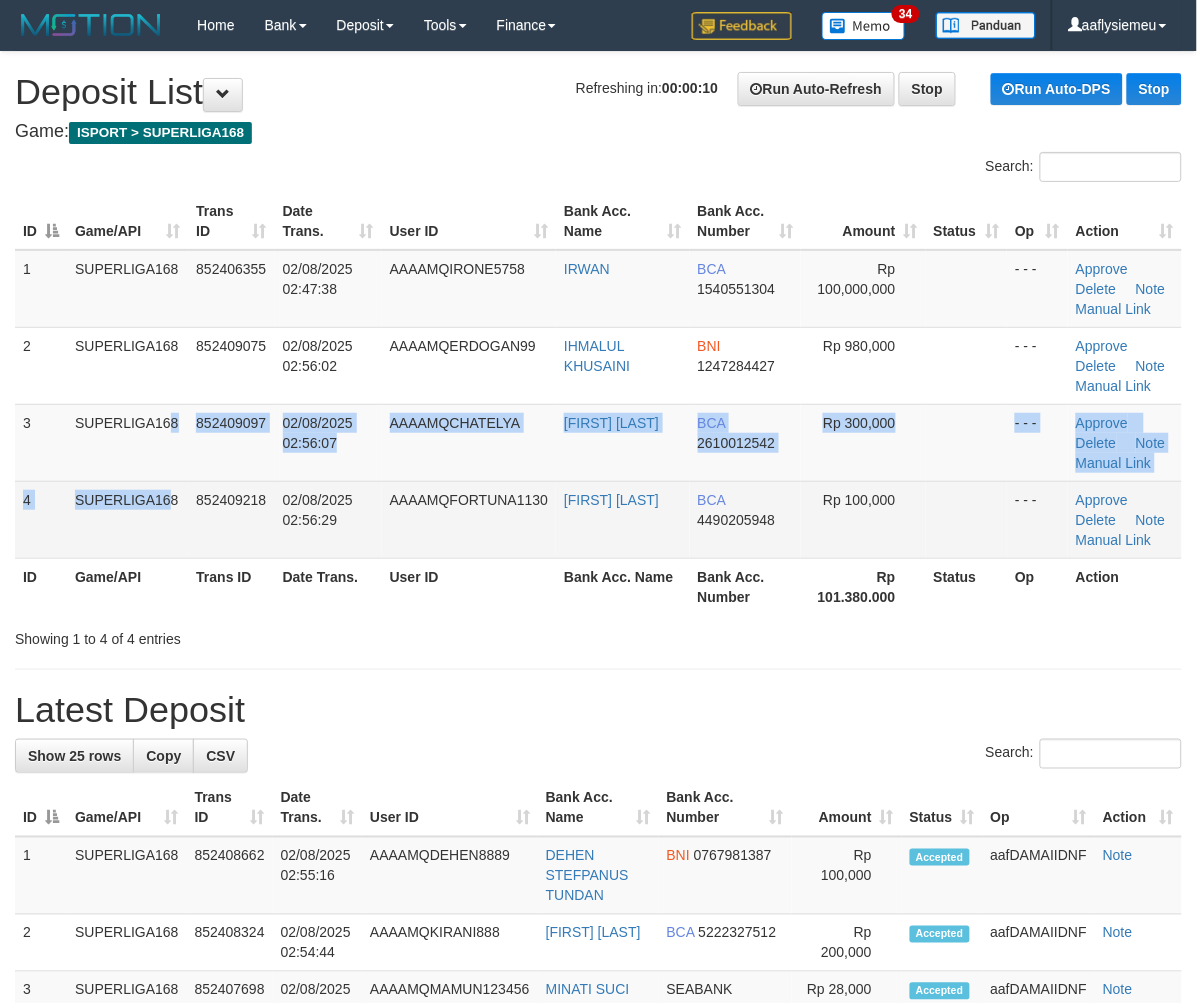 drag, startPoint x: 126, startPoint y: 478, endPoint x: 61, endPoint y: 510, distance: 72.44998 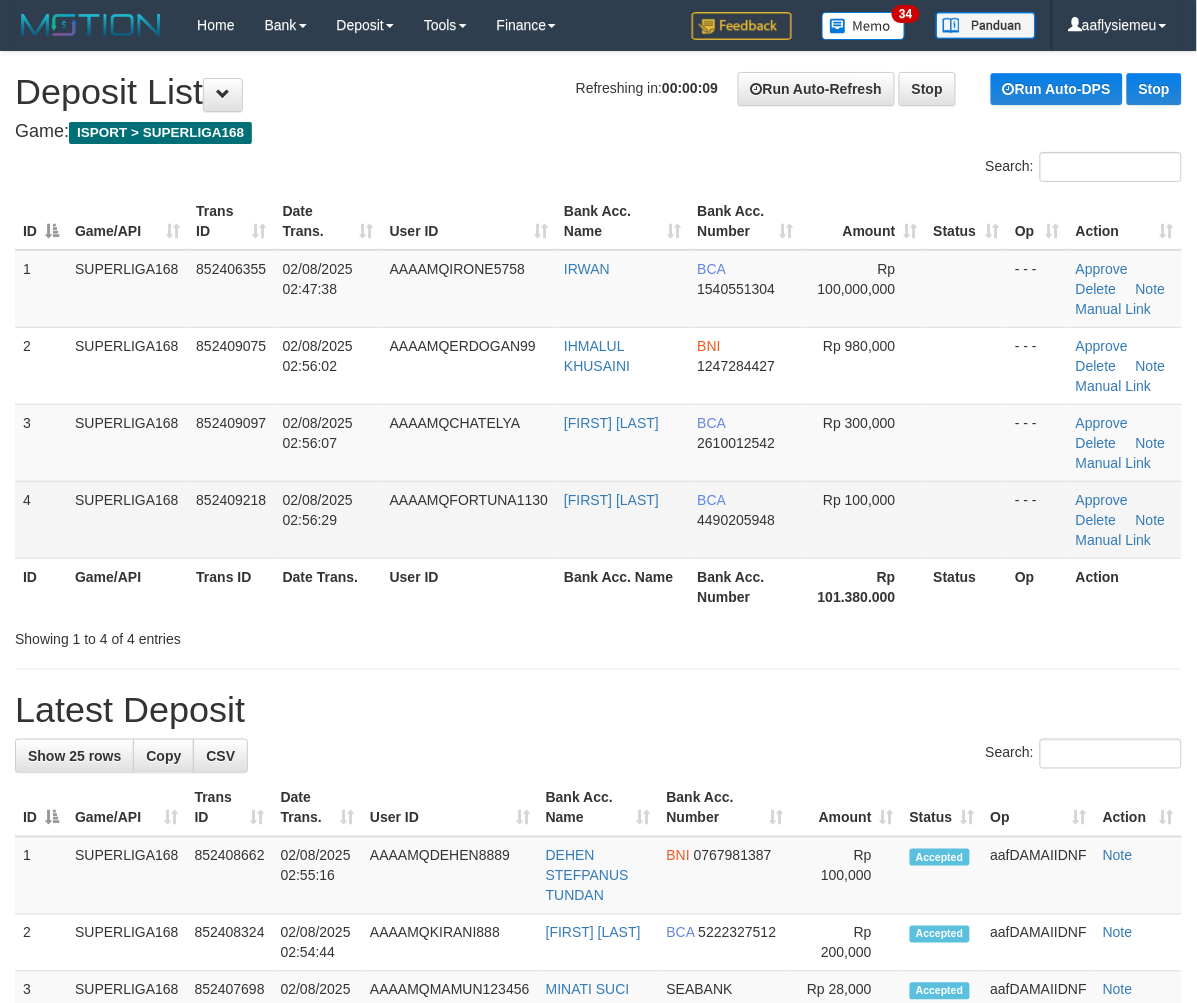 drag, startPoint x: 107, startPoint y: 498, endPoint x: 5, endPoint y: 591, distance: 138.03261 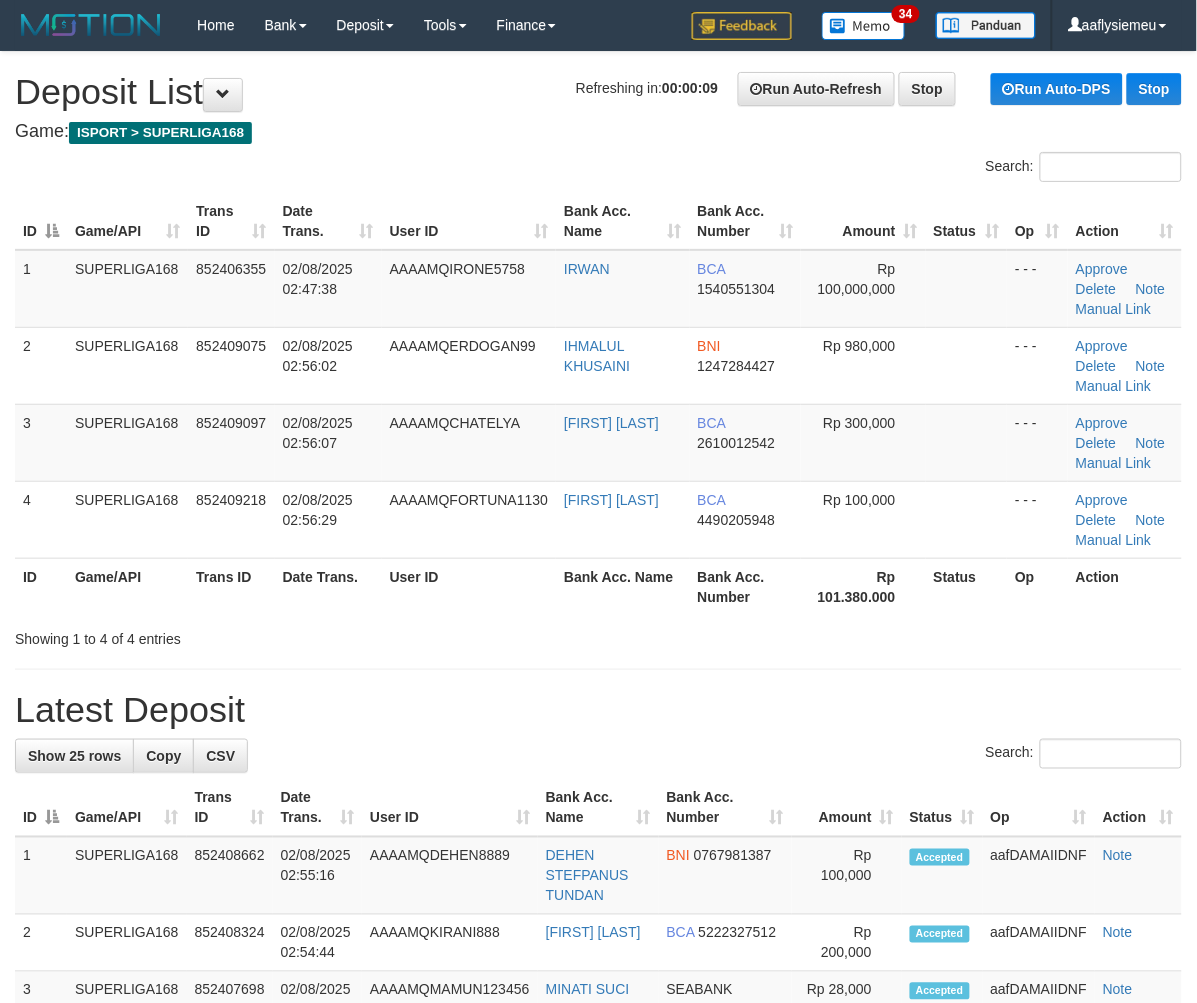 drag, startPoint x: 487, startPoint y: 288, endPoint x: 2, endPoint y: 580, distance: 566.1175 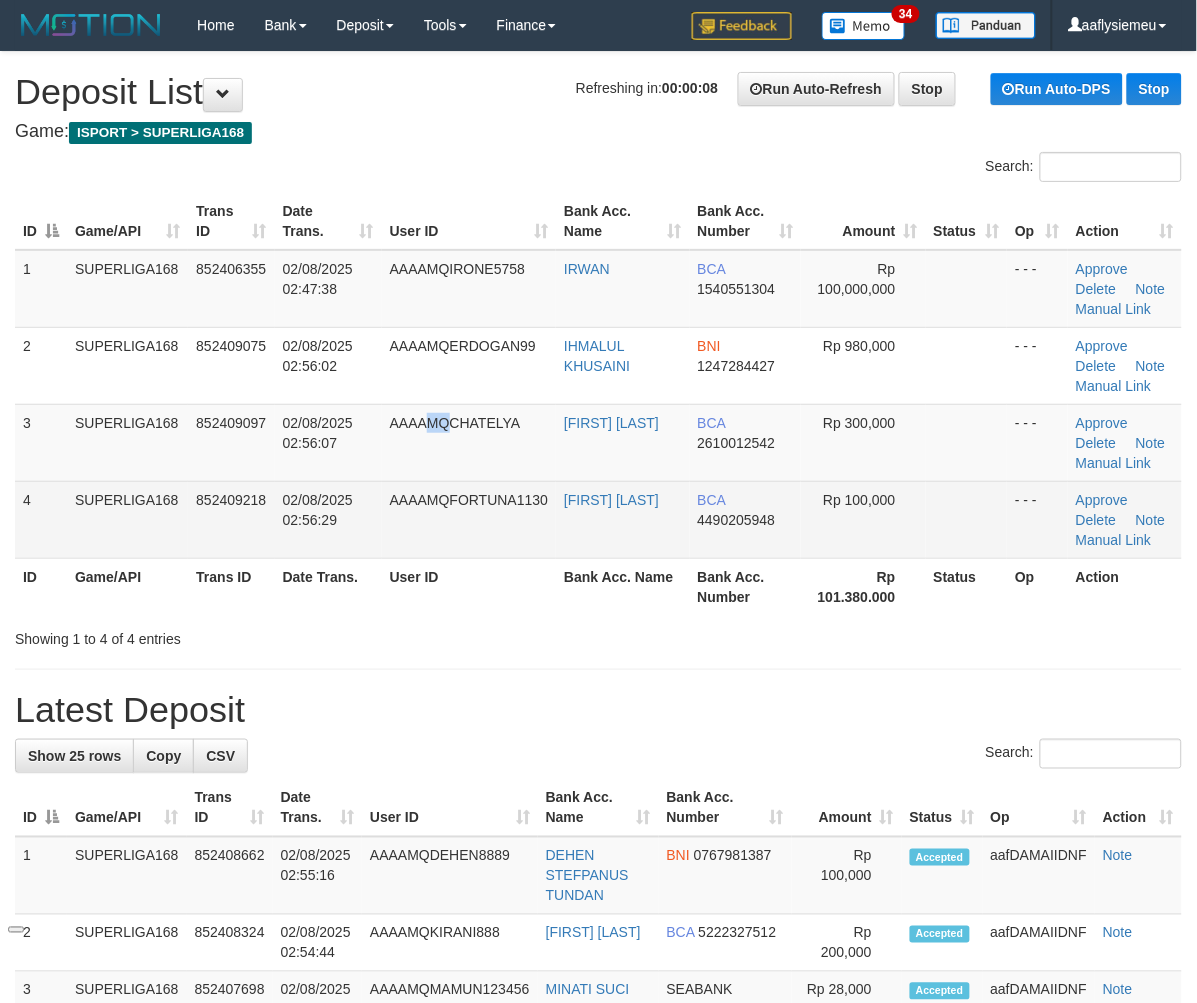 drag, startPoint x: 444, startPoint y: 433, endPoint x: 386, endPoint y: 500, distance: 88.61716 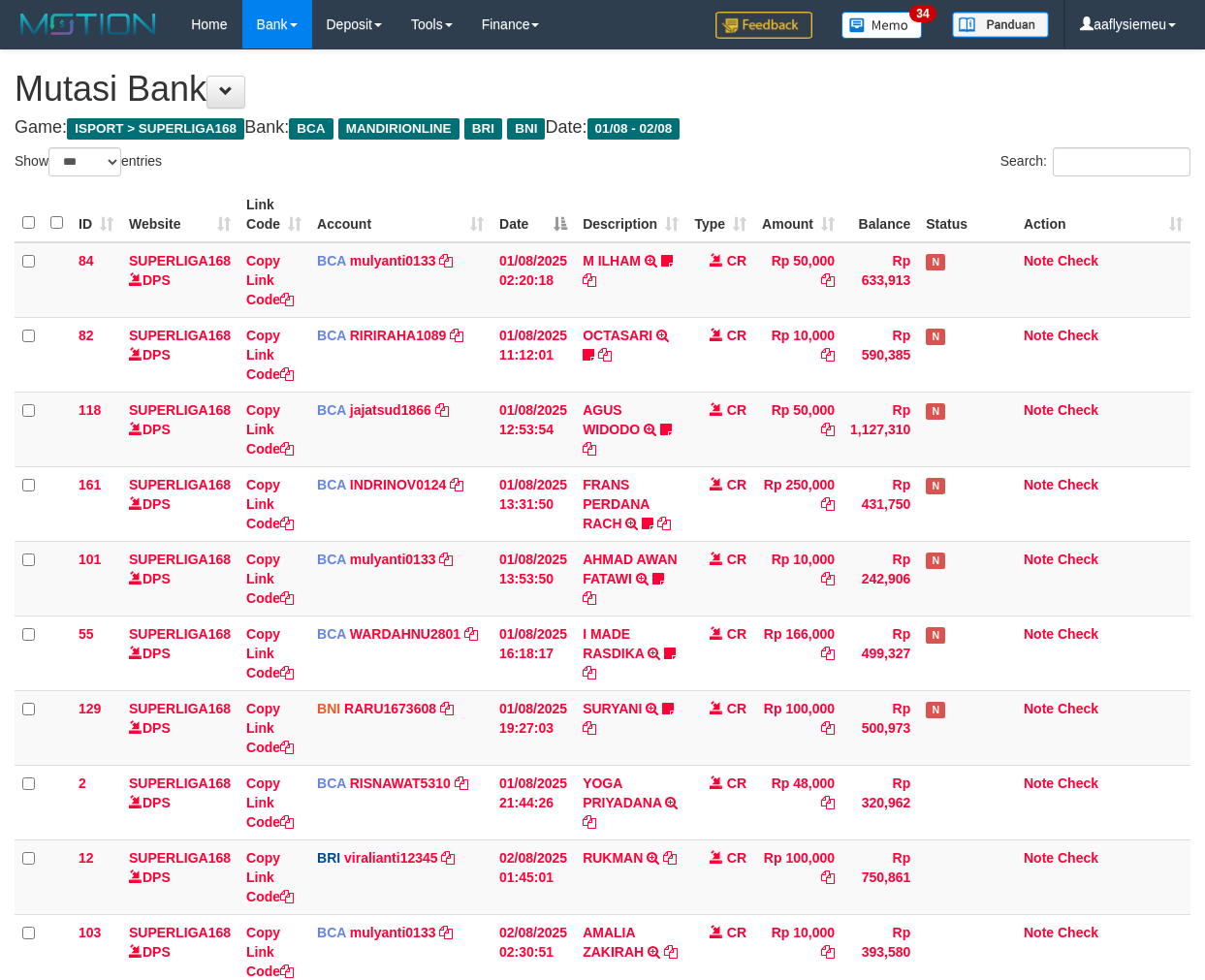 select on "***" 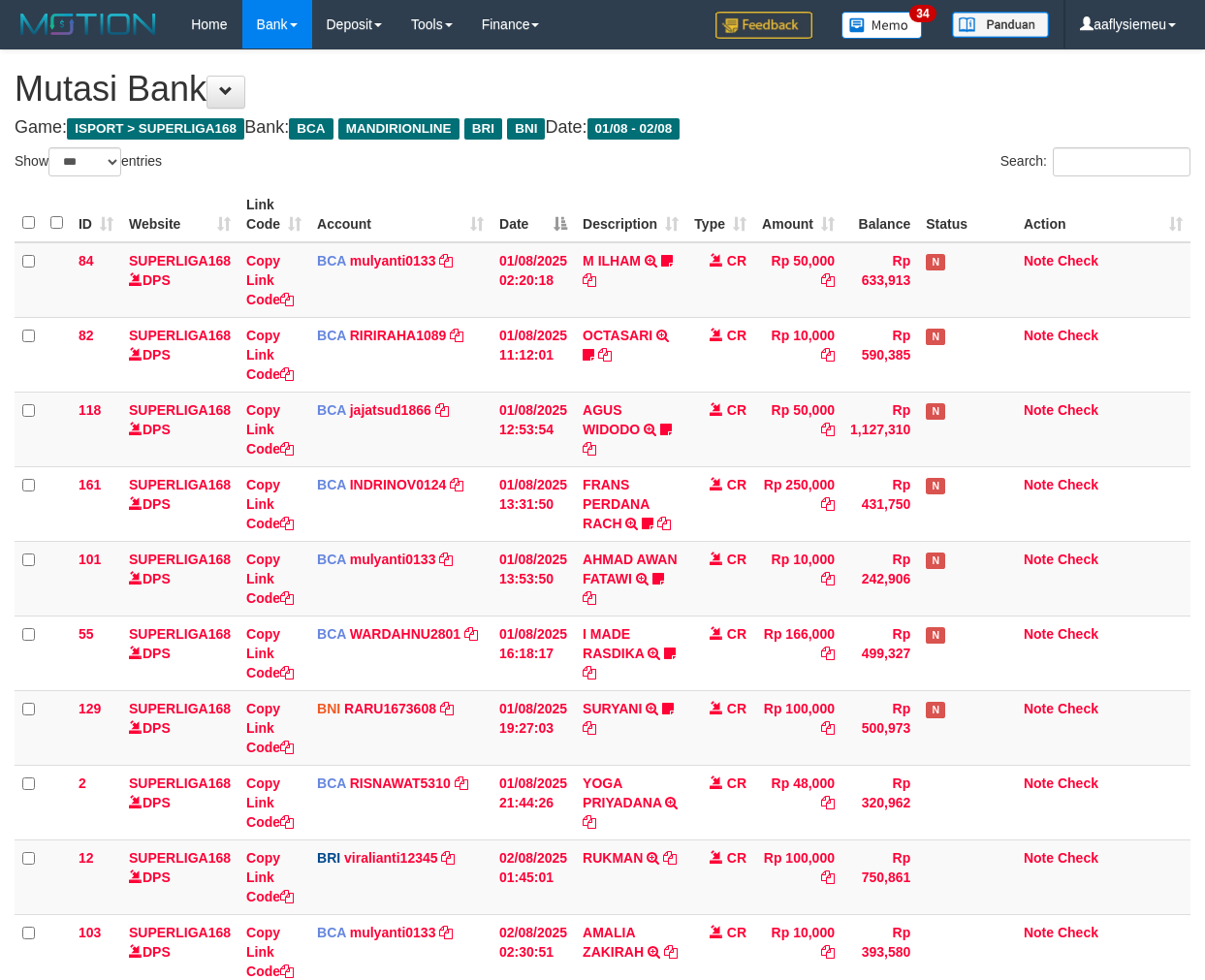 scroll, scrollTop: 283, scrollLeft: 0, axis: vertical 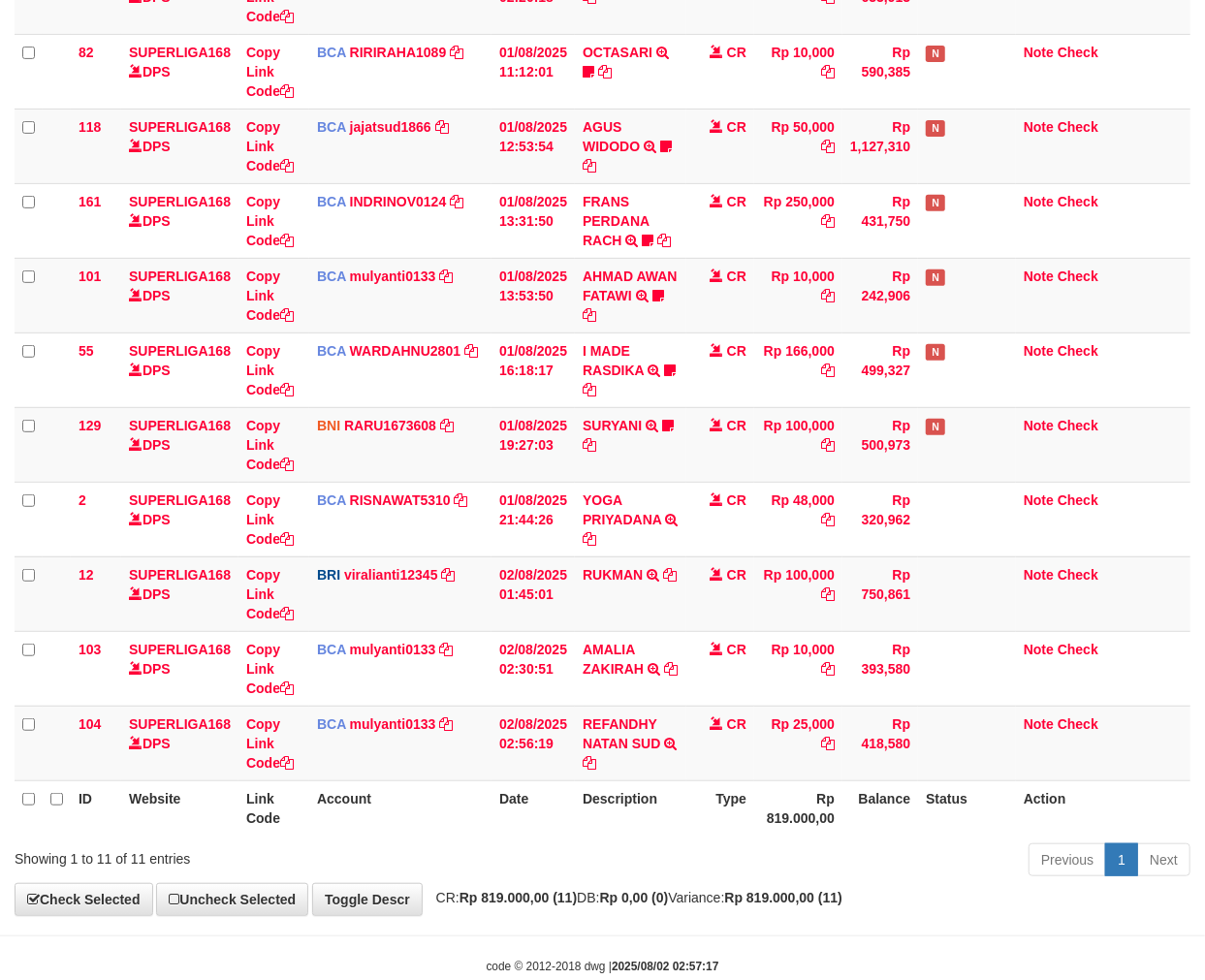 click on "Rp 25,000" at bounding box center (798, 743) 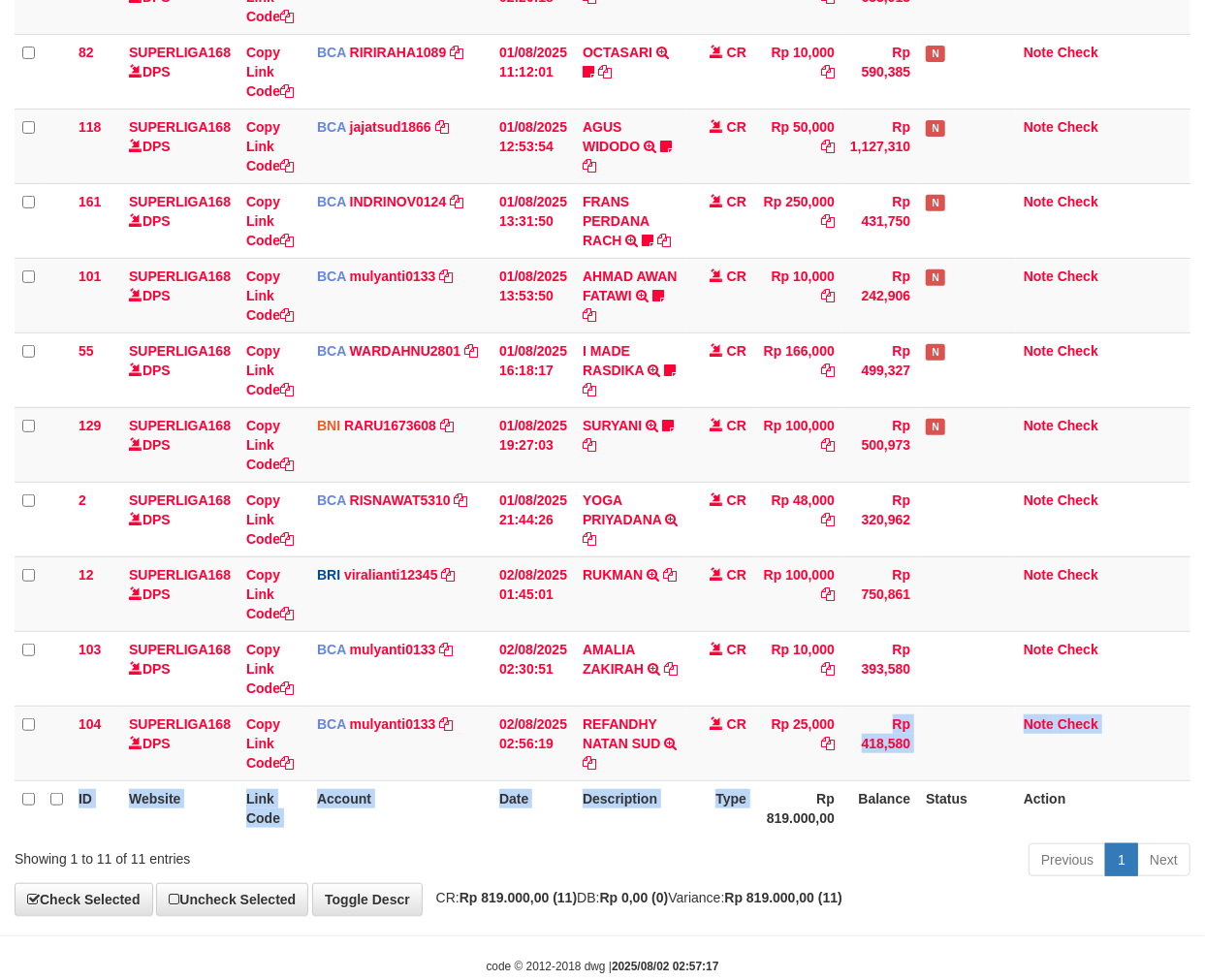 drag, startPoint x: 810, startPoint y: 781, endPoint x: 1196, endPoint y: 637, distance: 411.98544 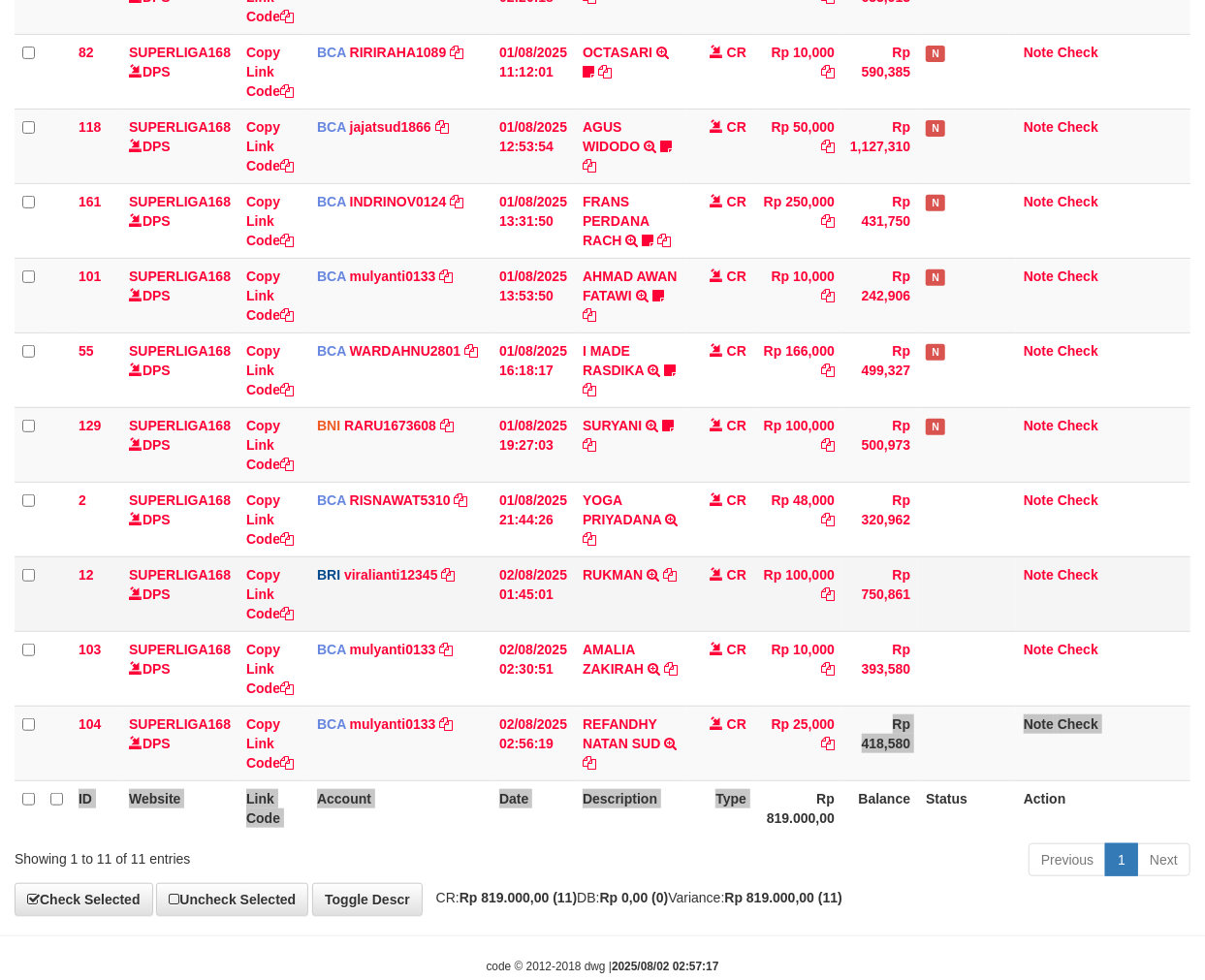 scroll, scrollTop: 253, scrollLeft: 0, axis: vertical 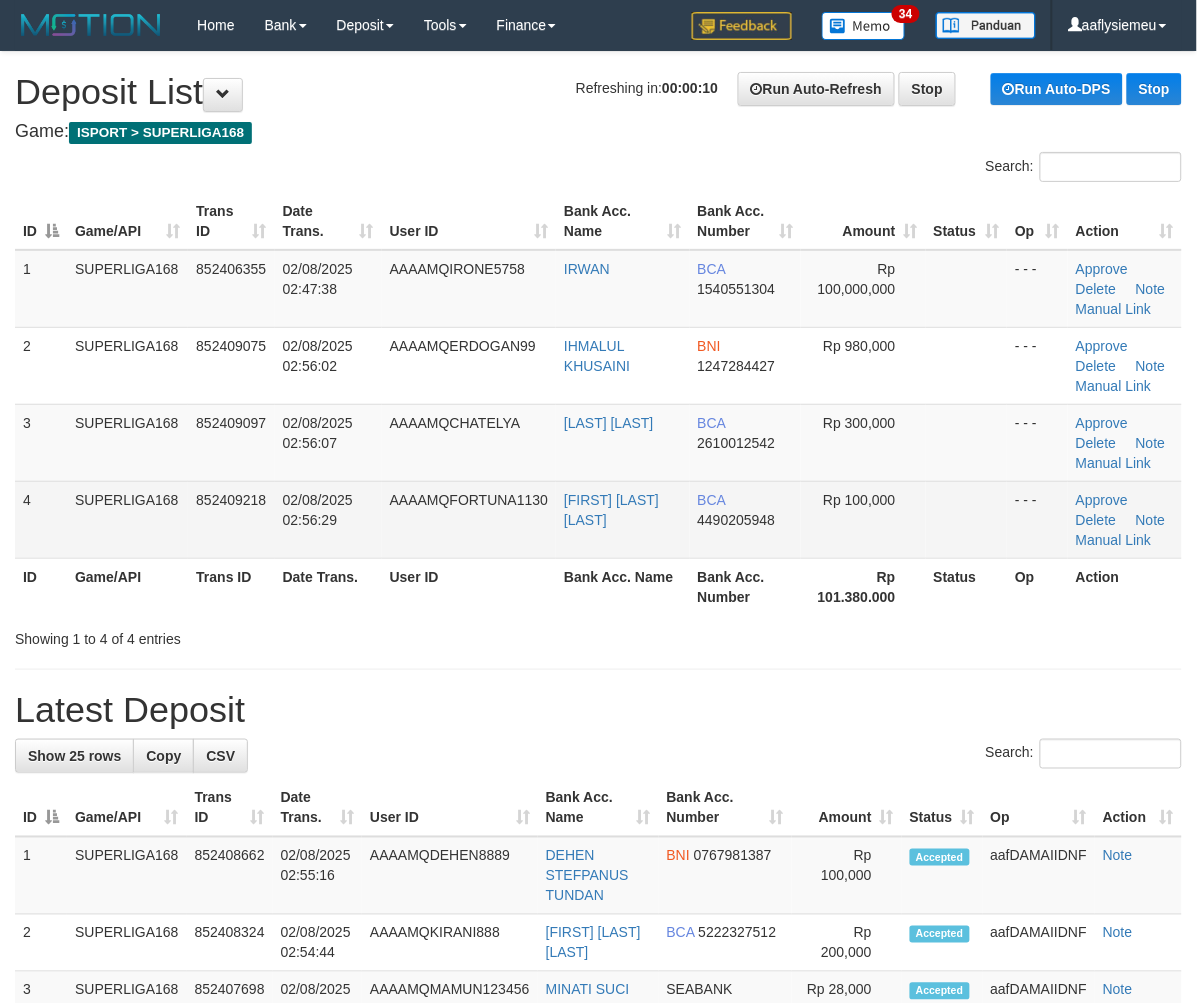 drag, startPoint x: 281, startPoint y: 468, endPoint x: 250, endPoint y: 498, distance: 43.13931 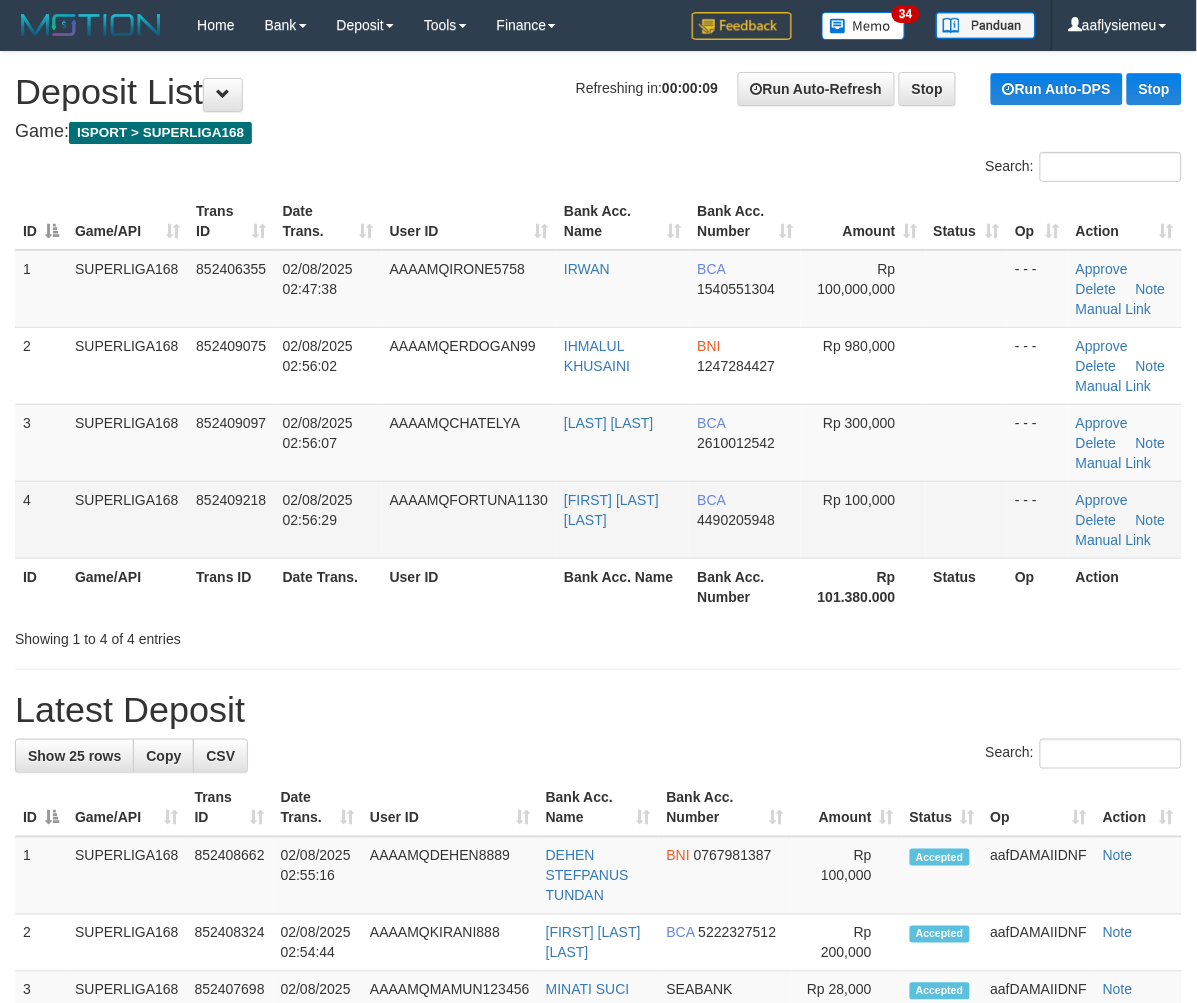 drag, startPoint x: 253, startPoint y: 466, endPoint x: 54, endPoint y: 542, distance: 213.01878 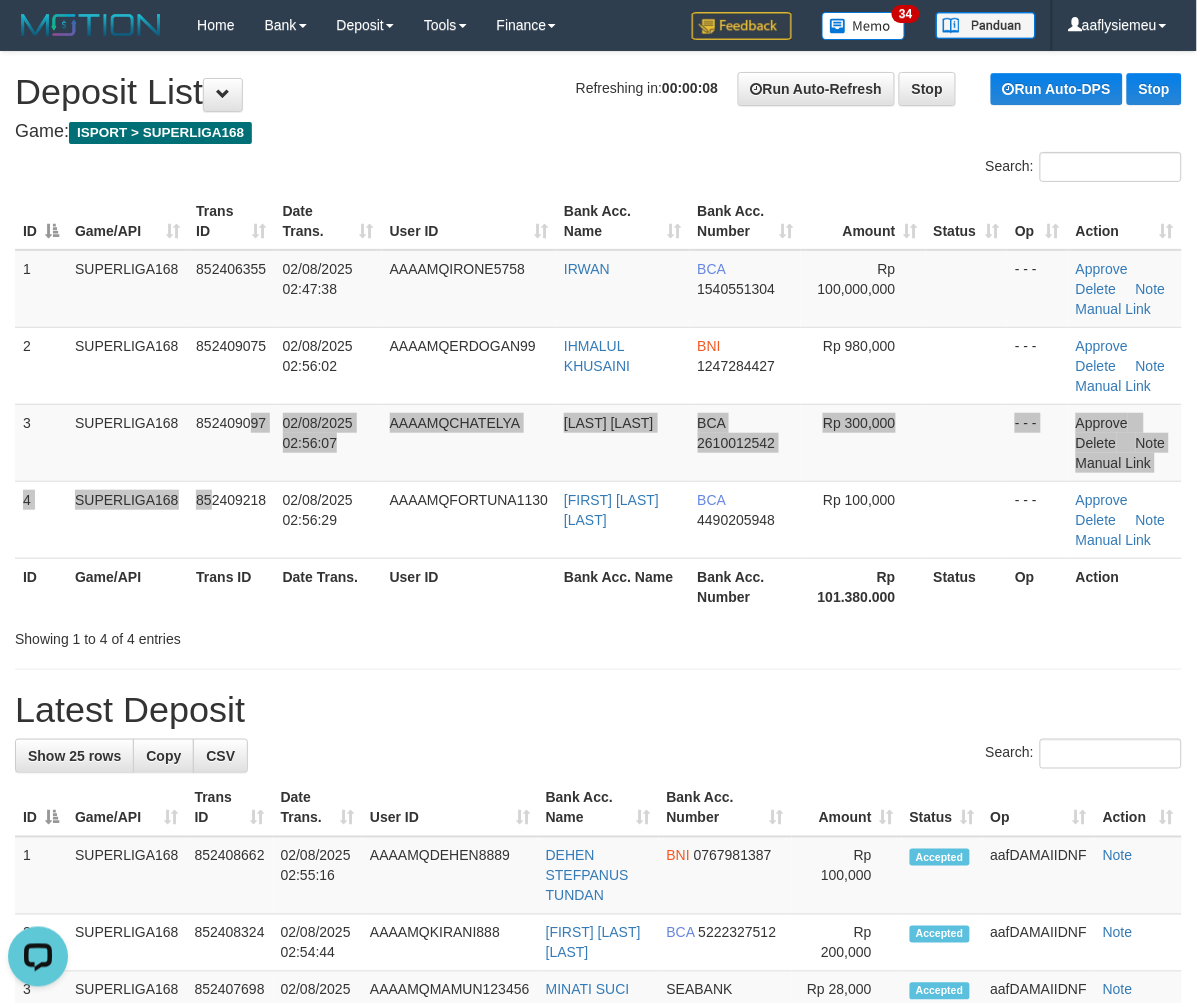 scroll, scrollTop: 0, scrollLeft: 0, axis: both 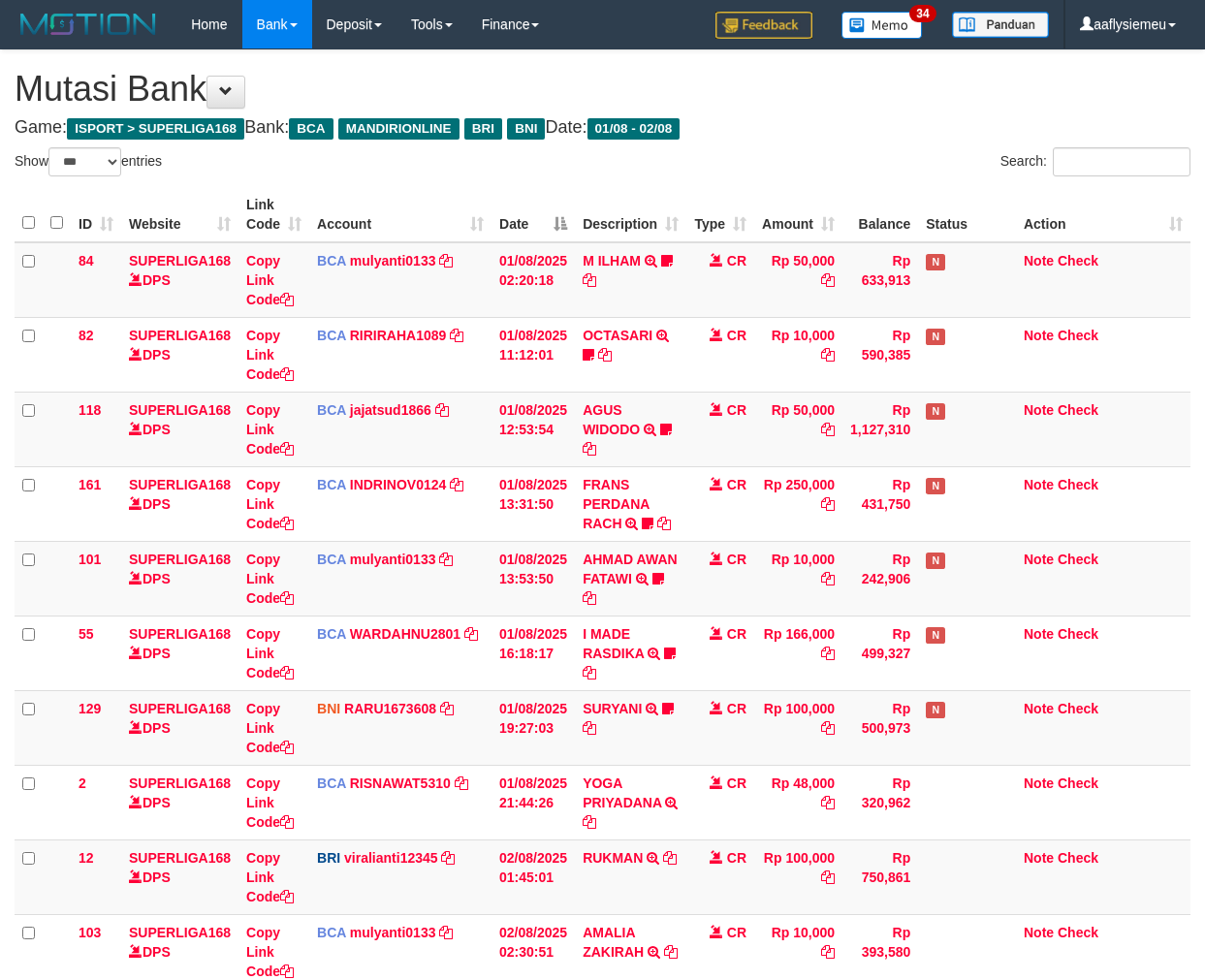 select on "***" 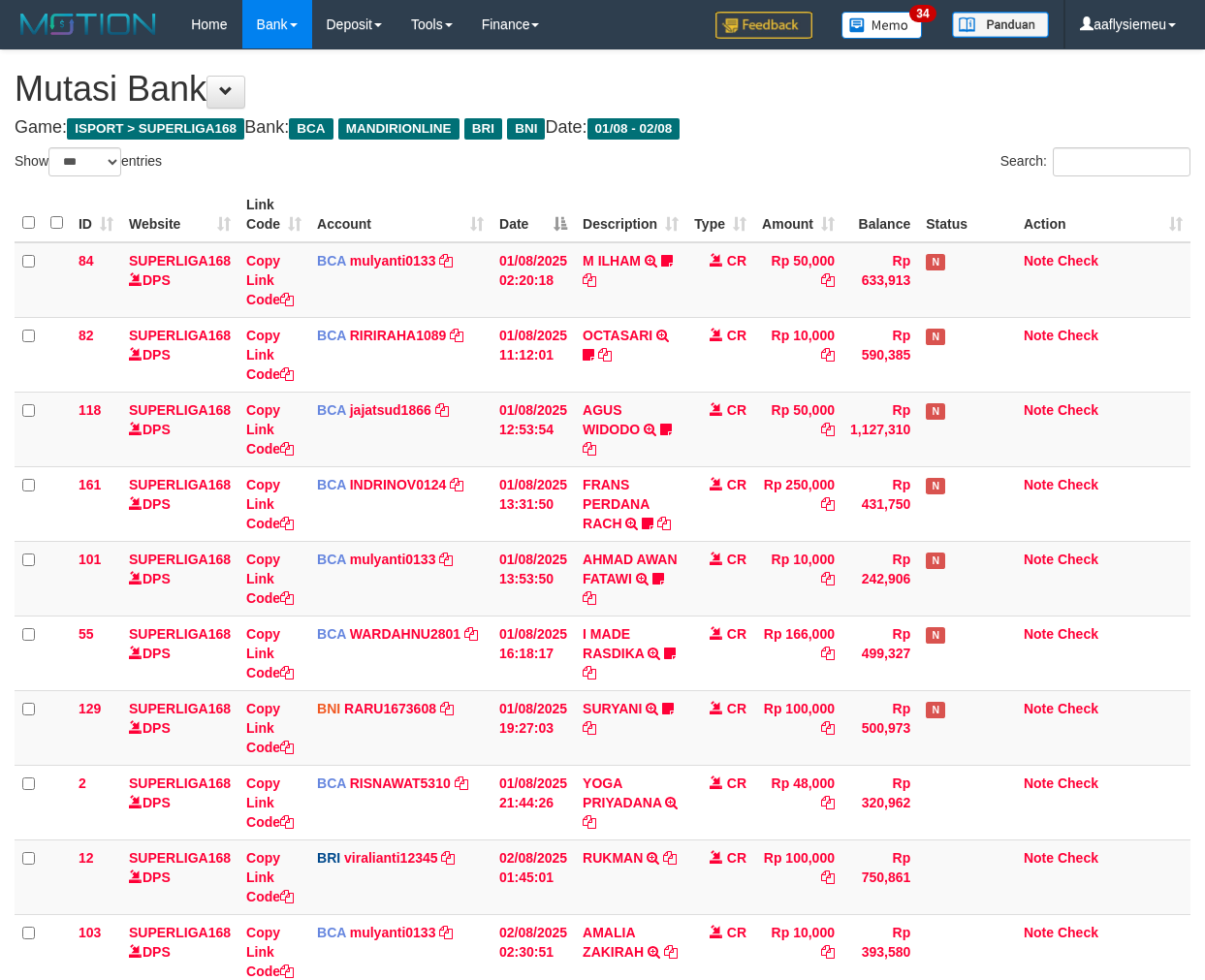 scroll, scrollTop: 283, scrollLeft: 0, axis: vertical 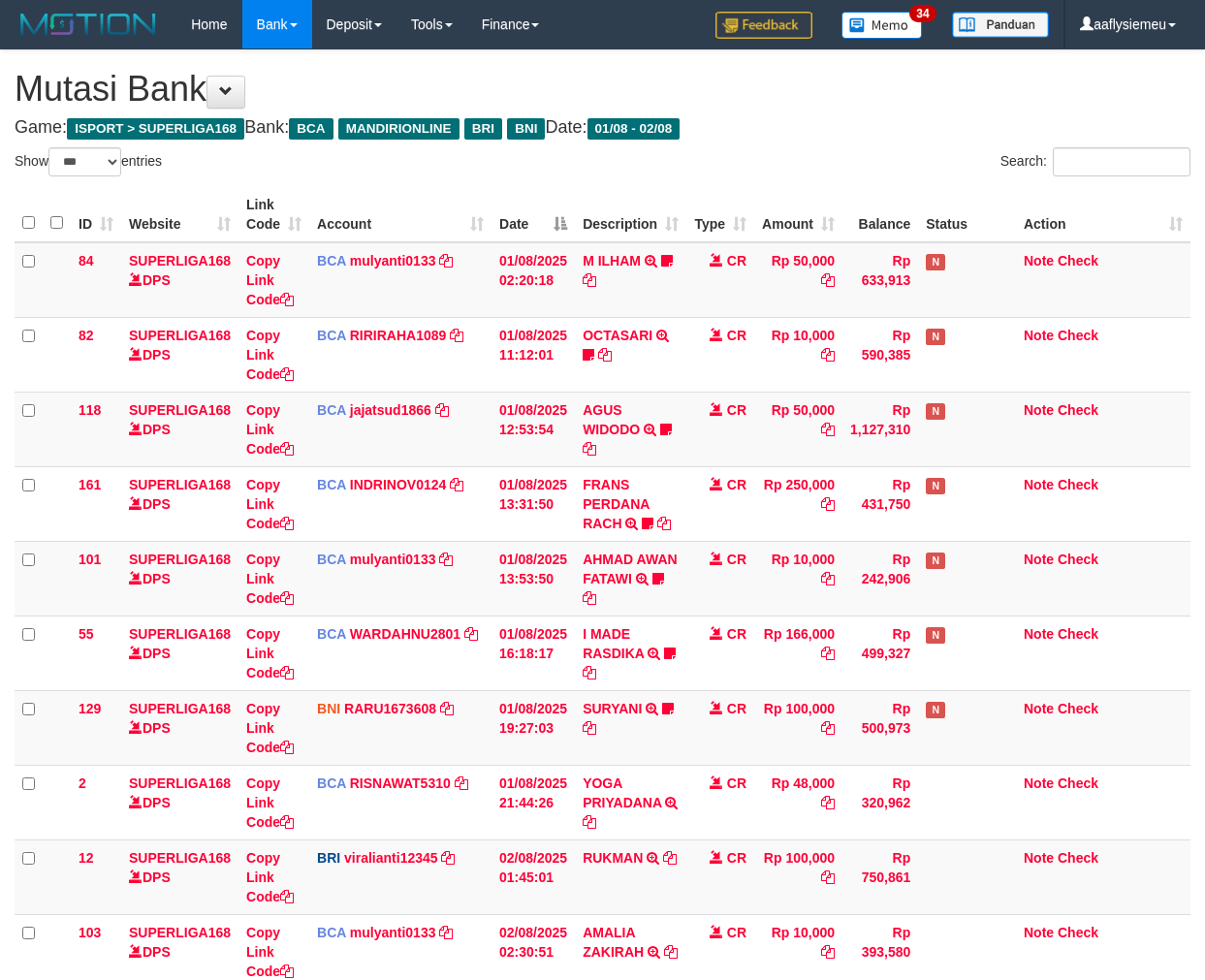 select on "***" 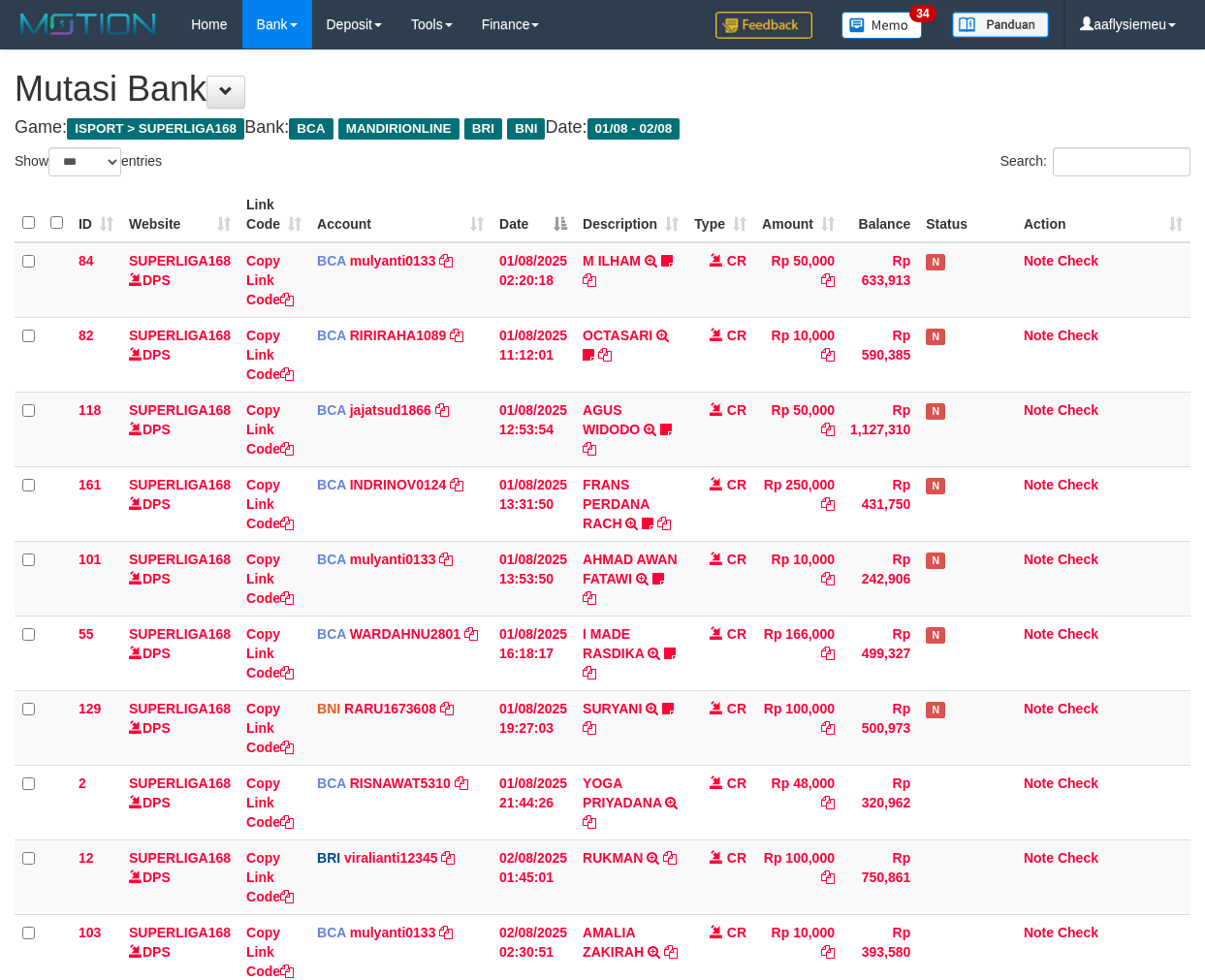 scroll, scrollTop: 283, scrollLeft: 0, axis: vertical 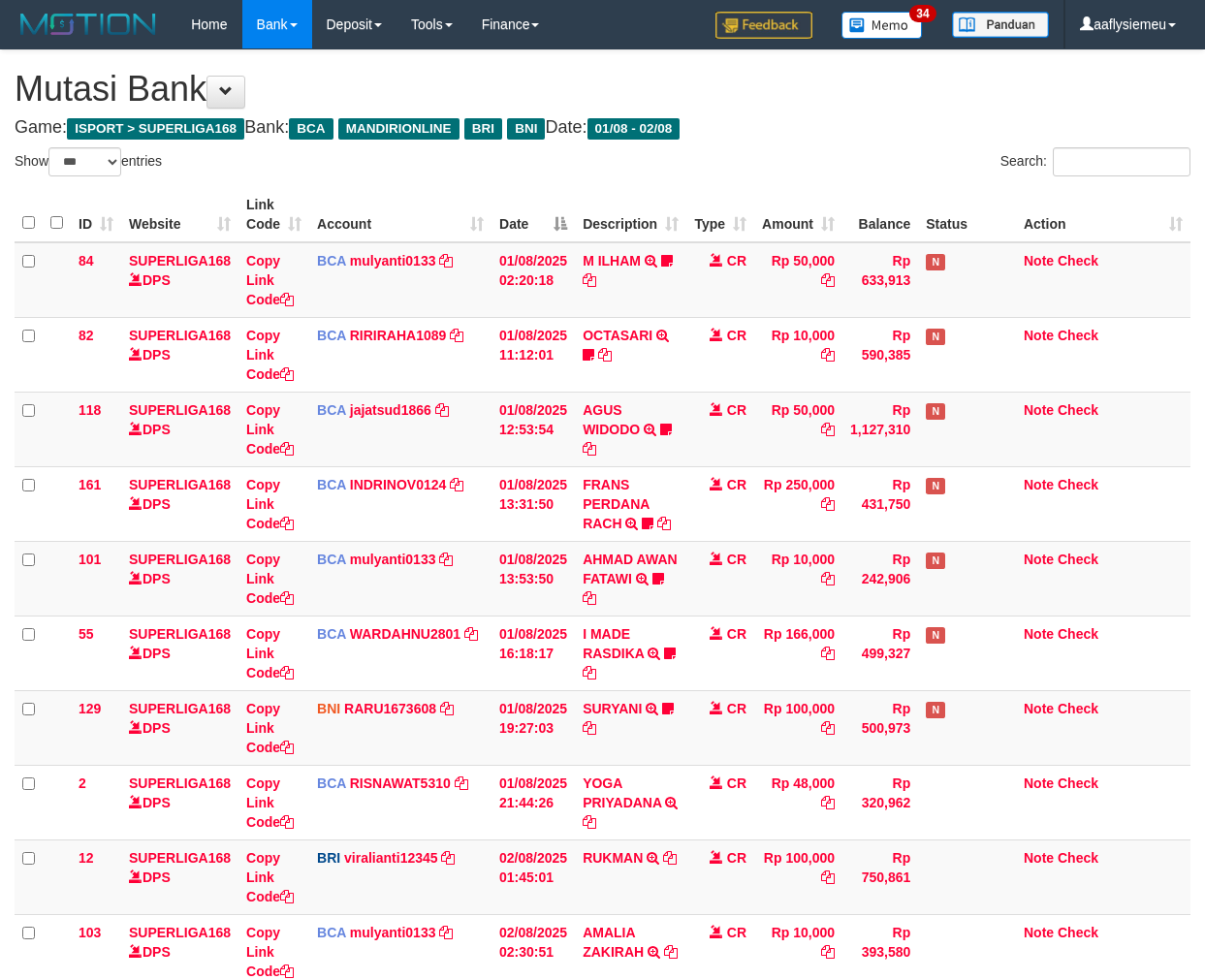 select on "***" 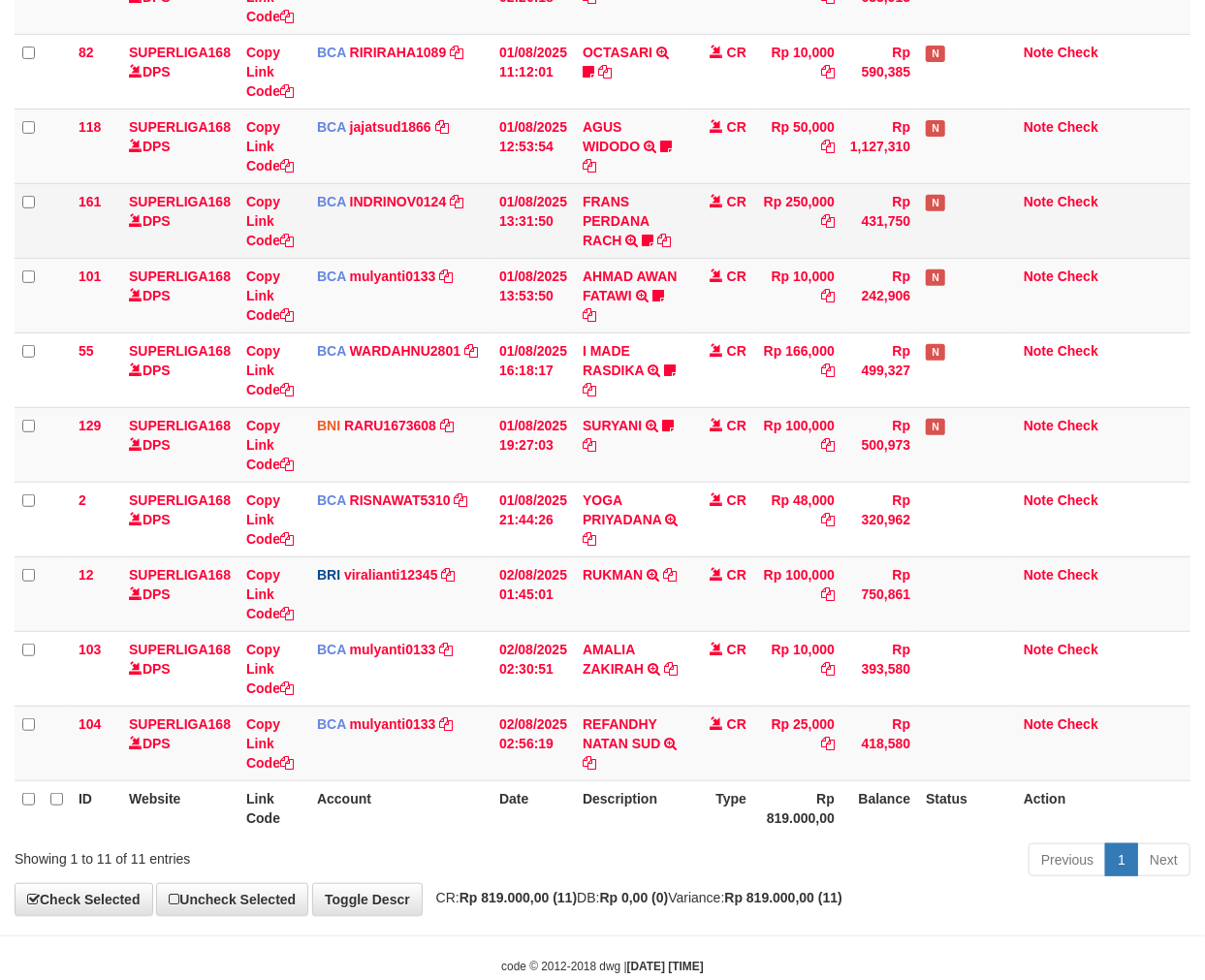 scroll, scrollTop: 253, scrollLeft: 0, axis: vertical 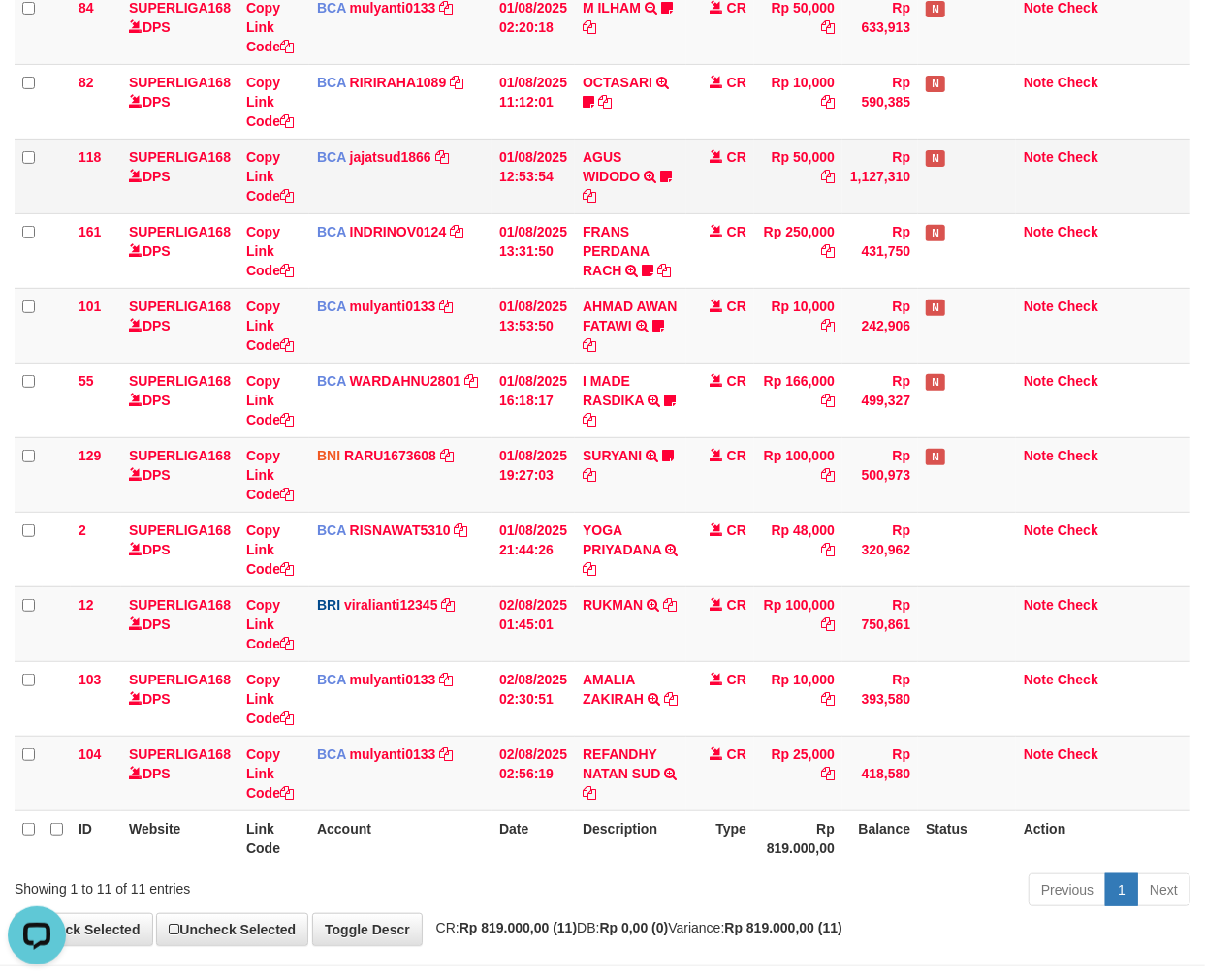 click on "Rp 50,000" at bounding box center [798, 175] 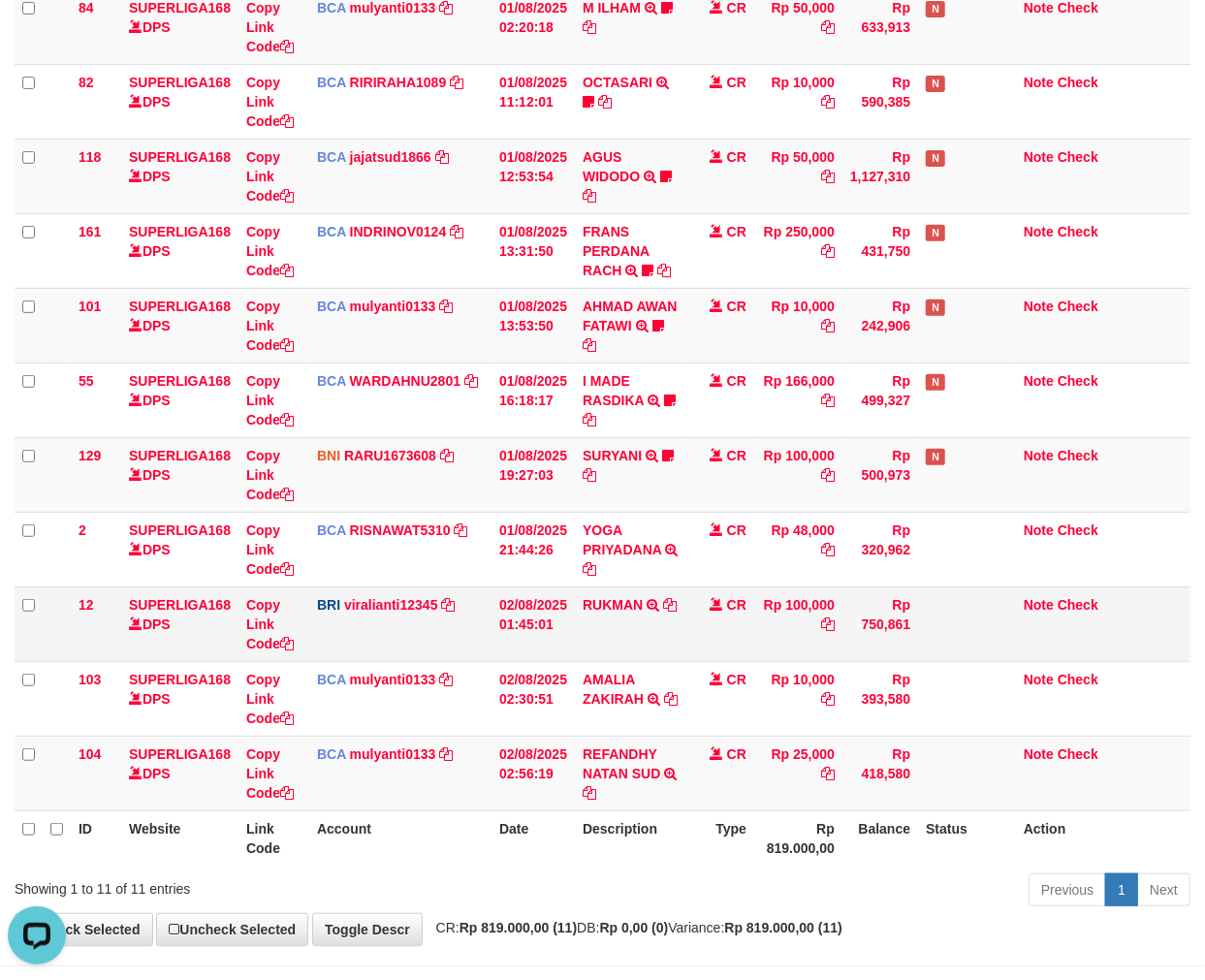 click on "RUKMAN         TRANSFER NBMB RUKMAN TO VIRA APRILIANTI" at bounding box center (630, 623) 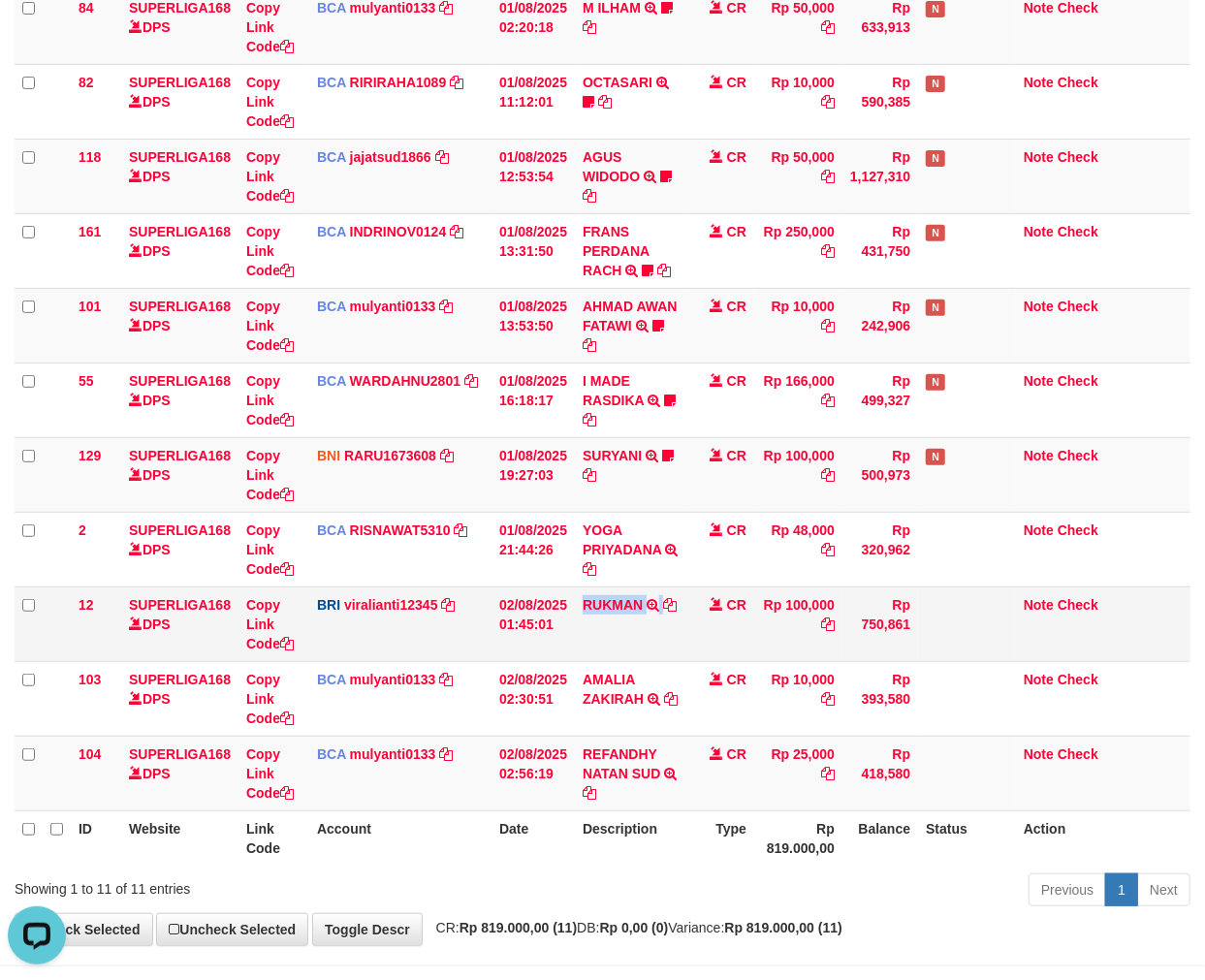click on "RUKMAN         TRANSFER NBMB RUKMAN TO VIRA APRILIANTI" at bounding box center [630, 623] 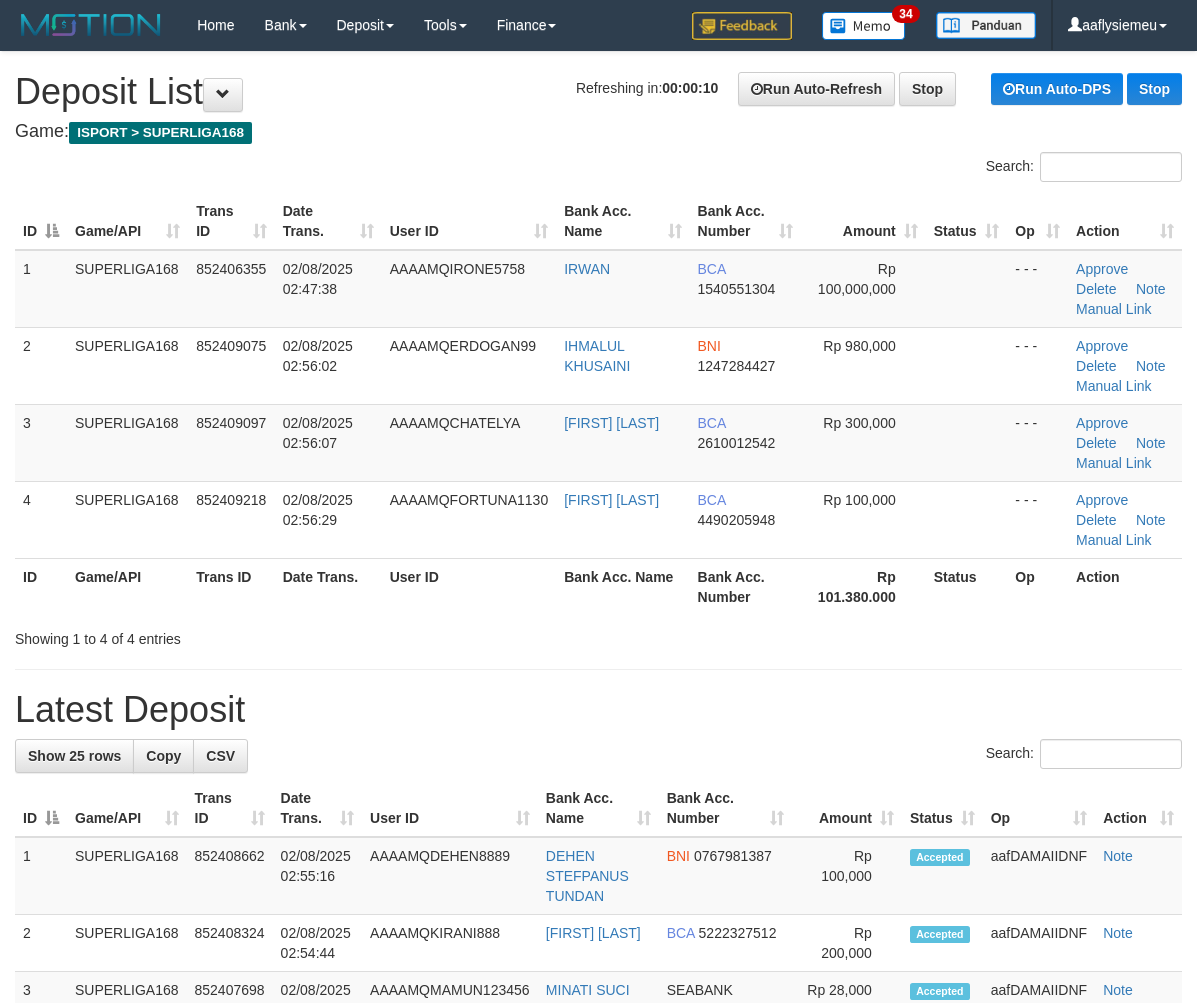 scroll, scrollTop: 0, scrollLeft: 0, axis: both 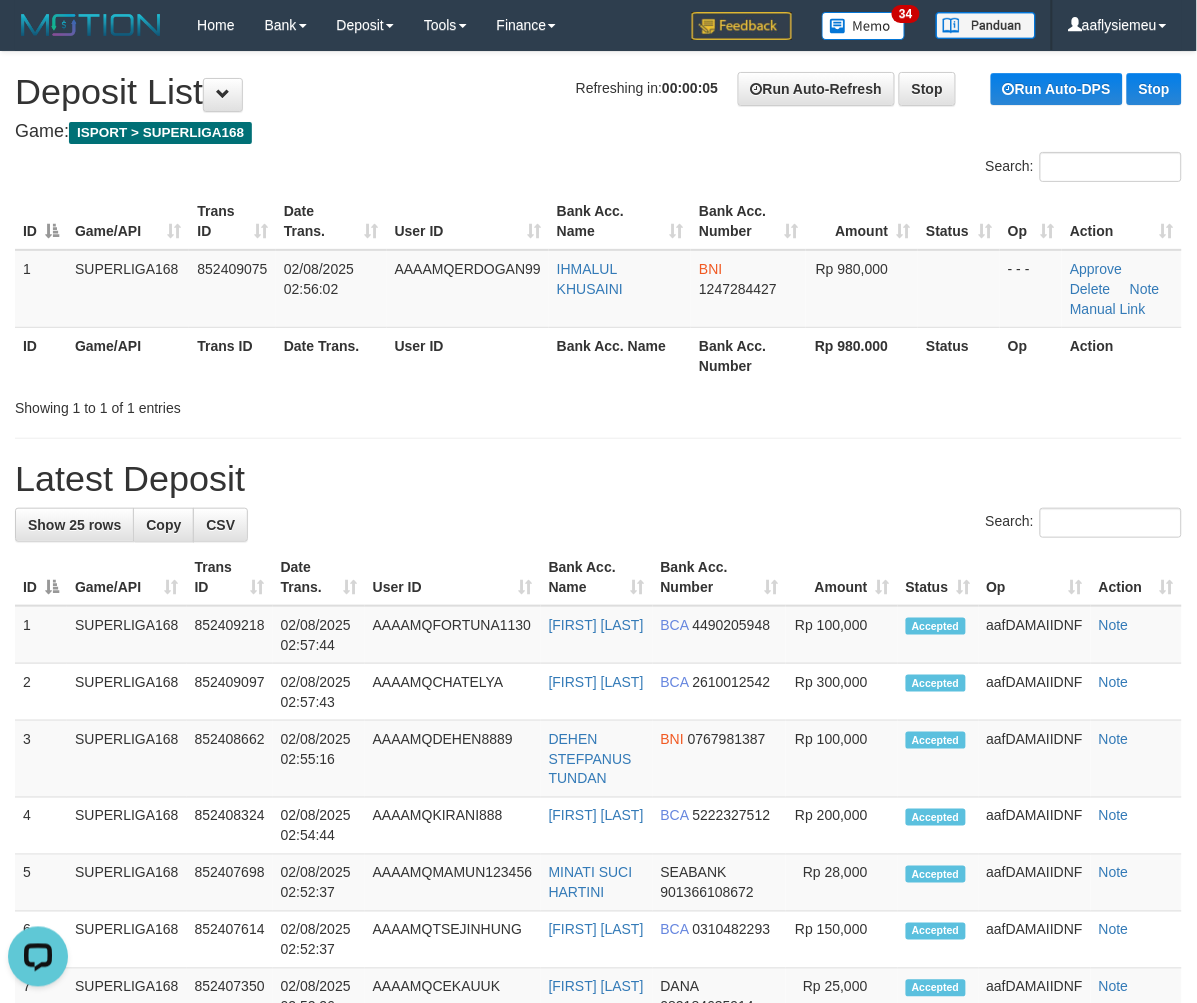 drag, startPoint x: 344, startPoint y: 231, endPoint x: 147, endPoint y: 294, distance: 206.82843 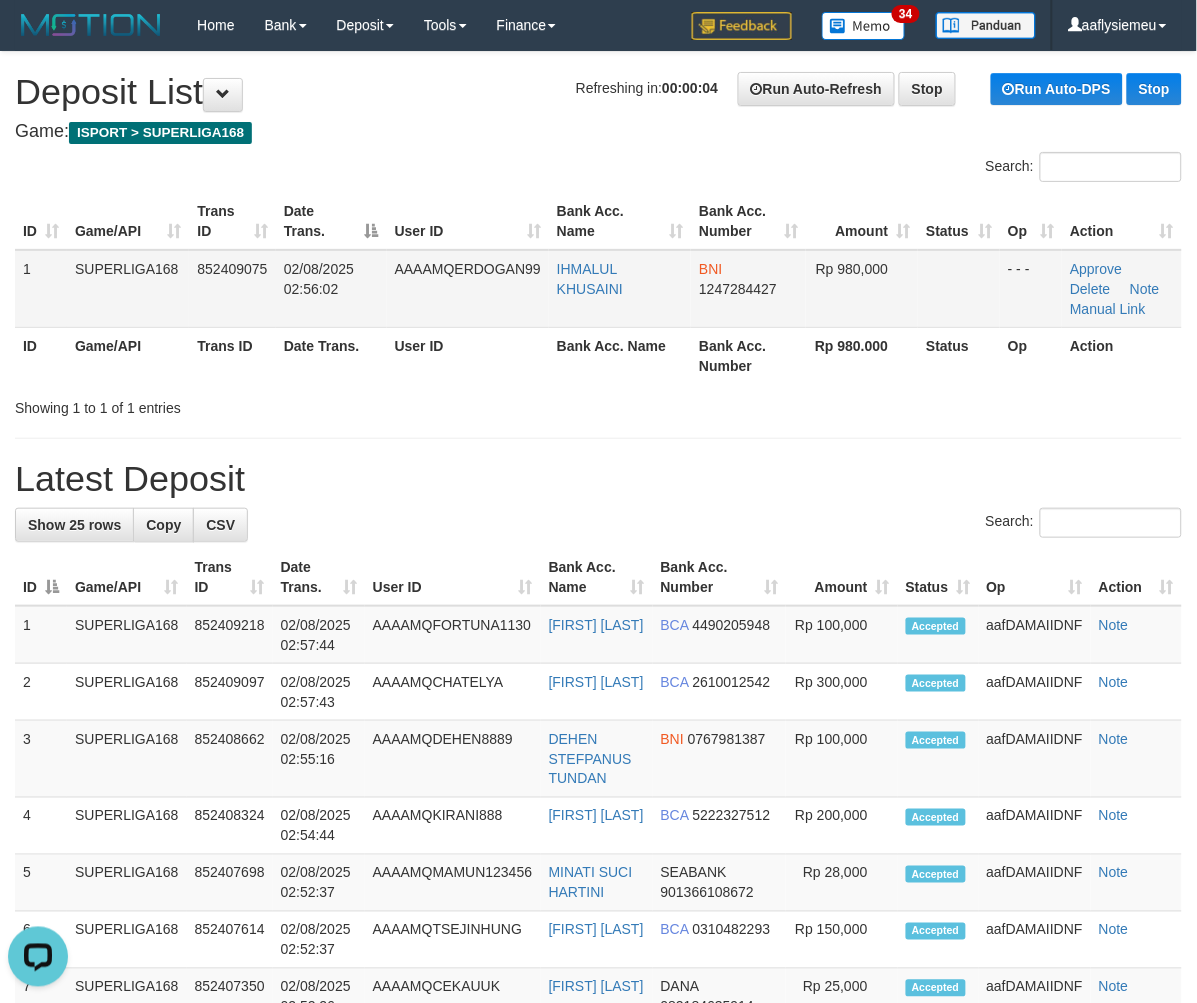 click on "02/08/2025 02:56:02" at bounding box center [331, 289] 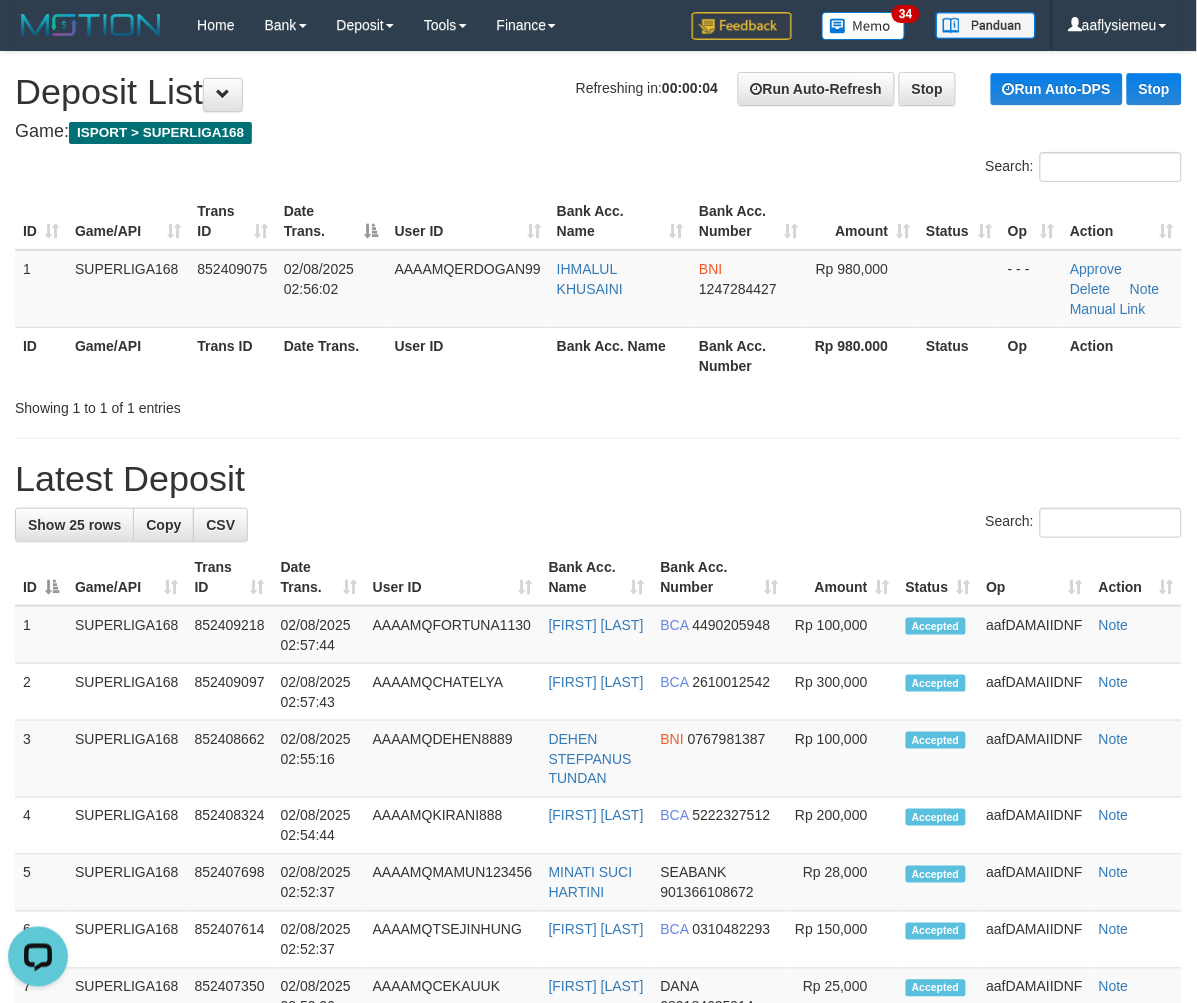 drag, startPoint x: 206, startPoint y: 437, endPoint x: 7, endPoint y: 501, distance: 209.03827 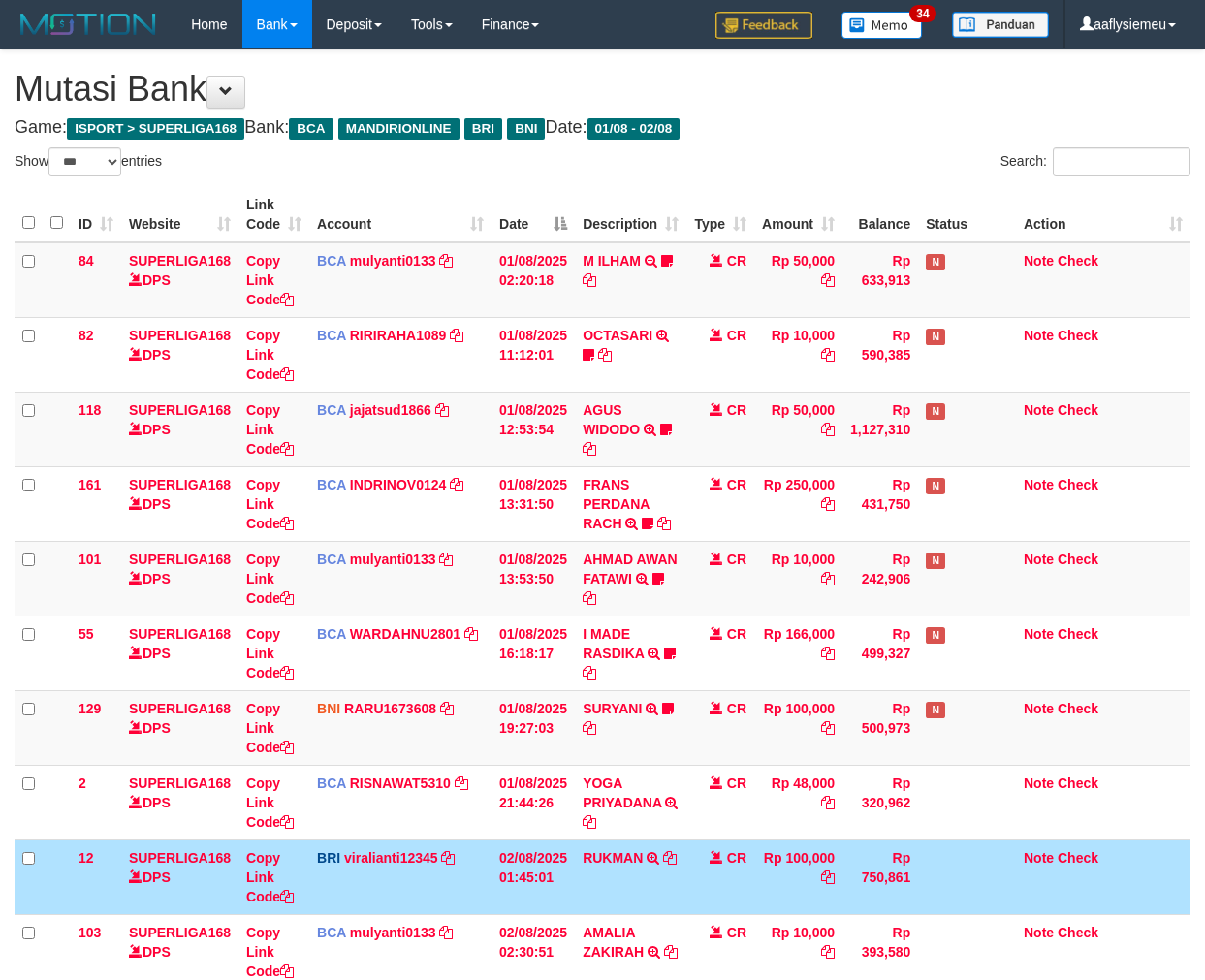 select on "***" 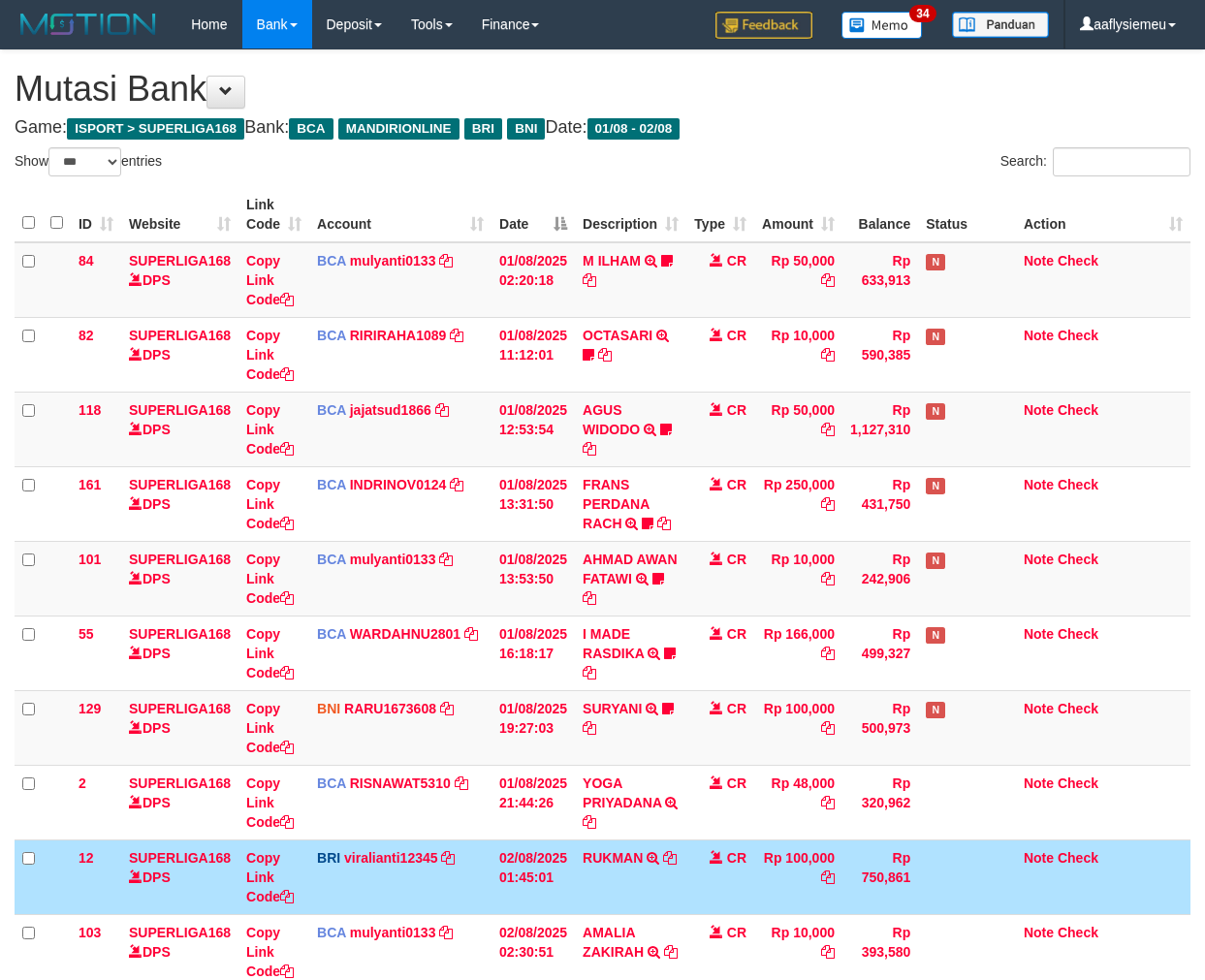 scroll, scrollTop: 283, scrollLeft: 0, axis: vertical 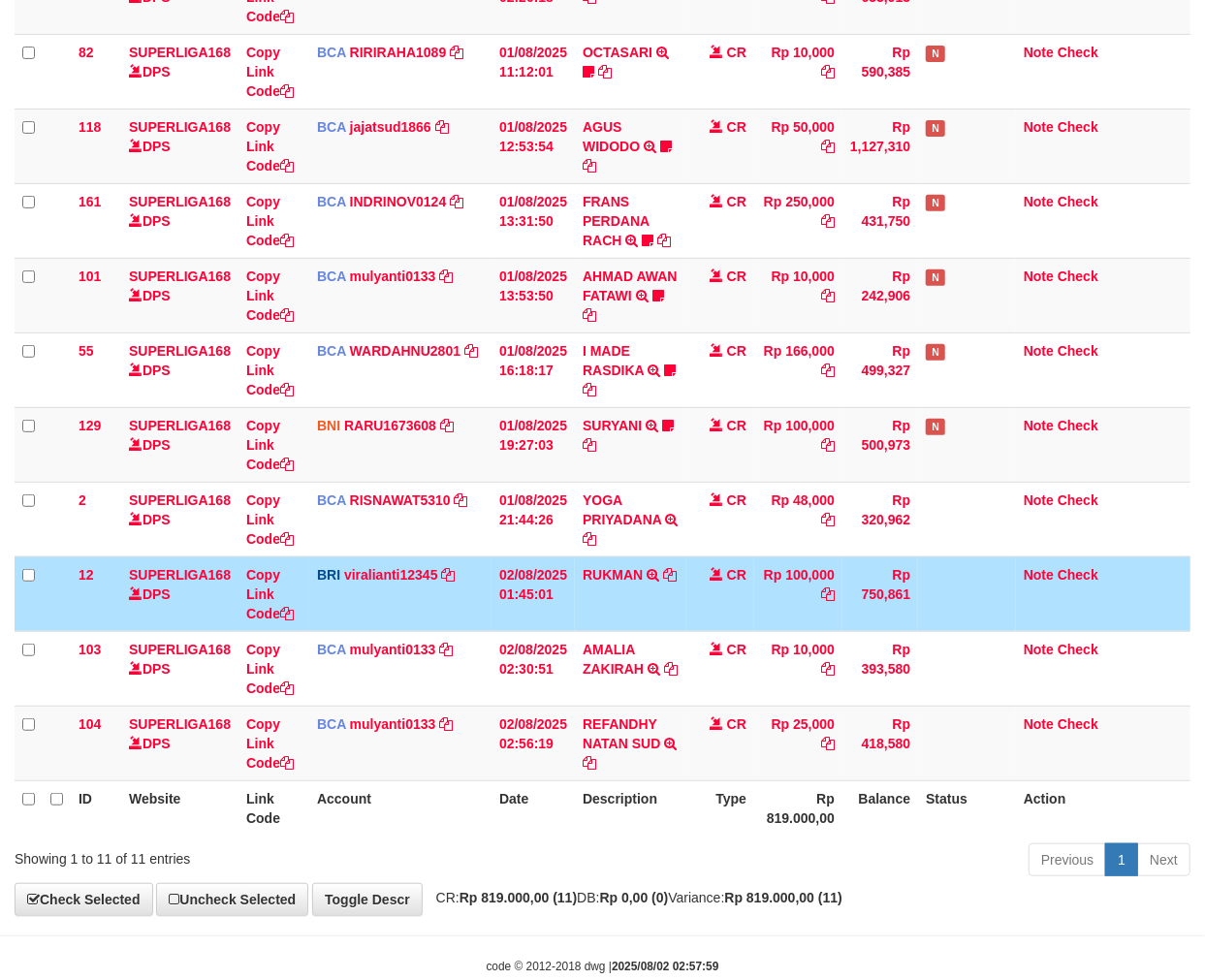 click on "Rp 750,861" at bounding box center (880, 593) 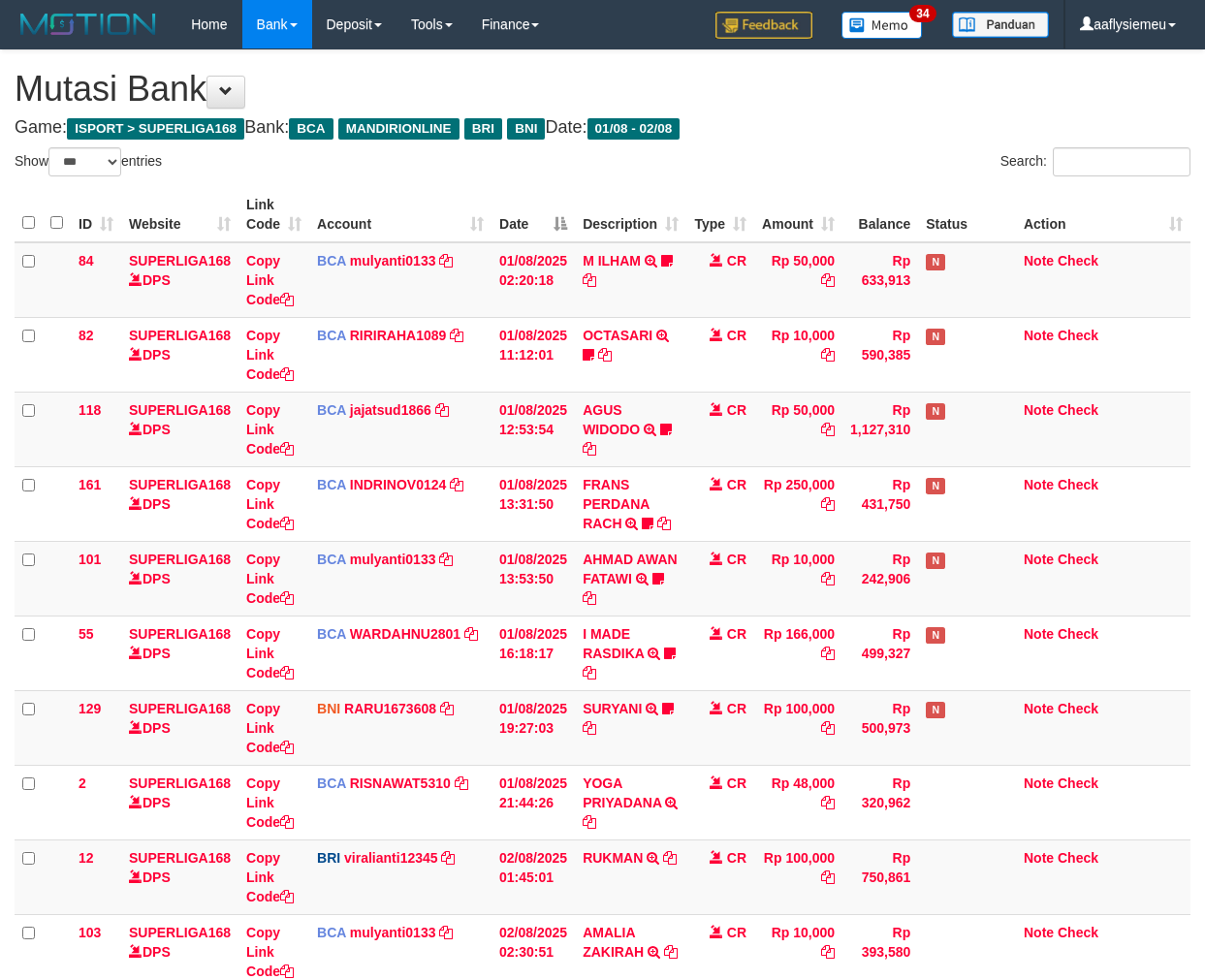 select on "***" 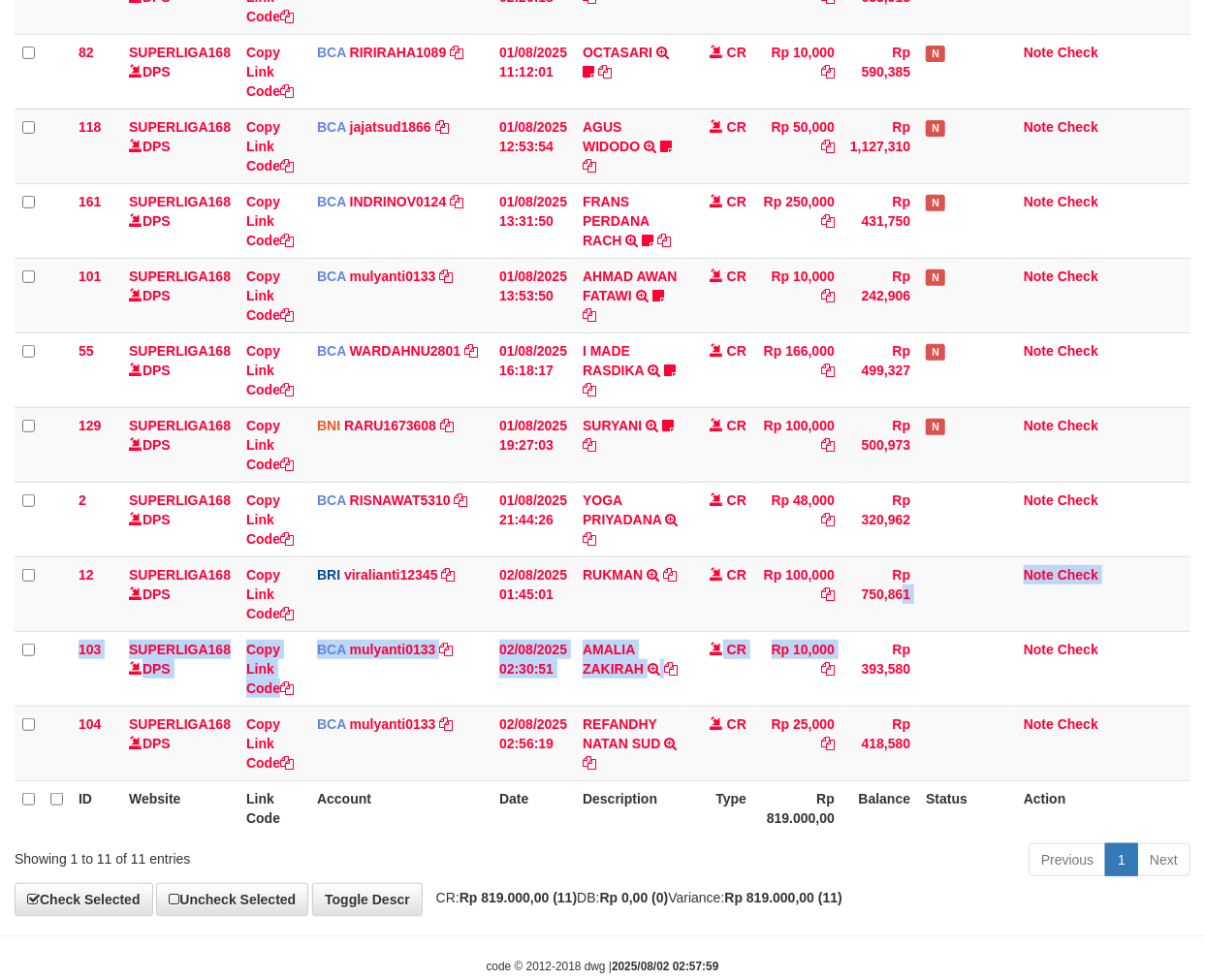 click on "Rp 393,580" at bounding box center (880, 668) 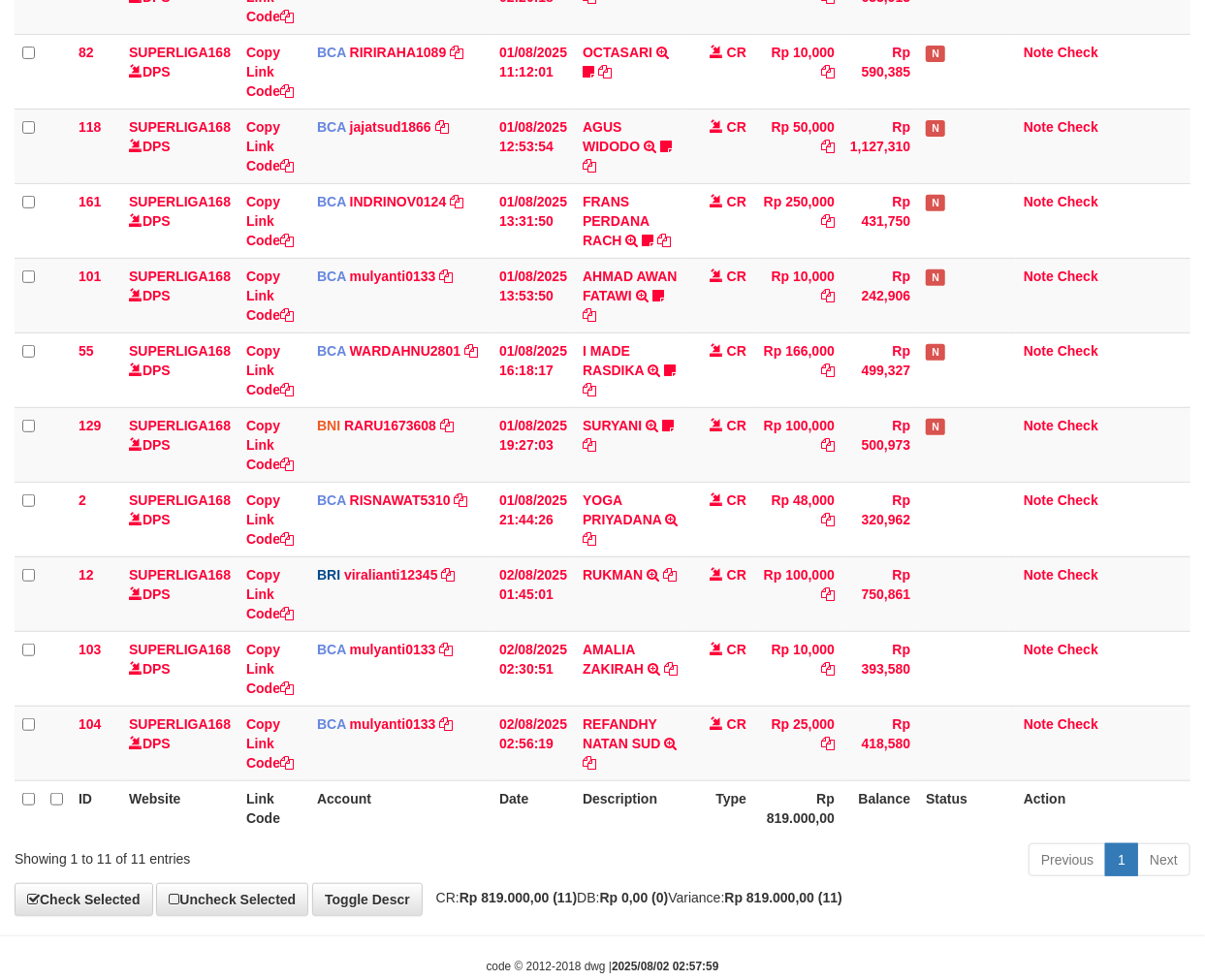 scroll, scrollTop: 253, scrollLeft: 0, axis: vertical 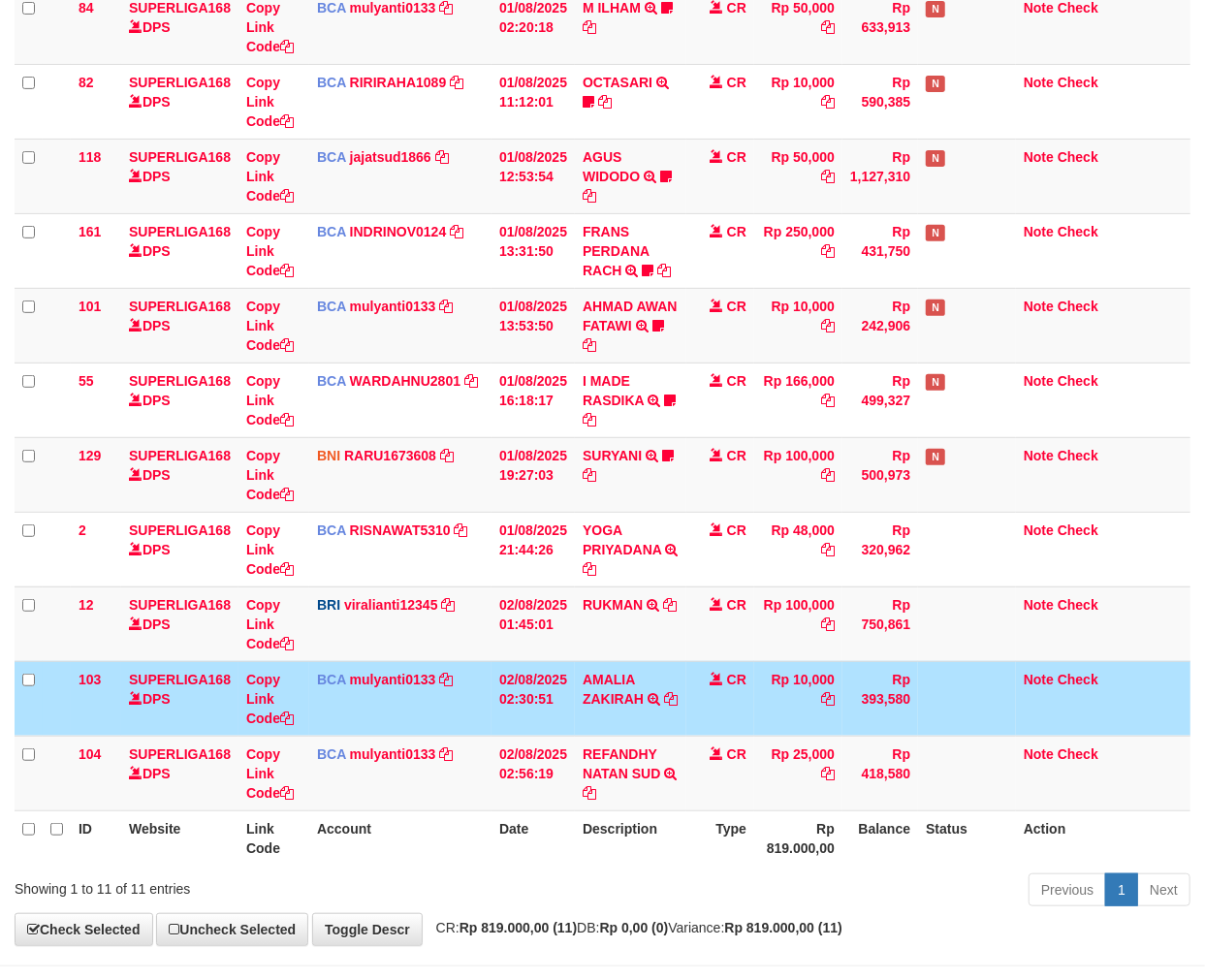 click on "02/08/2025 02:30:51" at bounding box center (533, 698) 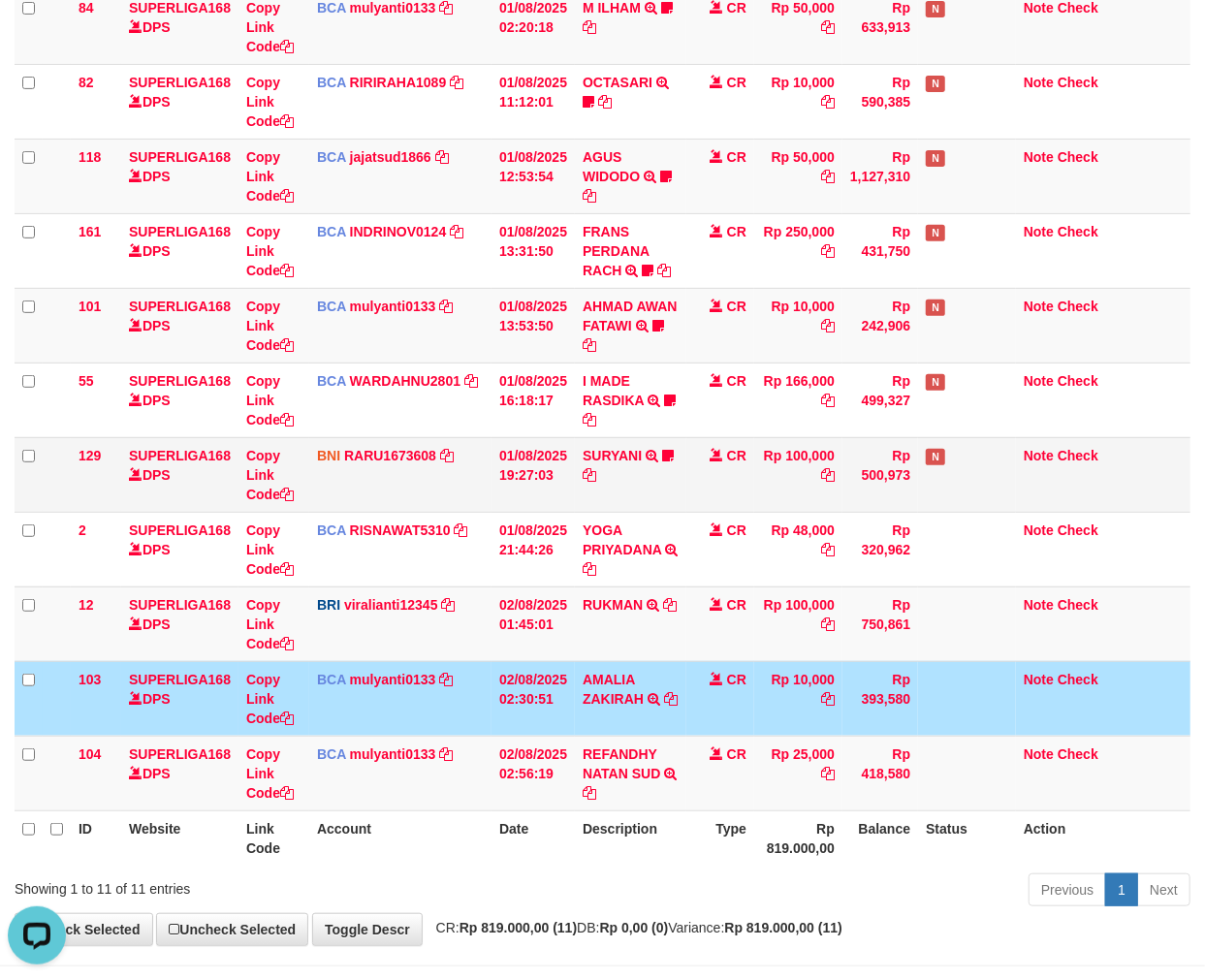 scroll, scrollTop: 0, scrollLeft: 0, axis: both 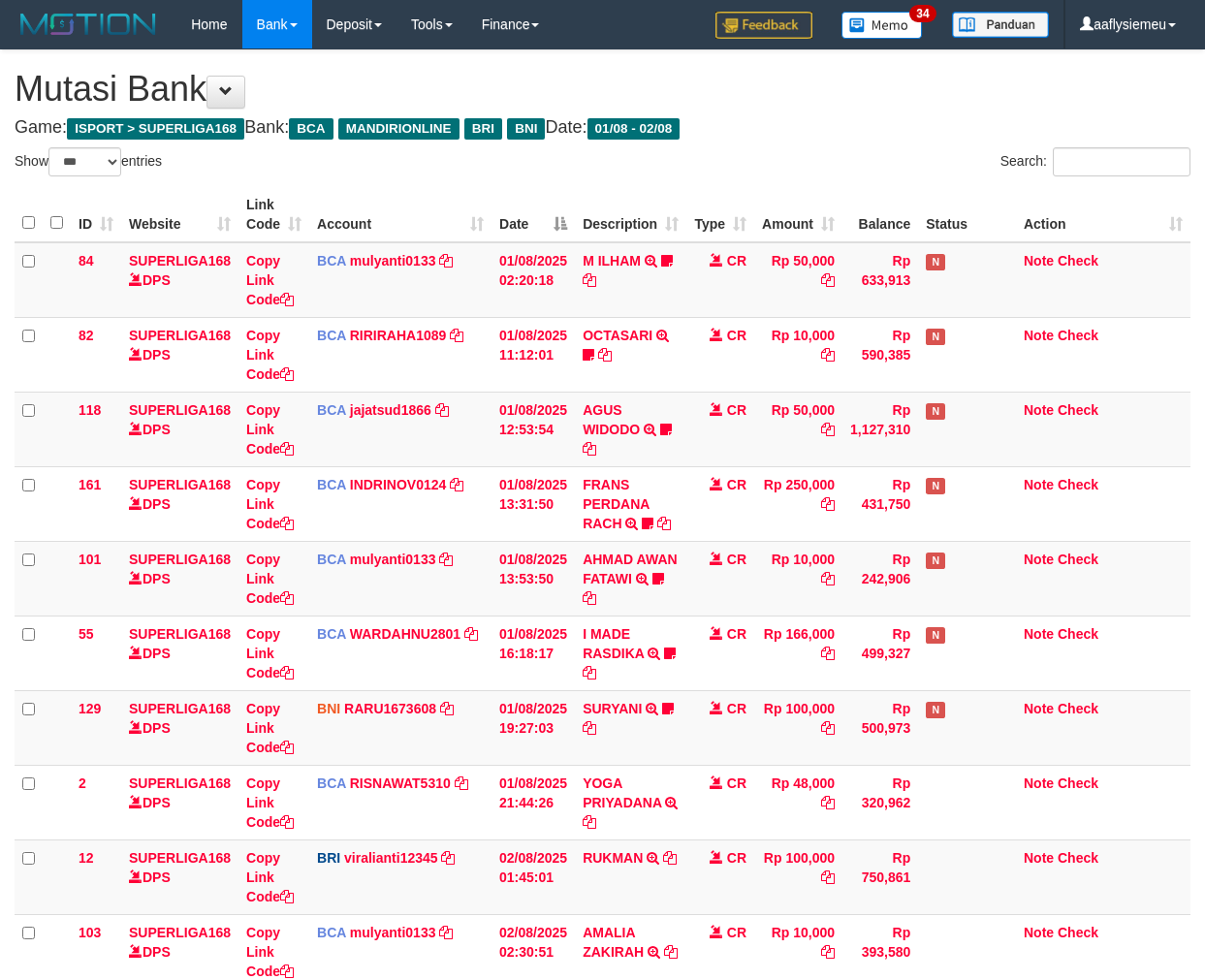 select on "***" 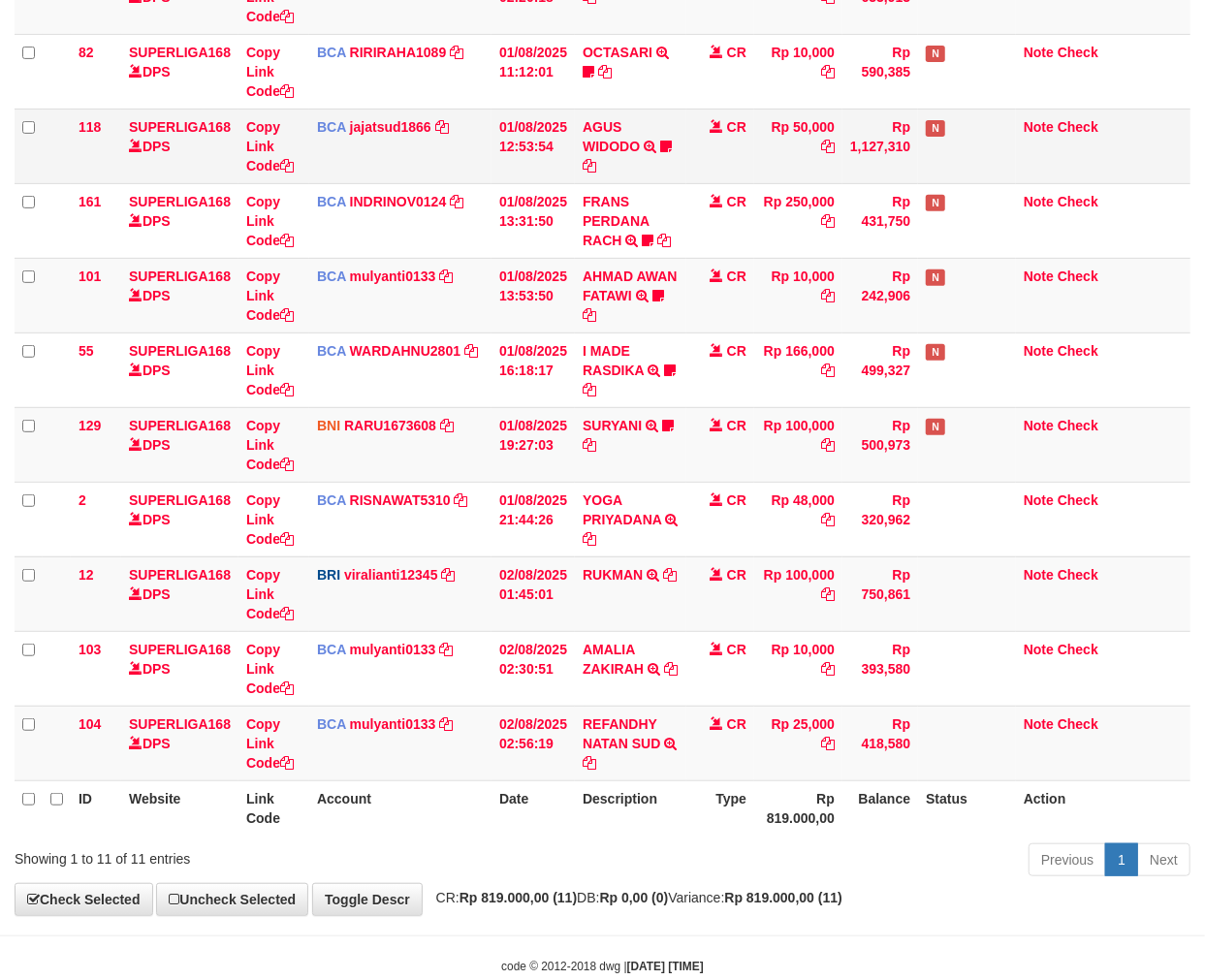 scroll, scrollTop: 253, scrollLeft: 0, axis: vertical 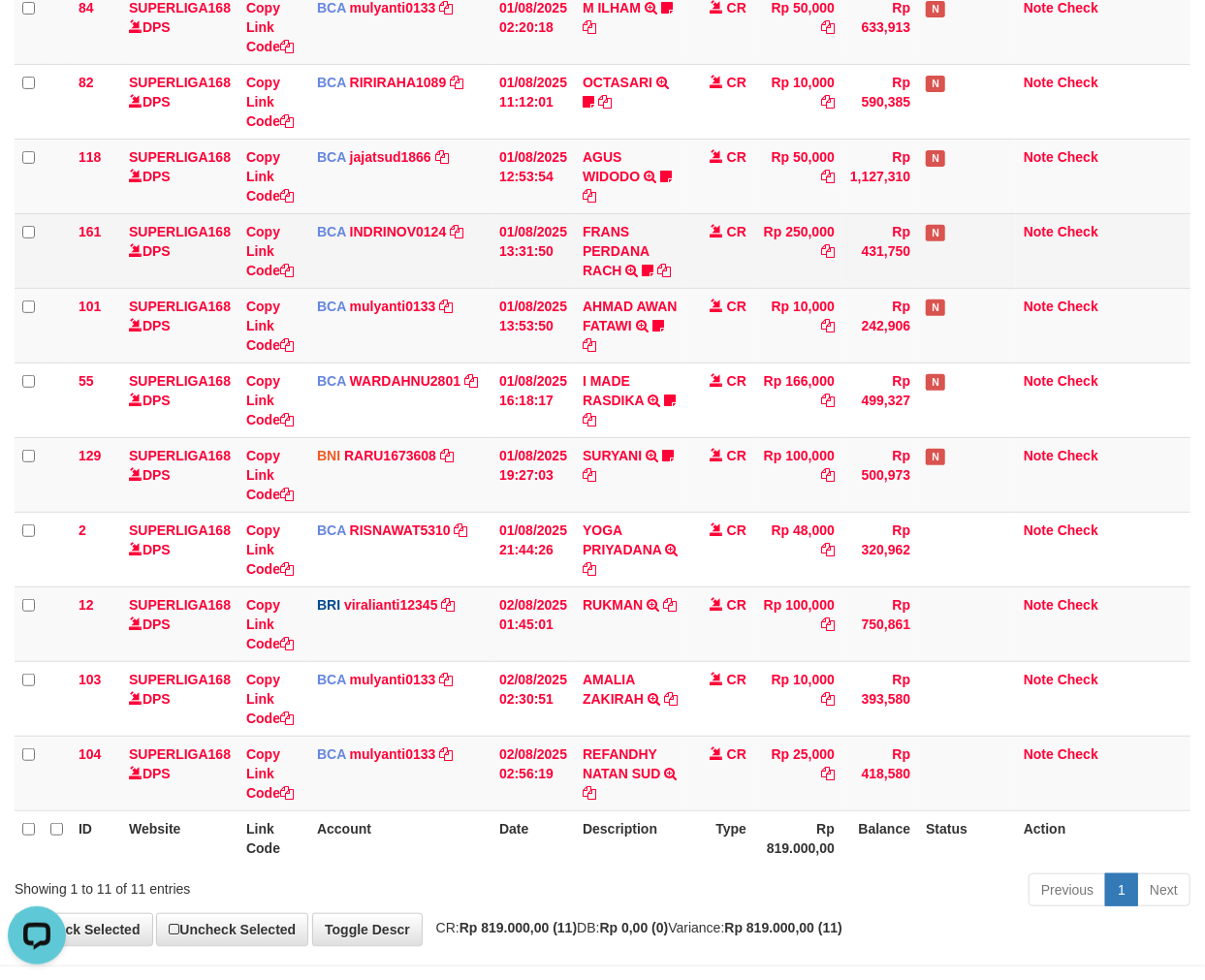 drag, startPoint x: 505, startPoint y: 170, endPoint x: 1052, endPoint y: 271, distance: 556.2463 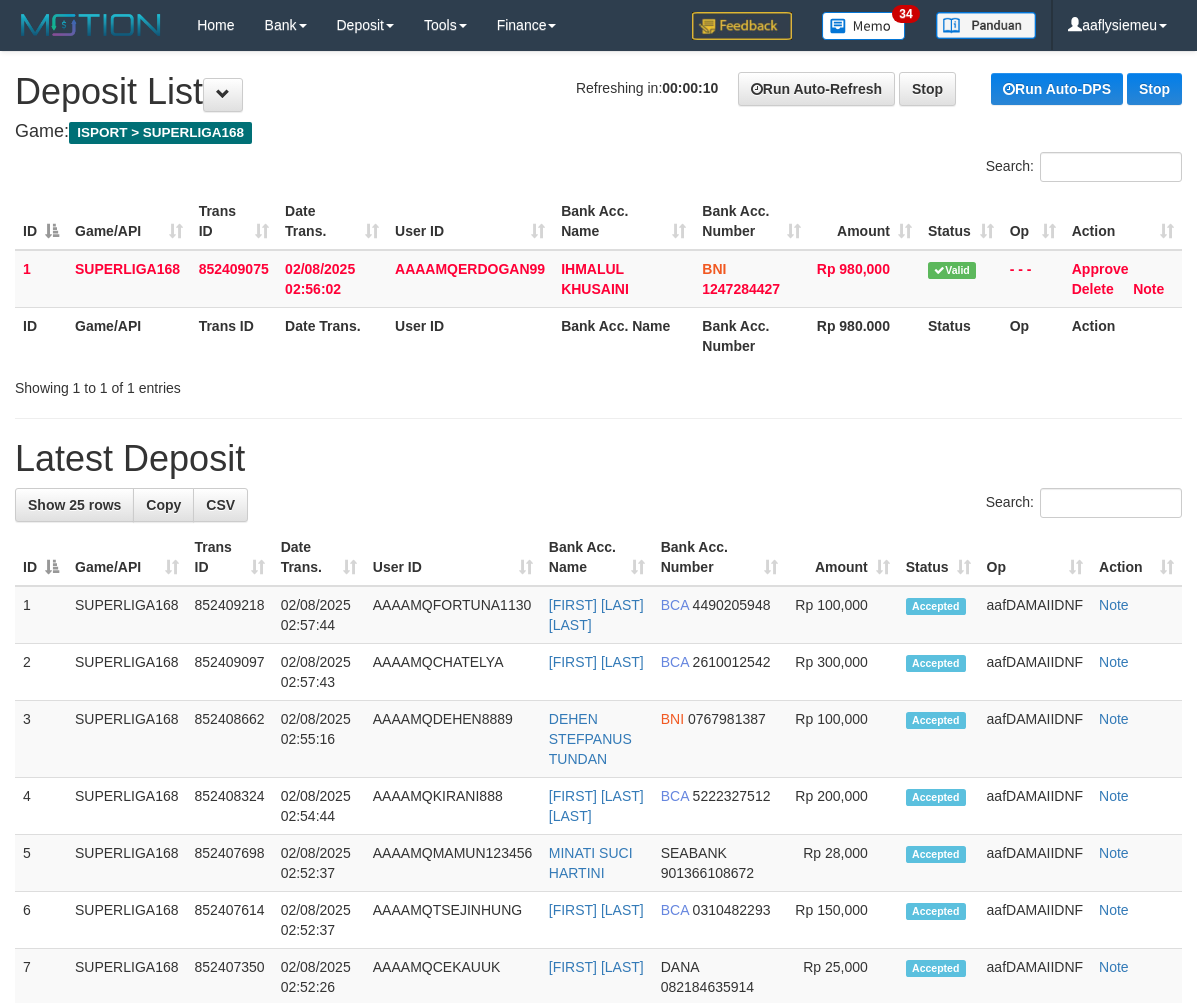 scroll, scrollTop: 0, scrollLeft: 0, axis: both 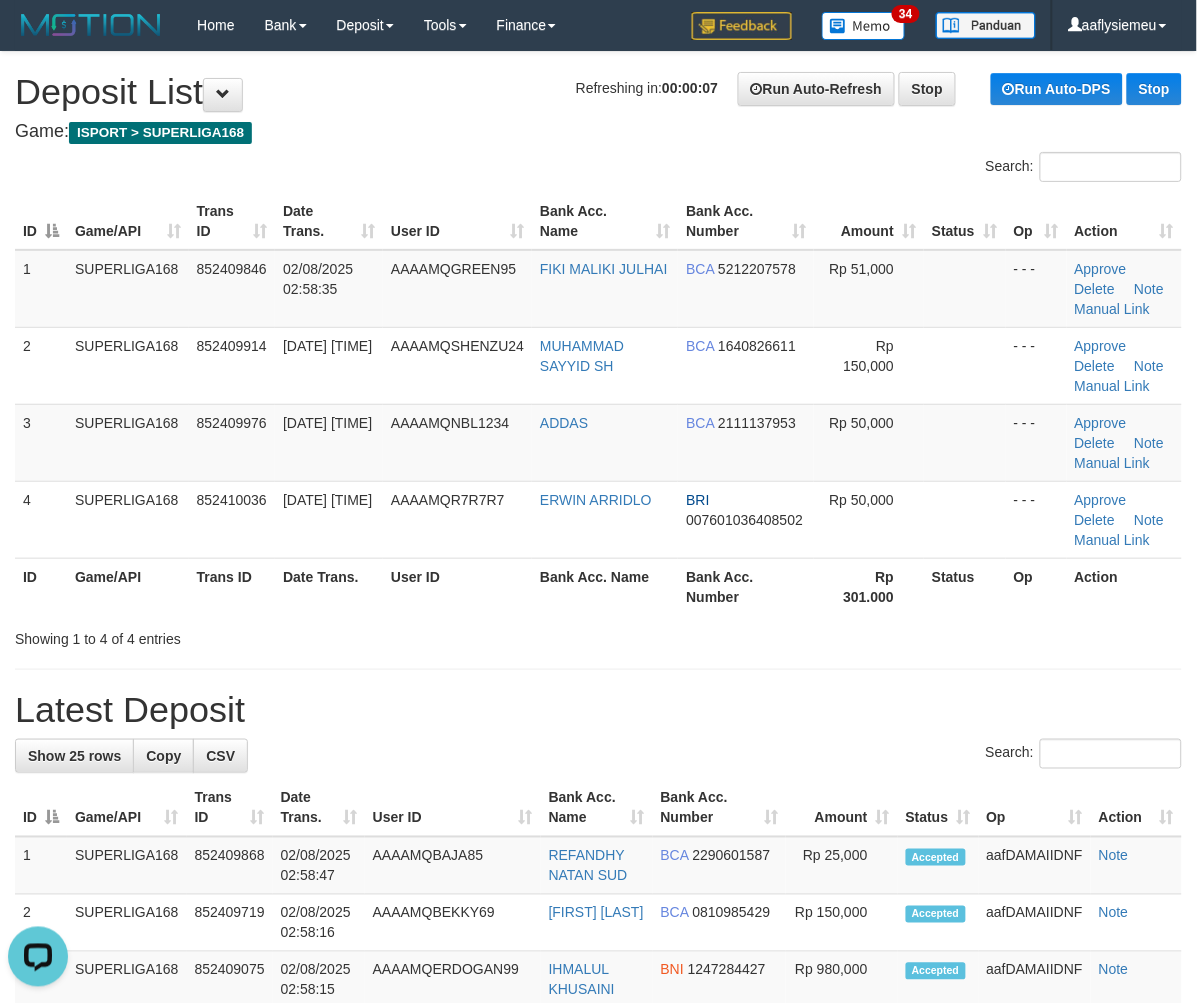 drag, startPoint x: 352, startPoint y: 463, endPoint x: 10, endPoint y: 643, distance: 386.47638 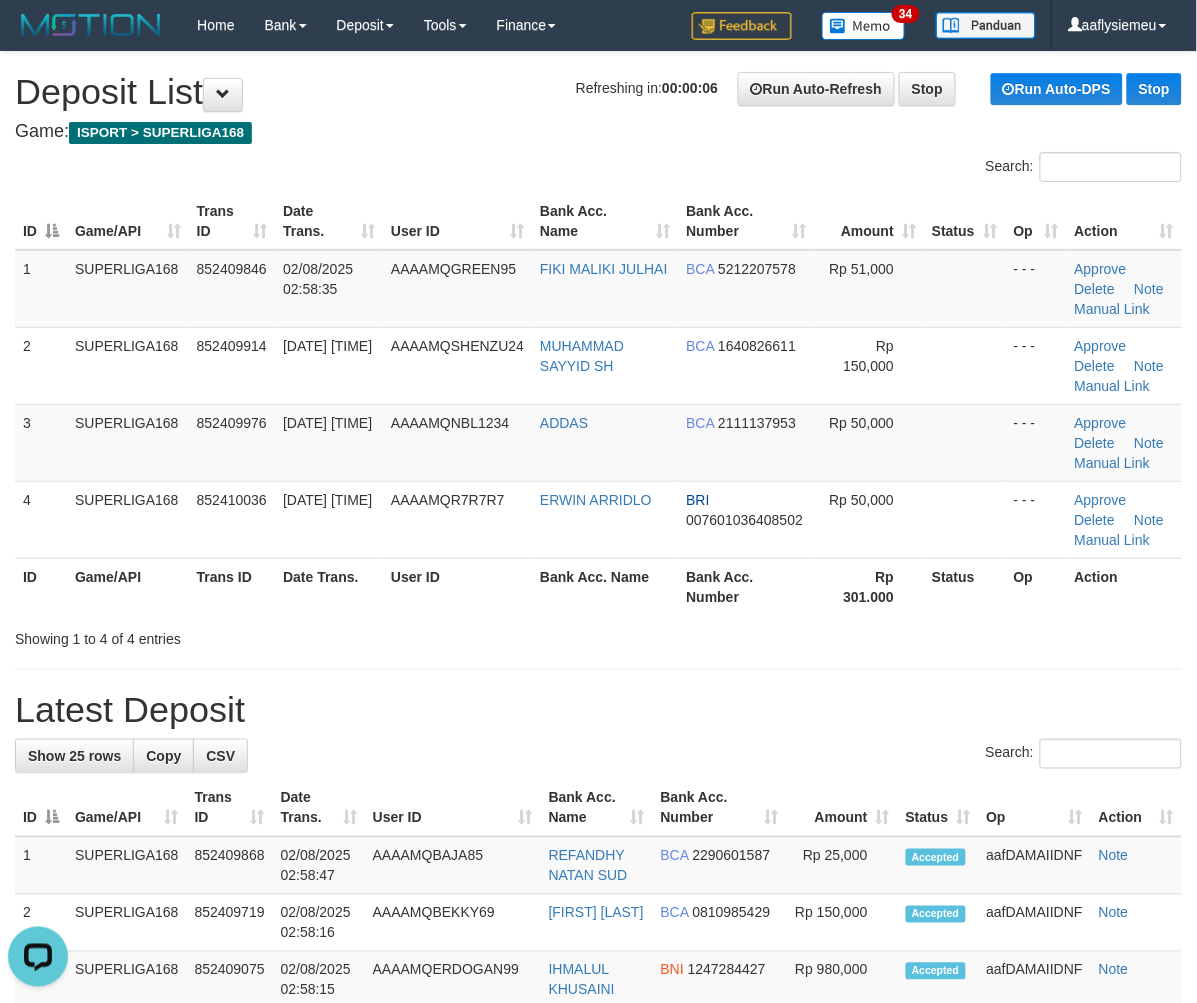 drag, startPoint x: 242, startPoint y: 514, endPoint x: 5, endPoint y: 616, distance: 258.01746 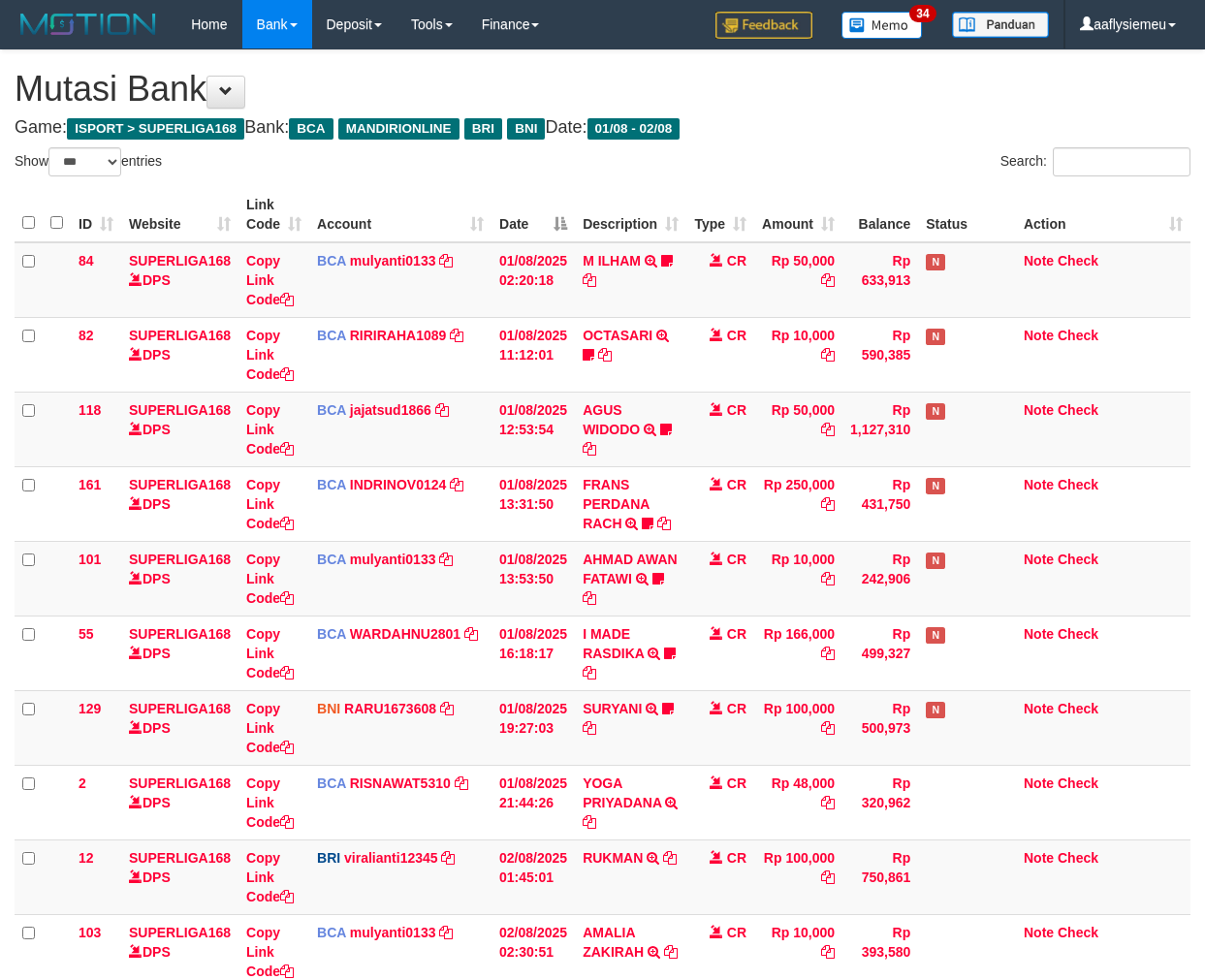 select on "***" 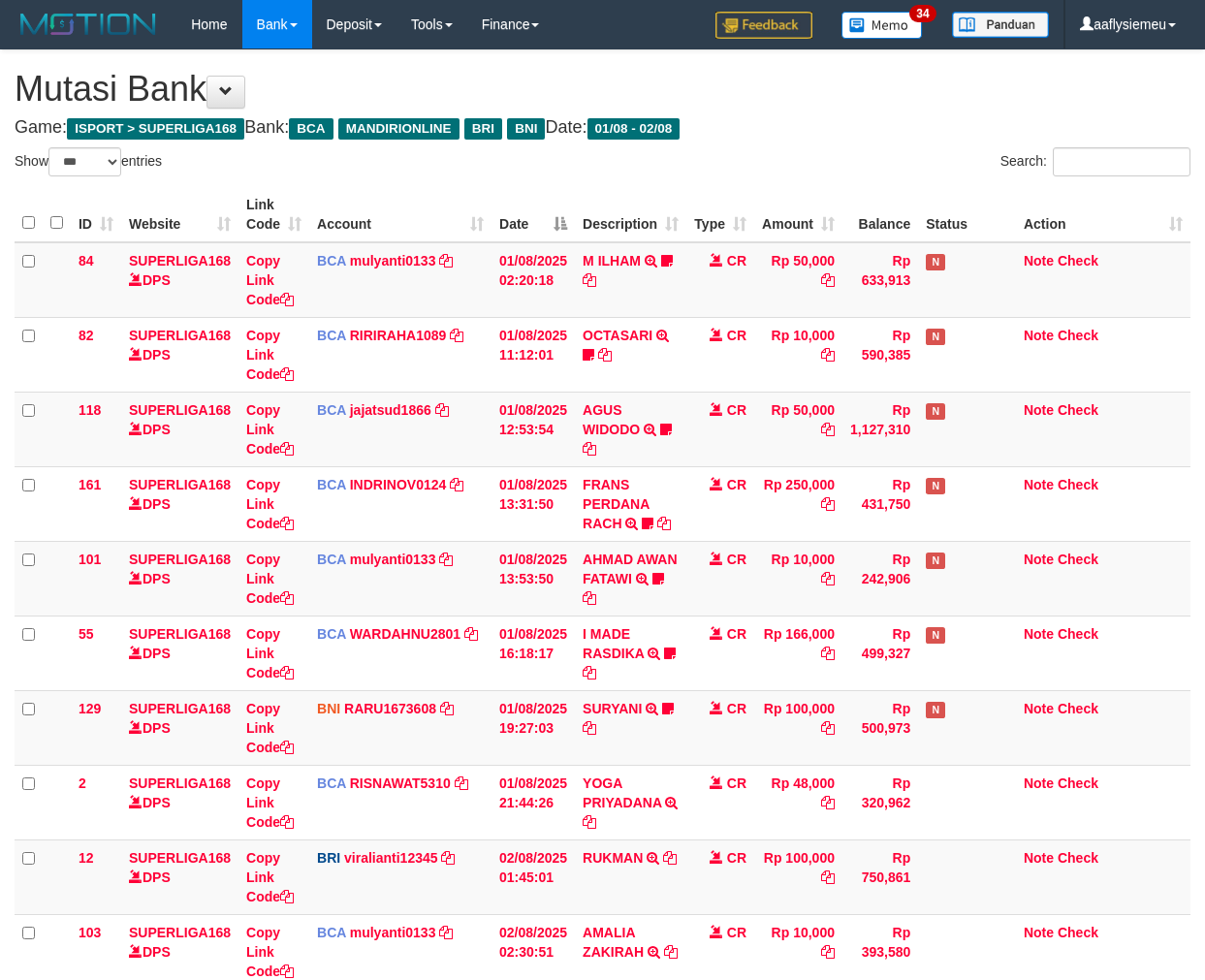 scroll, scrollTop: 253, scrollLeft: 0, axis: vertical 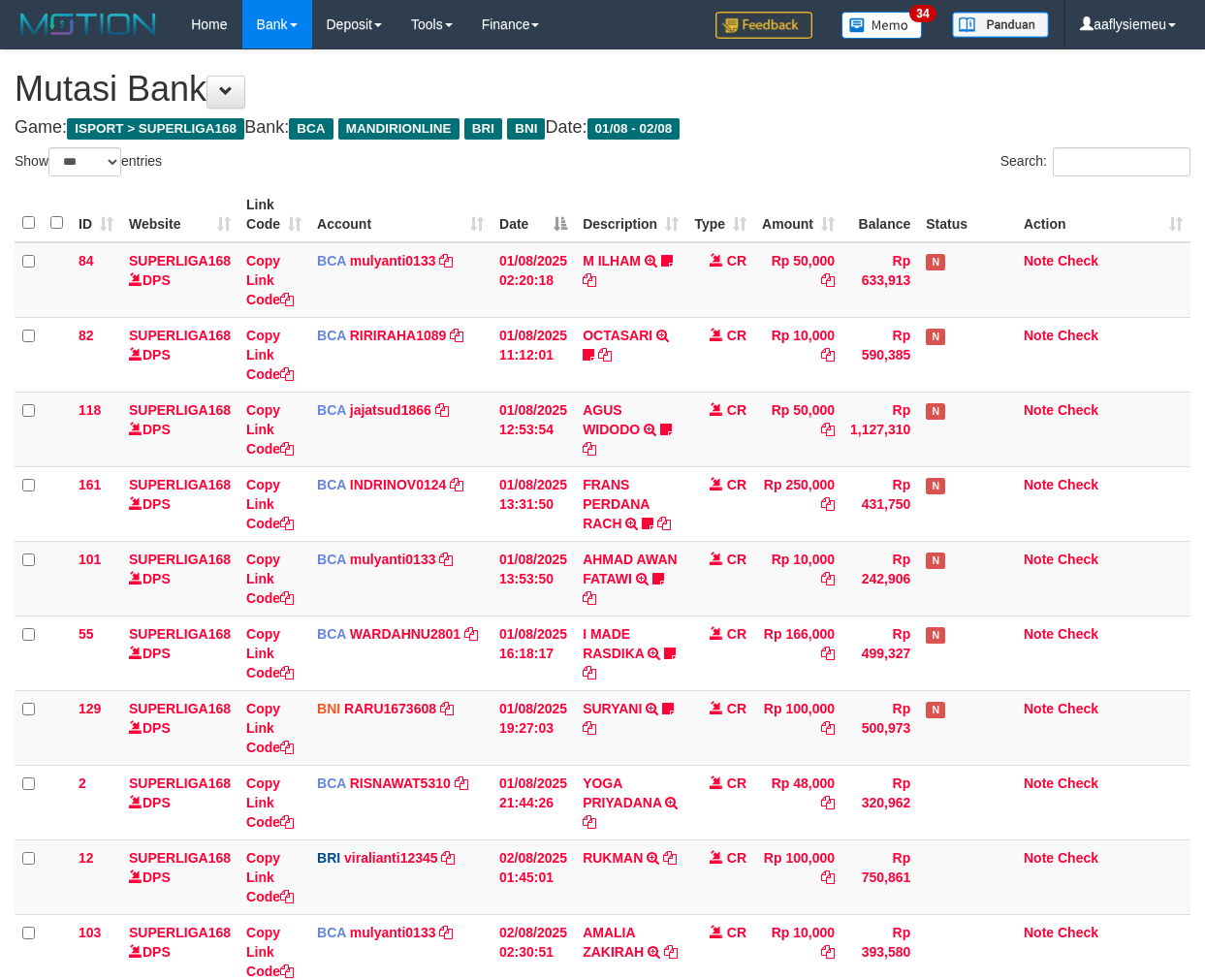 select on "***" 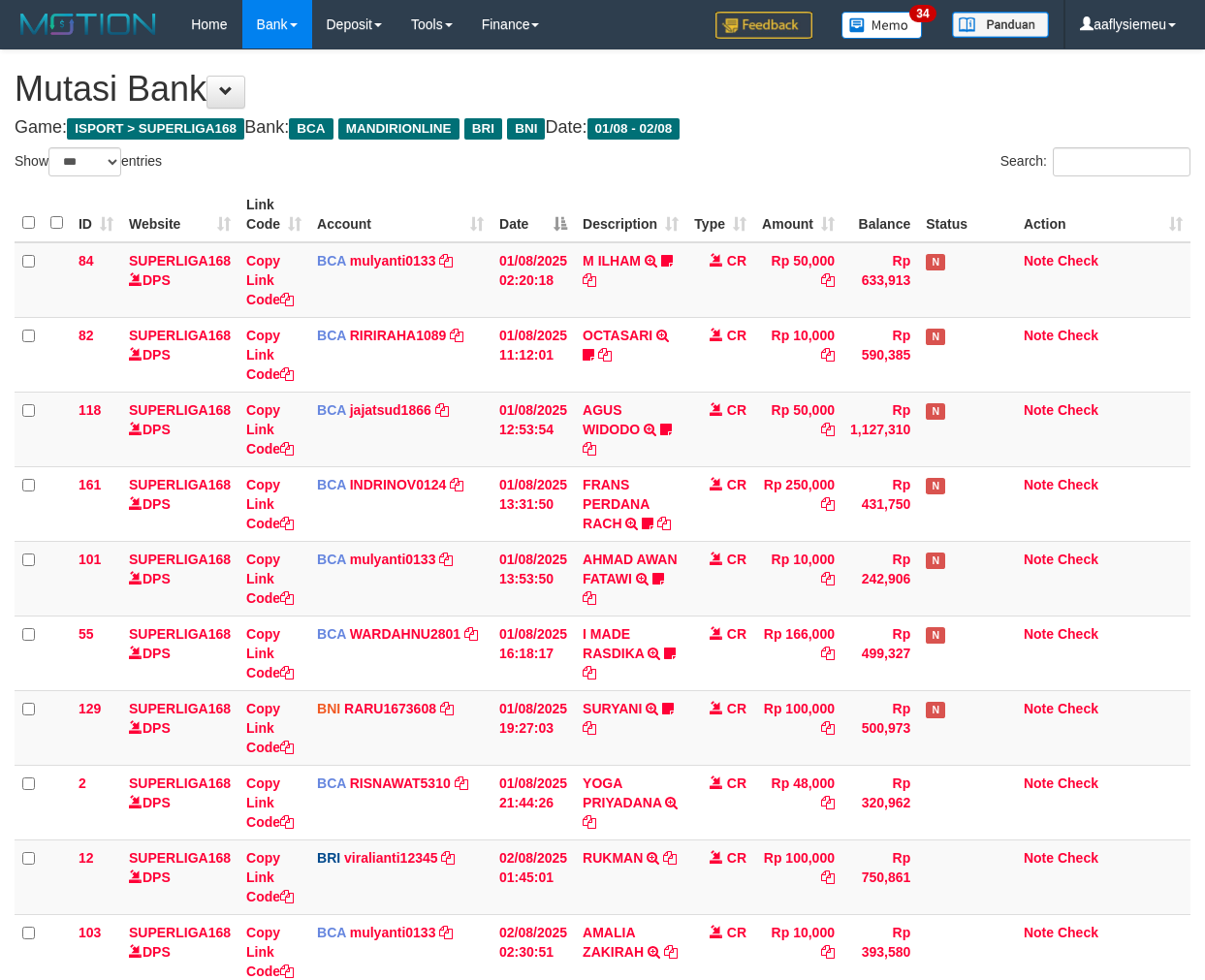 scroll, scrollTop: 253, scrollLeft: 0, axis: vertical 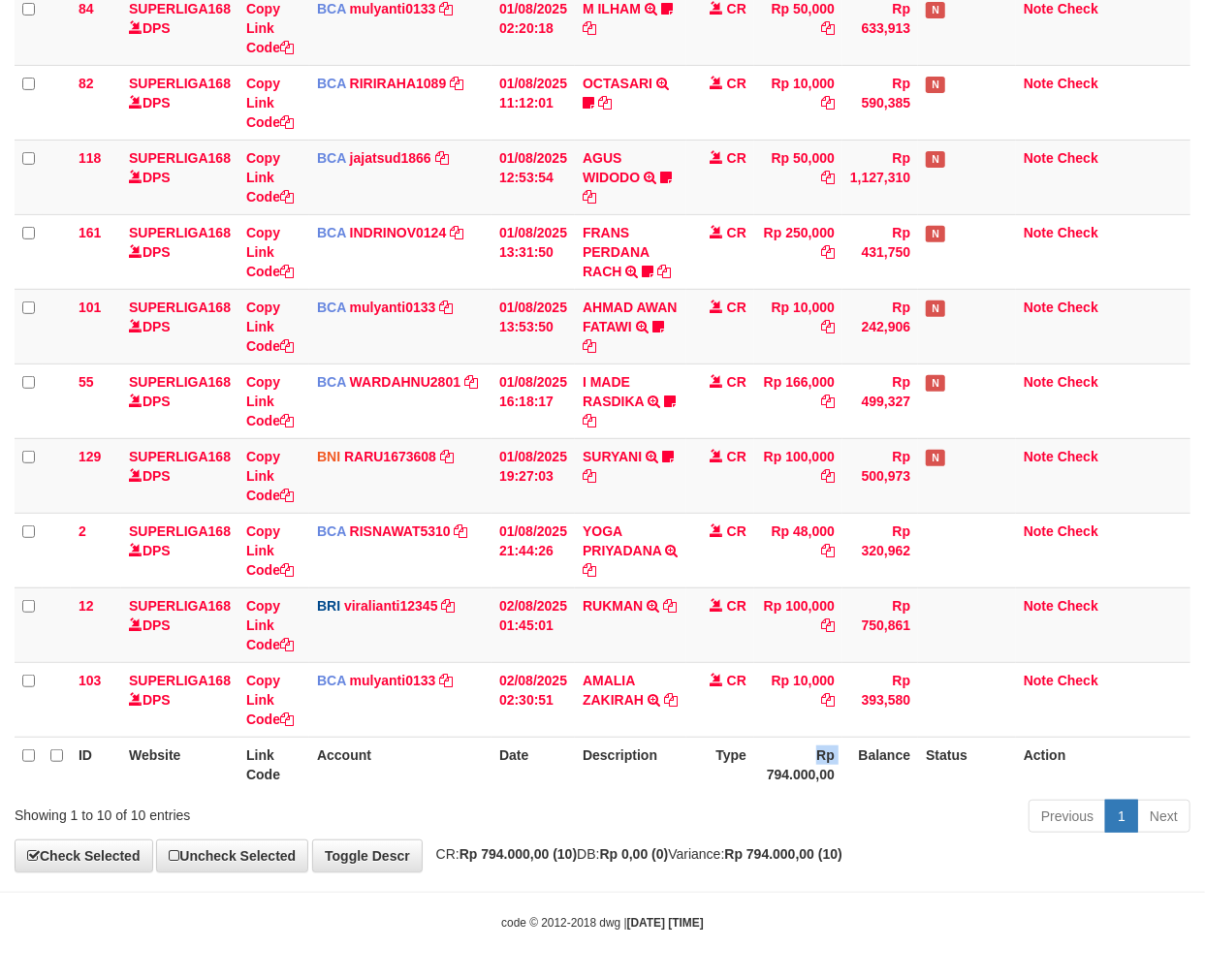 drag, startPoint x: 756, startPoint y: 781, endPoint x: 1206, endPoint y: 662, distance: 465.46858 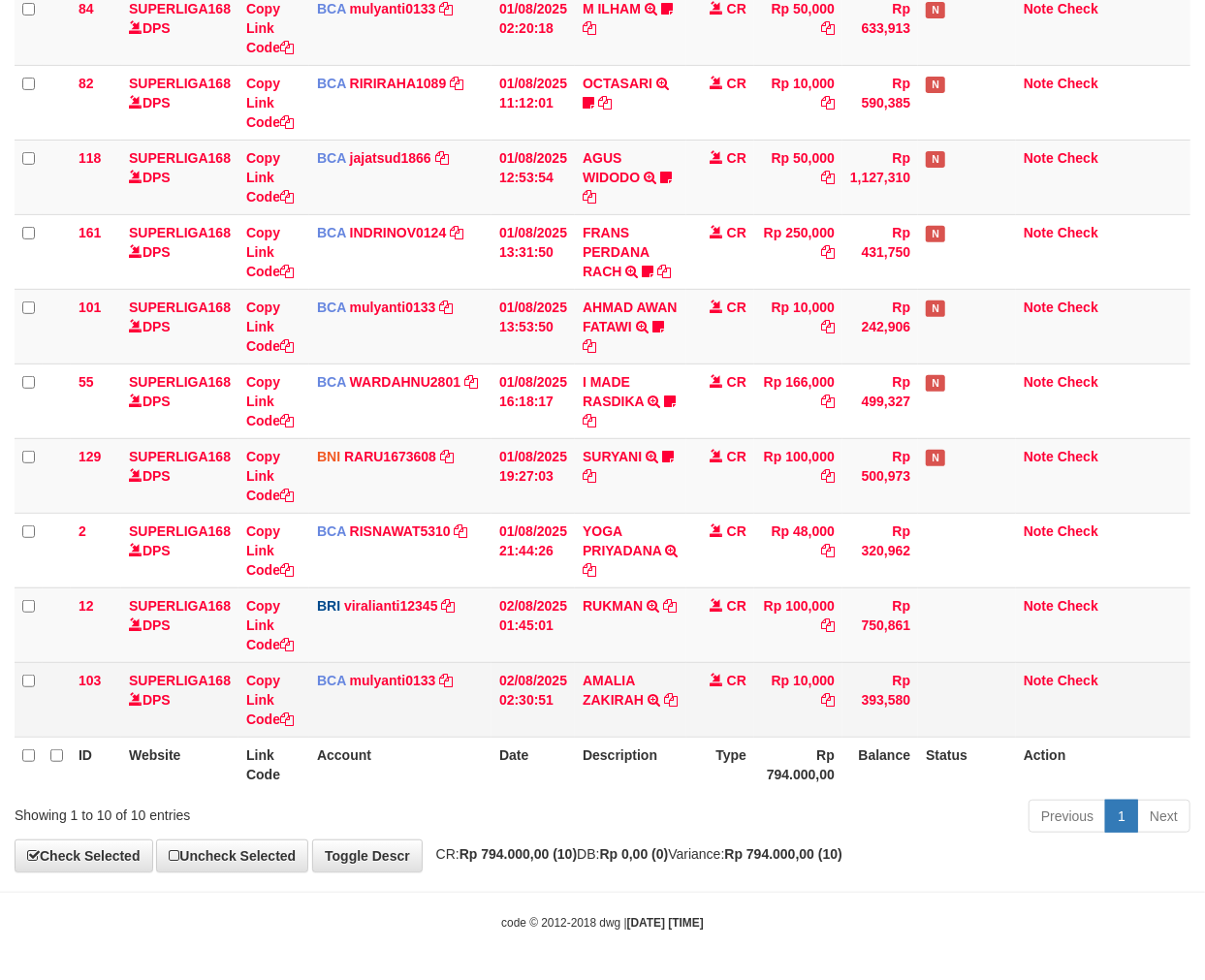 click on "AMALIA ZAKIRAH         TRSF E-BANKING CR 0208/FTSCY/WS95031
10000.00AMALIA ZAKIRAH" at bounding box center [630, 699] 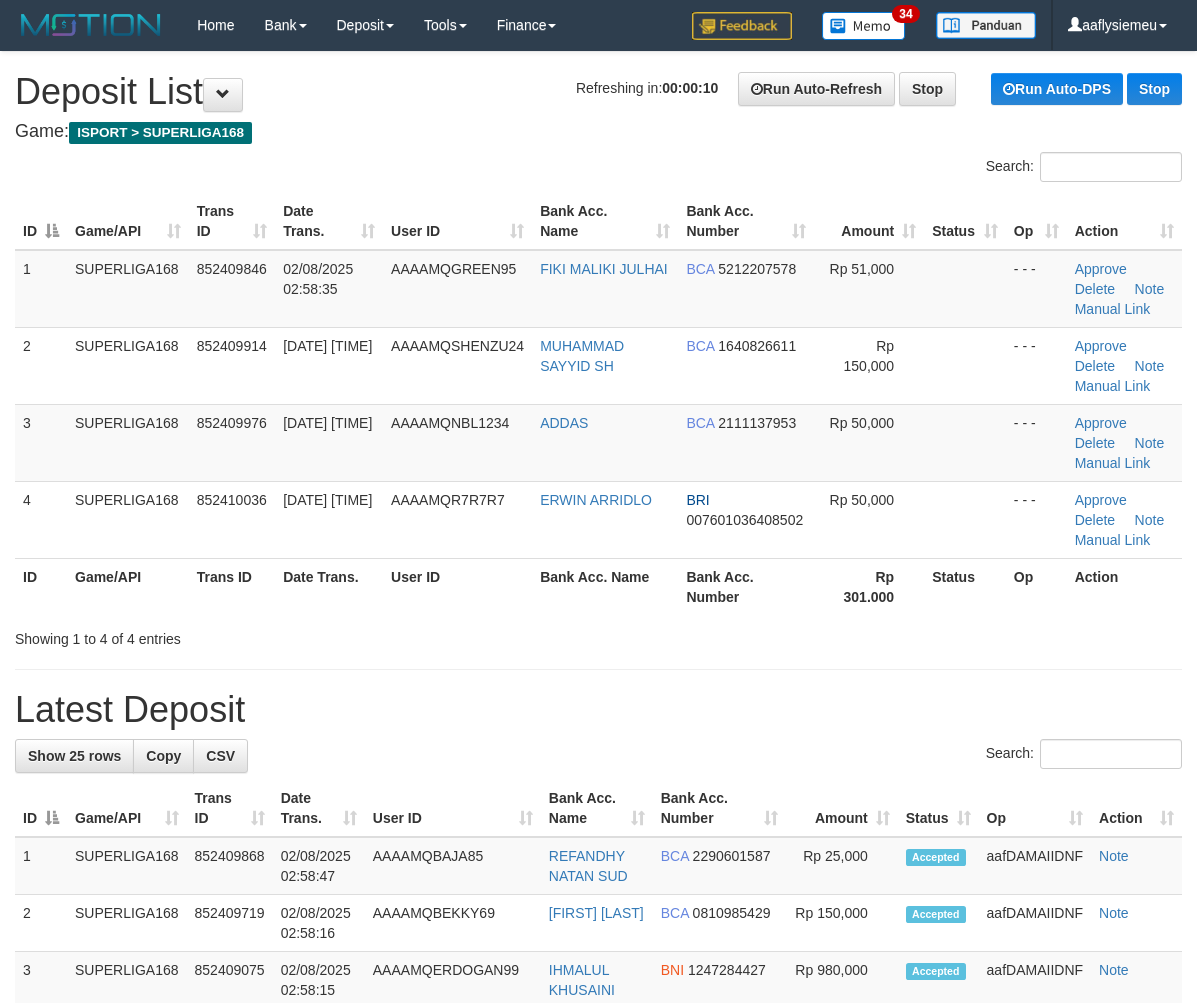 scroll, scrollTop: 0, scrollLeft: 0, axis: both 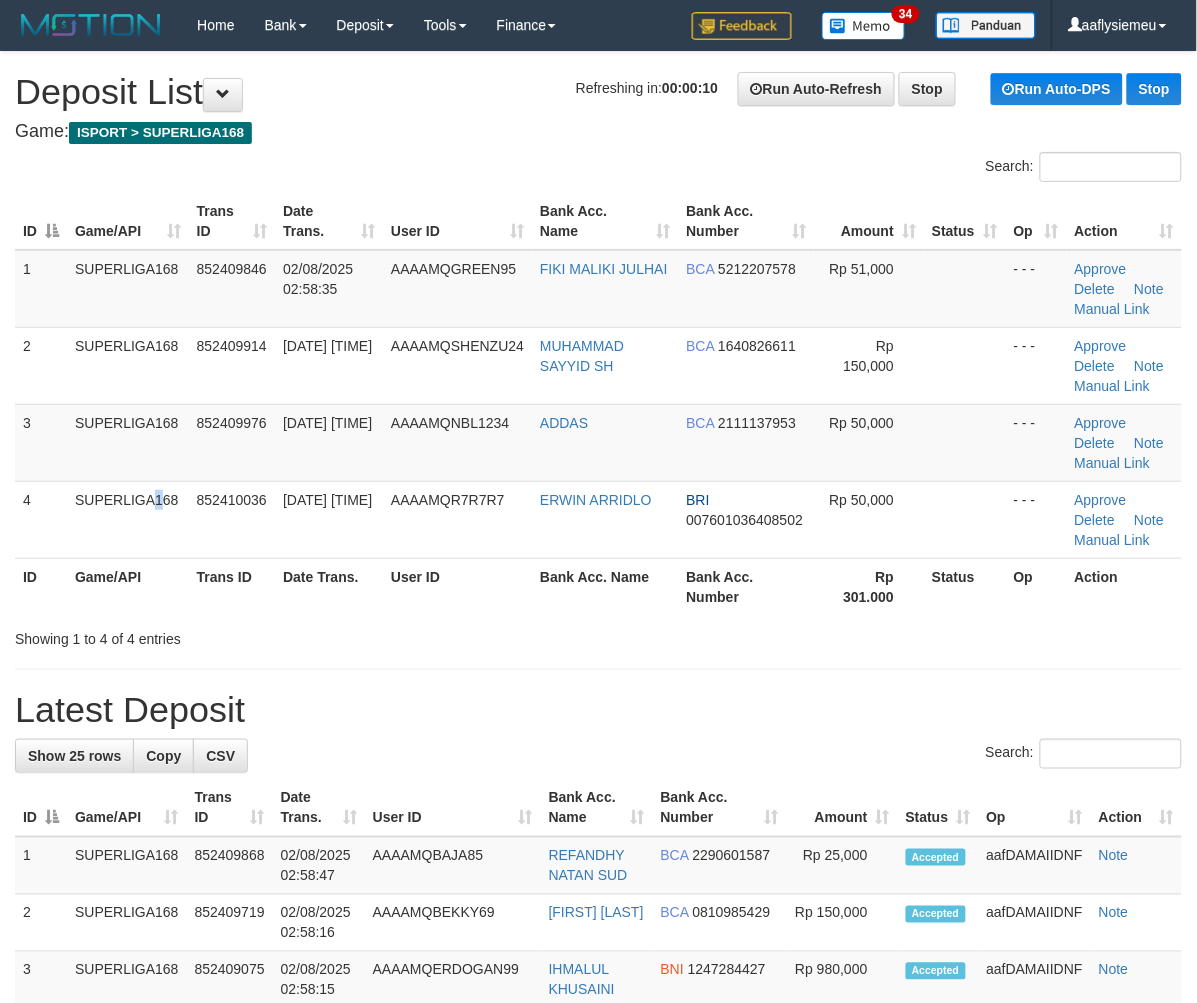 click on "SUPERLIGA168" at bounding box center (128, 519) 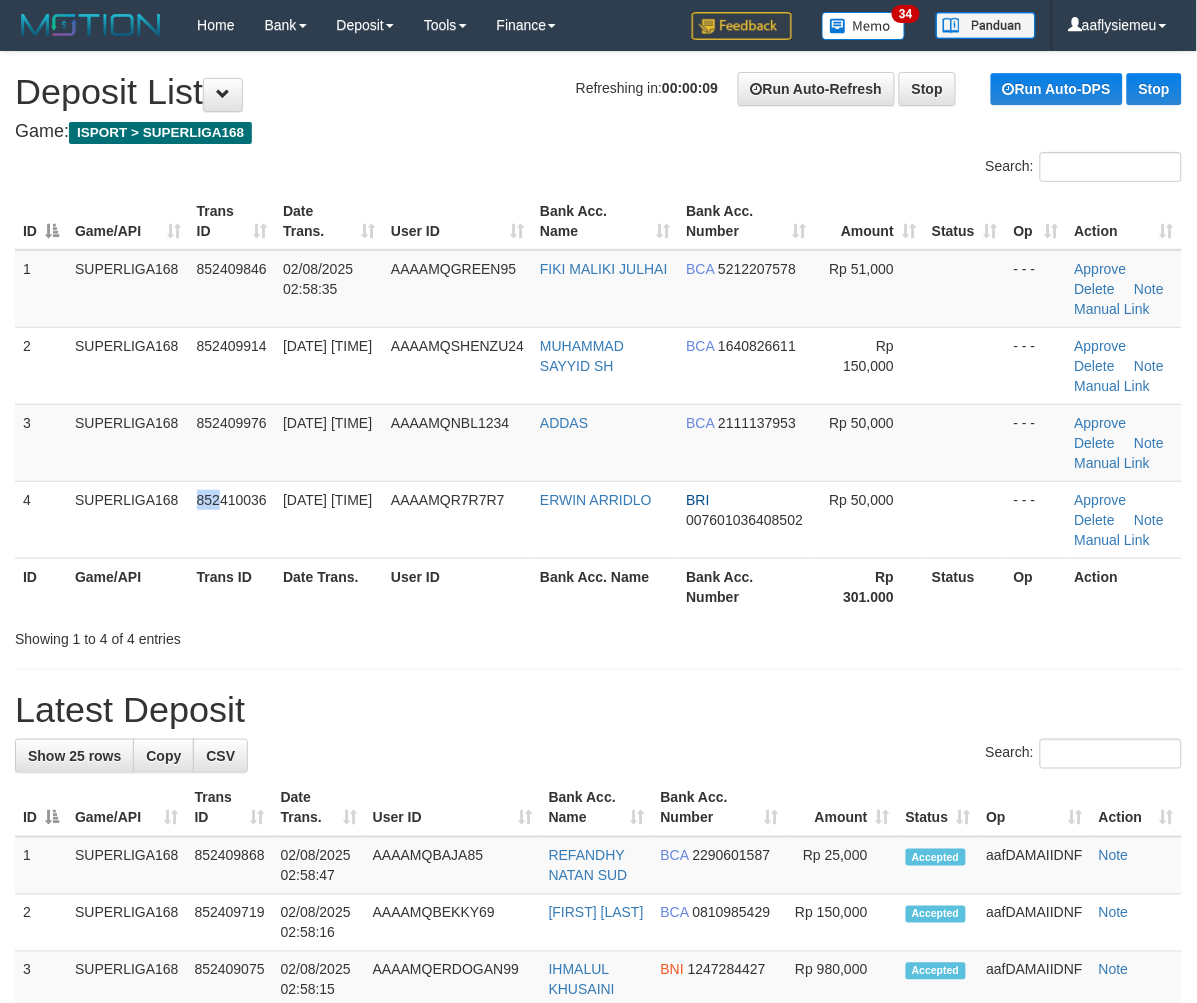 drag, startPoint x: 216, startPoint y: 537, endPoint x: 7, endPoint y: 616, distance: 223.43231 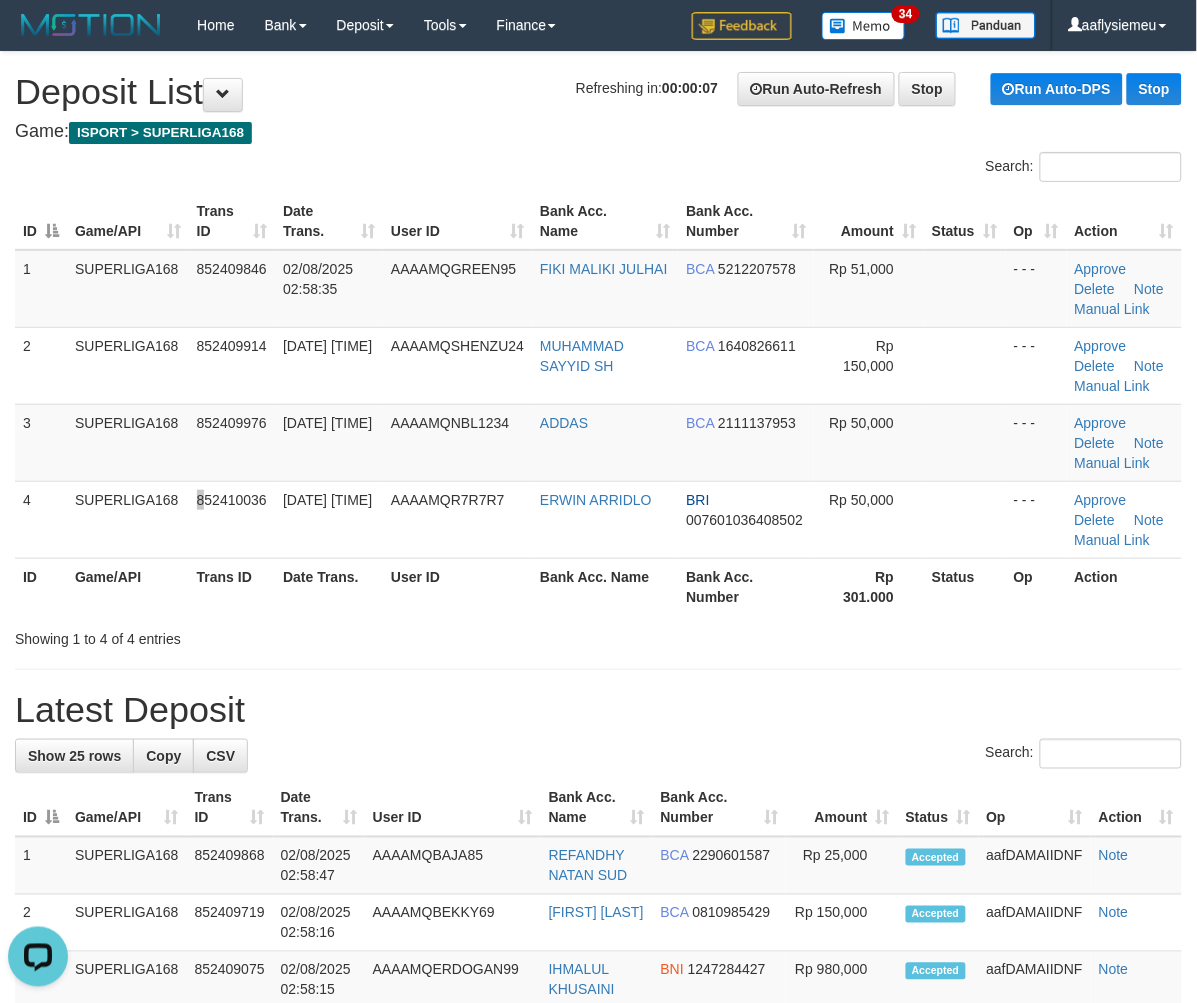 scroll, scrollTop: 0, scrollLeft: 0, axis: both 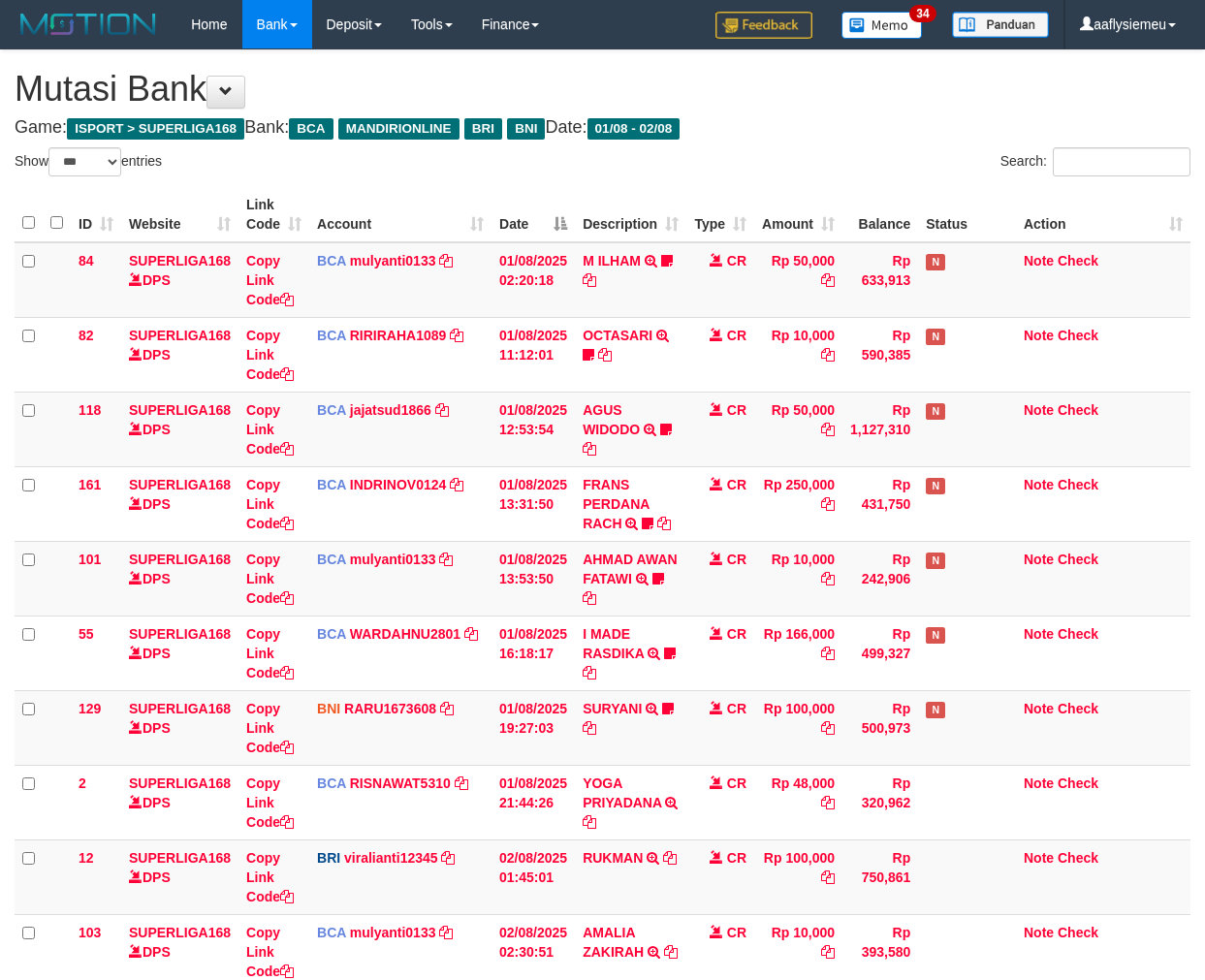 select on "***" 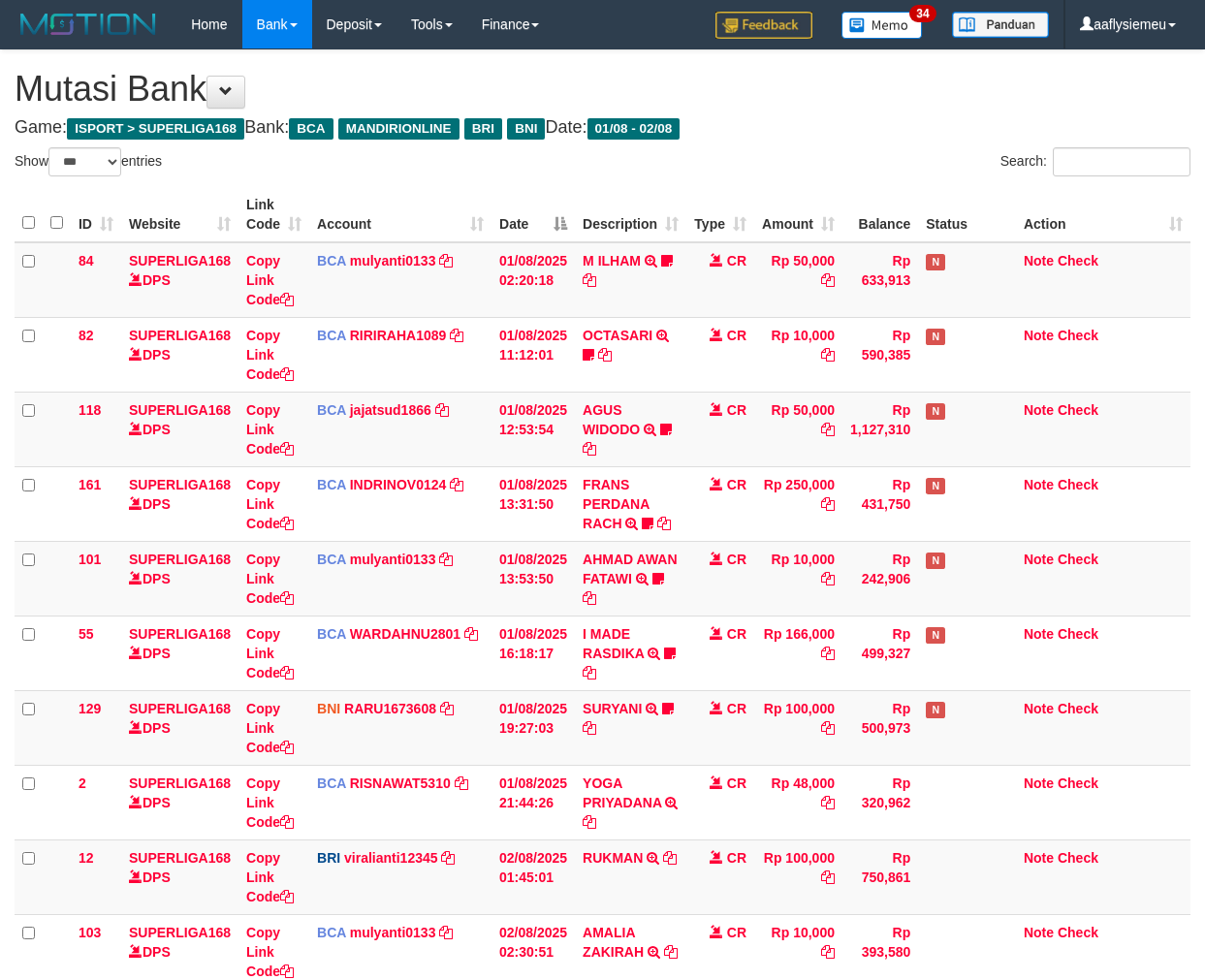 scroll, scrollTop: 253, scrollLeft: 0, axis: vertical 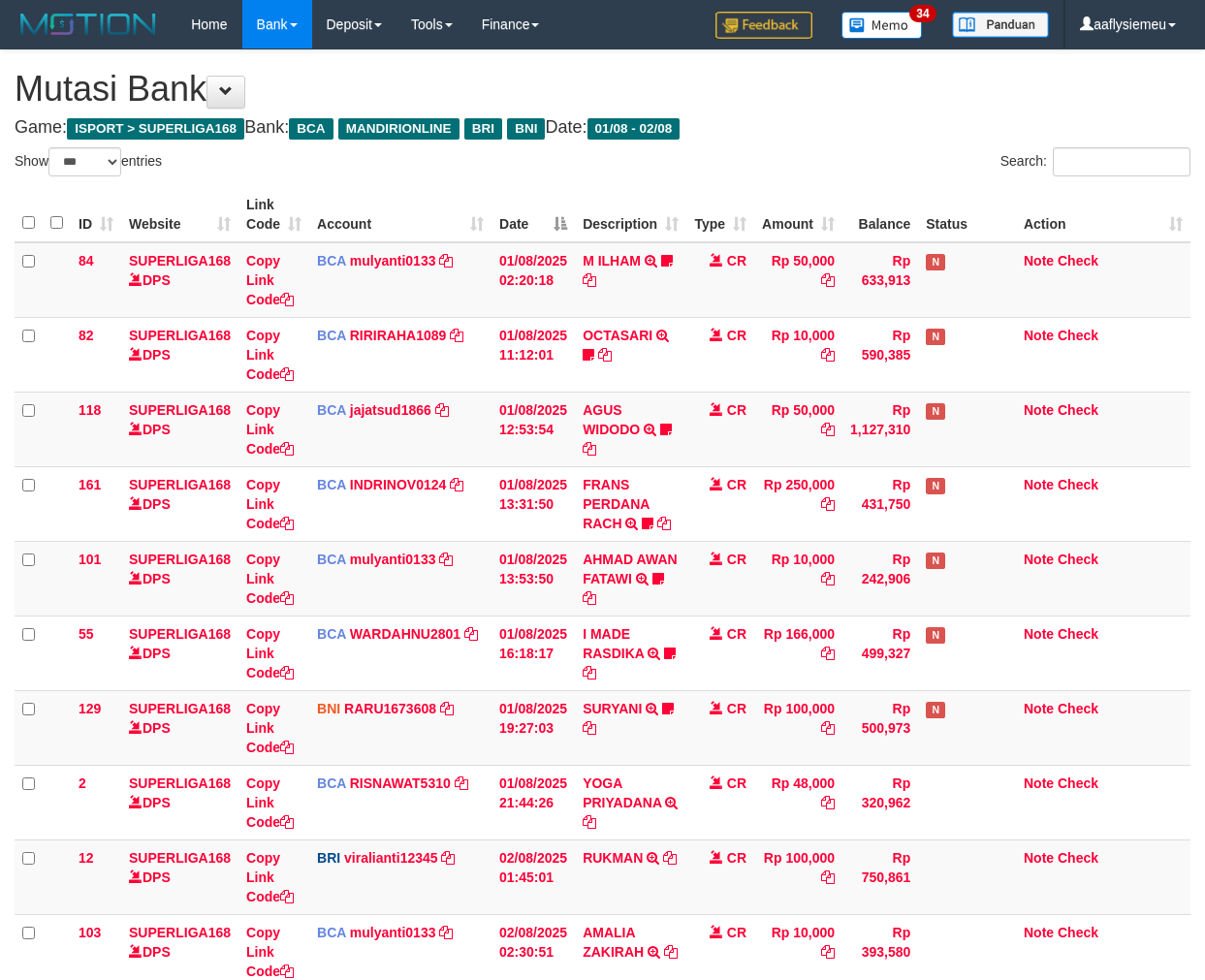 select on "***" 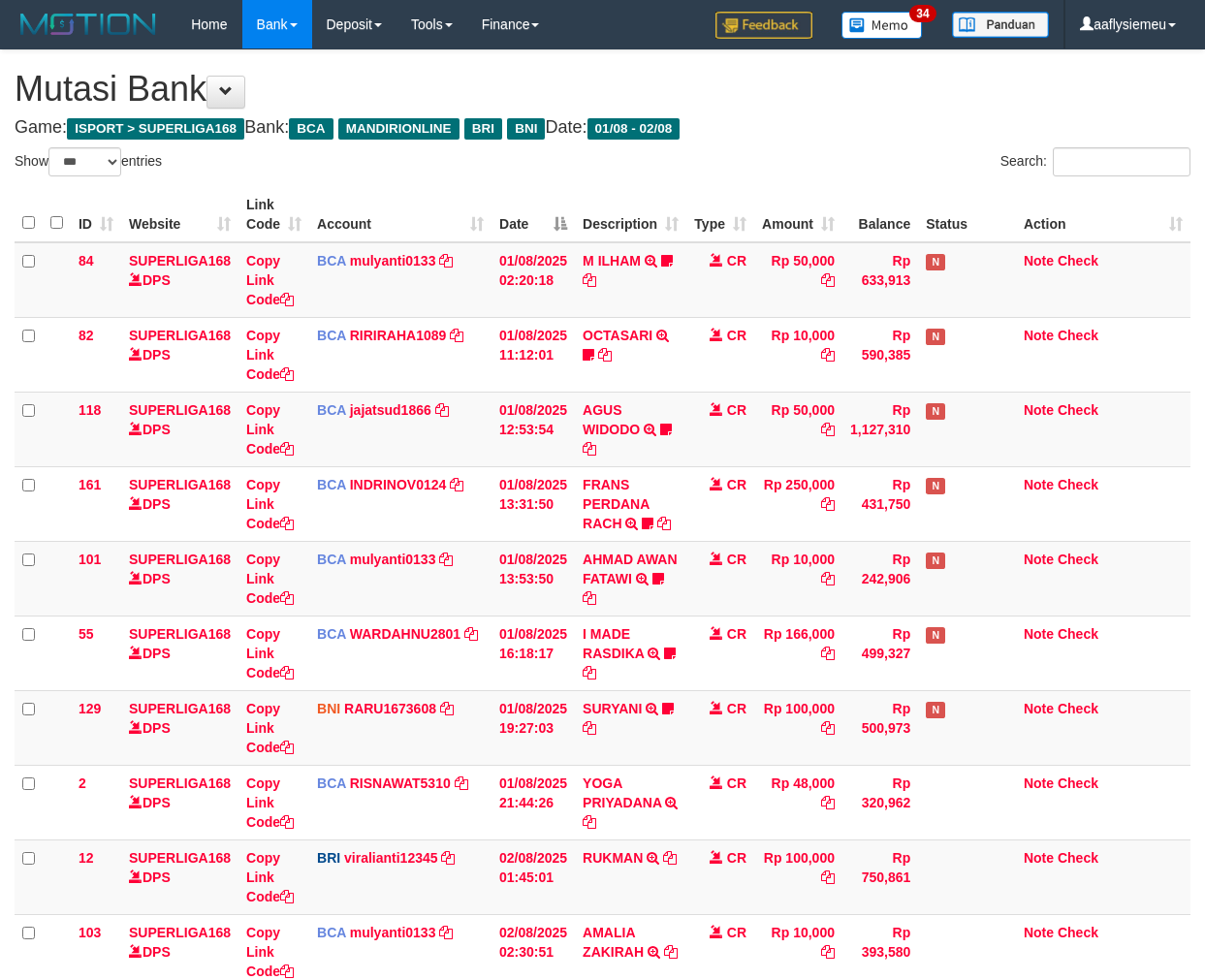 scroll, scrollTop: 253, scrollLeft: 0, axis: vertical 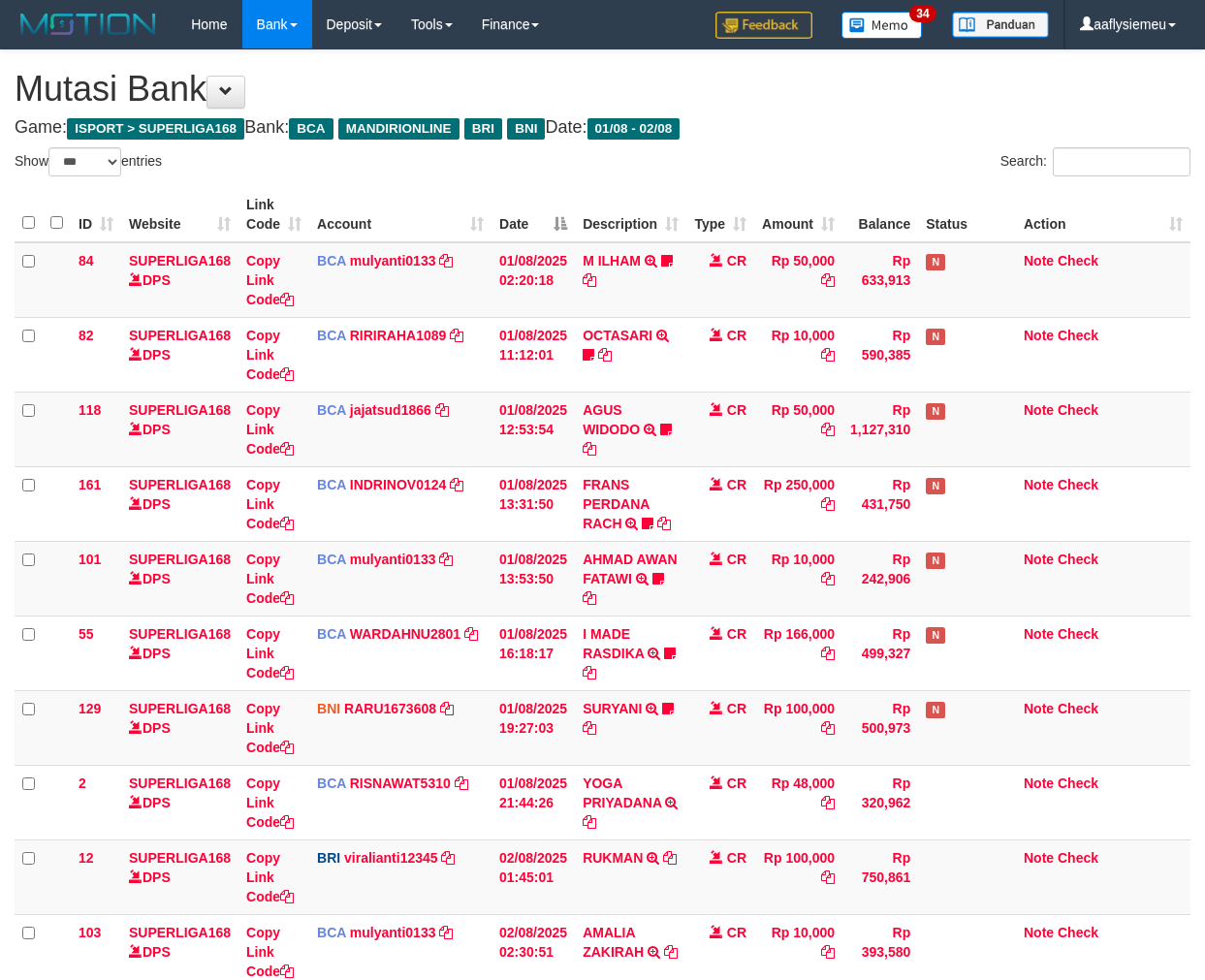 select on "***" 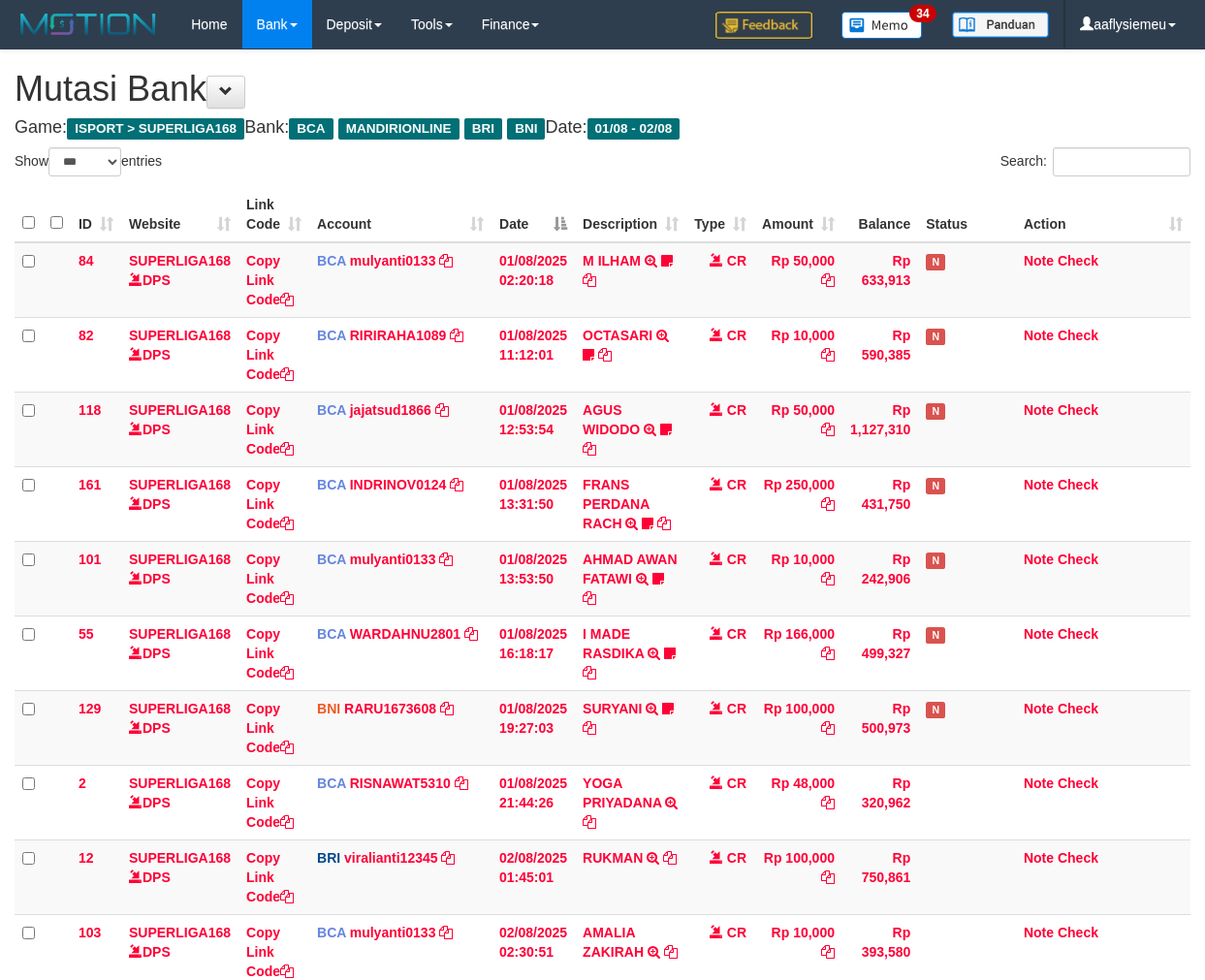 scroll, scrollTop: 253, scrollLeft: 0, axis: vertical 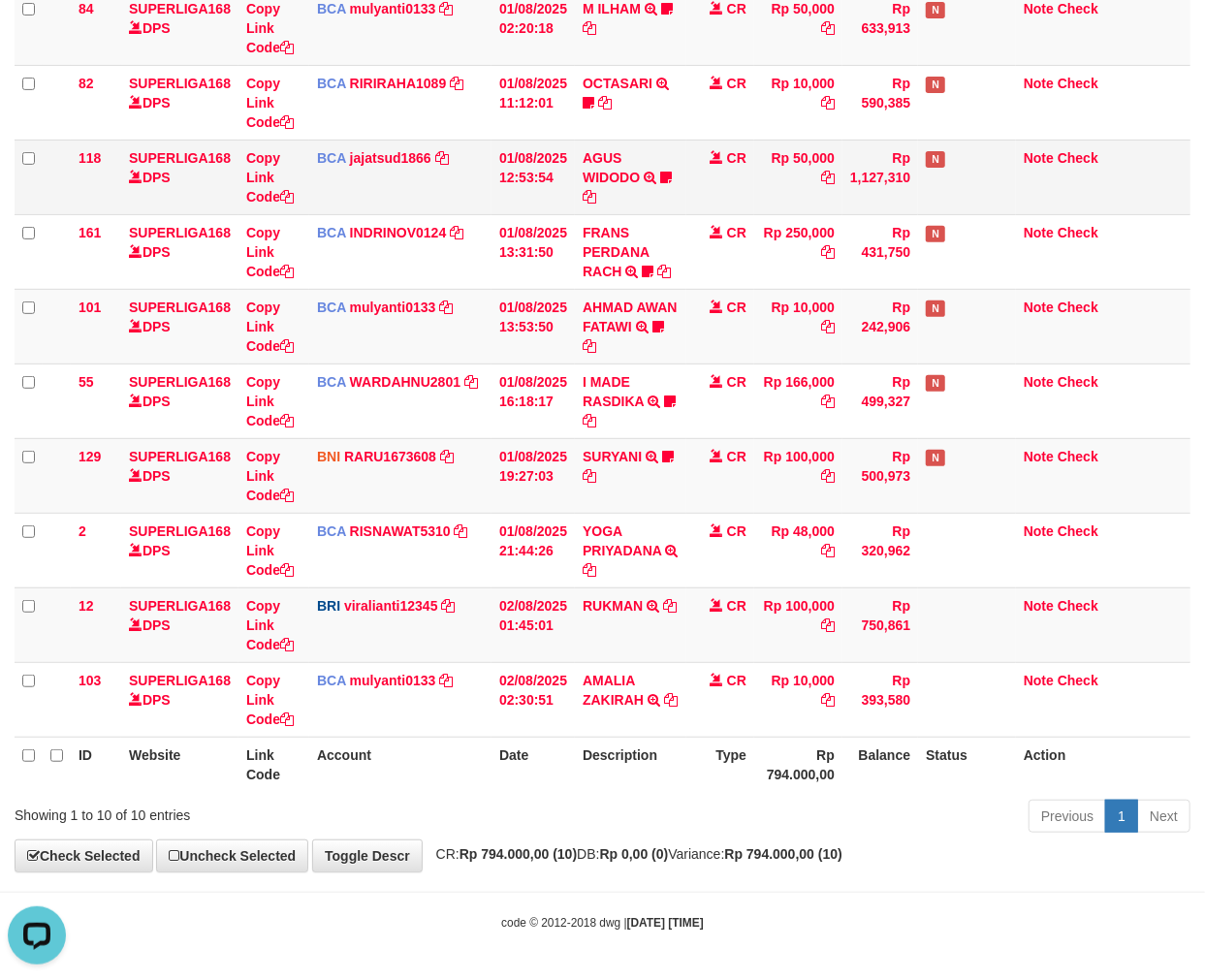 click on "CR" at bounding box center [720, 176] 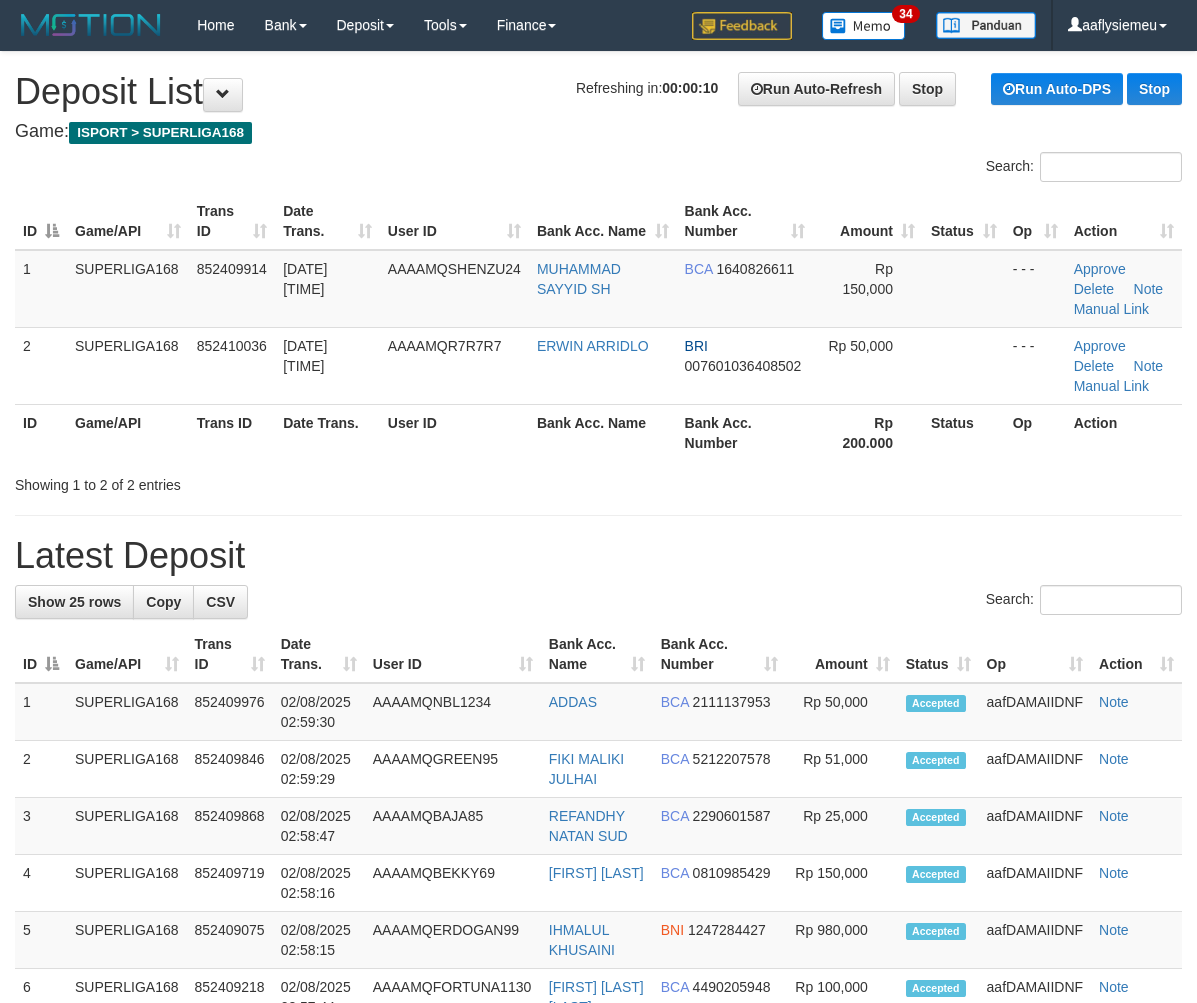 scroll, scrollTop: 0, scrollLeft: 0, axis: both 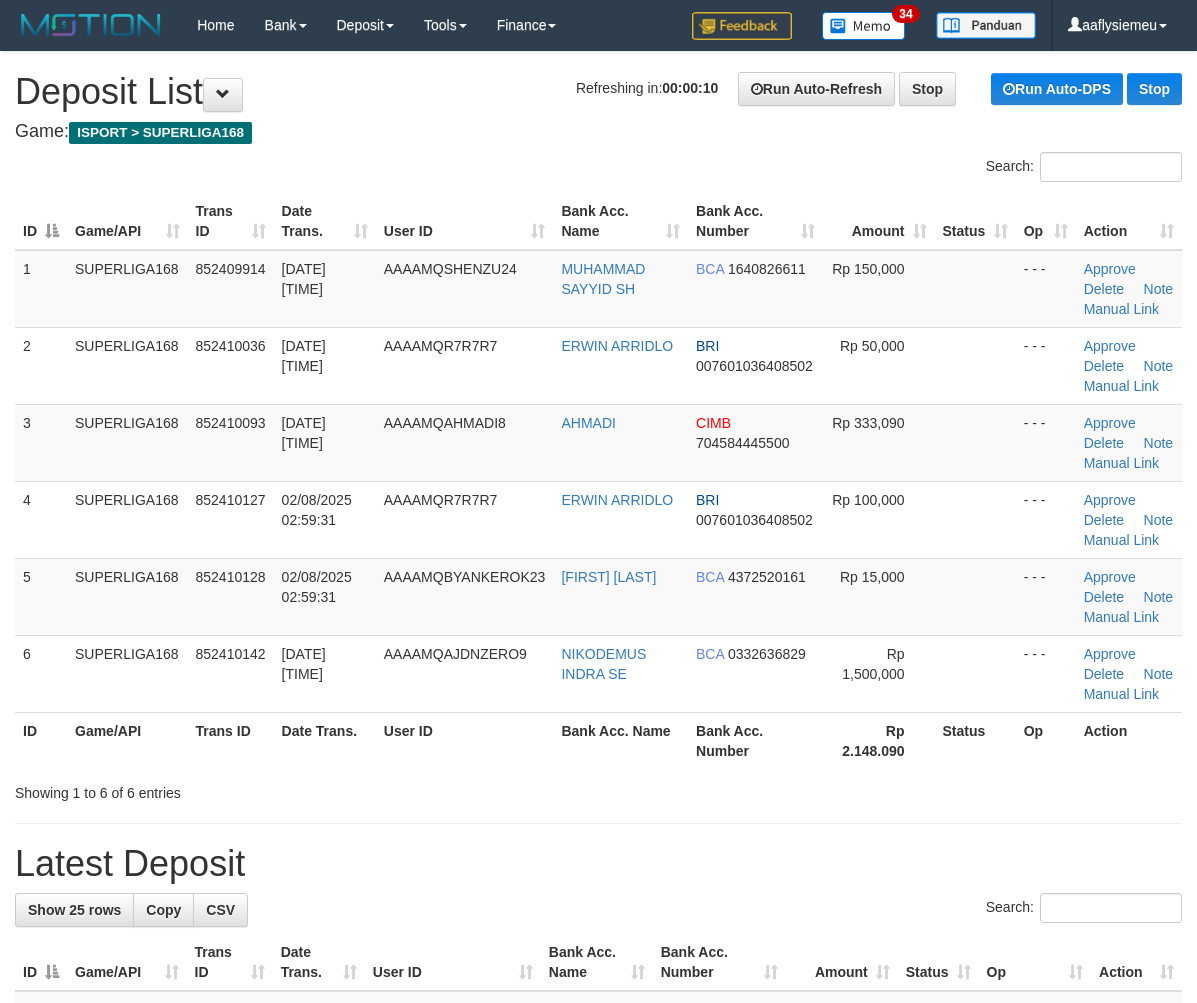 click on "AAAAMQR7R7R7" at bounding box center [465, 365] 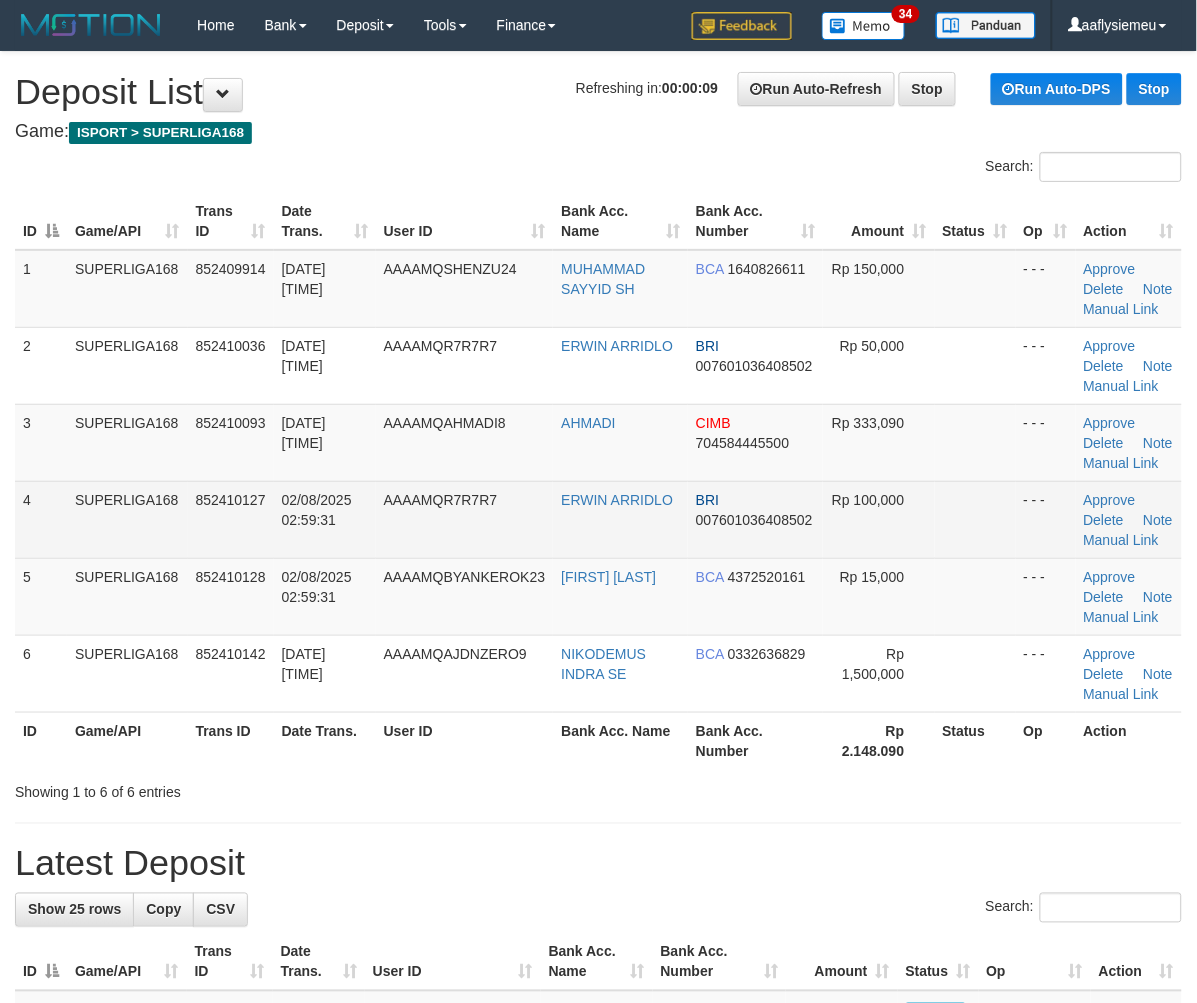 drag, startPoint x: 135, startPoint y: 517, endPoint x: 94, endPoint y: 552, distance: 53.90733 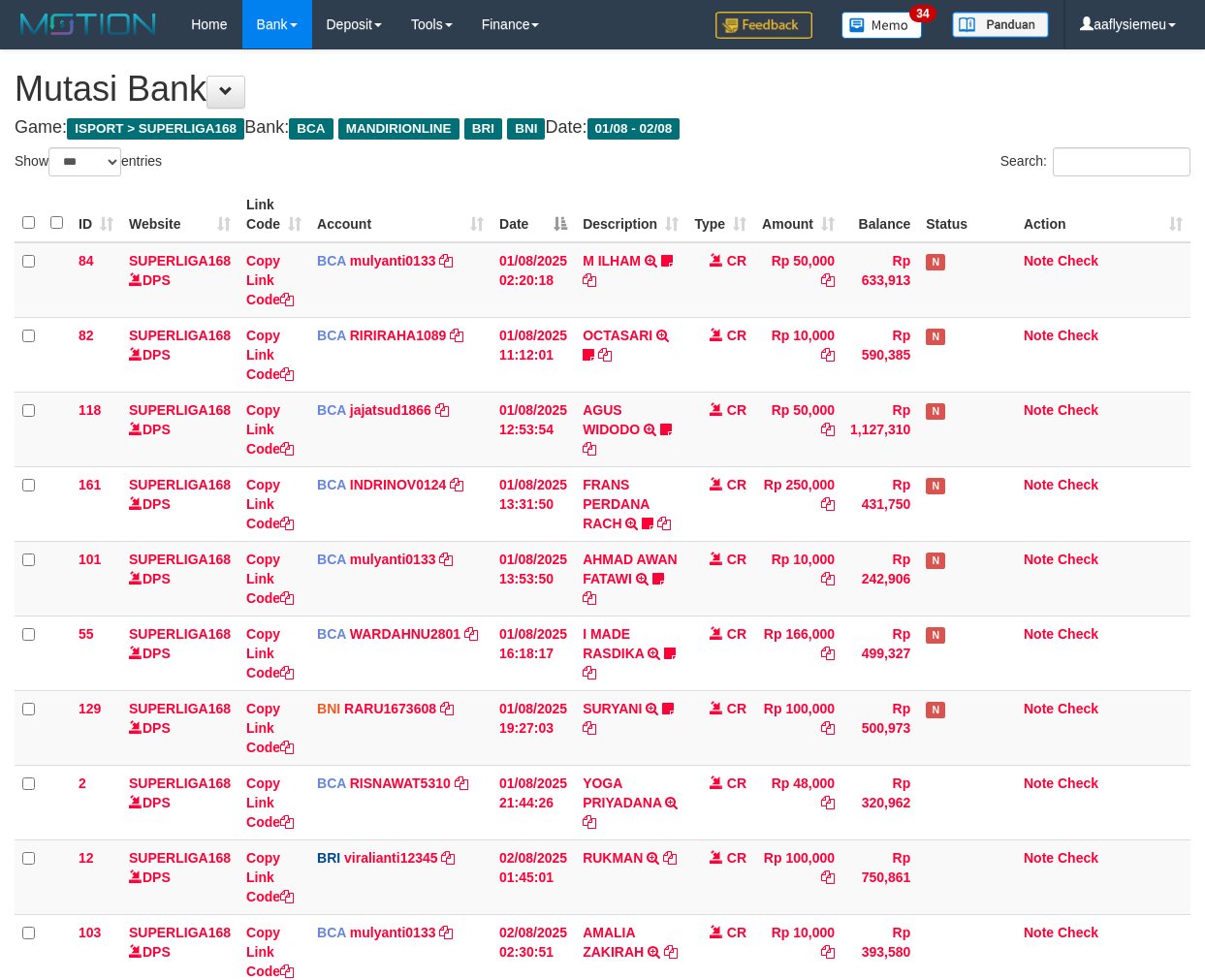 select on "***" 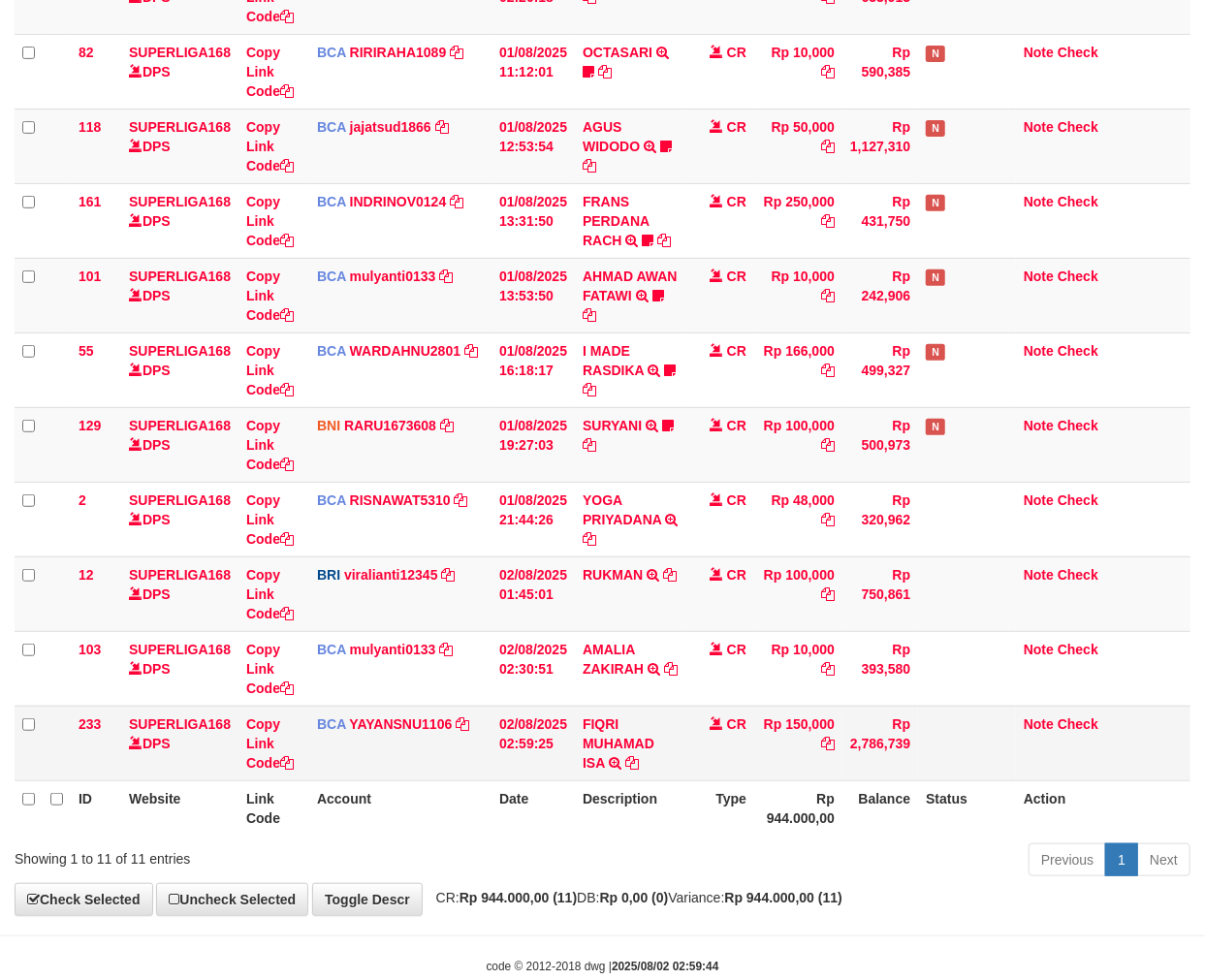 click on "FIQRI MUHAMAD ISA         TRSF E-BANKING CR 0208/FTSCY/WS95031
150000.00FIQRI MUHAMAD ISA" at bounding box center [630, 743] 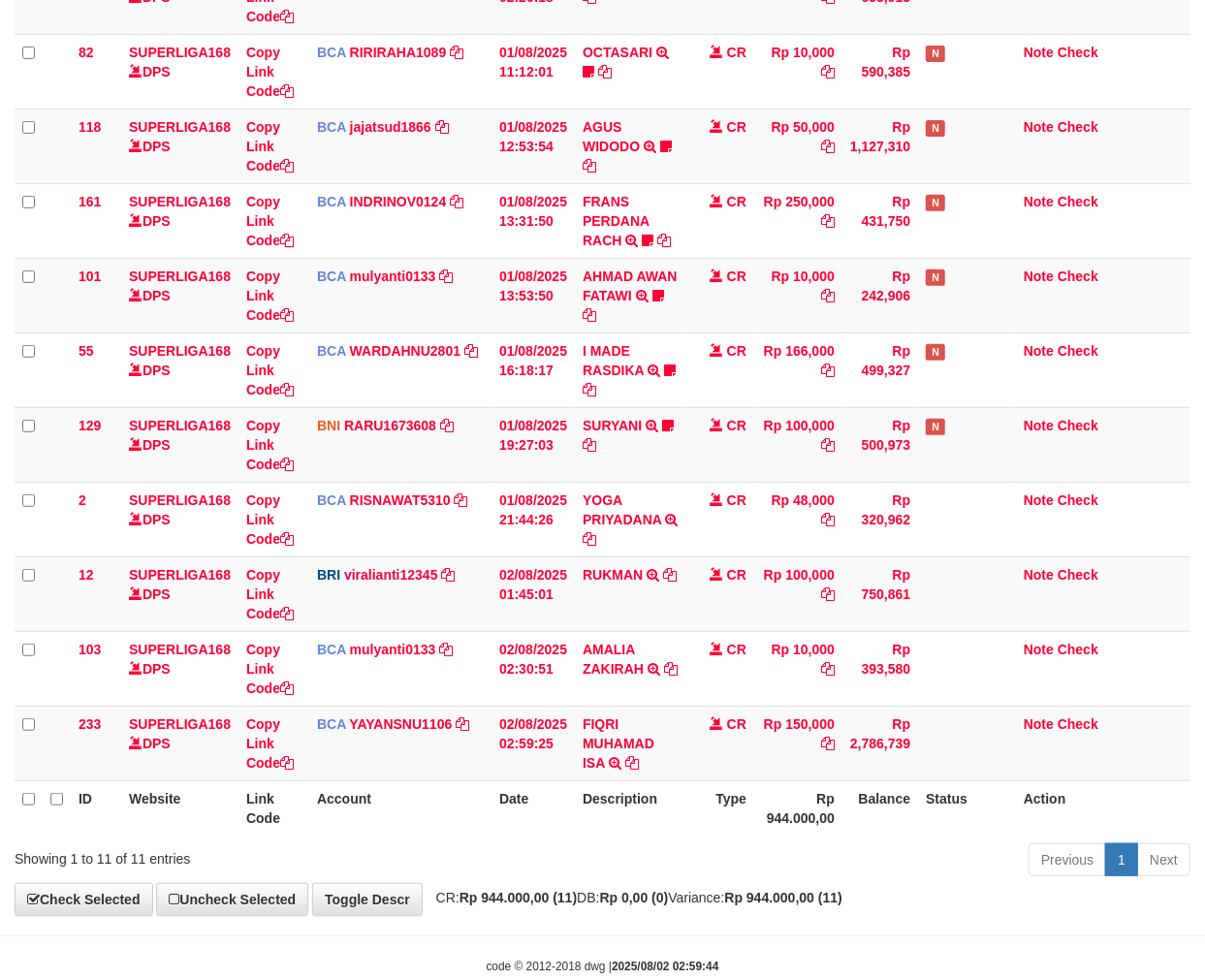 scroll, scrollTop: 253, scrollLeft: 0, axis: vertical 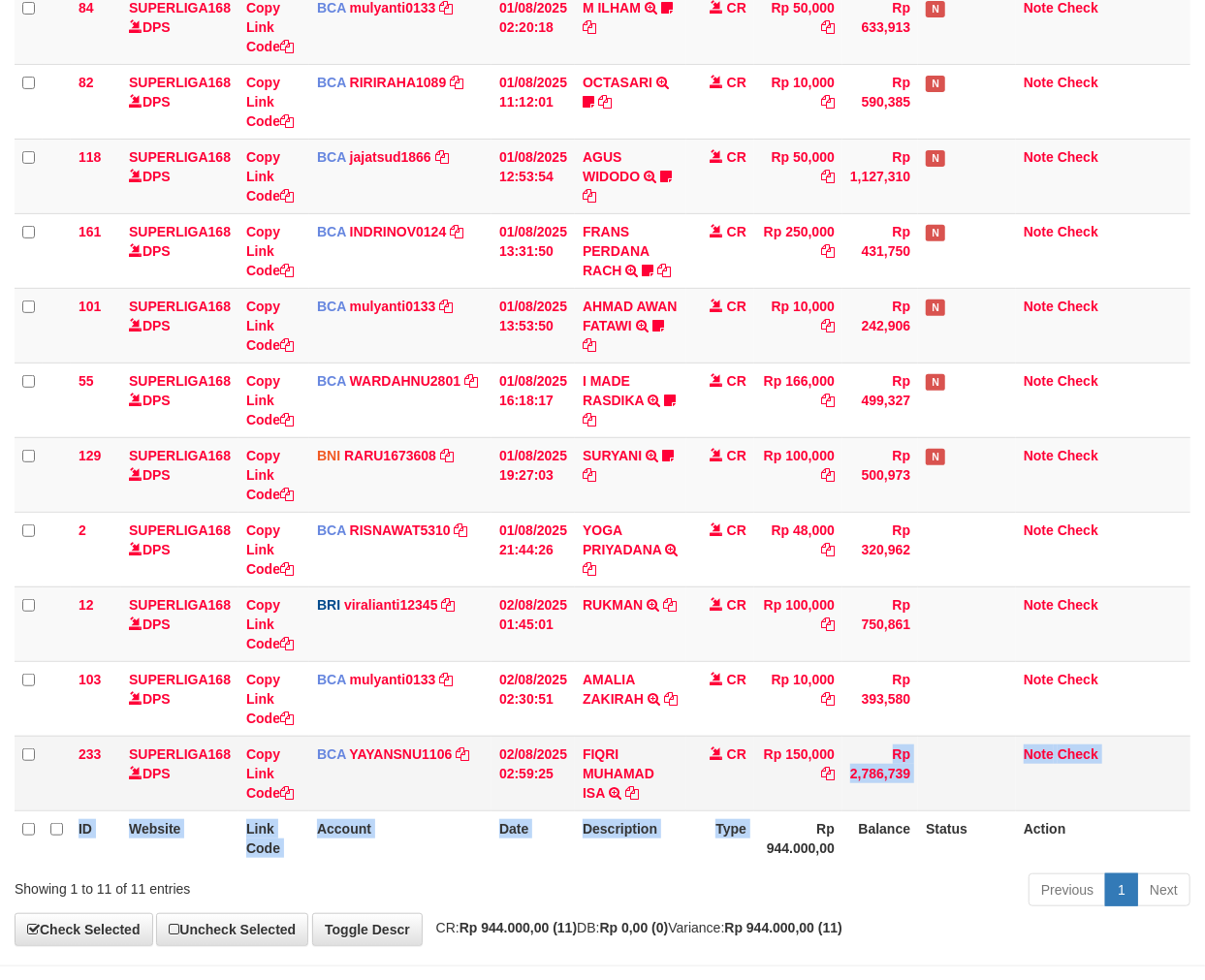 click on "ID Website Link Code Account Date Description Type Amount Balance Status Action
84
SUPERLIGA168    DPS
Copy Link Code
BCA
mulyanti0133
DPS
MULYANTI
mutasi_20250801_4495 | 84
mutasi_20250801_4495 | 84
01/08/2025 02:20:18
M ILHAM            TRSF E-BANKING CR 0108/FTSCY/WS95031
50000.00M ILHAM    inuyassa11
BLOM VERIF AND LOGIN
CR
Rp 50,000
Rp 633,913
N
Note
Check
82
SUPERLIGA168    DPS
Copy Link Code
BCA" at bounding box center [602, 399] 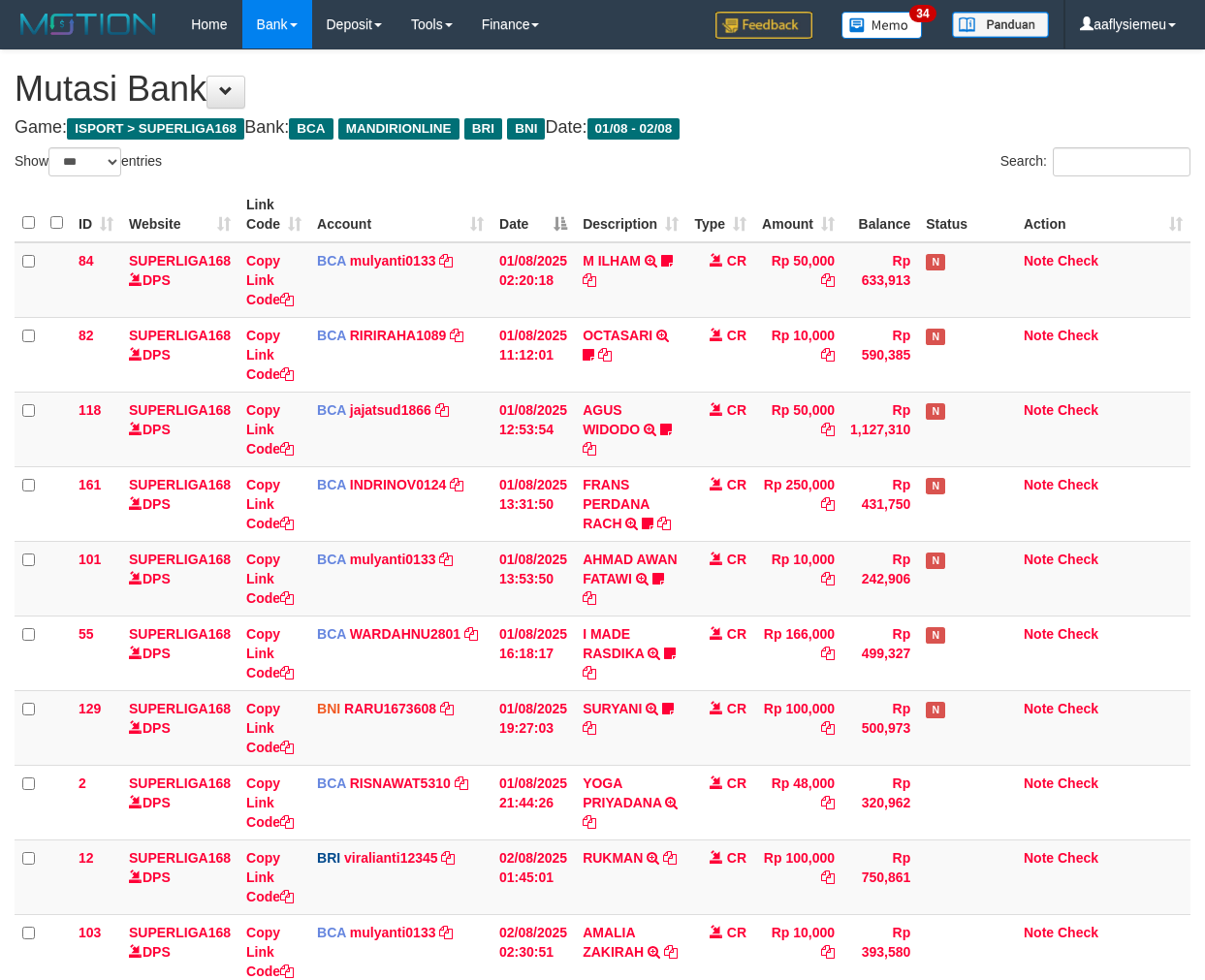 select on "***" 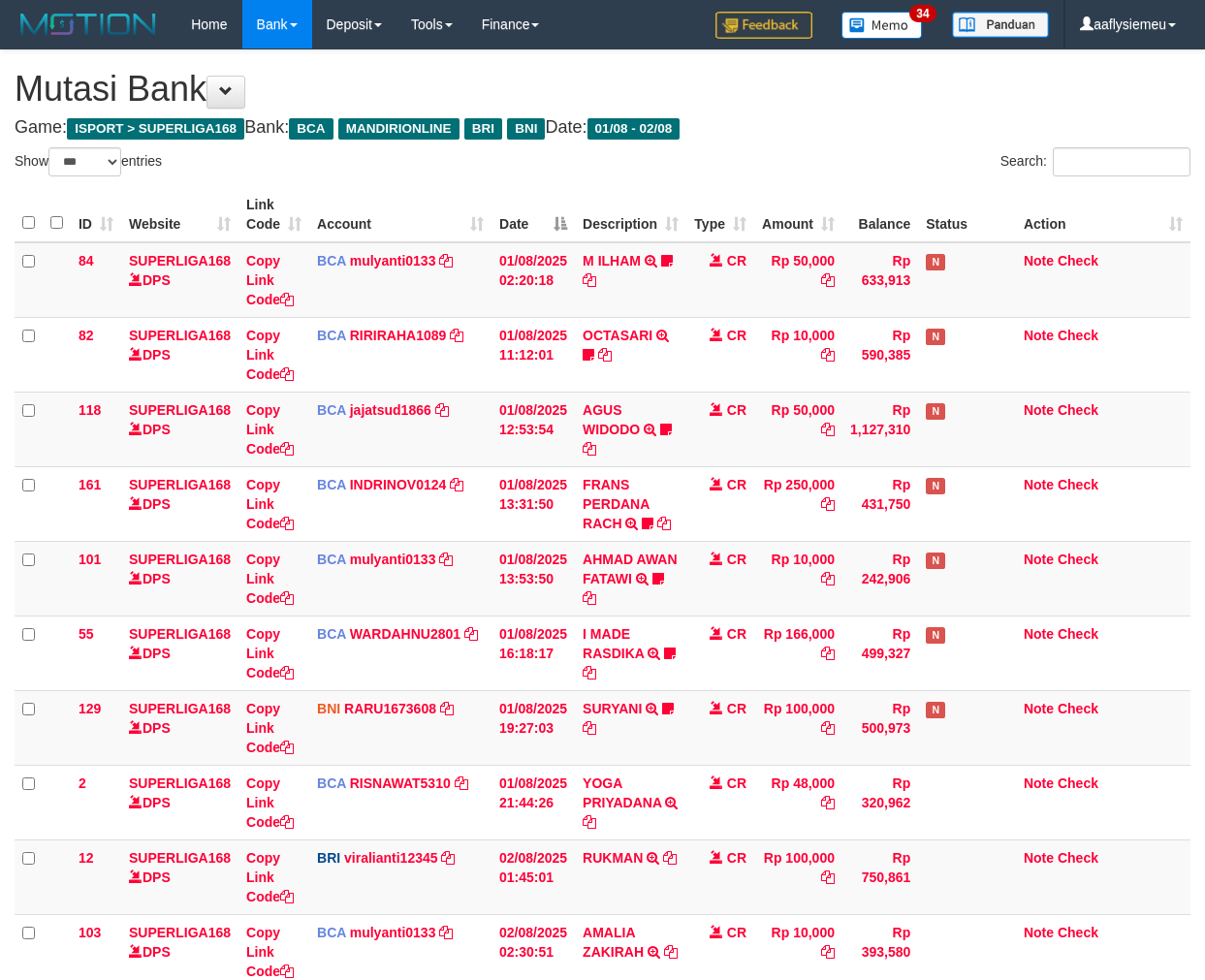 scroll, scrollTop: 283, scrollLeft: 0, axis: vertical 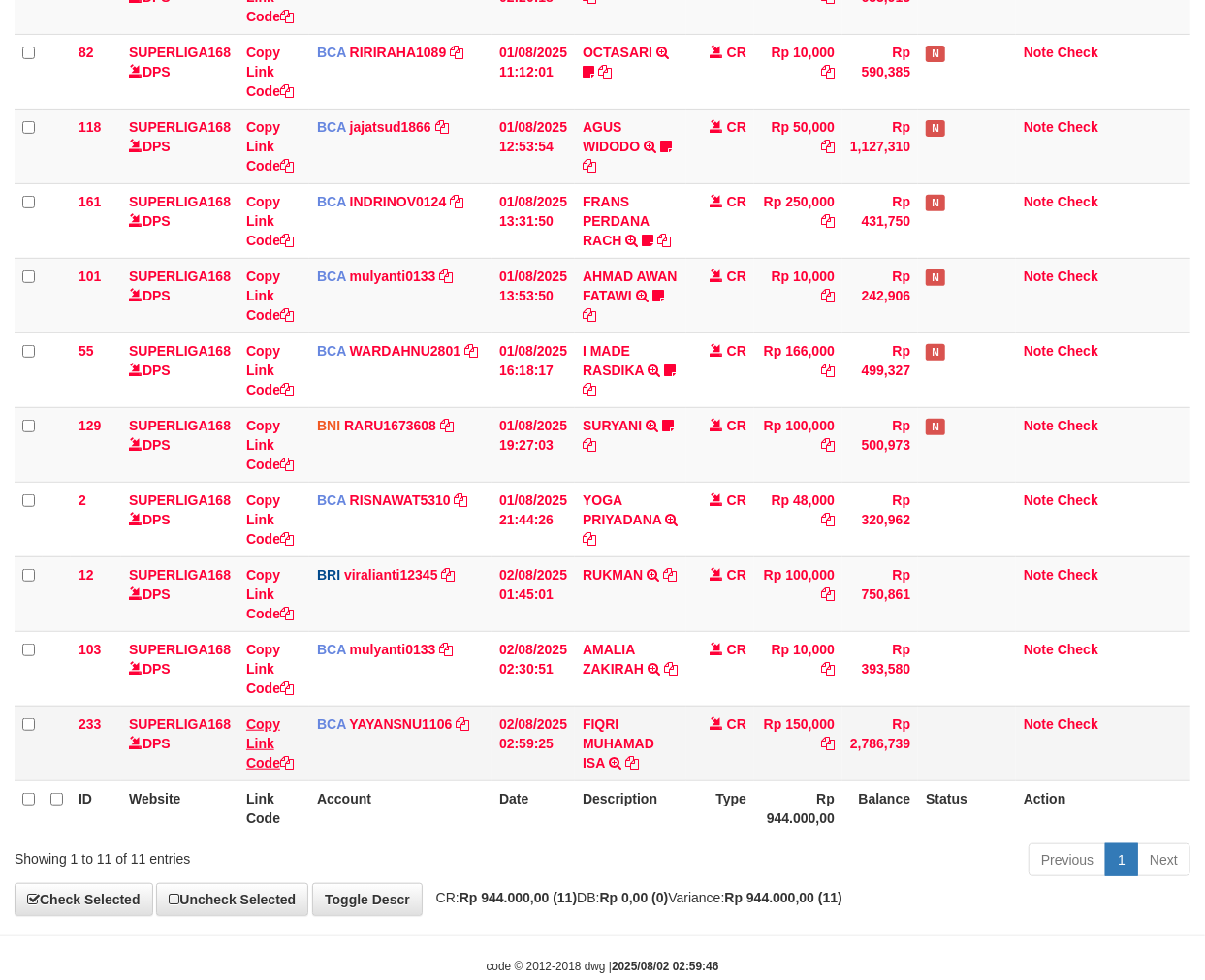 click on "Description" at bounding box center [630, 807] 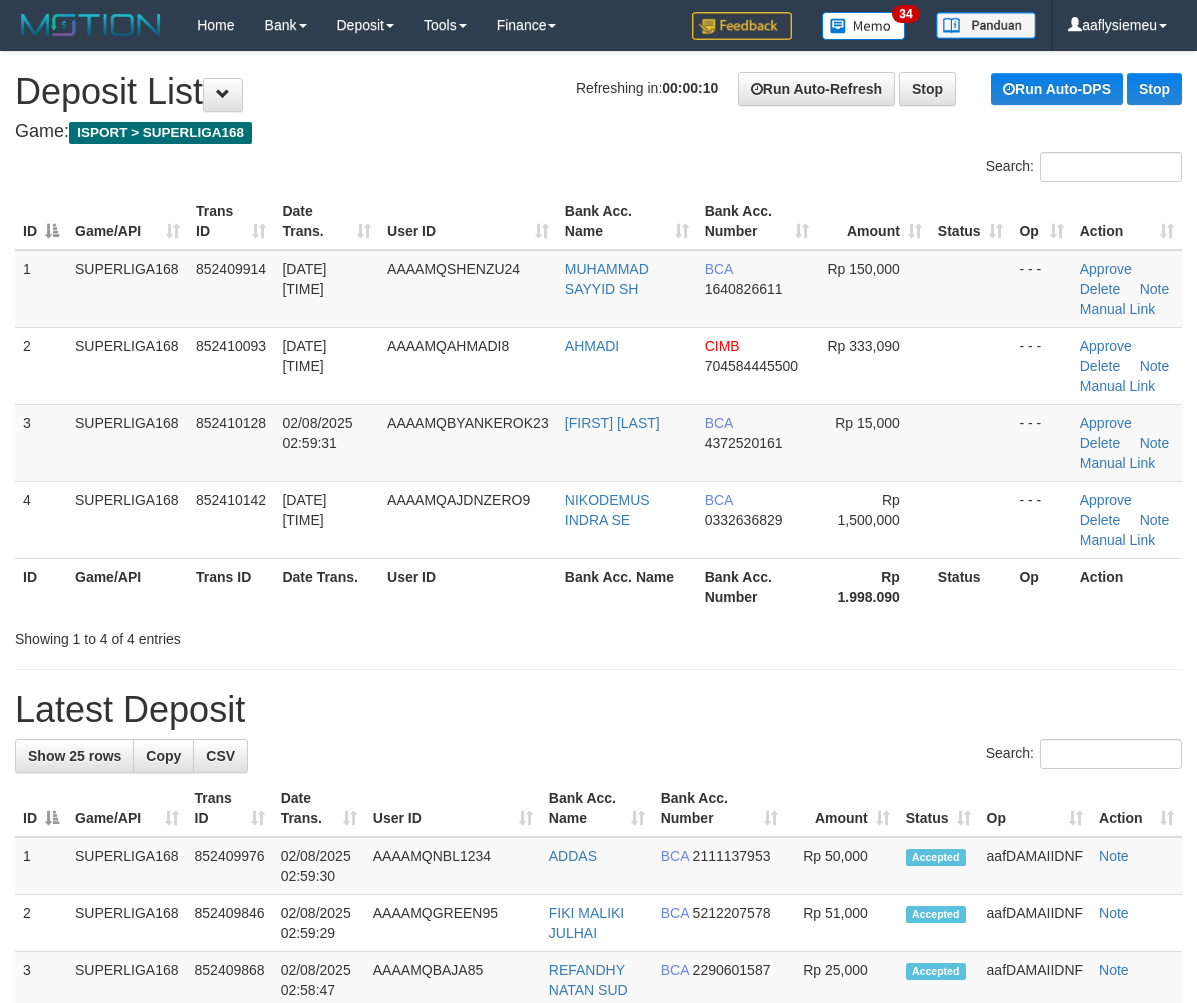 scroll, scrollTop: 0, scrollLeft: 0, axis: both 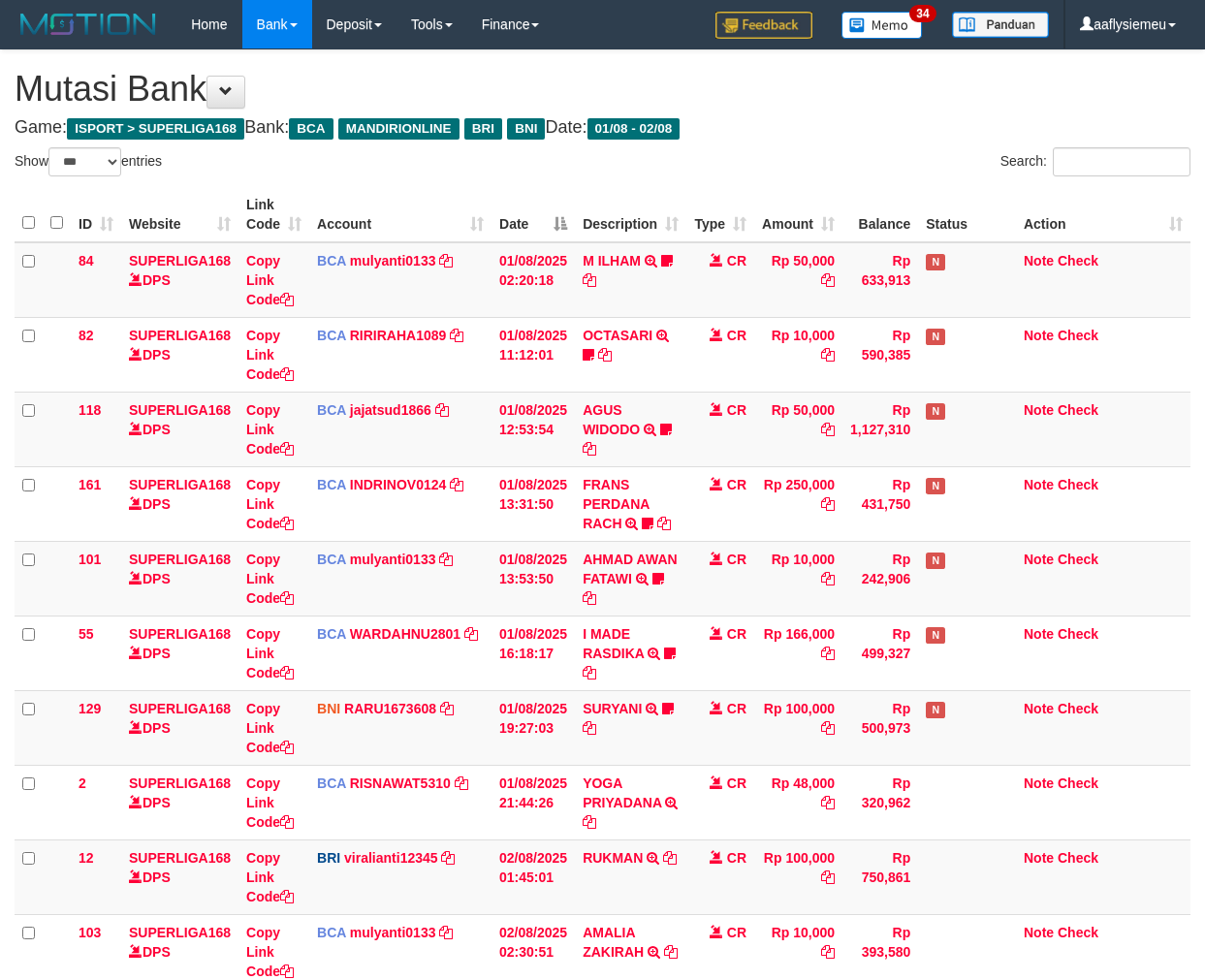 select on "***" 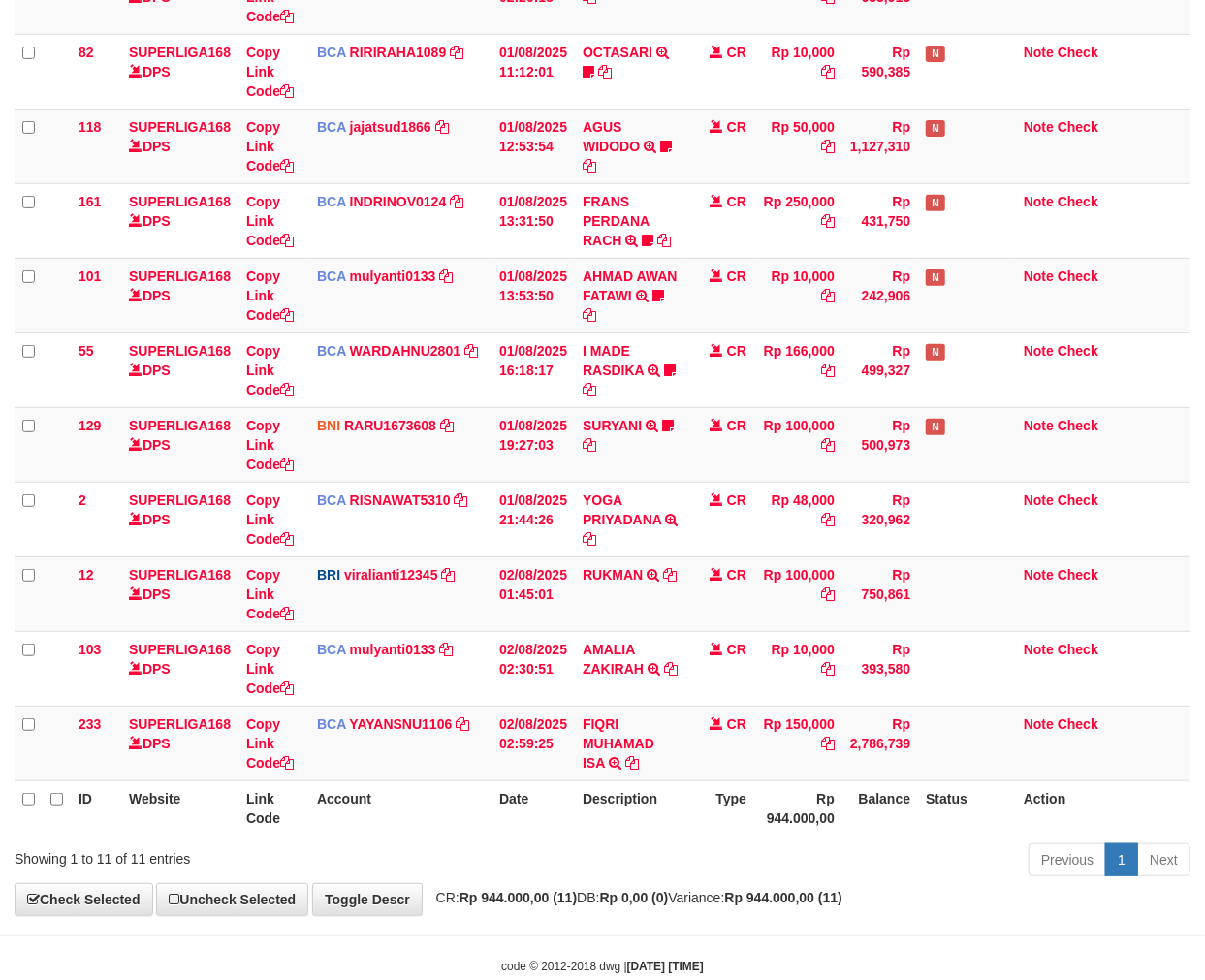 scroll, scrollTop: 253, scrollLeft: 0, axis: vertical 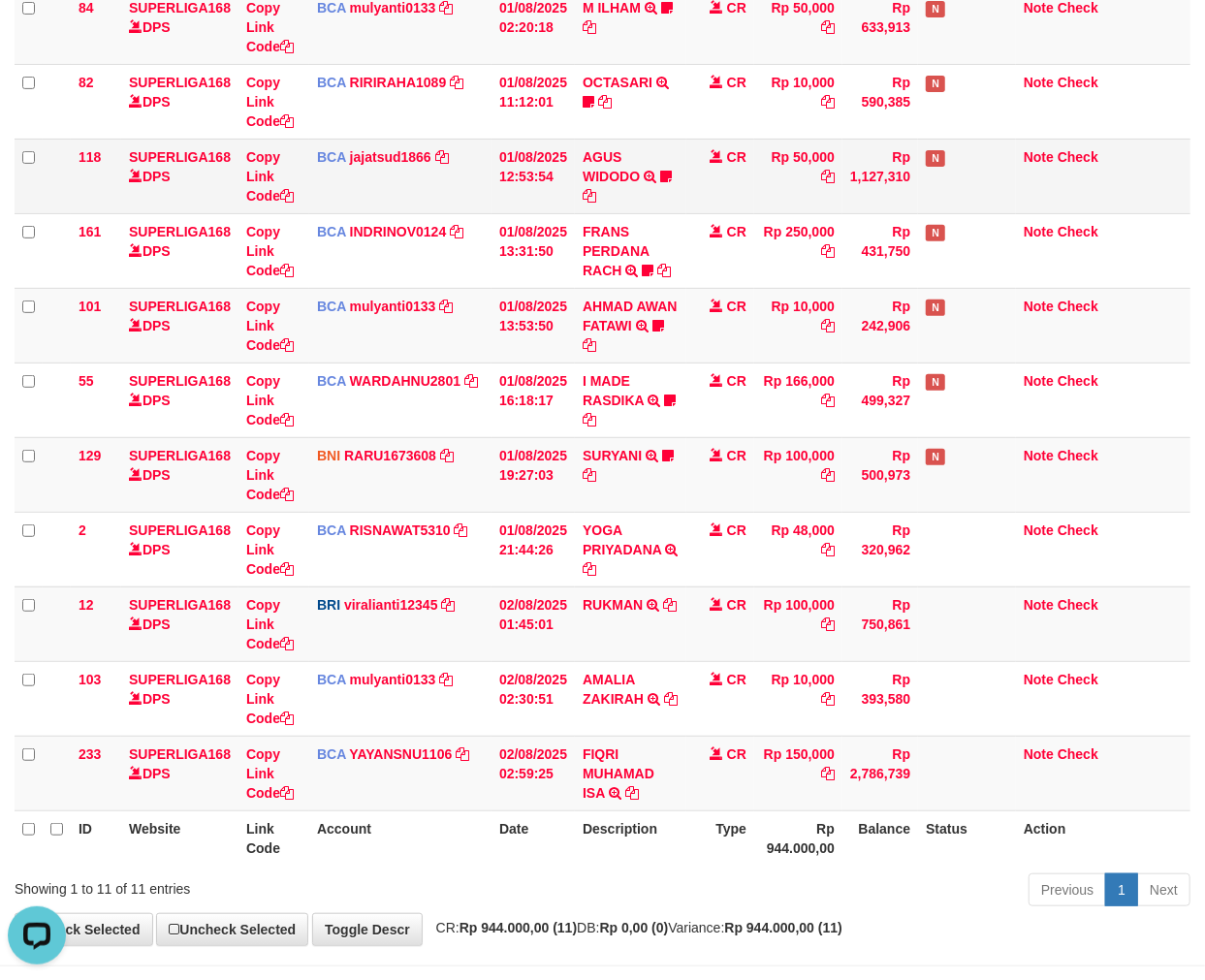 click on "AGUS WIDODO            TRSF E-BANKING CR 0108/FTSCY/WS95031
50000.00AGUS WIDODO    agus321vip WAIT BUKTI" at bounding box center [630, 175] 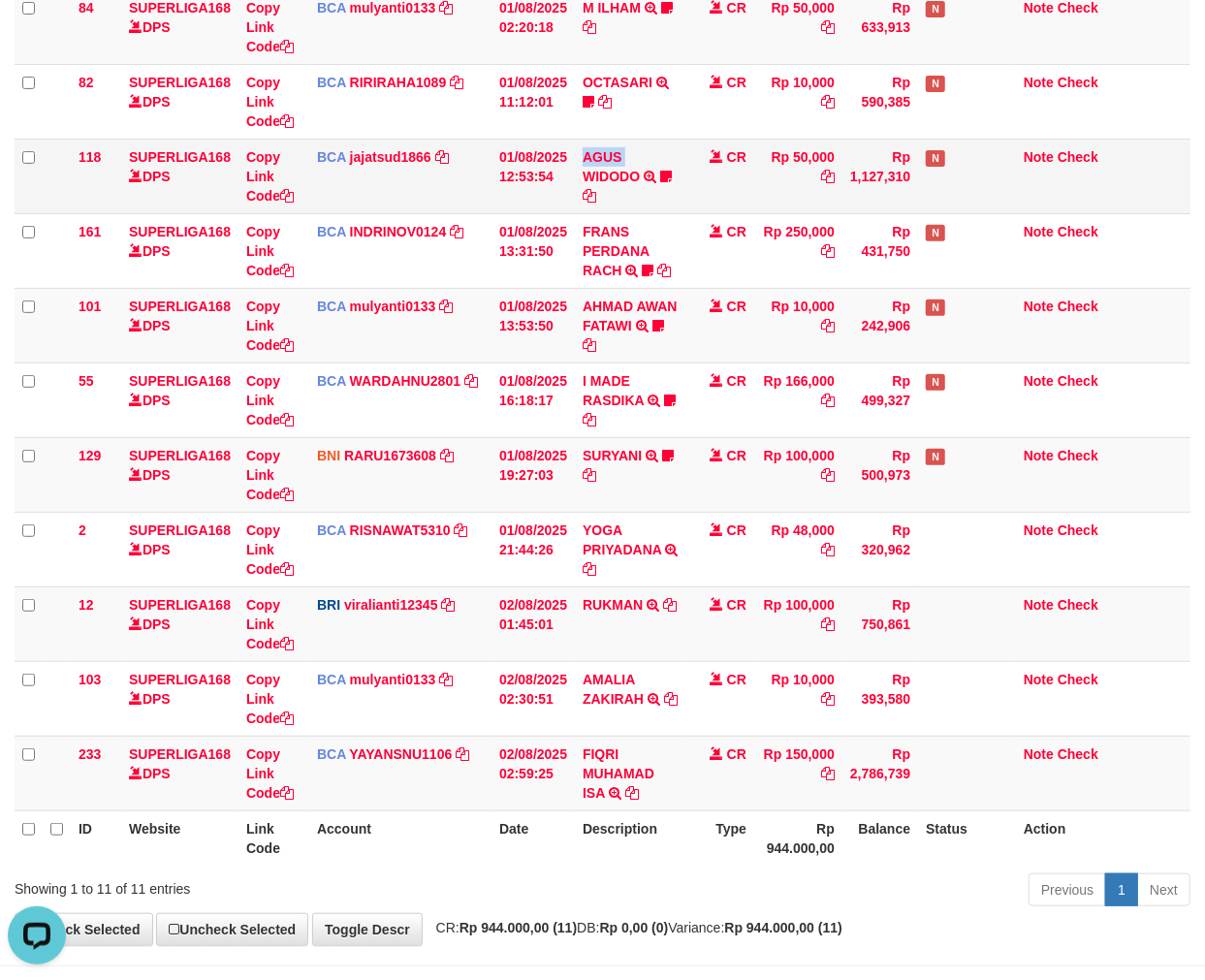click on "AGUS WIDODO            TRSF E-BANKING CR 0108/FTSCY/WS95031
50000.00AGUS WIDODO    agus321vip WAIT BUKTI" at bounding box center (630, 175) 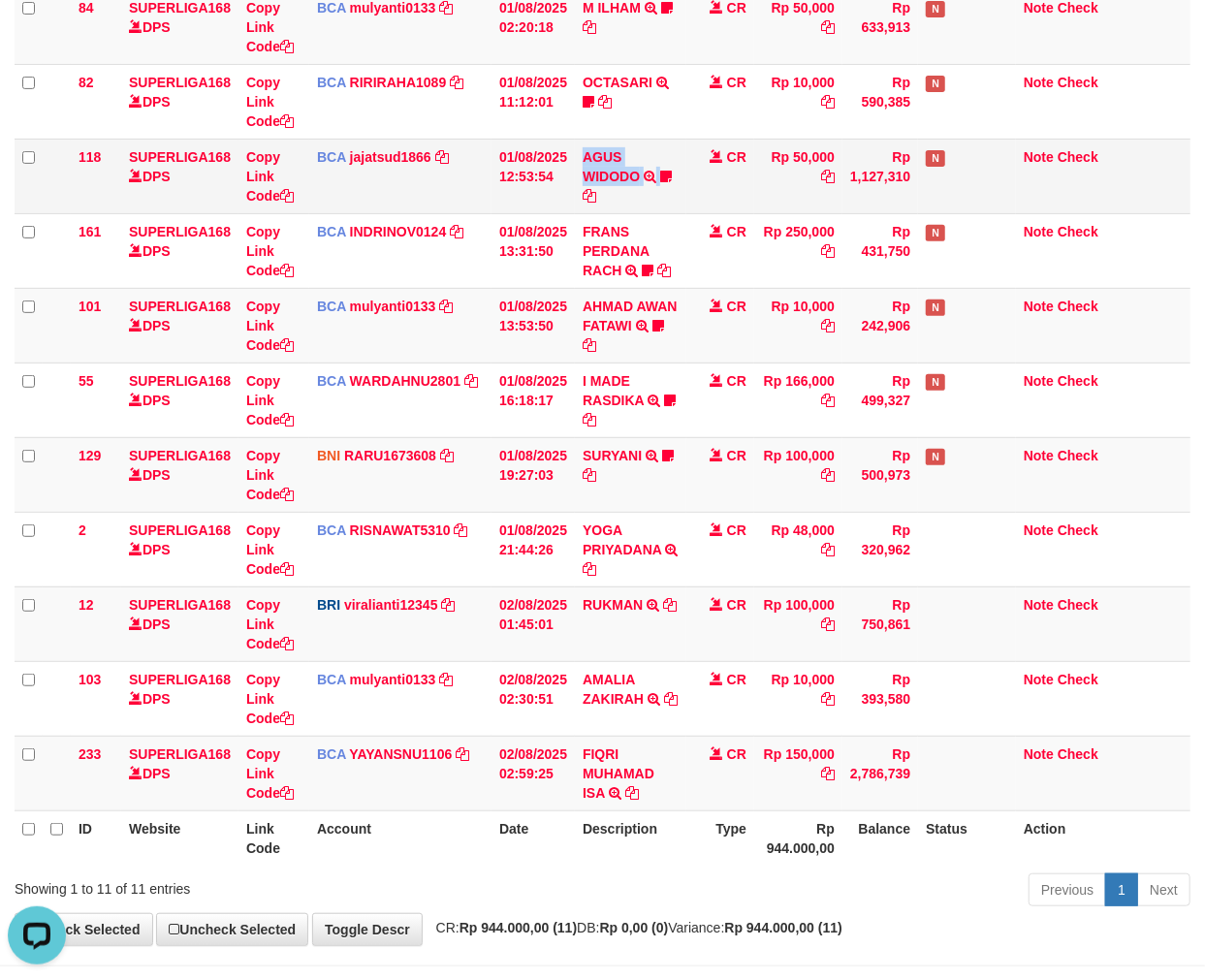 click on "AGUS WIDODO            TRSF E-BANKING CR 0108/FTSCY/WS95031
50000.00AGUS WIDODO    agus321vip WAIT BUKTI" at bounding box center (630, 175) 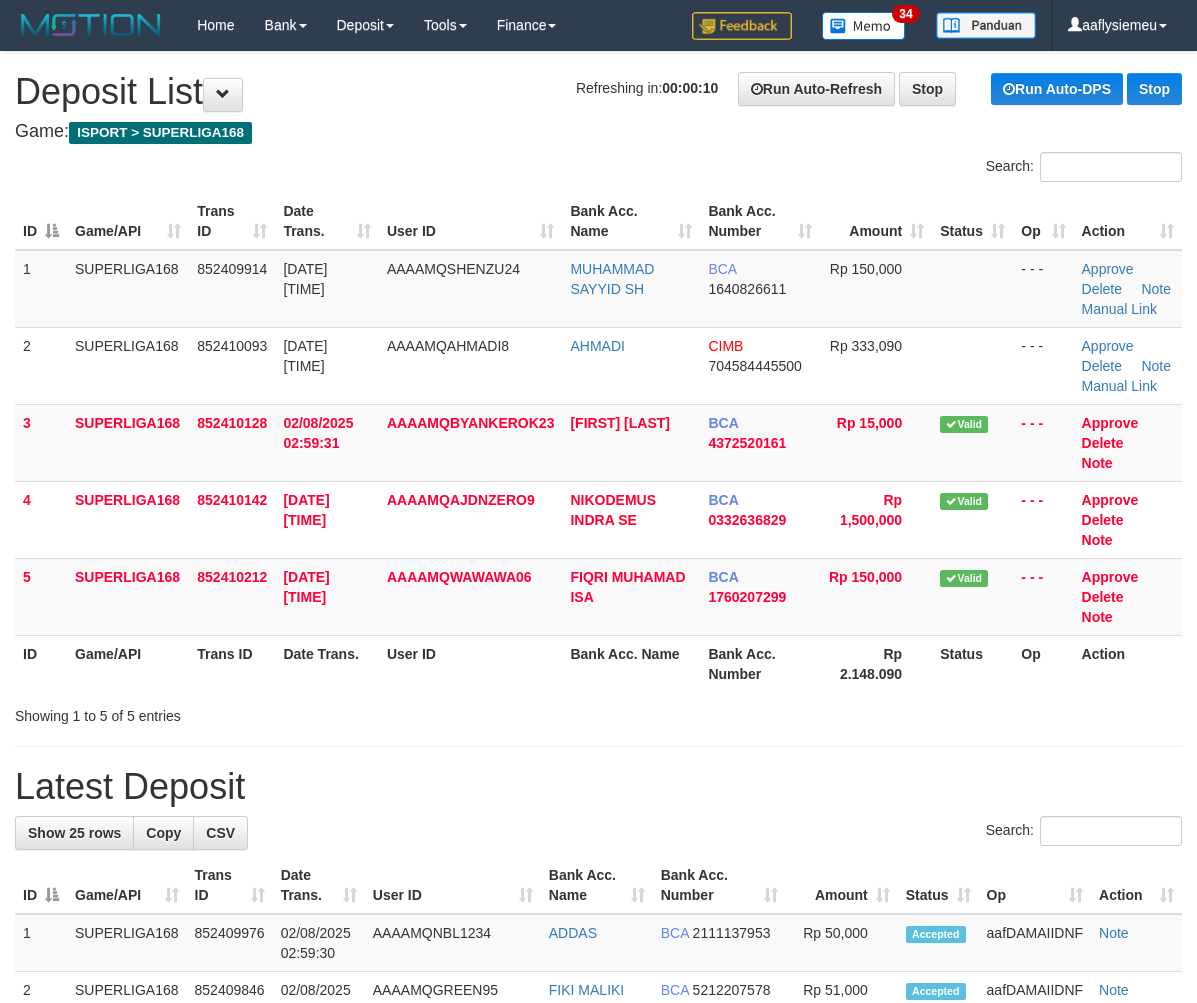 scroll, scrollTop: 0, scrollLeft: 0, axis: both 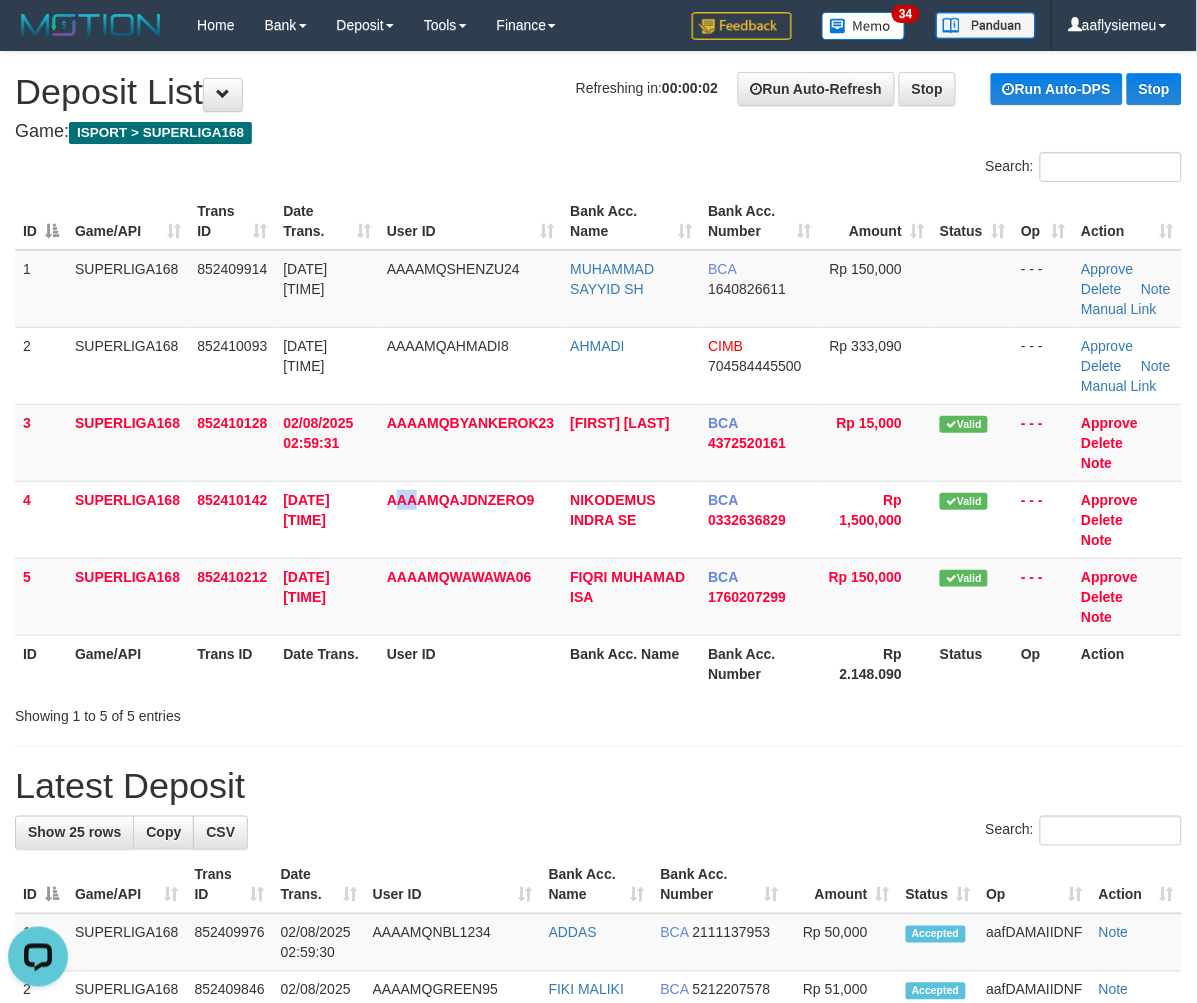 drag, startPoint x: 415, startPoint y: 500, endPoint x: 11, endPoint y: 648, distance: 430.25574 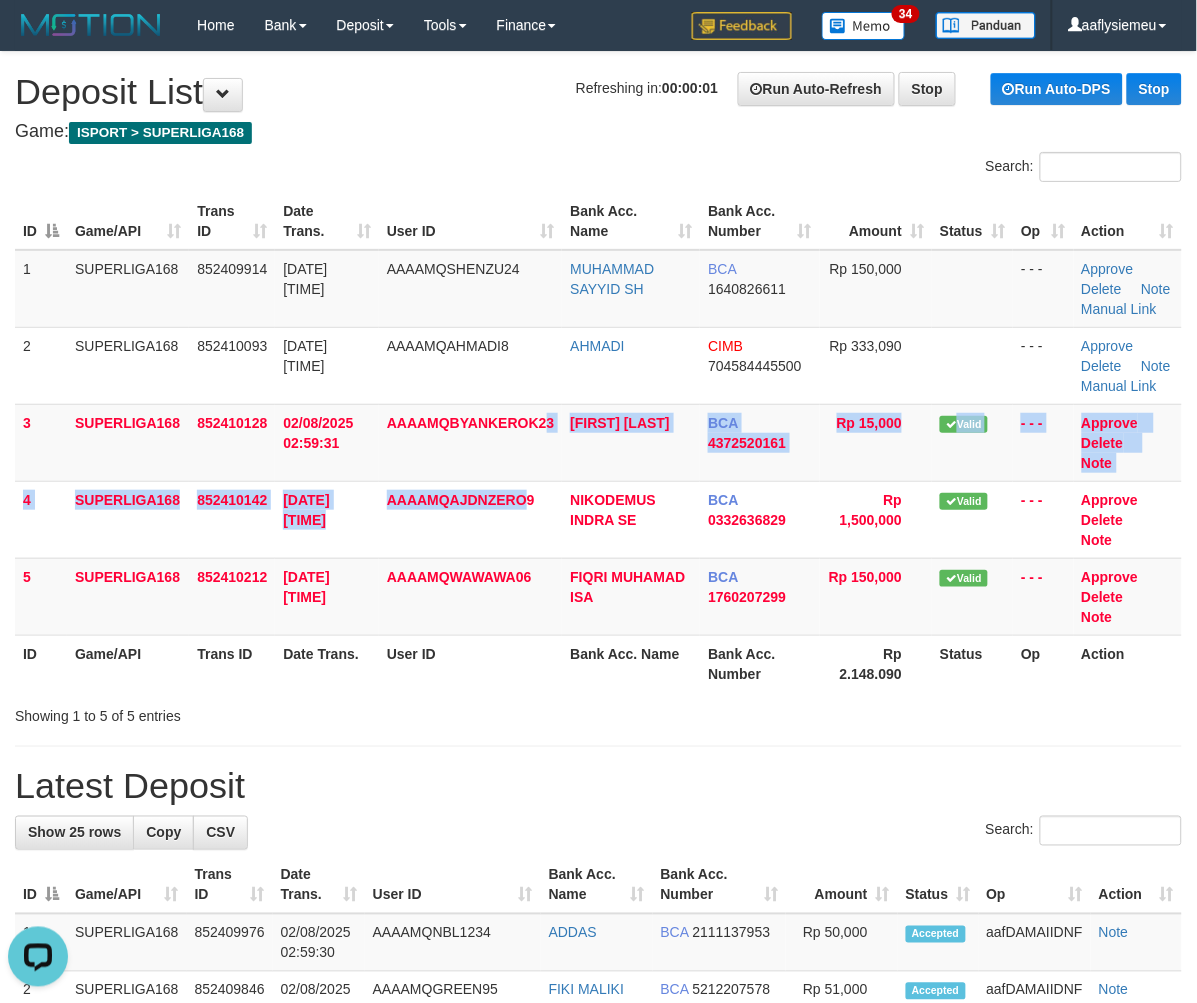 drag, startPoint x: 545, startPoint y: 454, endPoint x: 121, endPoint y: 574, distance: 440.65405 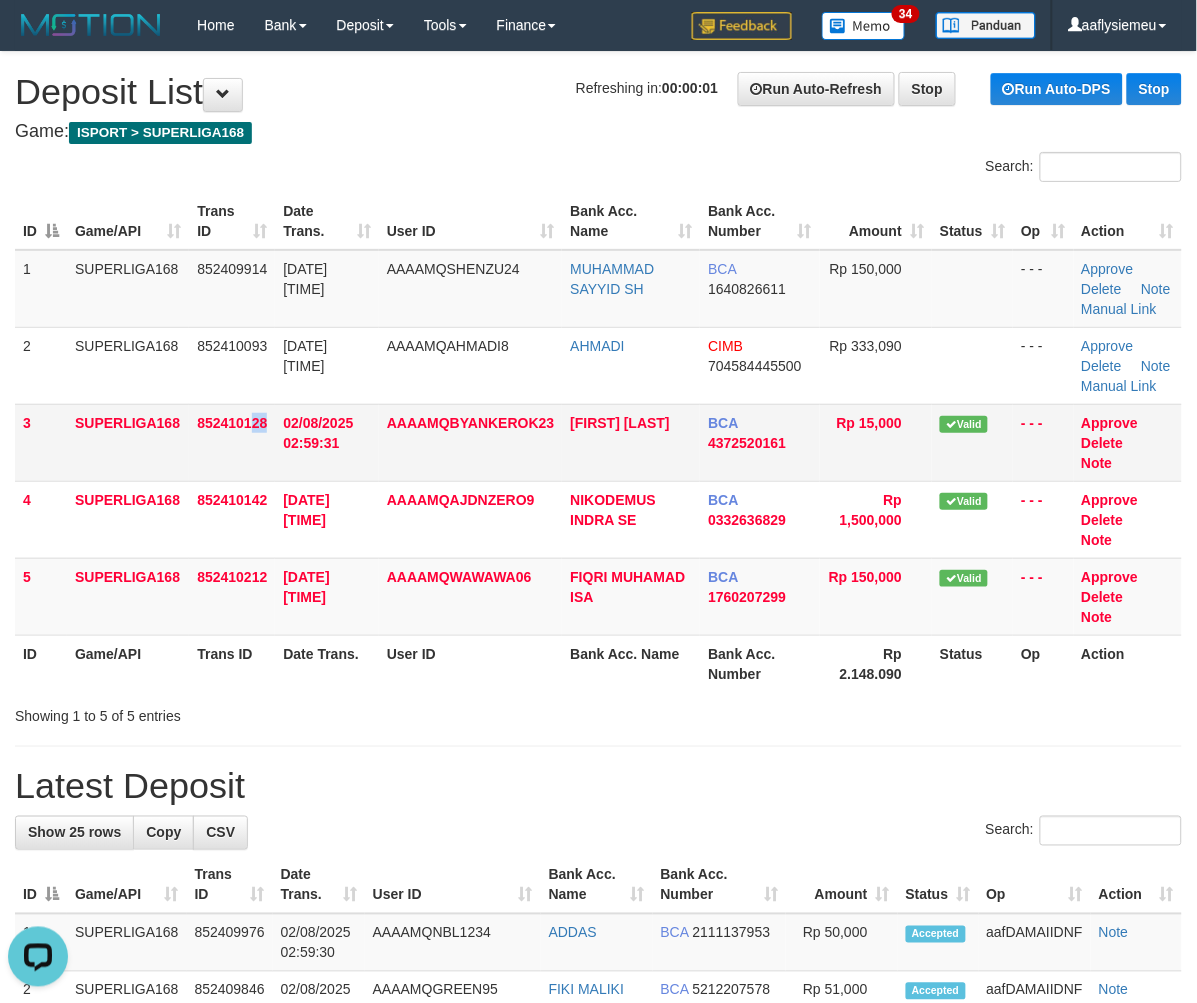 click on "852410128" at bounding box center (232, 442) 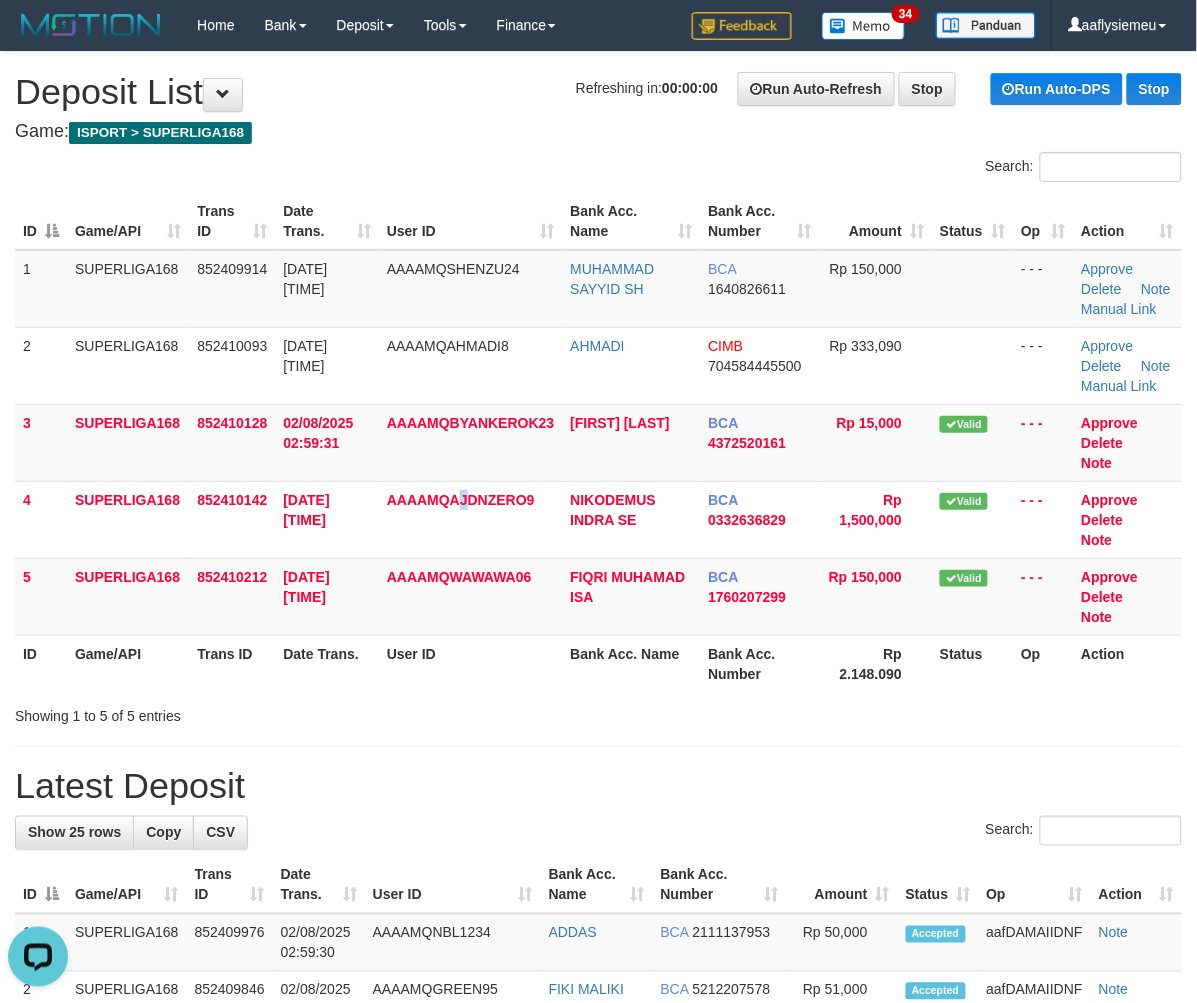 drag, startPoint x: 465, startPoint y: 481, endPoint x: 72, endPoint y: 642, distance: 424.6999 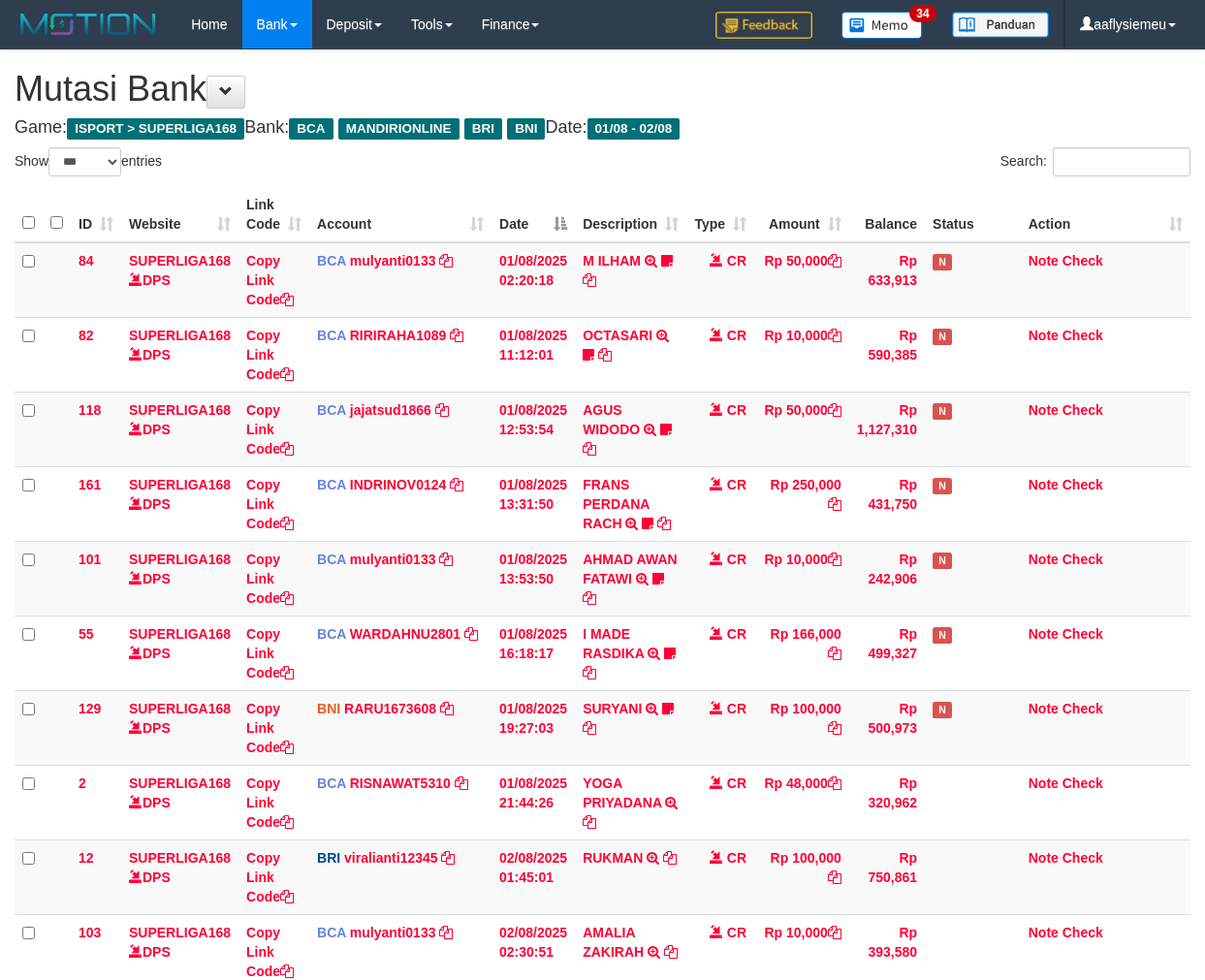 select on "***" 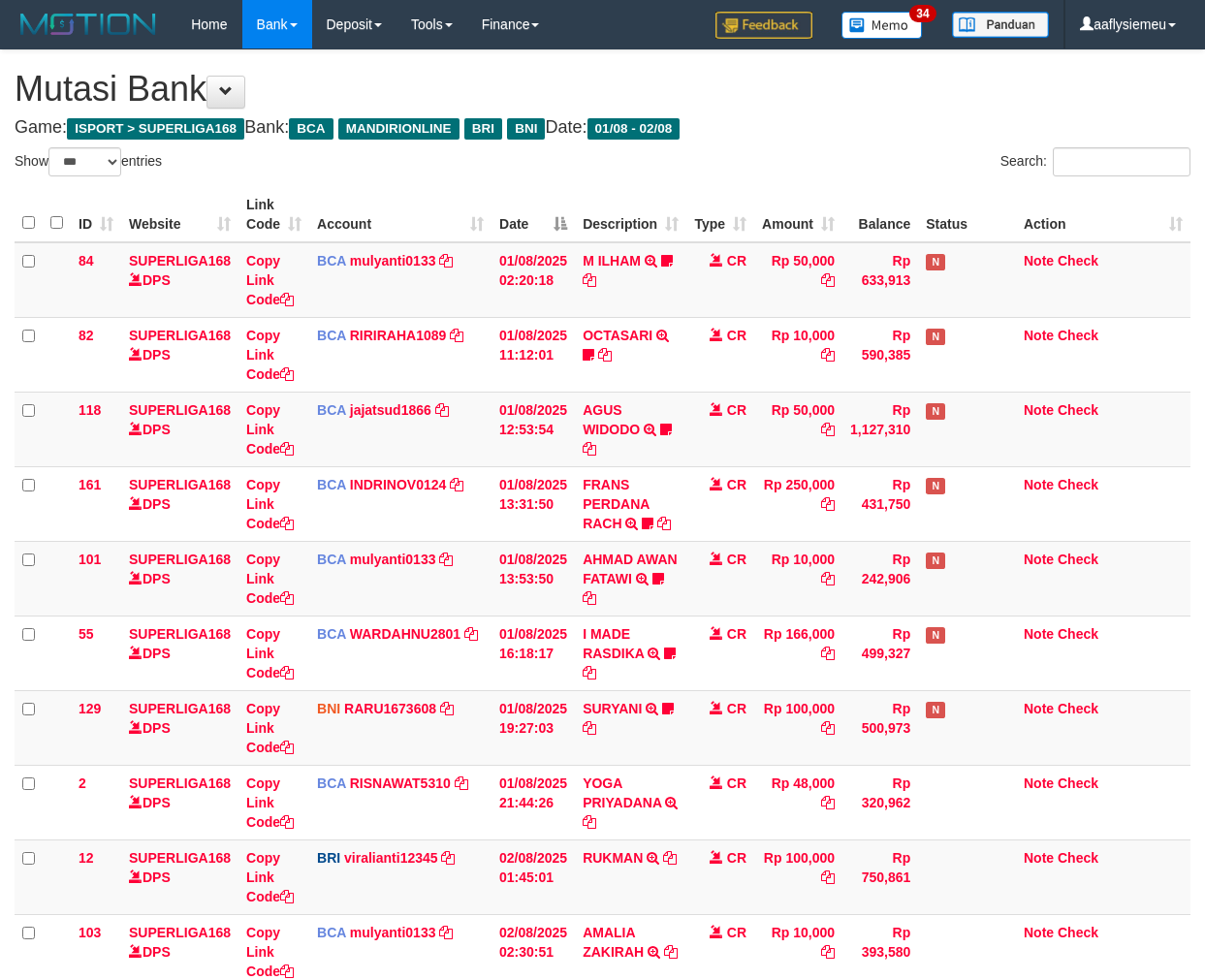 select on "***" 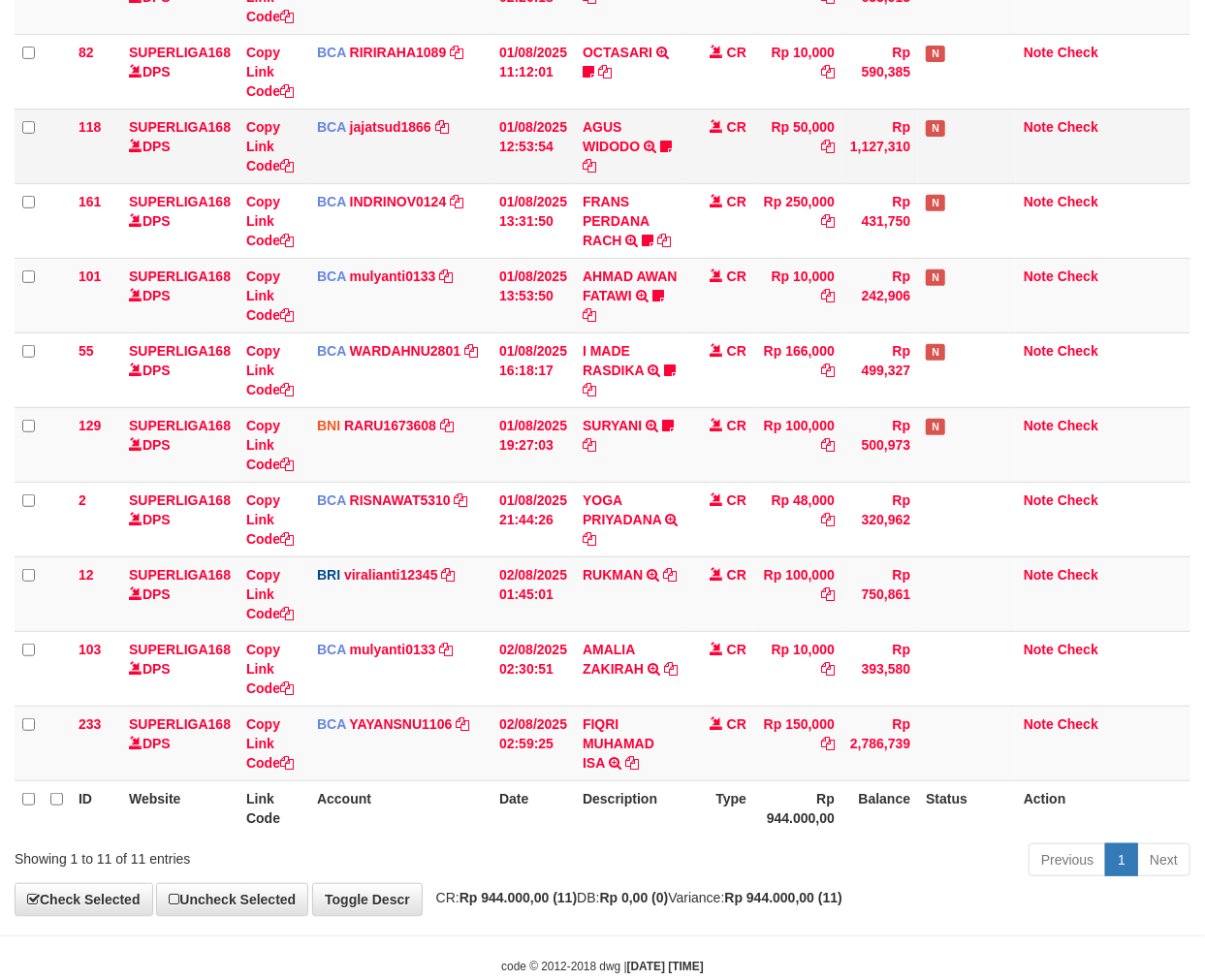 scroll, scrollTop: 253, scrollLeft: 0, axis: vertical 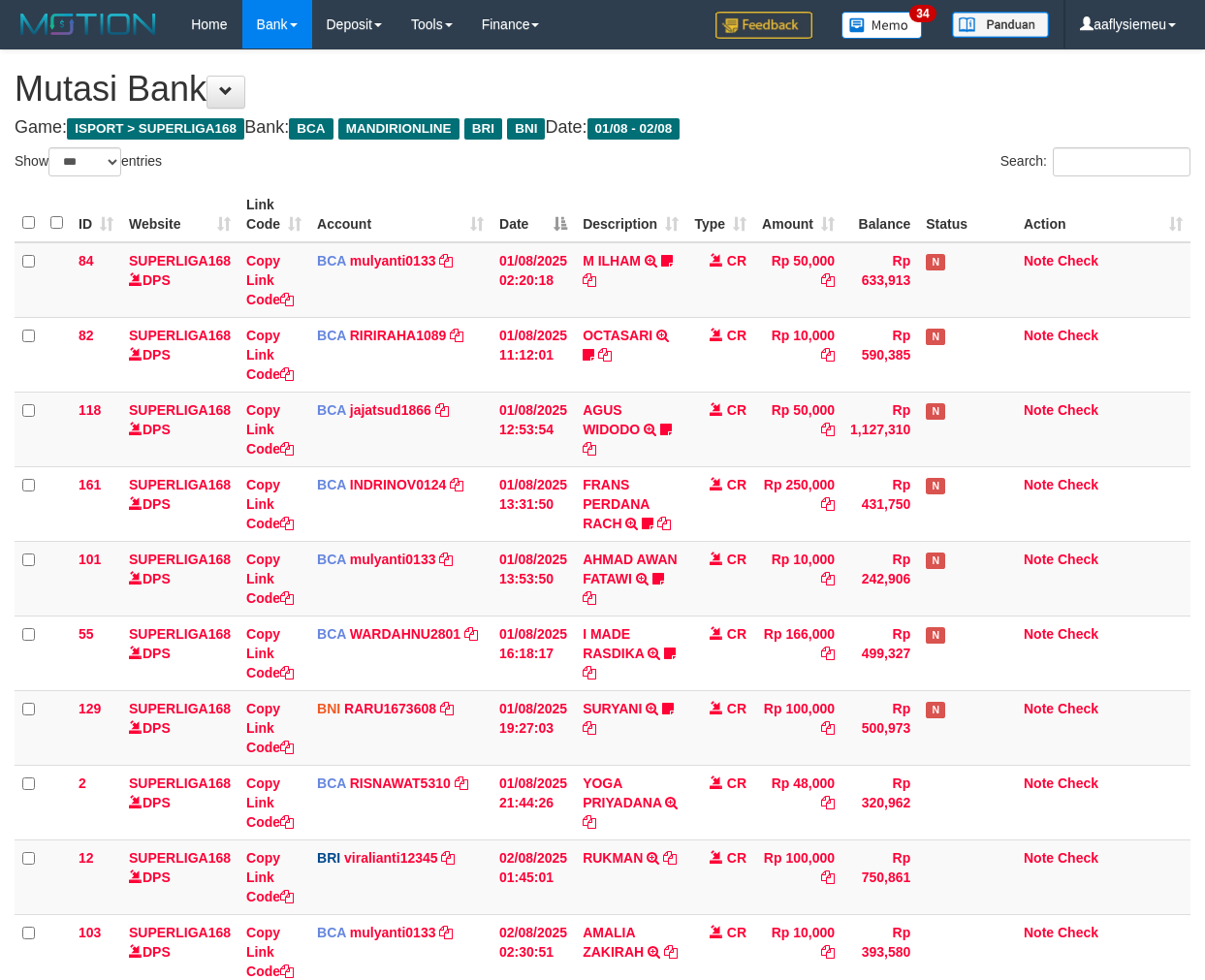 select on "***" 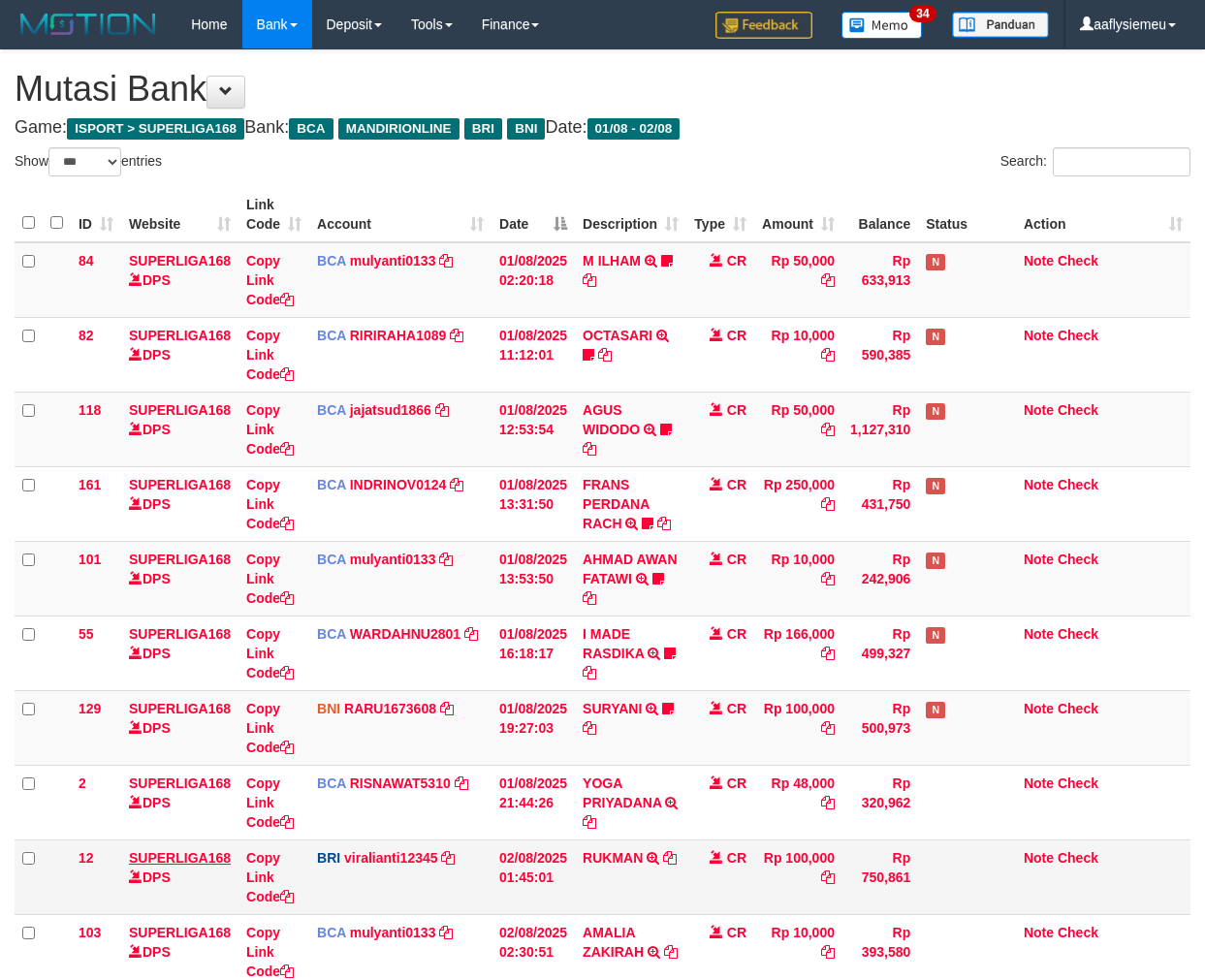 scroll, scrollTop: 253, scrollLeft: 0, axis: vertical 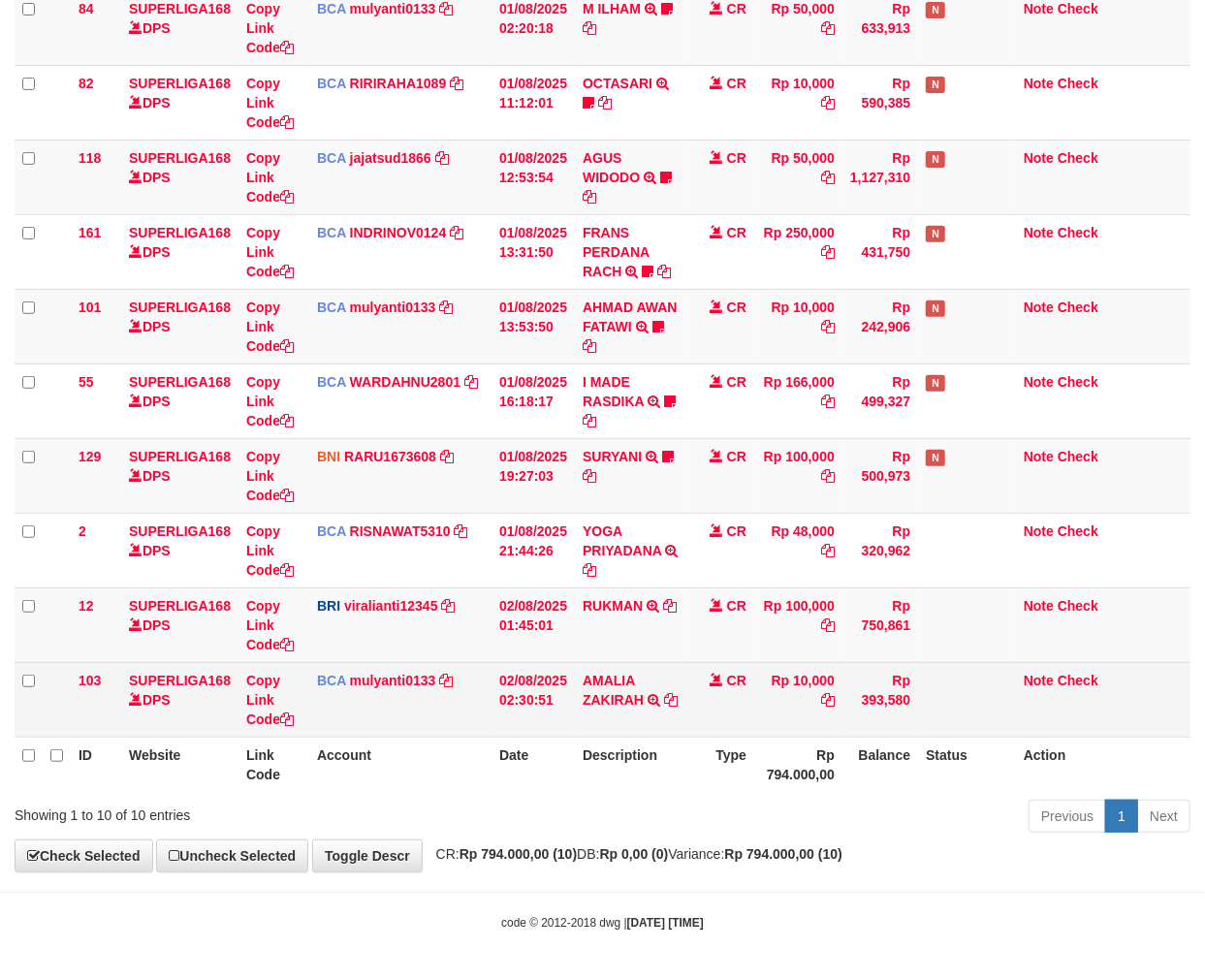 click on "02/08/2025 02:30:51" at bounding box center [533, 699] 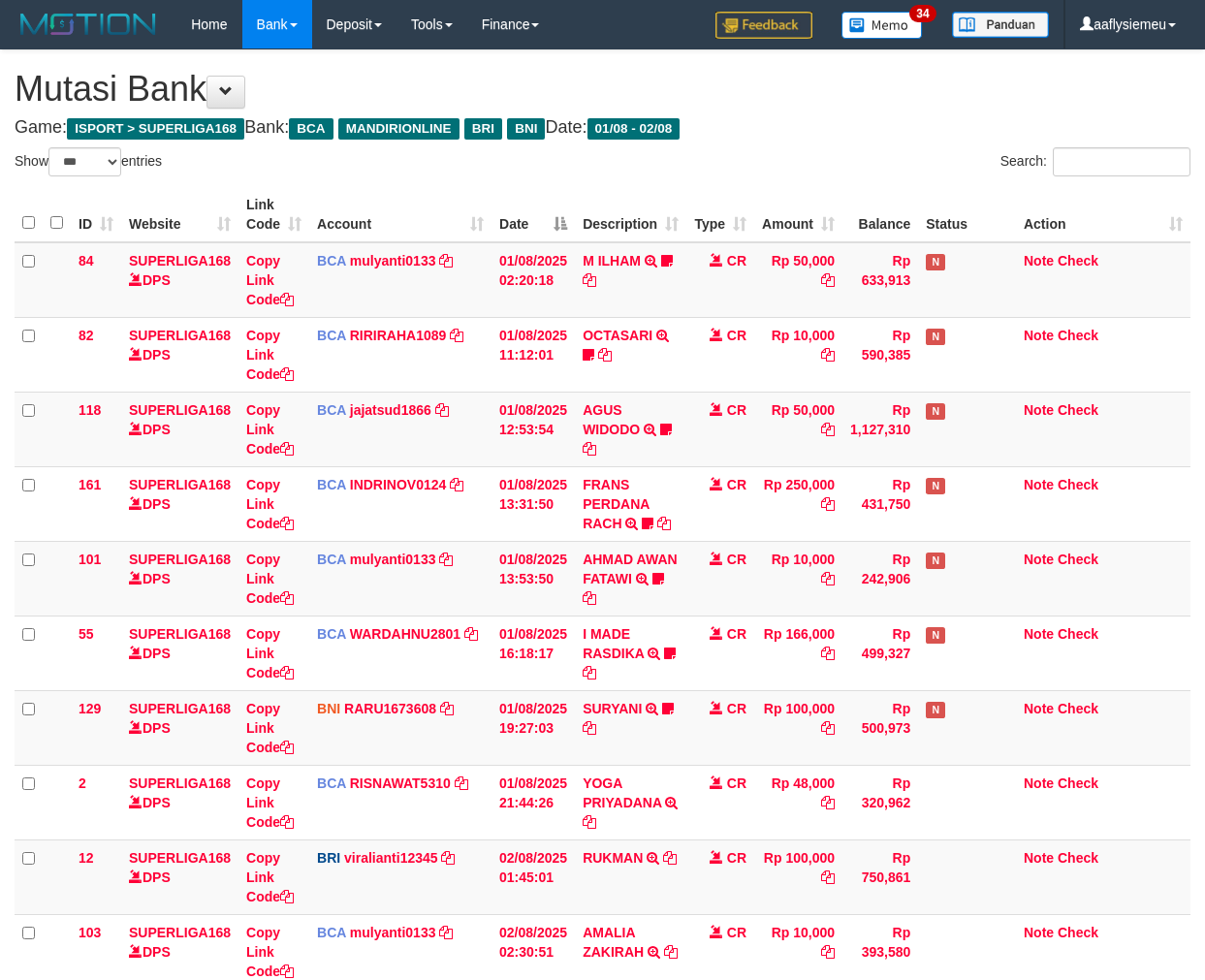 select on "***" 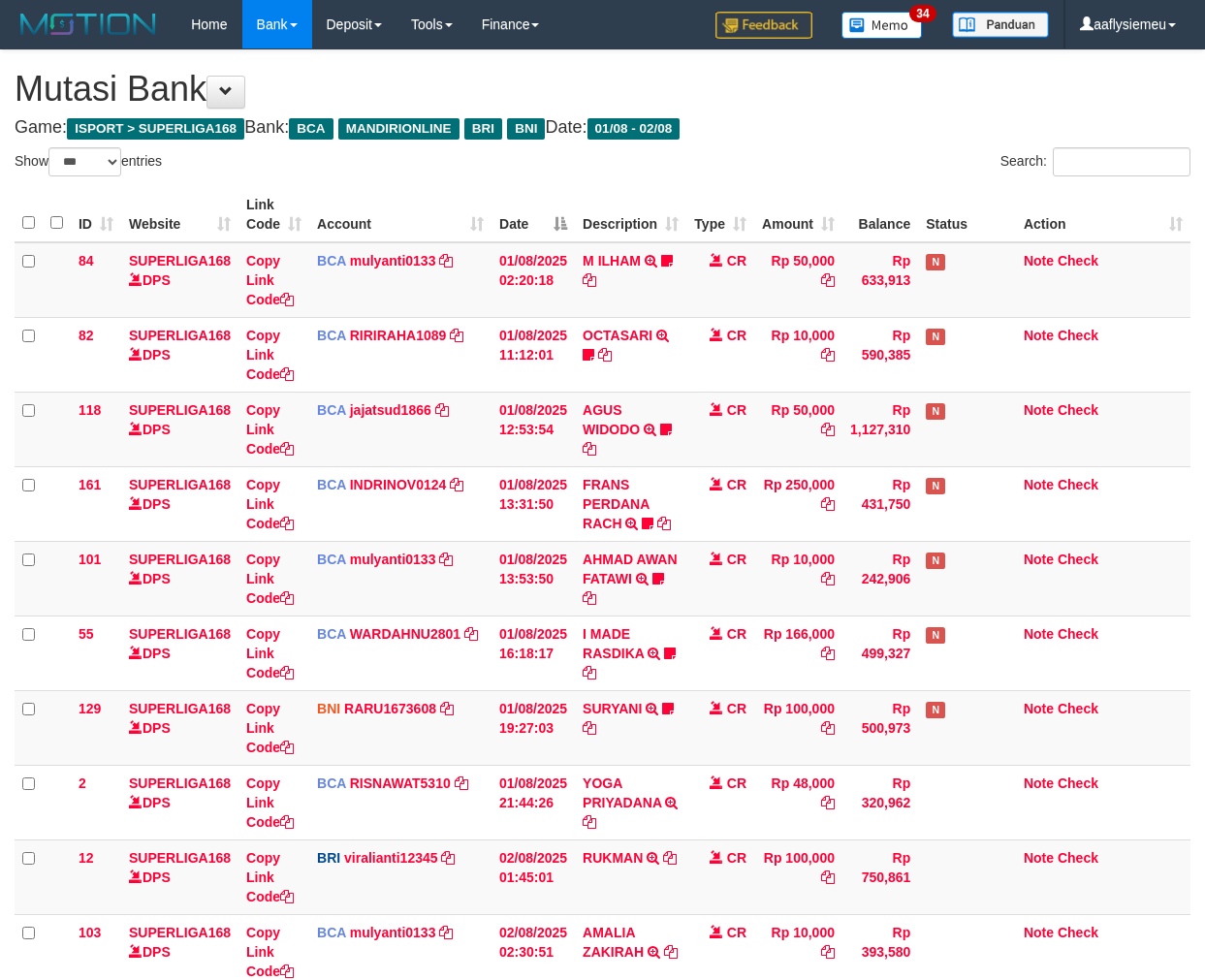 scroll, scrollTop: 253, scrollLeft: 0, axis: vertical 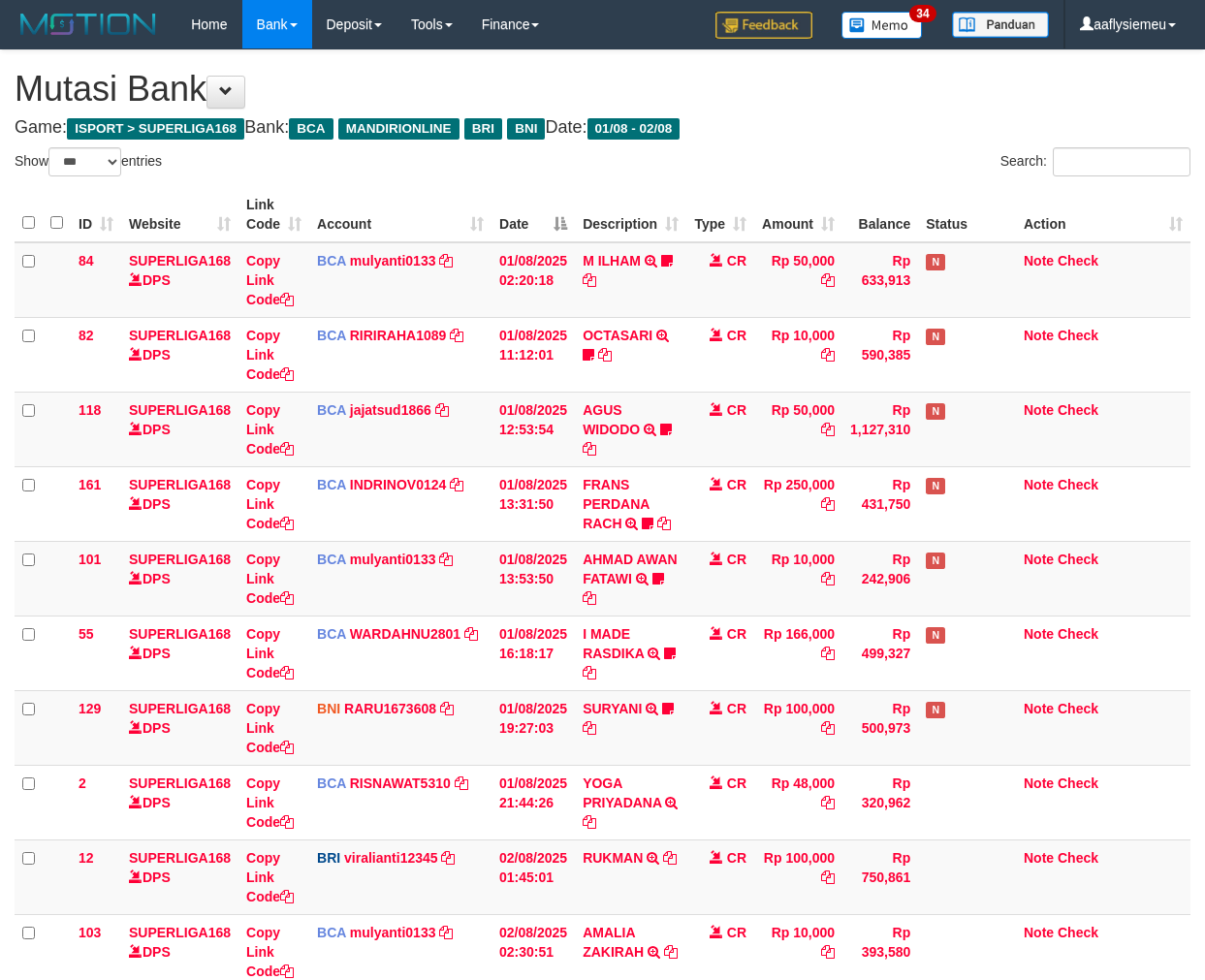 select on "***" 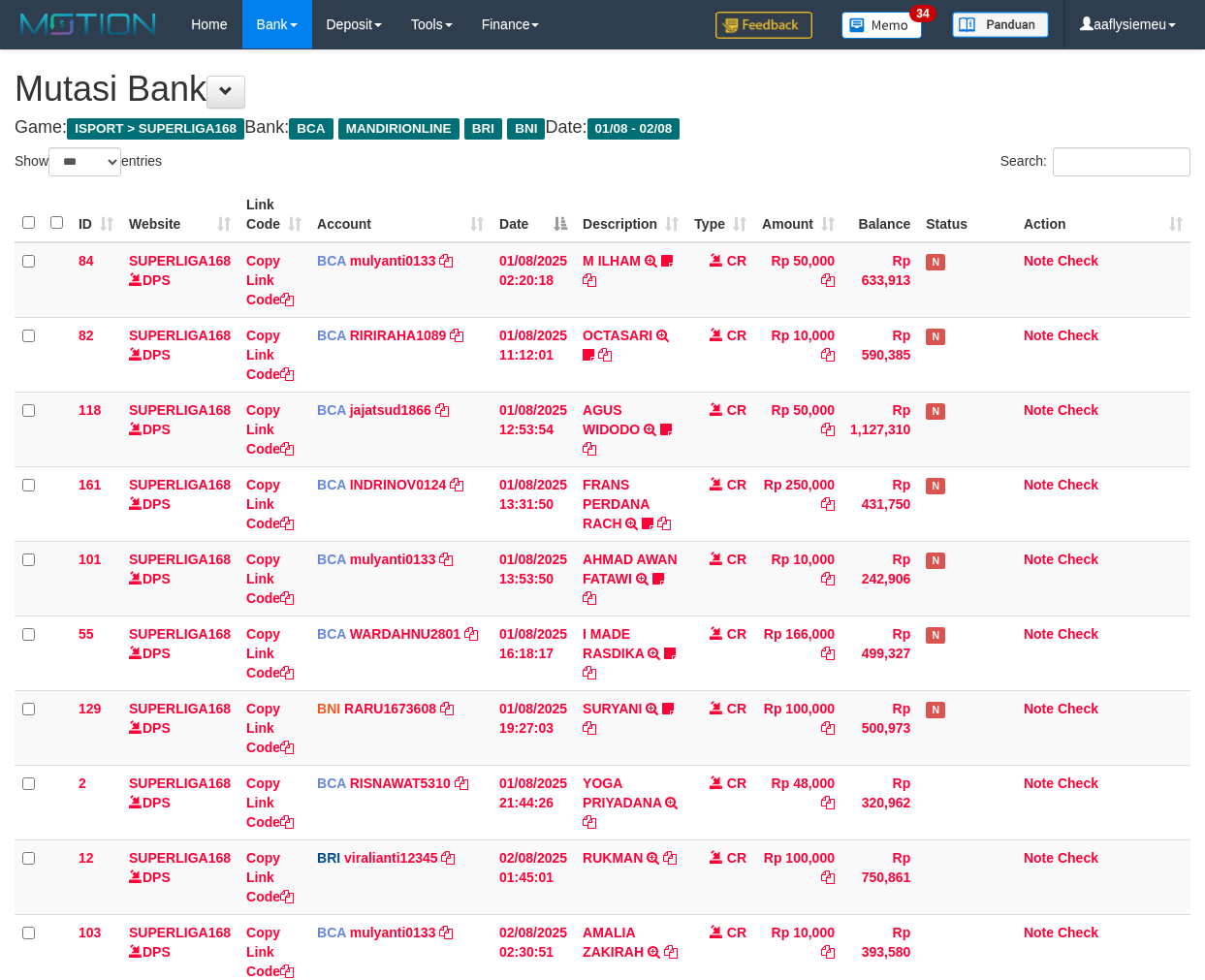 scroll, scrollTop: 253, scrollLeft: 0, axis: vertical 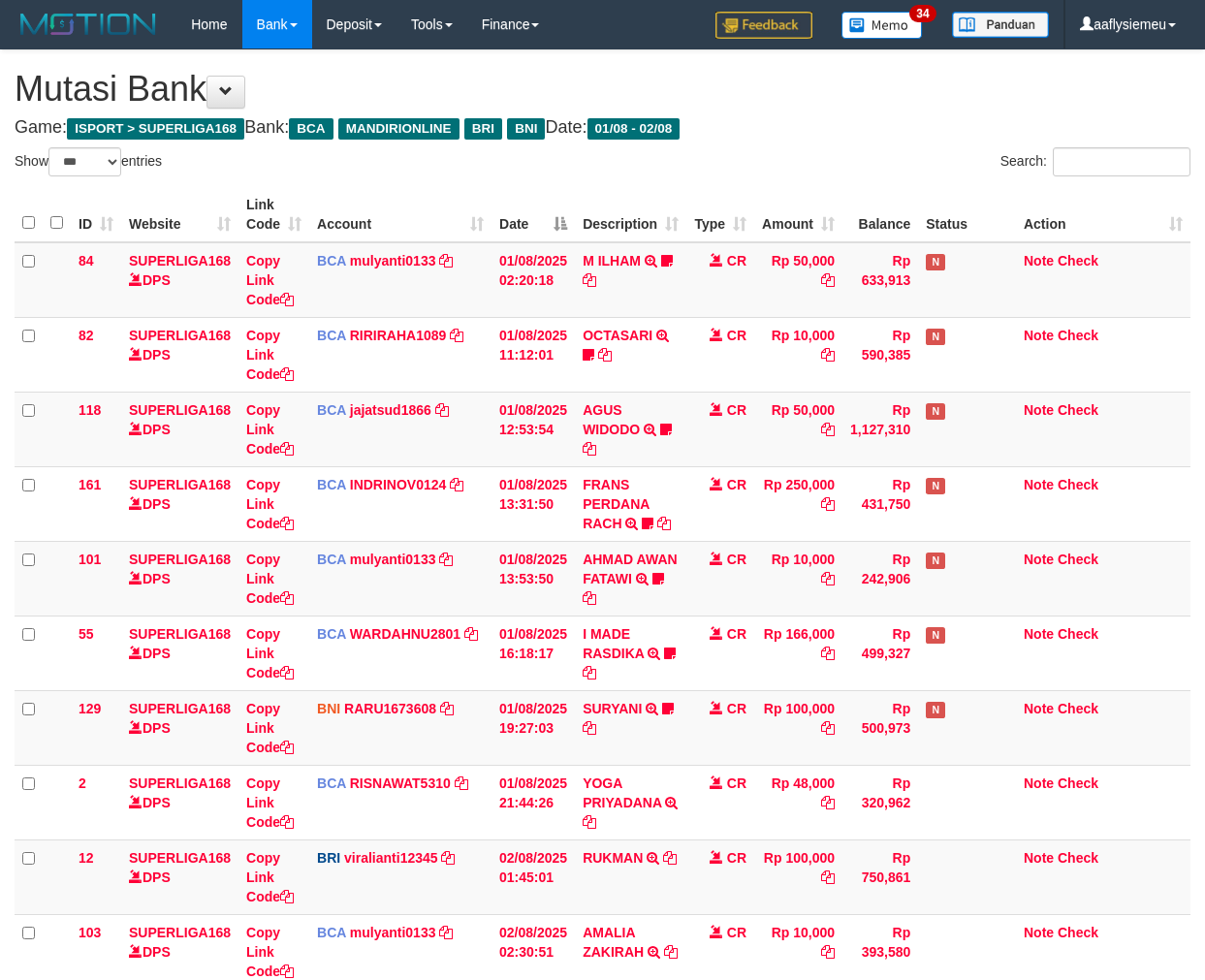 select on "***" 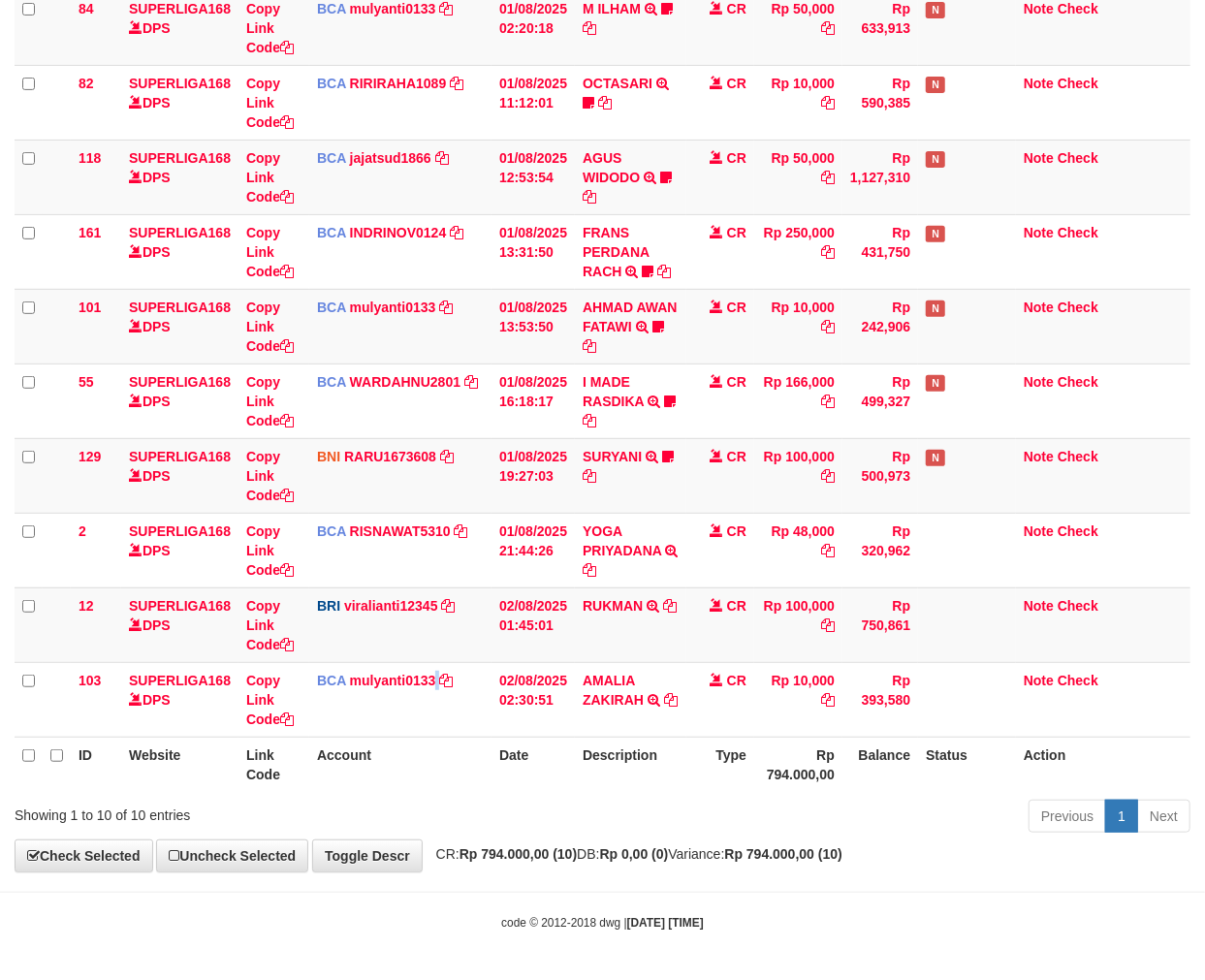 click on "BCA
mulyanti0133
DPS
MULYANTI
mutasi_20250802_4495 | 103
mutasi_20250802_4495 | 103" at bounding box center (400, 699) 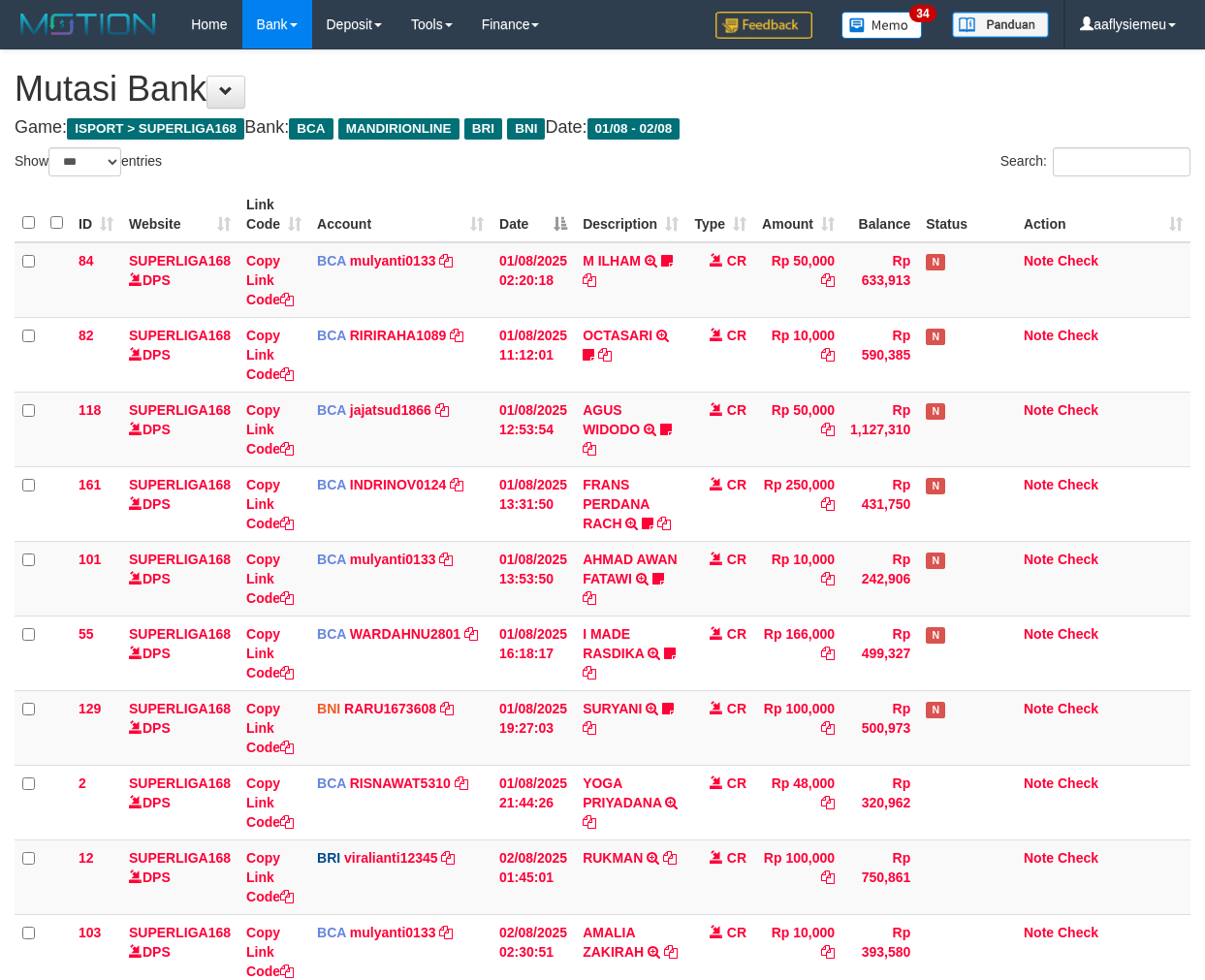 select on "***" 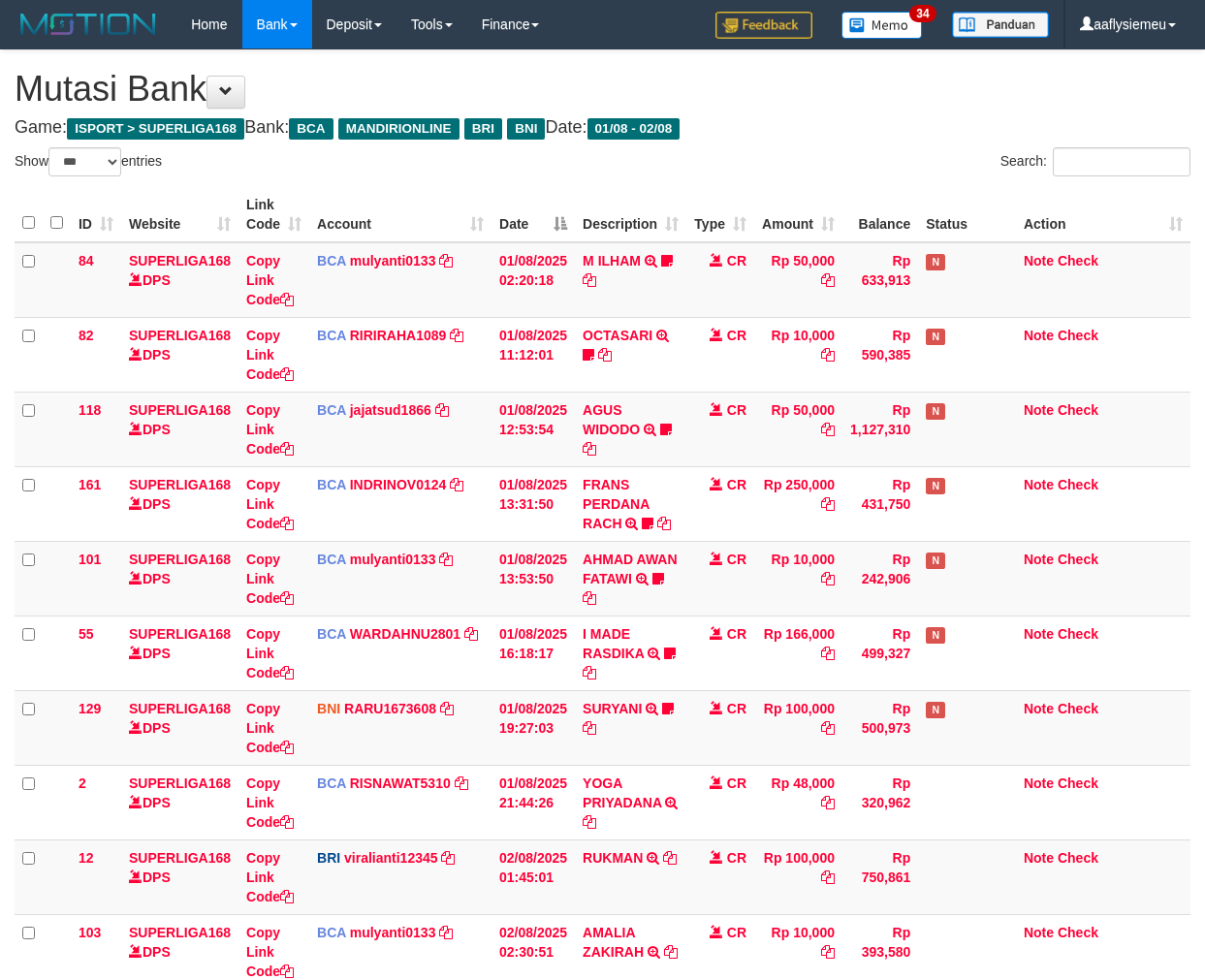 scroll, scrollTop: 253, scrollLeft: 0, axis: vertical 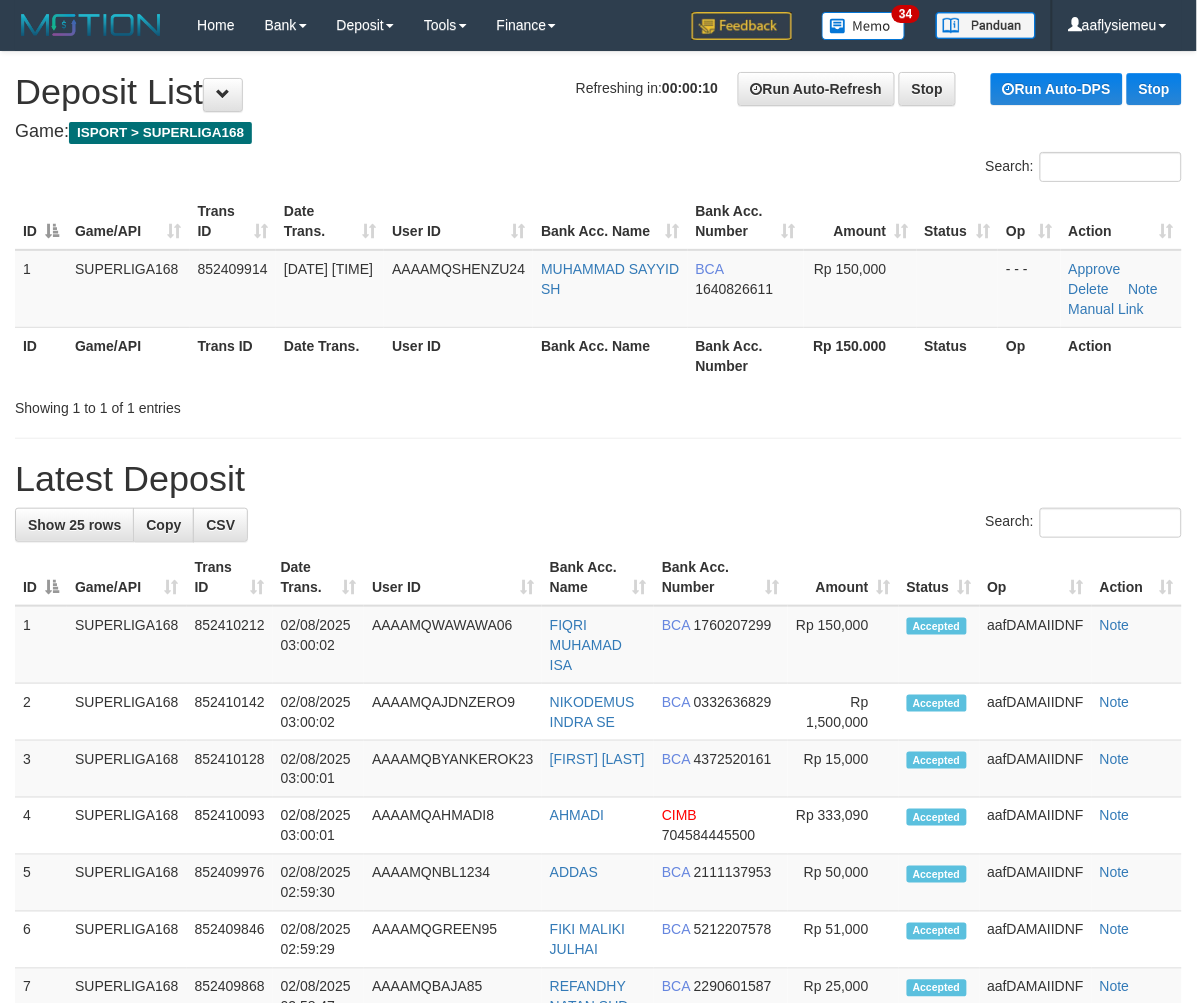 drag, startPoint x: 496, startPoint y: 390, endPoint x: 460, endPoint y: 421, distance: 47.507893 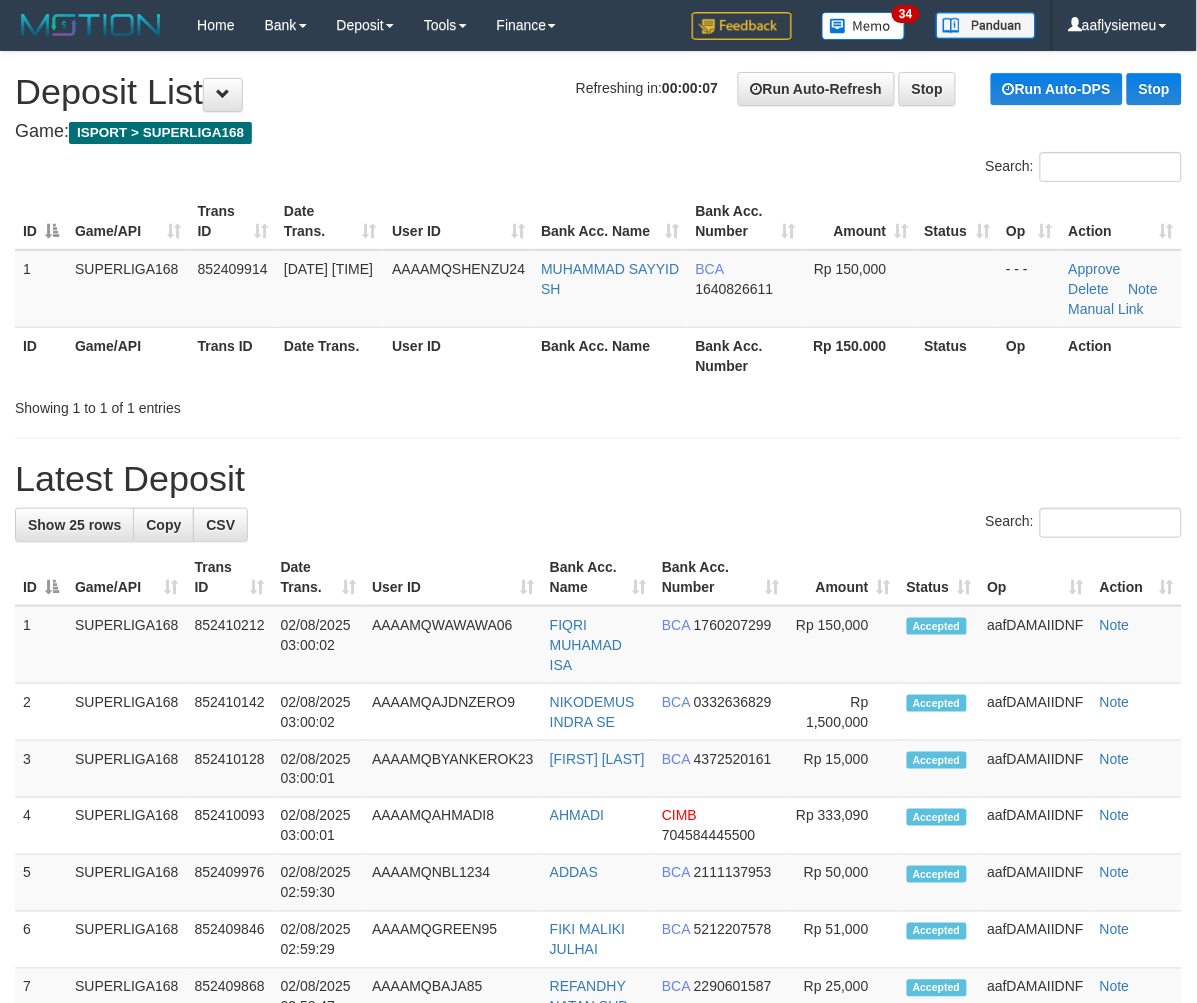 drag, startPoint x: 464, startPoint y: 326, endPoint x: 2, endPoint y: 608, distance: 541.2652 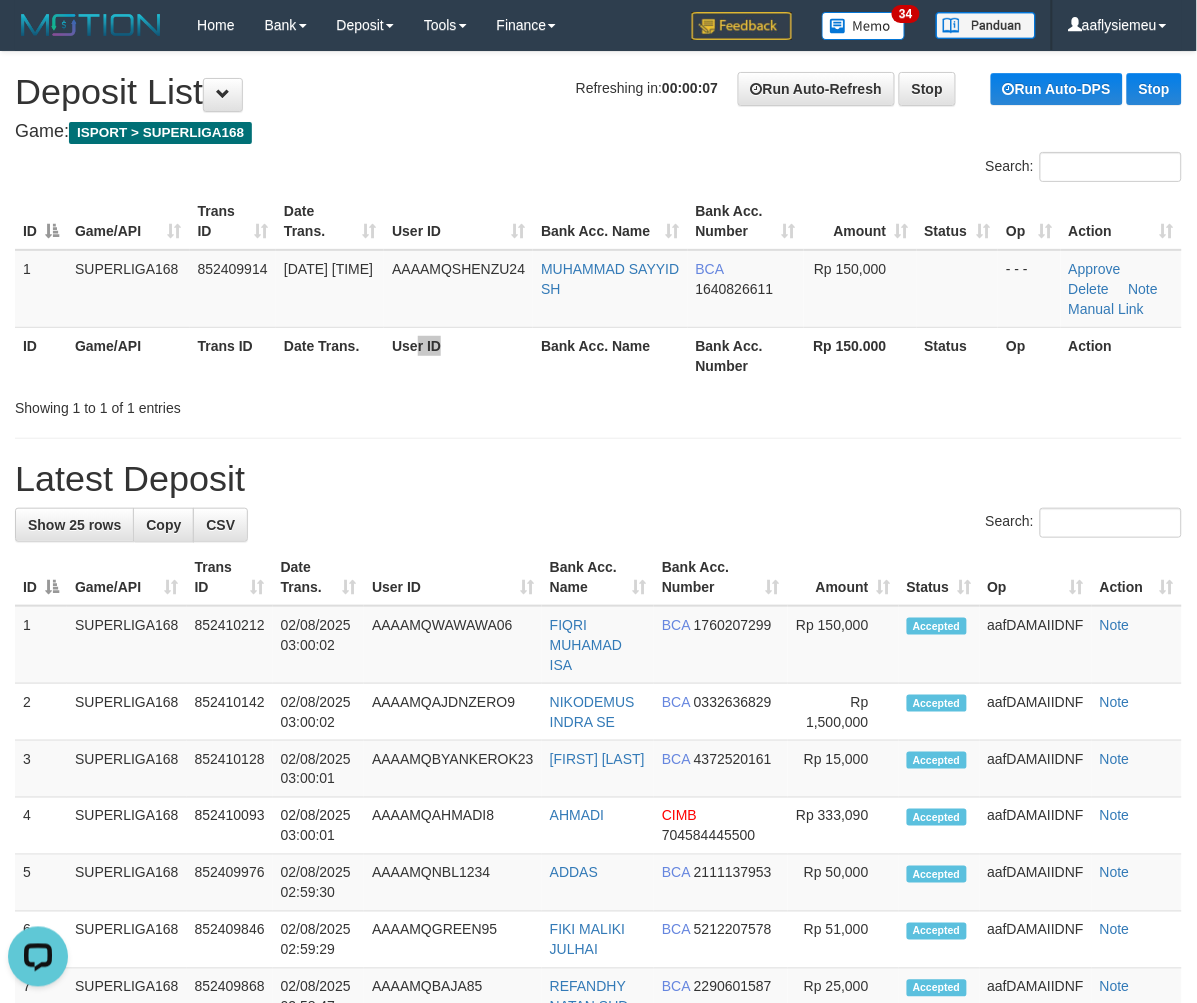 scroll, scrollTop: 0, scrollLeft: 0, axis: both 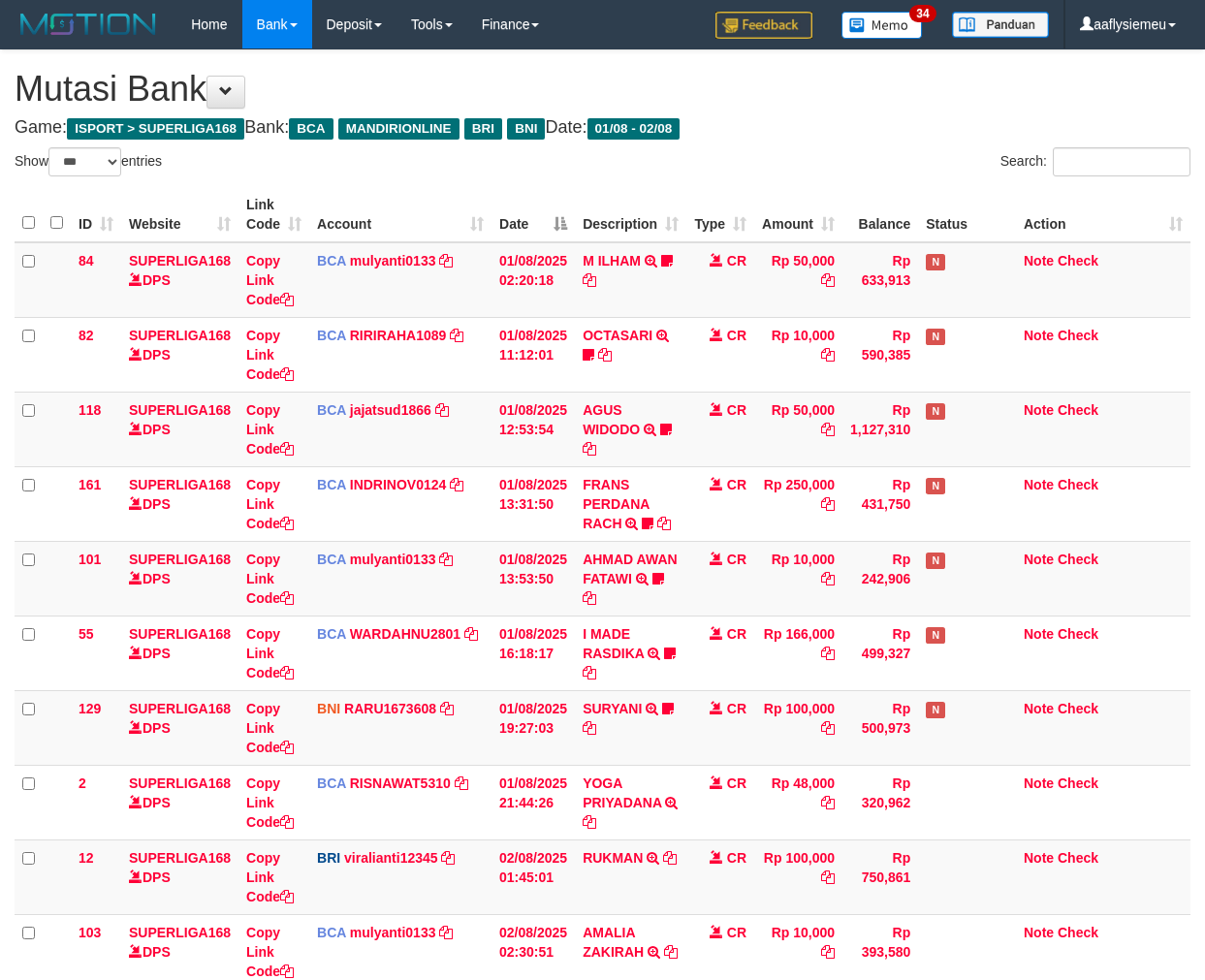 select on "***" 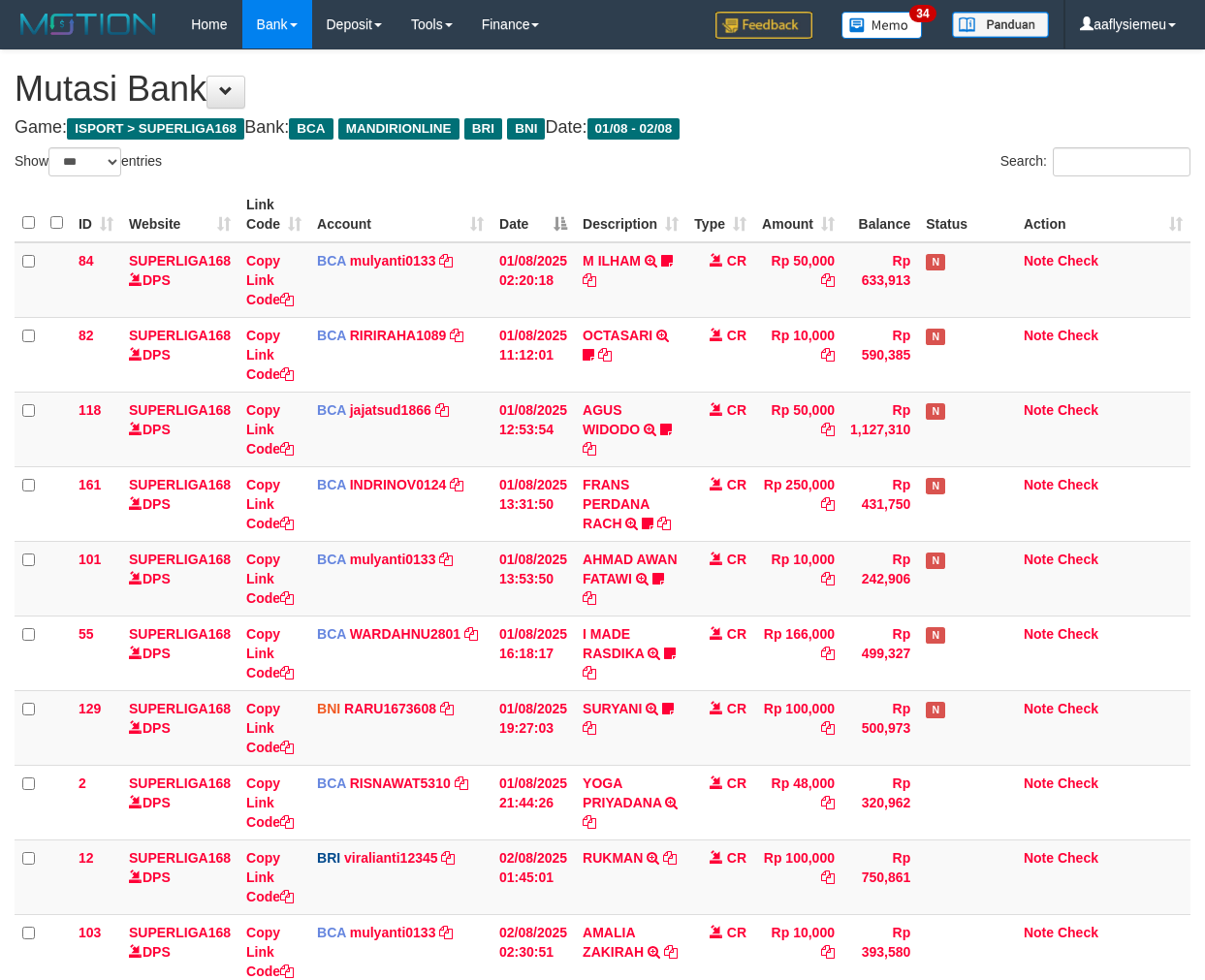 scroll, scrollTop: 253, scrollLeft: 0, axis: vertical 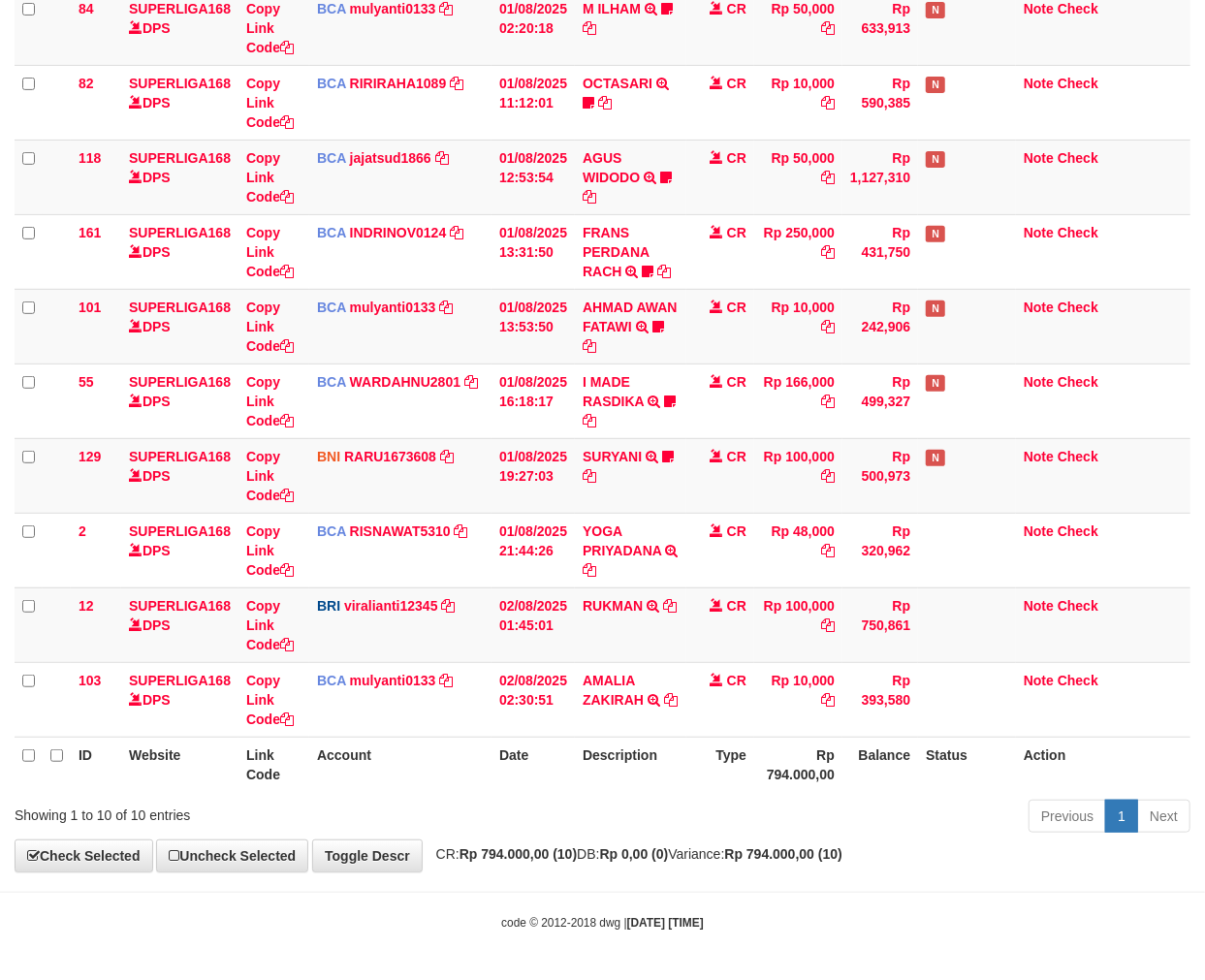 click on "Description" at bounding box center [630, 764] 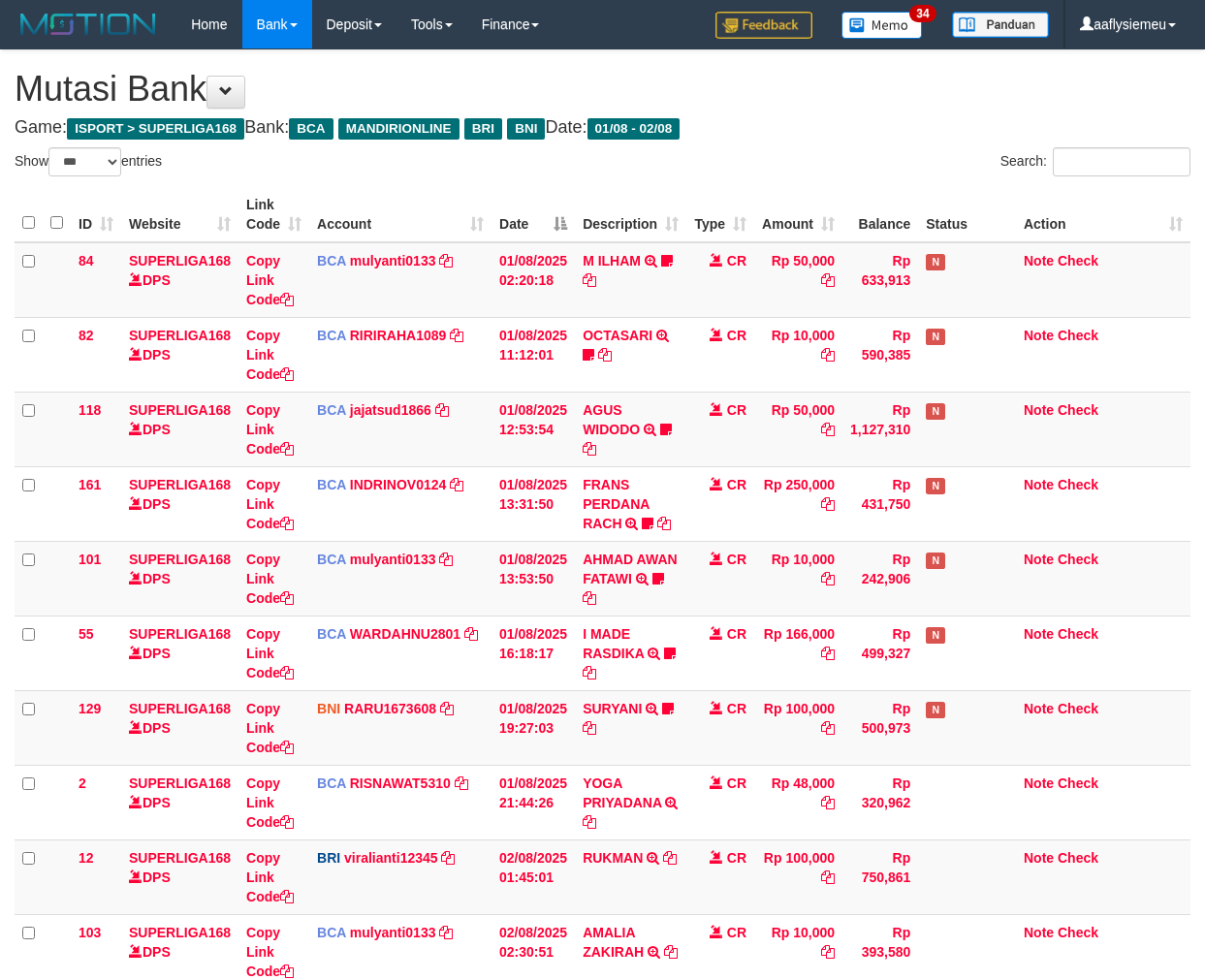 select on "***" 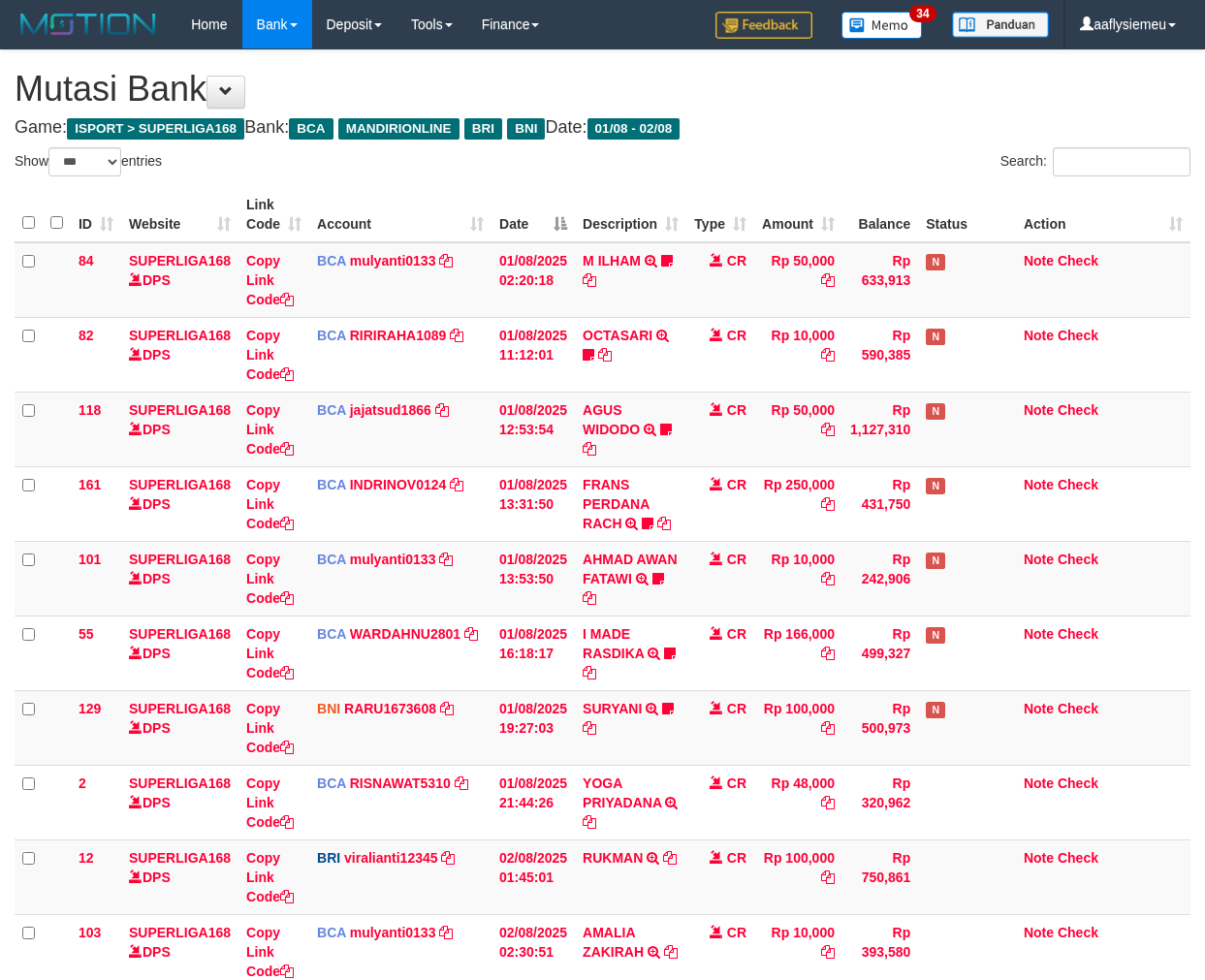 scroll, scrollTop: 253, scrollLeft: 0, axis: vertical 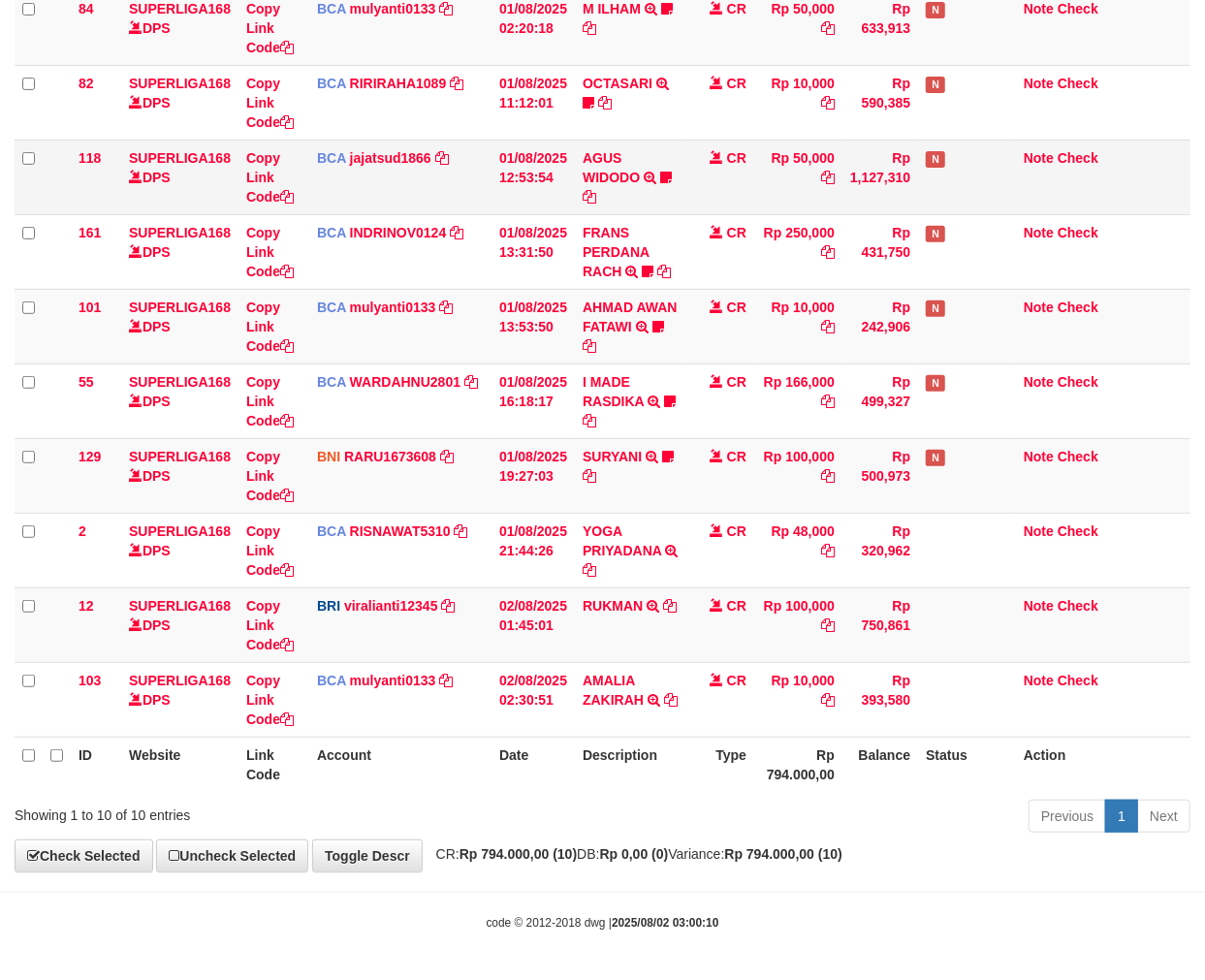 drag, startPoint x: 702, startPoint y: 131, endPoint x: 836, endPoint y: 177, distance: 141.67569 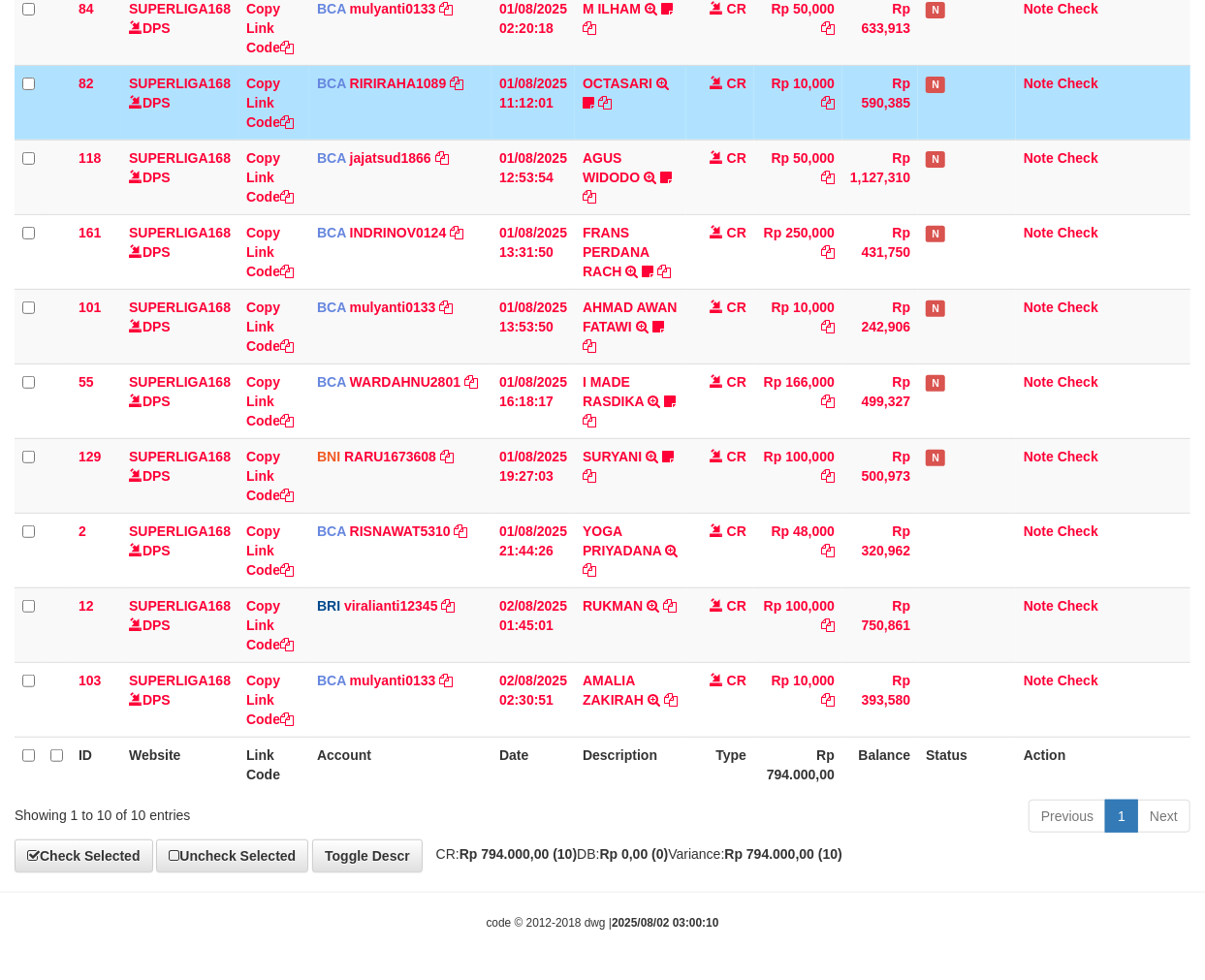 click on "Previous 1 Next" at bounding box center (853, 818) 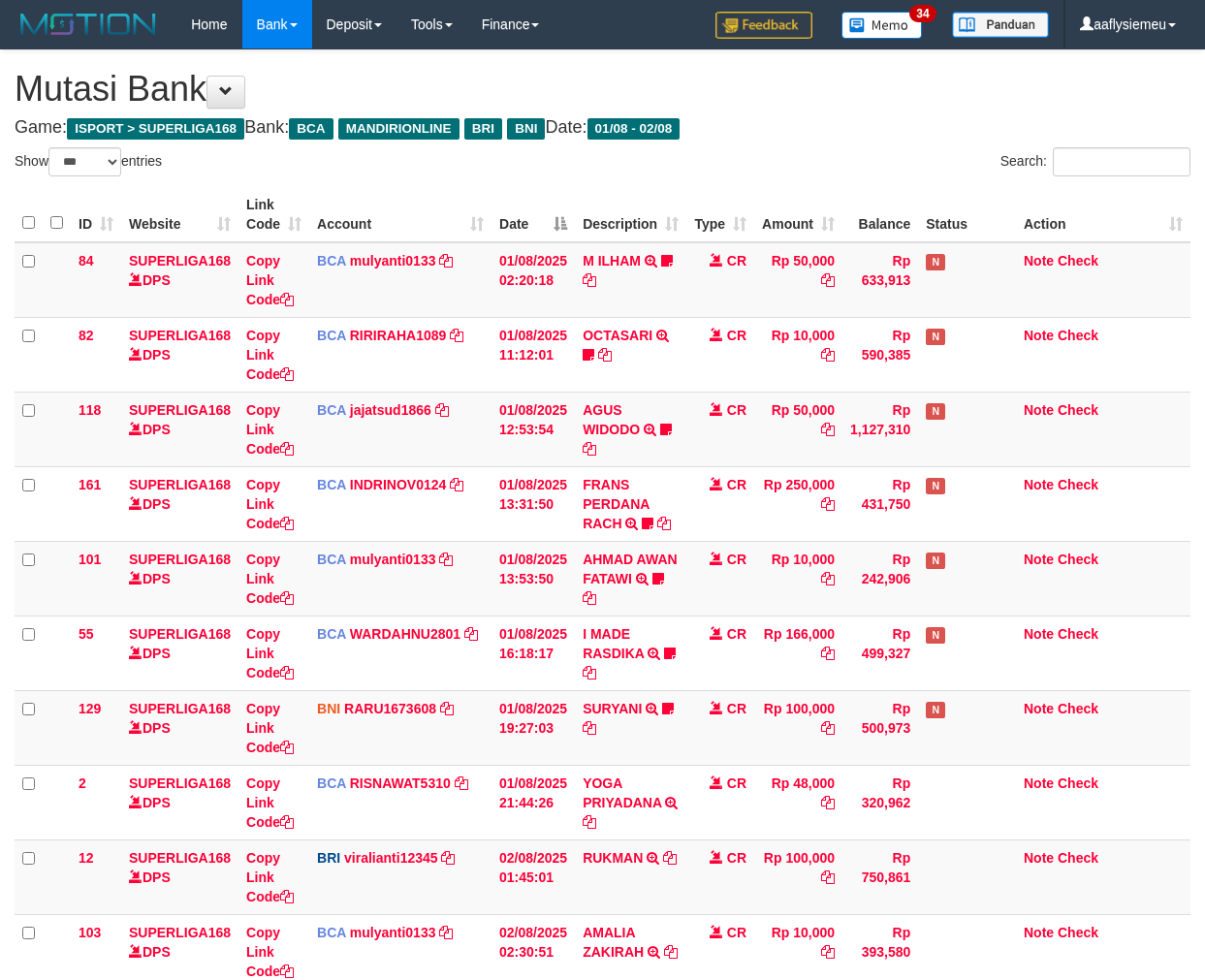 select on "***" 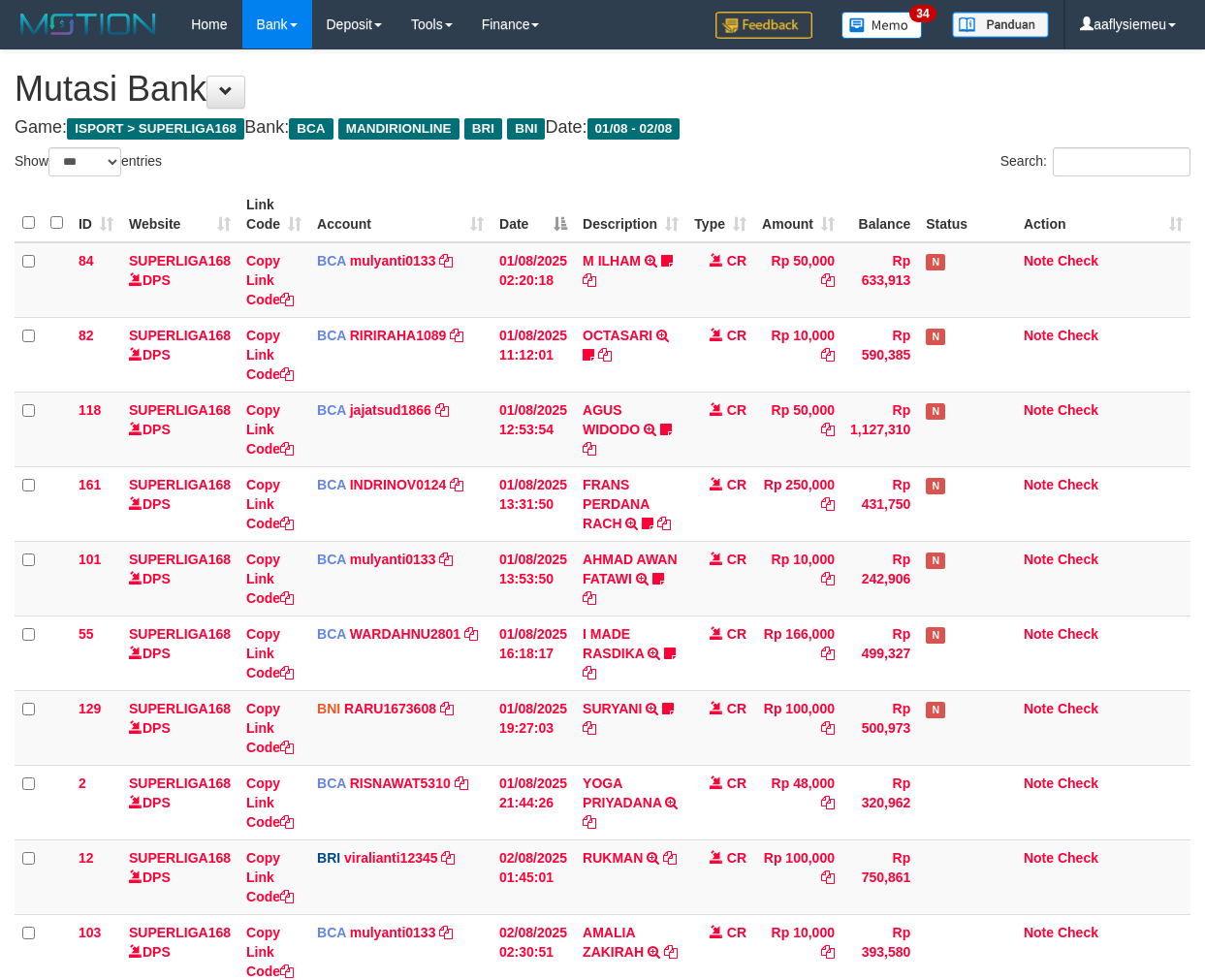 scroll, scrollTop: 253, scrollLeft: 0, axis: vertical 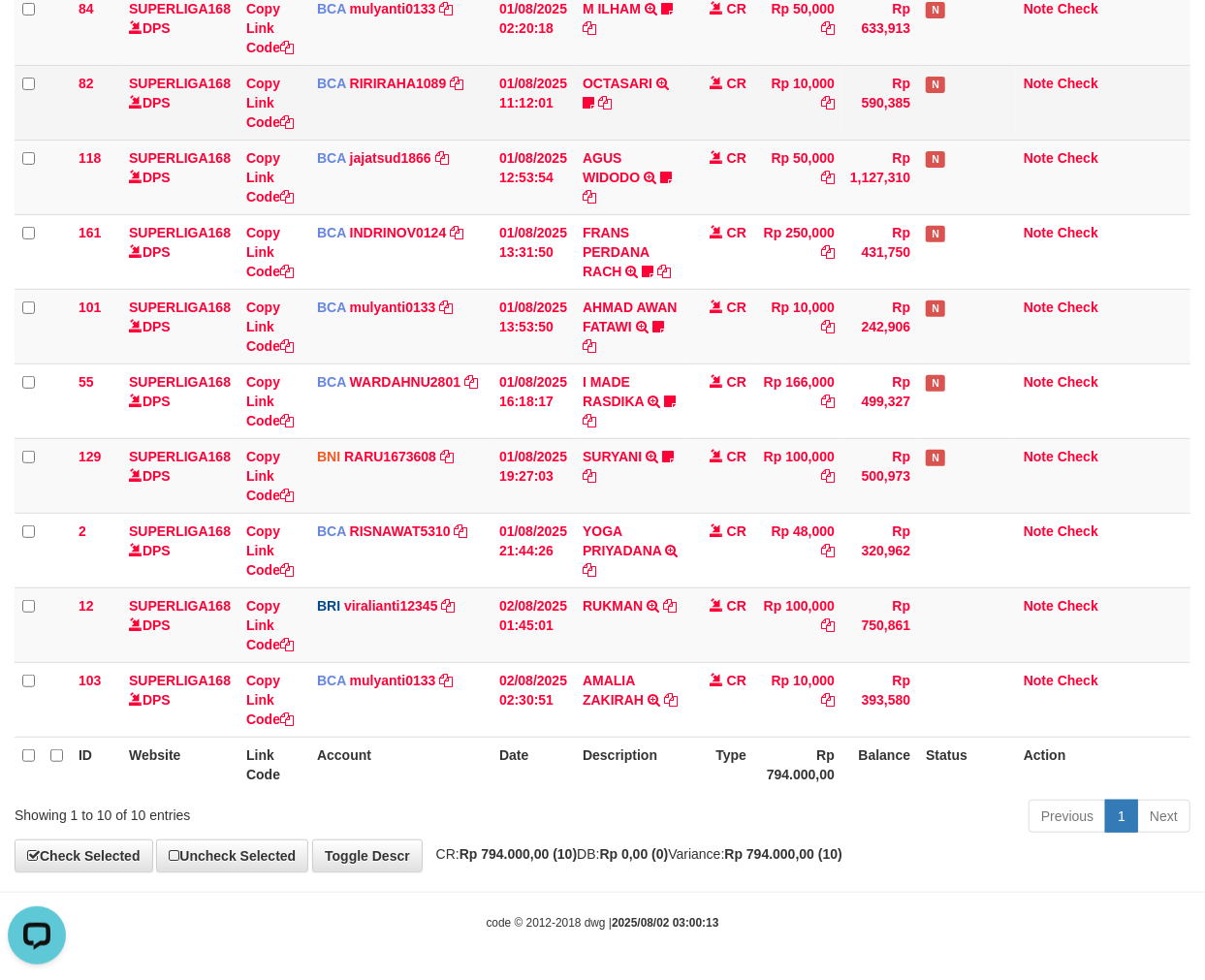 click on "01/08/2025 11:12:01" at bounding box center (533, 102) 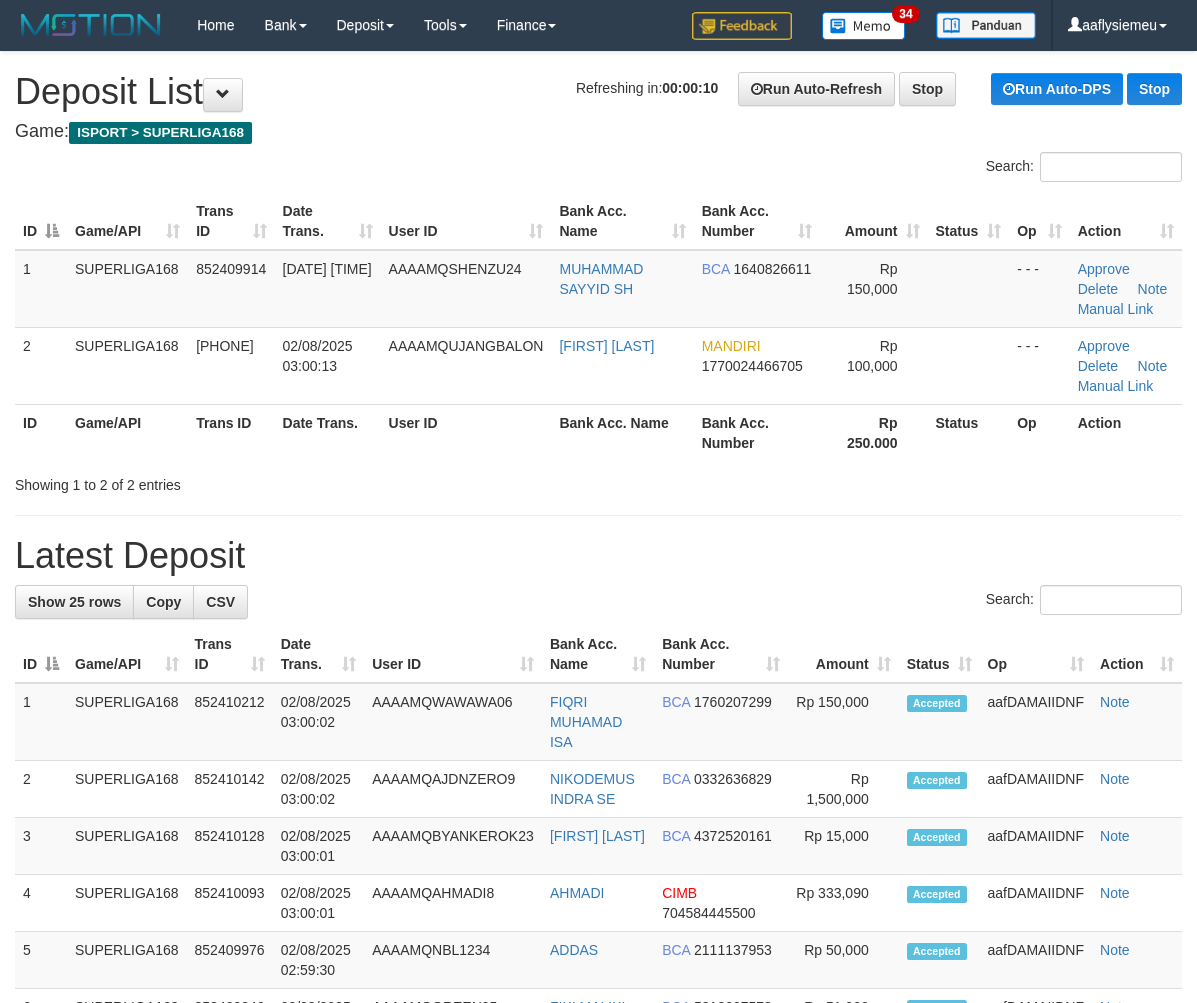 scroll, scrollTop: 0, scrollLeft: 0, axis: both 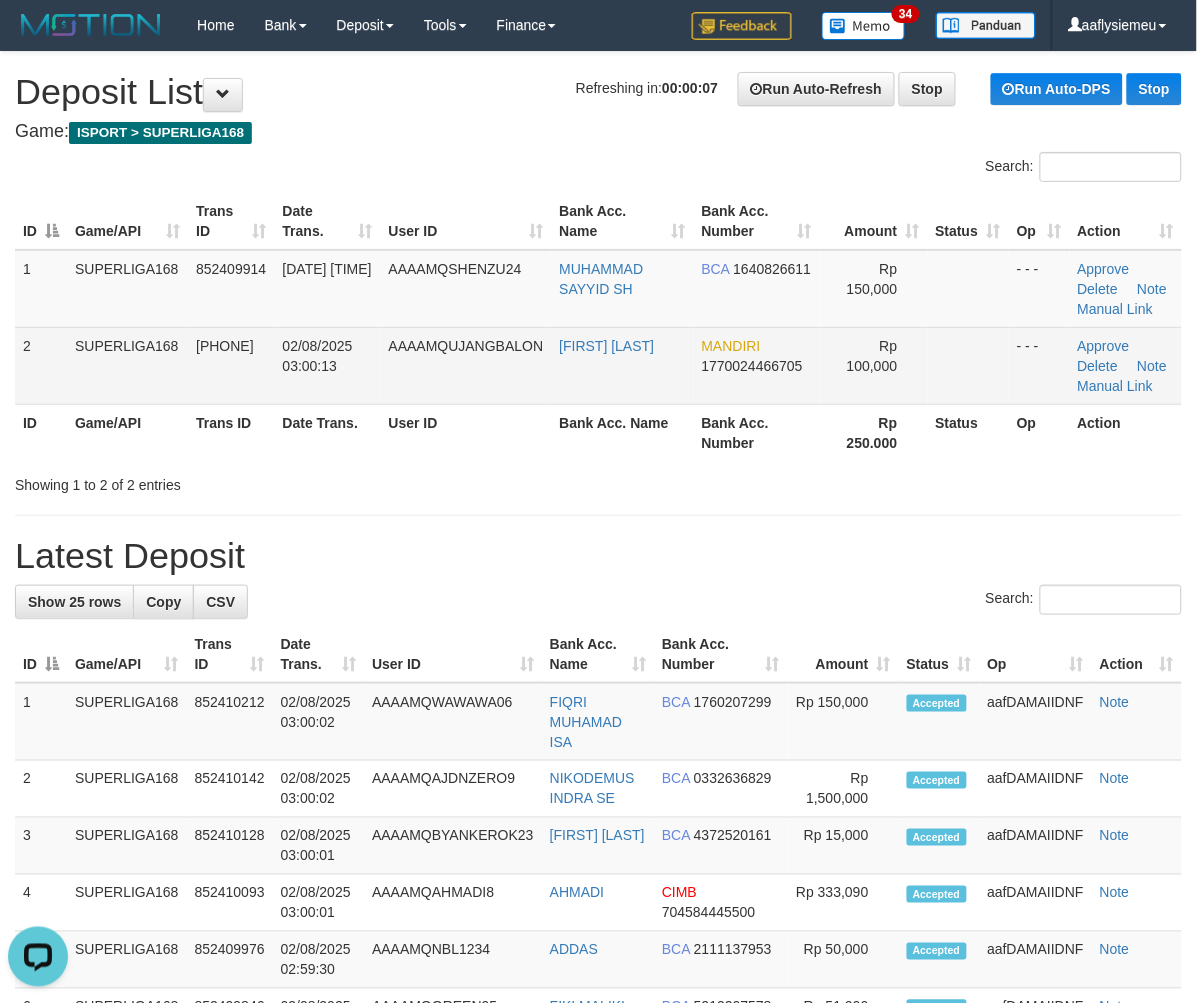 click on "AAAAMQUJANGBALON" at bounding box center [466, 365] 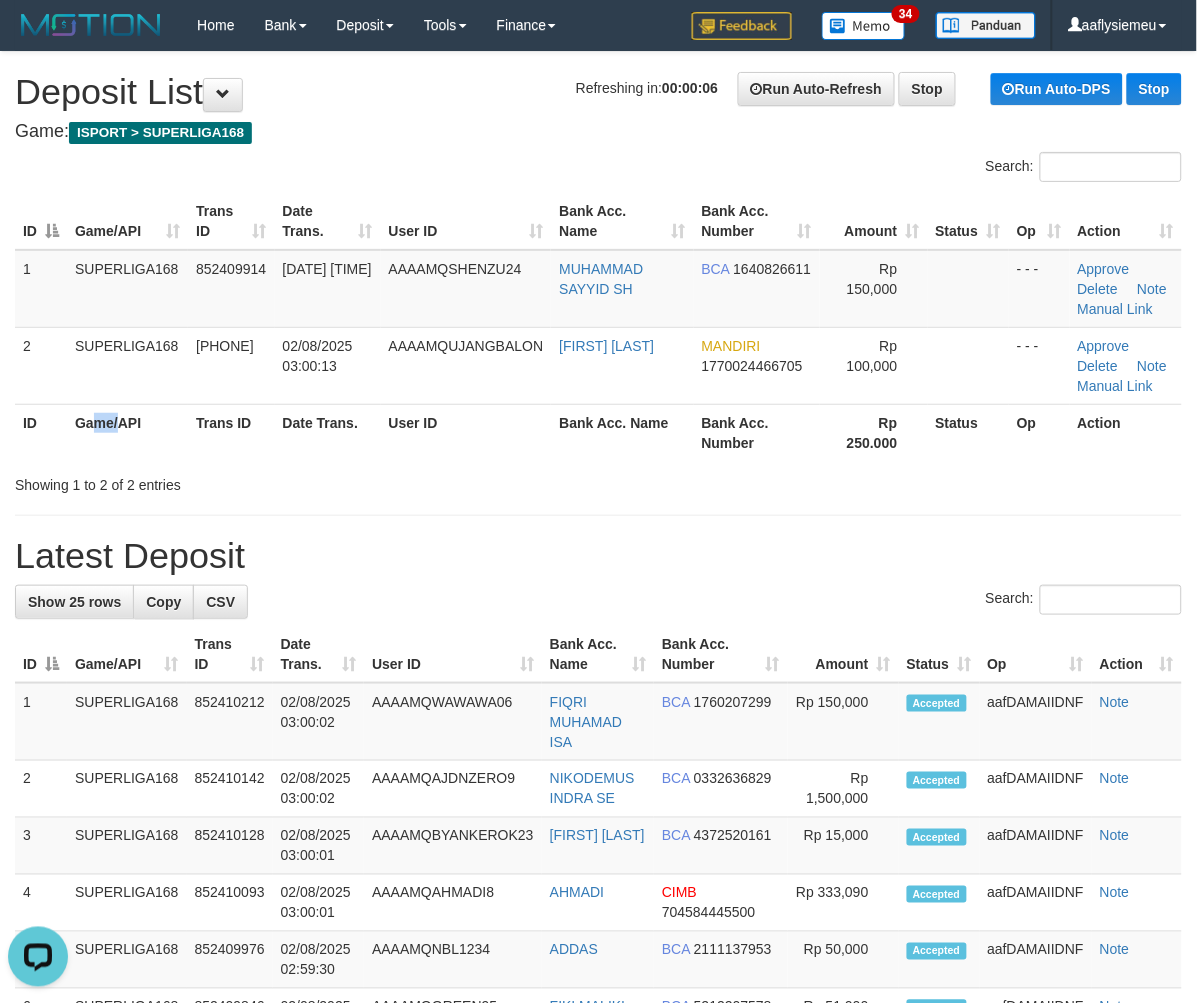 drag, startPoint x: 116, startPoint y: 414, endPoint x: 106, endPoint y: 425, distance: 14.866069 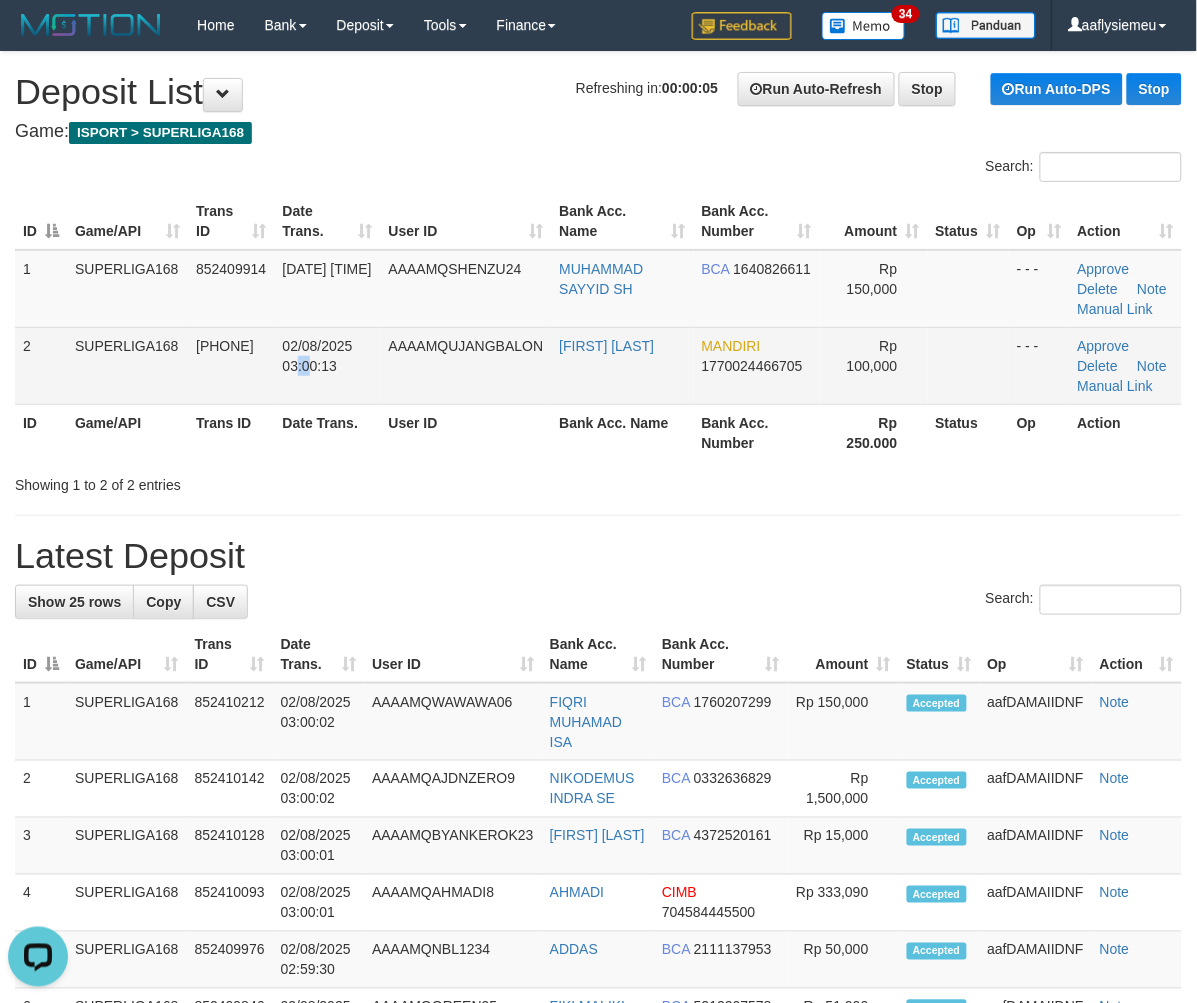 click on "02/08/2025 03:00:13" at bounding box center [318, 356] 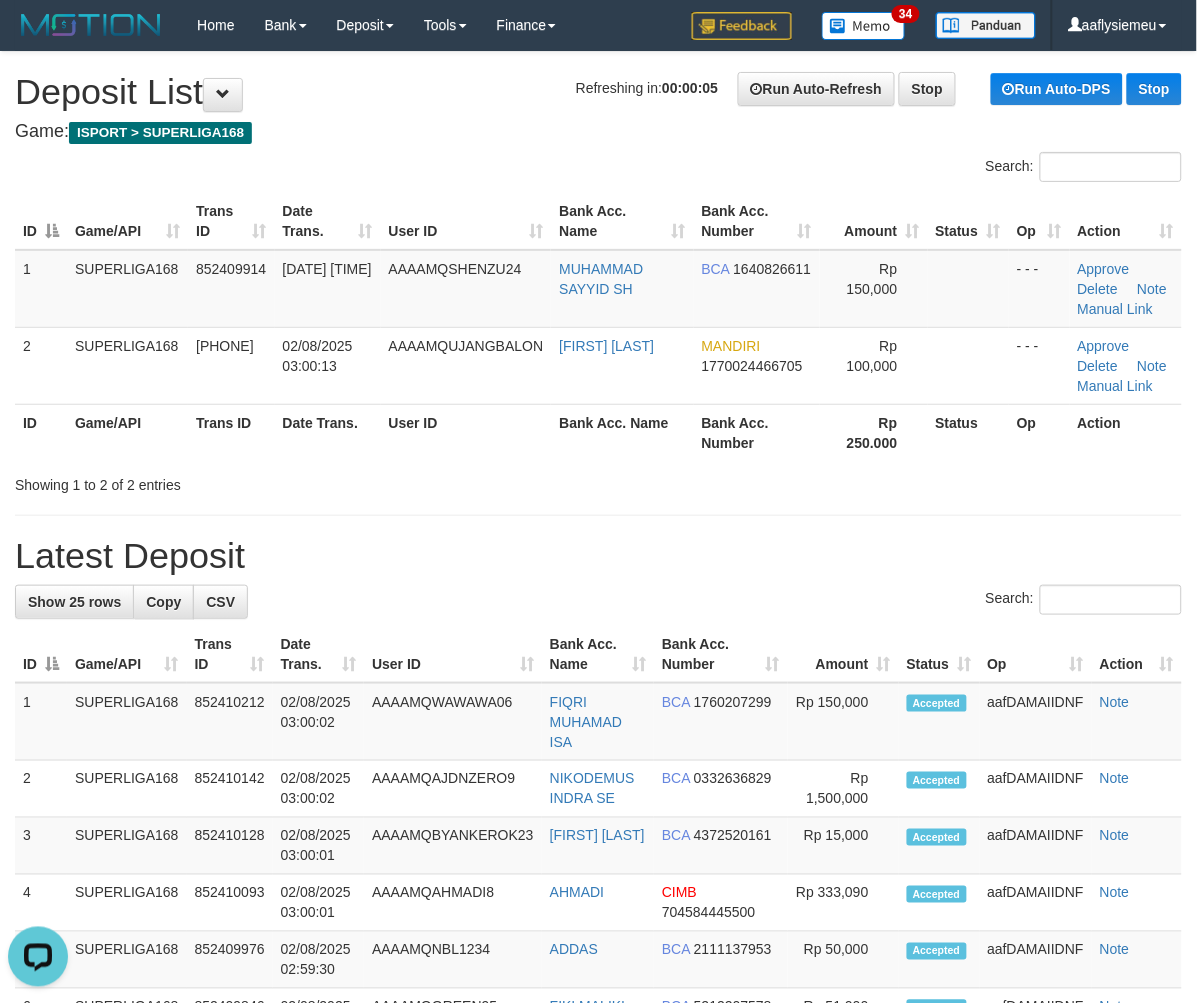 drag, startPoint x: 140, startPoint y: 436, endPoint x: 0, endPoint y: 502, distance: 154.77725 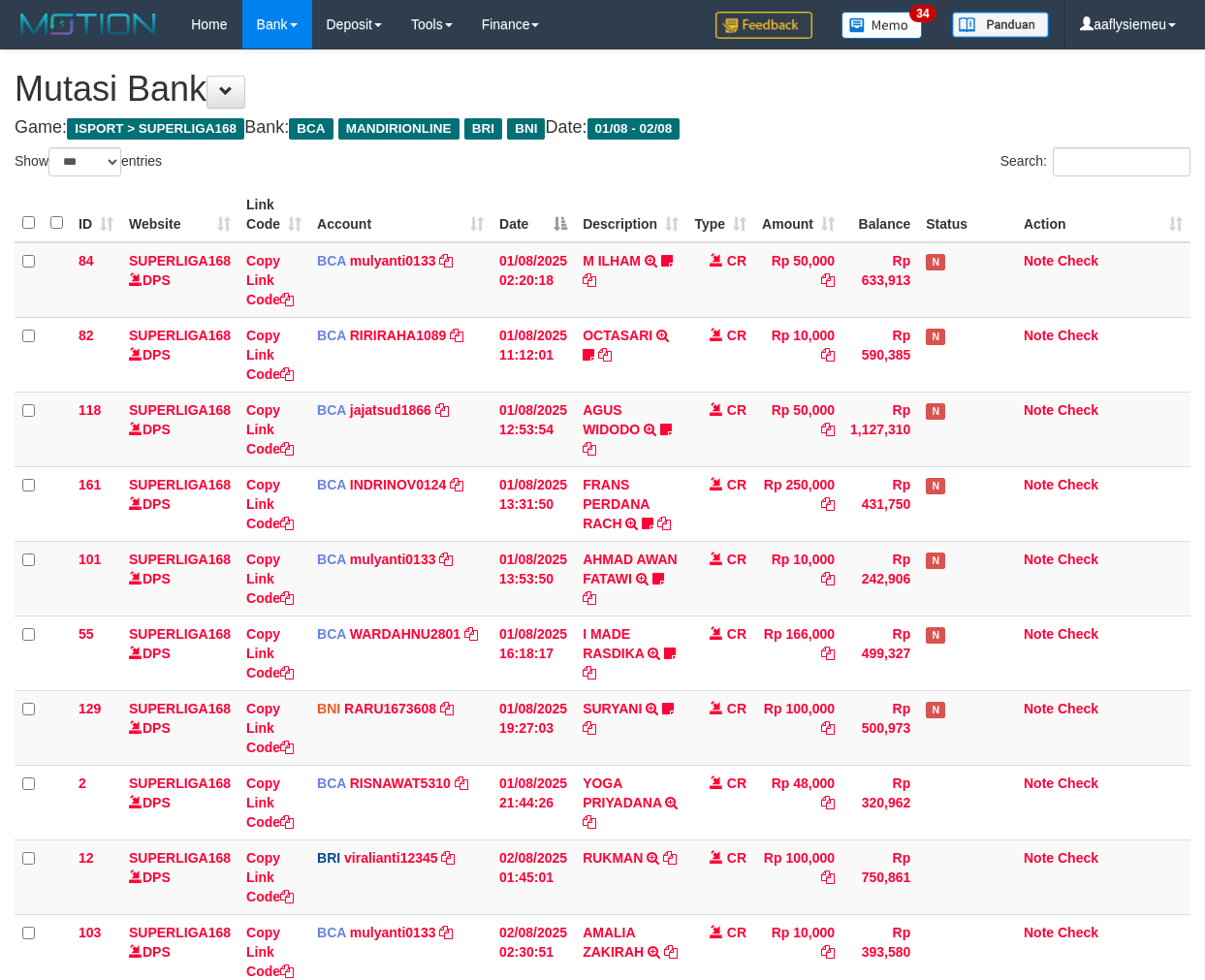 select on "***" 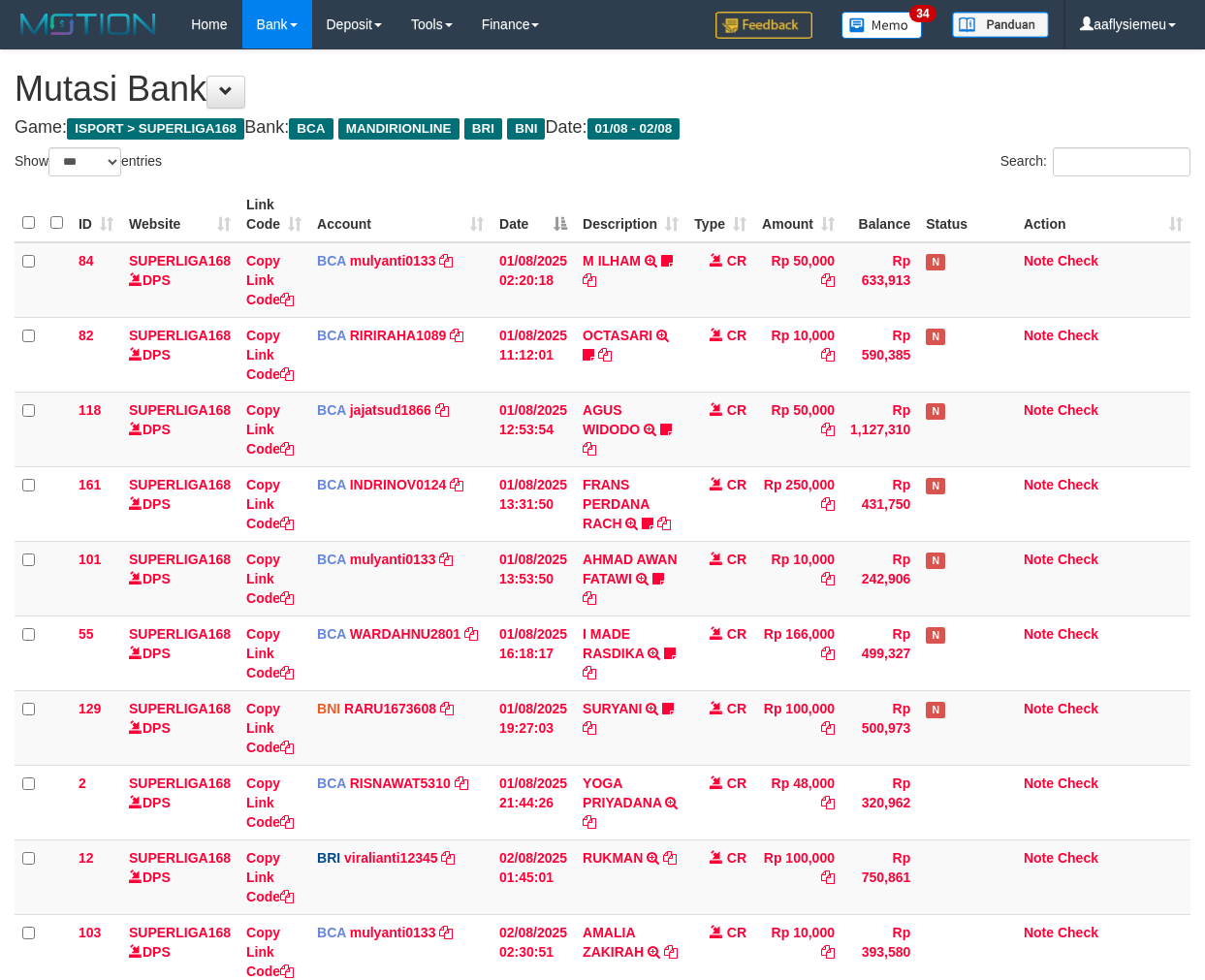 scroll, scrollTop: 253, scrollLeft: 0, axis: vertical 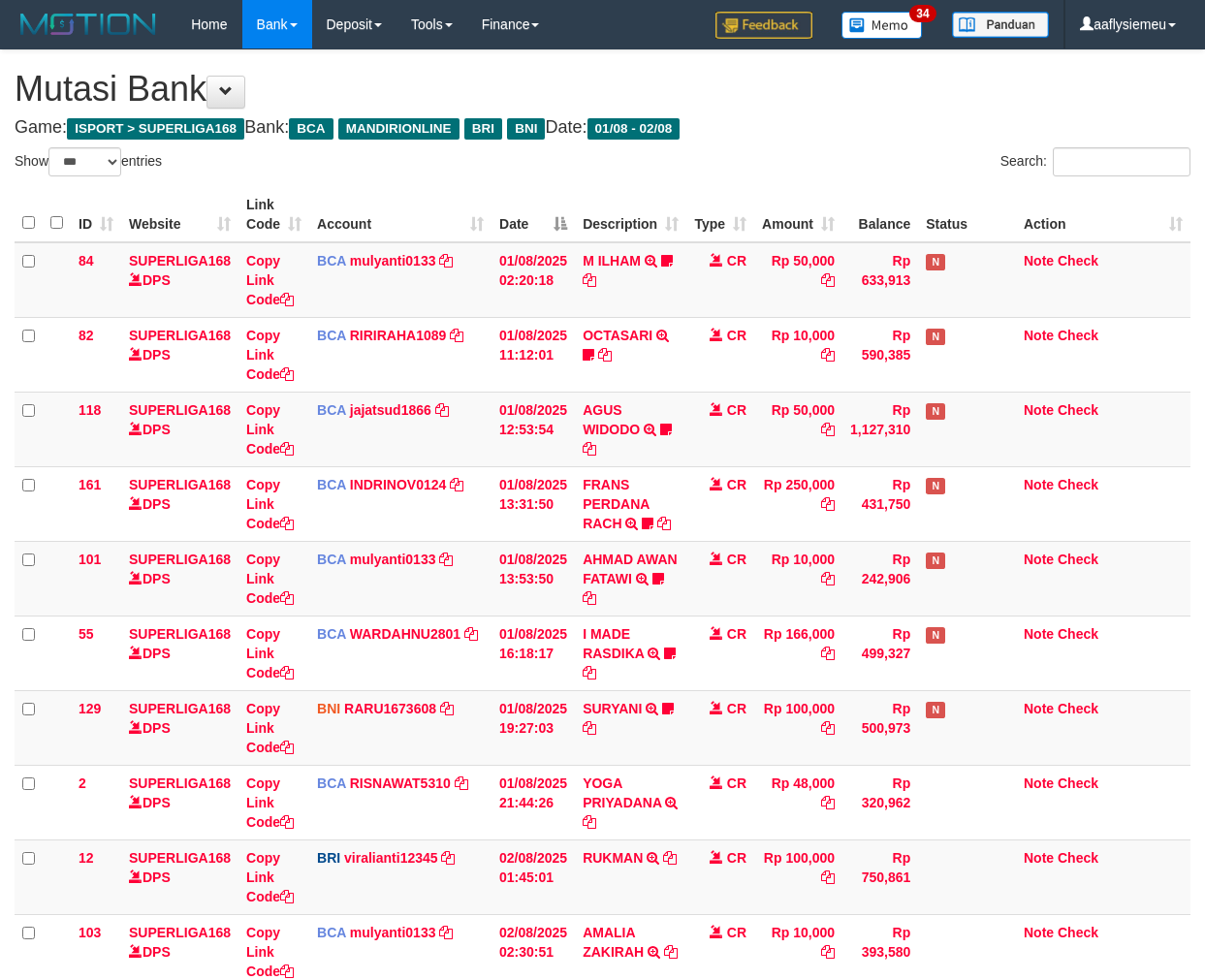select on "***" 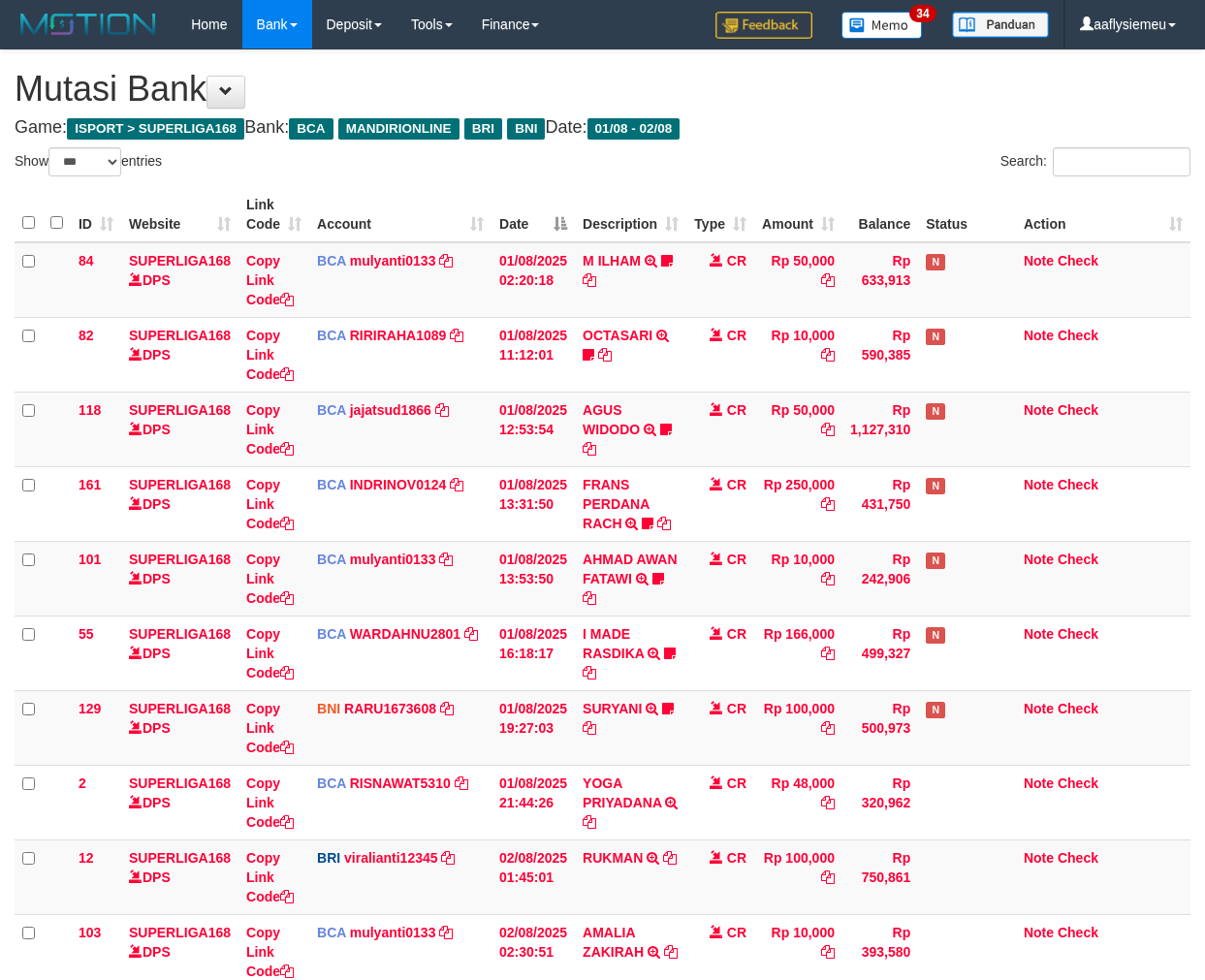 scroll, scrollTop: 253, scrollLeft: 0, axis: vertical 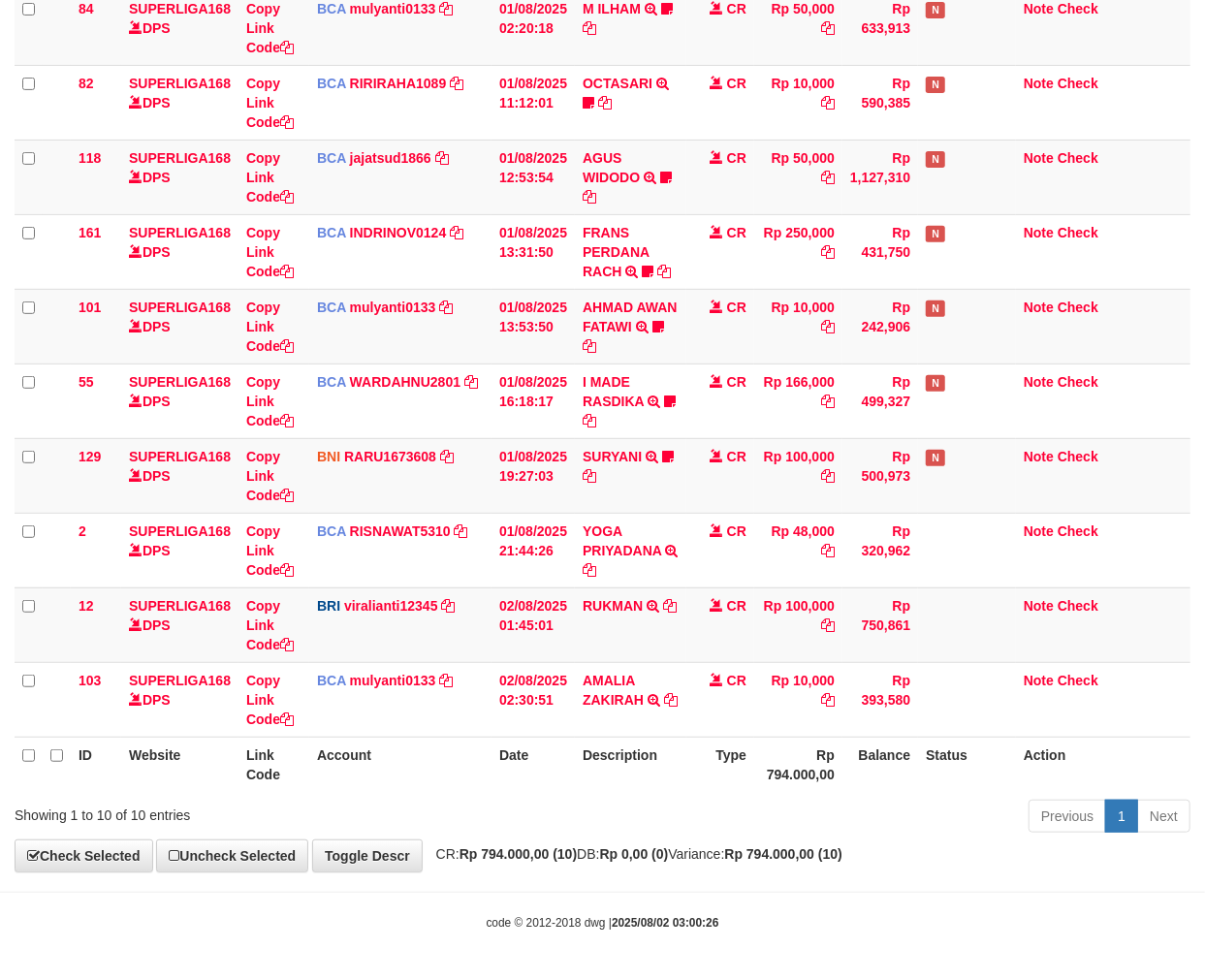 drag, startPoint x: 866, startPoint y: 808, endPoint x: 1220, endPoint y: 674, distance: 378.51288 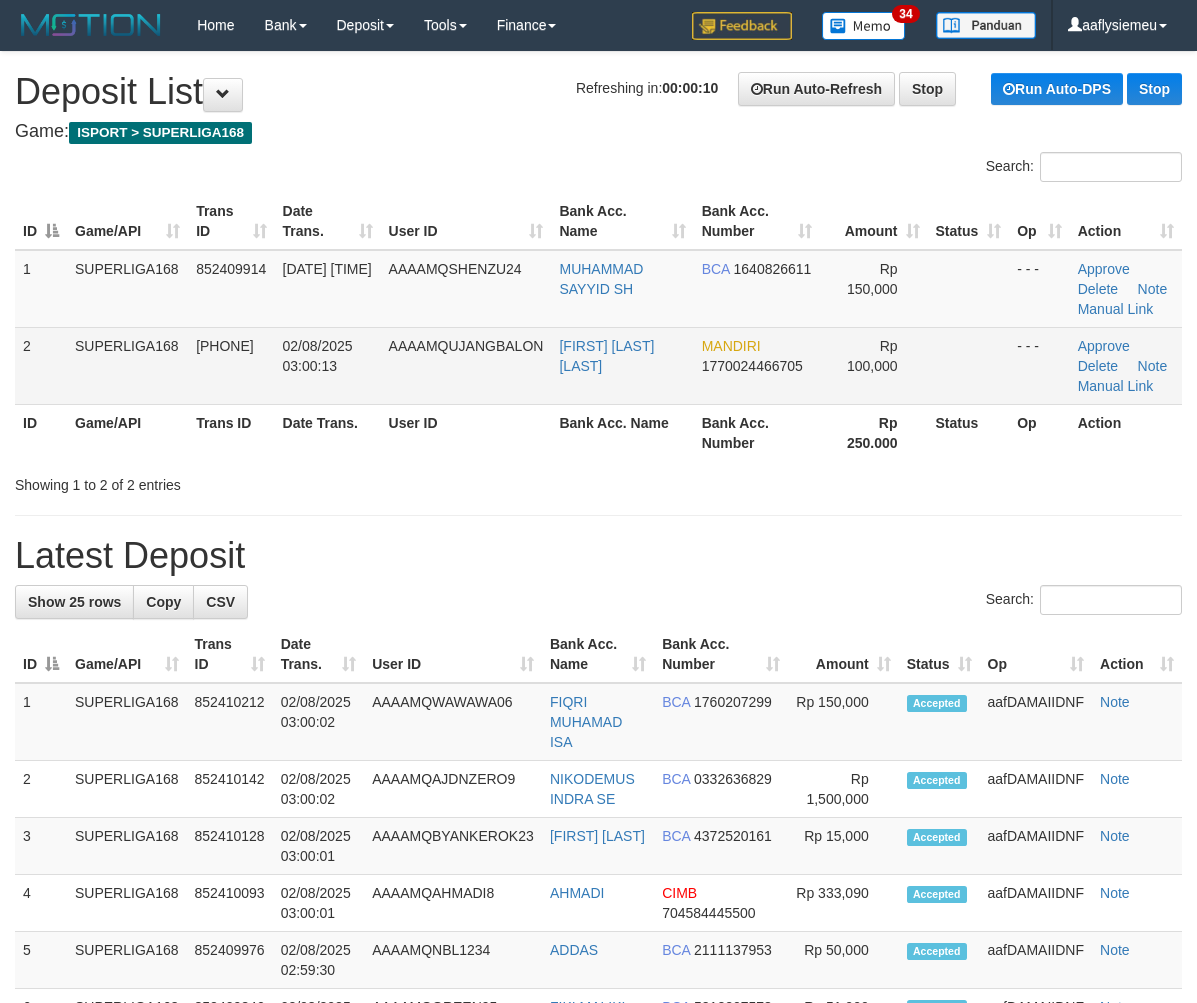 scroll, scrollTop: 0, scrollLeft: 0, axis: both 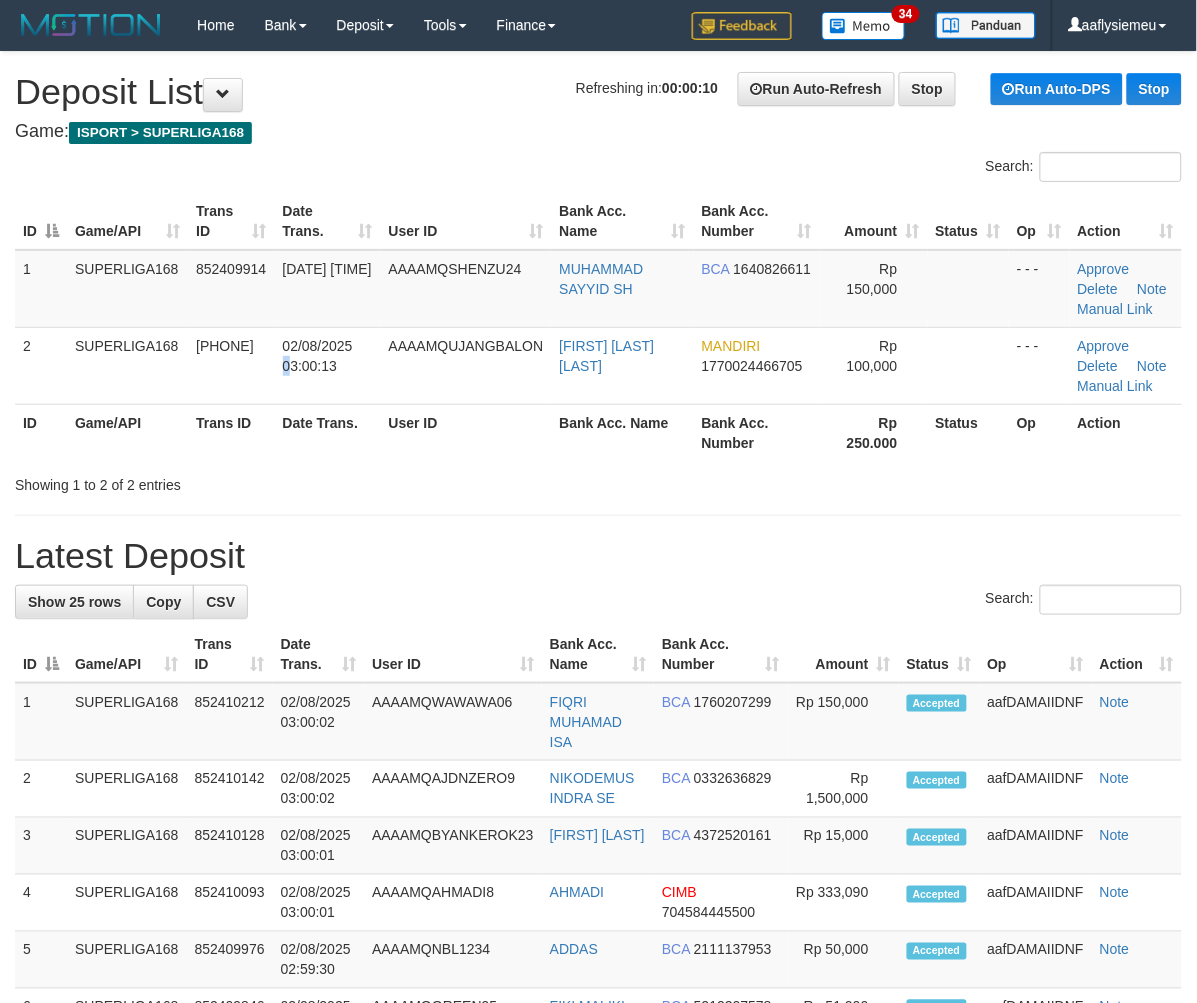 drag, startPoint x: 288, startPoint y: 388, endPoint x: 186, endPoint y: 500, distance: 151.48598 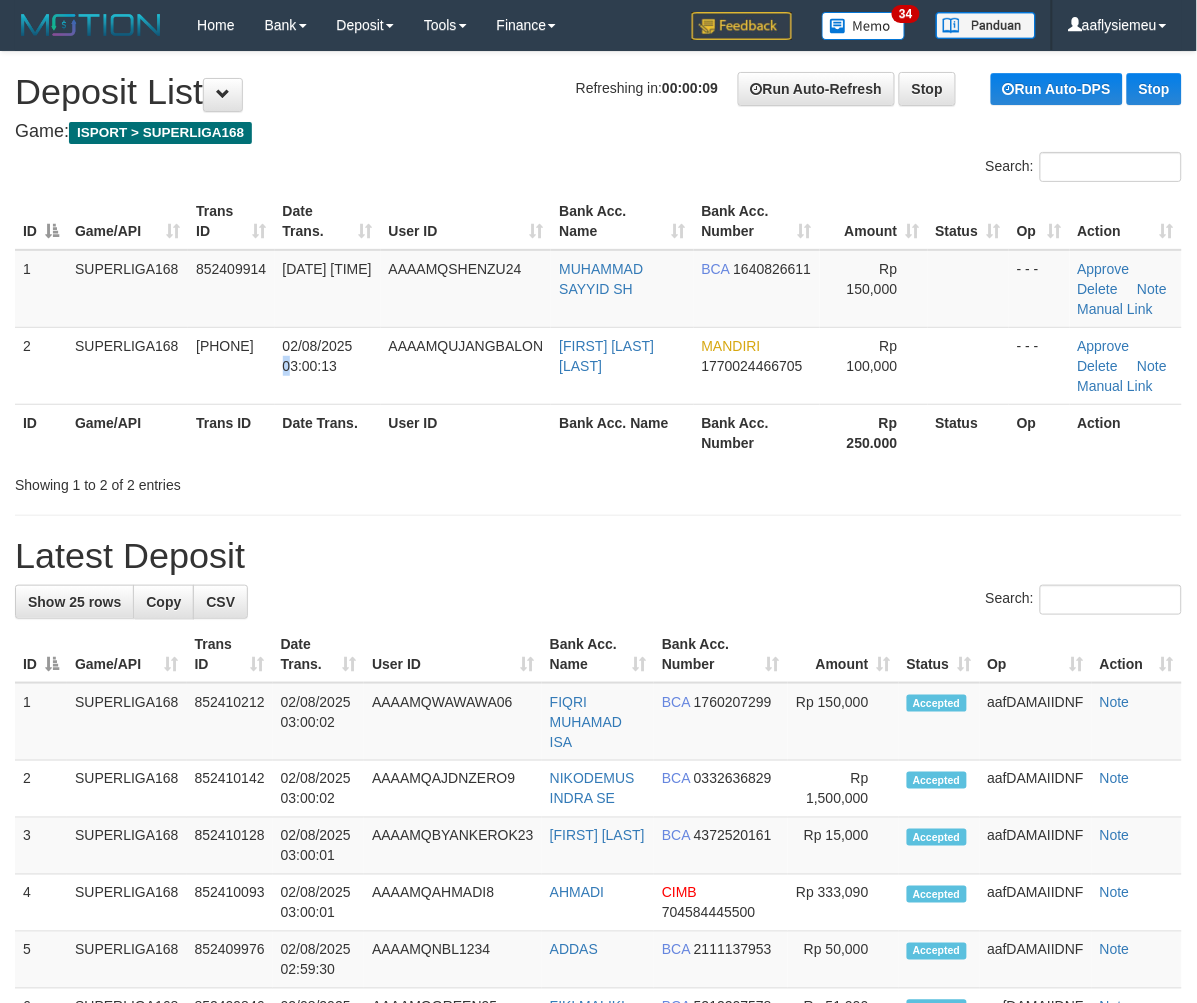 drag, startPoint x: 234, startPoint y: 520, endPoint x: 13, endPoint y: 634, distance: 248.67047 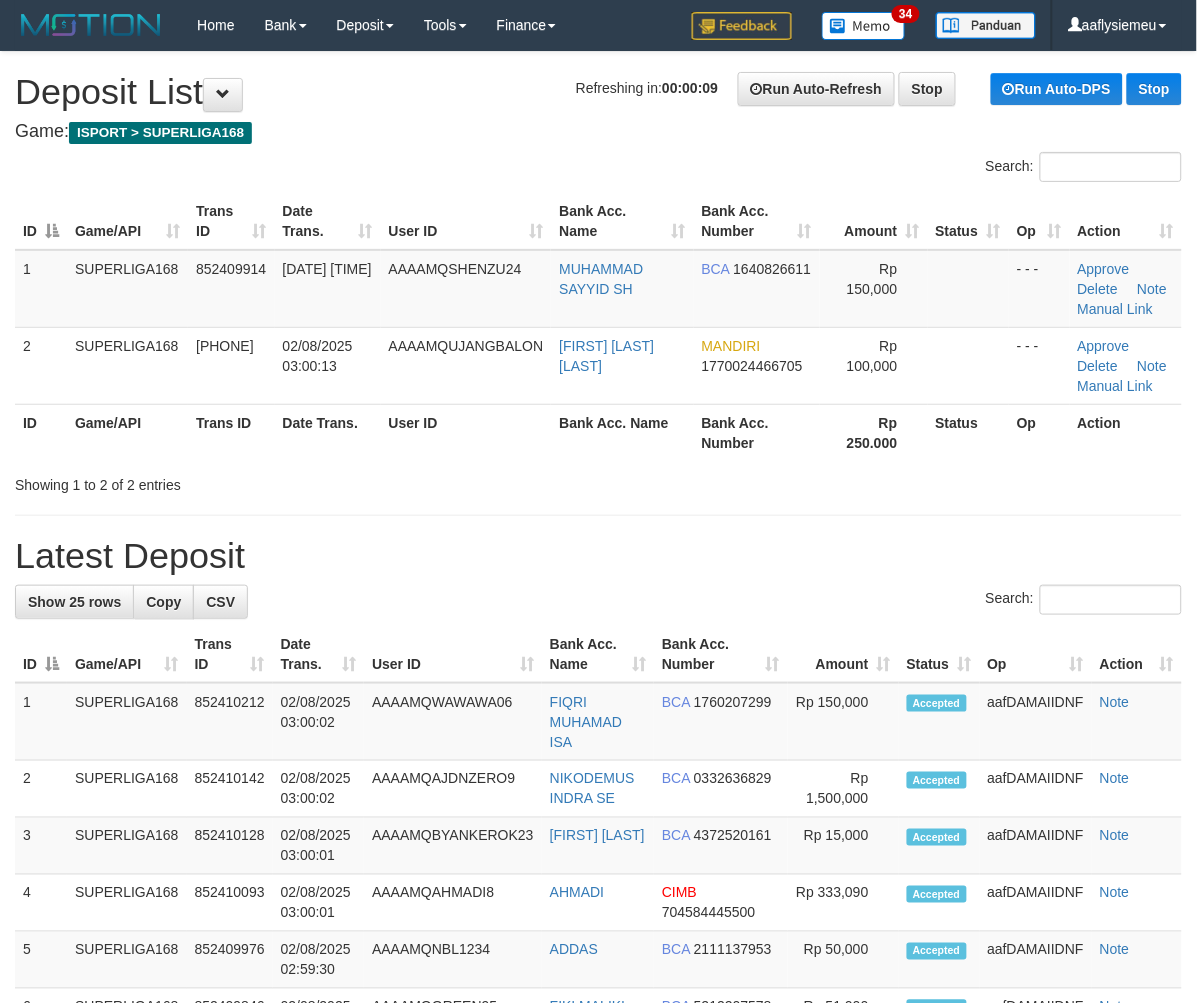 drag, startPoint x: 407, startPoint y: 403, endPoint x: 372, endPoint y: 442, distance: 52.40229 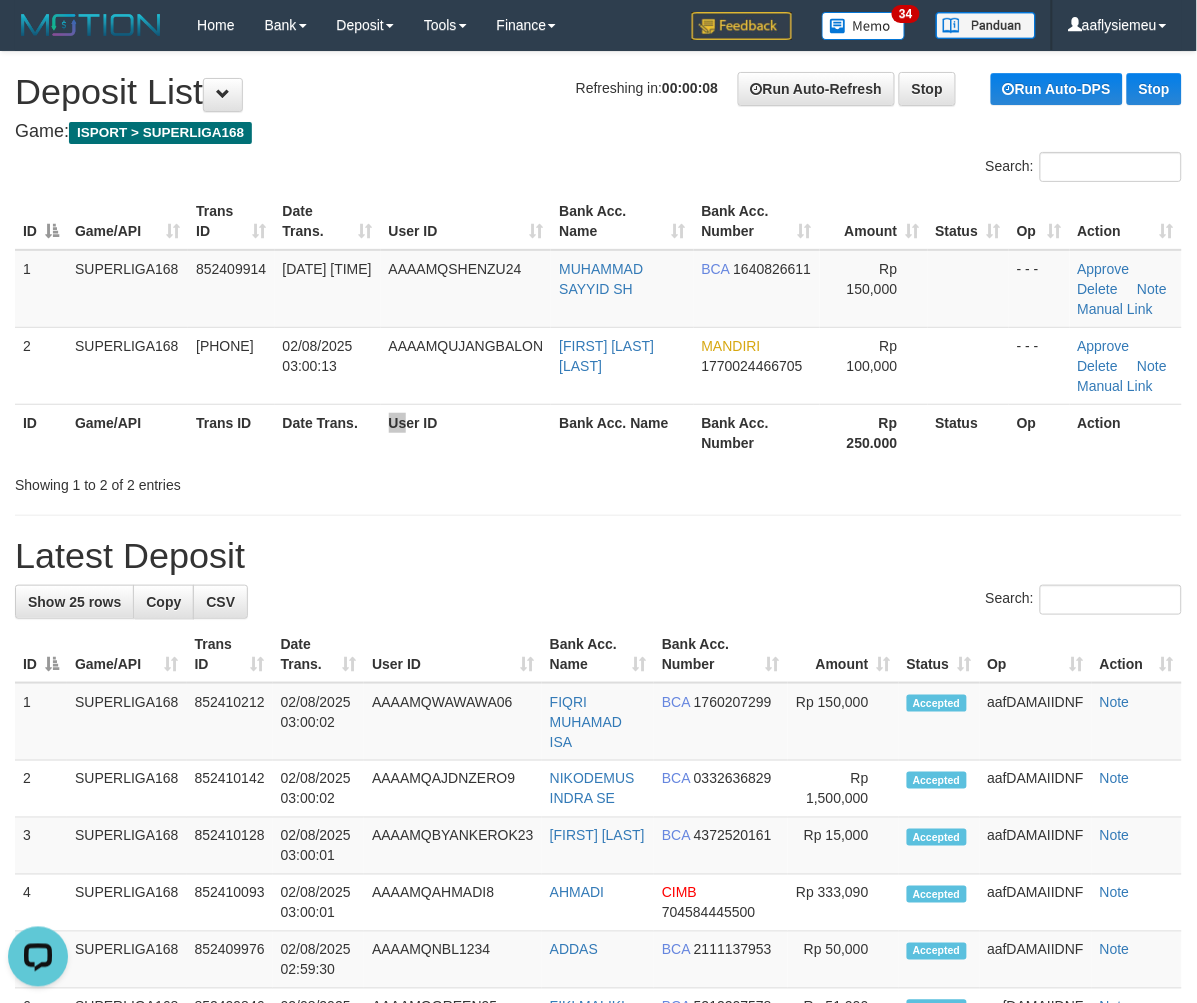 scroll, scrollTop: 0, scrollLeft: 0, axis: both 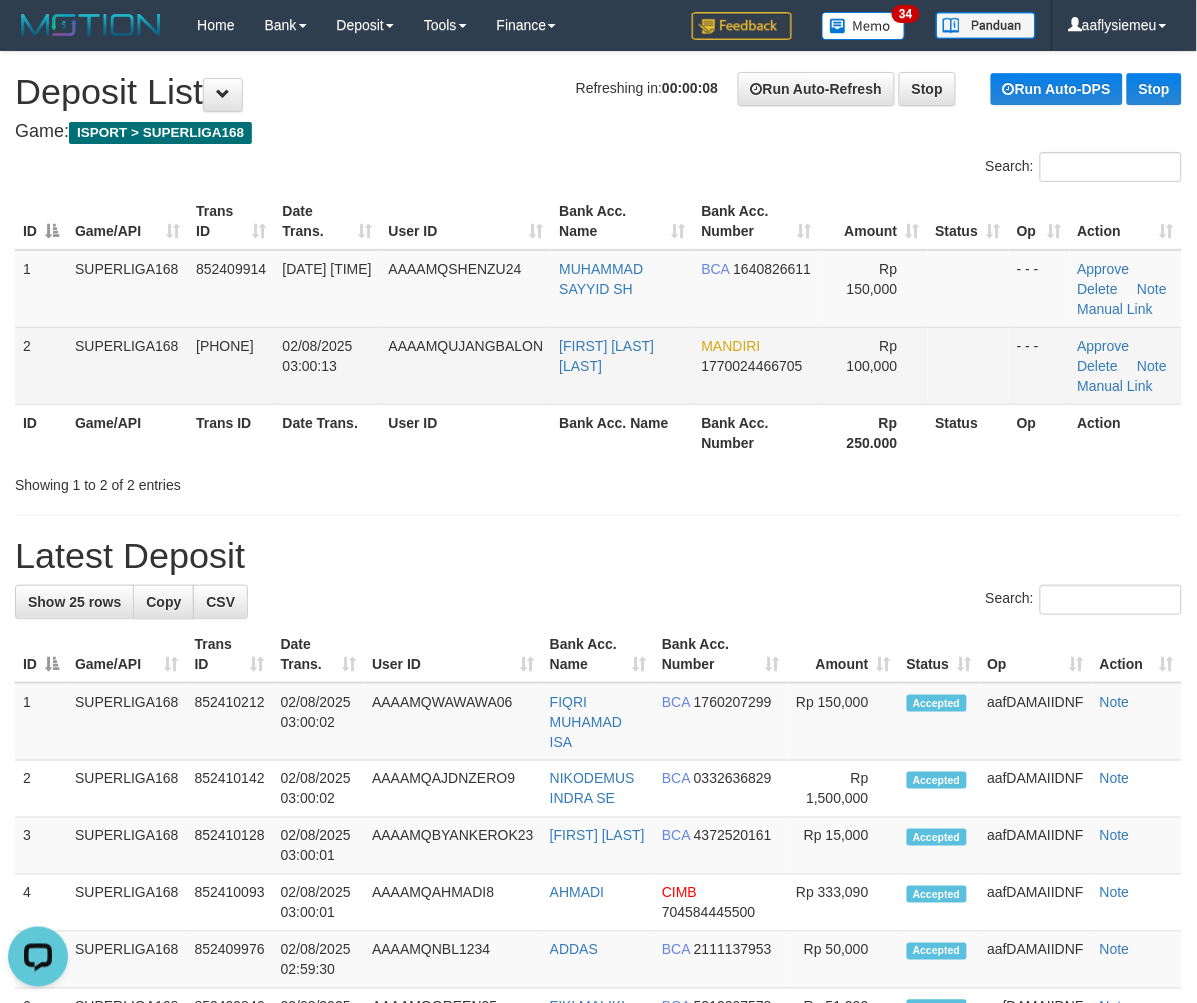 click on "02/08/2025 03:00:13" at bounding box center (328, 365) 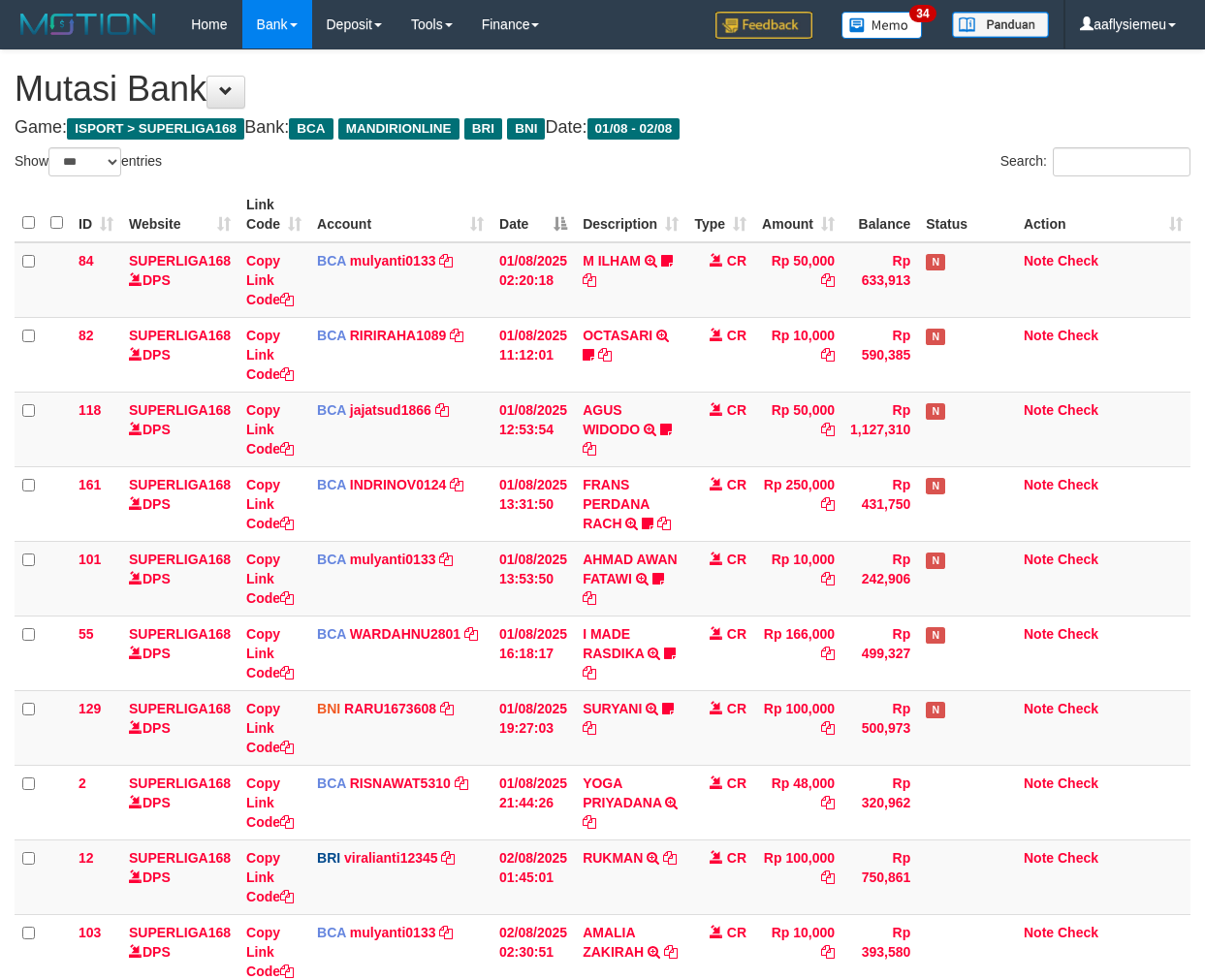 select on "***" 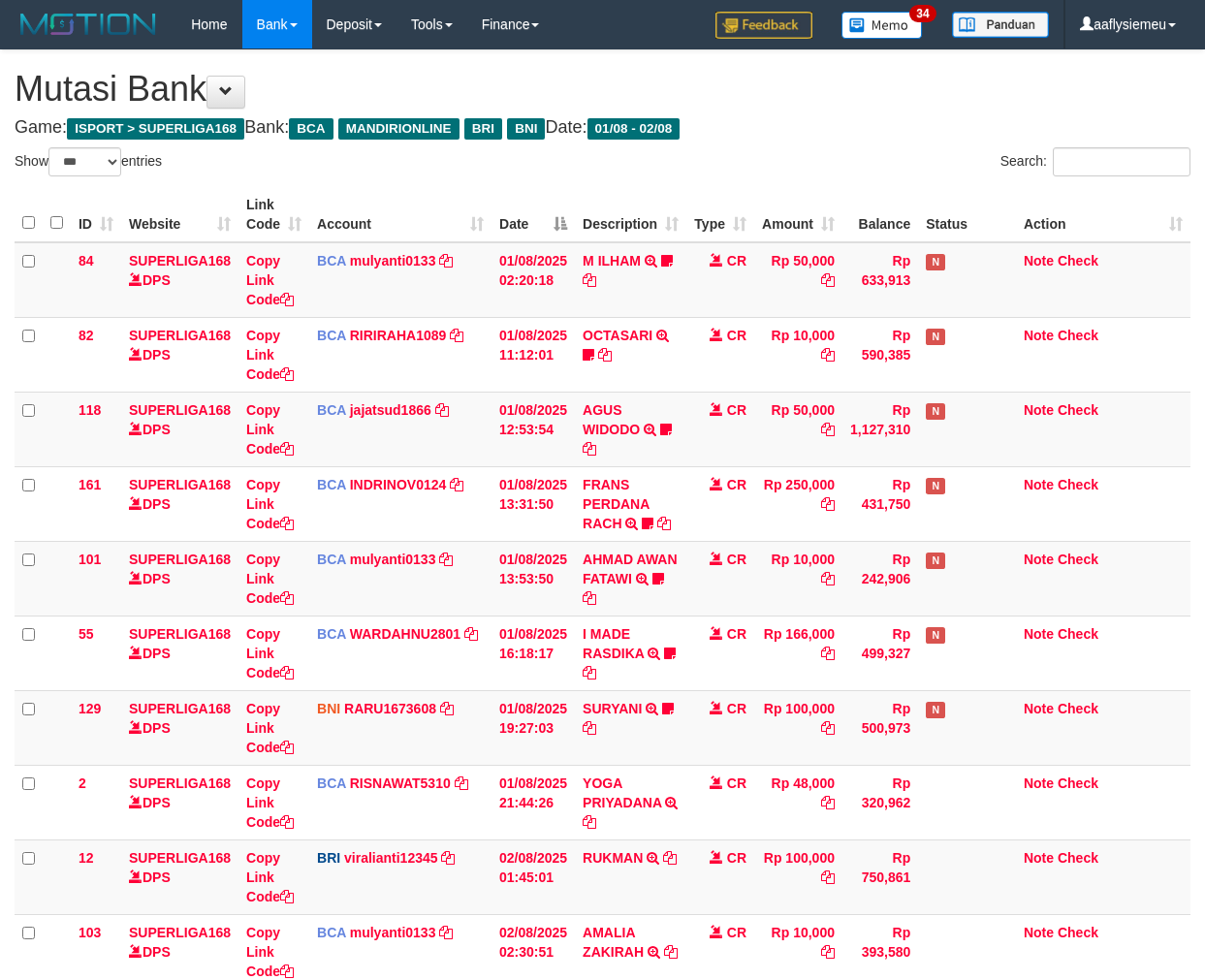 scroll, scrollTop: 253, scrollLeft: 0, axis: vertical 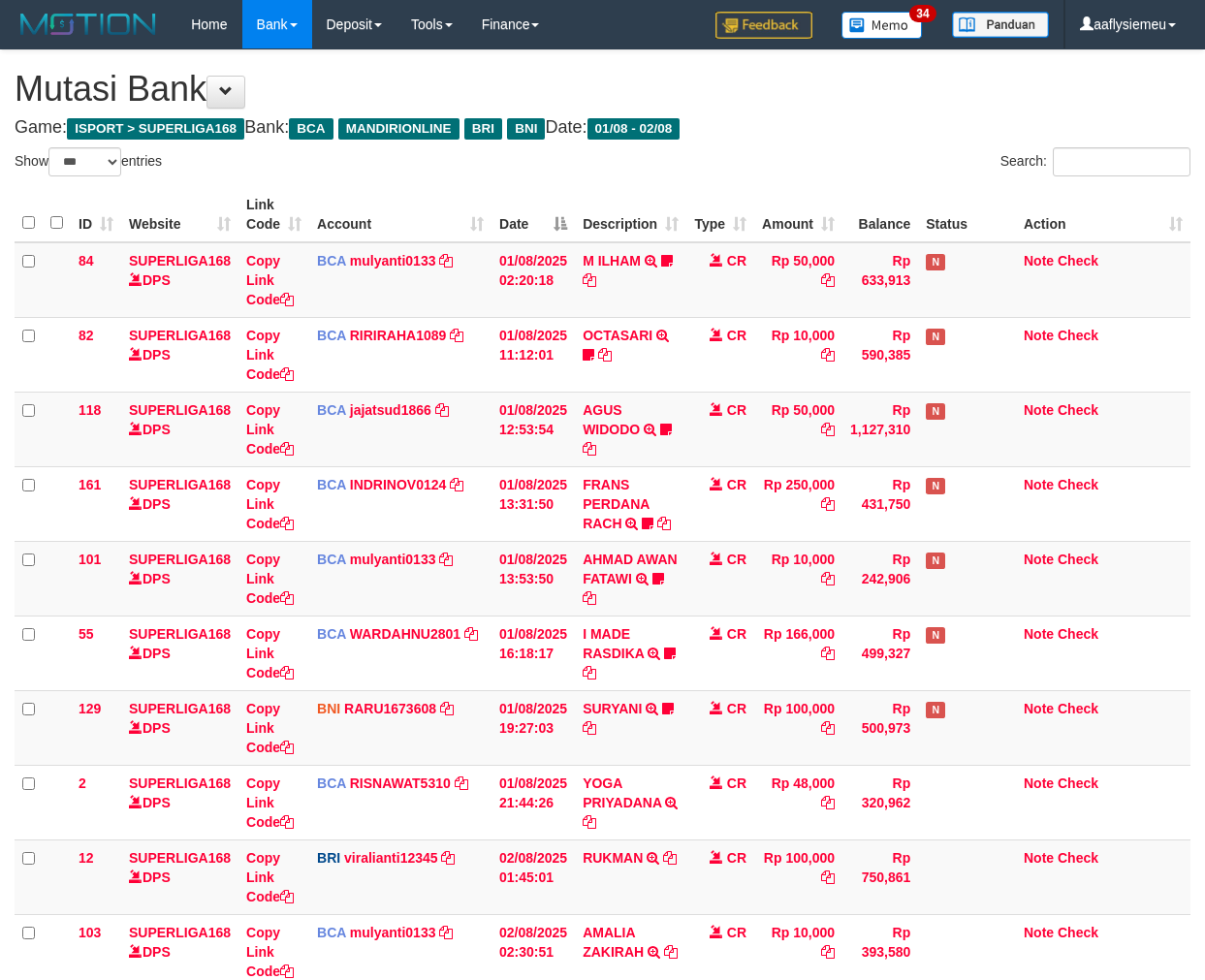 select on "***" 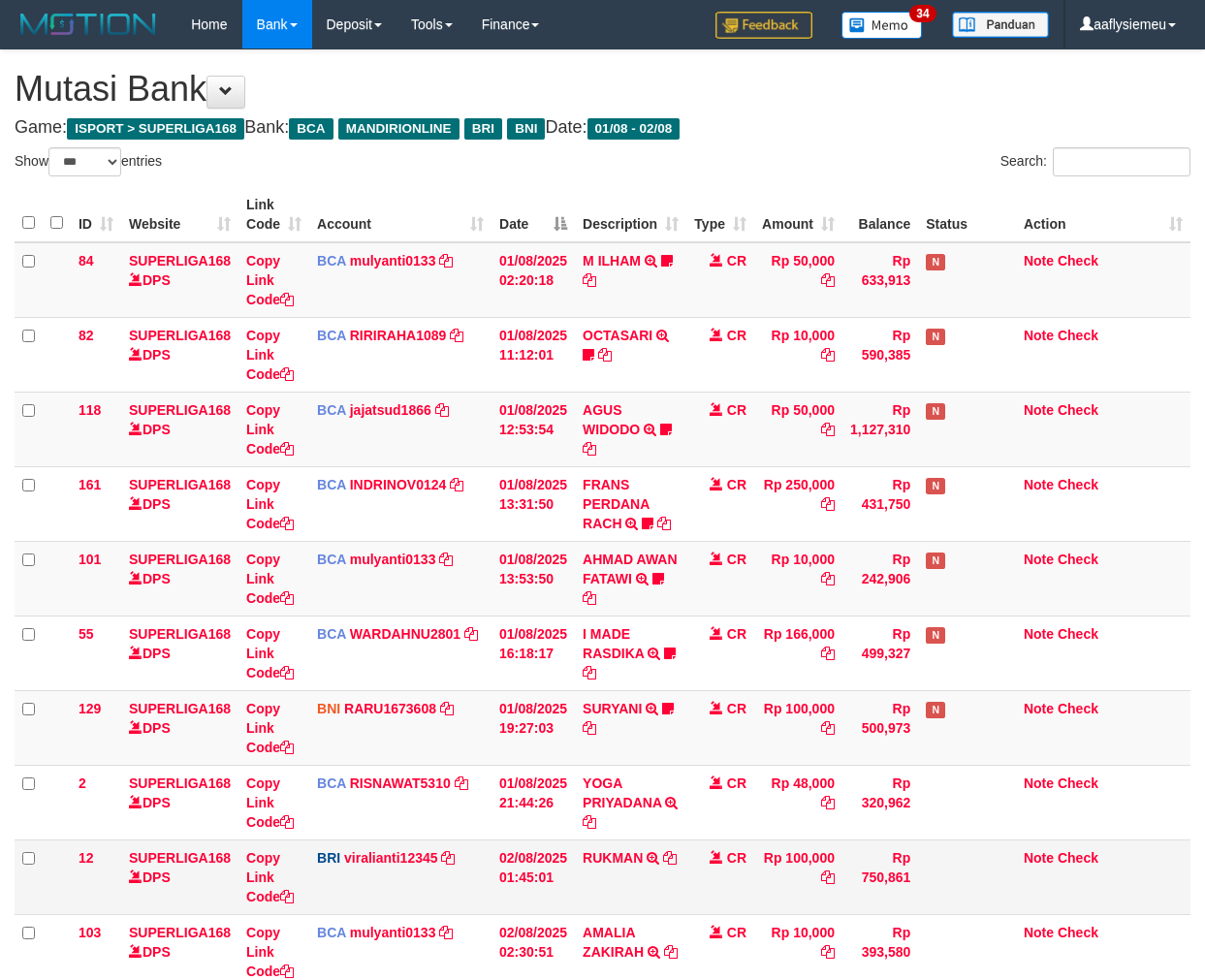 scroll, scrollTop: 253, scrollLeft: 0, axis: vertical 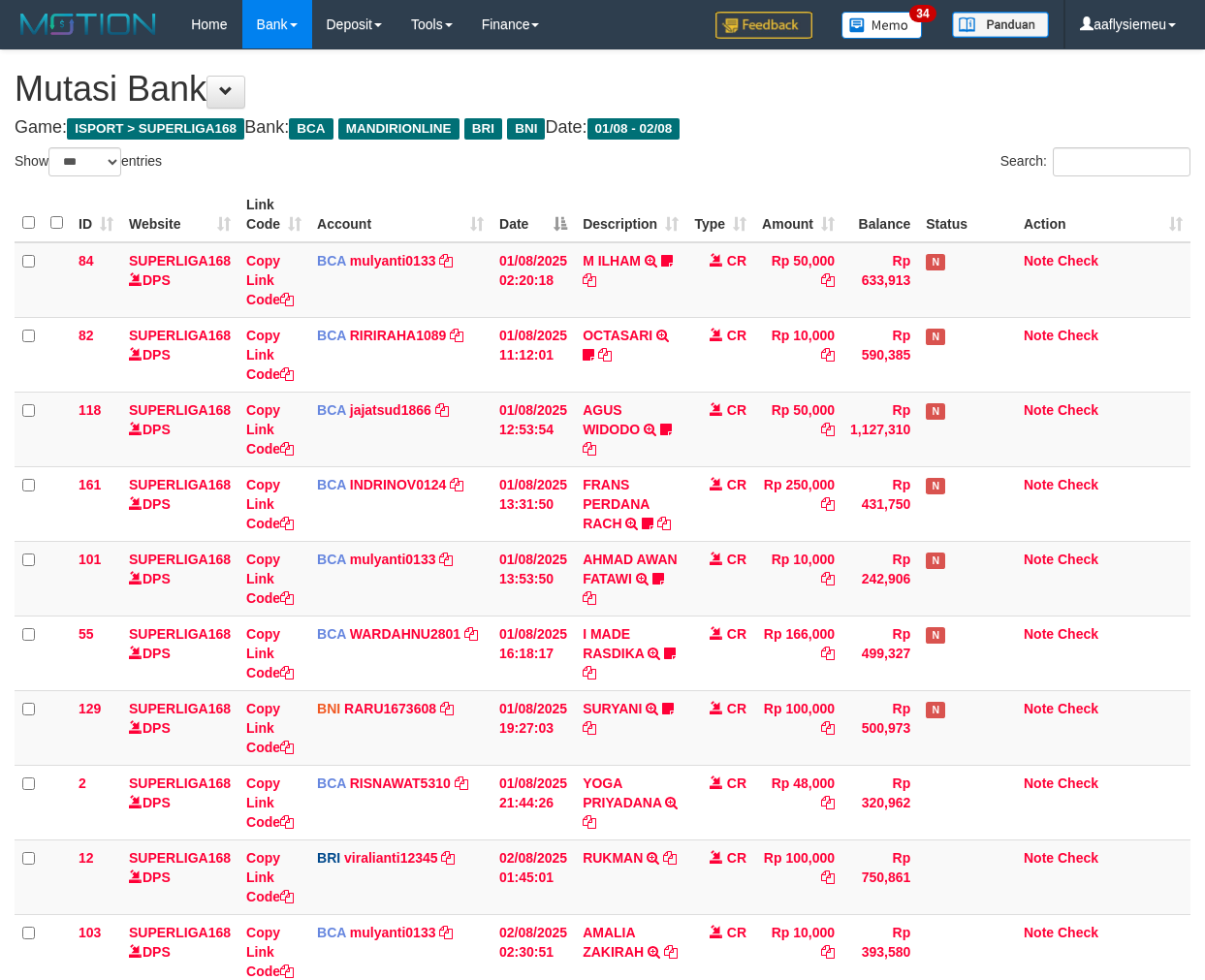 select on "***" 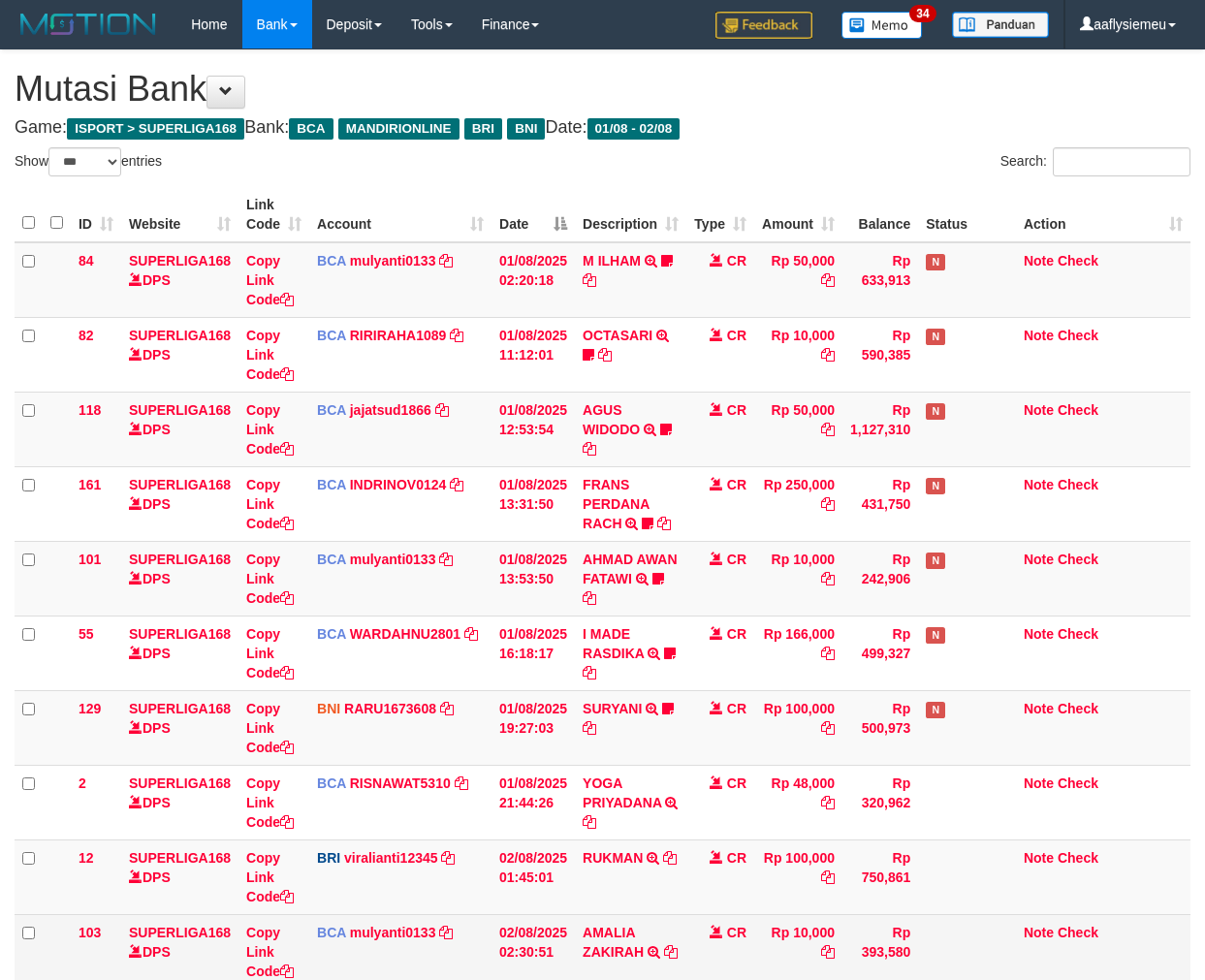scroll, scrollTop: 253, scrollLeft: 0, axis: vertical 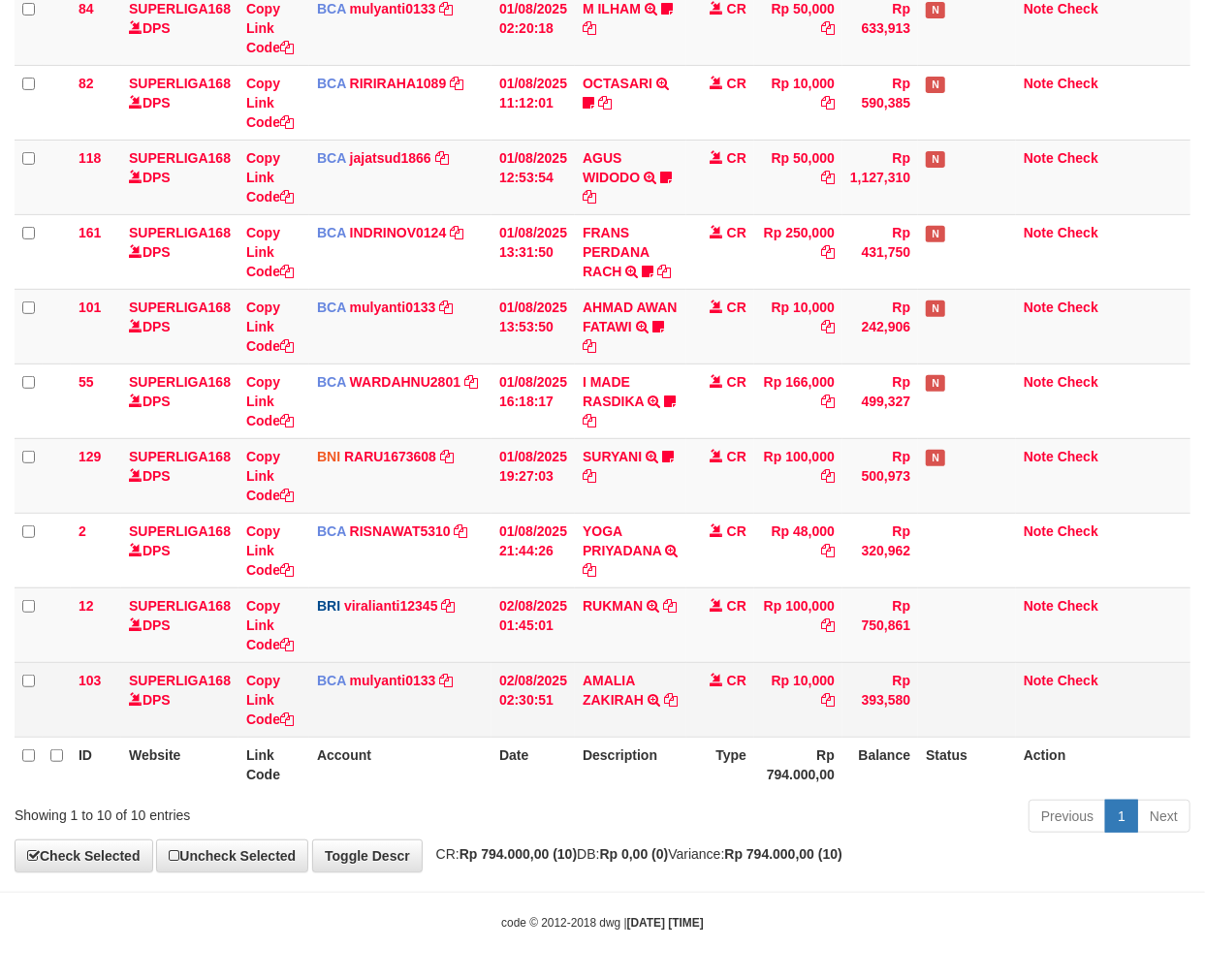 click on "CR" at bounding box center (720, 699) 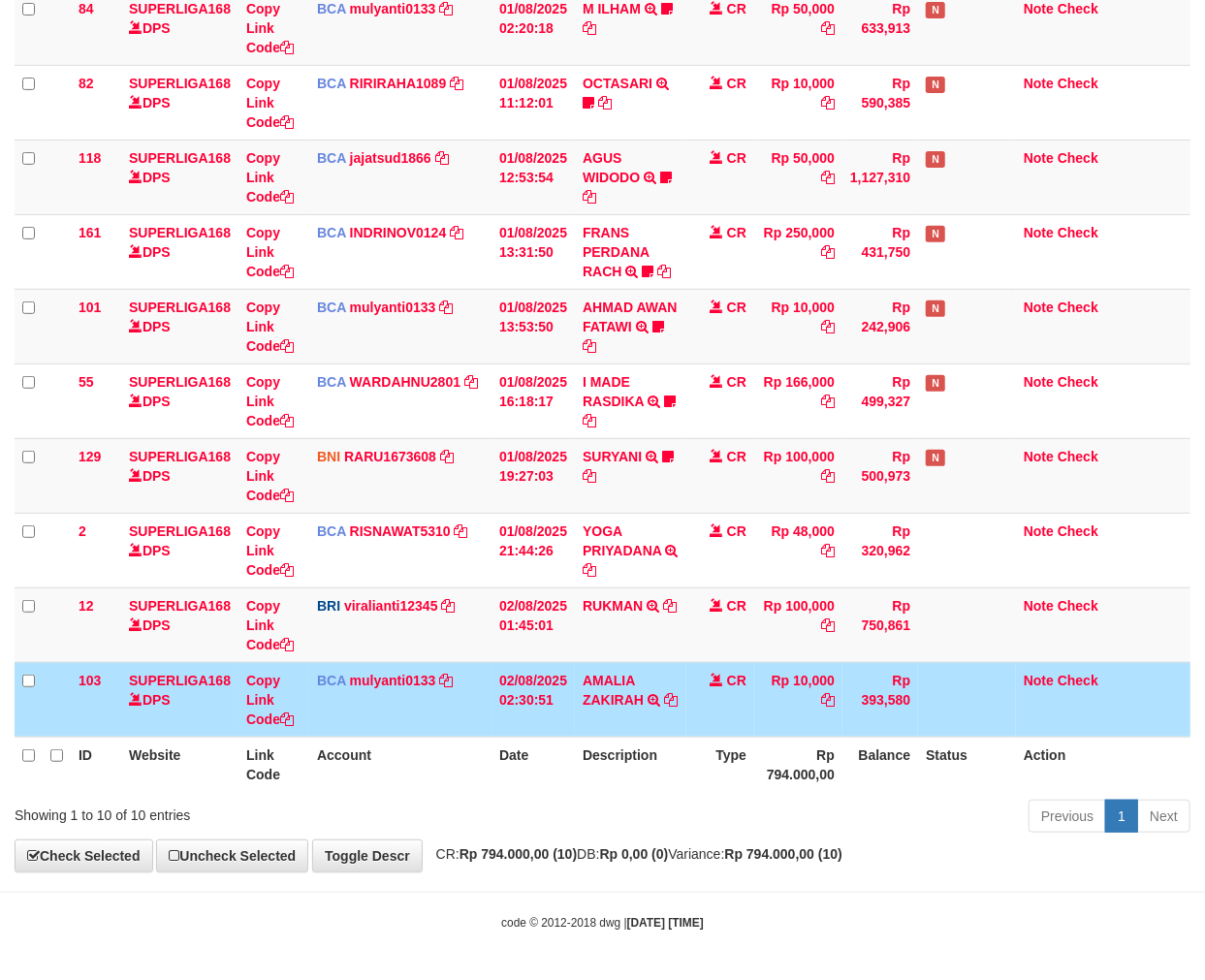 click on "AMALIA ZAKIRAH         TRSF E-BANKING CR 0208/FTSCY/WS95031
10000.00AMALIA ZAKIRAH" at bounding box center [630, 699] 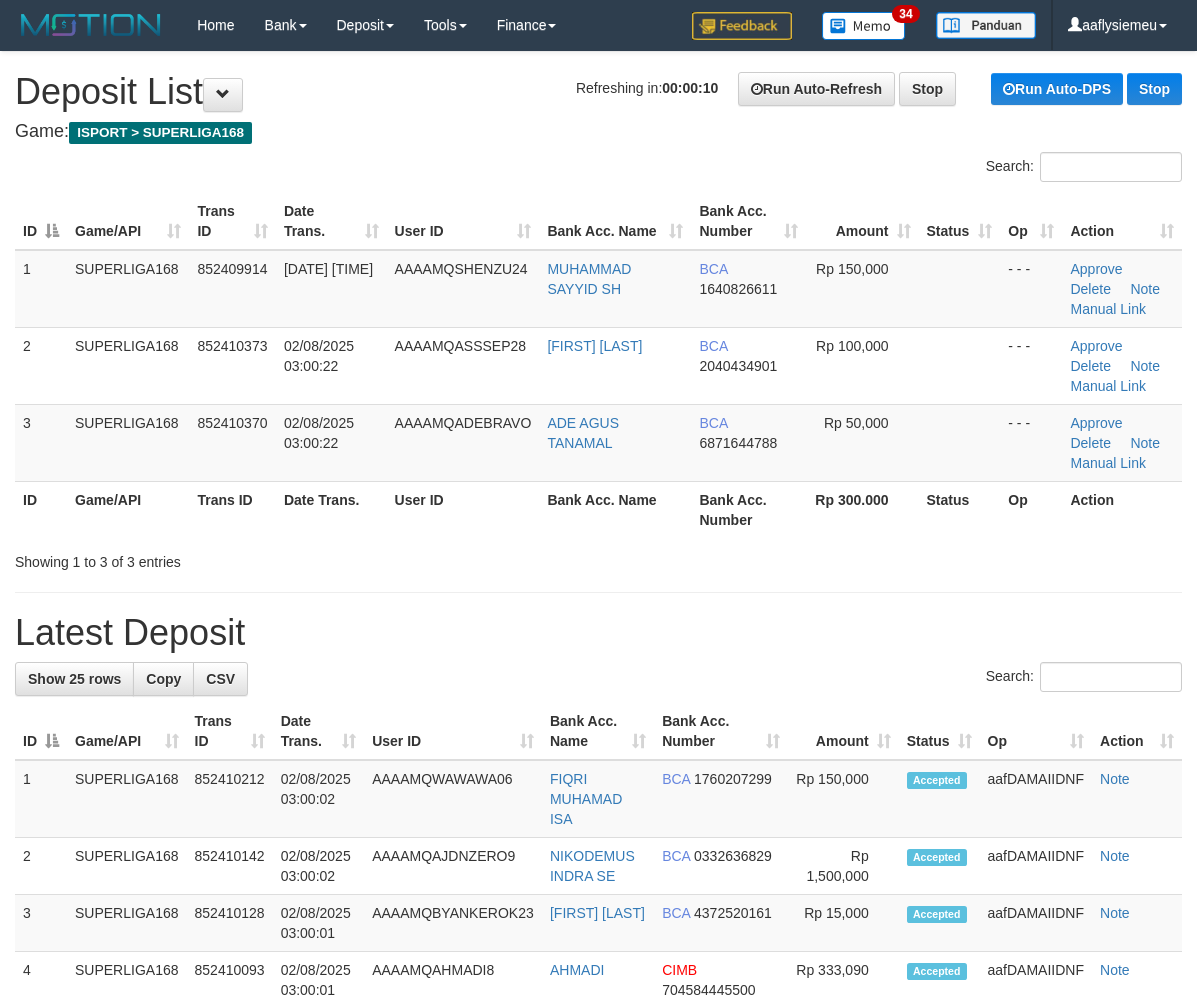 scroll, scrollTop: 0, scrollLeft: 0, axis: both 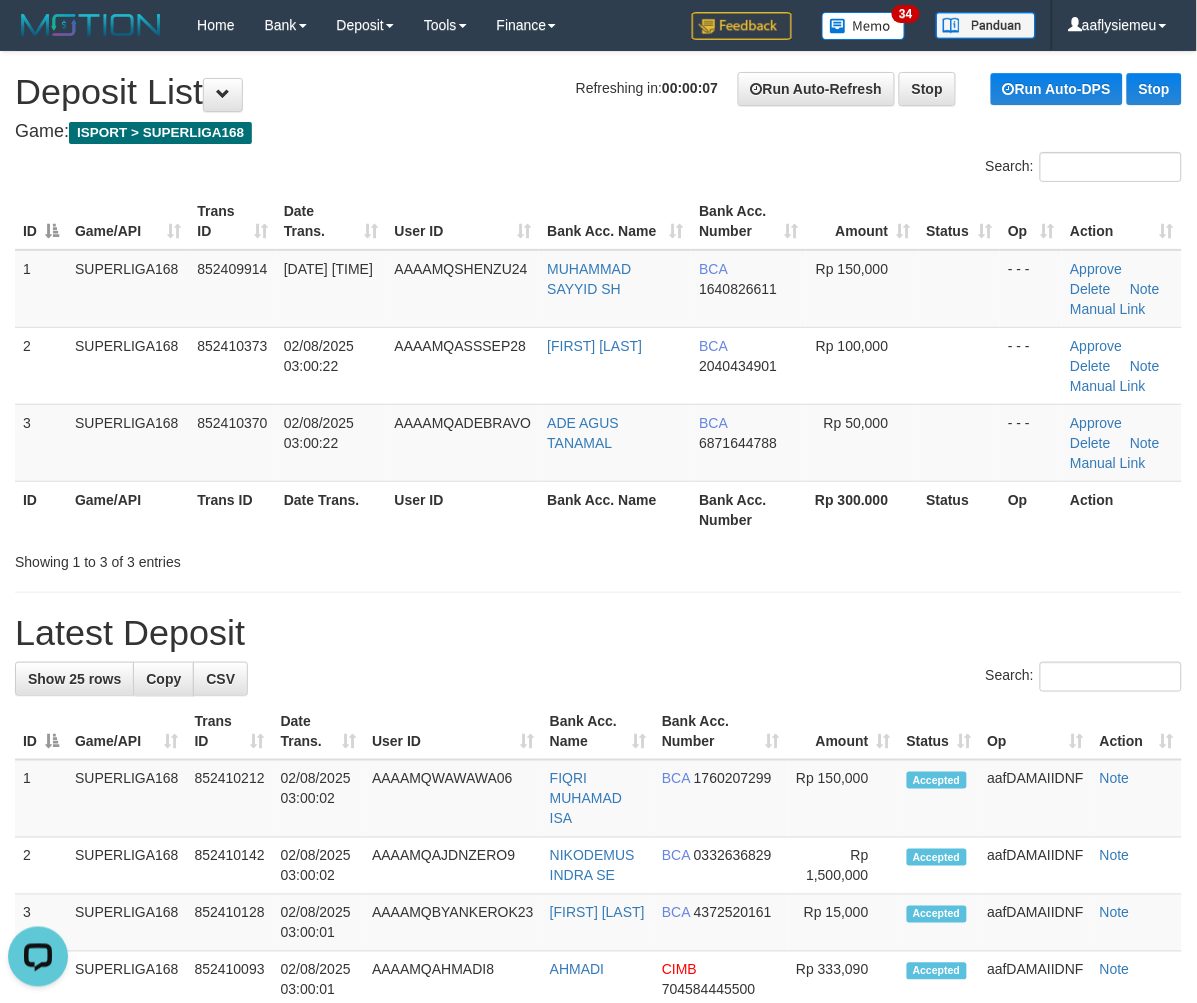 drag, startPoint x: 333, startPoint y: 447, endPoint x: 145, endPoint y: 545, distance: 212.00943 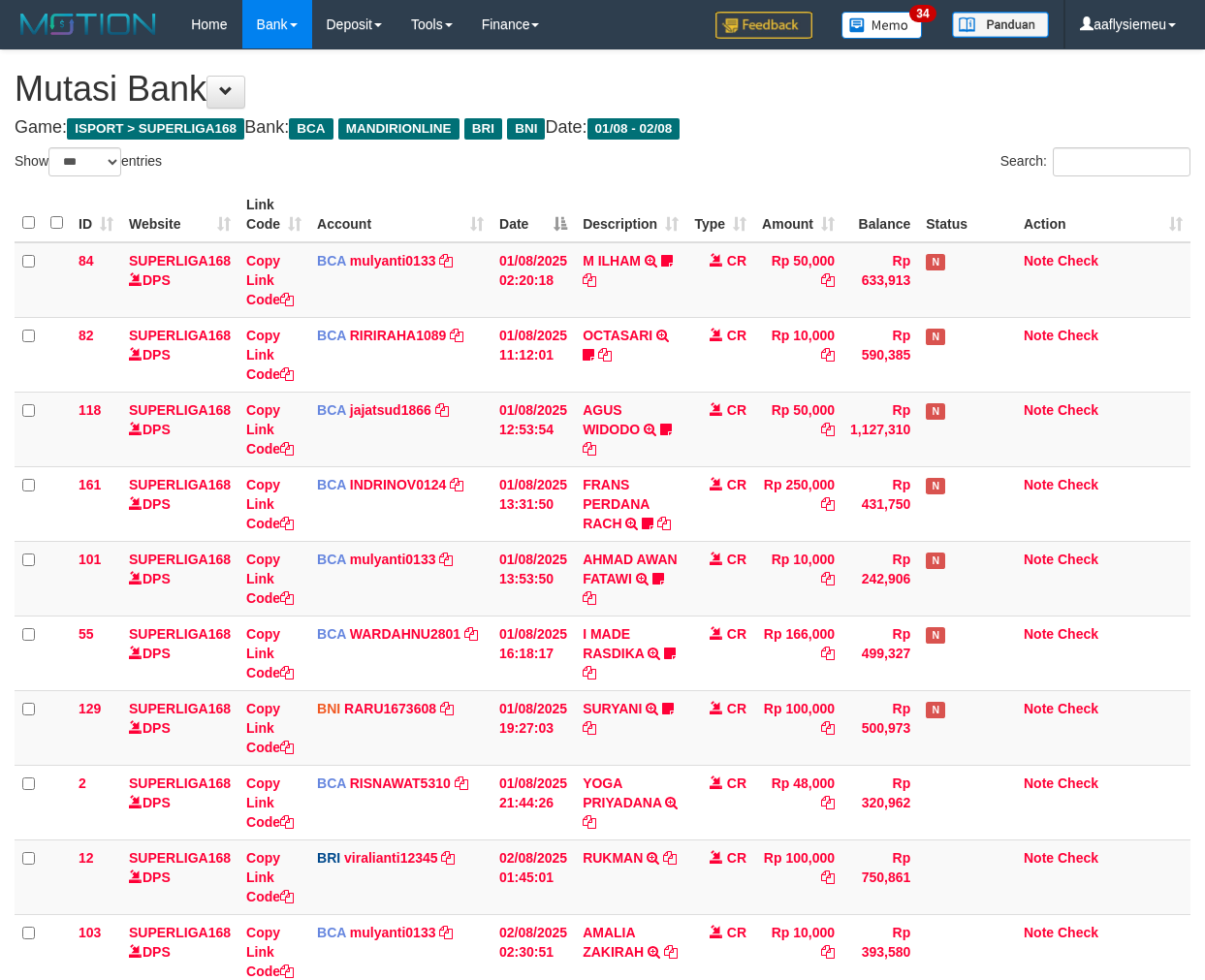 select on "***" 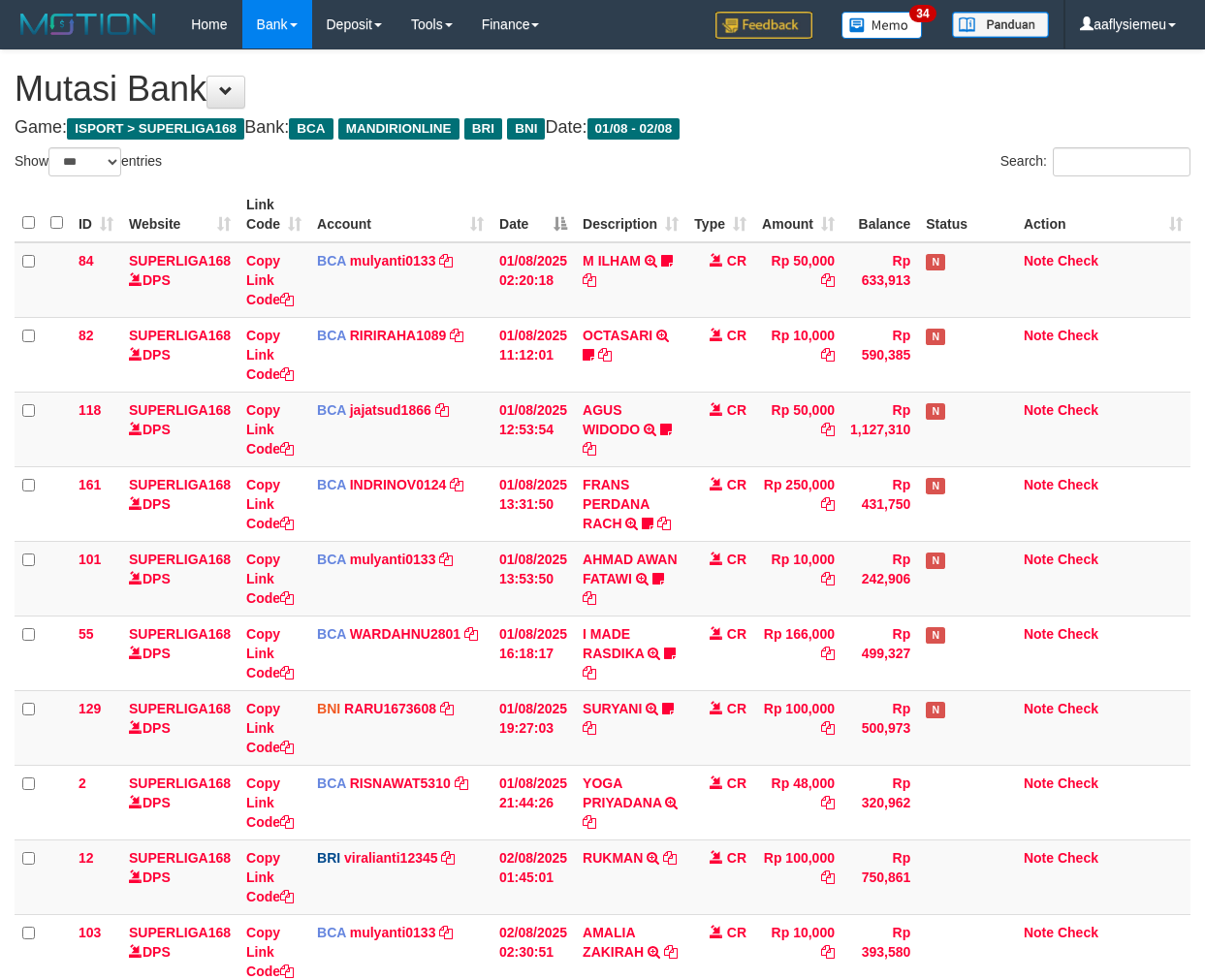 scroll, scrollTop: 253, scrollLeft: 0, axis: vertical 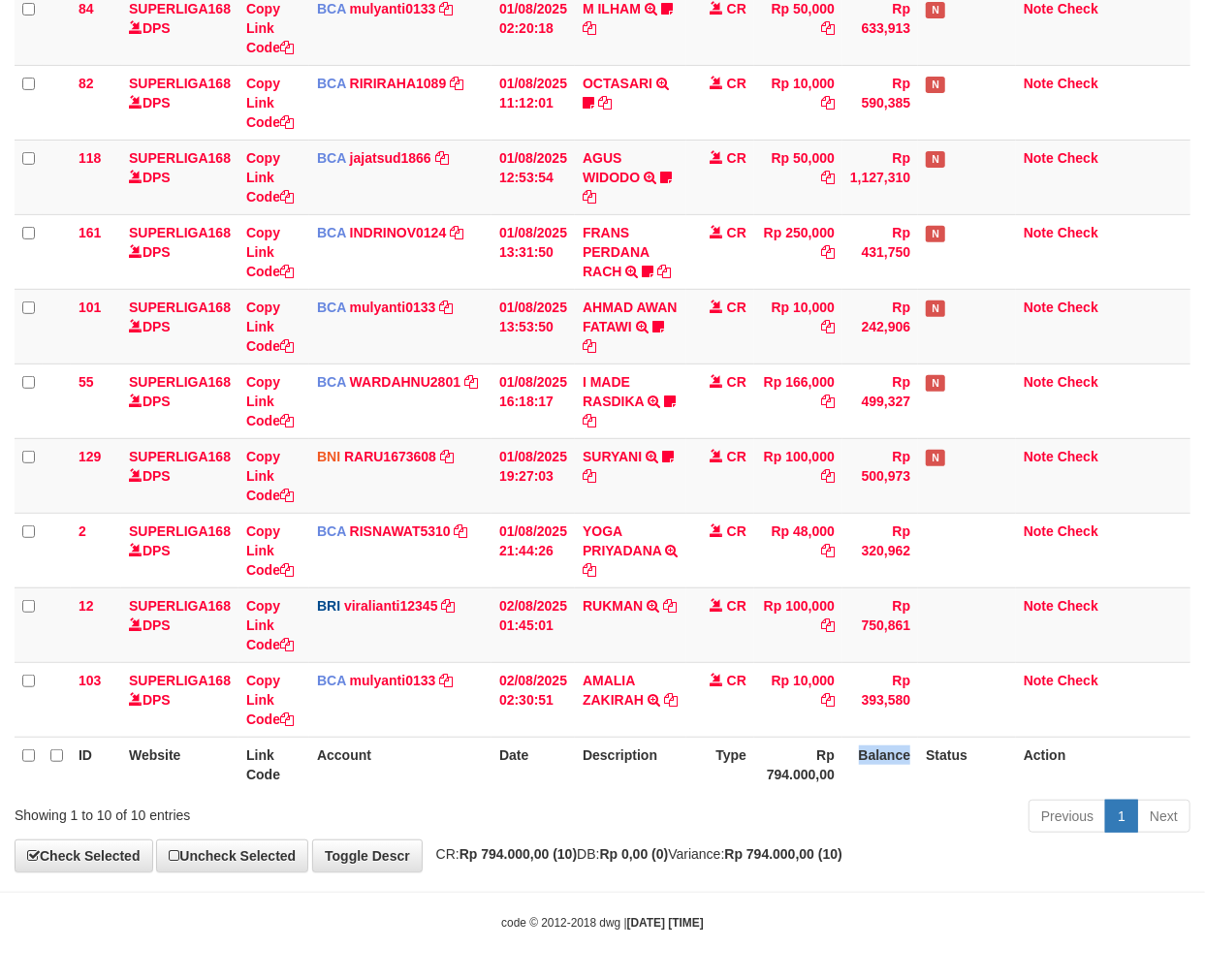 click on "Balance" at bounding box center (880, 764) 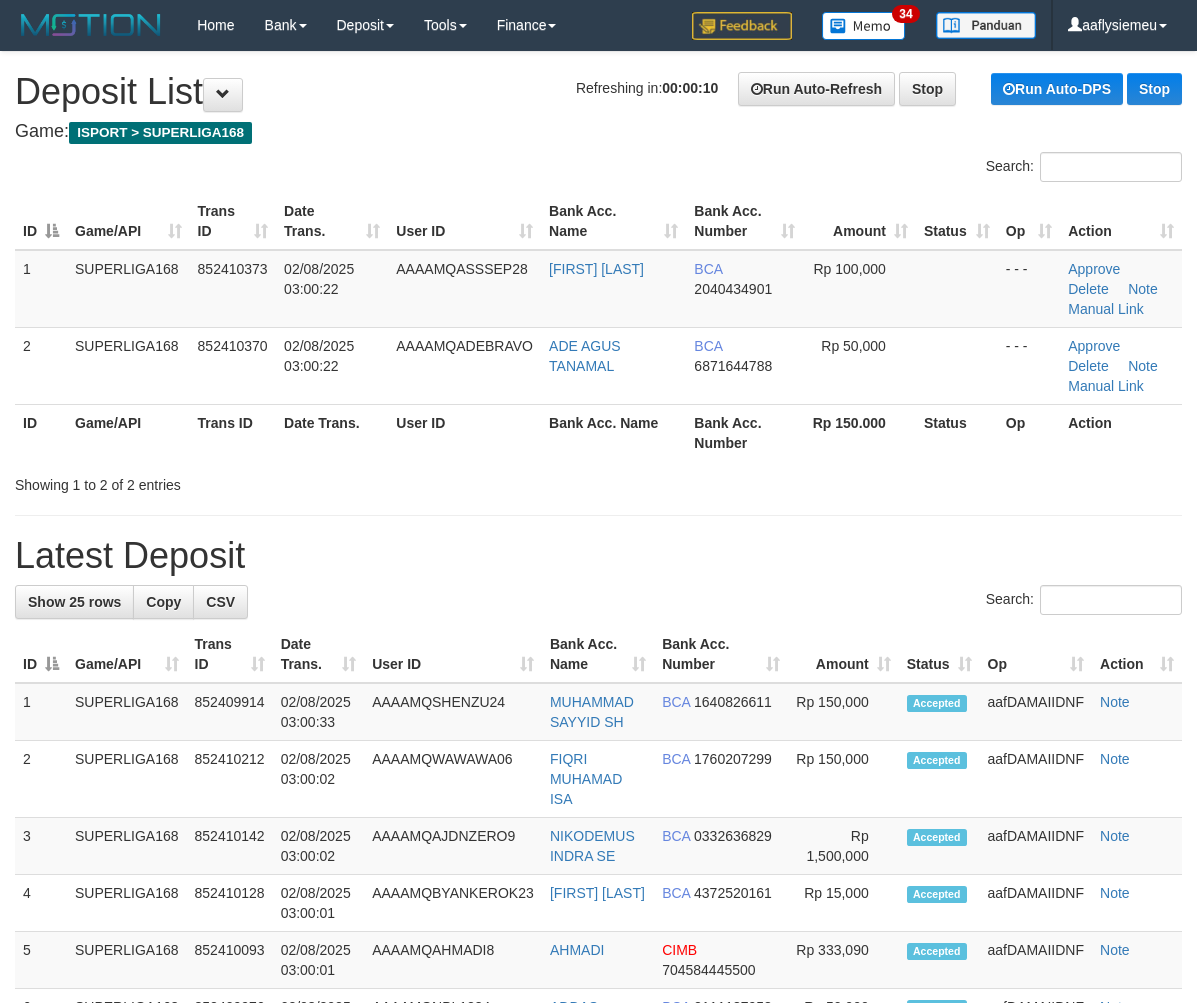 scroll, scrollTop: 0, scrollLeft: 0, axis: both 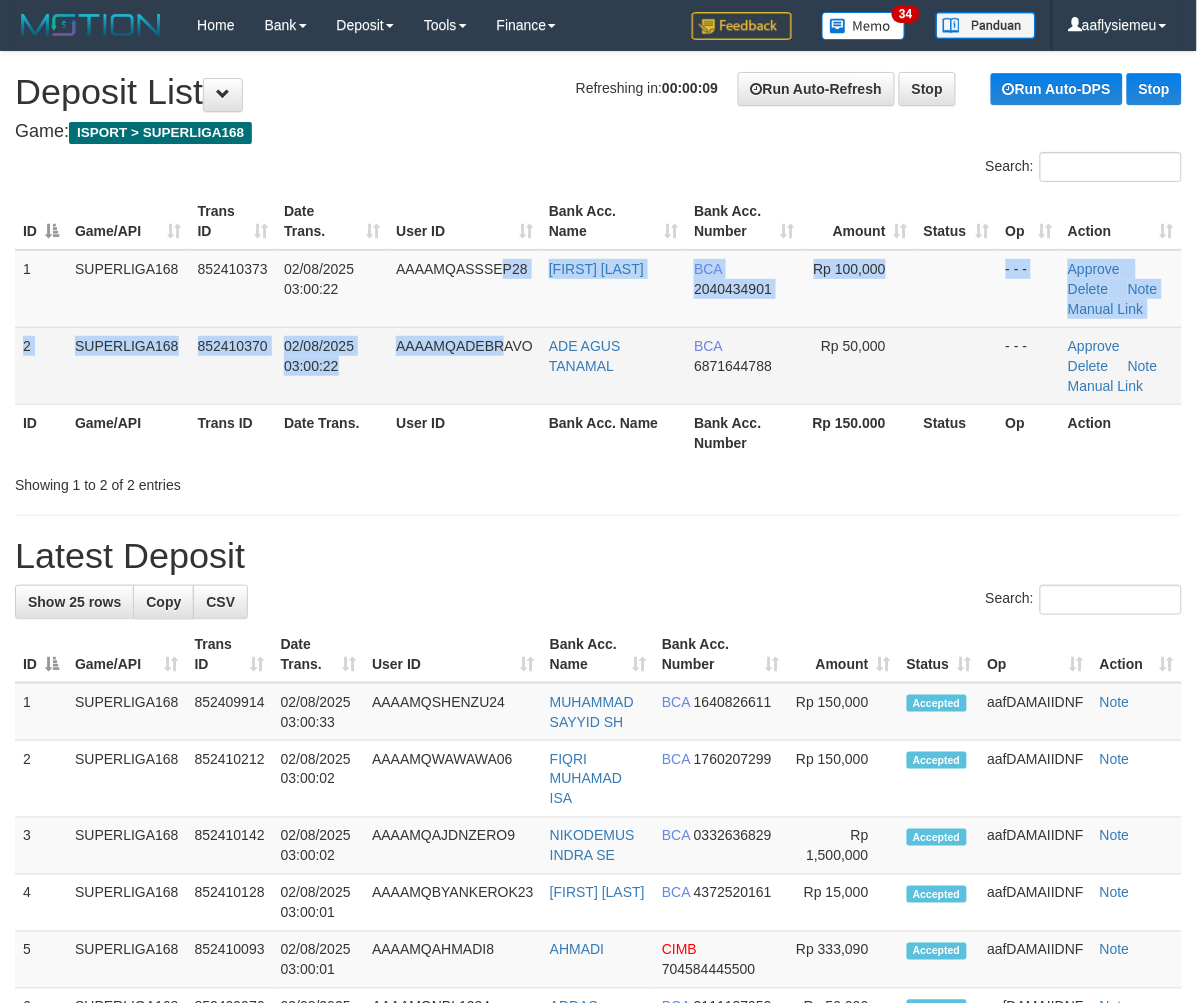 drag, startPoint x: 504, startPoint y: 322, endPoint x: 447, endPoint y: 392, distance: 90.27181 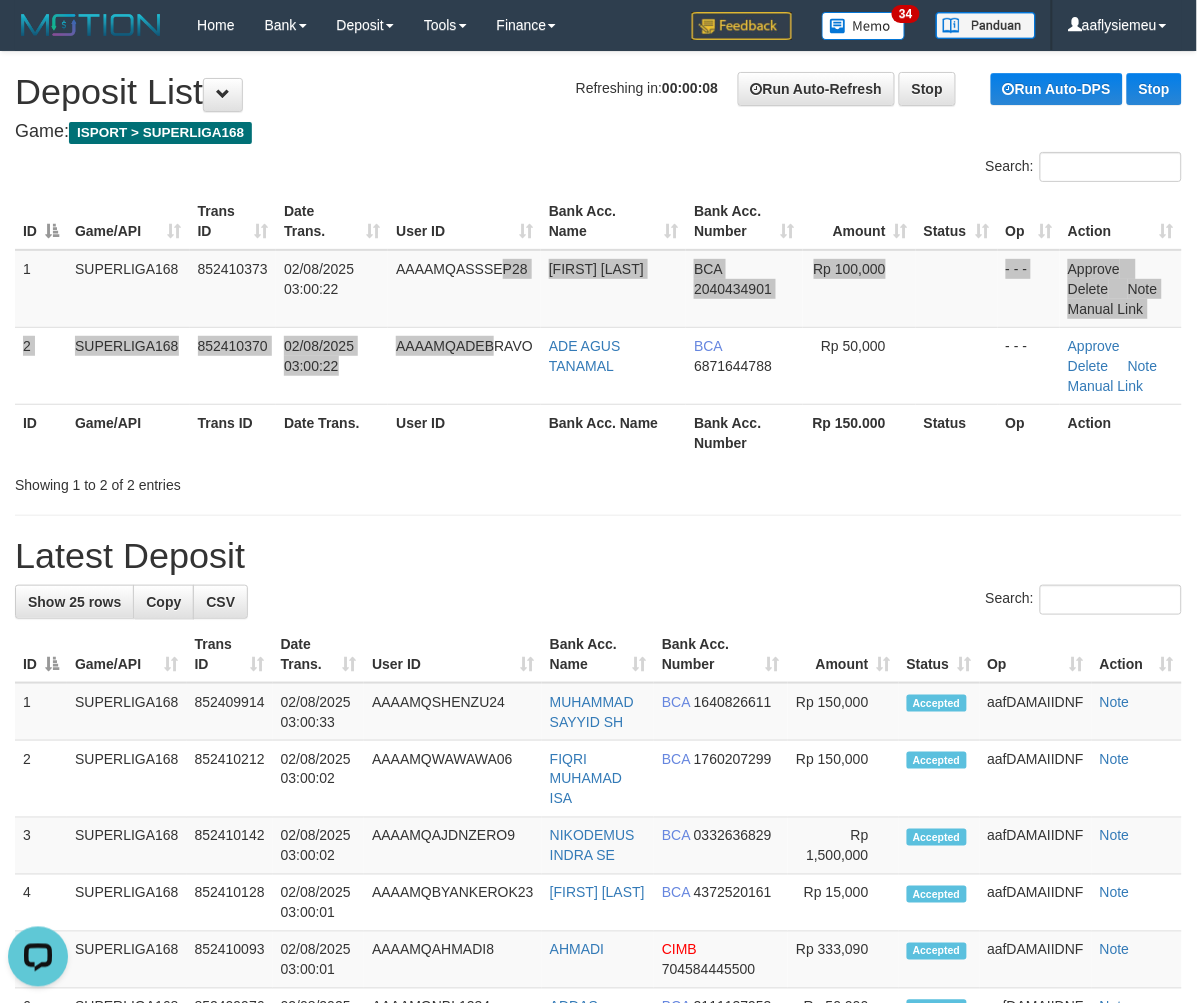 scroll, scrollTop: 0, scrollLeft: 0, axis: both 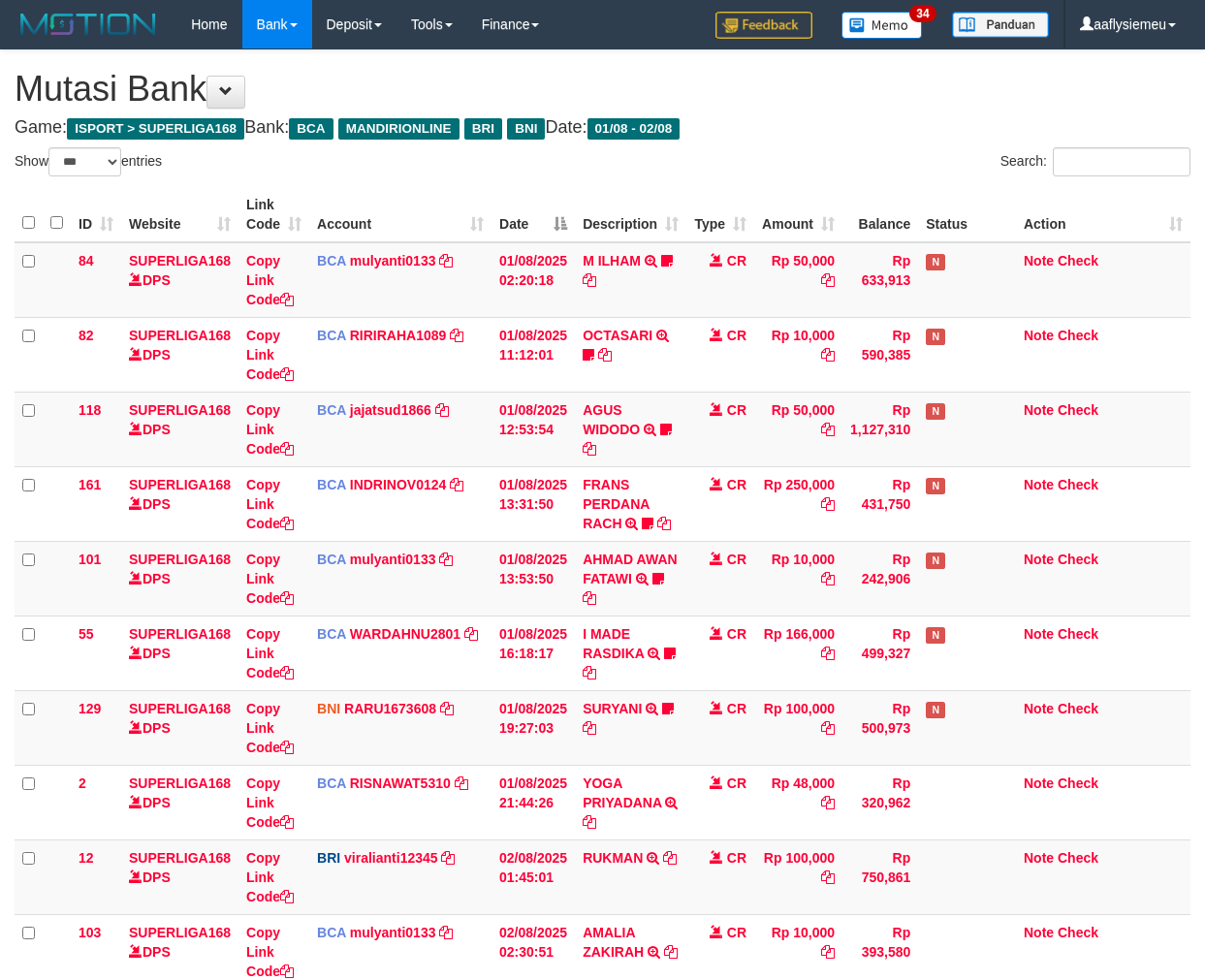 select on "***" 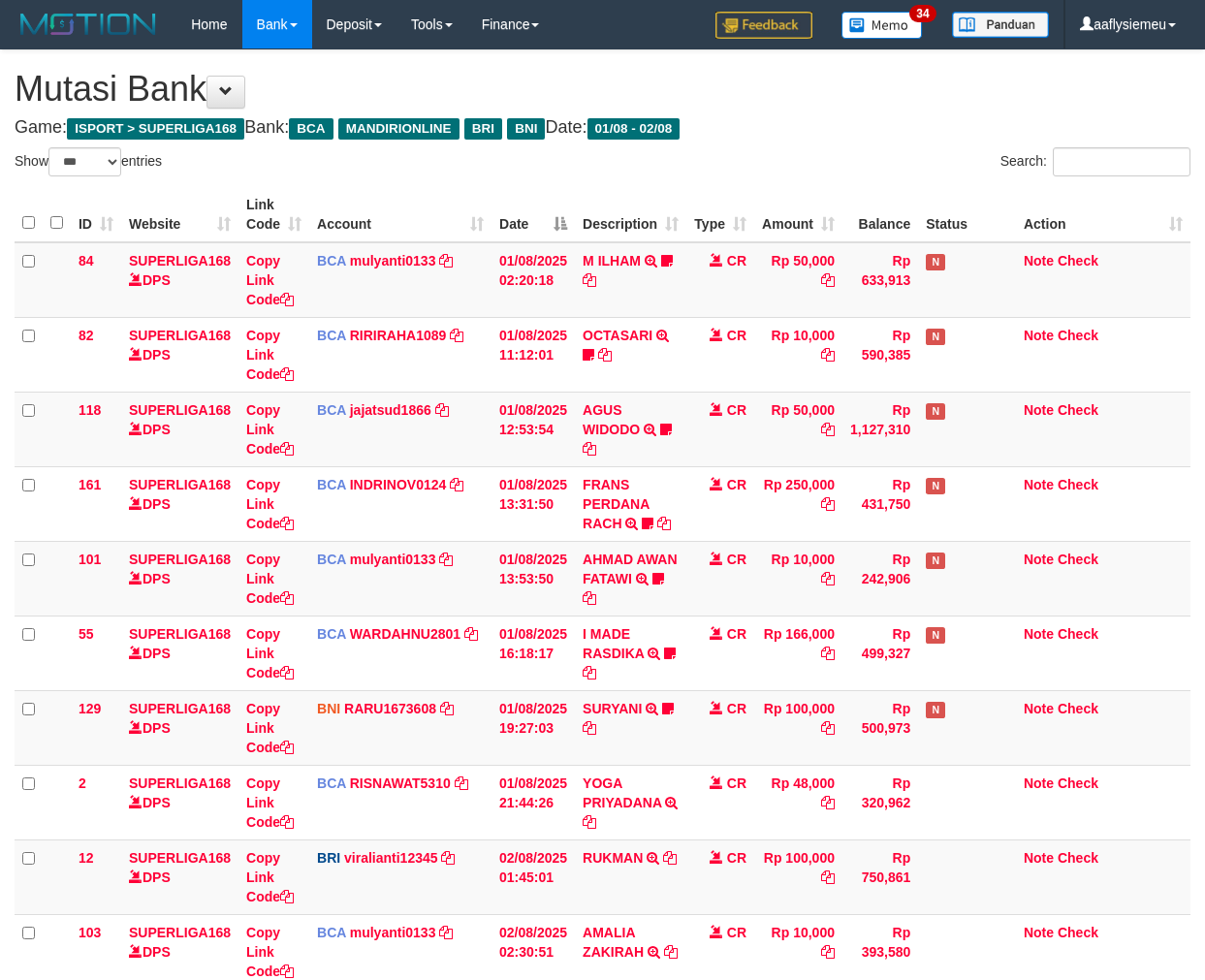 scroll, scrollTop: 253, scrollLeft: 0, axis: vertical 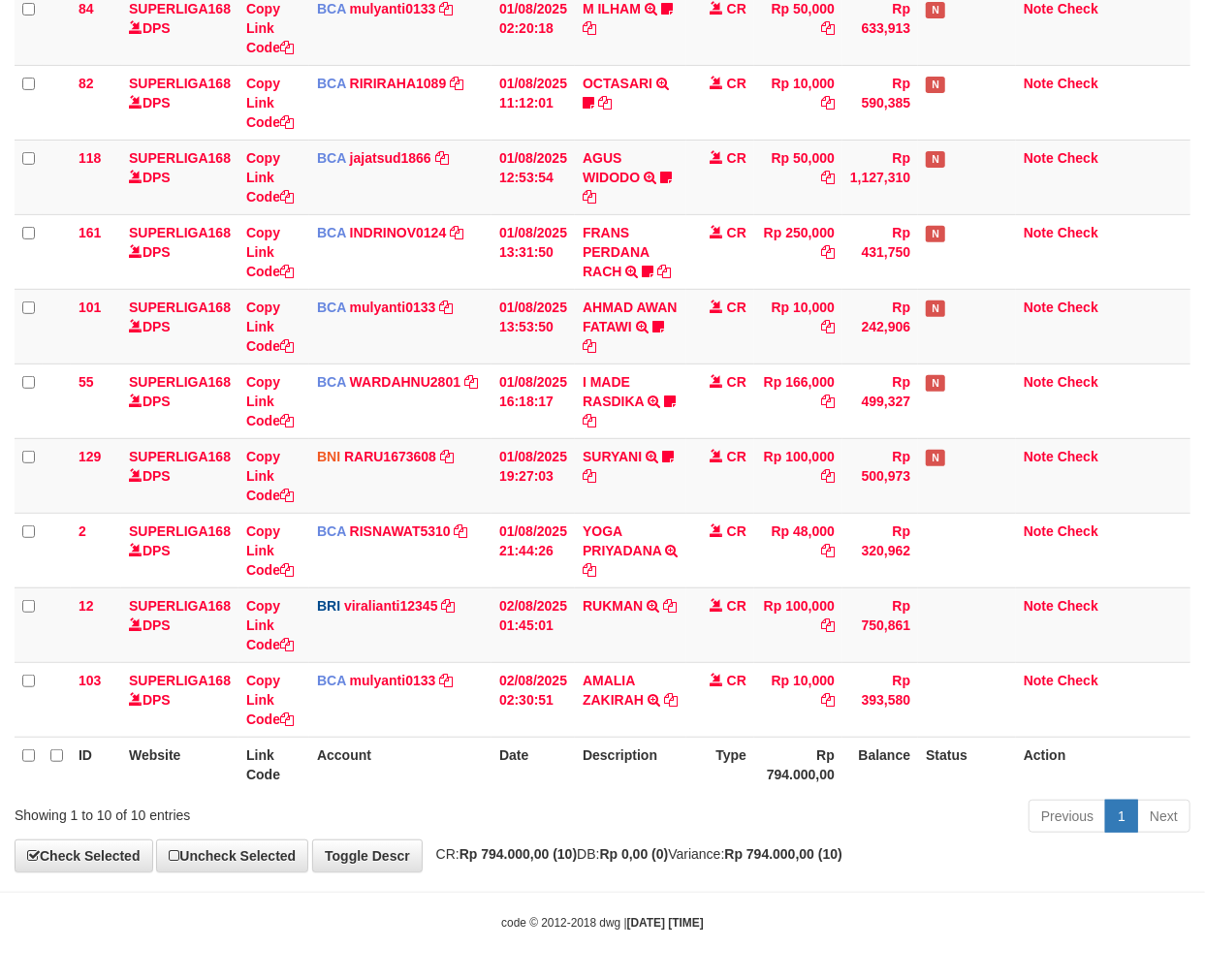 drag, startPoint x: 498, startPoint y: 752, endPoint x: 2, endPoint y: 725, distance: 496.7343 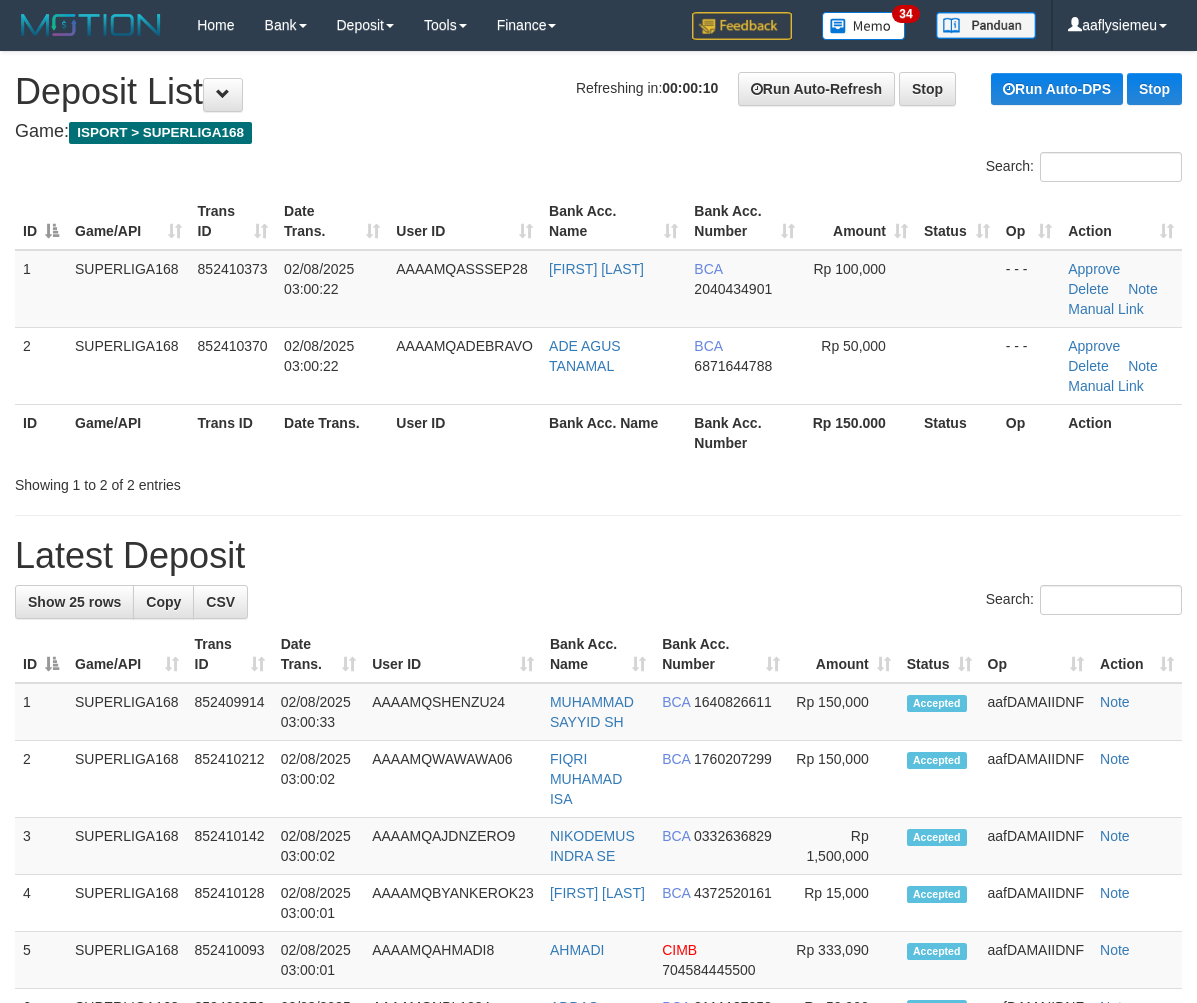 scroll, scrollTop: 0, scrollLeft: 0, axis: both 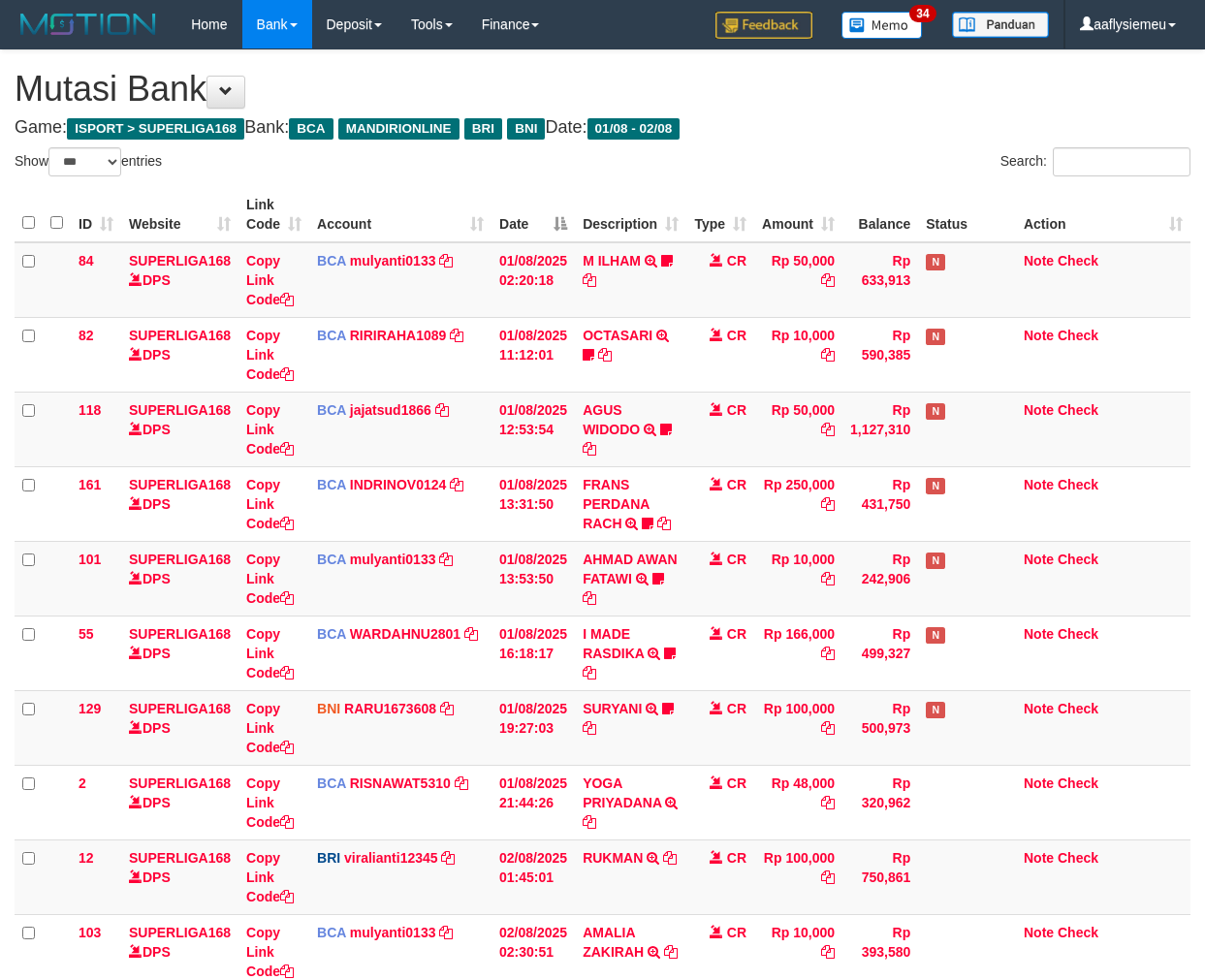 select on "***" 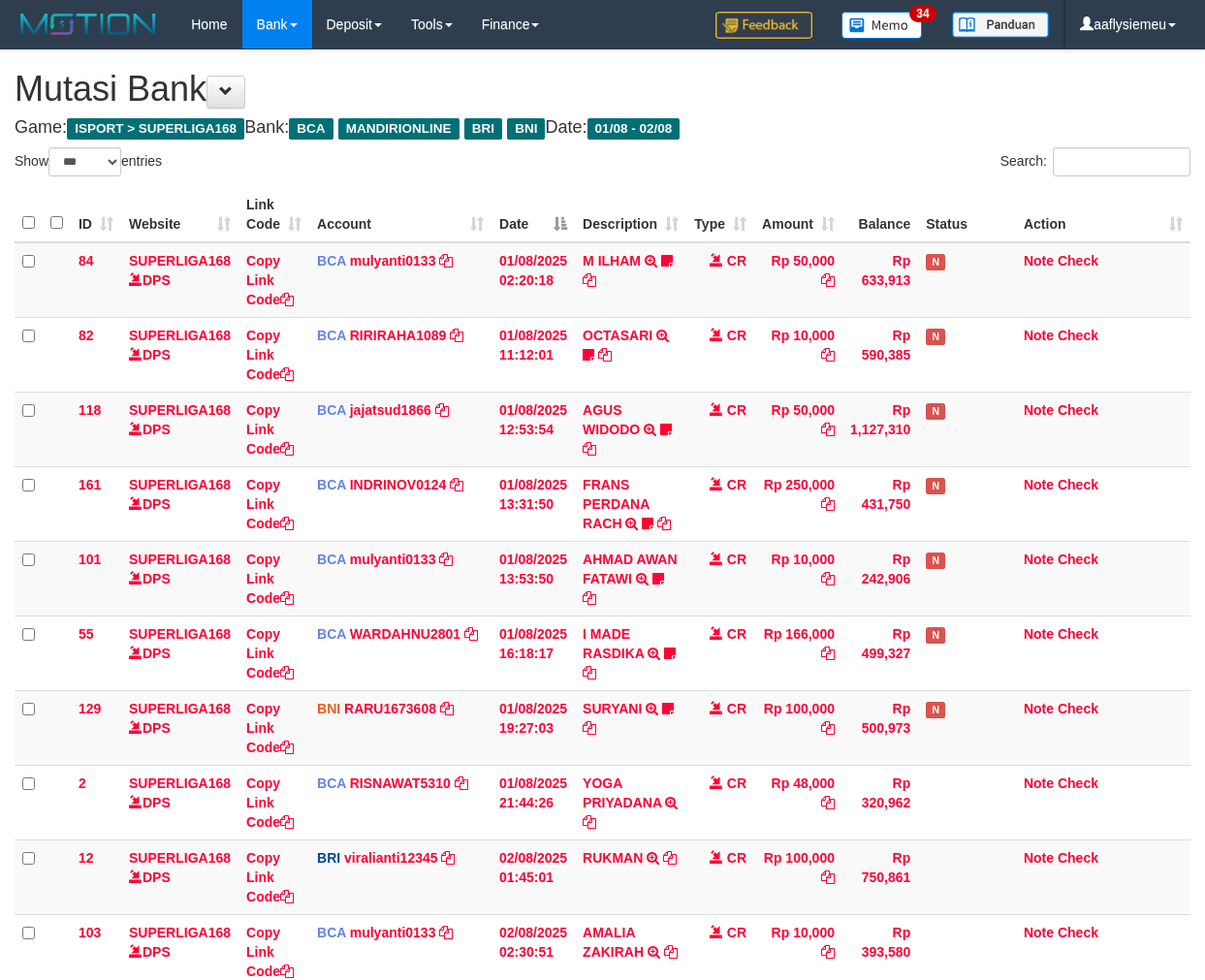 scroll, scrollTop: 253, scrollLeft: 0, axis: vertical 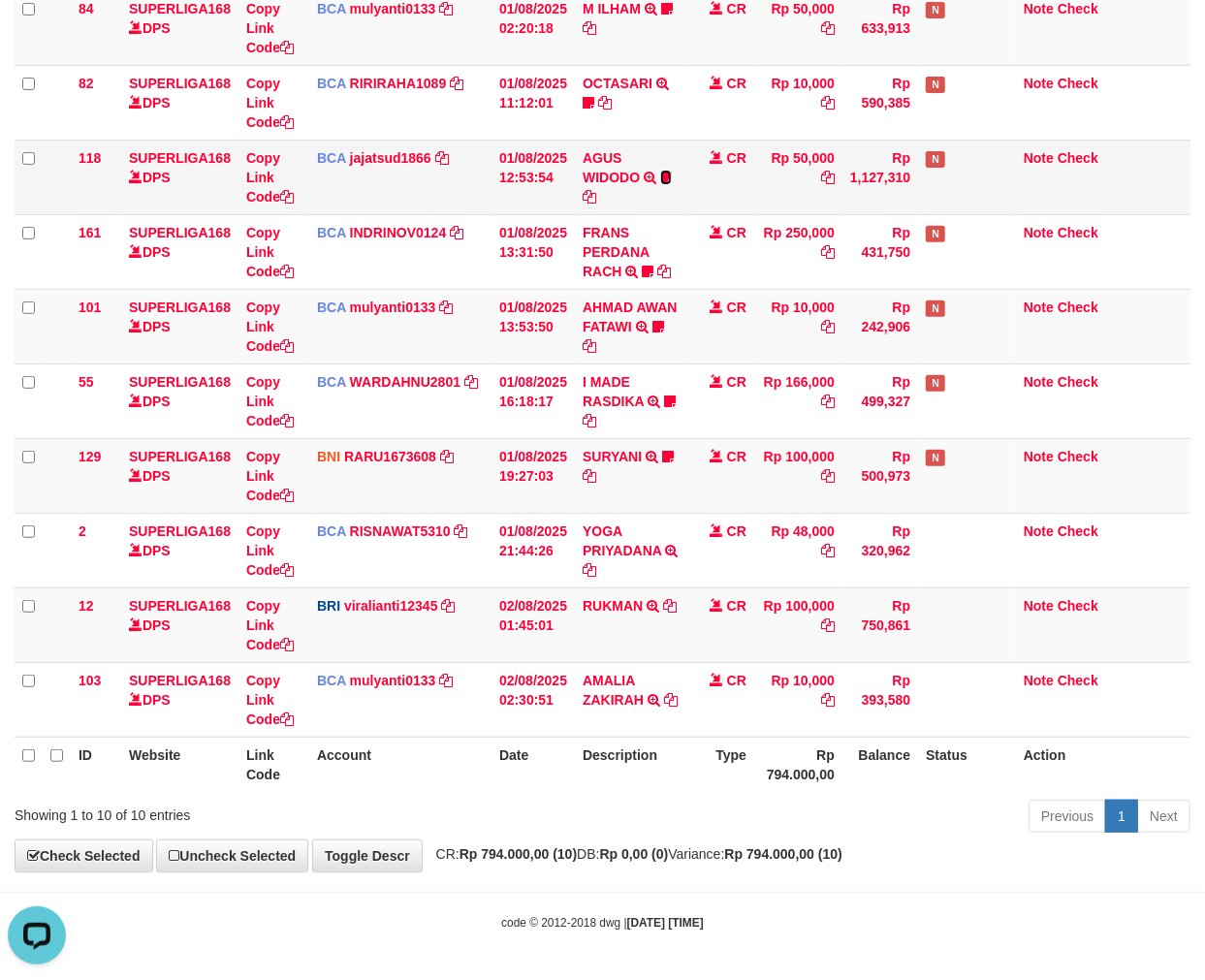 drag, startPoint x: 661, startPoint y: 171, endPoint x: 671, endPoint y: 174, distance: 10.440307 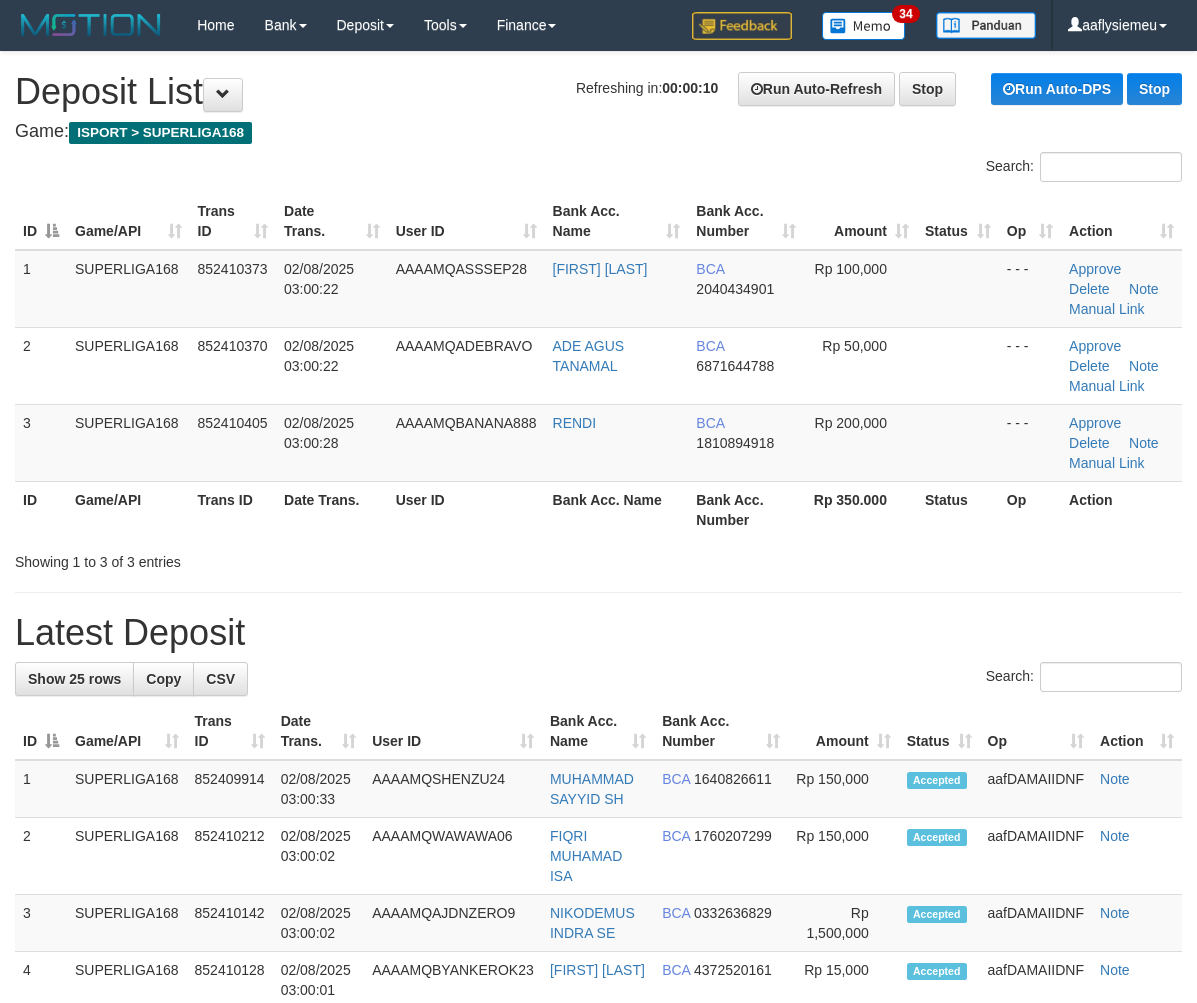 scroll, scrollTop: 0, scrollLeft: 0, axis: both 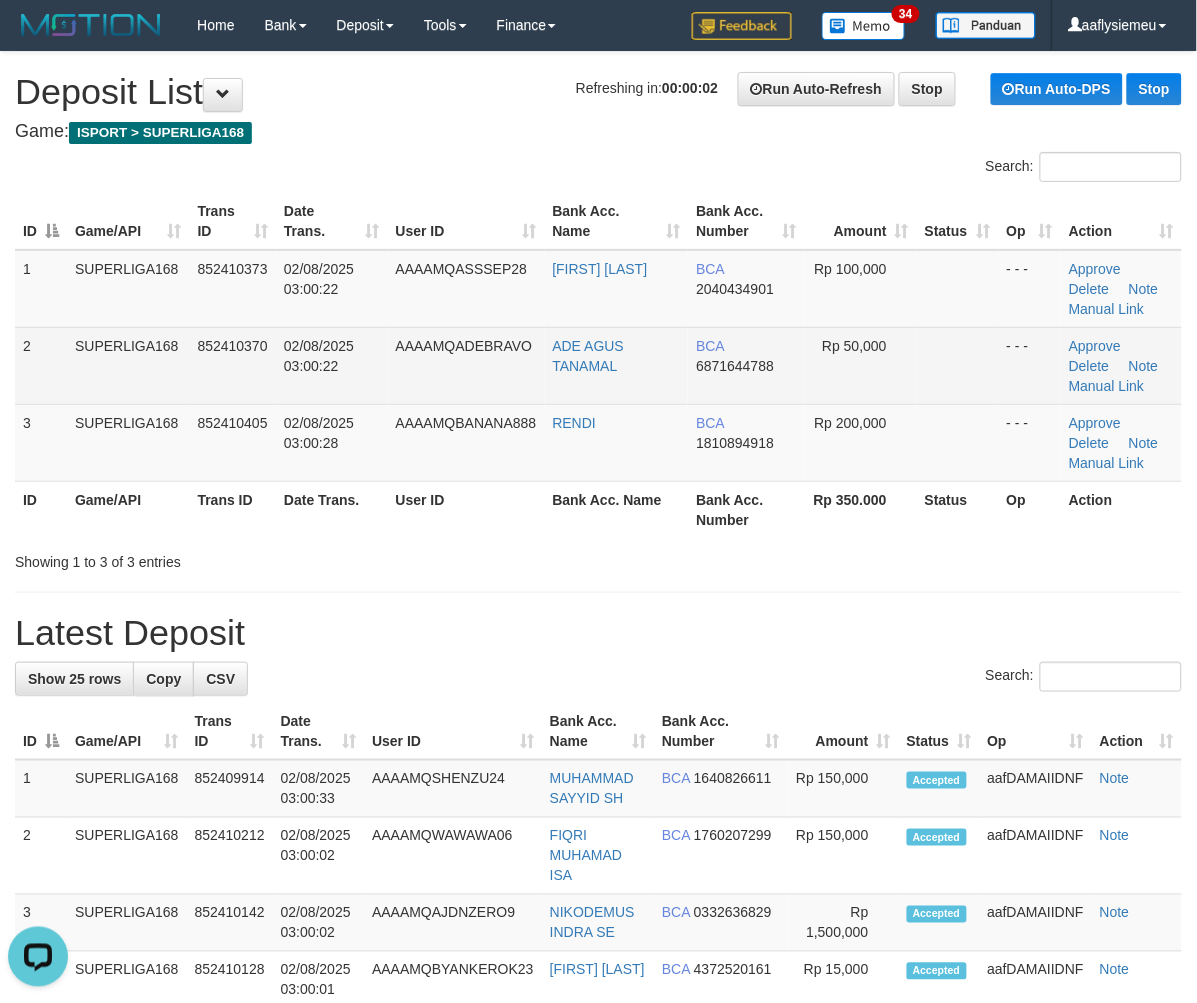 drag, startPoint x: 380, startPoint y: 295, endPoint x: 308, endPoint y: 368, distance: 102.53292 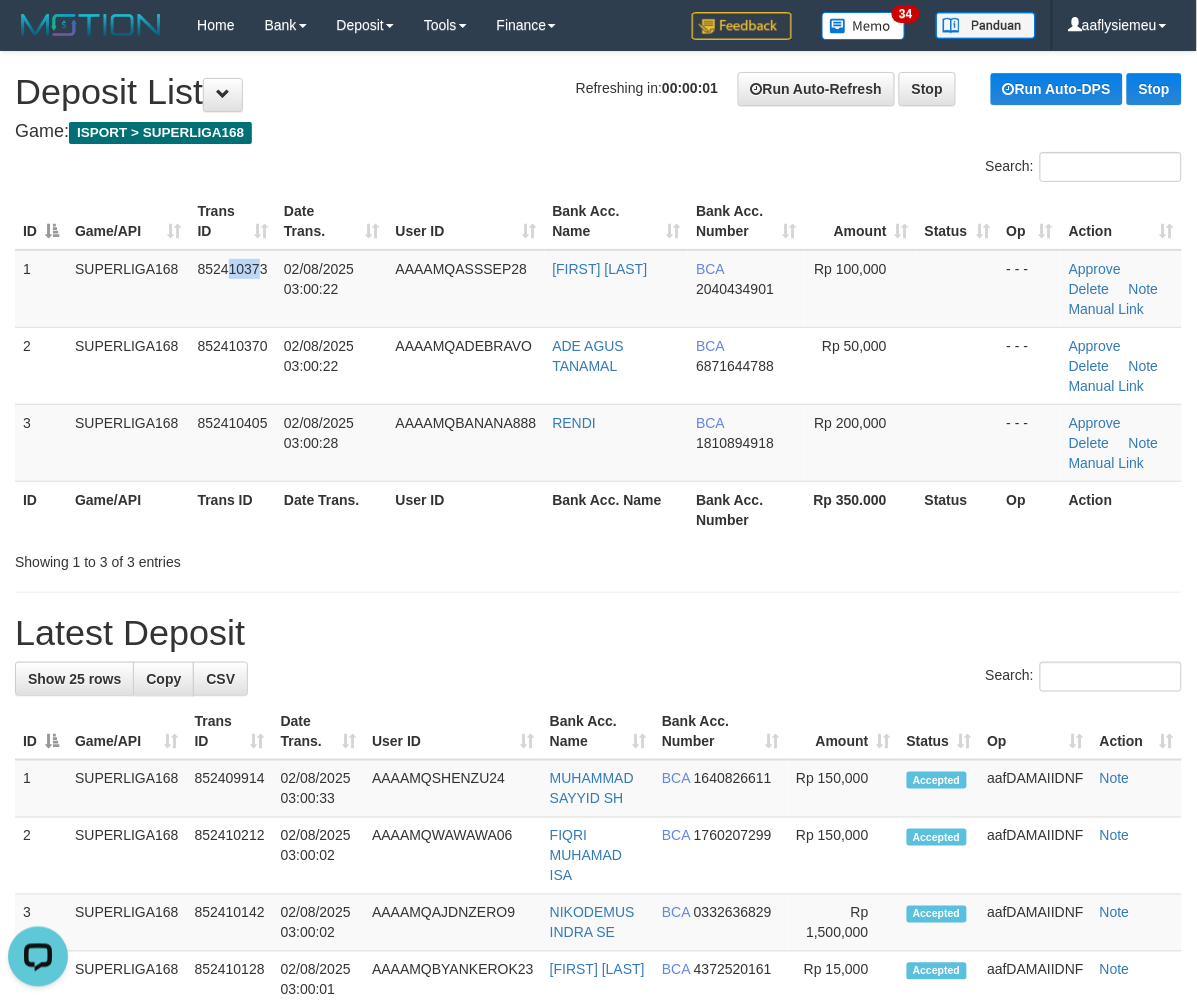 drag, startPoint x: 254, startPoint y: 302, endPoint x: 8, endPoint y: 421, distance: 273.27094 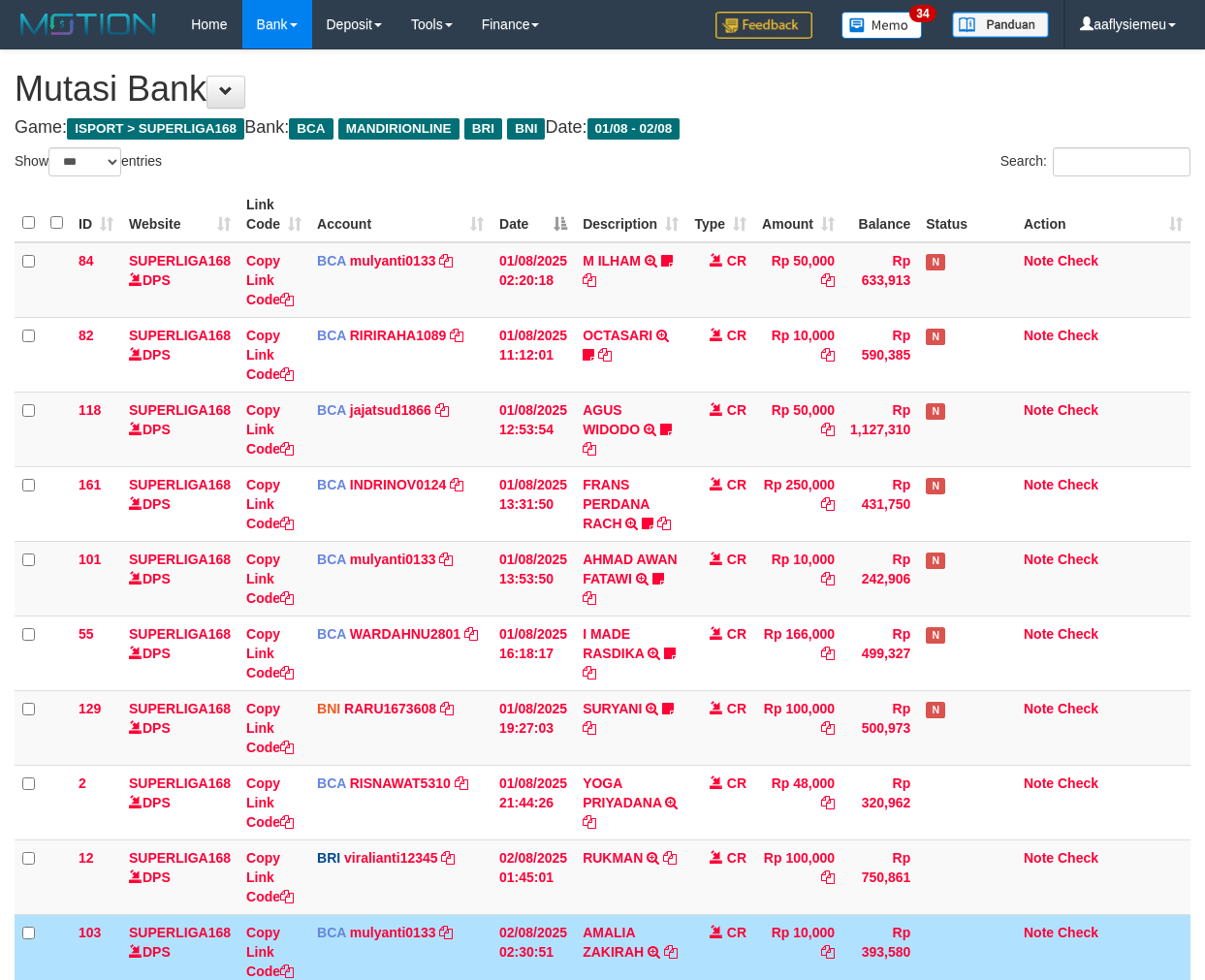select on "***" 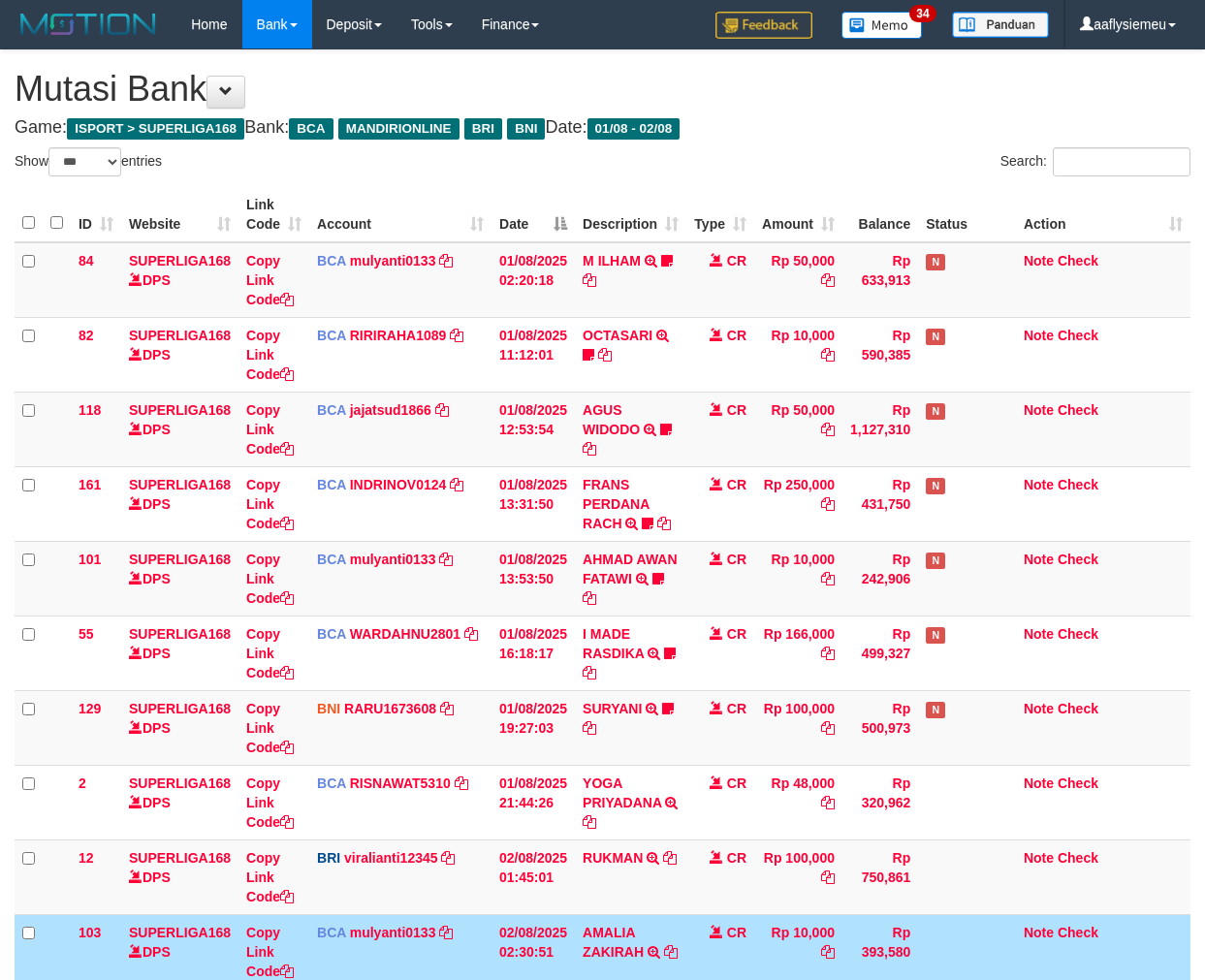 scroll, scrollTop: 253, scrollLeft: 0, axis: vertical 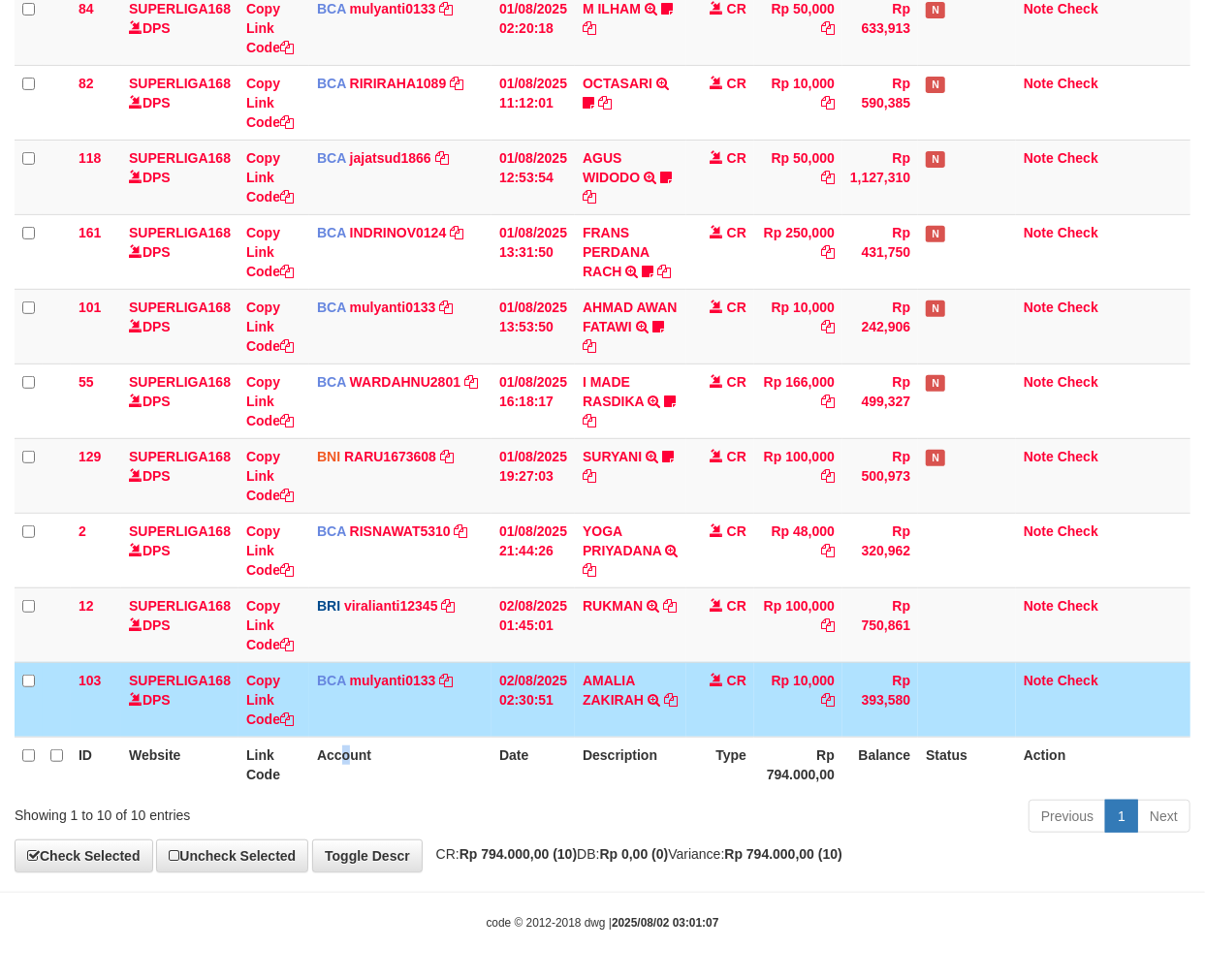 click on "Account" at bounding box center (400, 764) 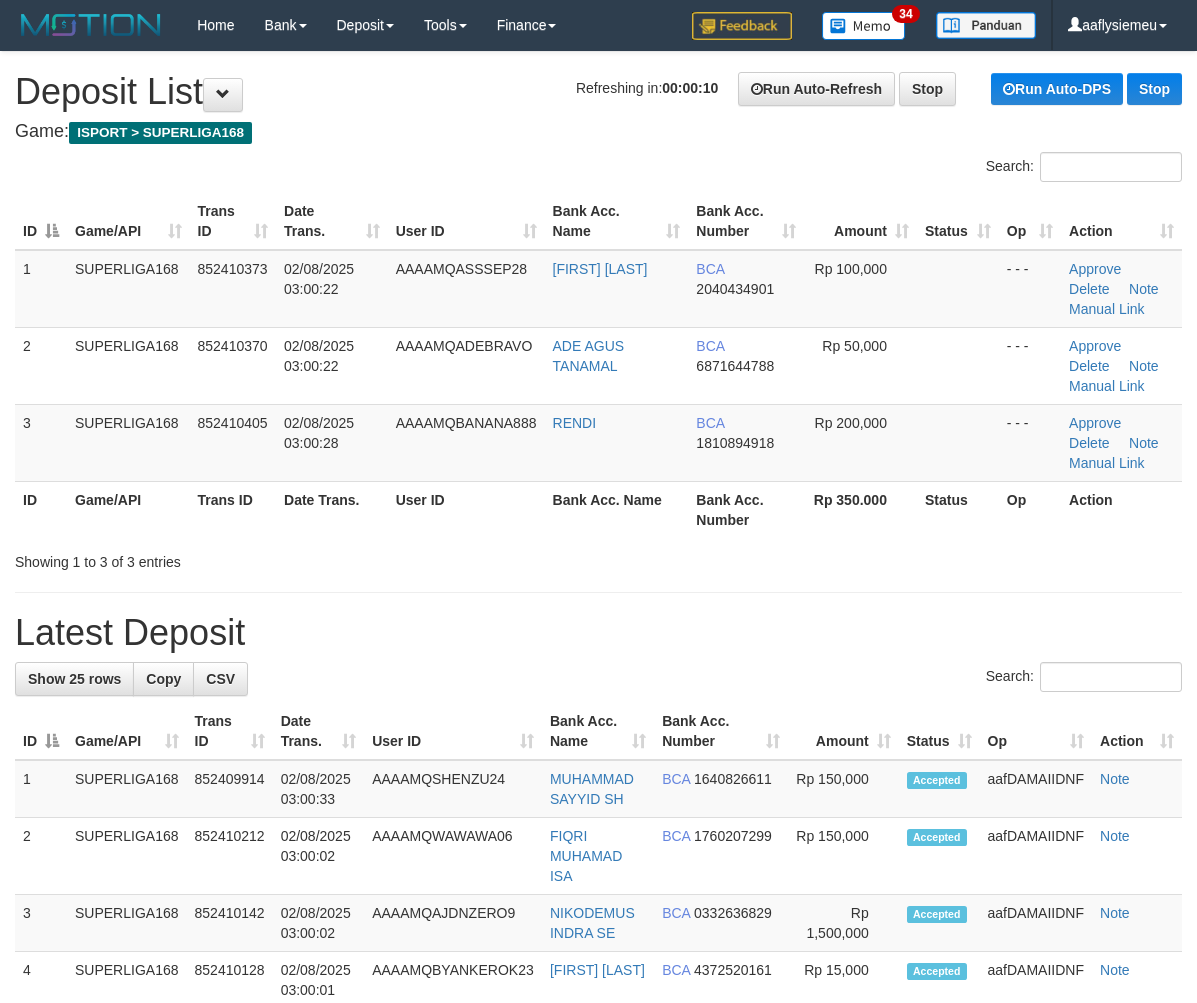 click on "852410373" at bounding box center (233, 289) 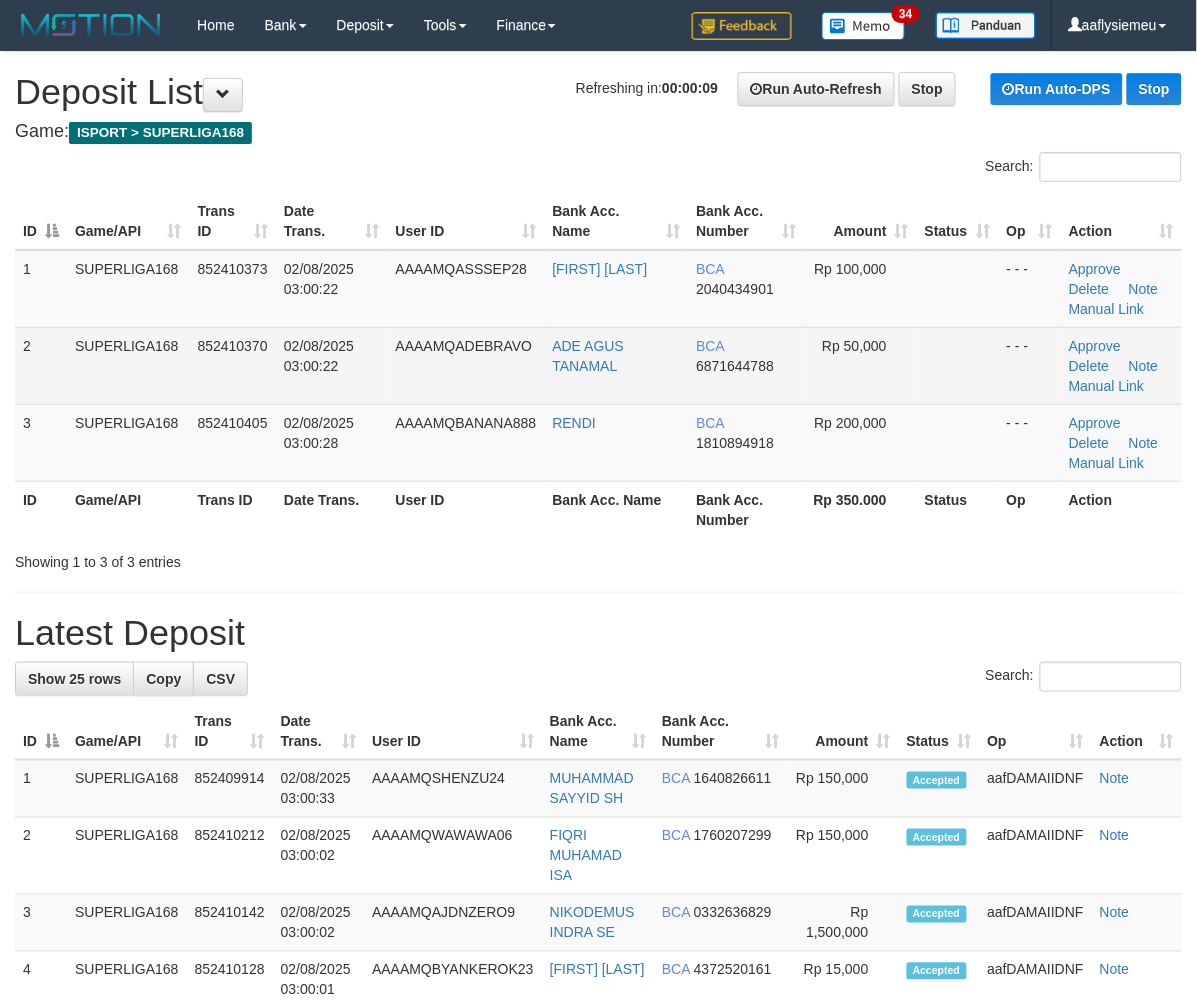 drag, startPoint x: 278, startPoint y: 385, endPoint x: 3, endPoint y: 528, distance: 309.95807 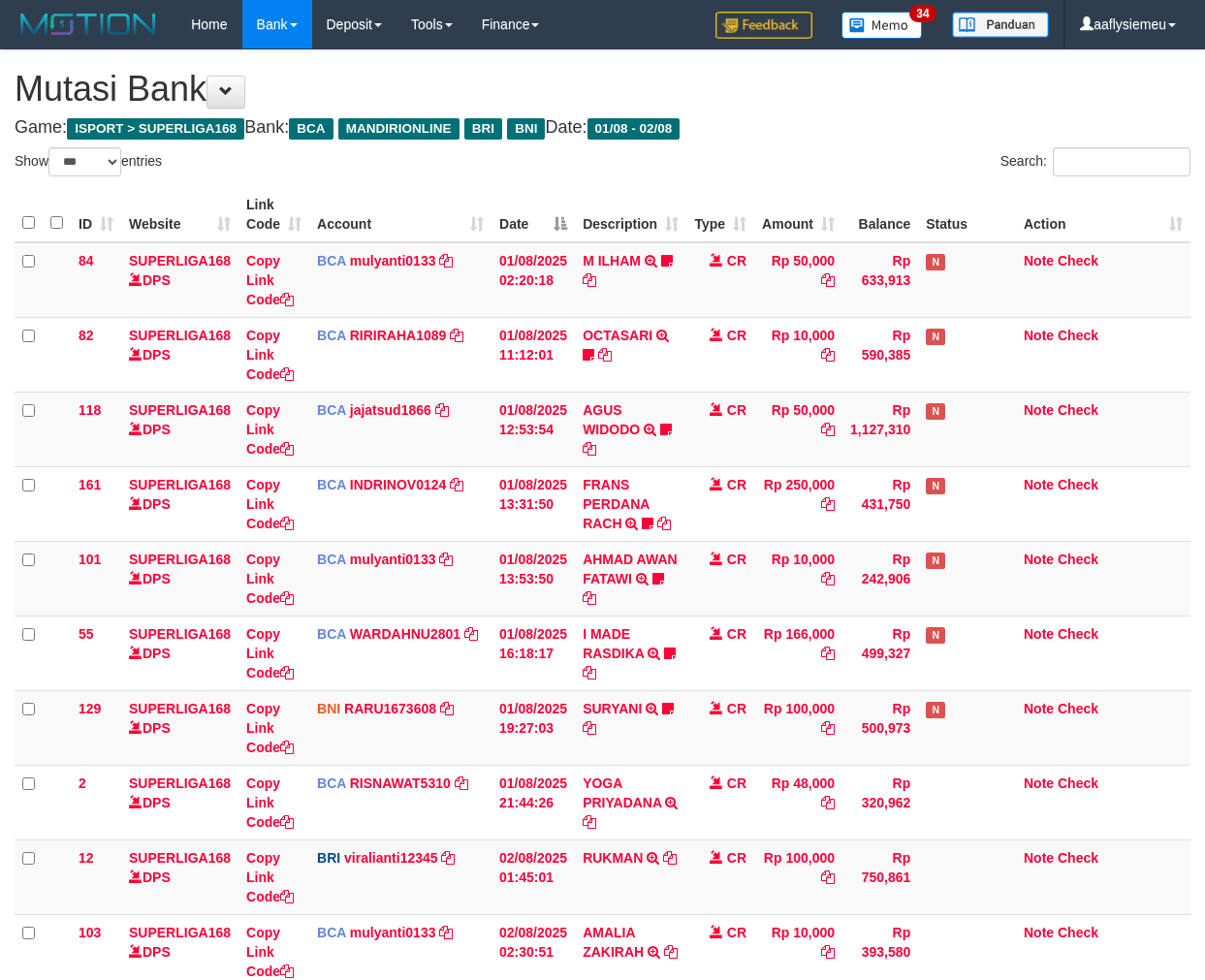 select on "***" 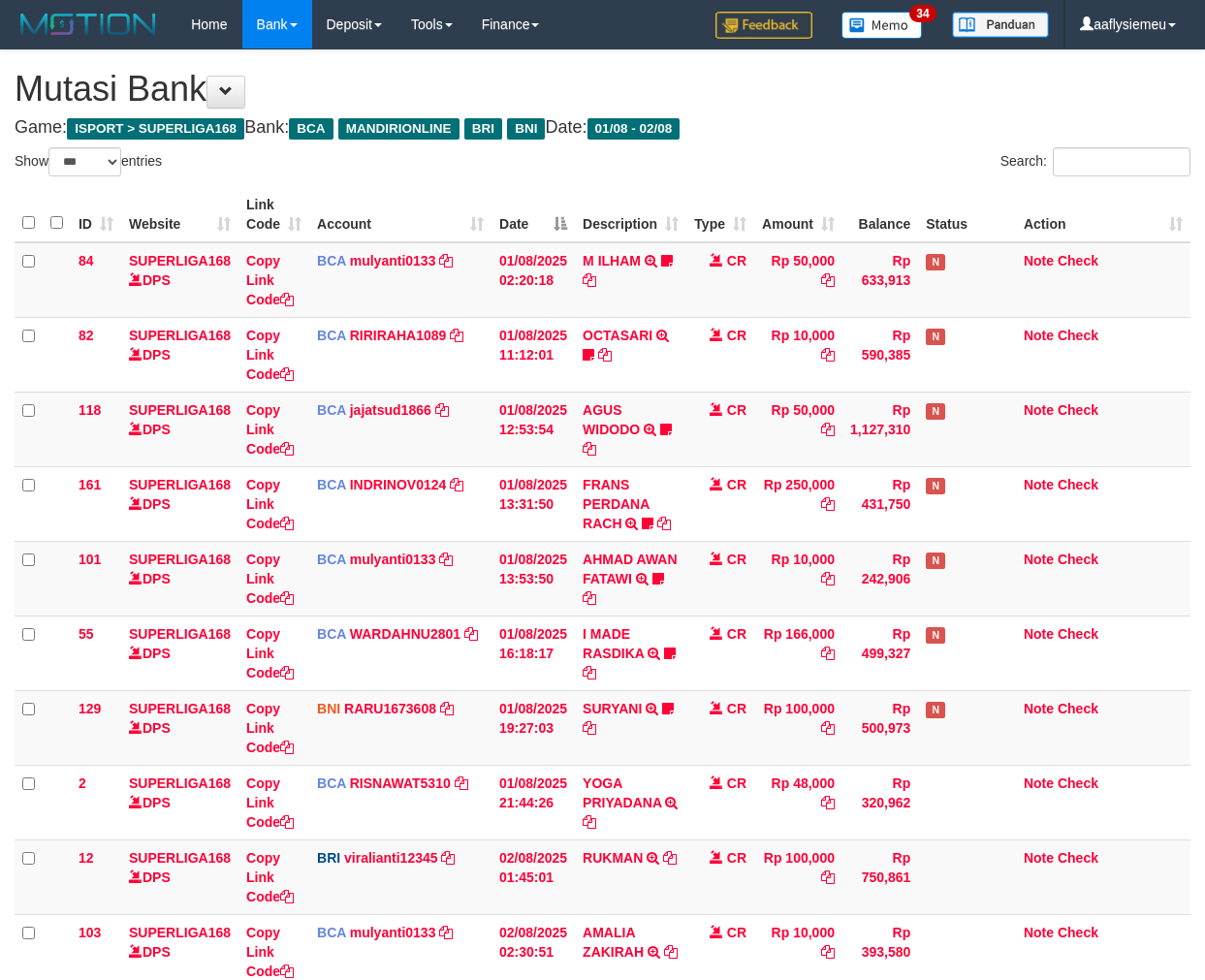 click on "Rp 794.000,00" at bounding box center [798, 1016] 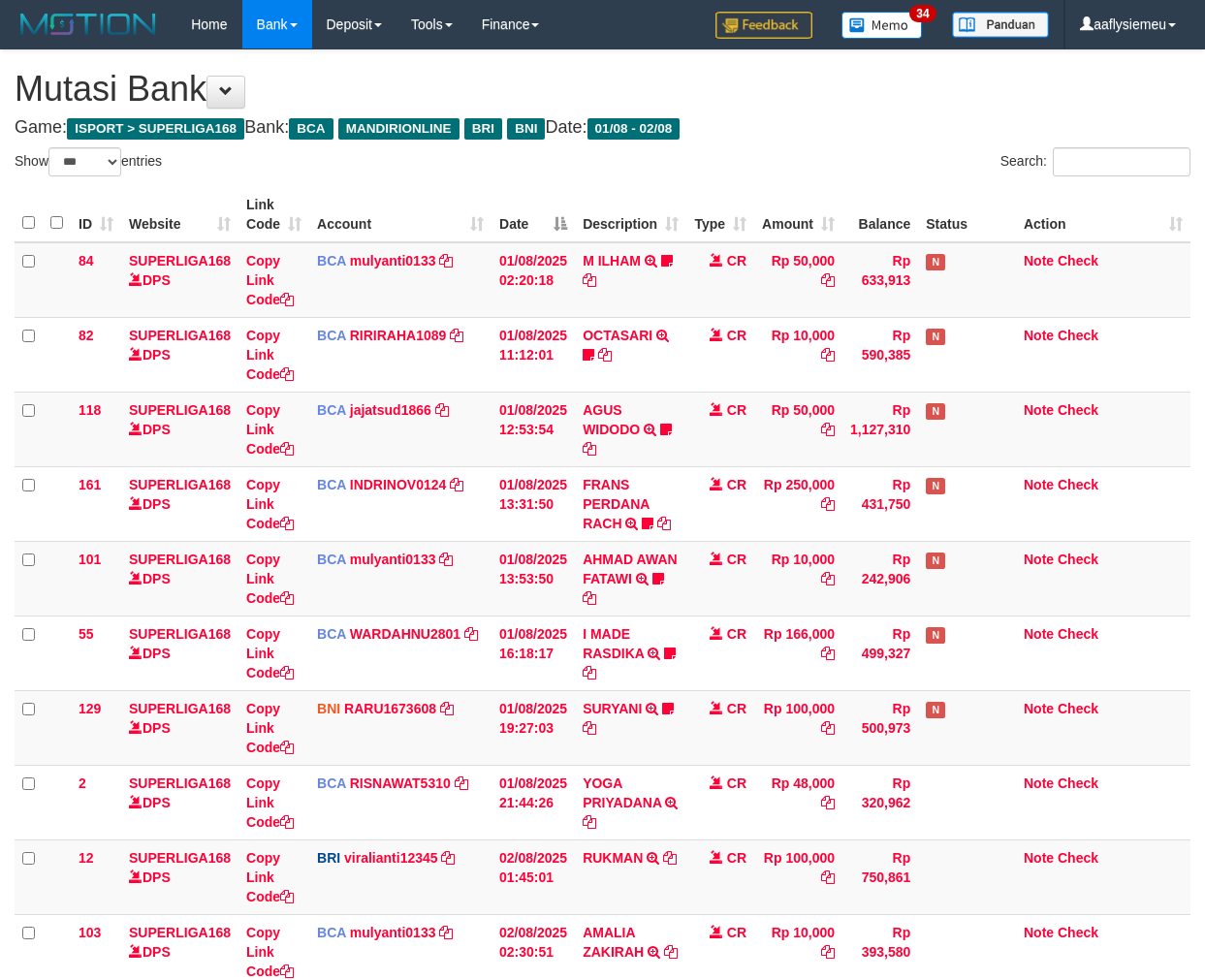 select on "***" 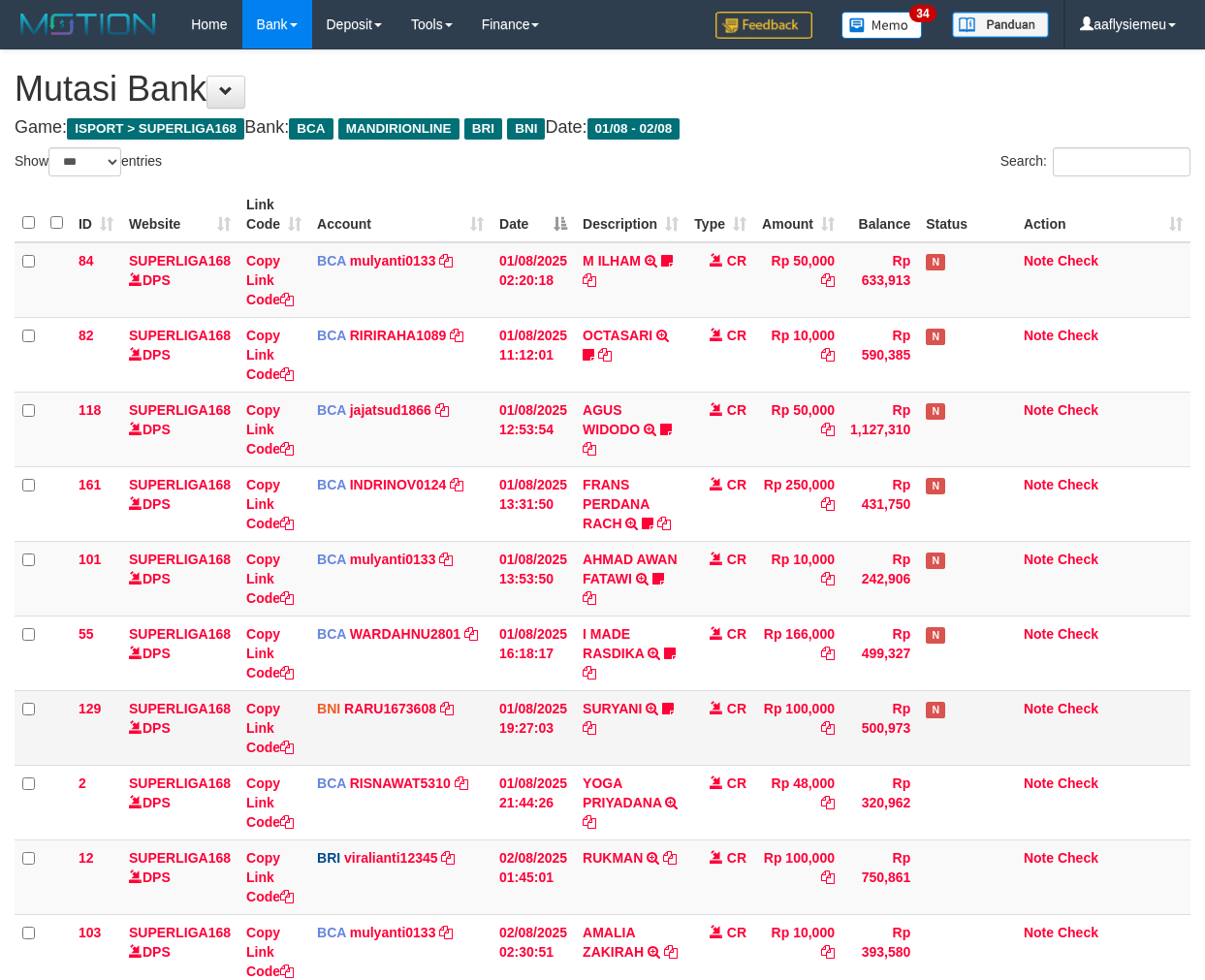 scroll, scrollTop: 253, scrollLeft: 0, axis: vertical 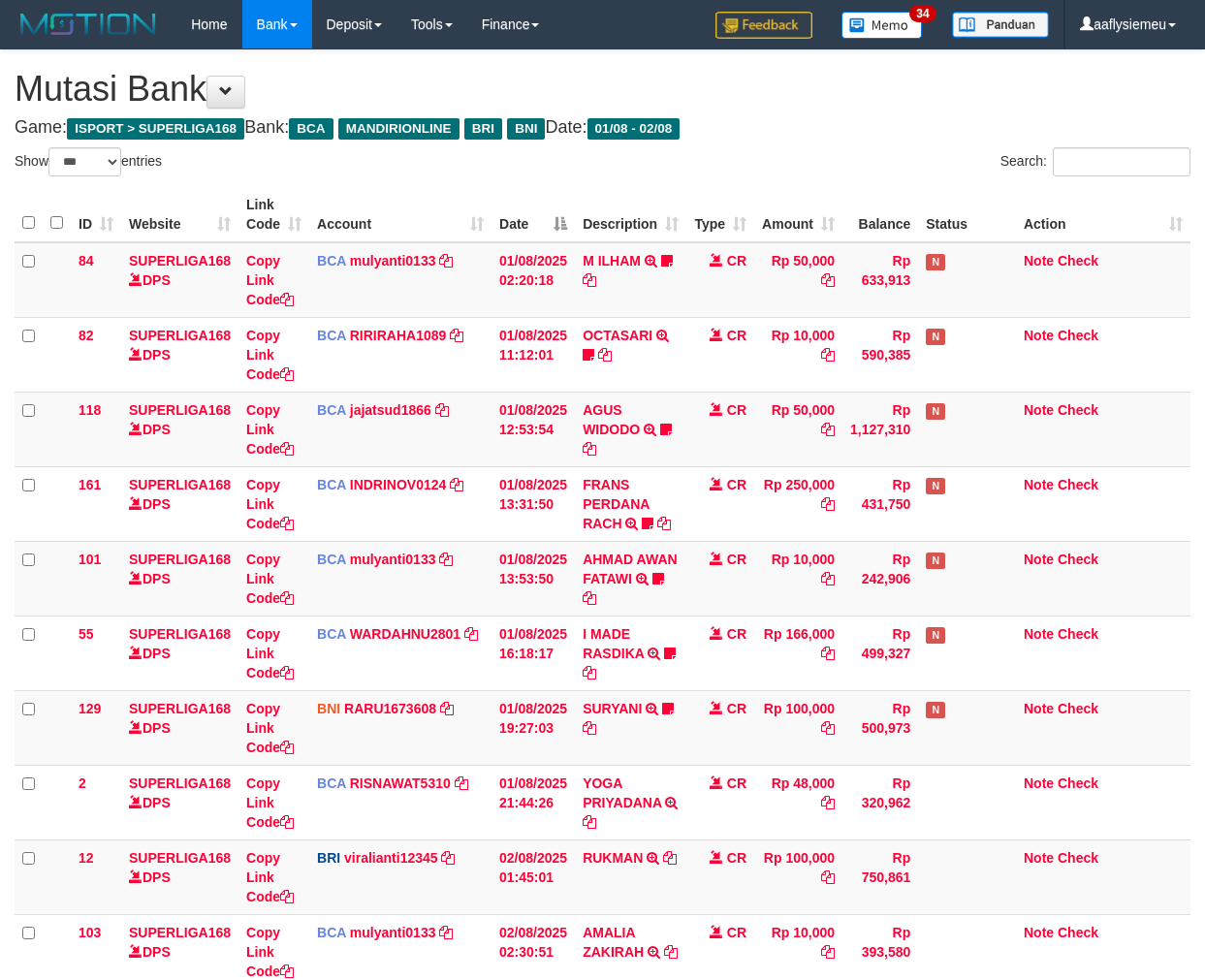 select on "***" 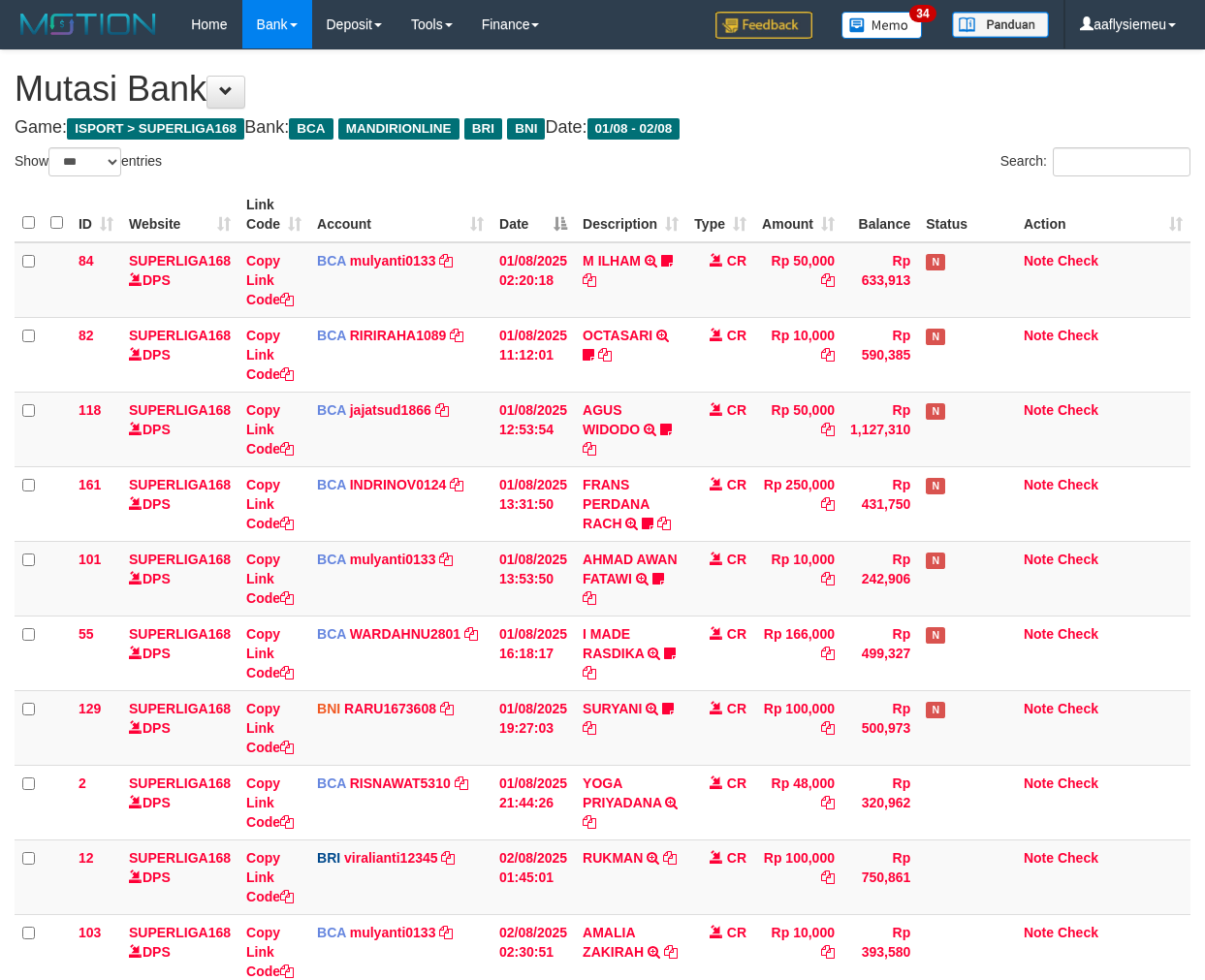 scroll, scrollTop: 253, scrollLeft: 0, axis: vertical 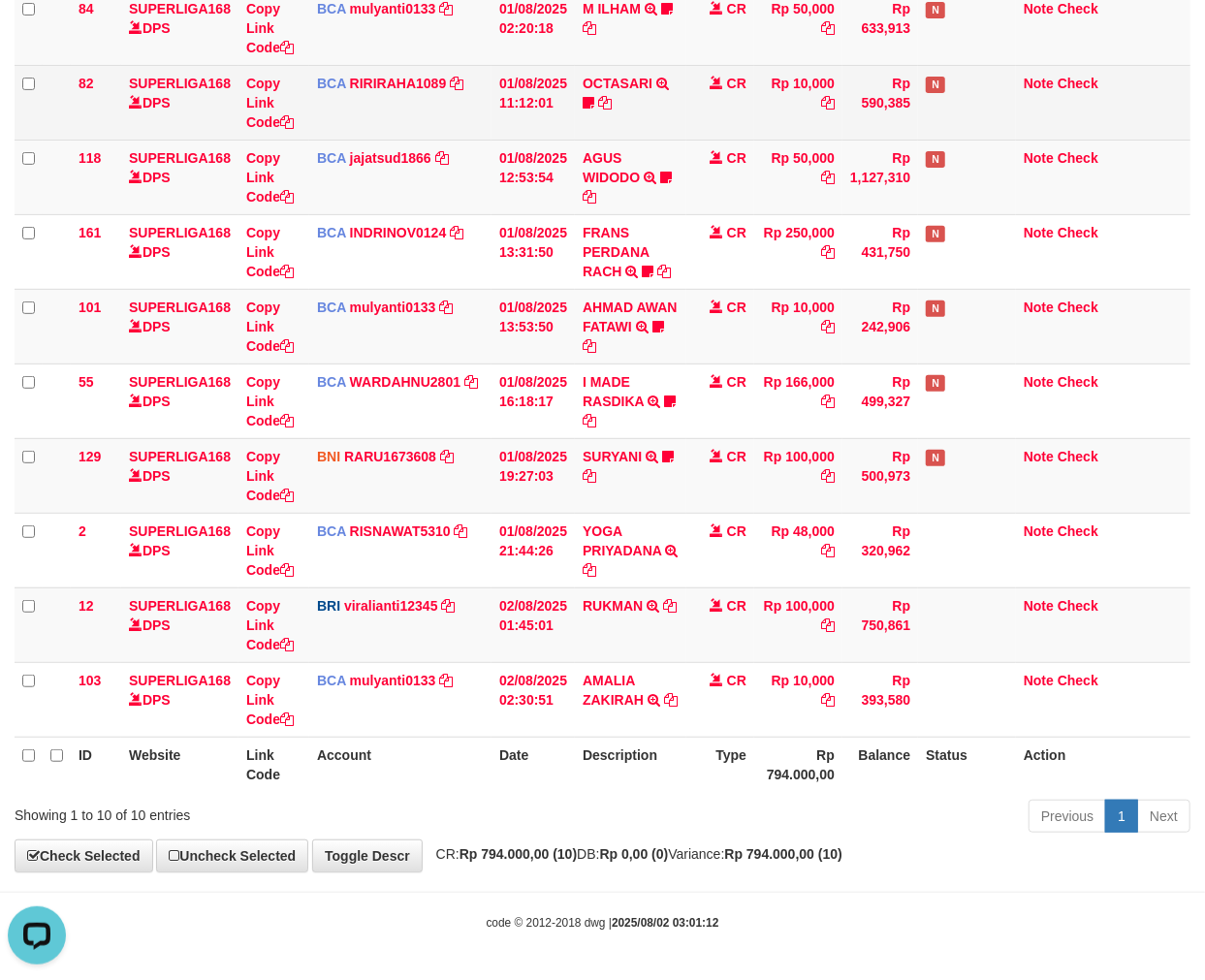 drag, startPoint x: 332, startPoint y: 94, endPoint x: 396, endPoint y: 122, distance: 69.857 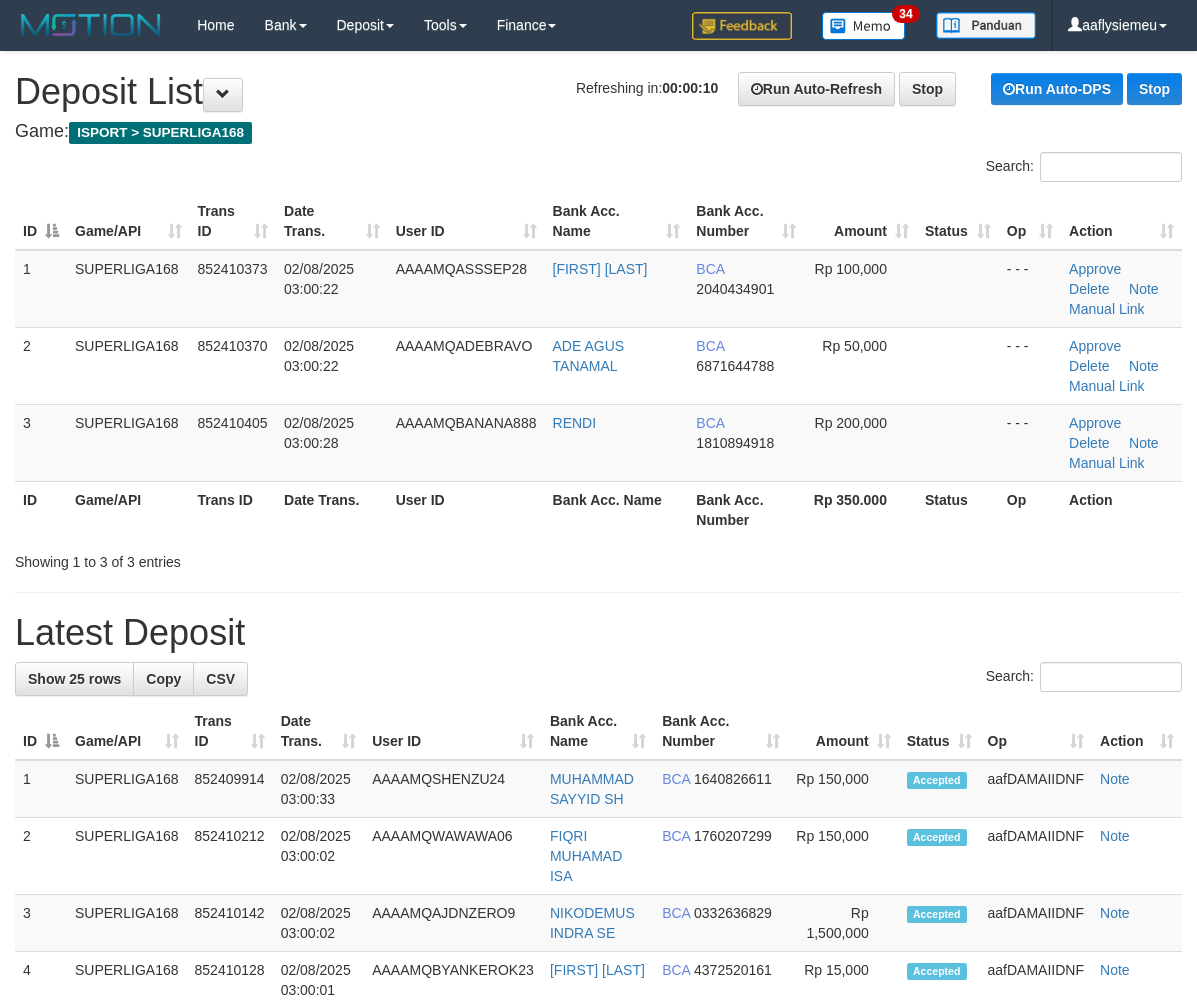 scroll, scrollTop: 0, scrollLeft: 0, axis: both 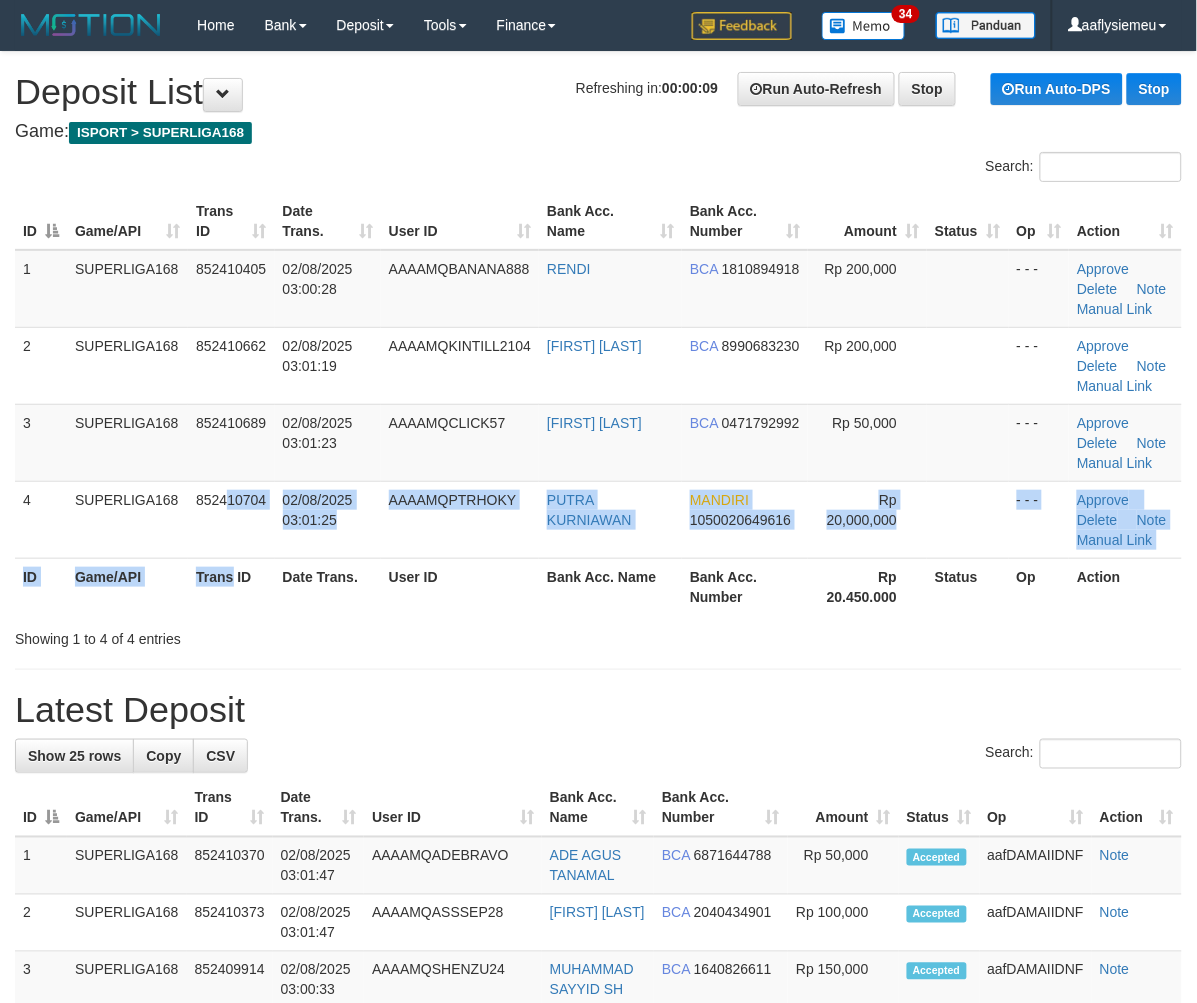 drag, startPoint x: 228, startPoint y: 555, endPoint x: 4, endPoint y: 670, distance: 251.79555 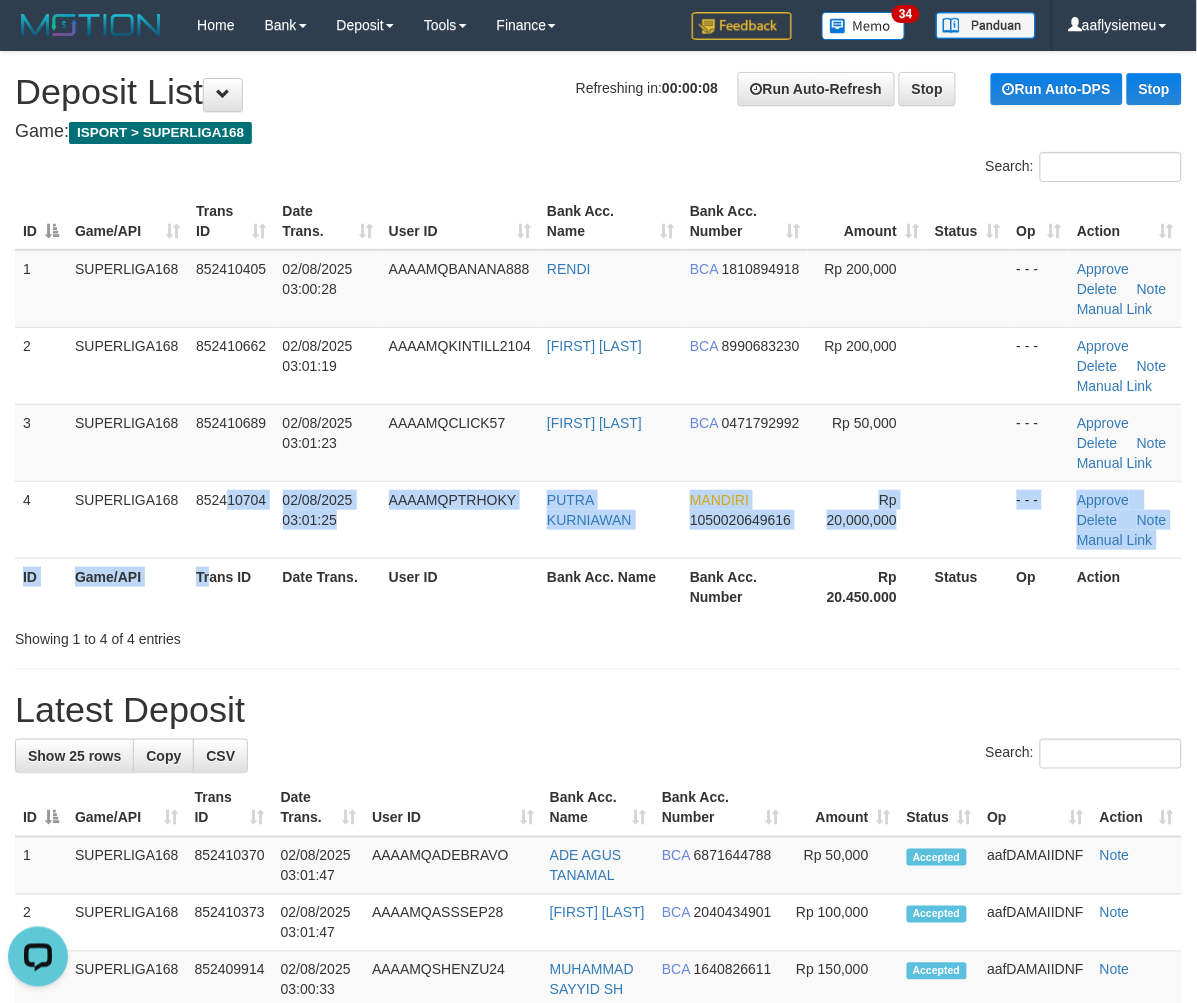 scroll, scrollTop: 0, scrollLeft: 0, axis: both 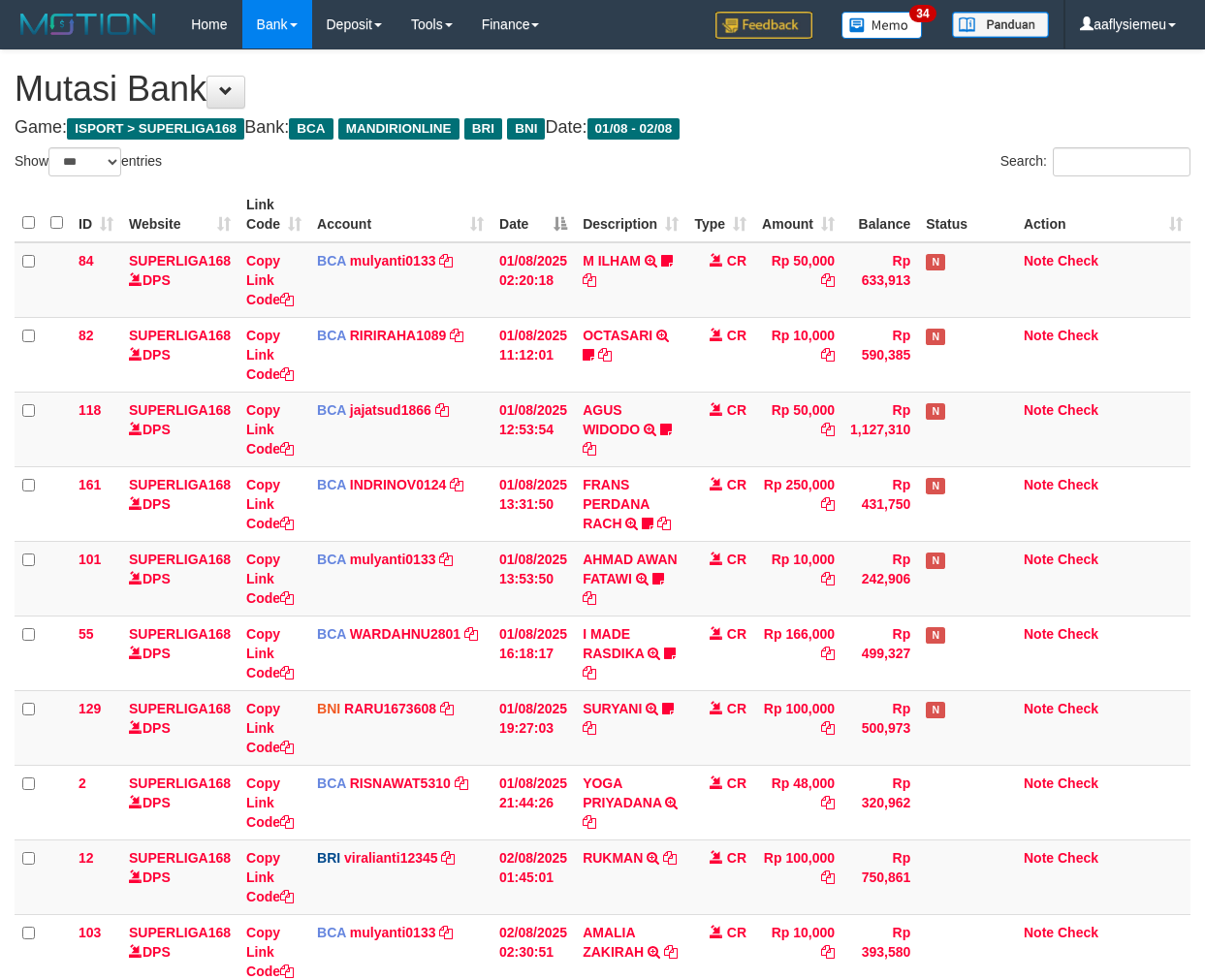 select on "***" 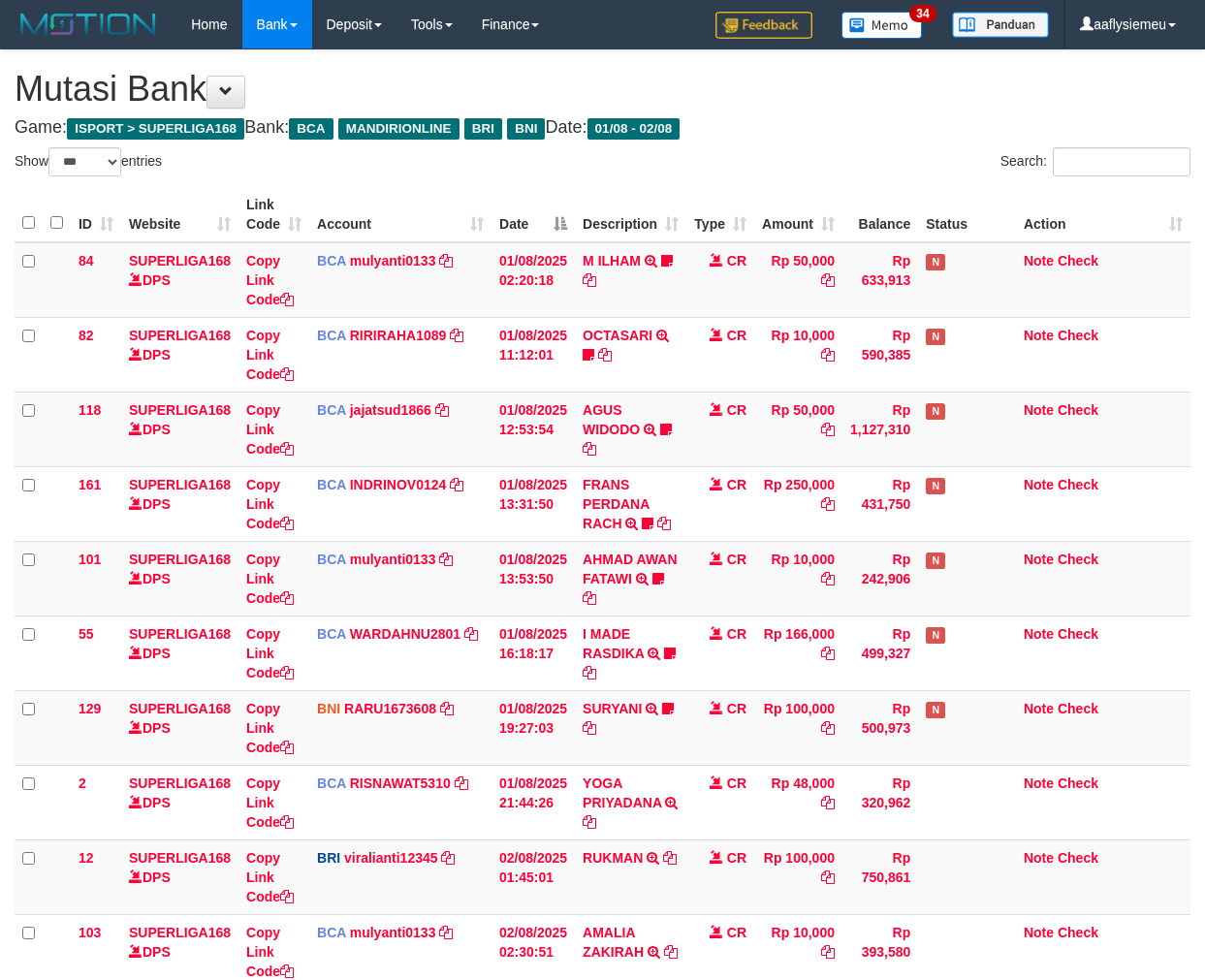 scroll, scrollTop: 253, scrollLeft: 0, axis: vertical 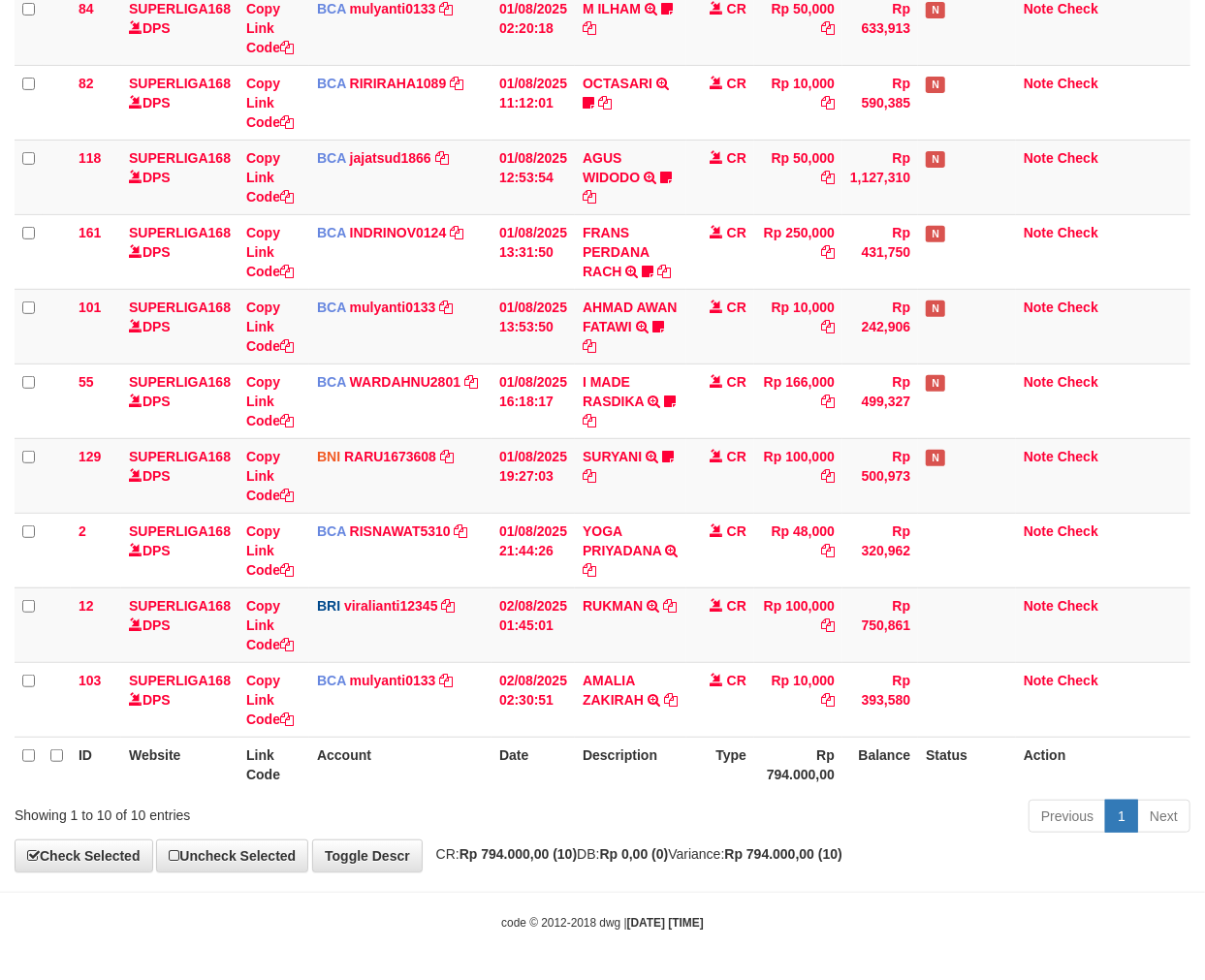 click on "Account" at bounding box center (400, 764) 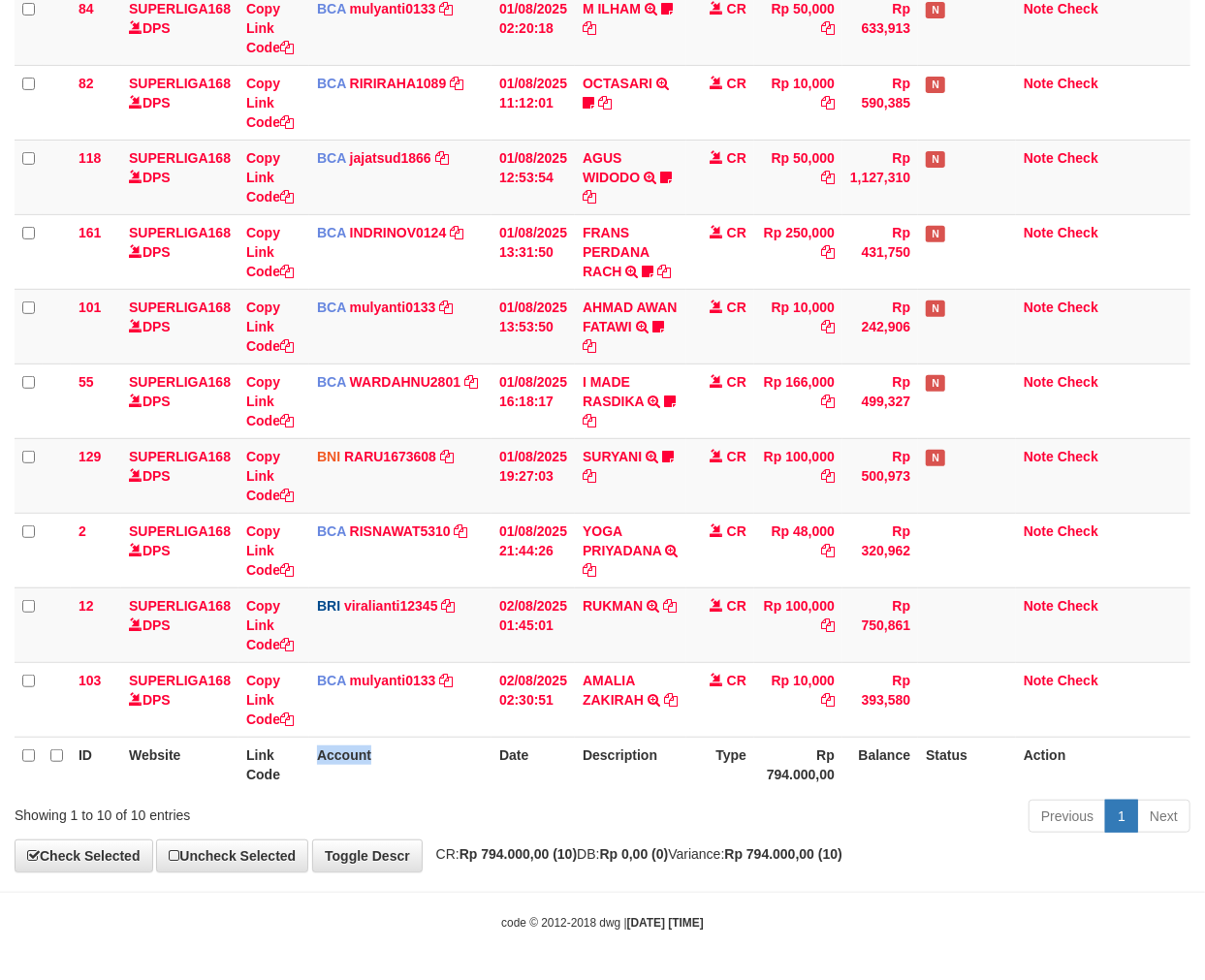 click on "Account" at bounding box center [400, 764] 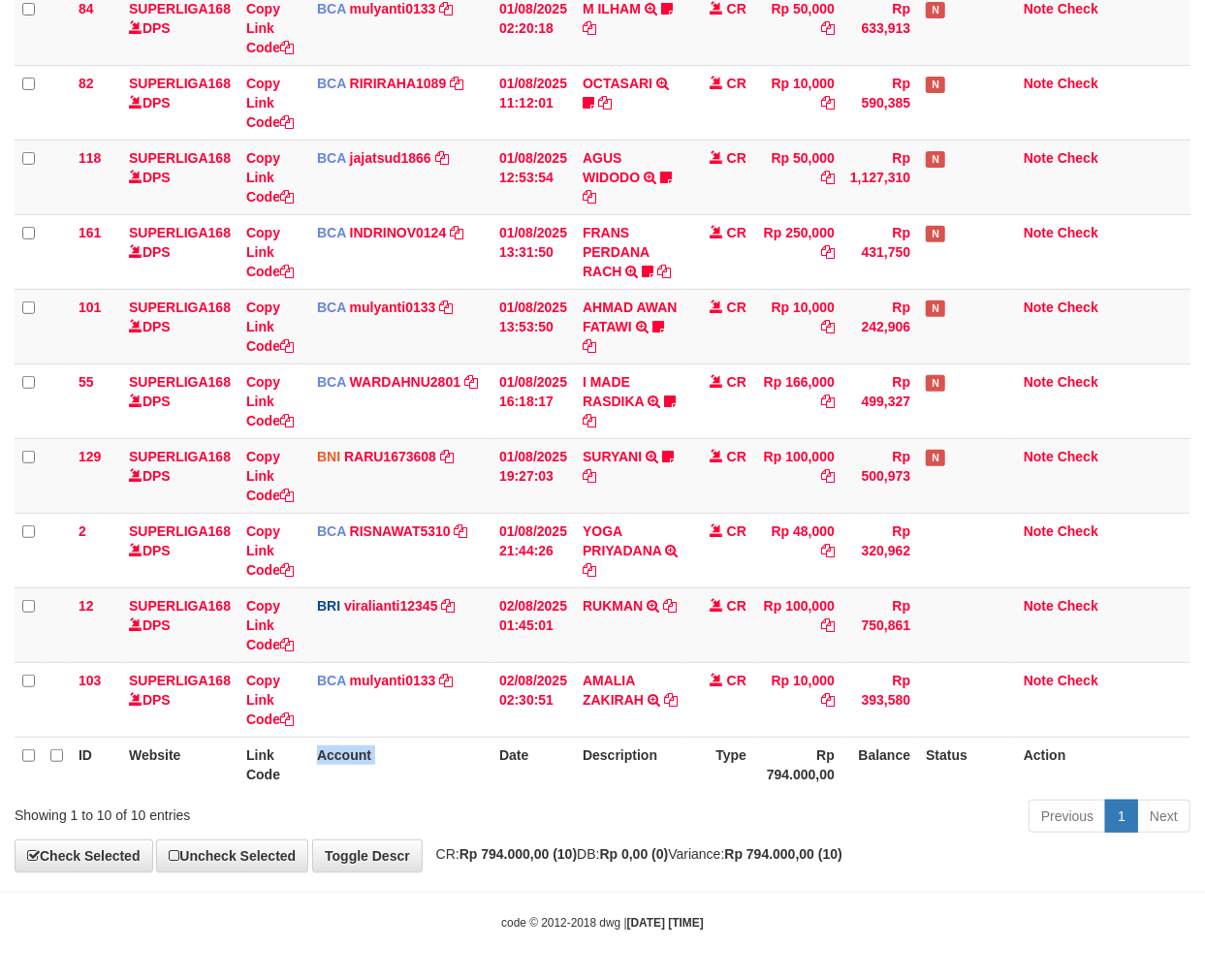click on "Account" at bounding box center (400, 764) 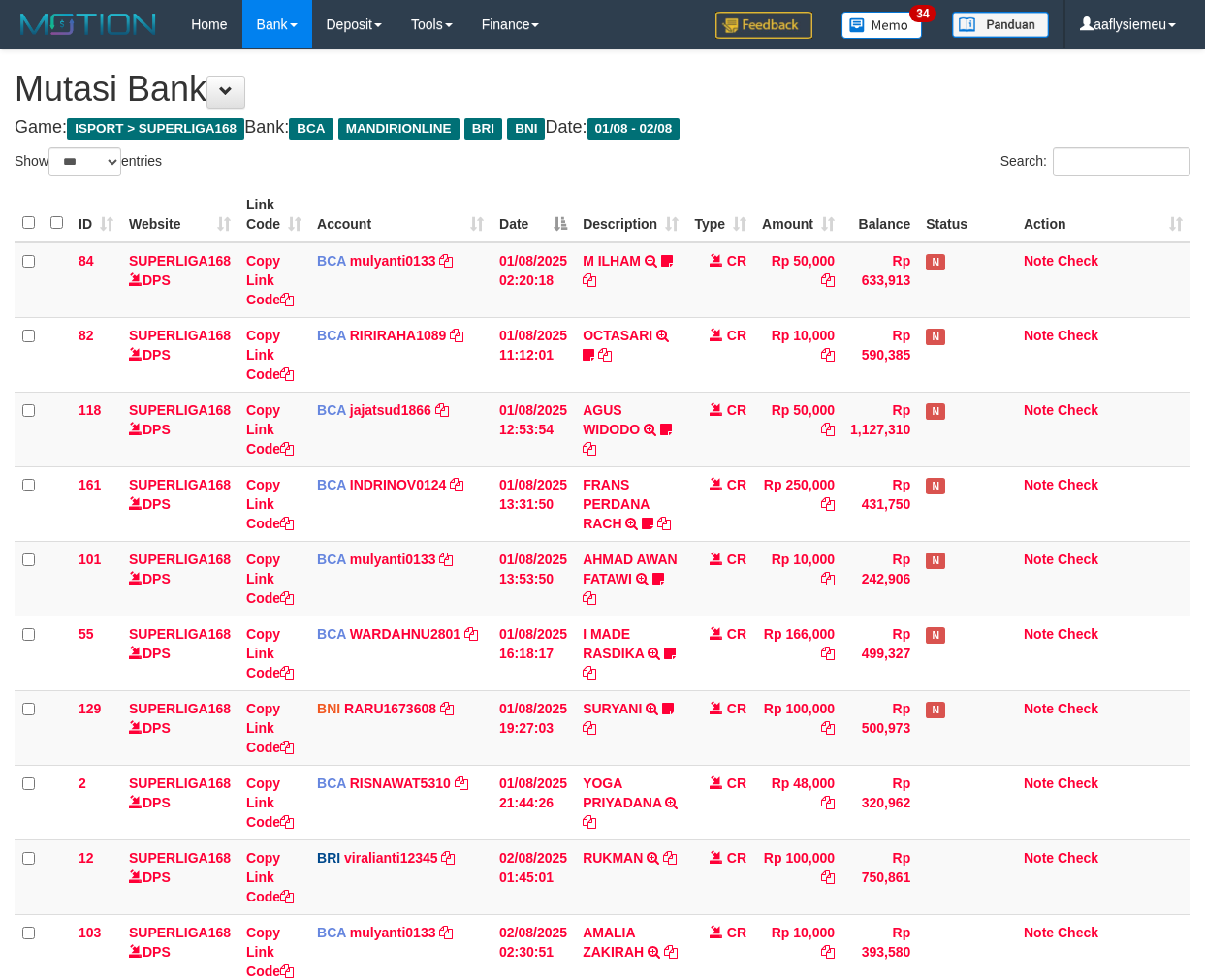 select on "***" 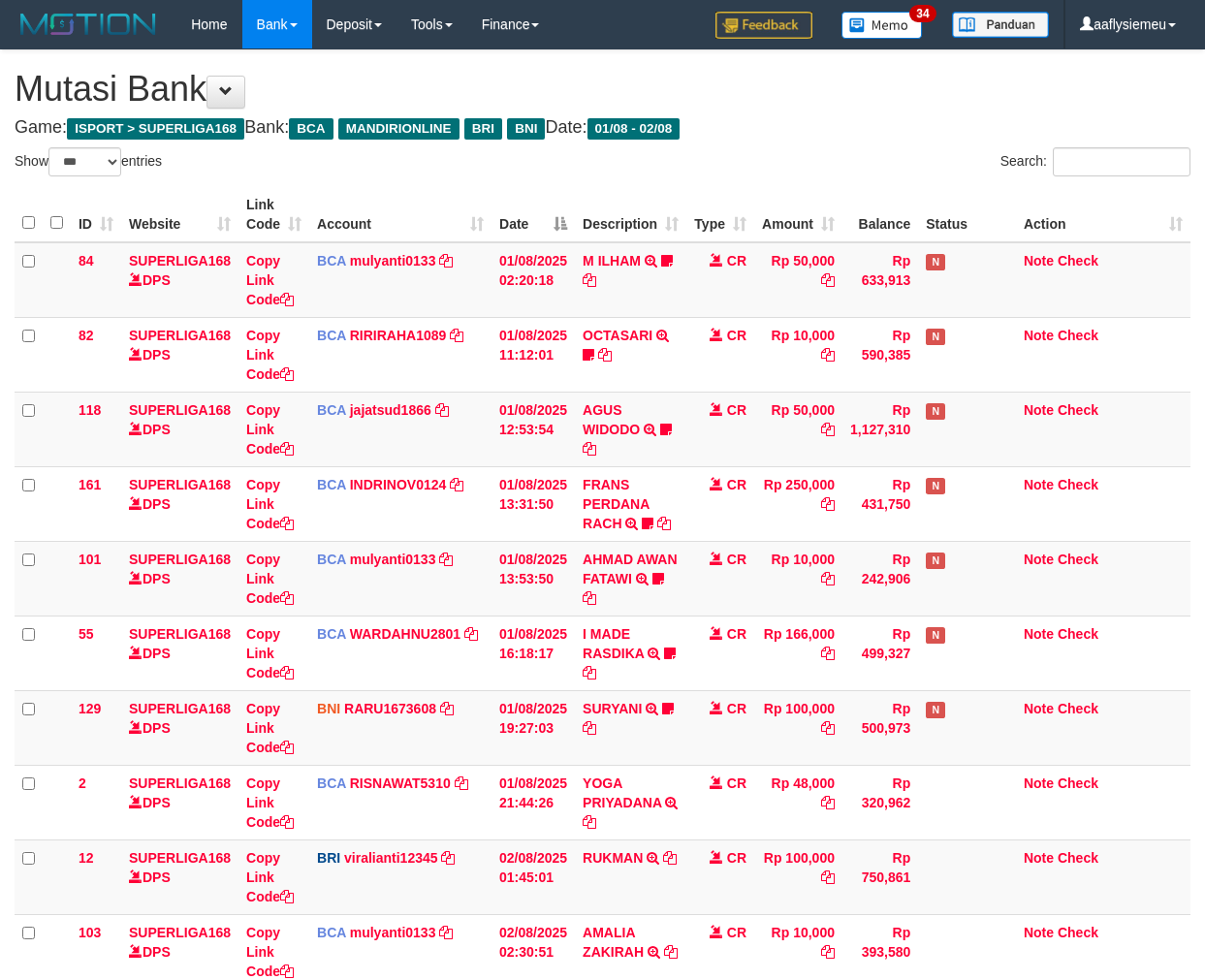 scroll, scrollTop: 253, scrollLeft: 0, axis: vertical 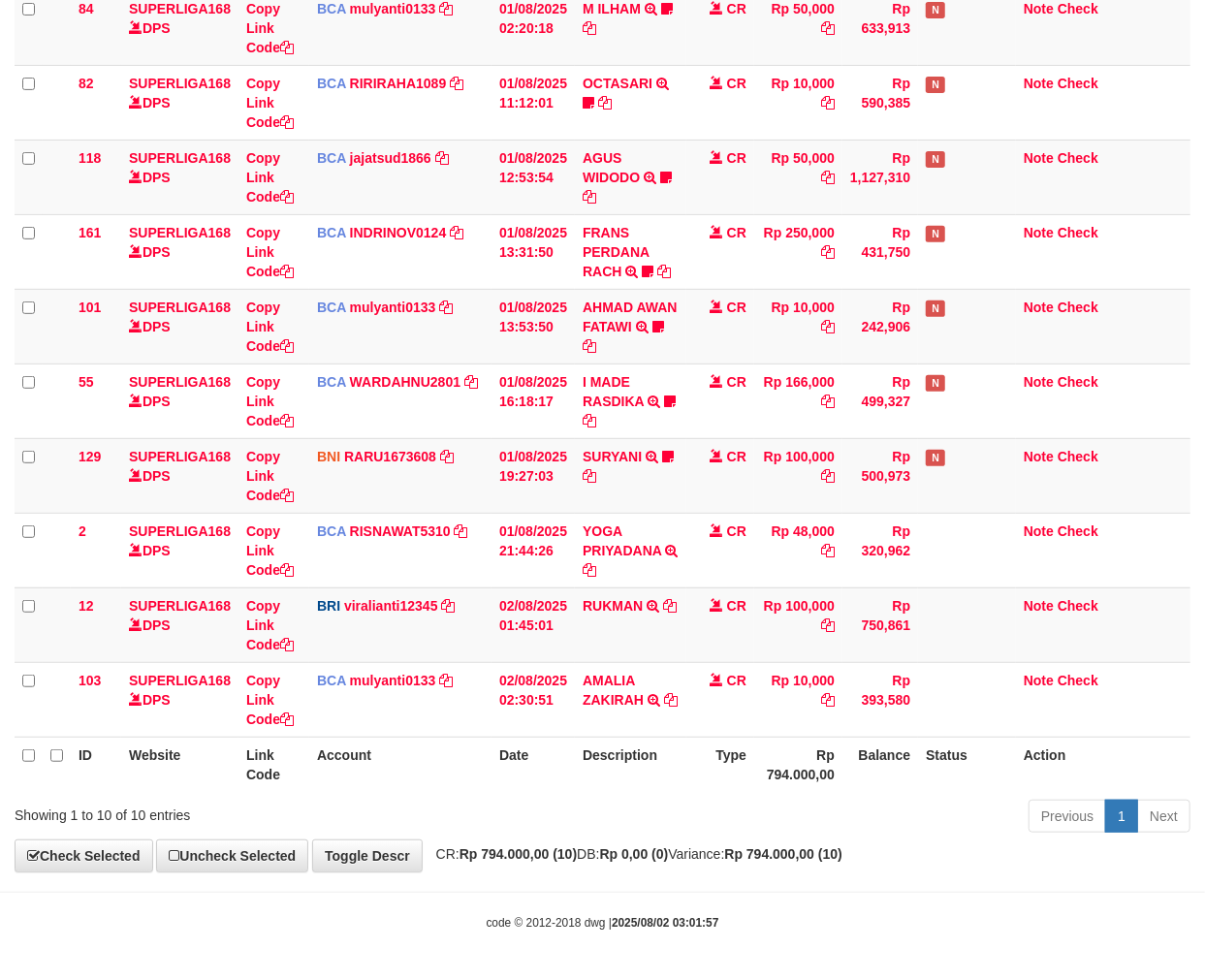 drag, startPoint x: 665, startPoint y: 751, endPoint x: 681, endPoint y: 743, distance: 17.888544 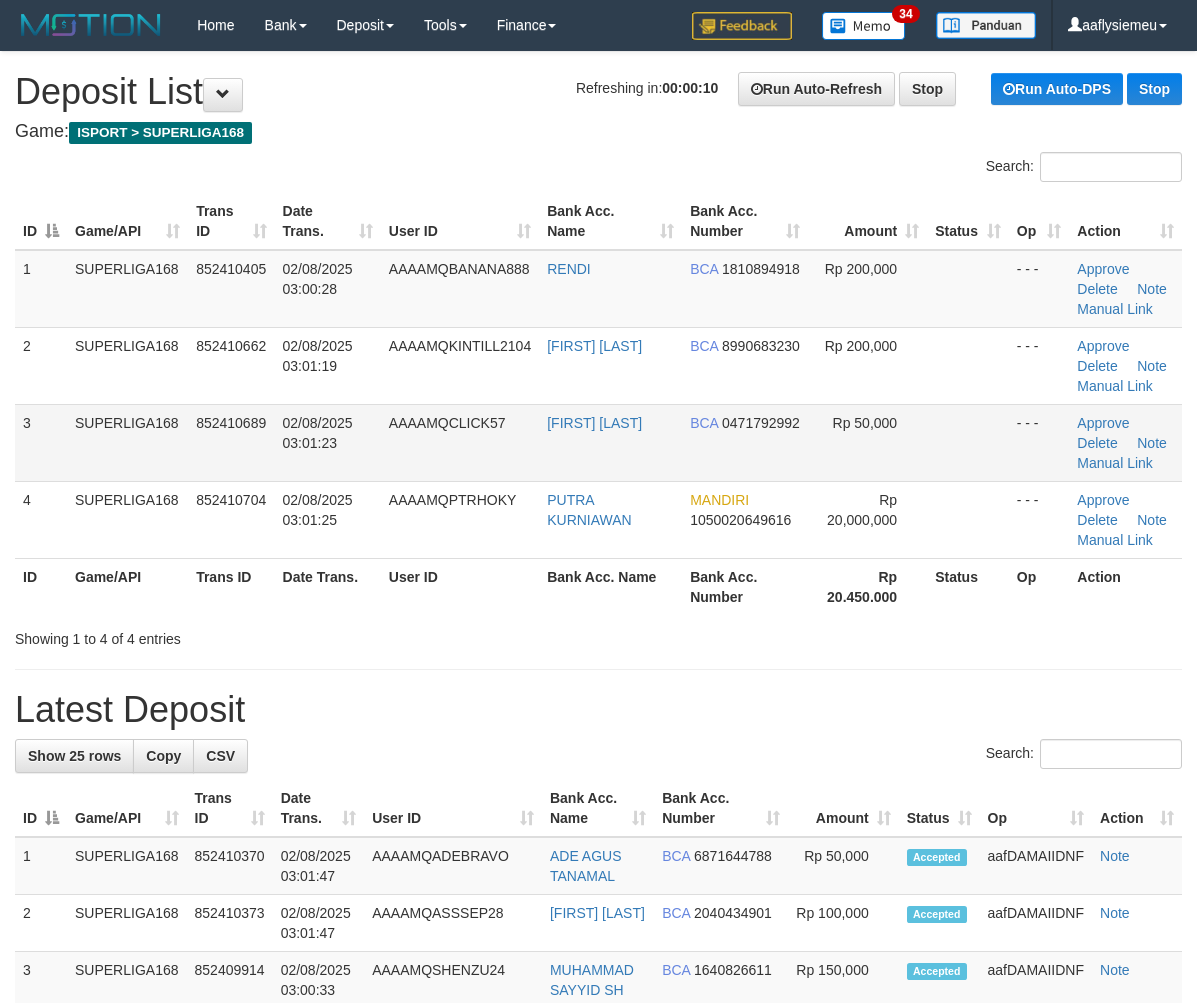 scroll, scrollTop: 0, scrollLeft: 0, axis: both 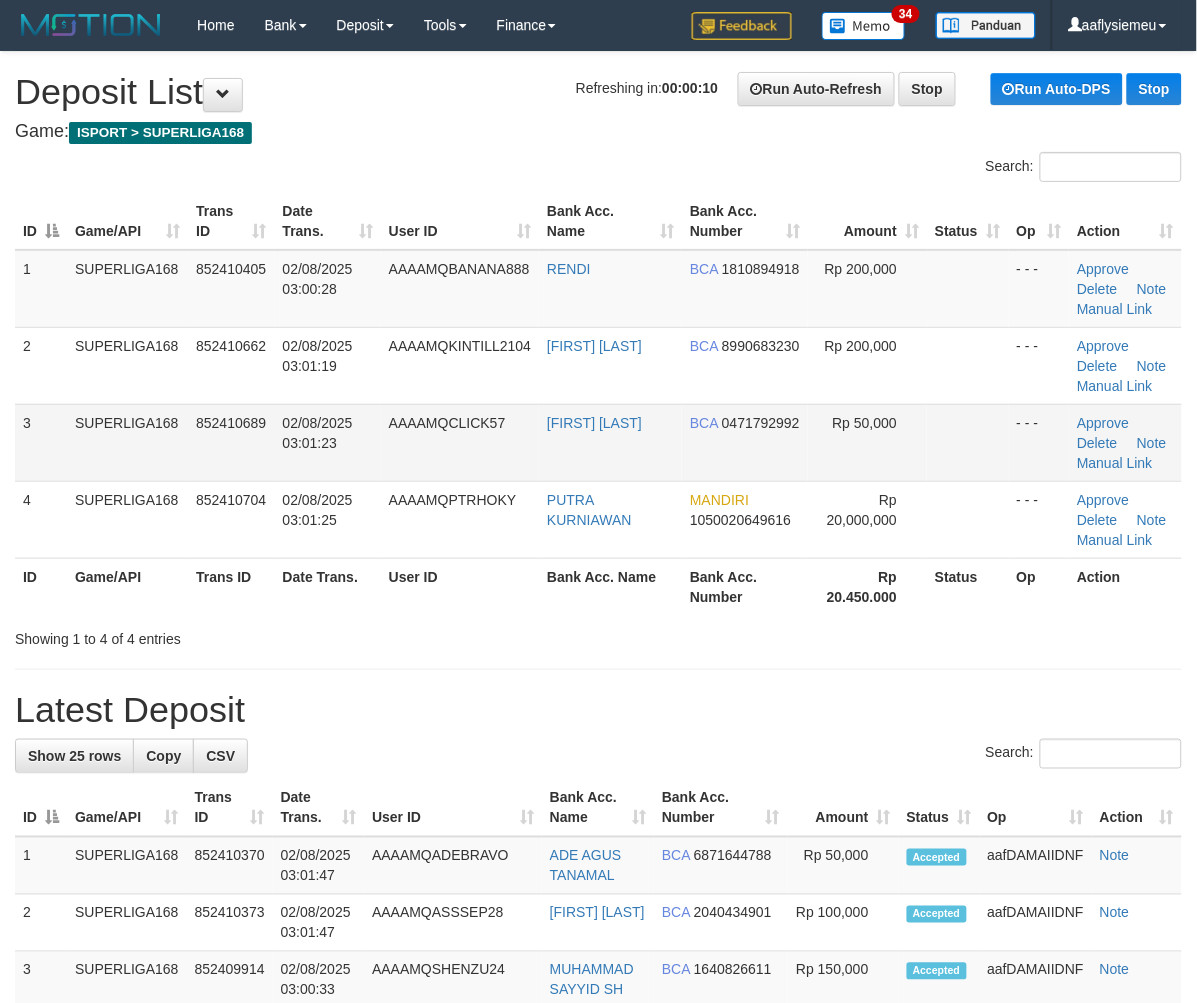 click on "SUPERLIGA168" at bounding box center [127, 442] 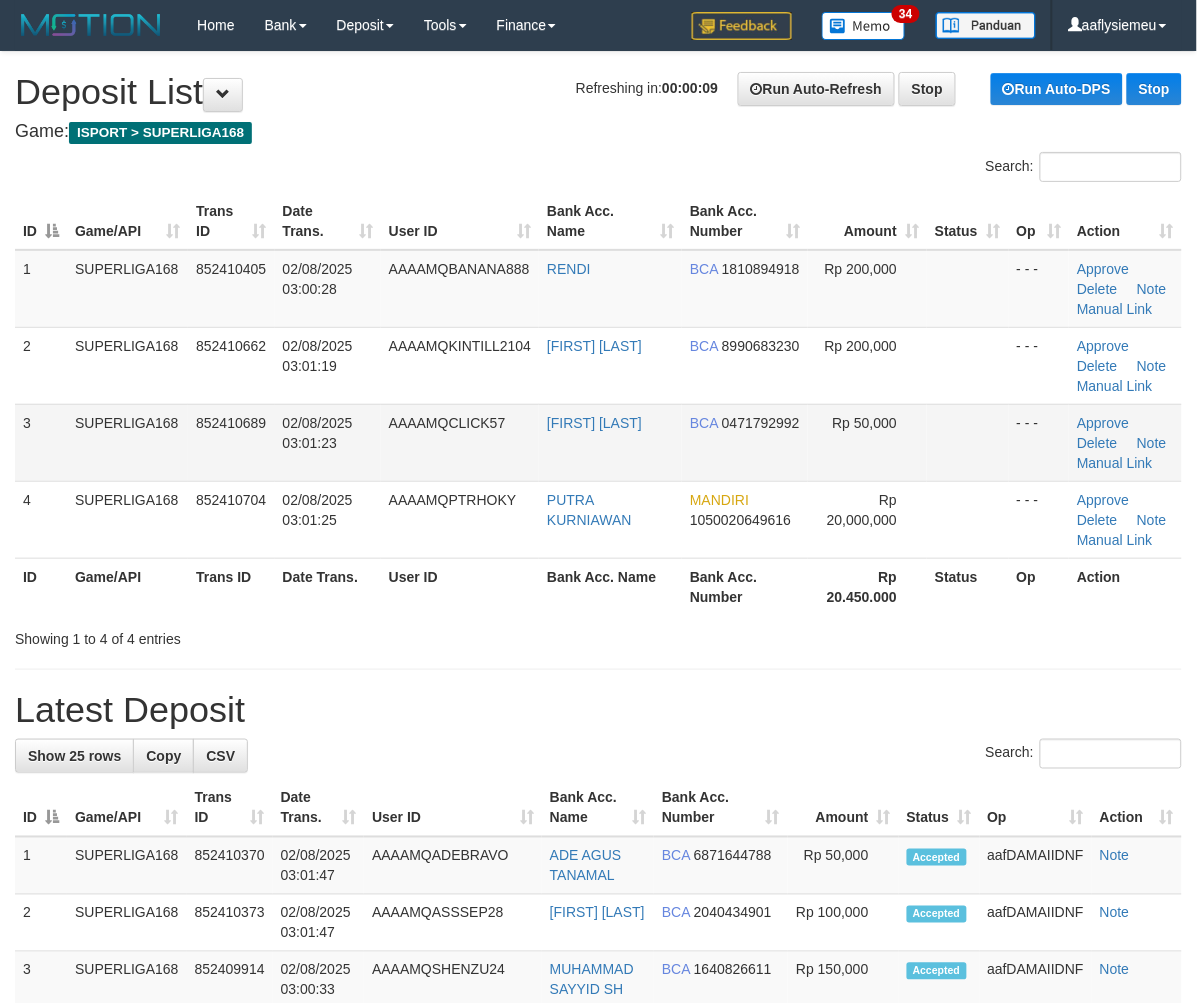 click on "3 SUPERLIGA168 [PHONE] [DATE] [TIME] AAAAMQCLICK57 [FIRST] [LAST] BCA [ACCOUNT_NUMBER] Rp 50,000 - - - Approve Delete Note Manual Link" at bounding box center (598, 442) 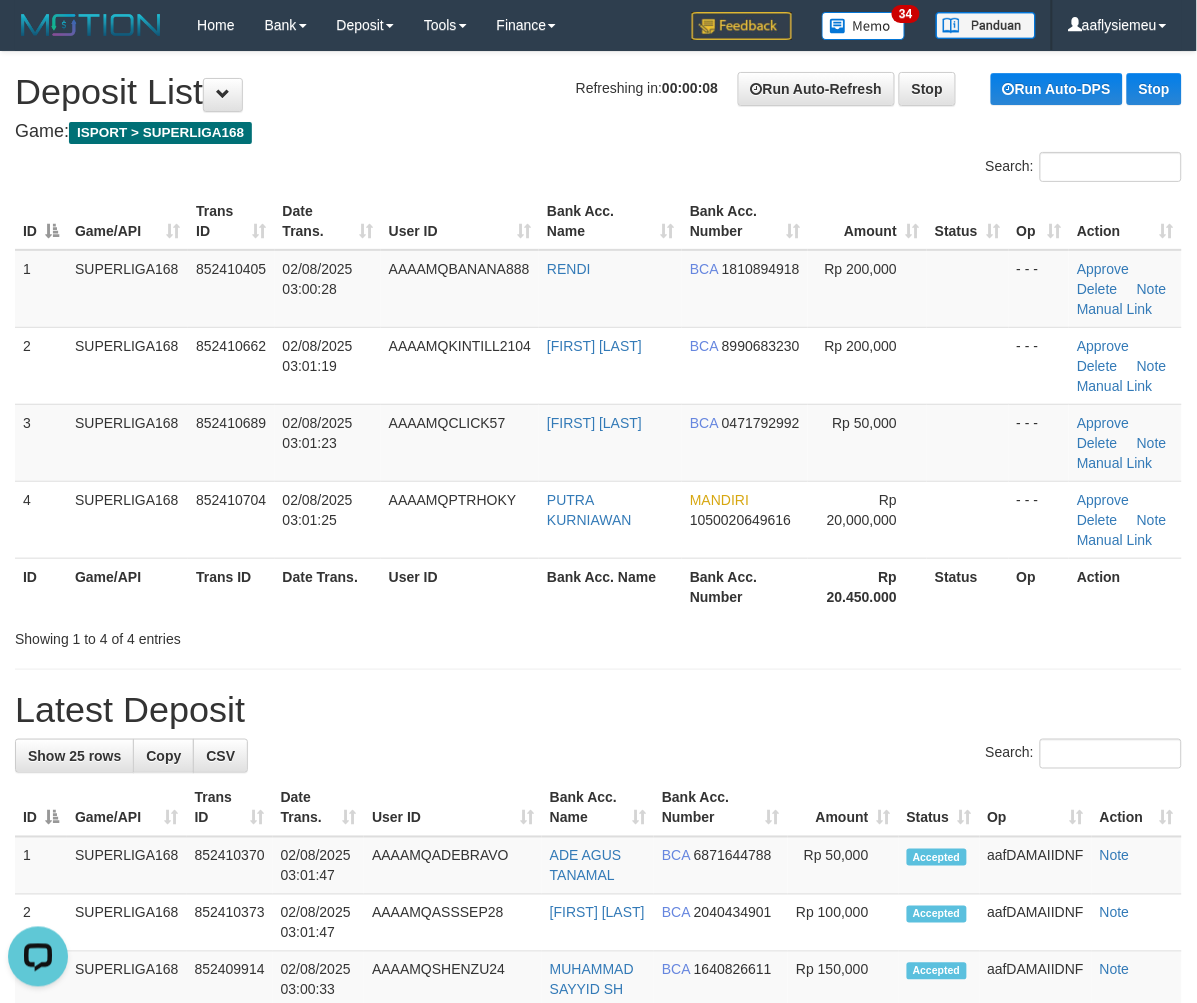 scroll, scrollTop: 0, scrollLeft: 0, axis: both 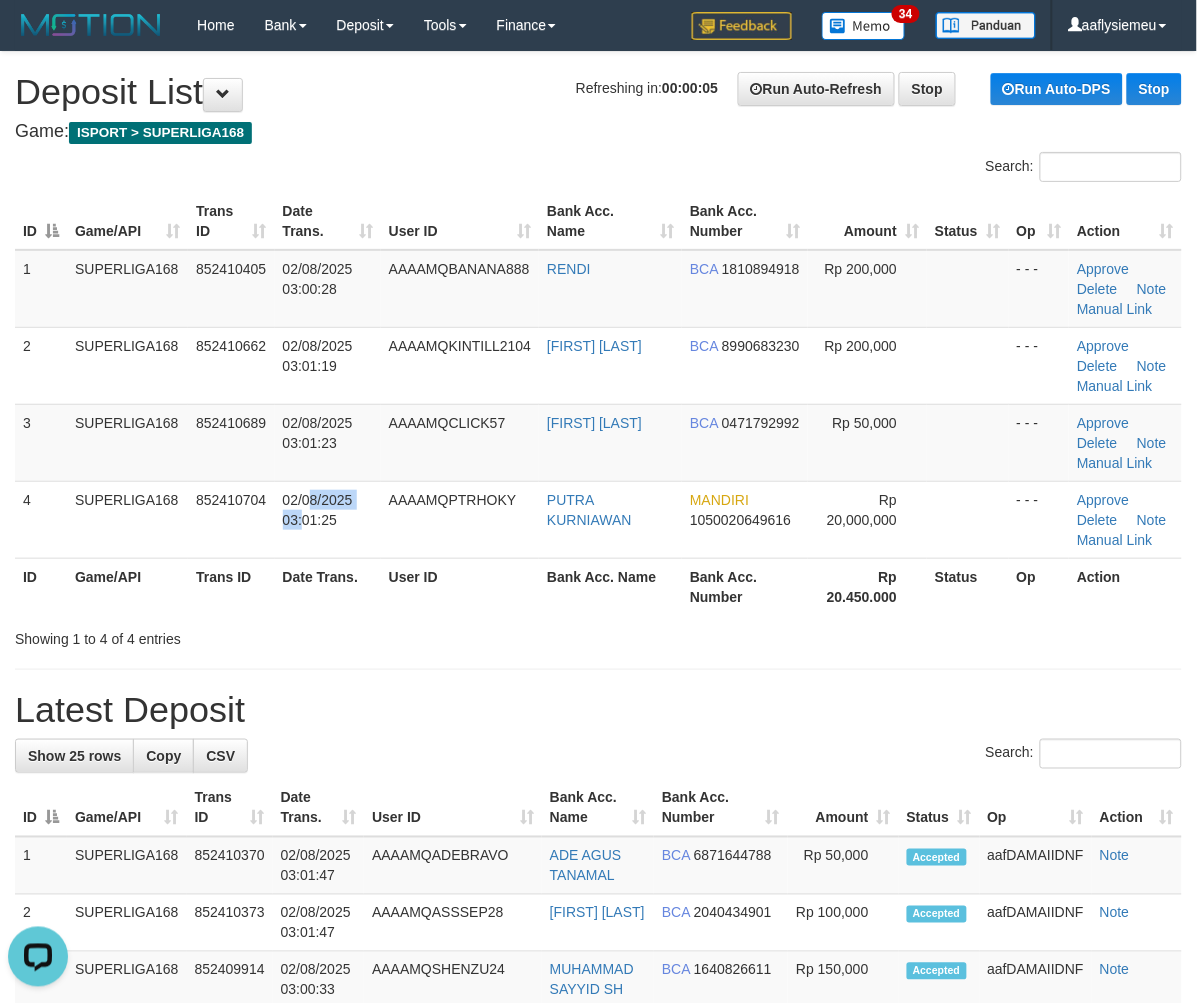 drag, startPoint x: 312, startPoint y: 507, endPoint x: 1, endPoint y: 617, distance: 329.88028 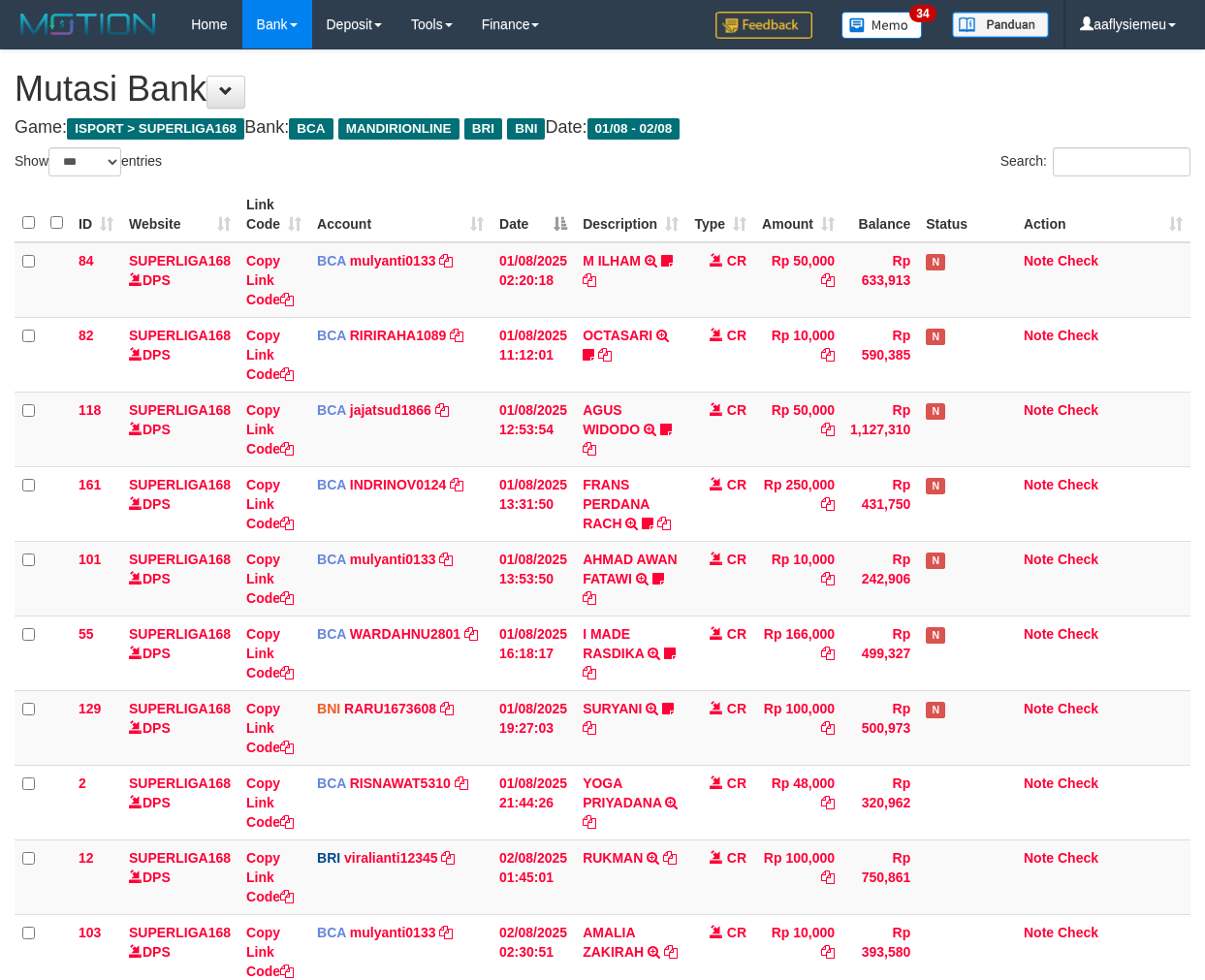 select on "***" 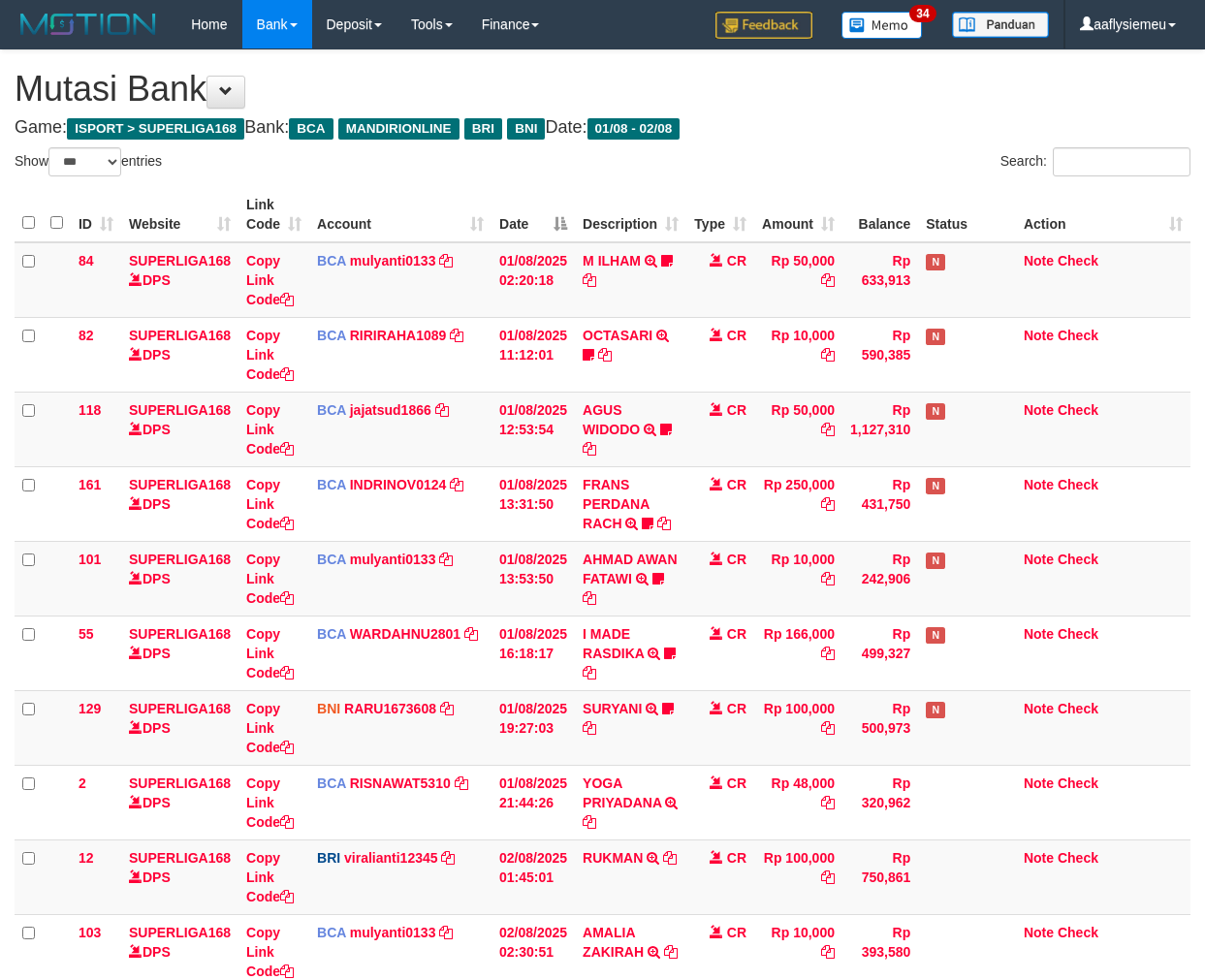 scroll, scrollTop: 253, scrollLeft: 0, axis: vertical 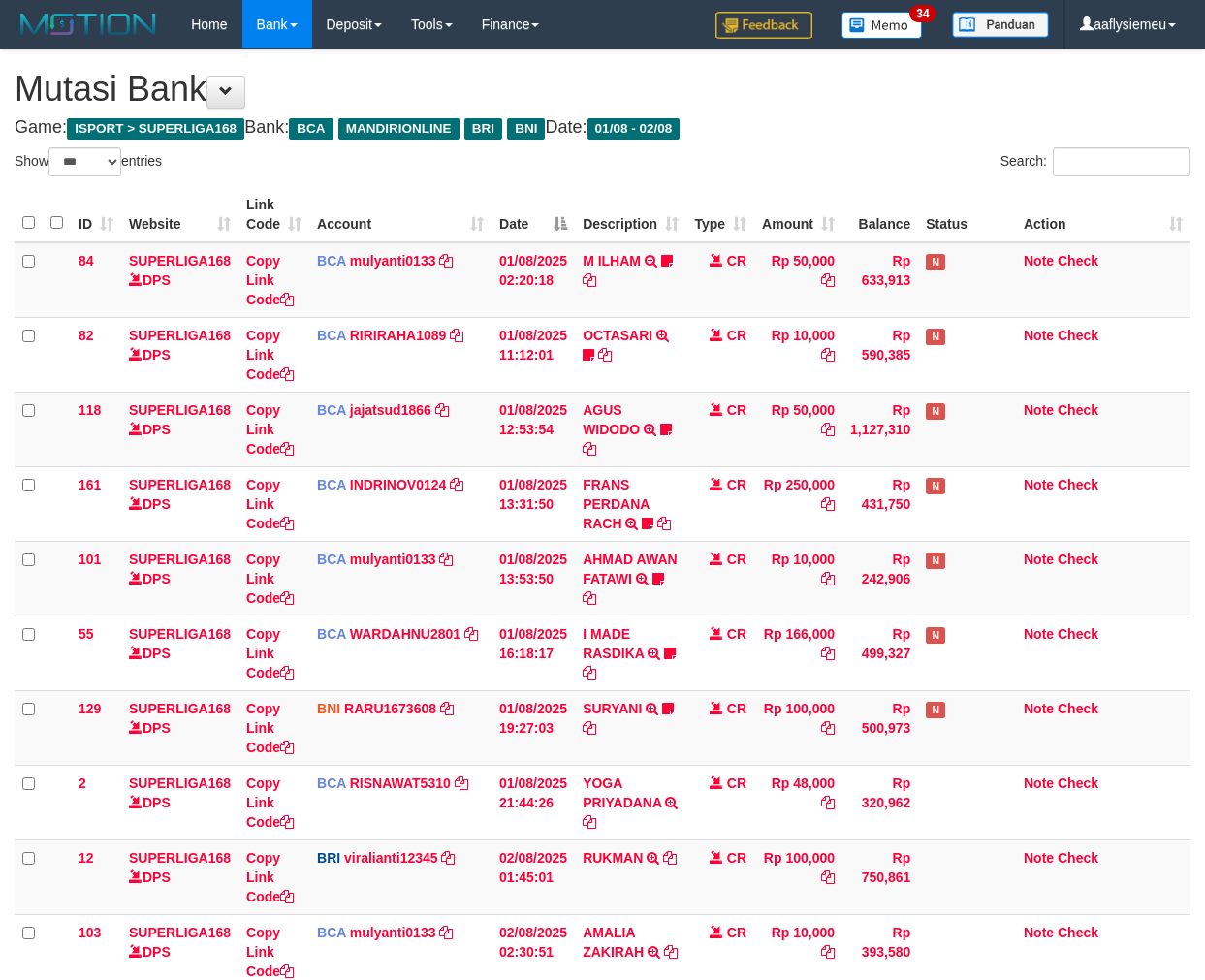 select on "***" 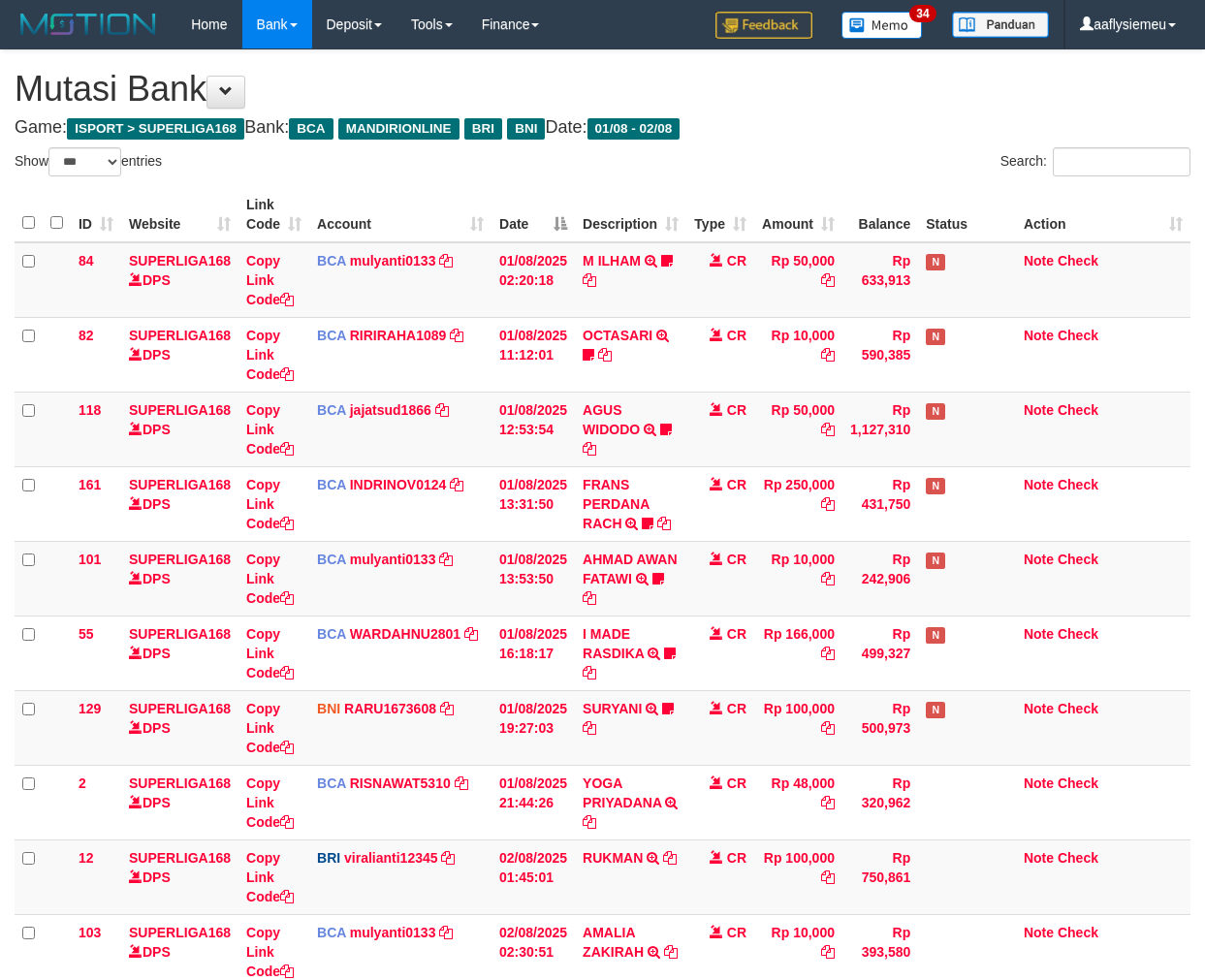 scroll, scrollTop: 253, scrollLeft: 0, axis: vertical 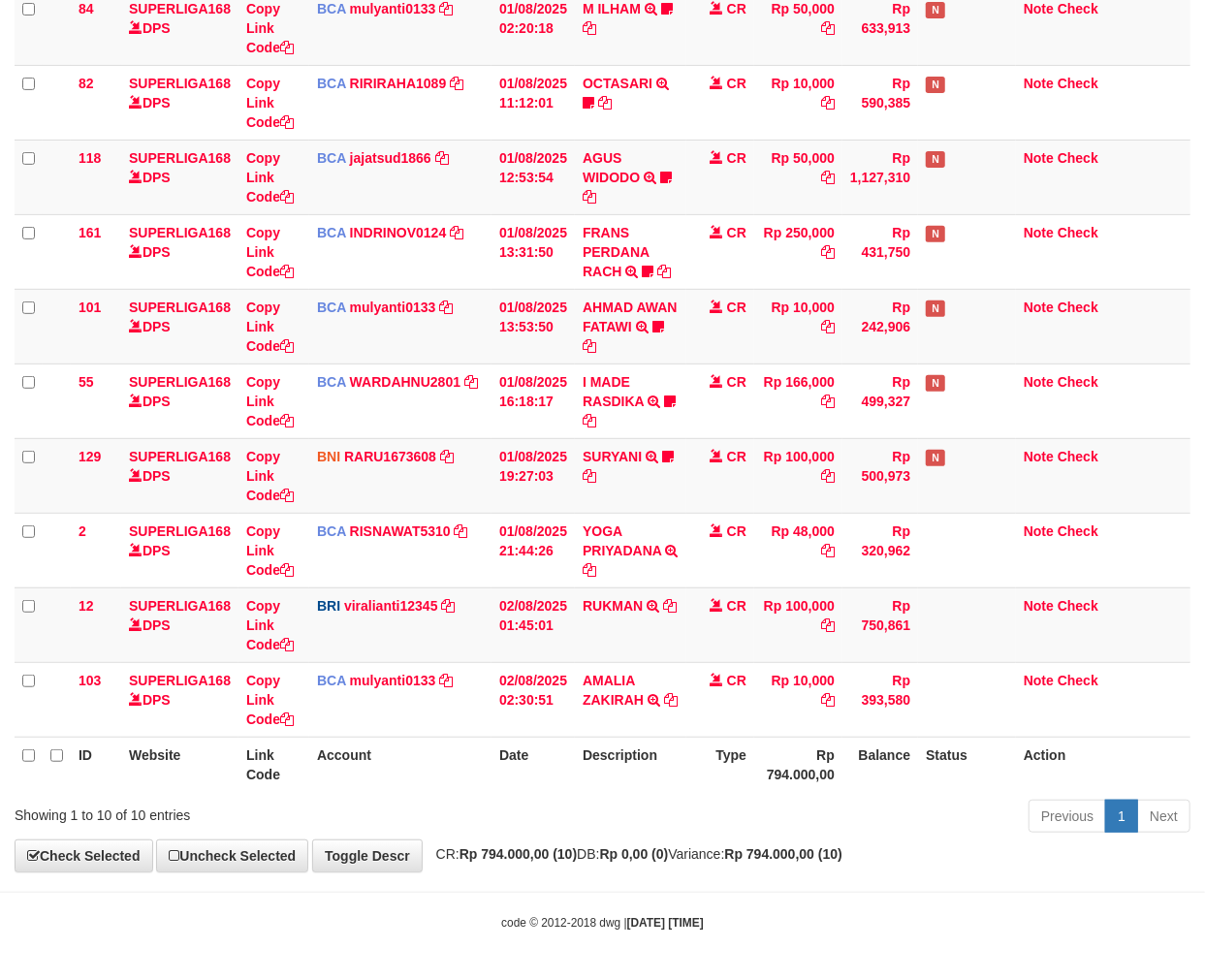 click on "Account" at bounding box center [400, 764] 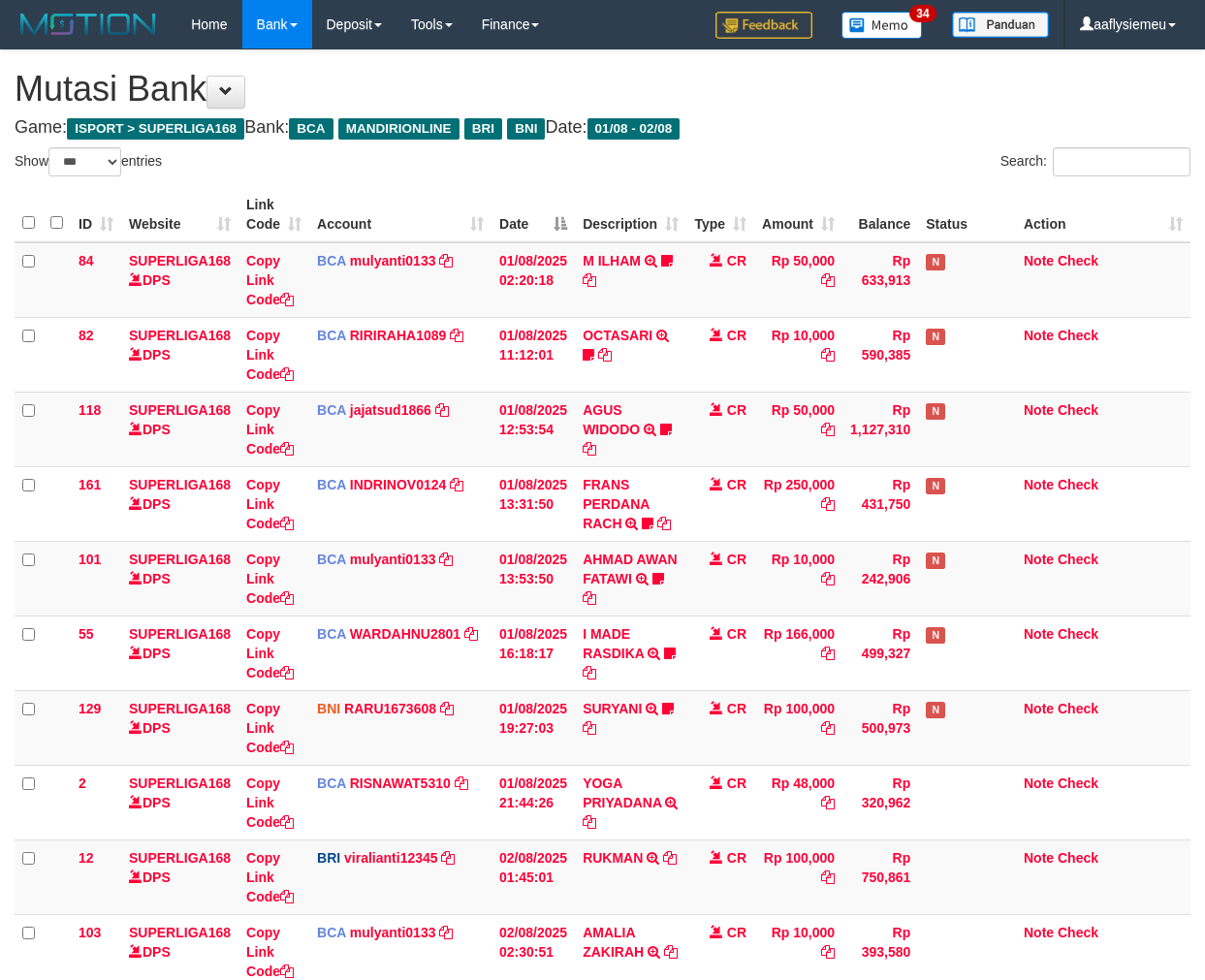 select on "***" 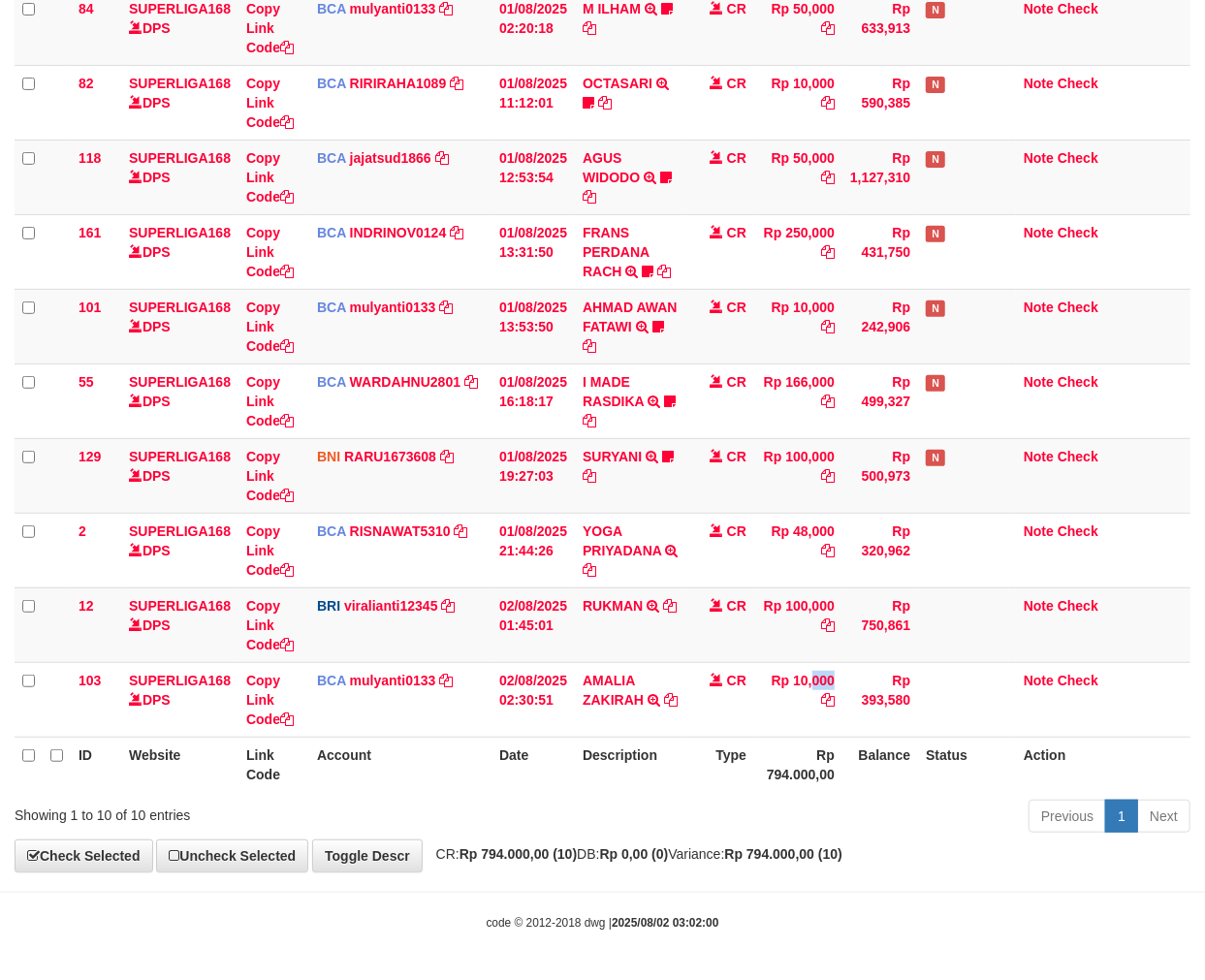 click on "Rp 10,000" at bounding box center [798, 699] 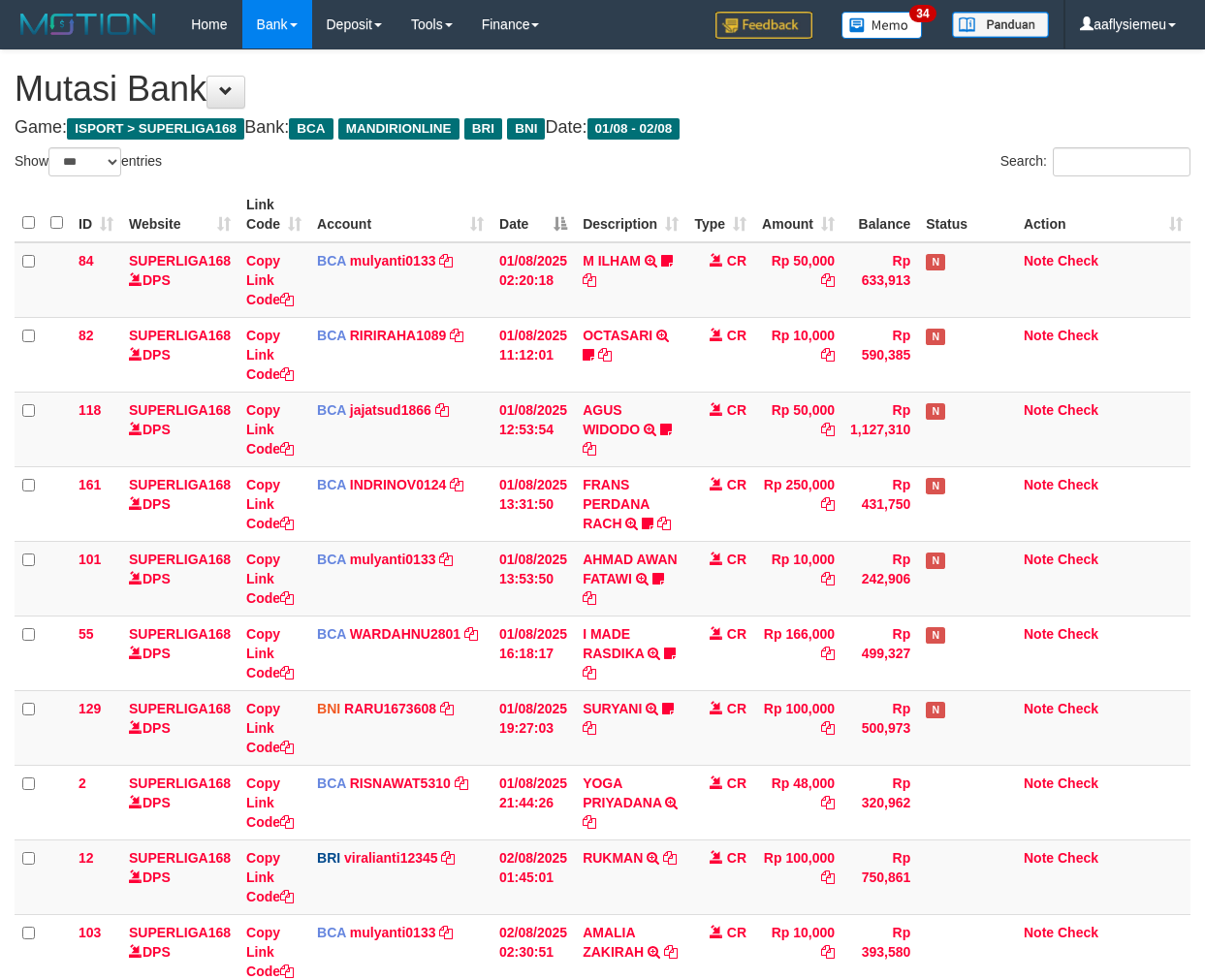 select on "***" 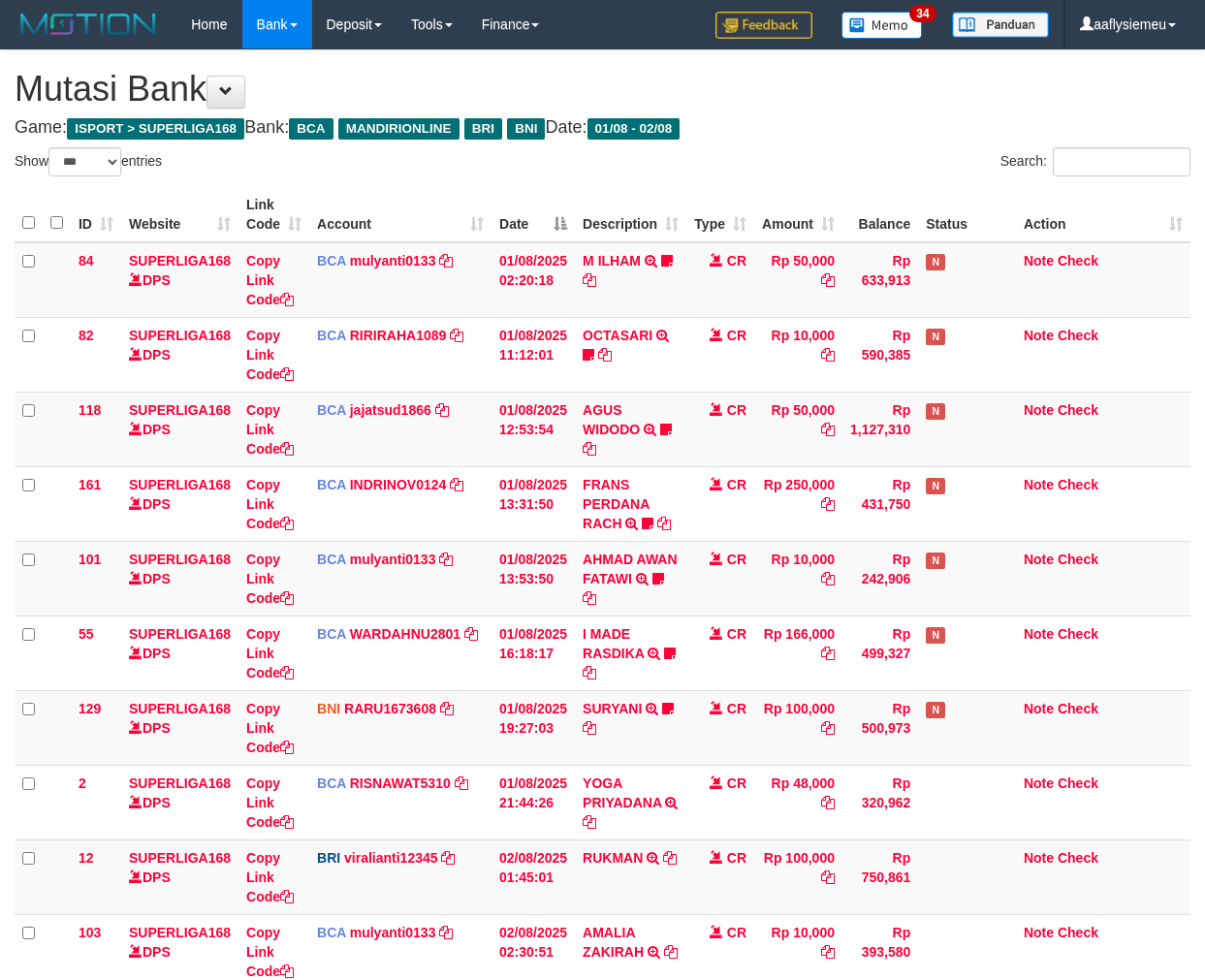 scroll, scrollTop: 253, scrollLeft: 0, axis: vertical 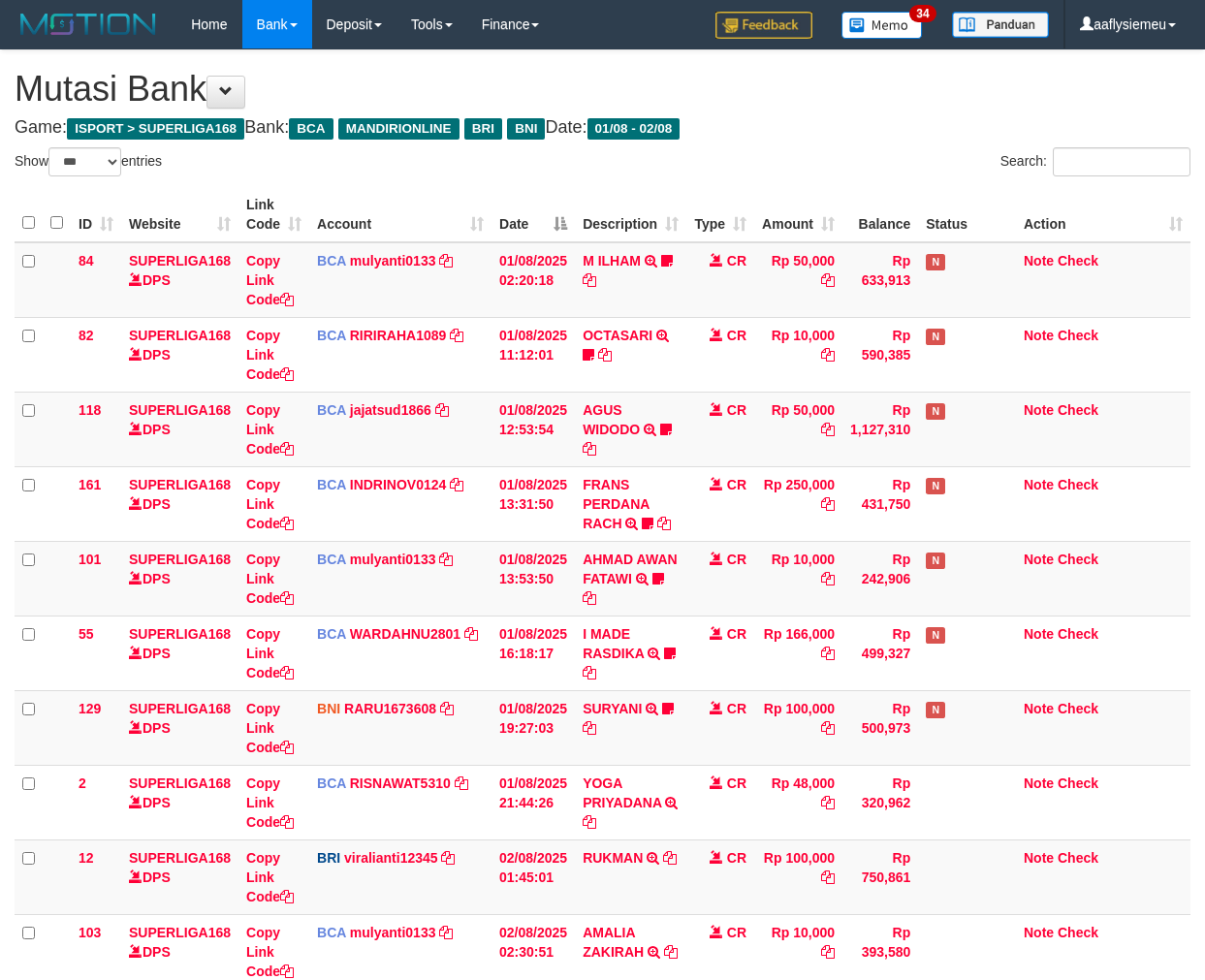 select on "***" 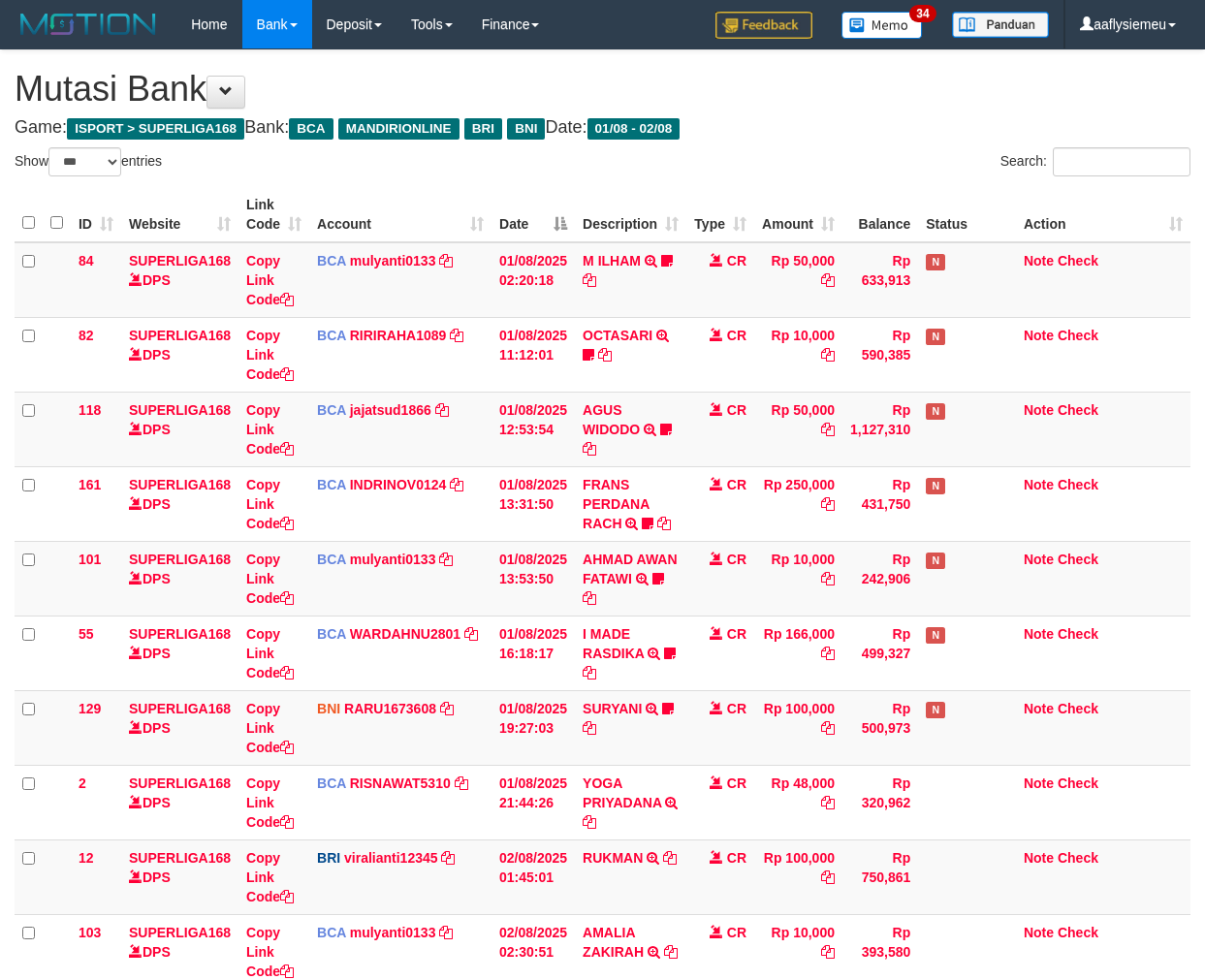 scroll, scrollTop: 253, scrollLeft: 0, axis: vertical 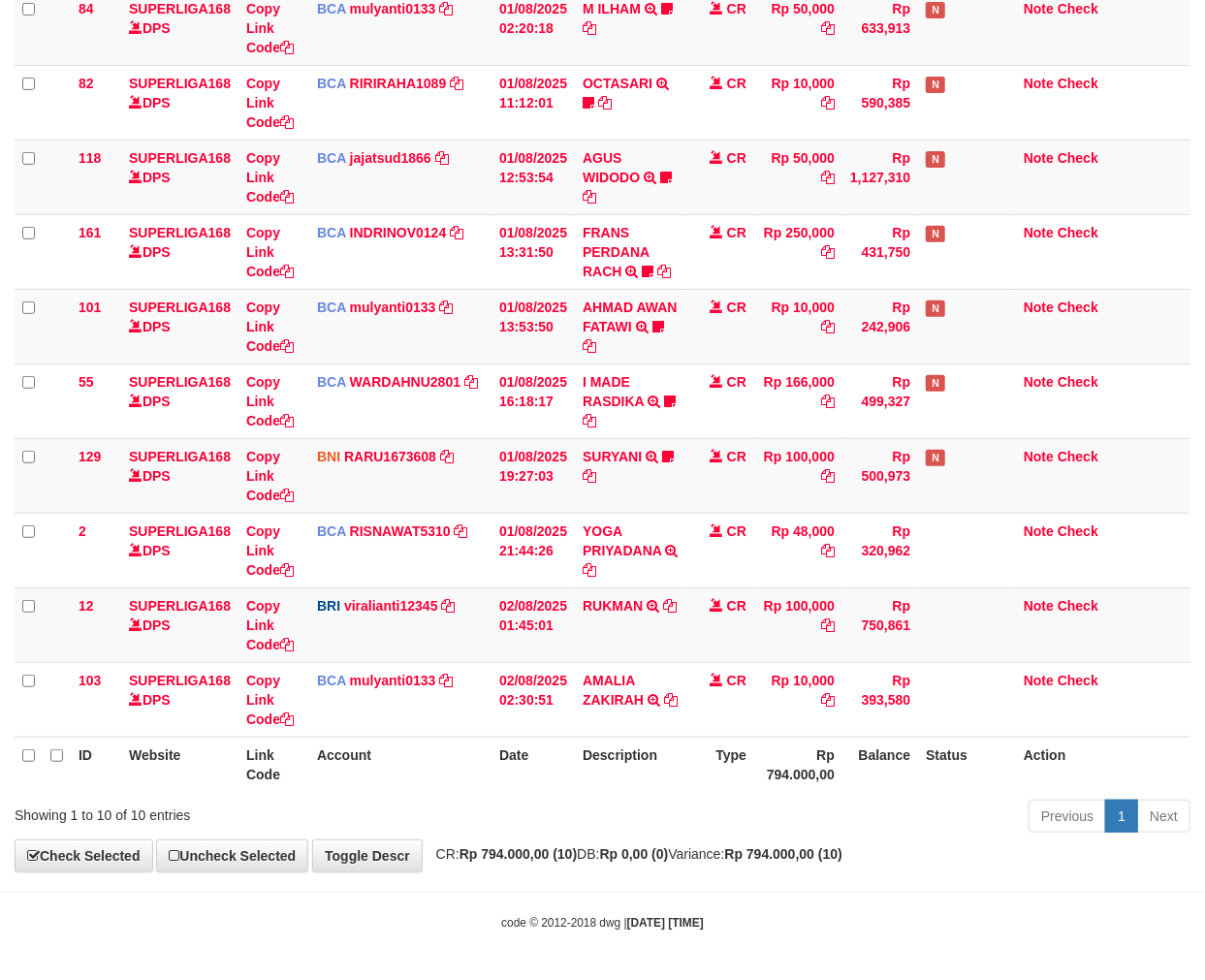 drag, startPoint x: 718, startPoint y: 754, endPoint x: 759, endPoint y: 743, distance: 42.44997 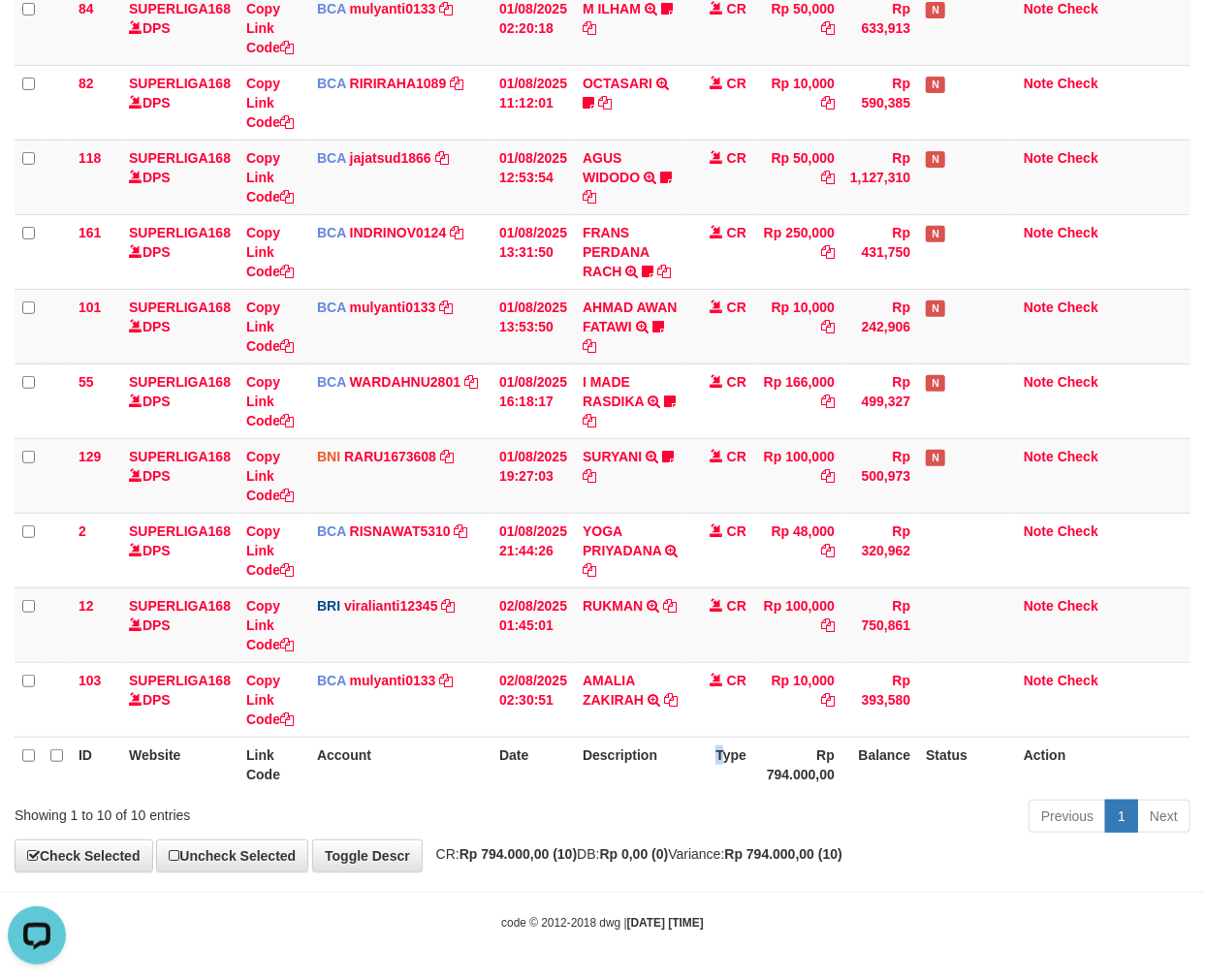 scroll, scrollTop: 0, scrollLeft: 0, axis: both 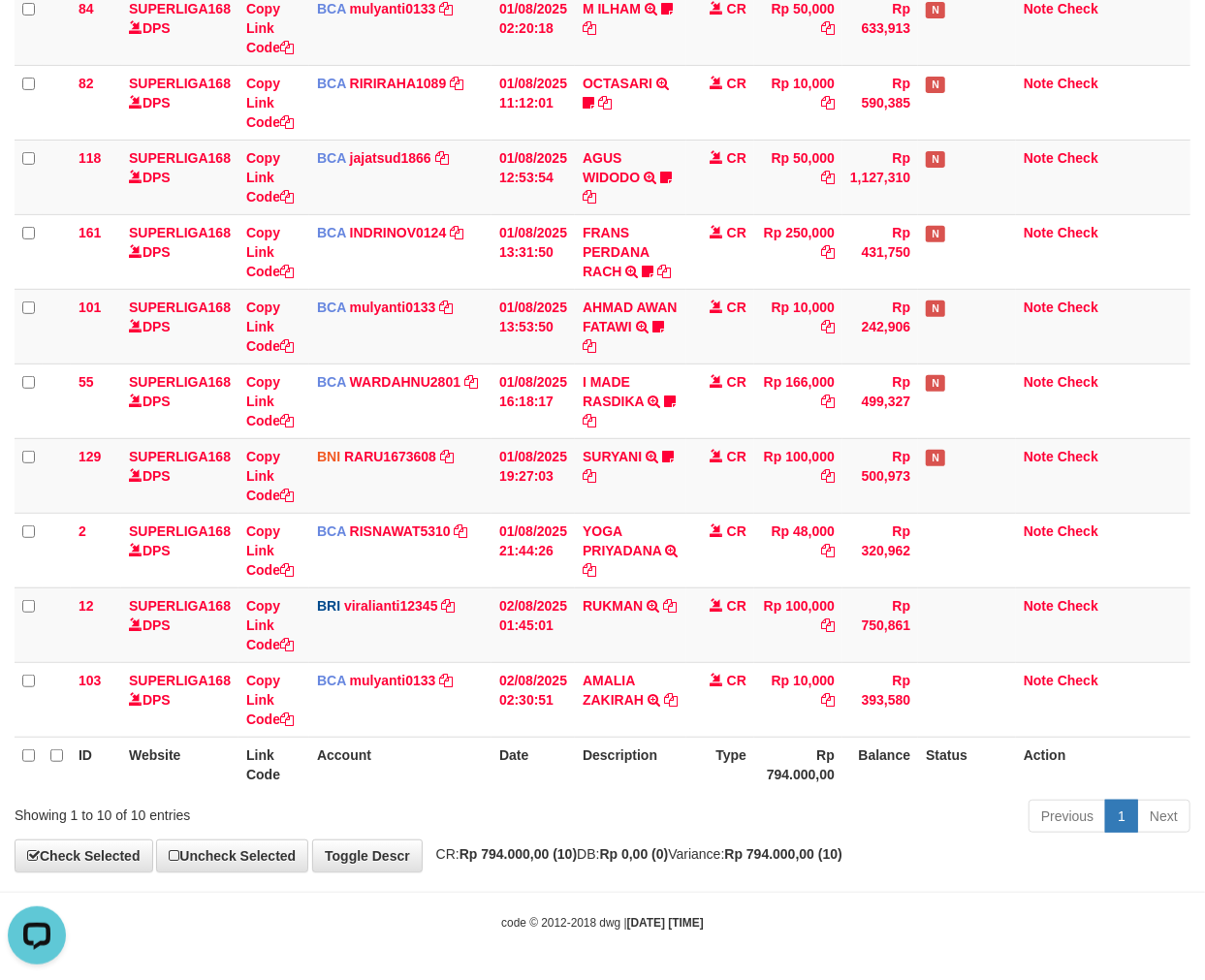 click on "Previous 1 Next" at bounding box center (853, 818) 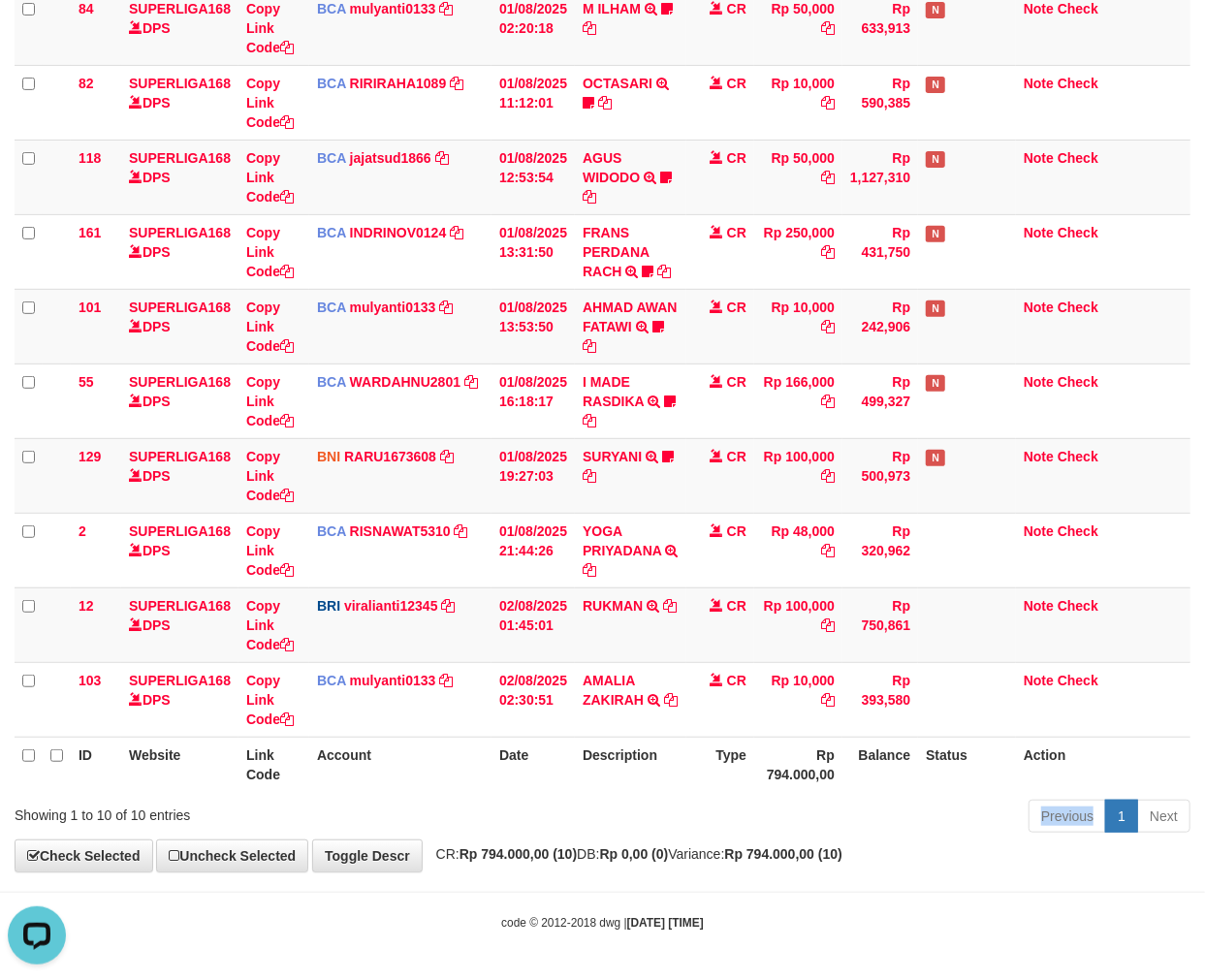 click on "Previous 1 Next" at bounding box center [853, 818] 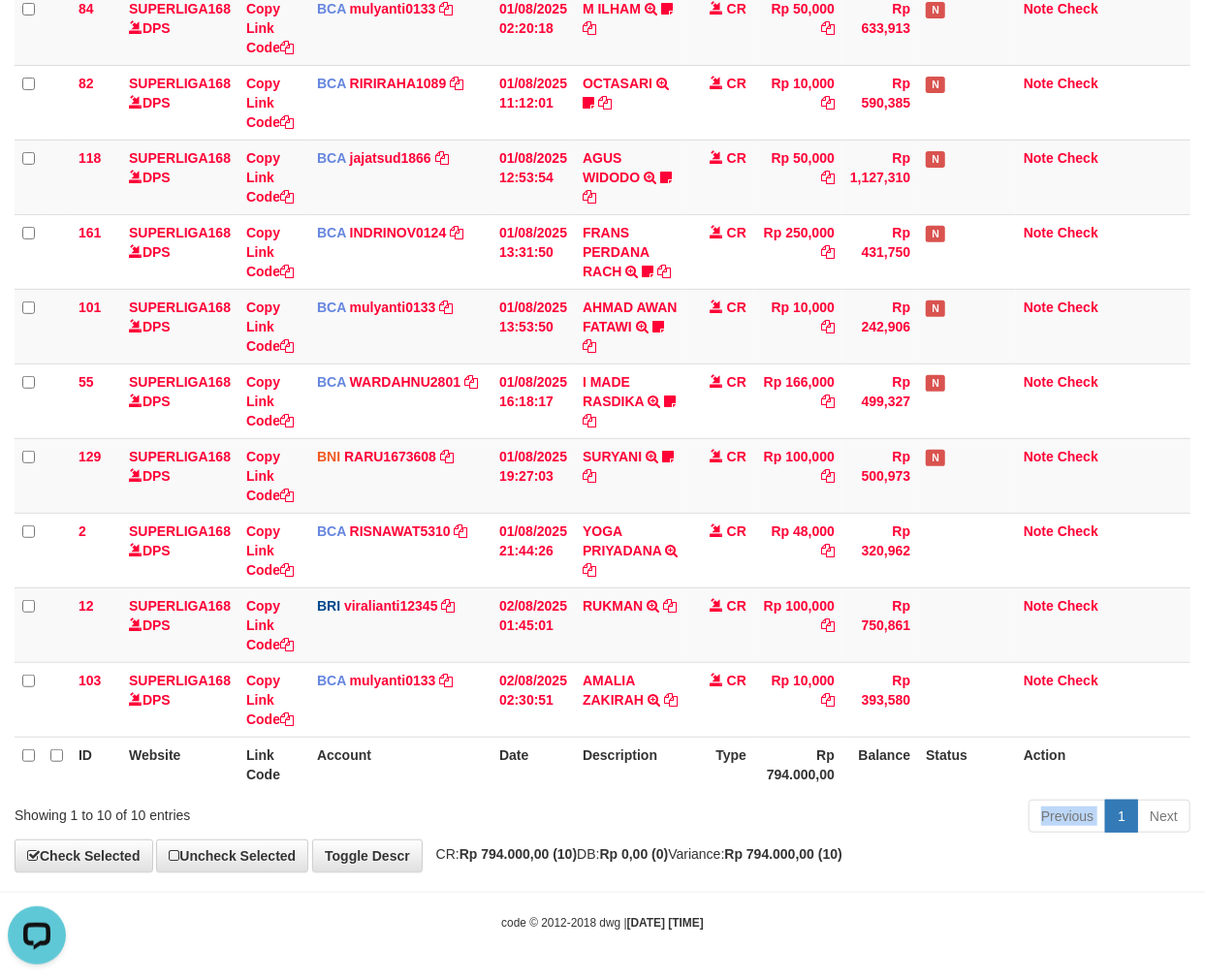 click on "Previous 1 Next" at bounding box center (853, 818) 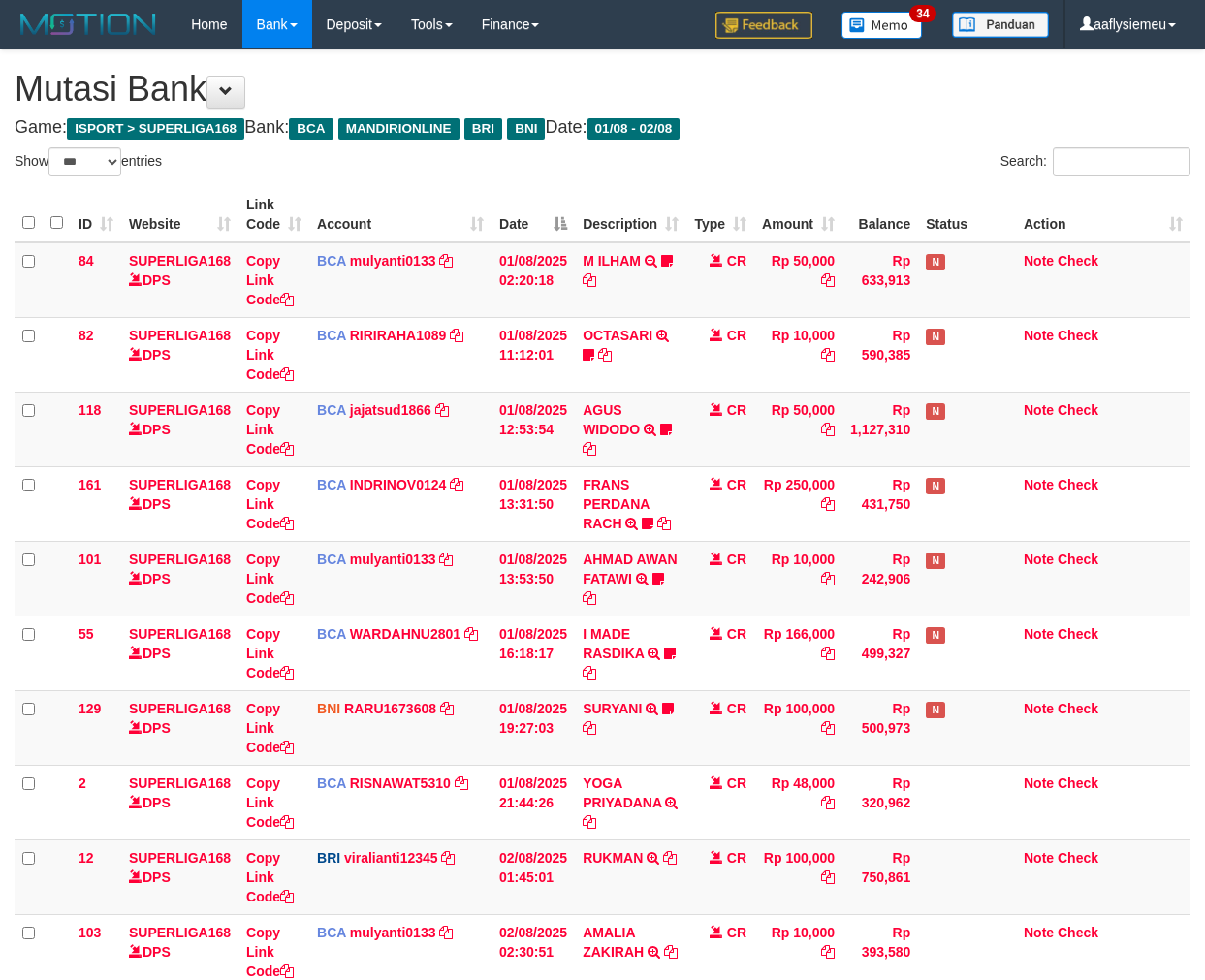 select on "***" 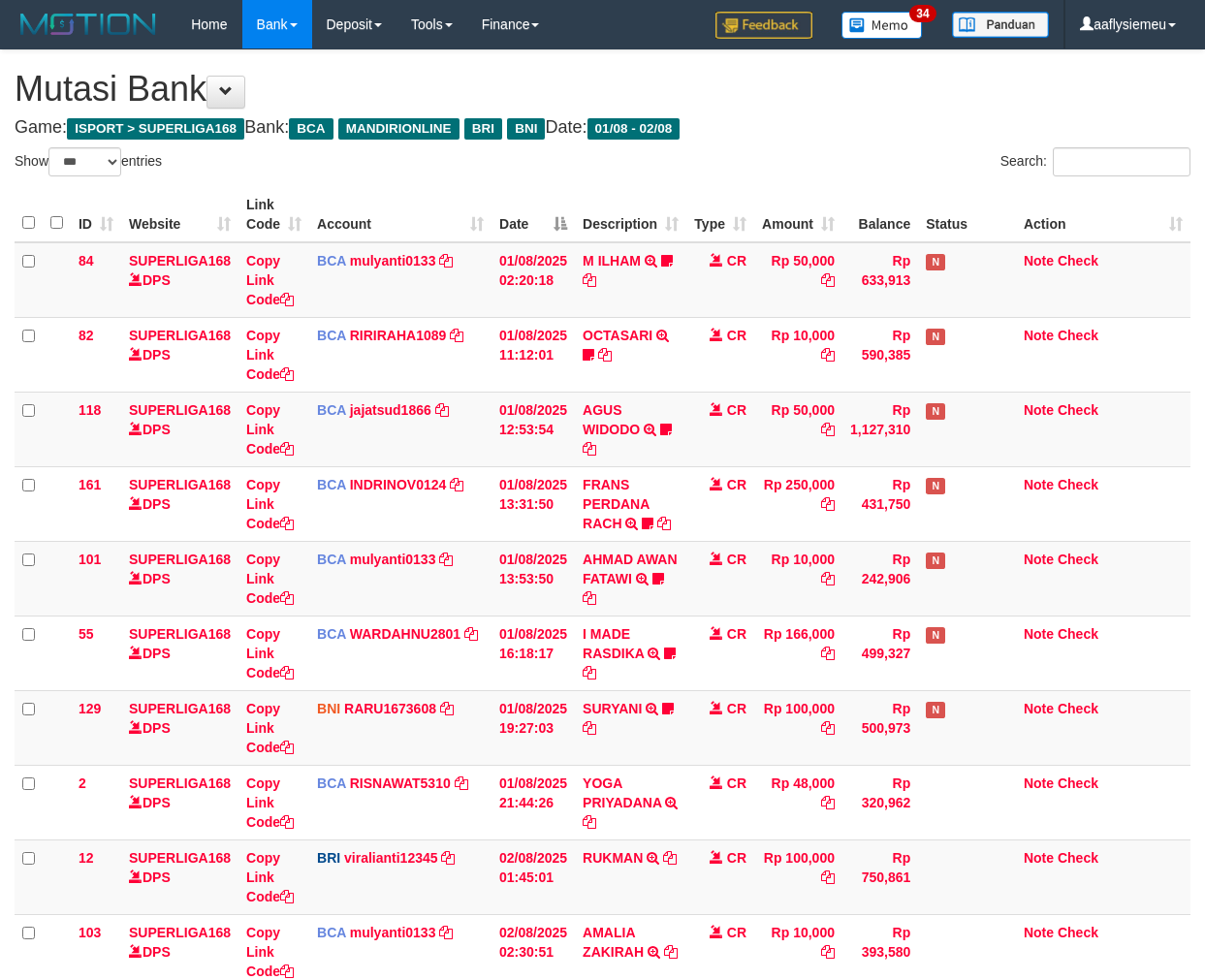scroll, scrollTop: 253, scrollLeft: 0, axis: vertical 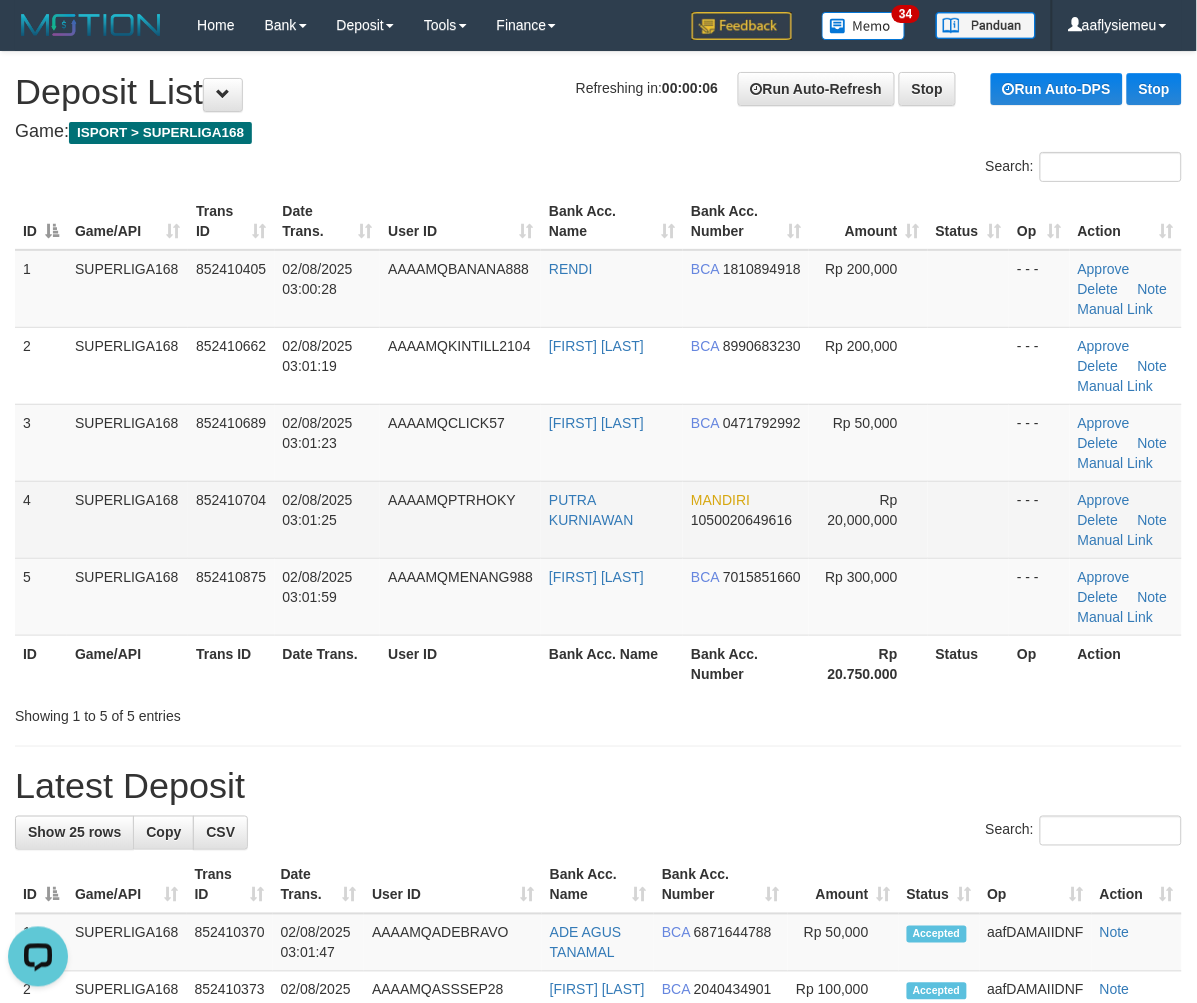 click on "4
SUPERLIGA168
852410704
02/08/2025 03:01:25
AAAAMQPTRHOKY
PUTRA KURNIAWAN
MANDIRI
1050020649616
Rp 20,000,000
- - -
Approve
Delete
Note
Manual Link" at bounding box center (598, 519) 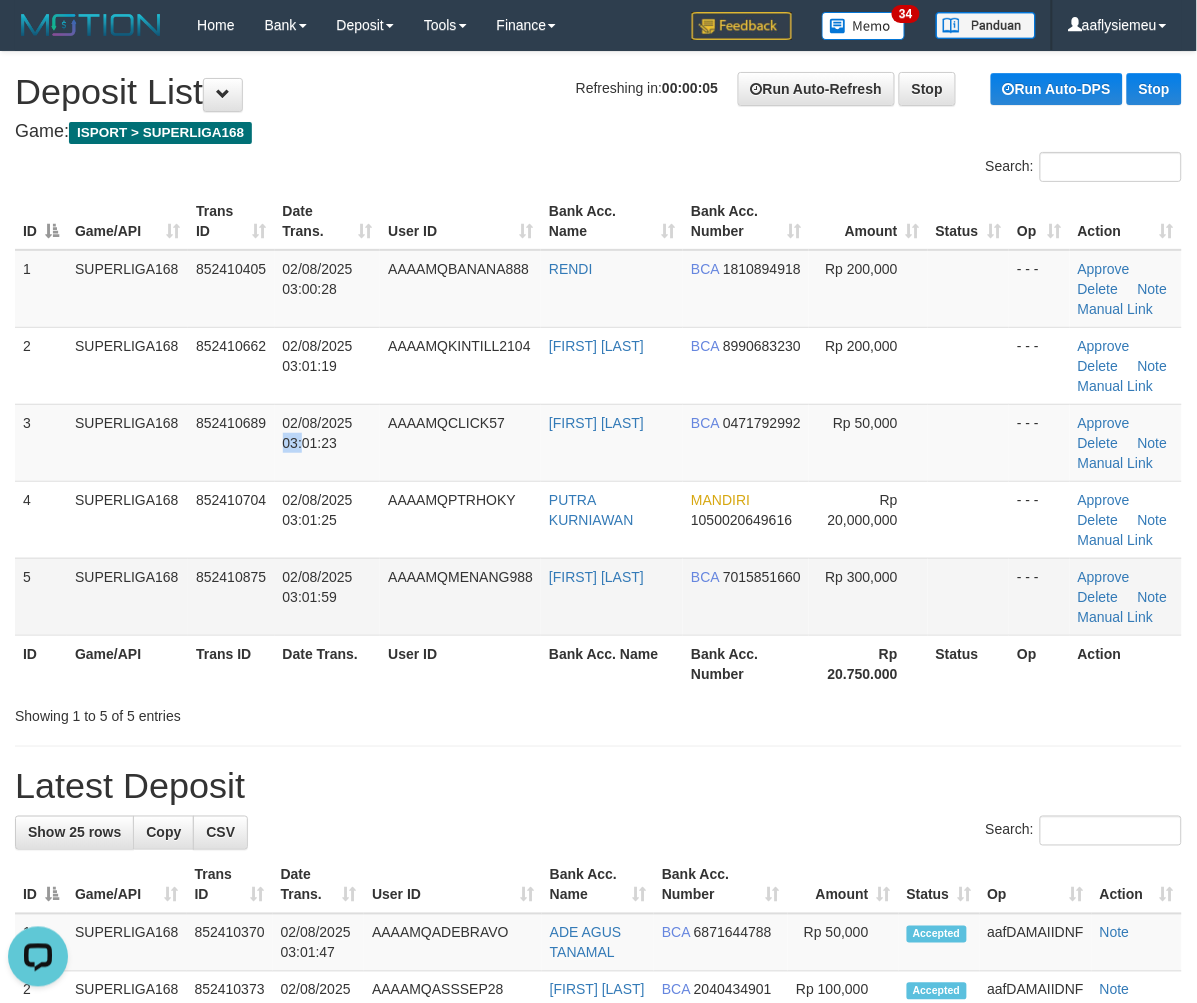 drag, startPoint x: 303, startPoint y: 443, endPoint x: 53, endPoint y: 564, distance: 277.74268 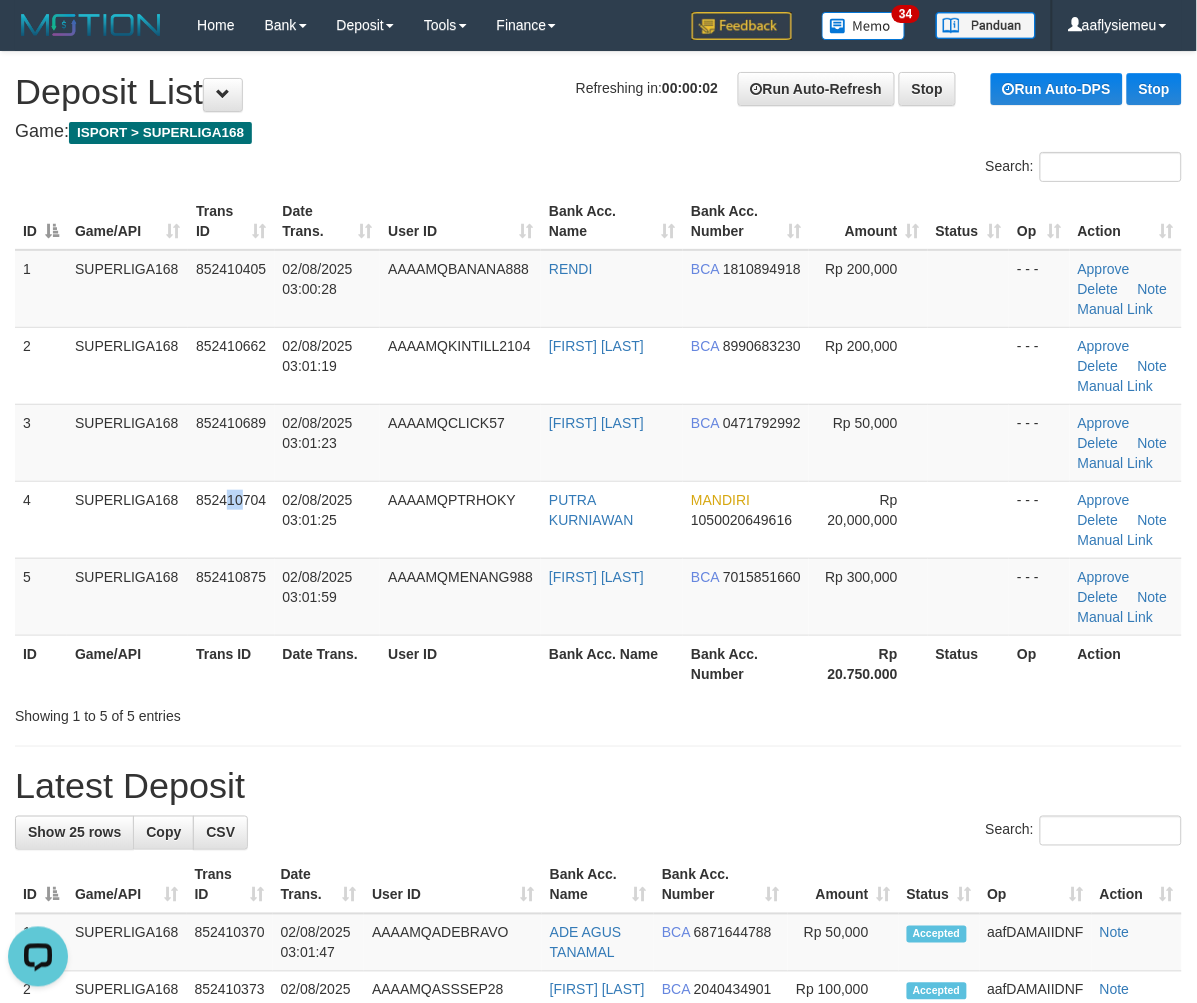 drag, startPoint x: 240, startPoint y: 532, endPoint x: 32, endPoint y: 656, distance: 242.15697 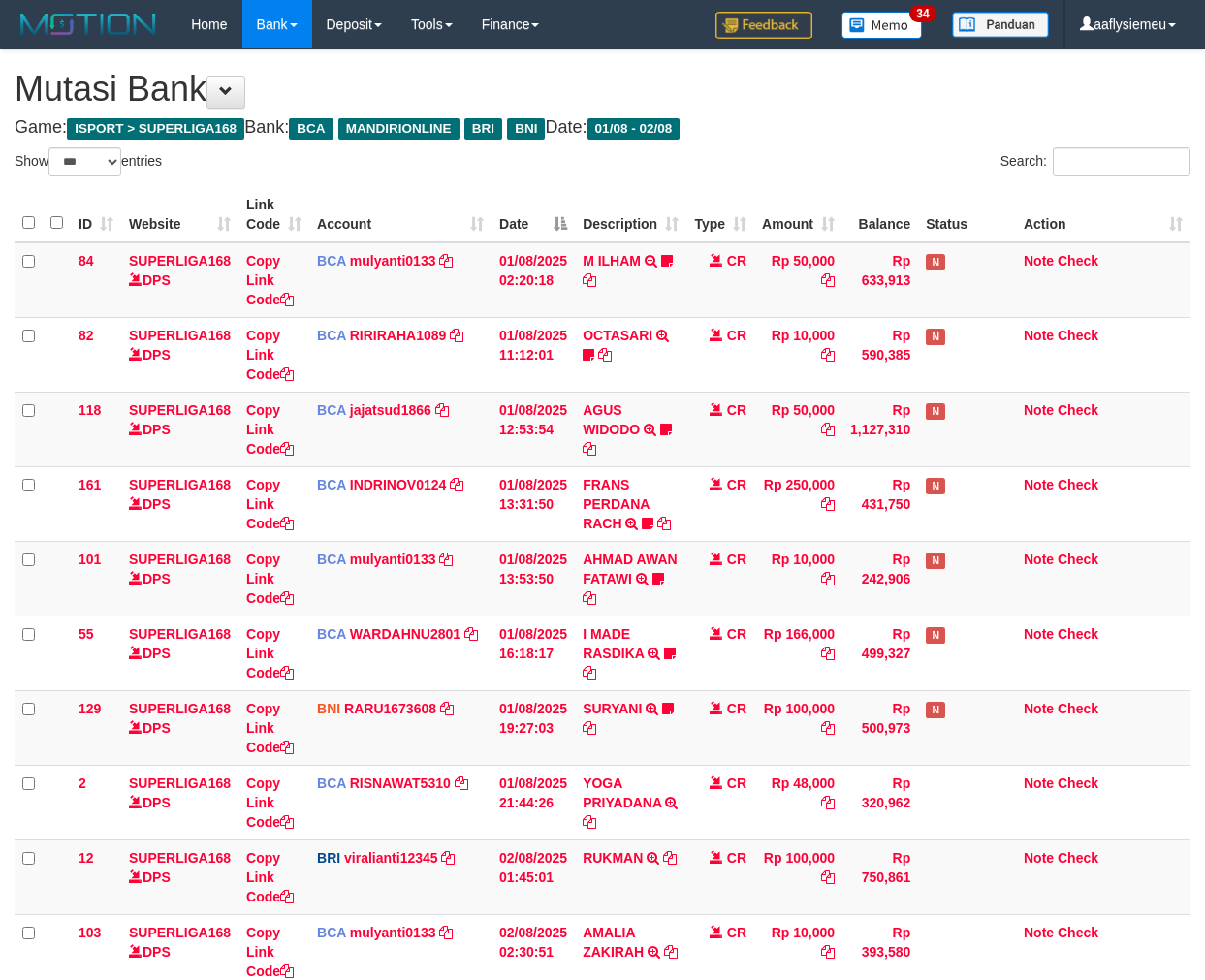select on "***" 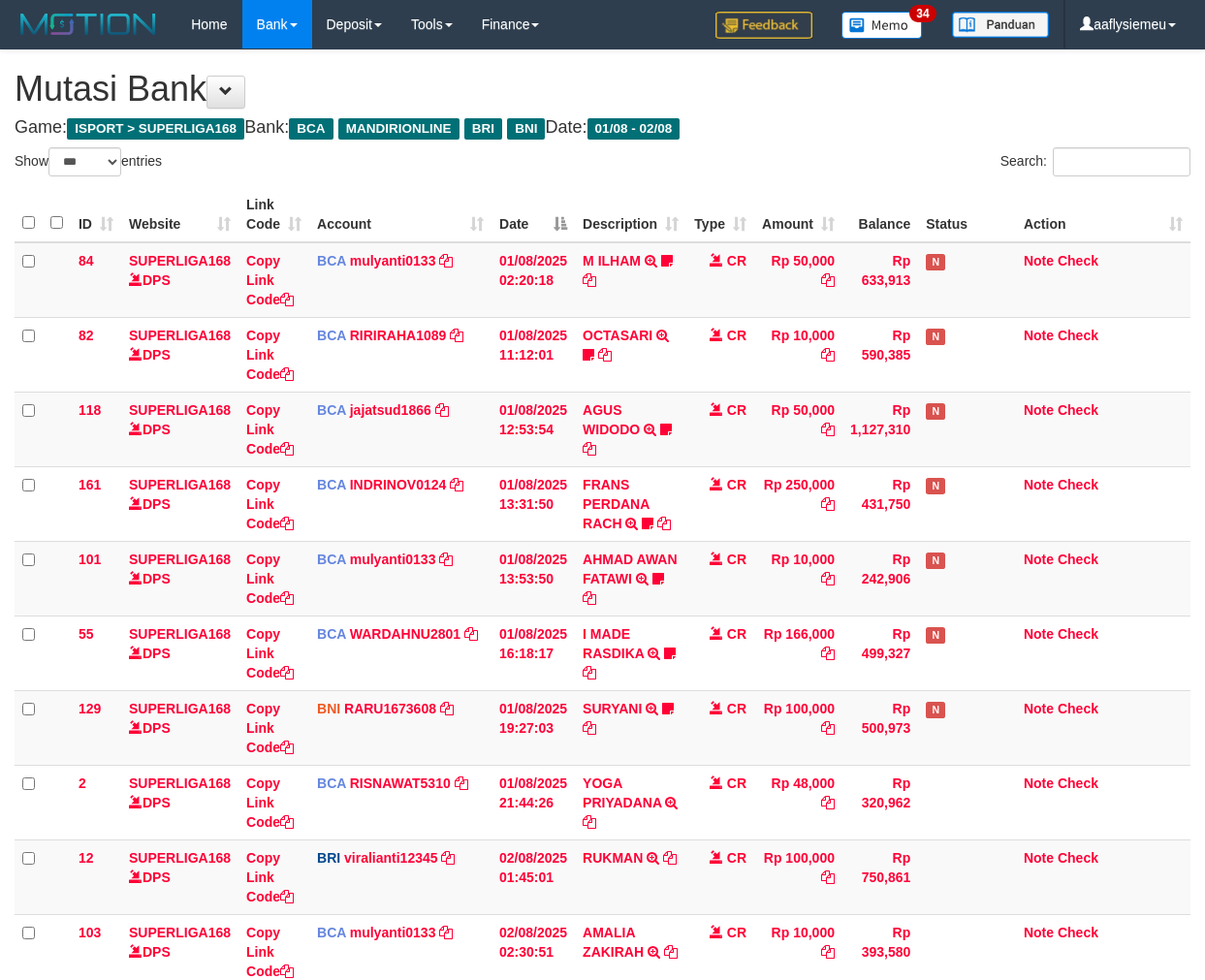 scroll, scrollTop: 253, scrollLeft: 0, axis: vertical 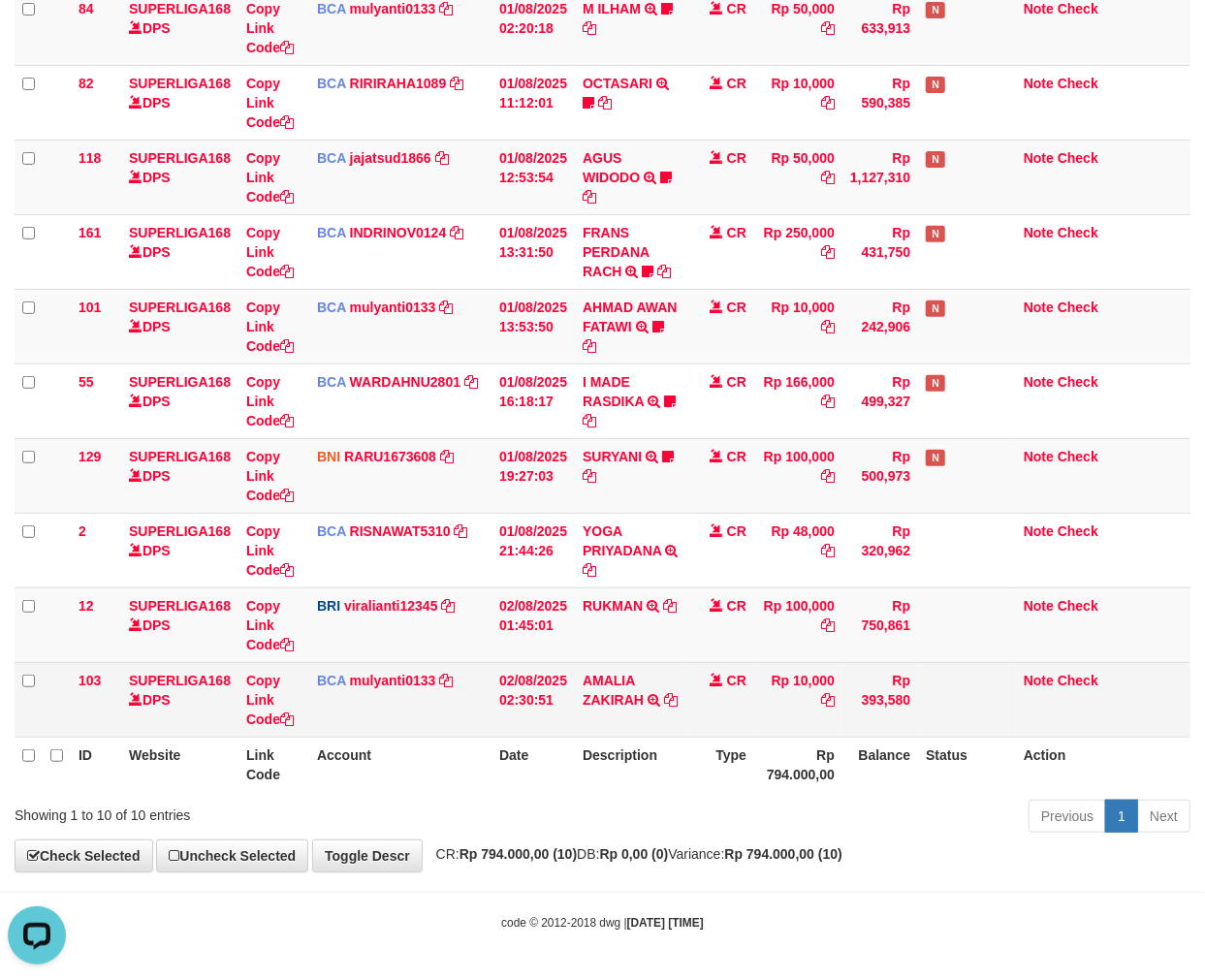 drag, startPoint x: 570, startPoint y: 772, endPoint x: 1011, endPoint y: 680, distance: 450.49417 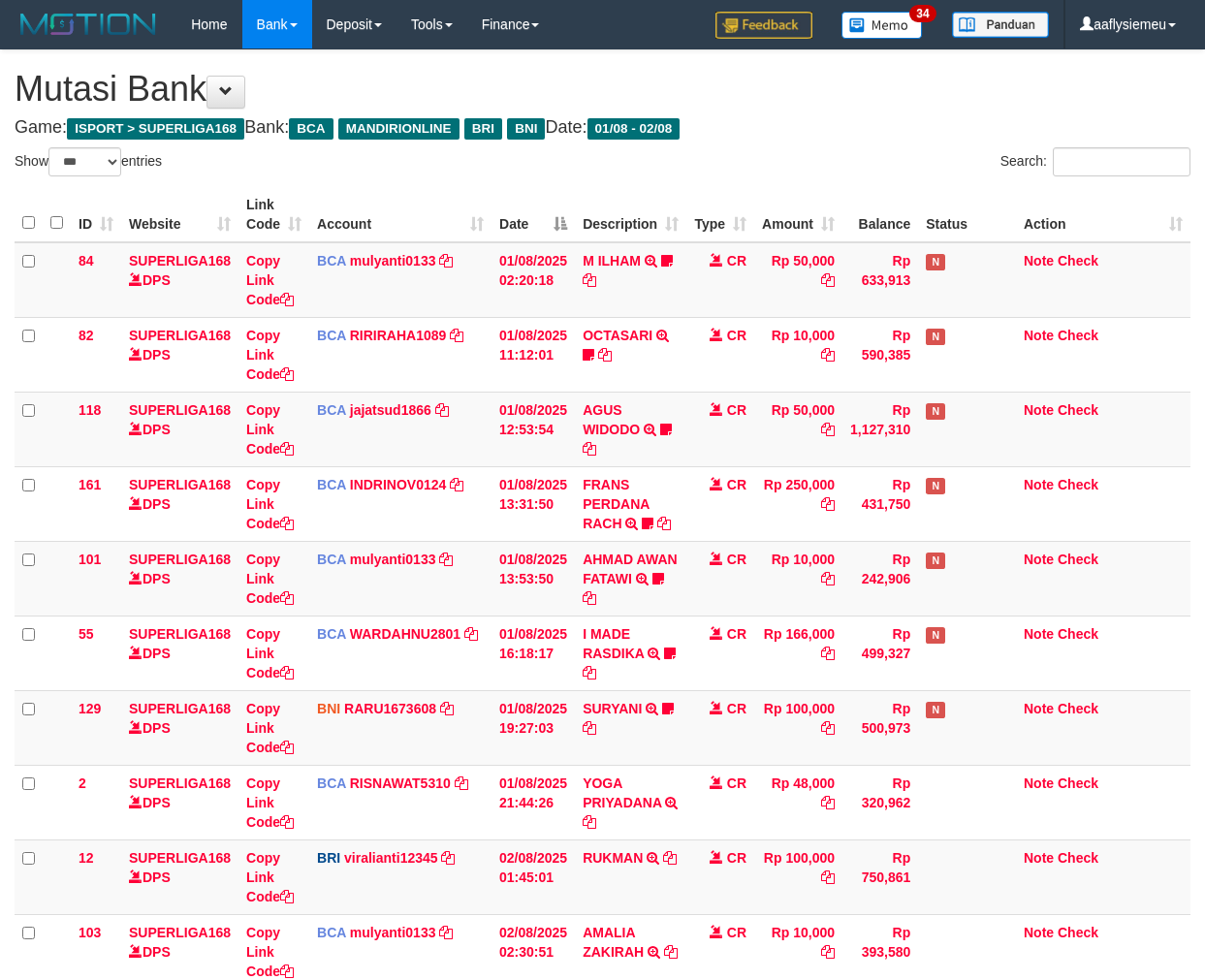 select on "***" 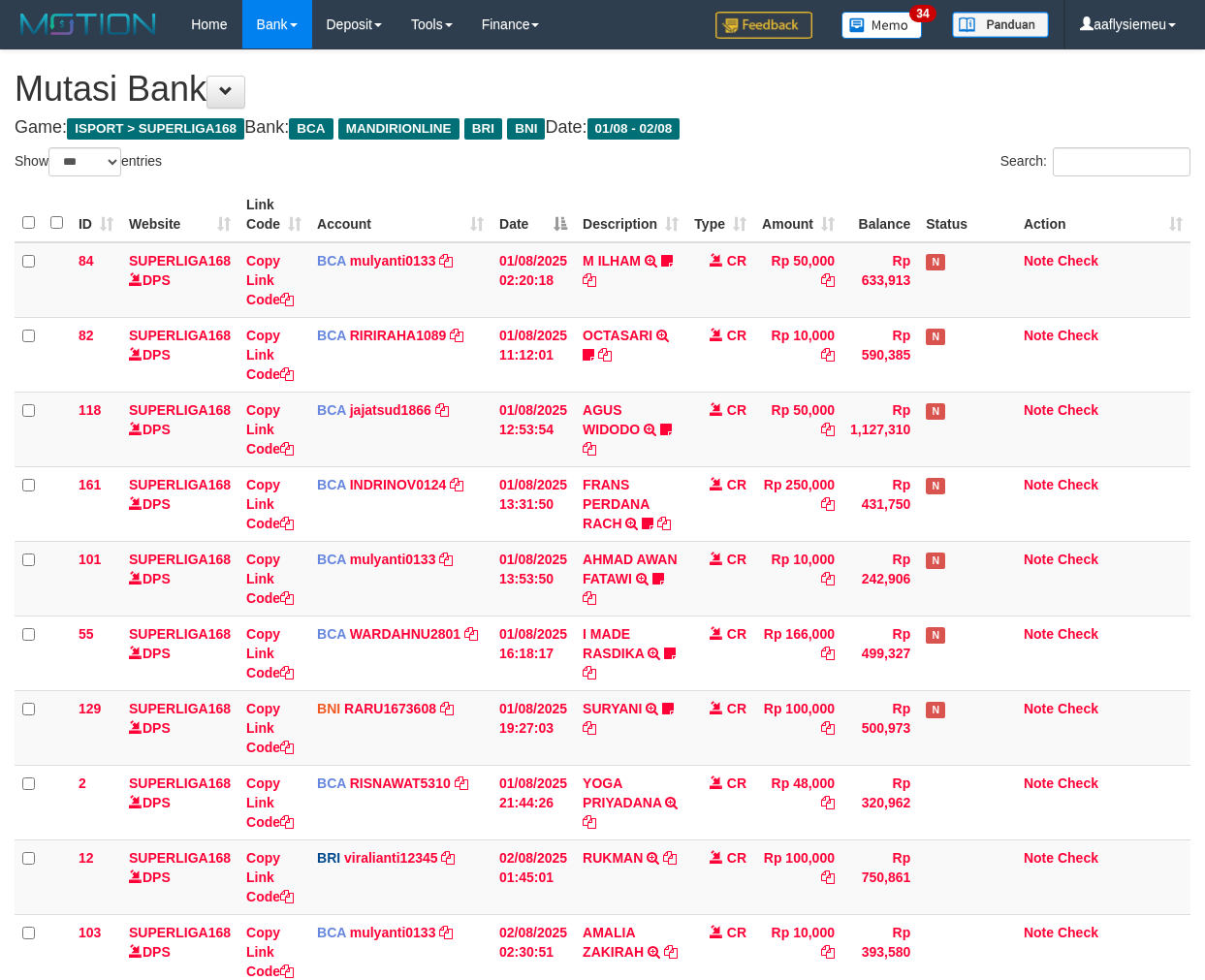 scroll, scrollTop: 253, scrollLeft: 0, axis: vertical 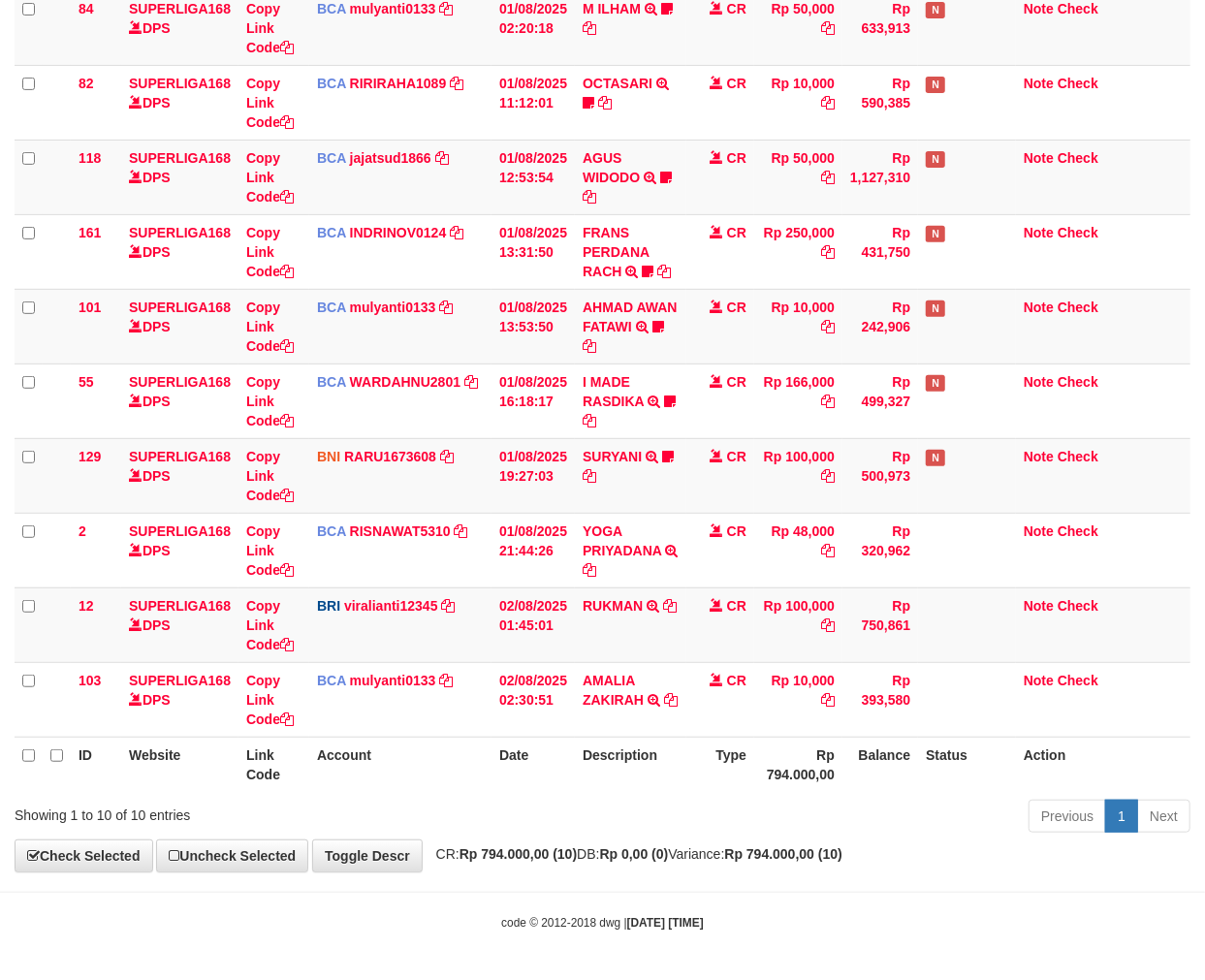 click on "Showing 1 to 10 of 10 entries" at bounding box center (251, 811) 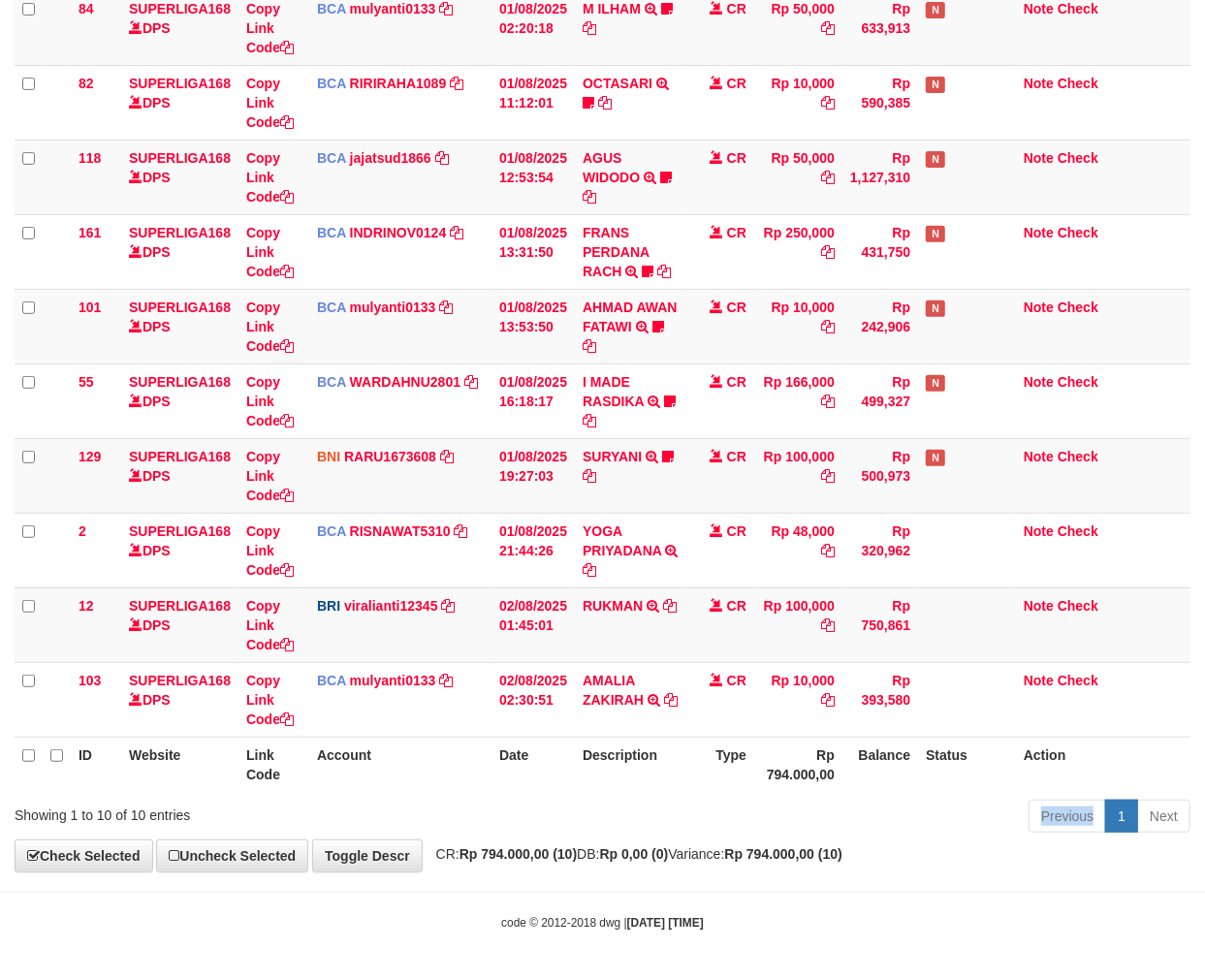 click on "Previous 1 Next" at bounding box center [853, 818] 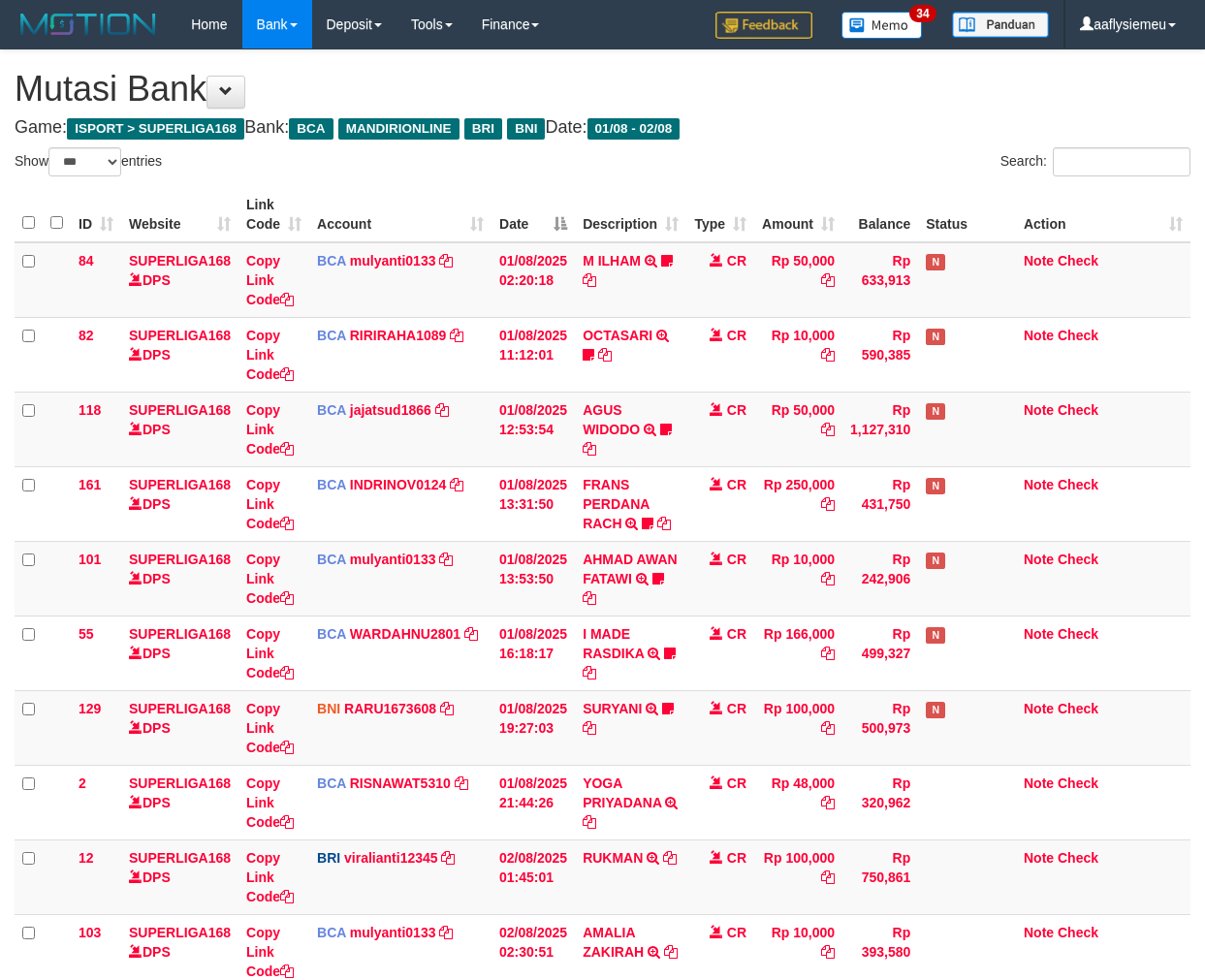 select on "***" 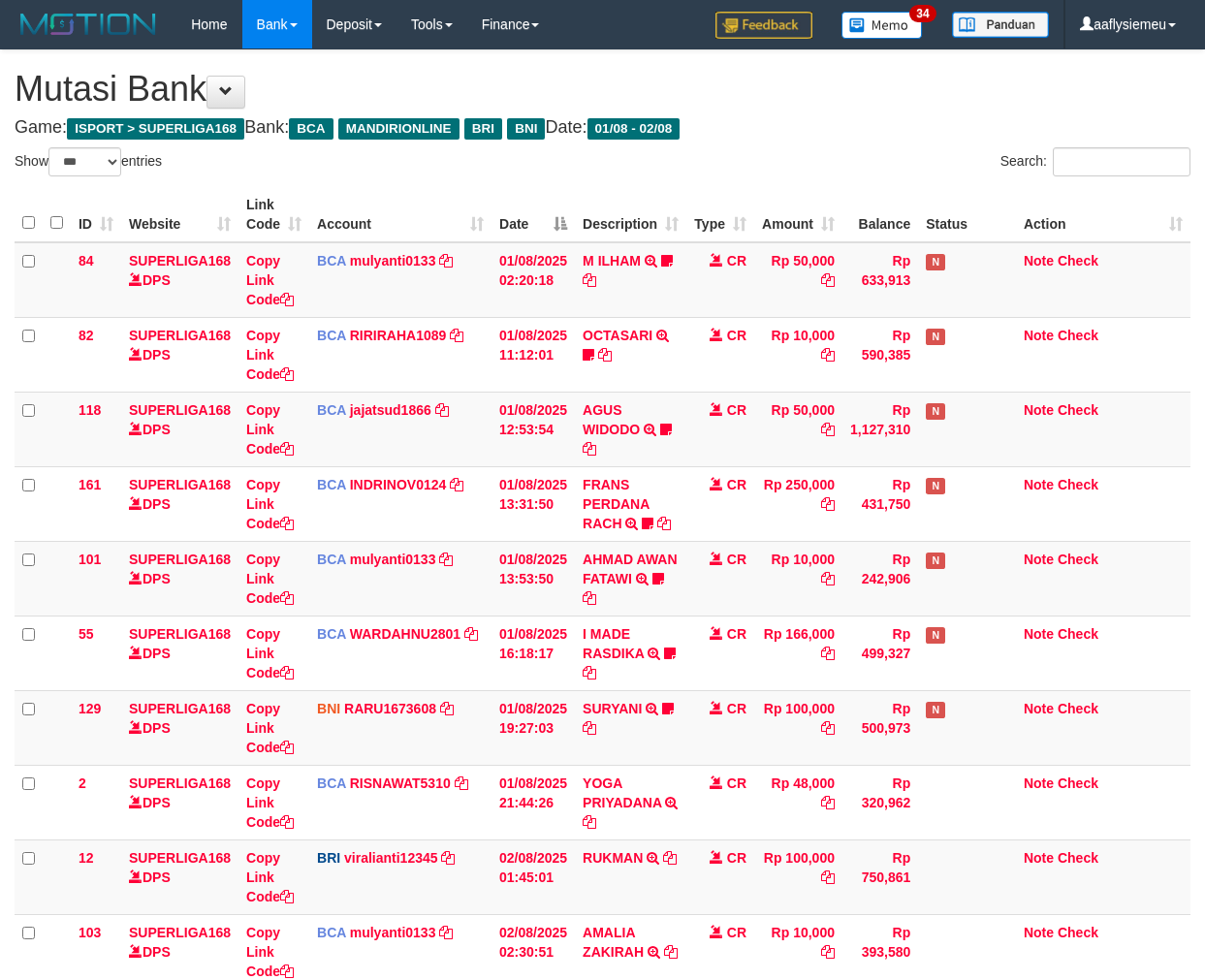 scroll, scrollTop: 253, scrollLeft: 0, axis: vertical 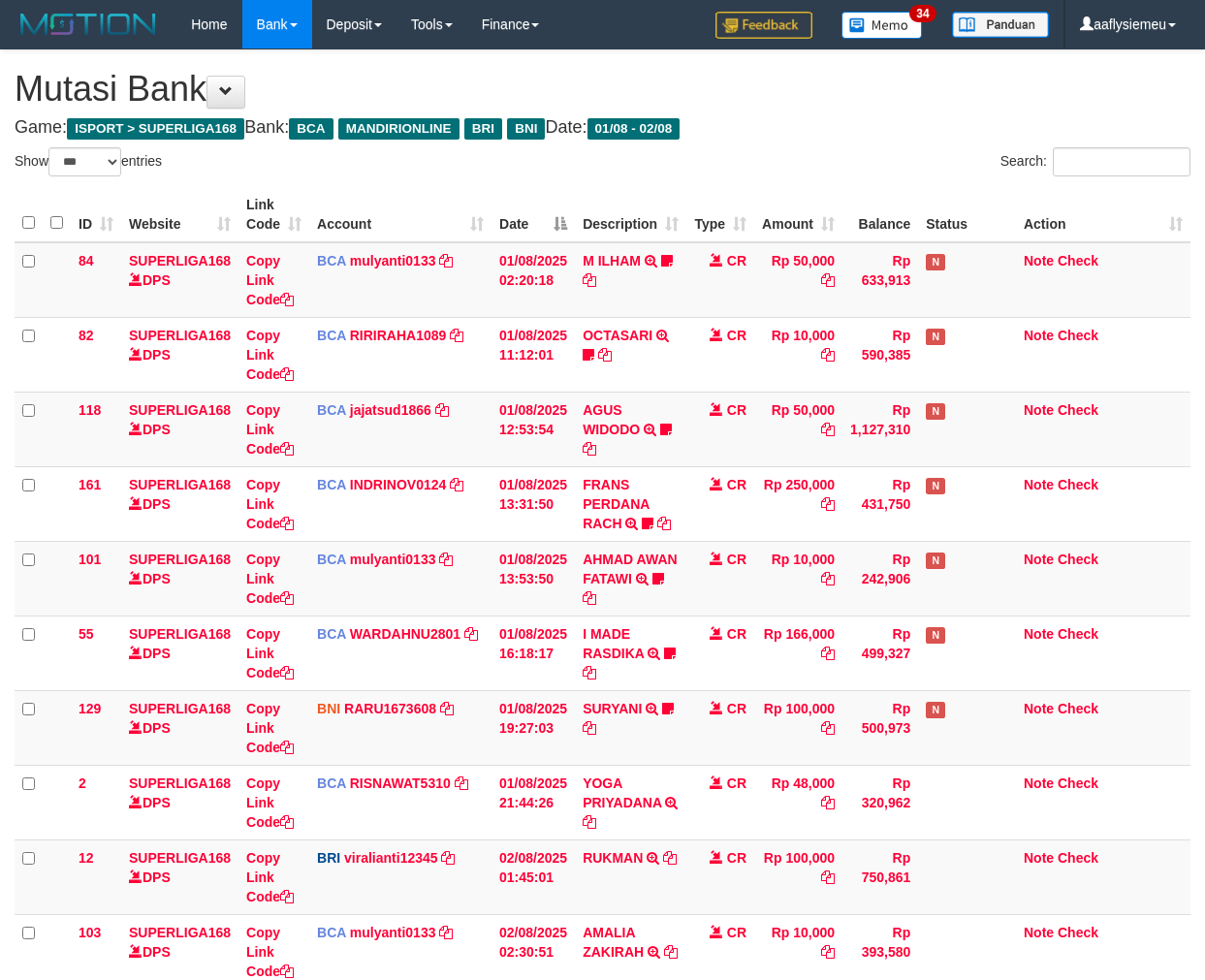 select on "***" 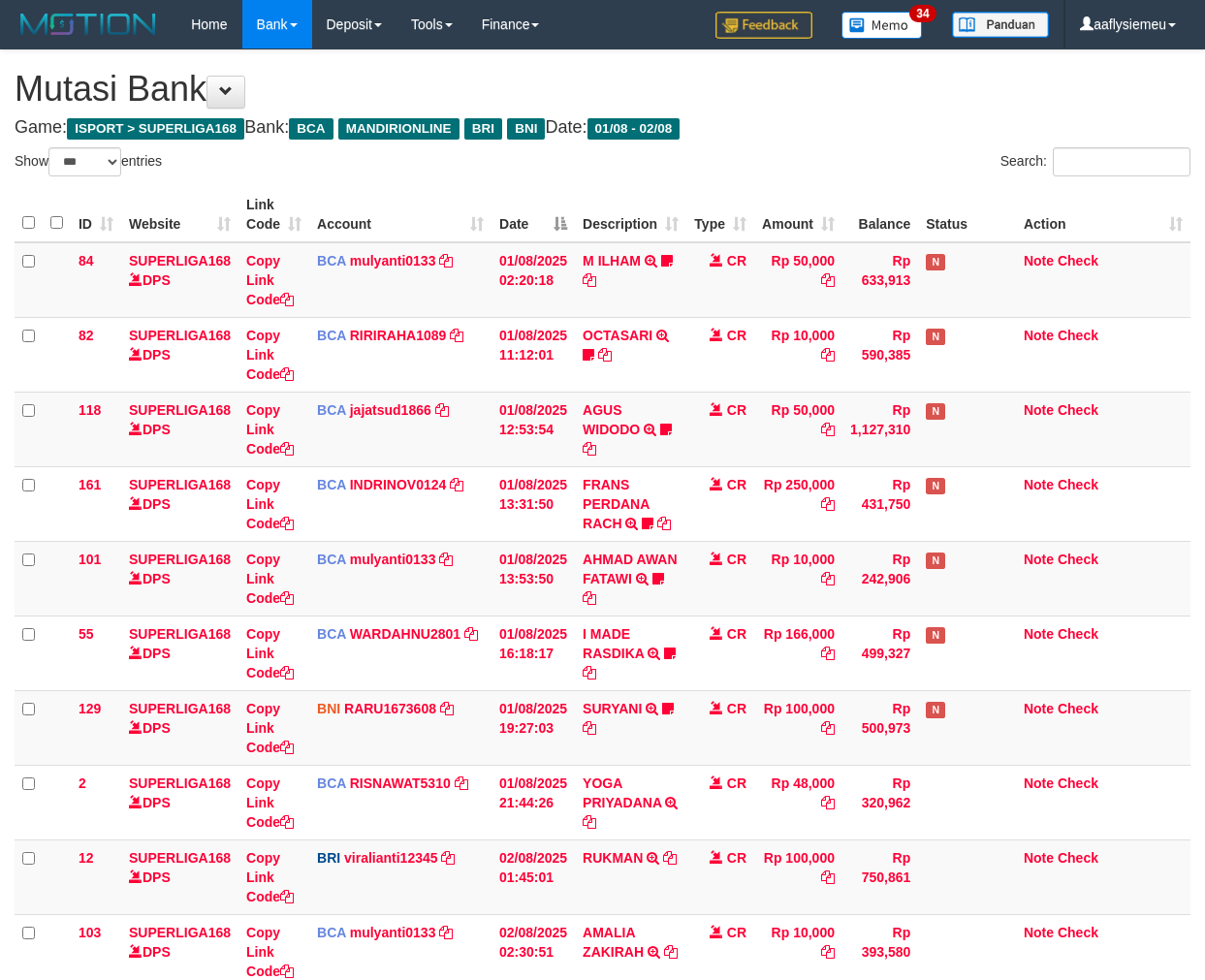 scroll, scrollTop: 253, scrollLeft: 0, axis: vertical 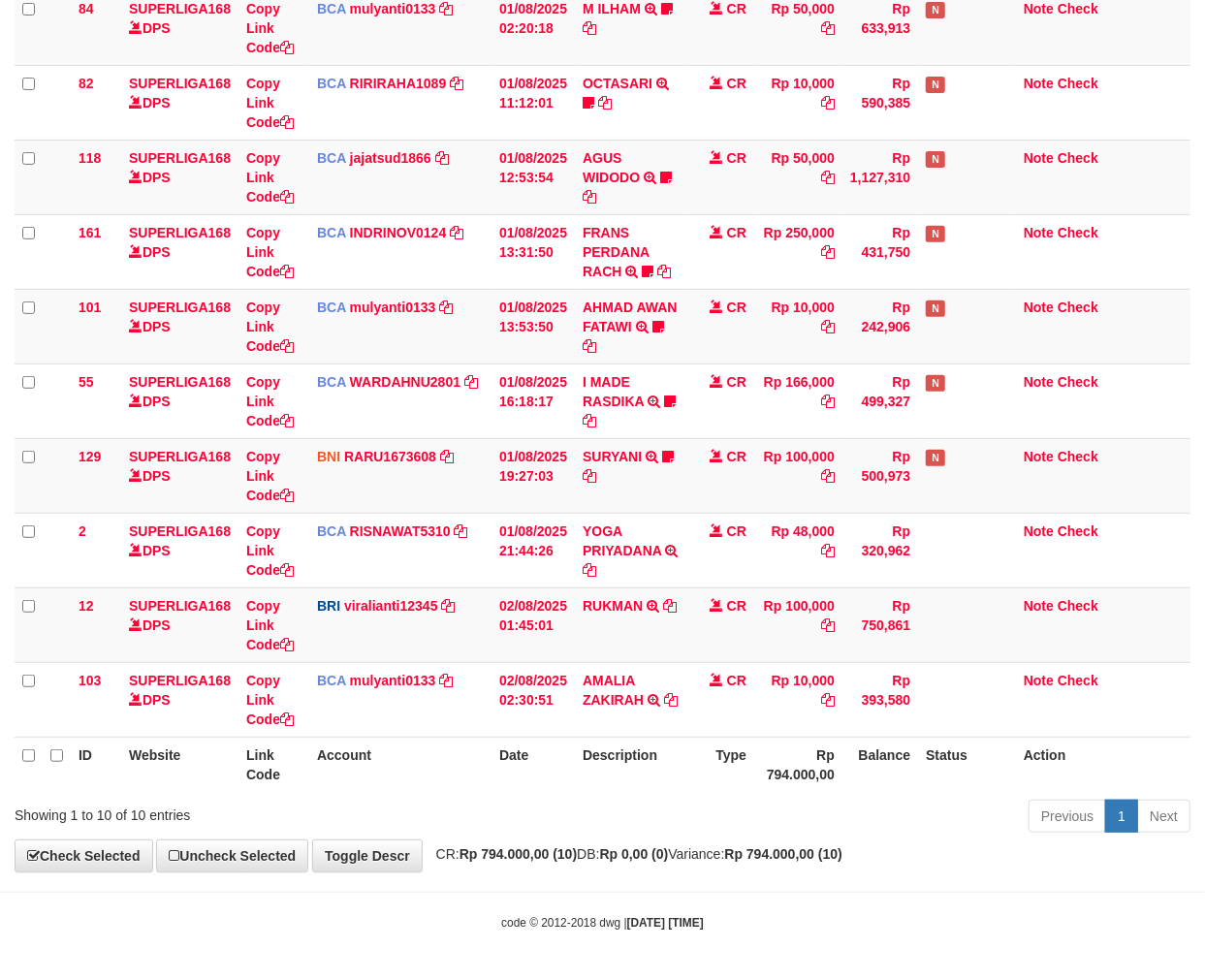 click on "Previous 1 Next" at bounding box center (853, 818) 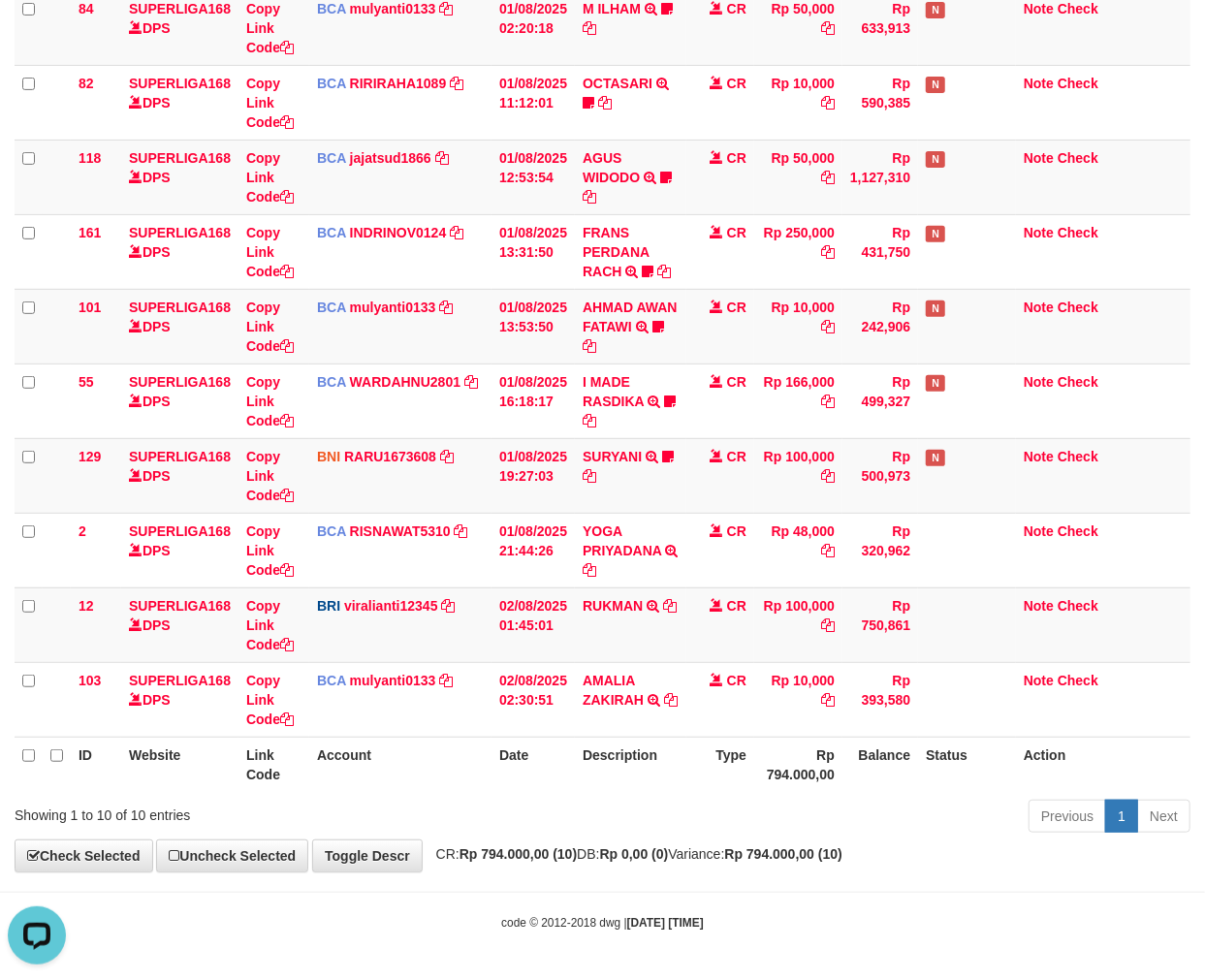 scroll, scrollTop: 0, scrollLeft: 0, axis: both 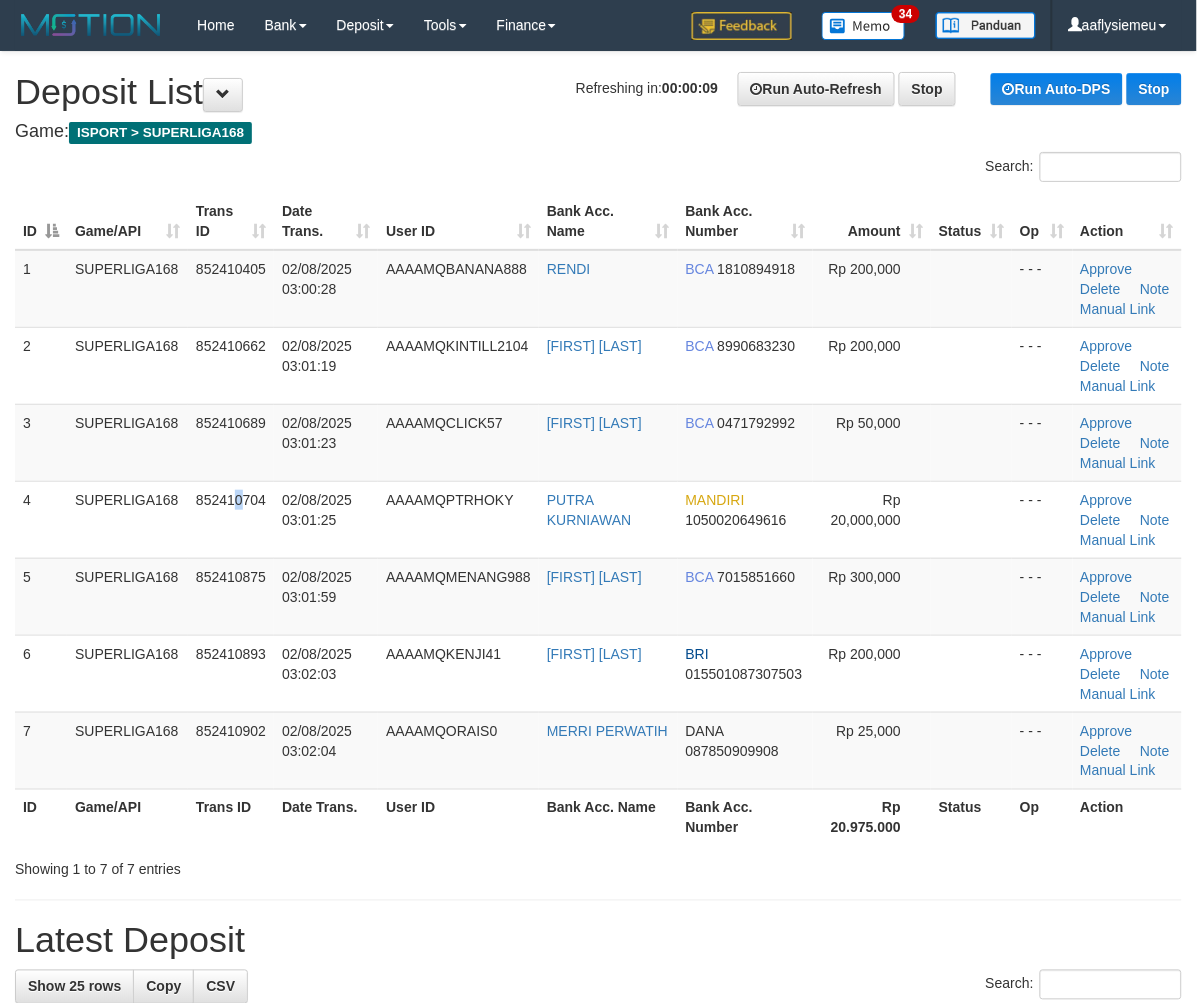 drag, startPoint x: 240, startPoint y: 481, endPoint x: 0, endPoint y: 594, distance: 265.27155 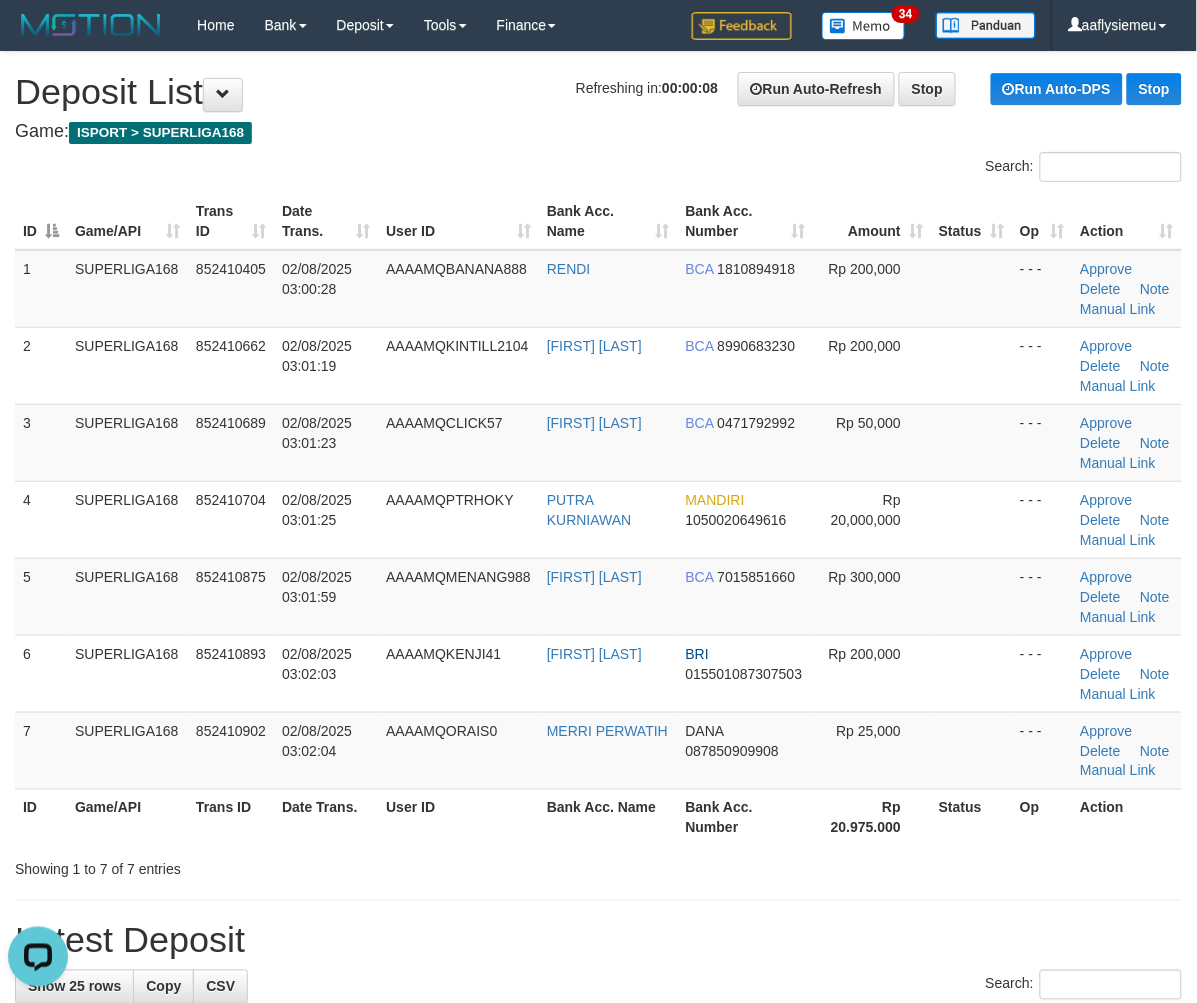 scroll, scrollTop: 0, scrollLeft: 0, axis: both 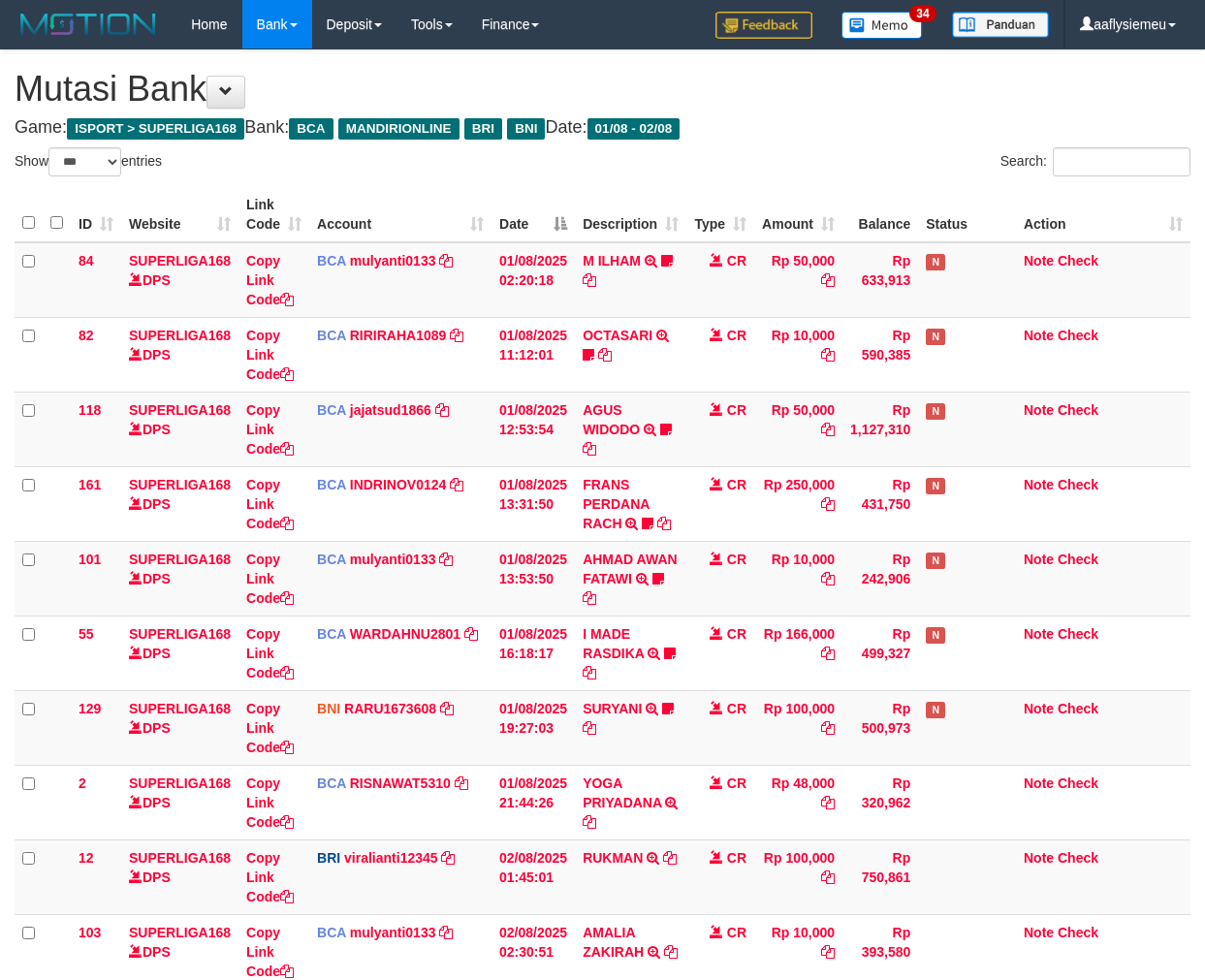 select on "***" 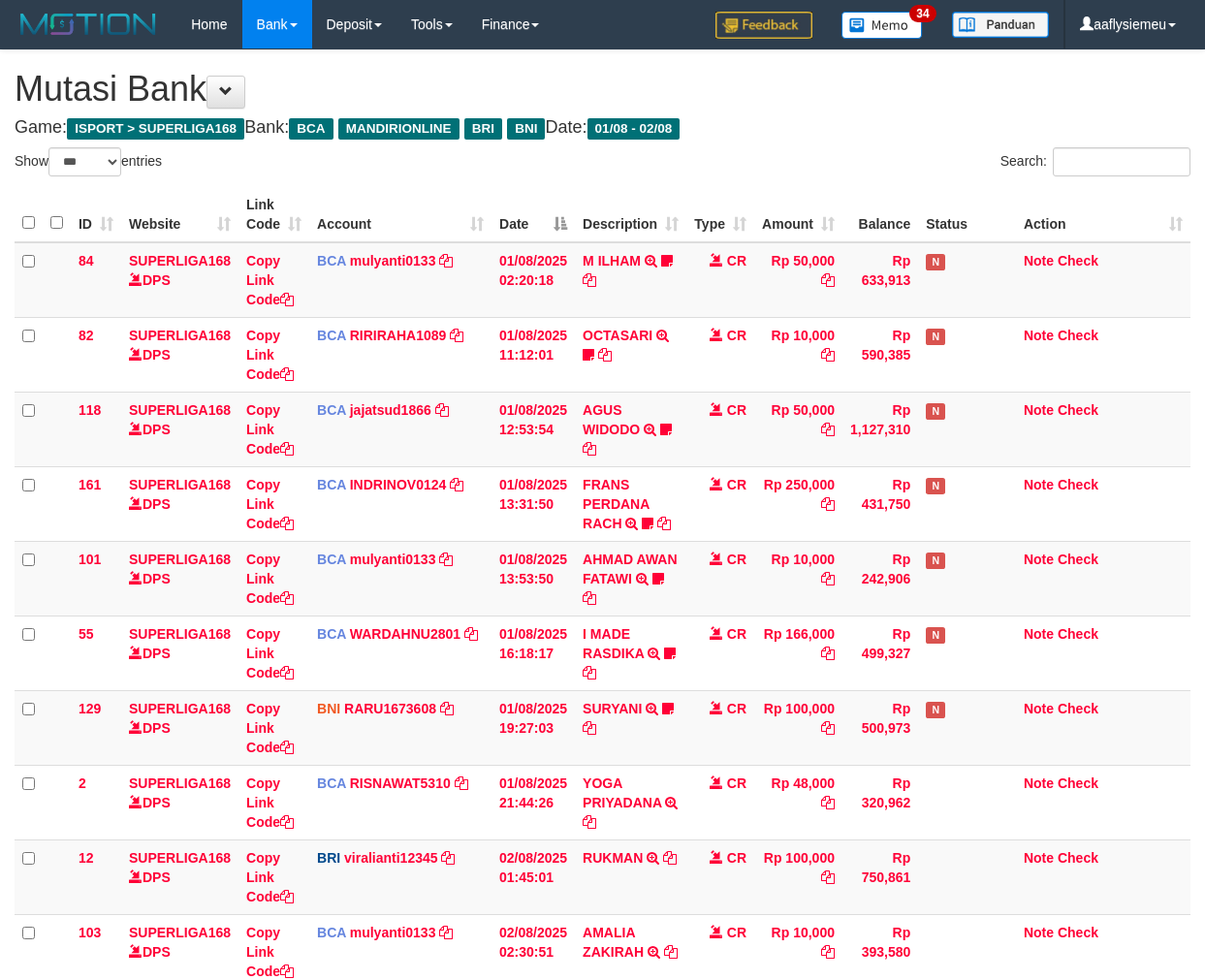scroll, scrollTop: 253, scrollLeft: 0, axis: vertical 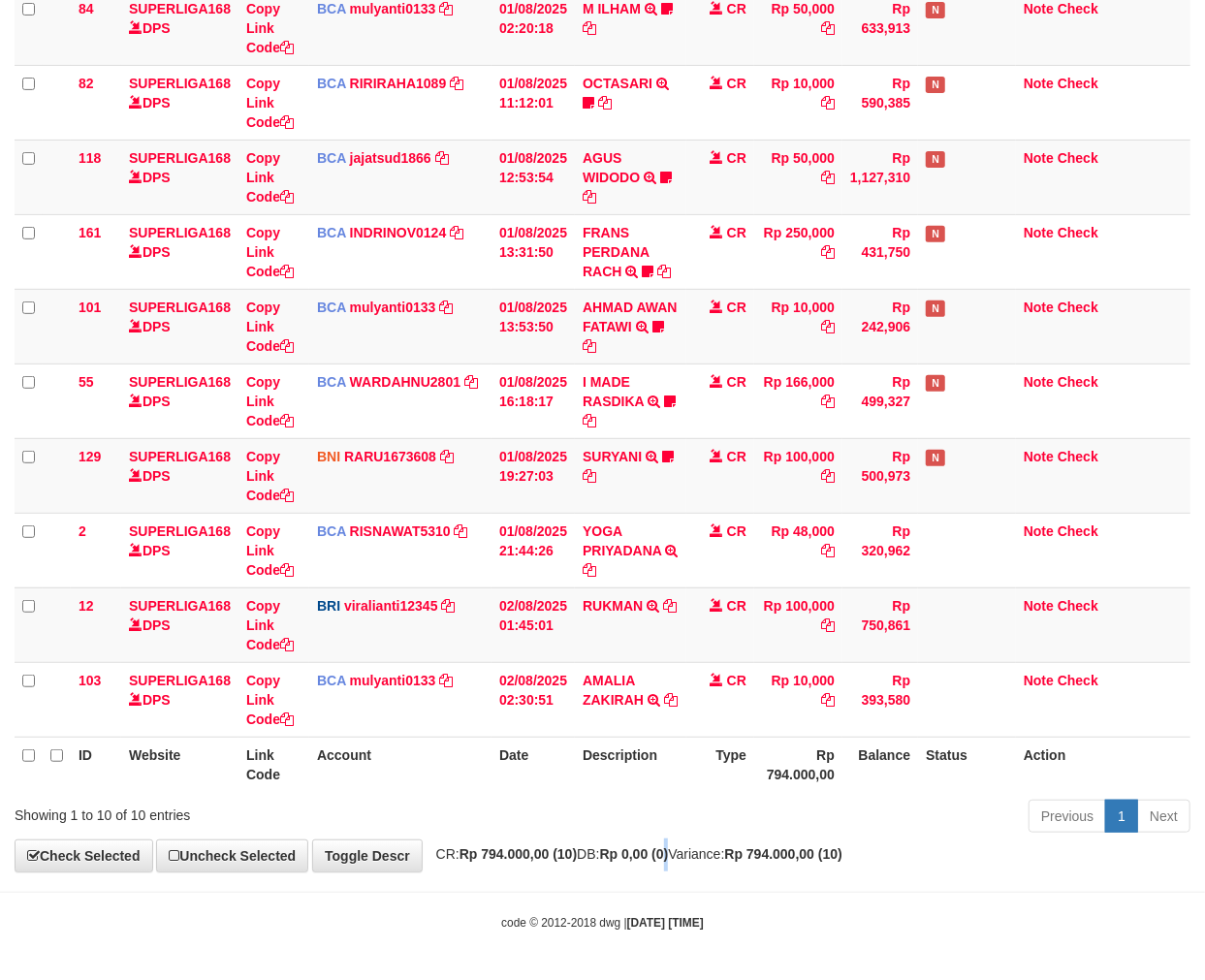click on "Rp 0,00 (0)" at bounding box center (634, 854) 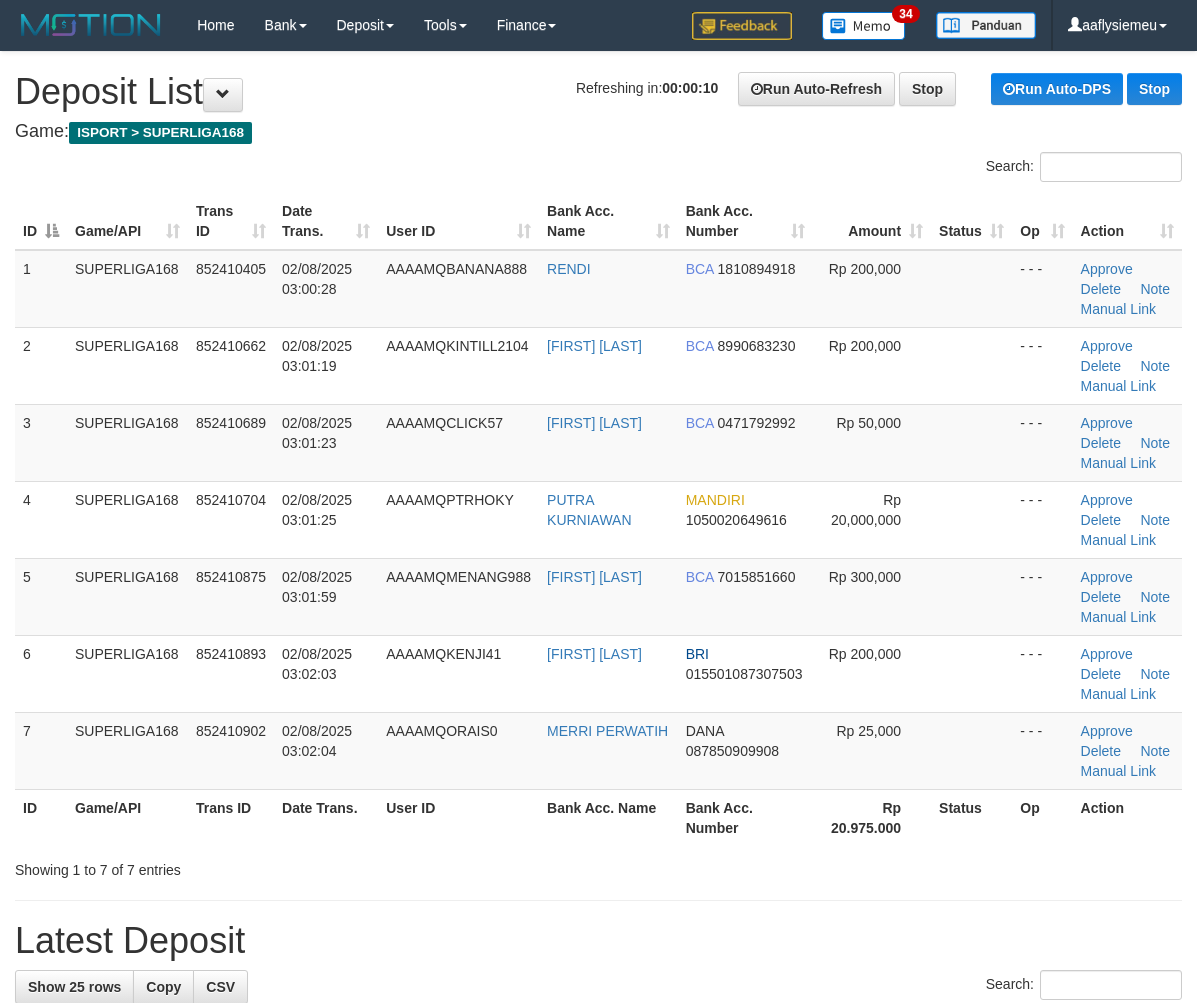 scroll, scrollTop: 0, scrollLeft: 0, axis: both 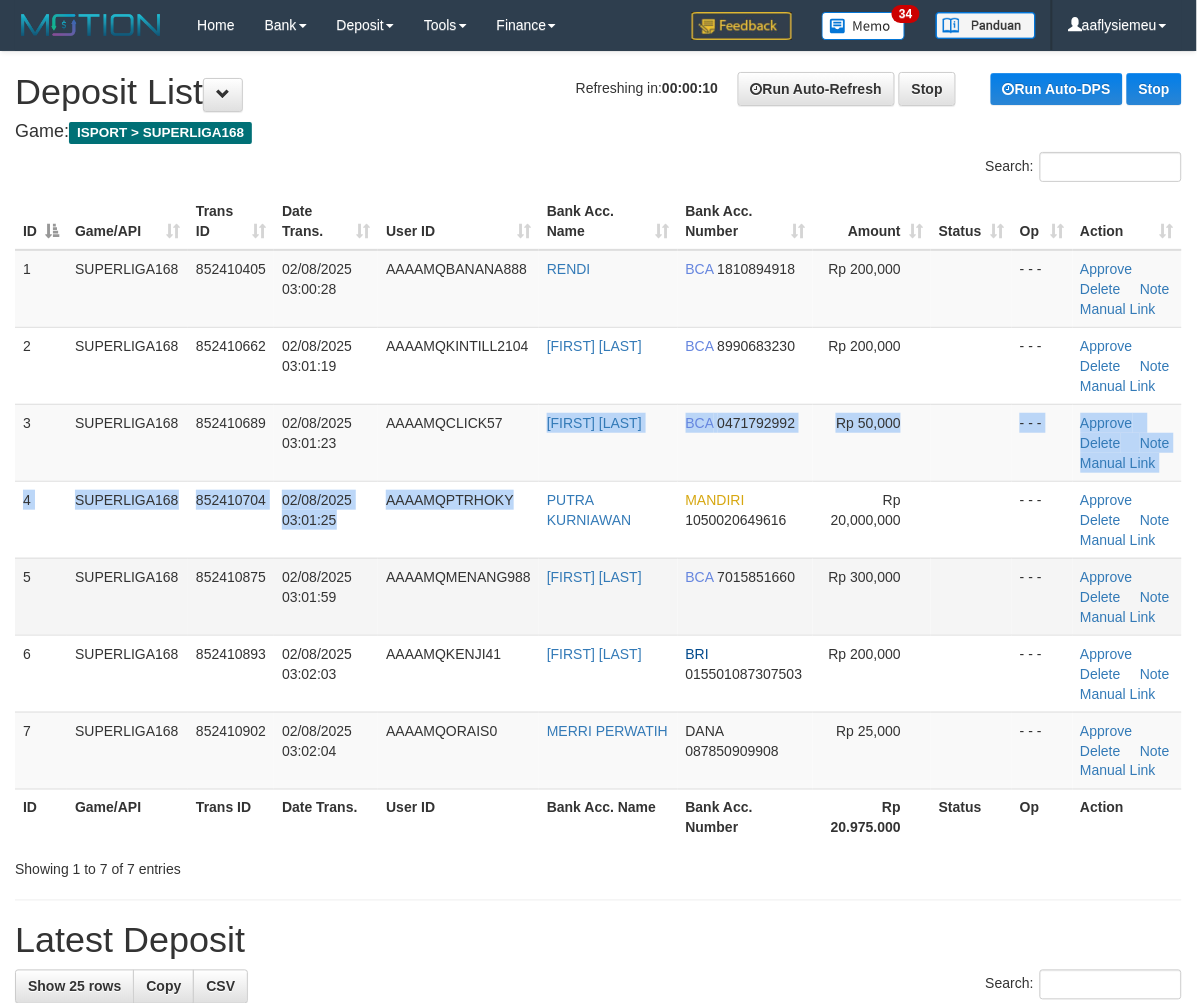 drag, startPoint x: 541, startPoint y: 477, endPoint x: 236, endPoint y: 602, distance: 329.621 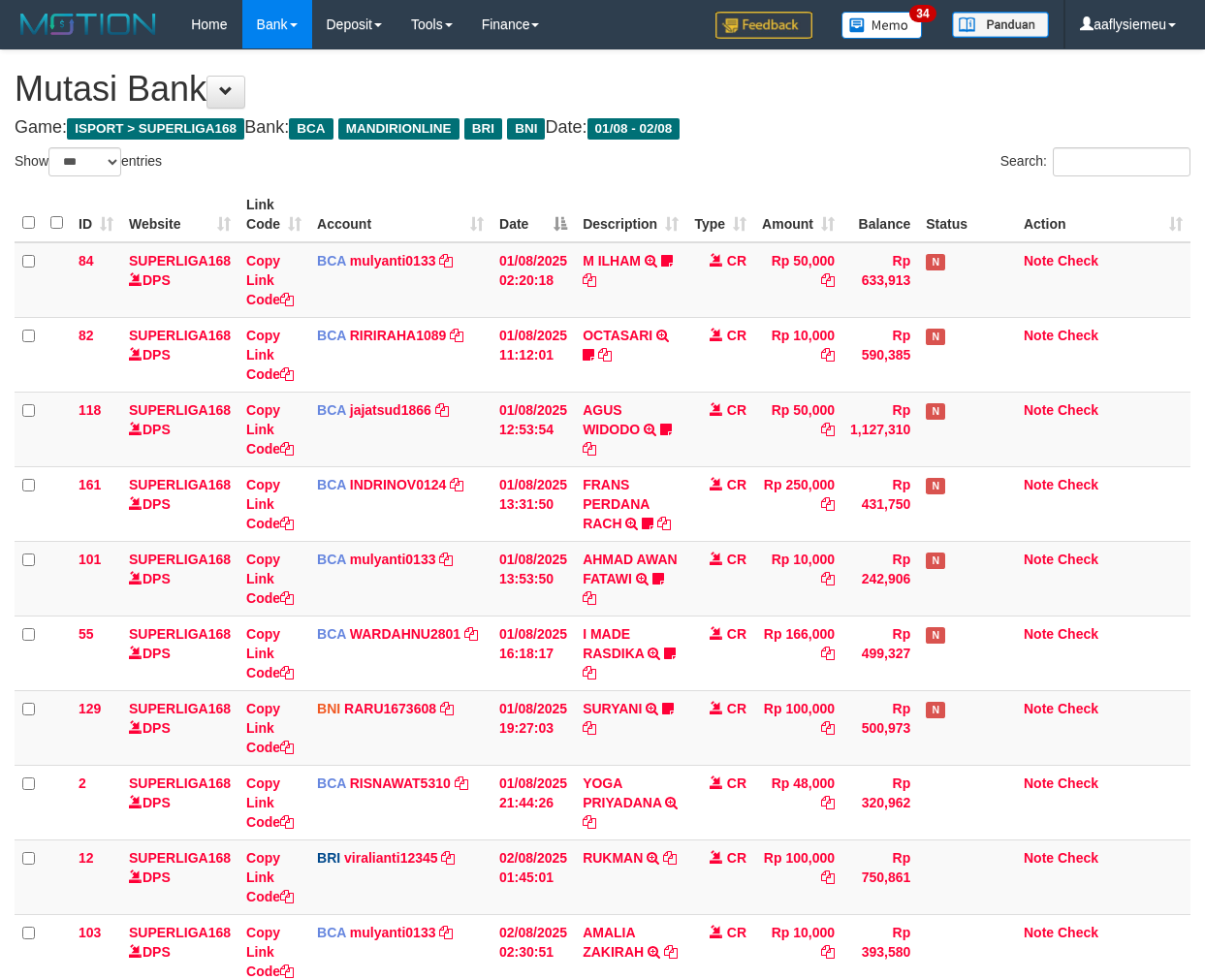 select on "***" 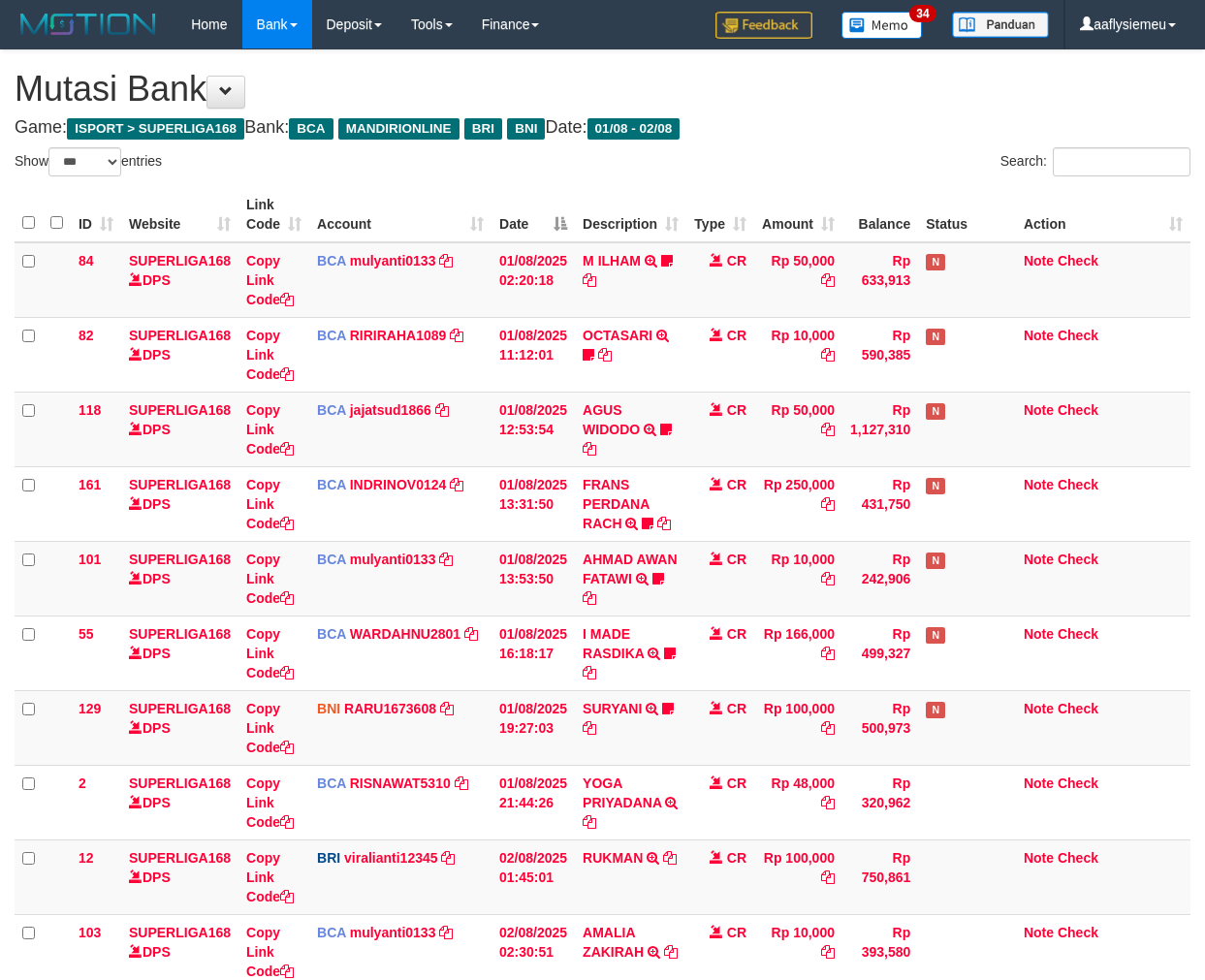 click on "Rp 10,000" at bounding box center (798, 951) 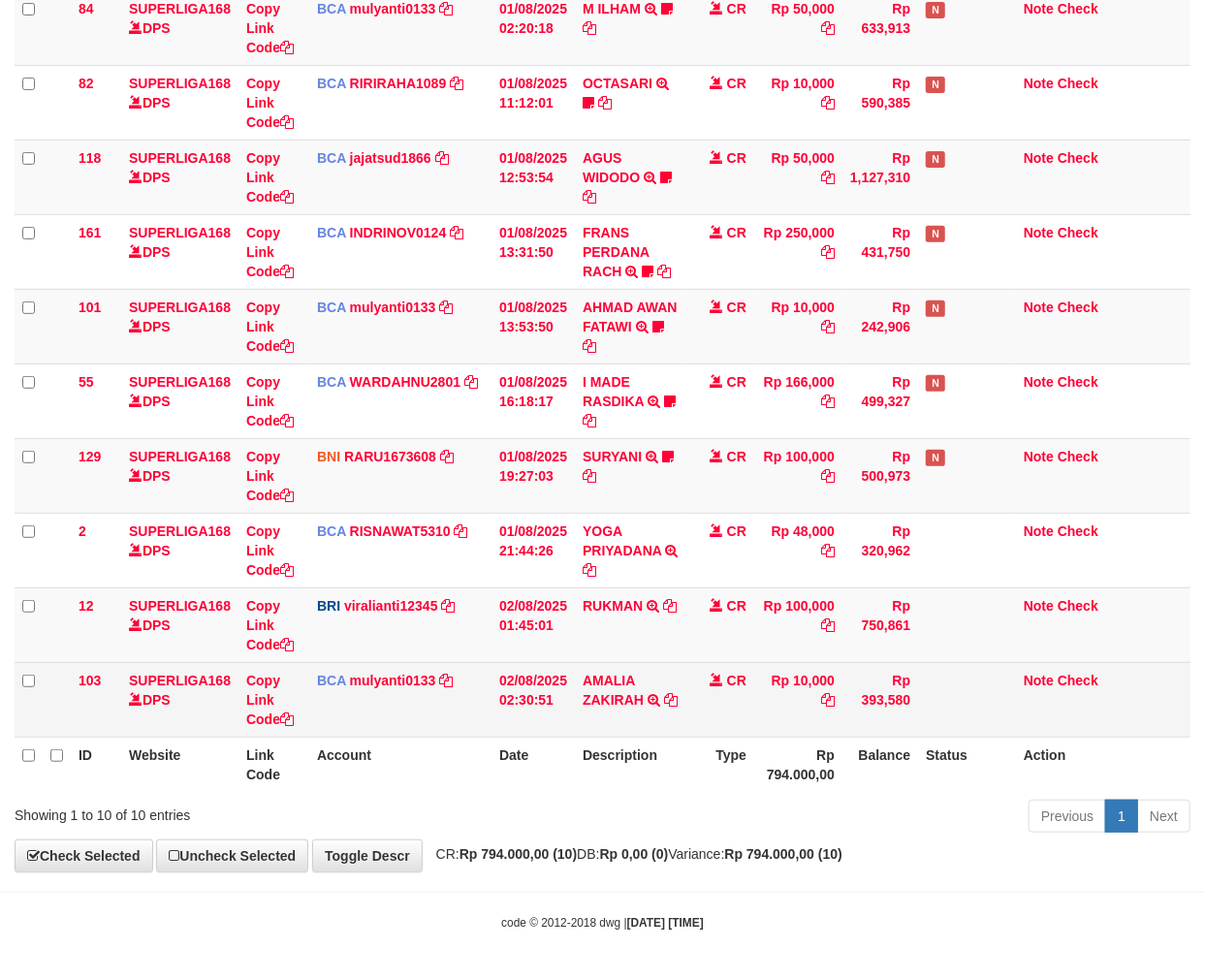 click on "Rp 10,000" at bounding box center [798, 699] 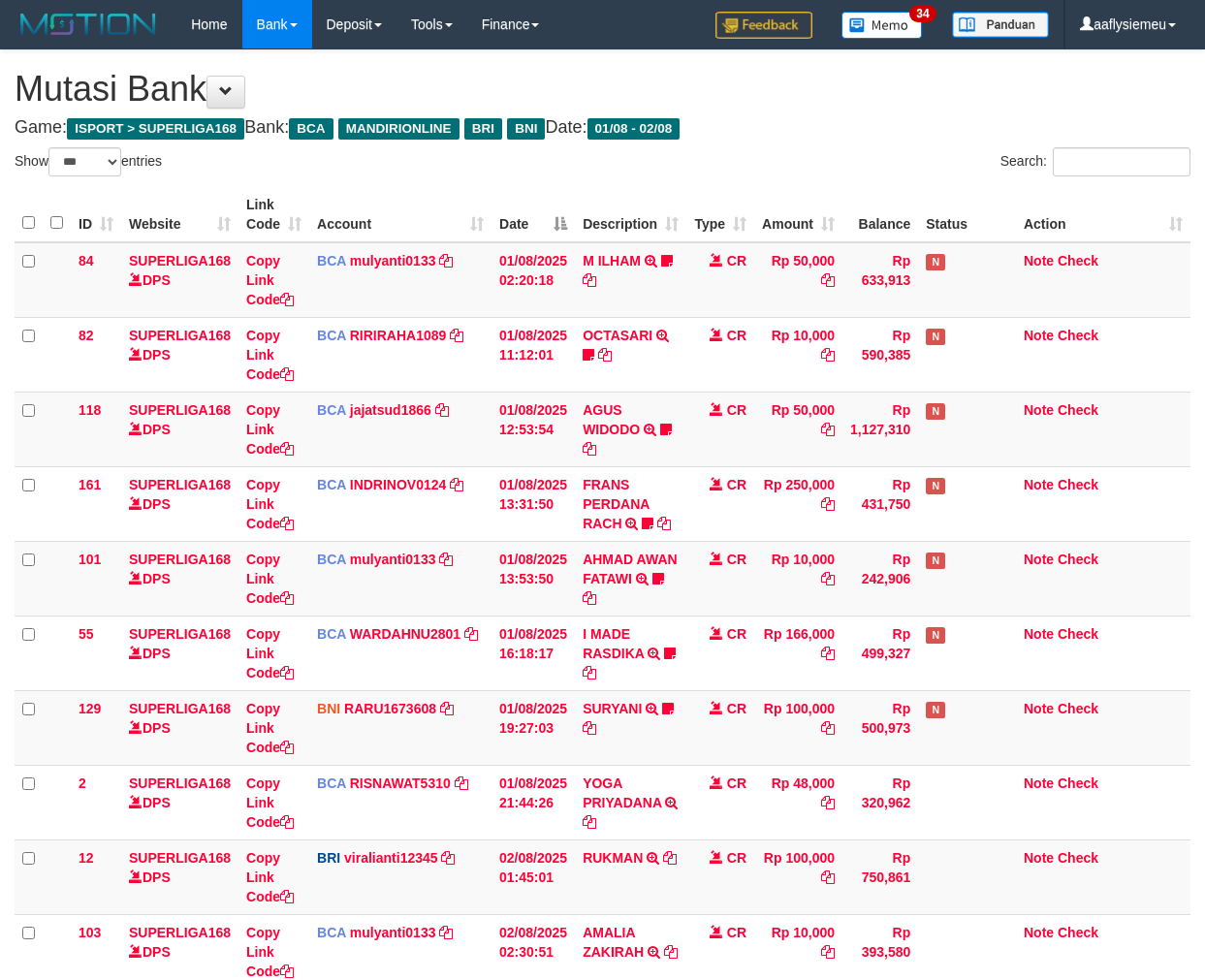 select on "***" 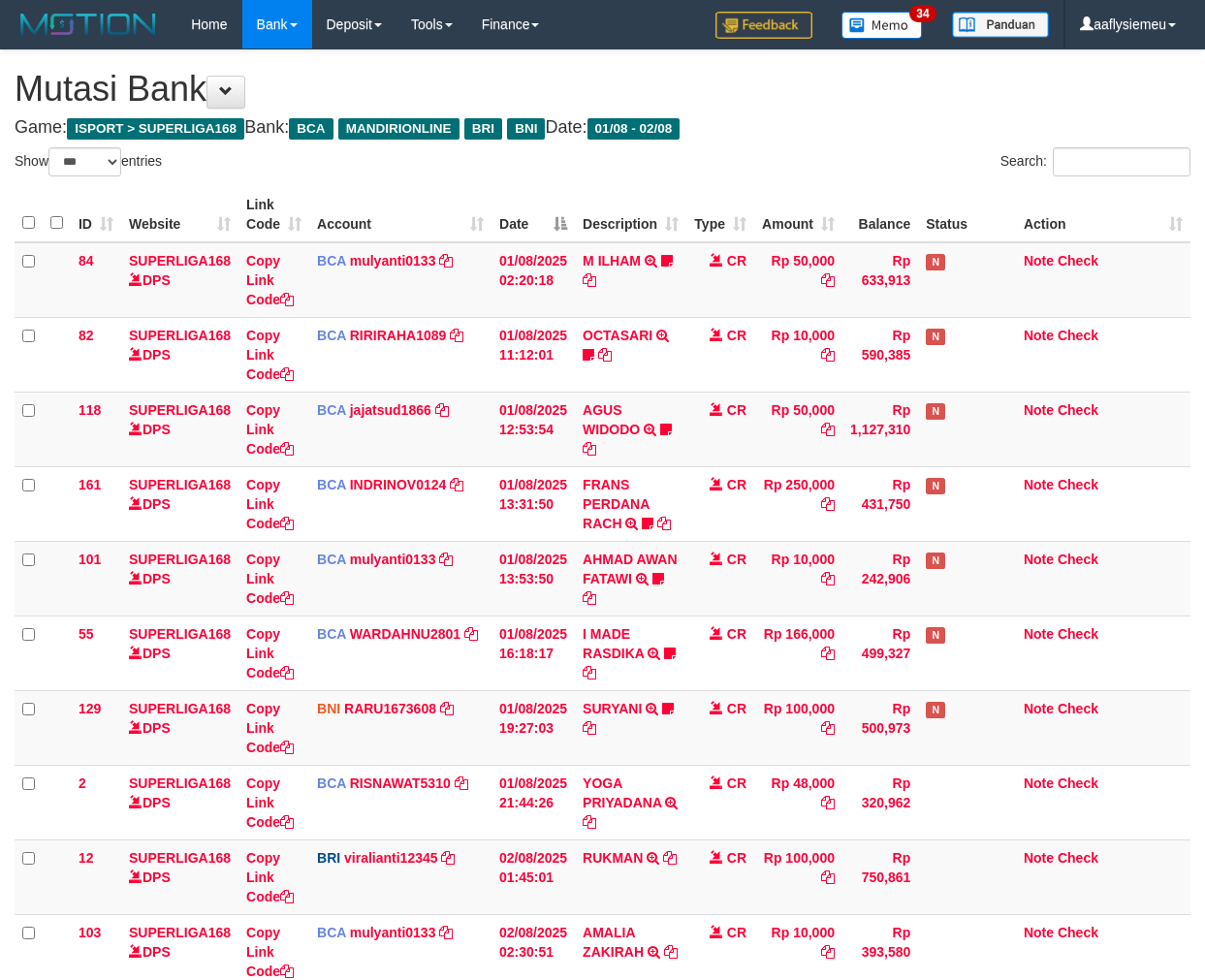 scroll, scrollTop: 253, scrollLeft: 0, axis: vertical 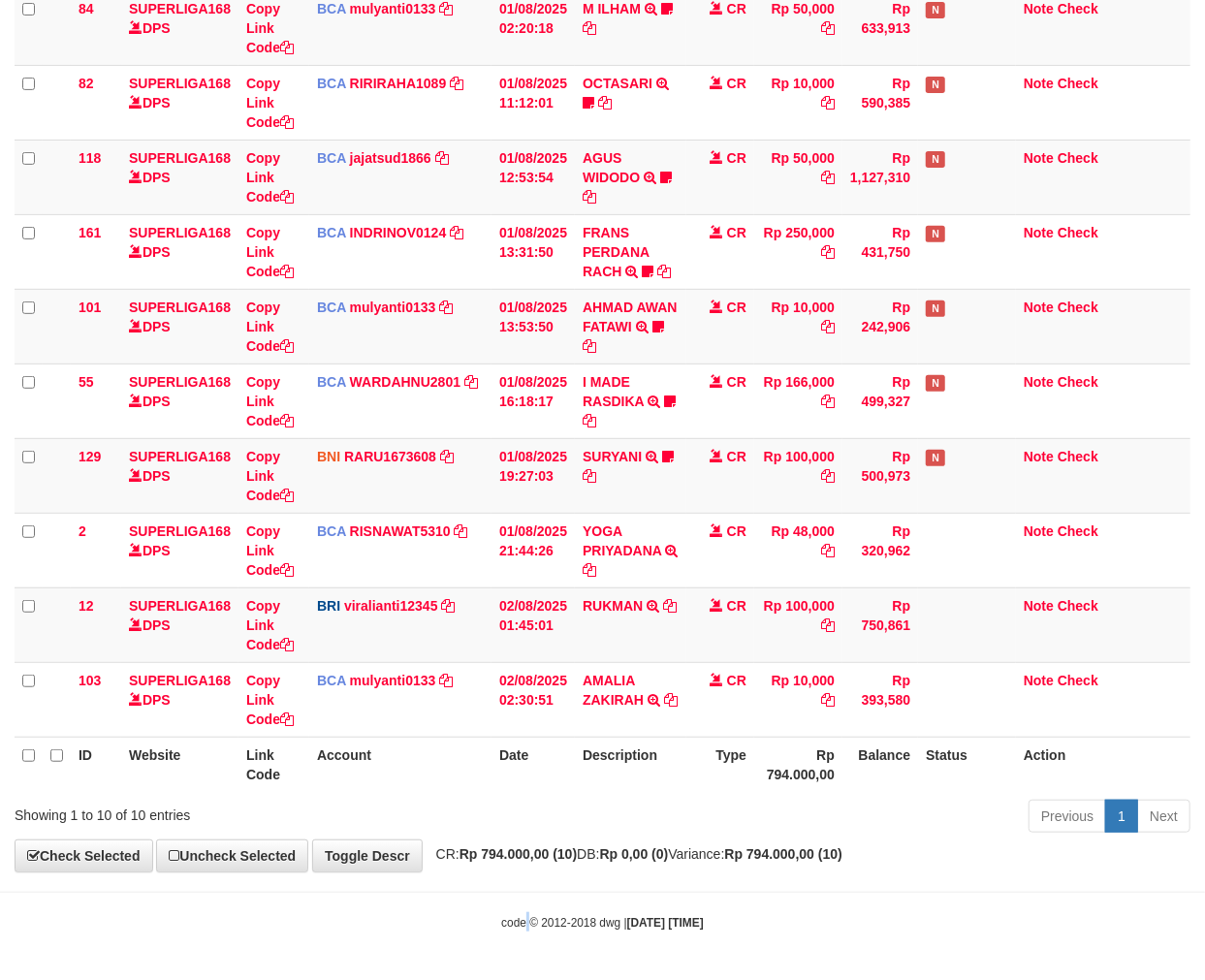 click on "Toggle navigation
Home
Bank
Account List
Load
By Website
Group
[ISPORT]													SUPERLIGA168
By Load Group (DPS)
34" at bounding box center [602, 364] 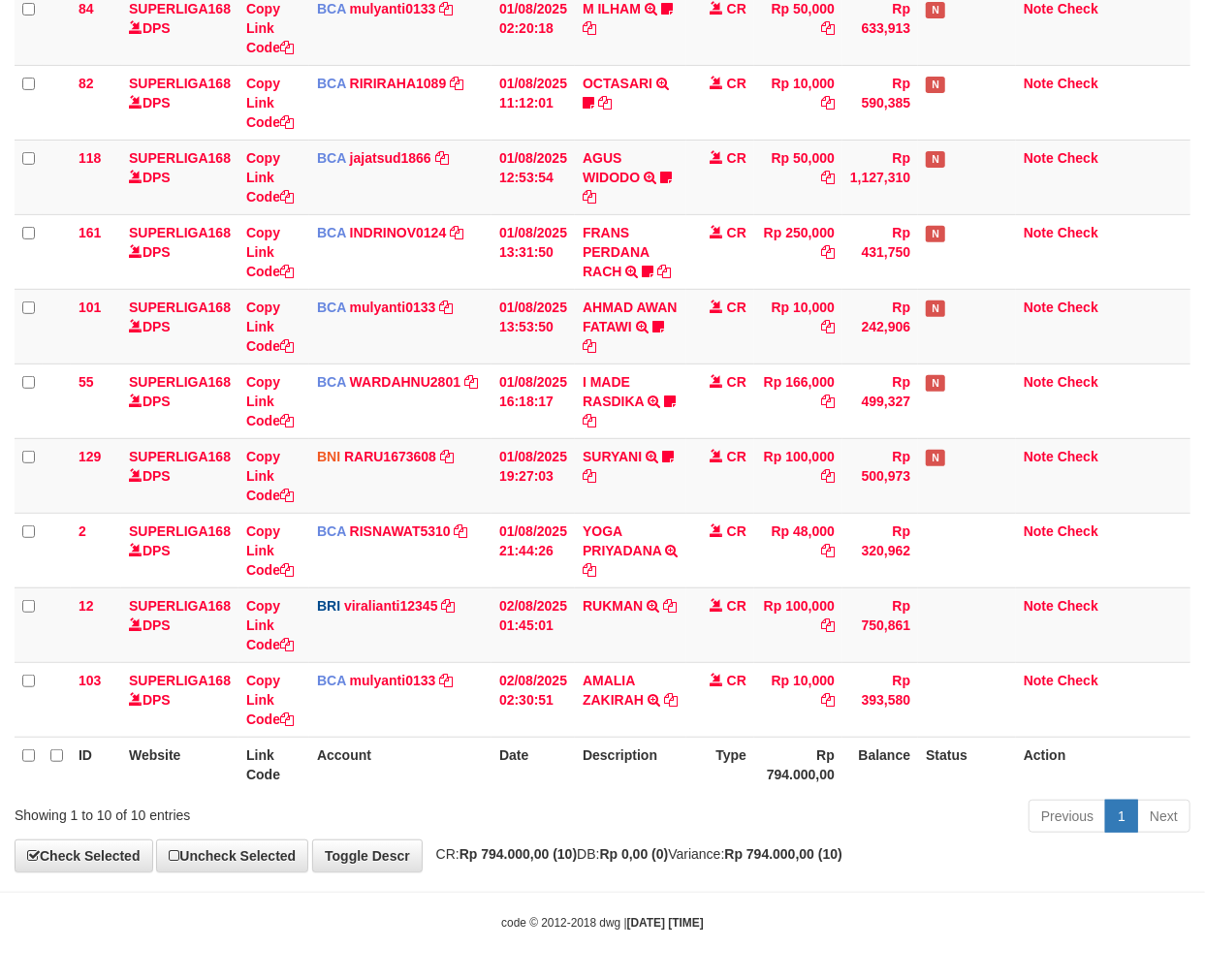 click on "Toggle navigation
Home
Bank
Account List
Load
By Website
Group
[ISPORT]													SUPERLIGA168
By Load Group (DPS)
34" at bounding box center [602, 364] 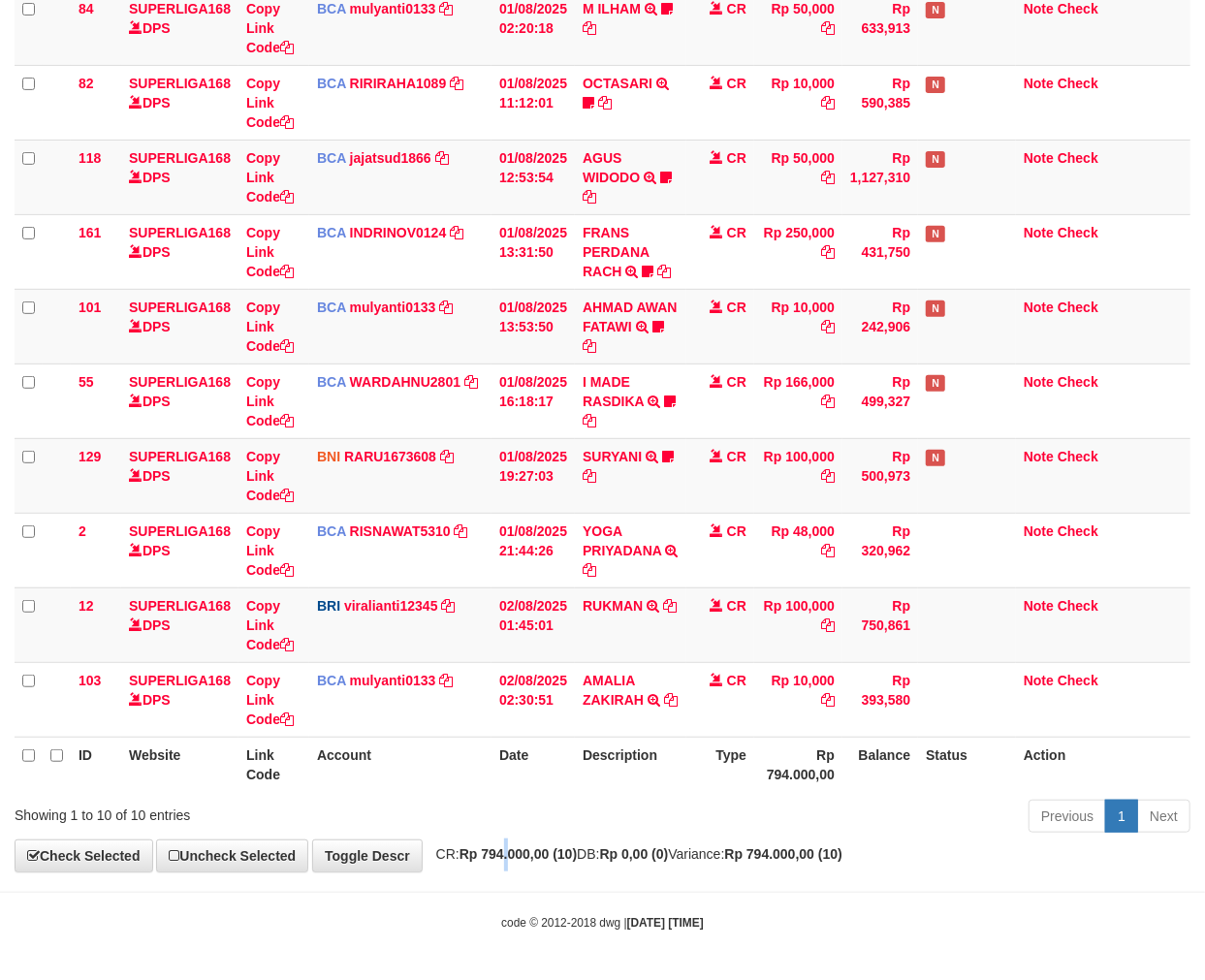 click on "**********" at bounding box center (602, 334) 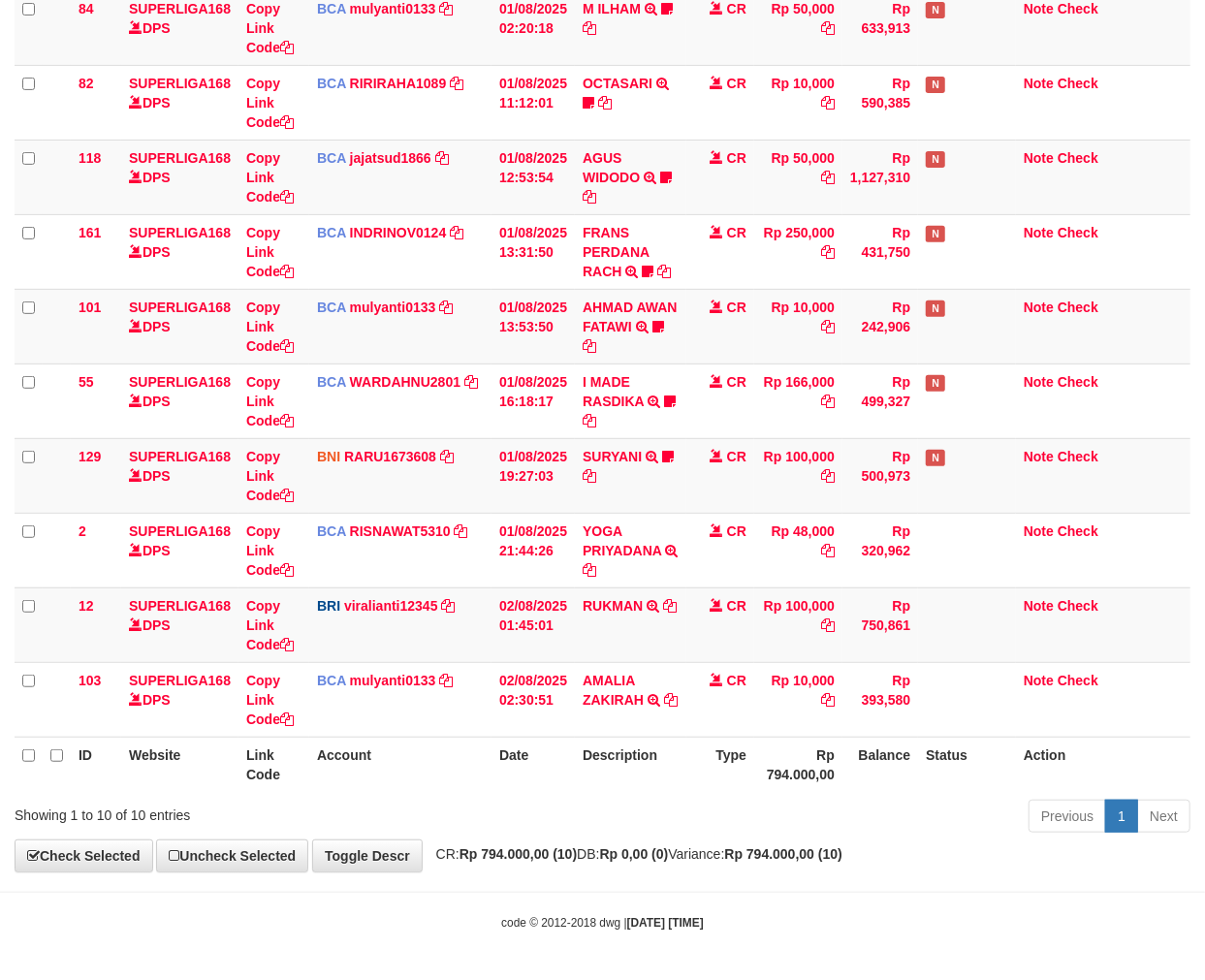 click on "**********" at bounding box center [602, 334] 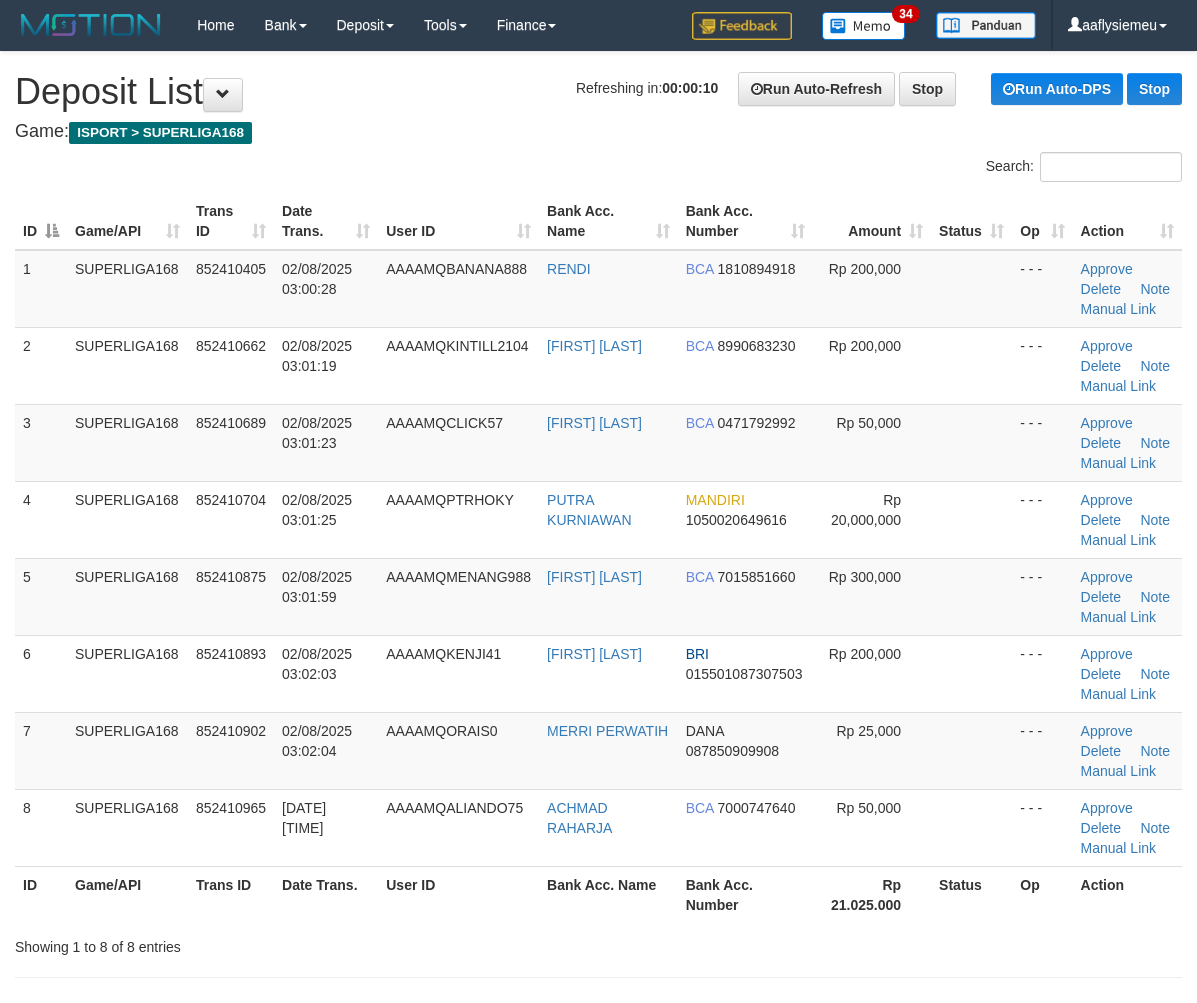scroll, scrollTop: 0, scrollLeft: 0, axis: both 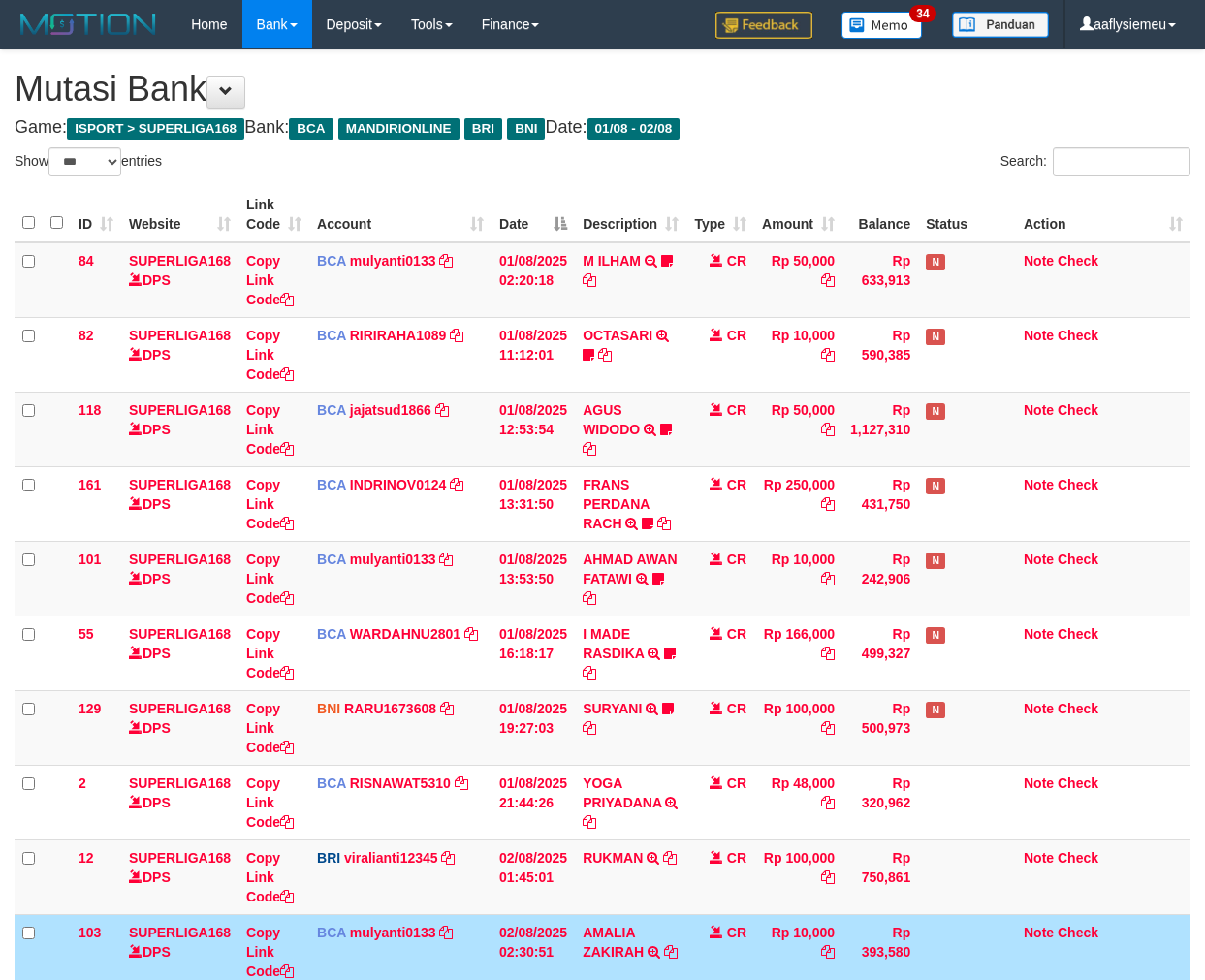 select on "***" 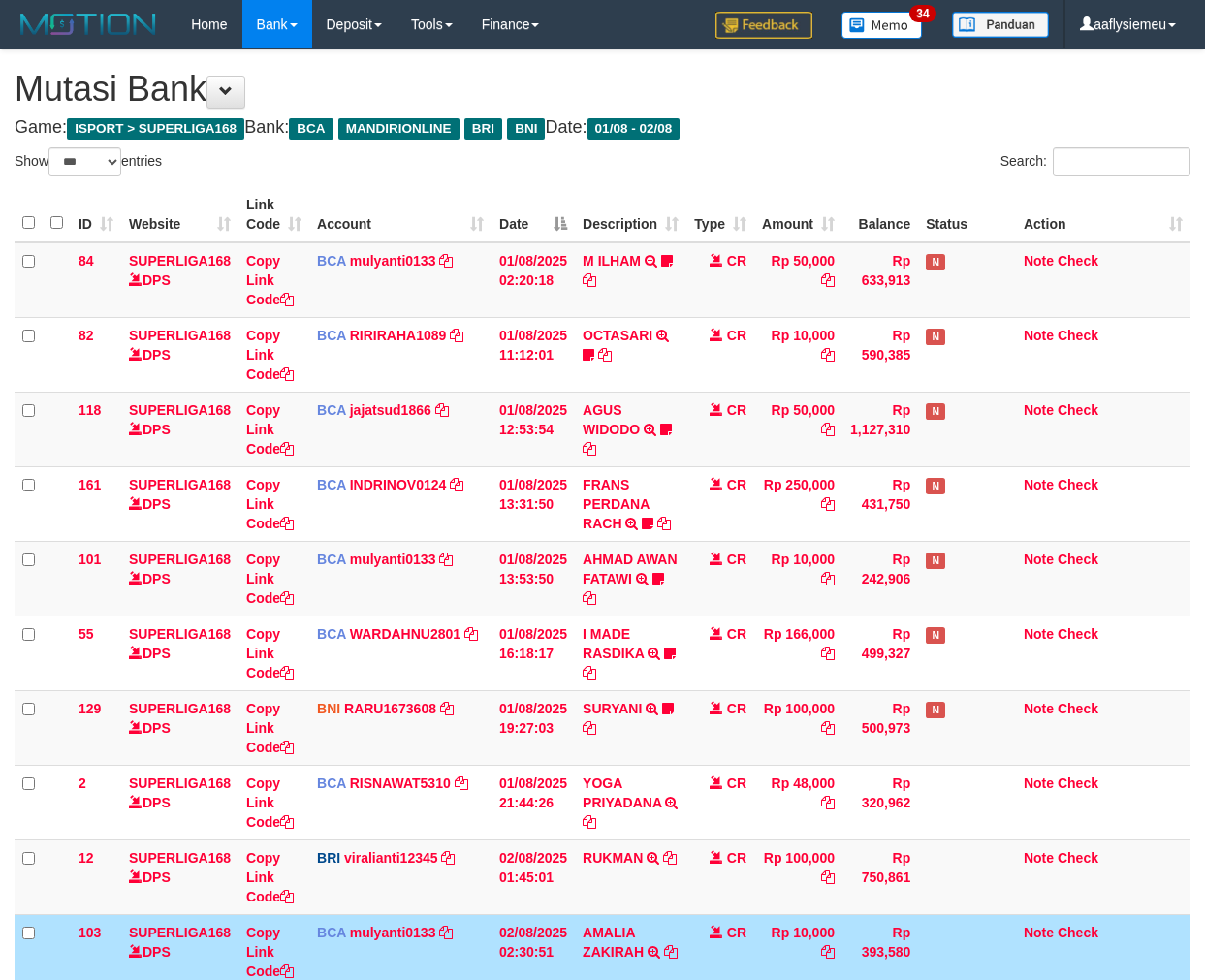 scroll, scrollTop: 253, scrollLeft: 0, axis: vertical 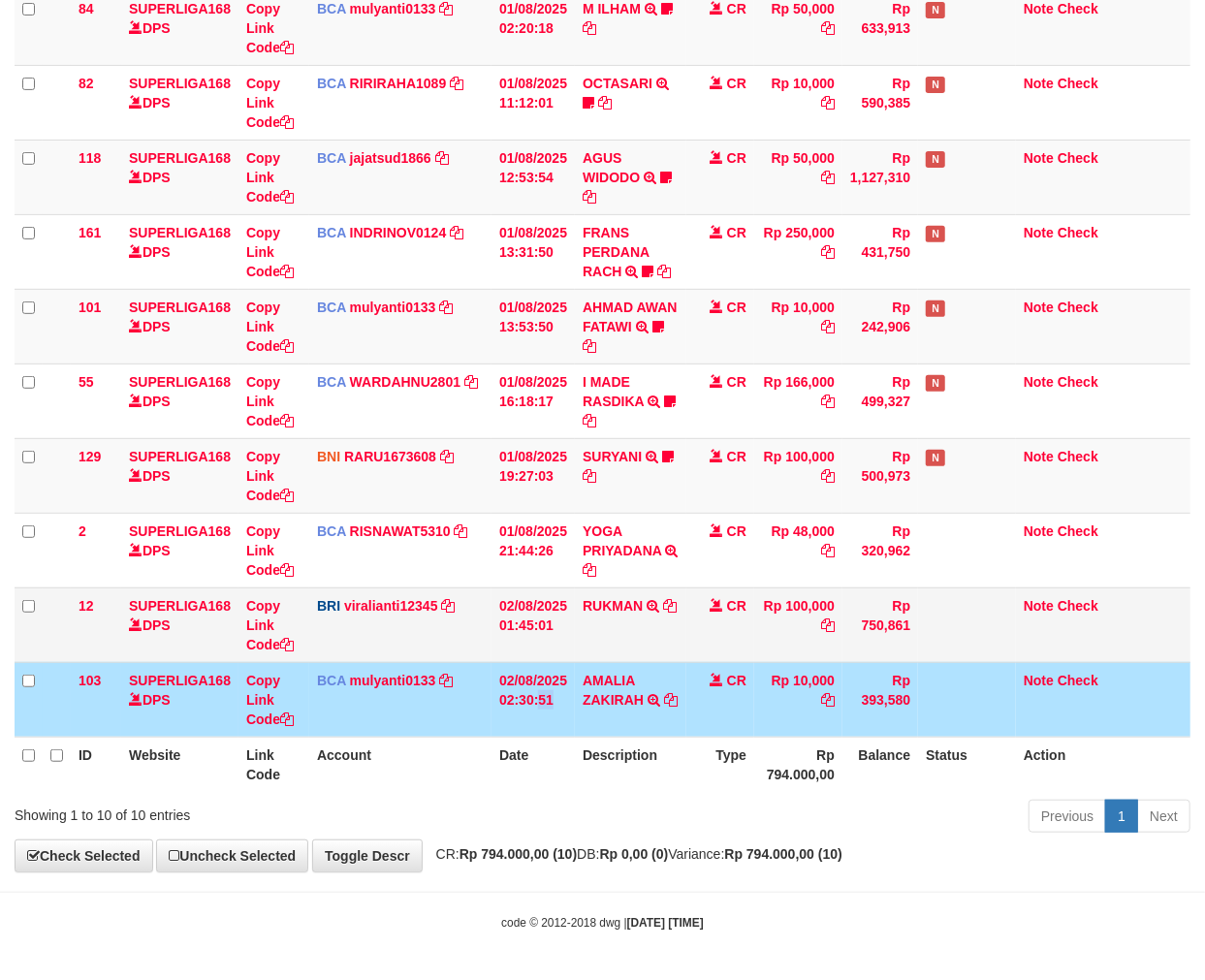 click on "02/08/2025 02:30:51" at bounding box center (533, 699) 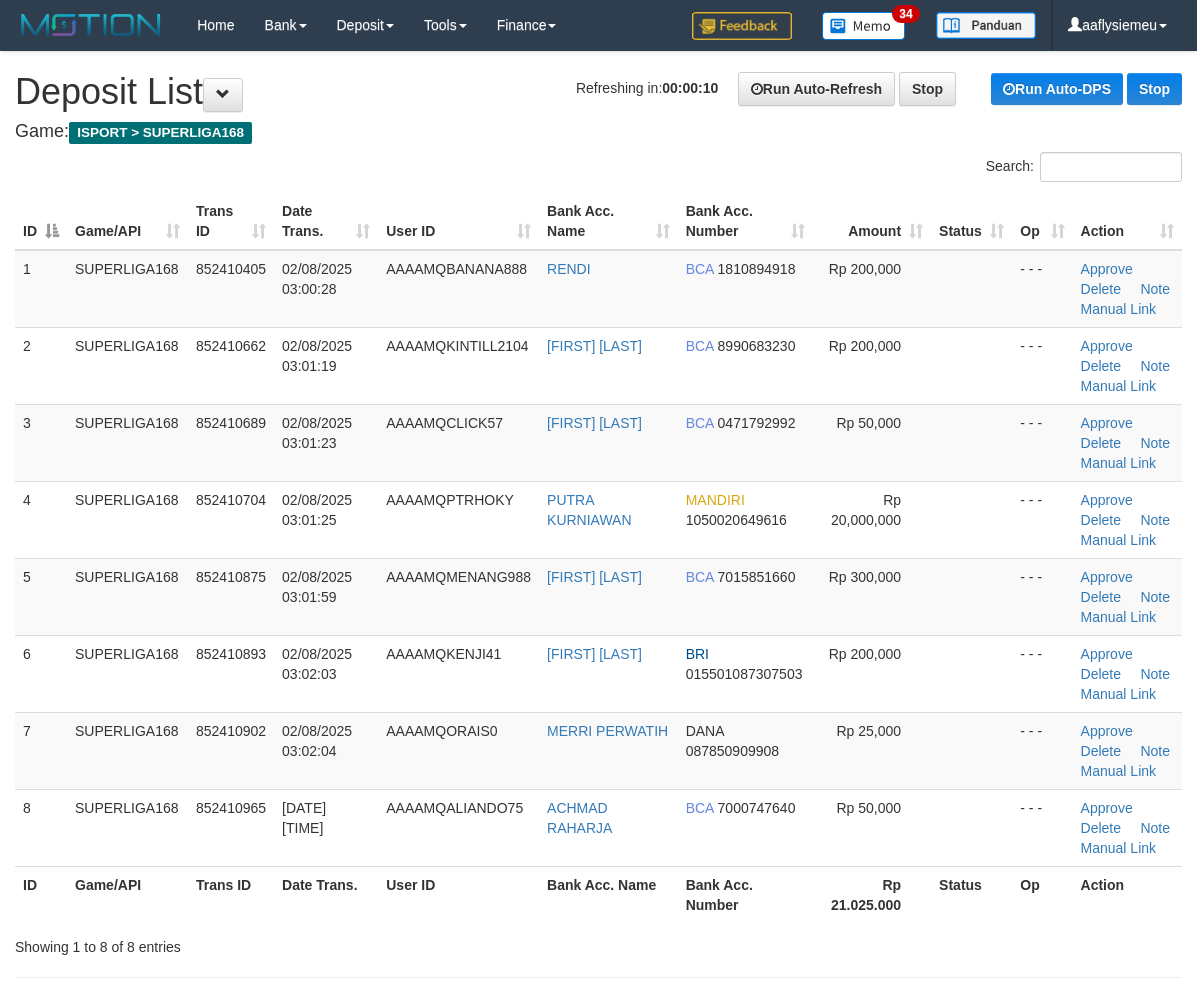 scroll, scrollTop: 0, scrollLeft: 0, axis: both 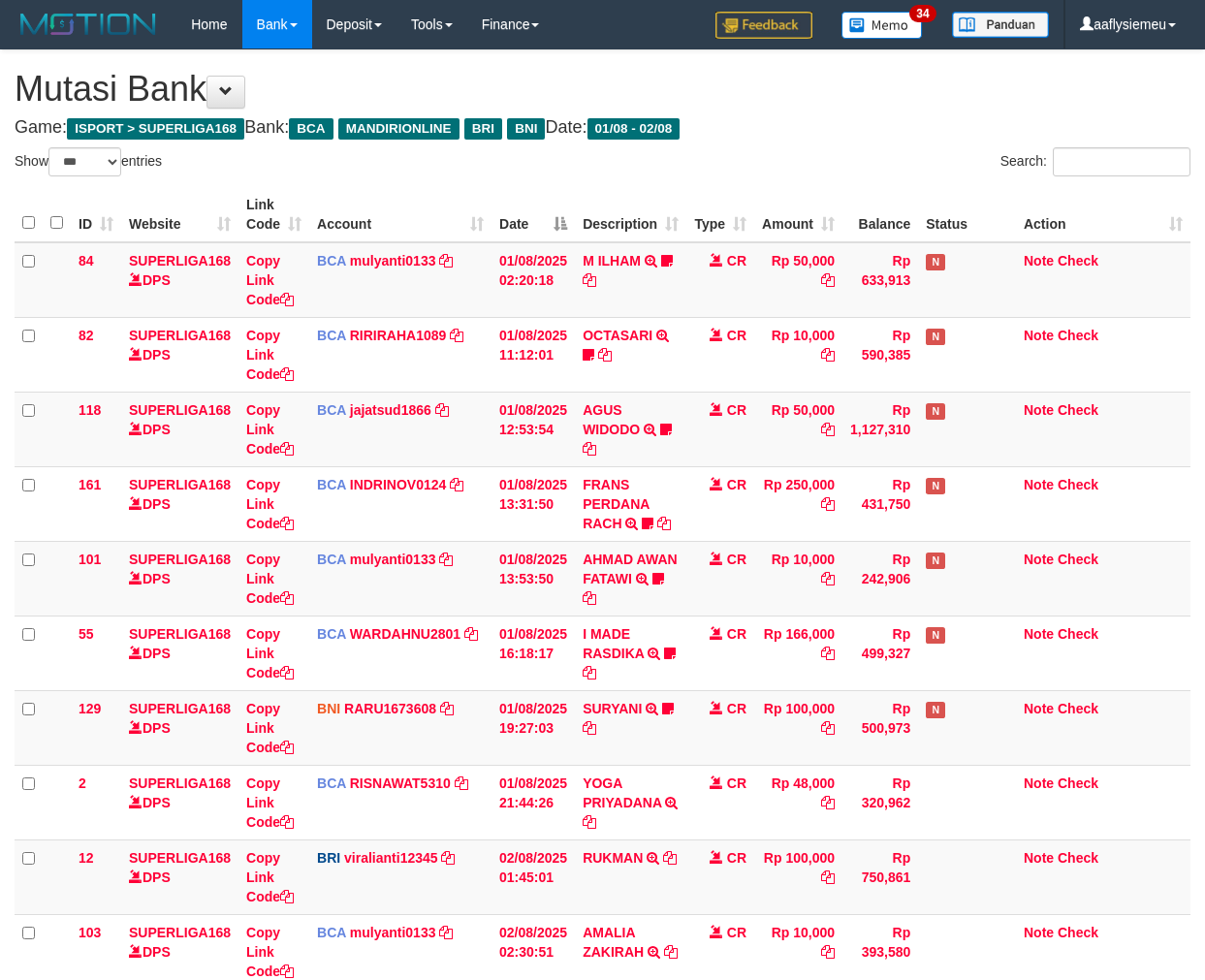 select on "***" 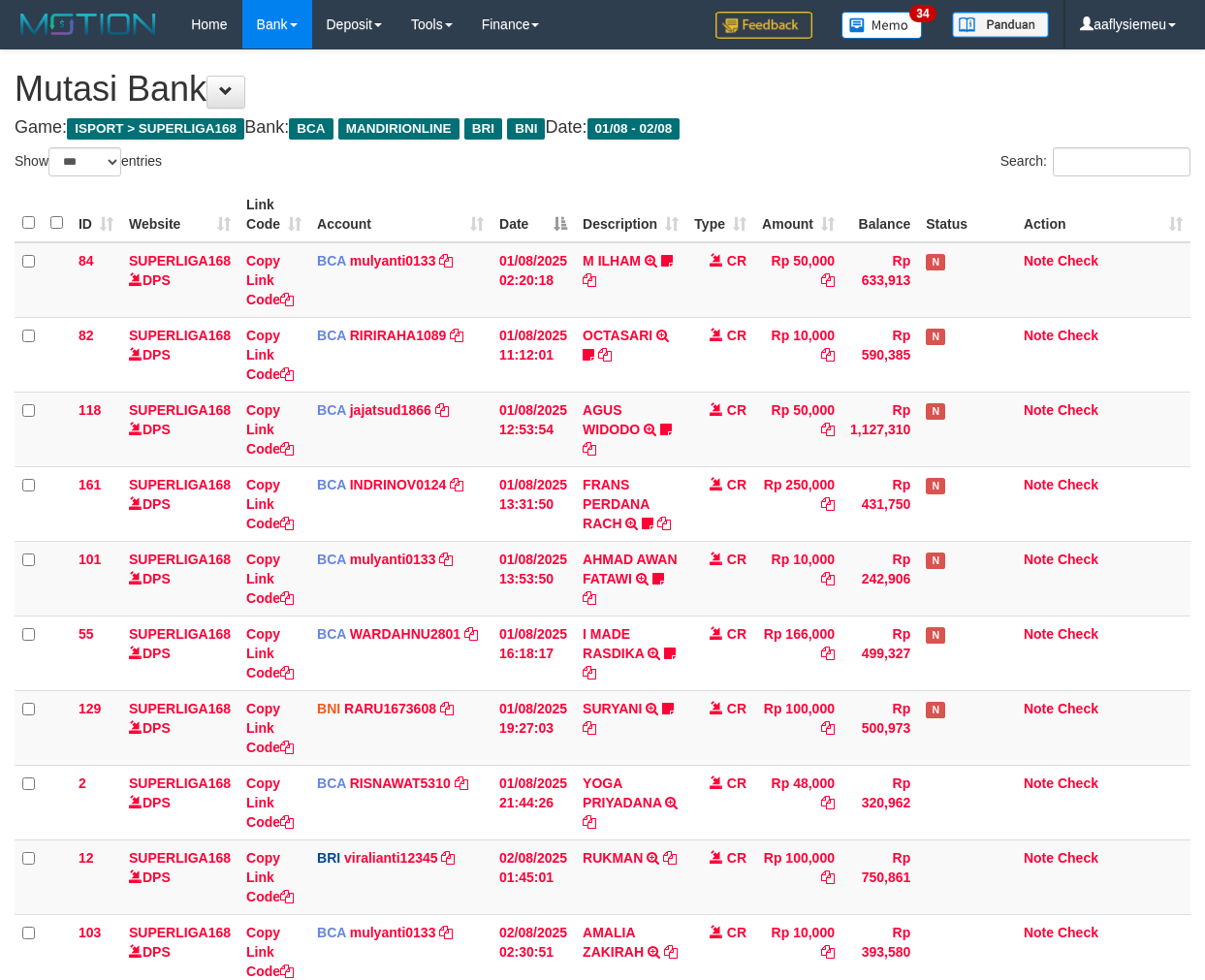 scroll, scrollTop: 253, scrollLeft: 0, axis: vertical 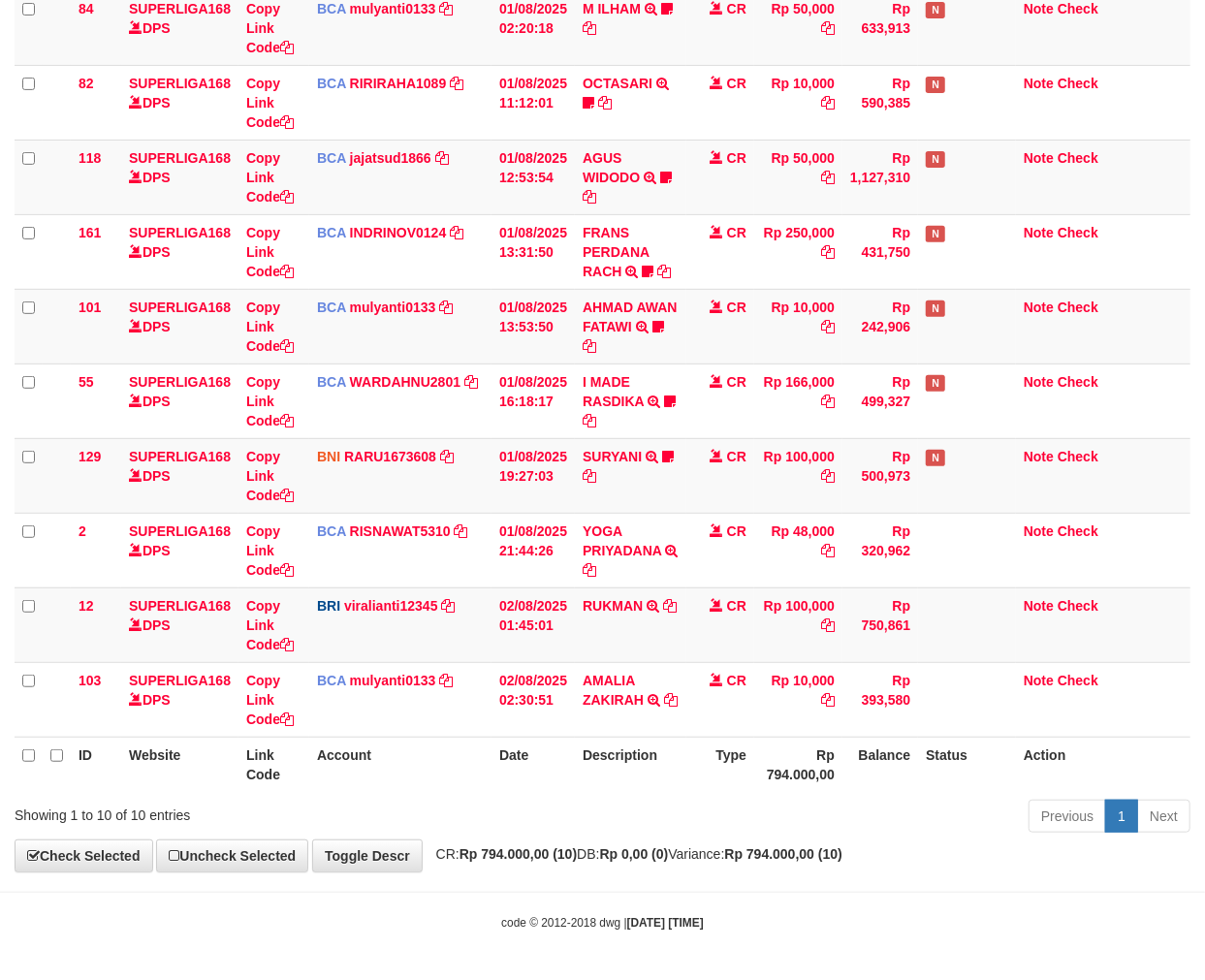 drag, startPoint x: 0, startPoint y: 0, endPoint x: 457, endPoint y: 781, distance: 904.8812 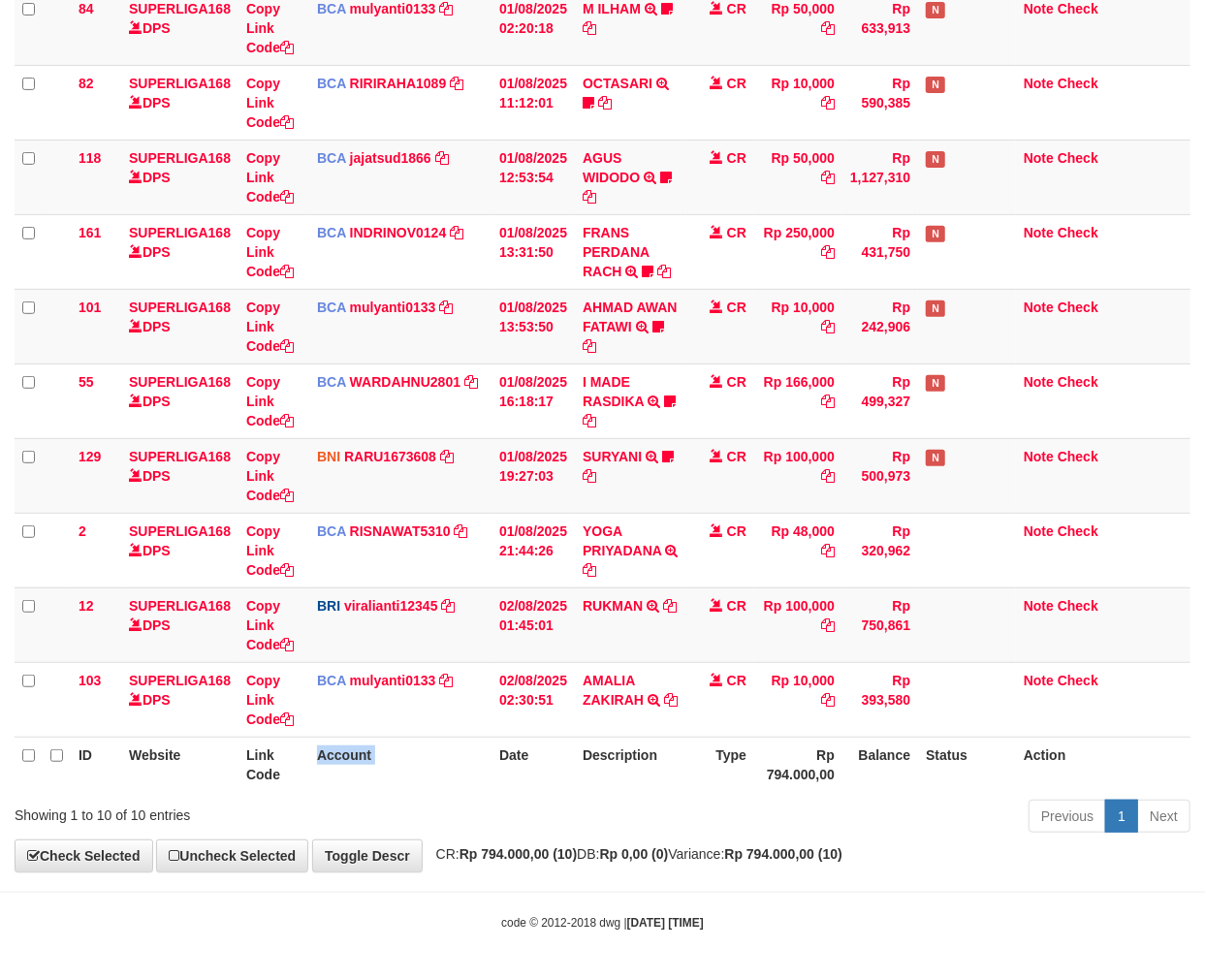 click on "Account" at bounding box center [400, 764] 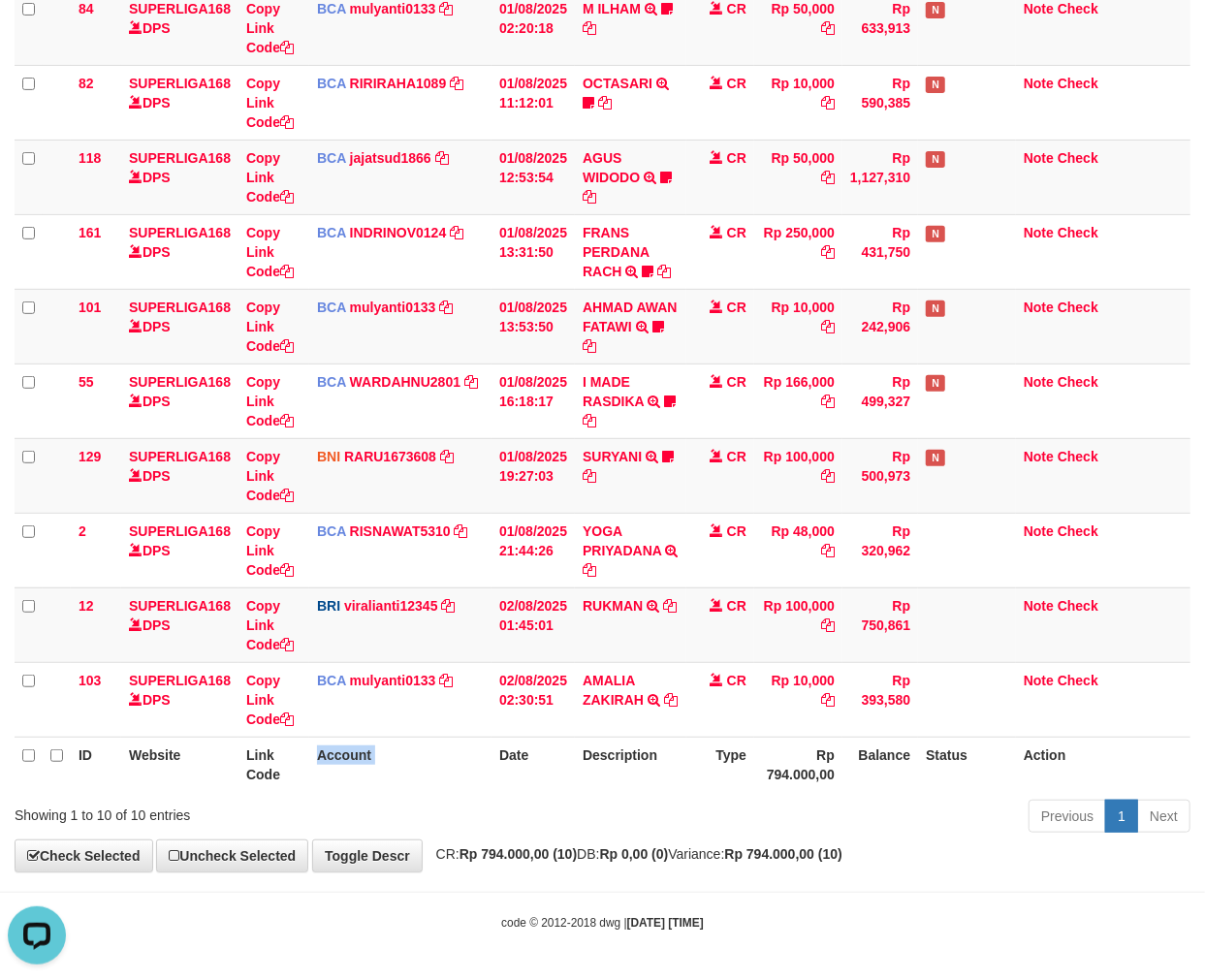scroll, scrollTop: 0, scrollLeft: 0, axis: both 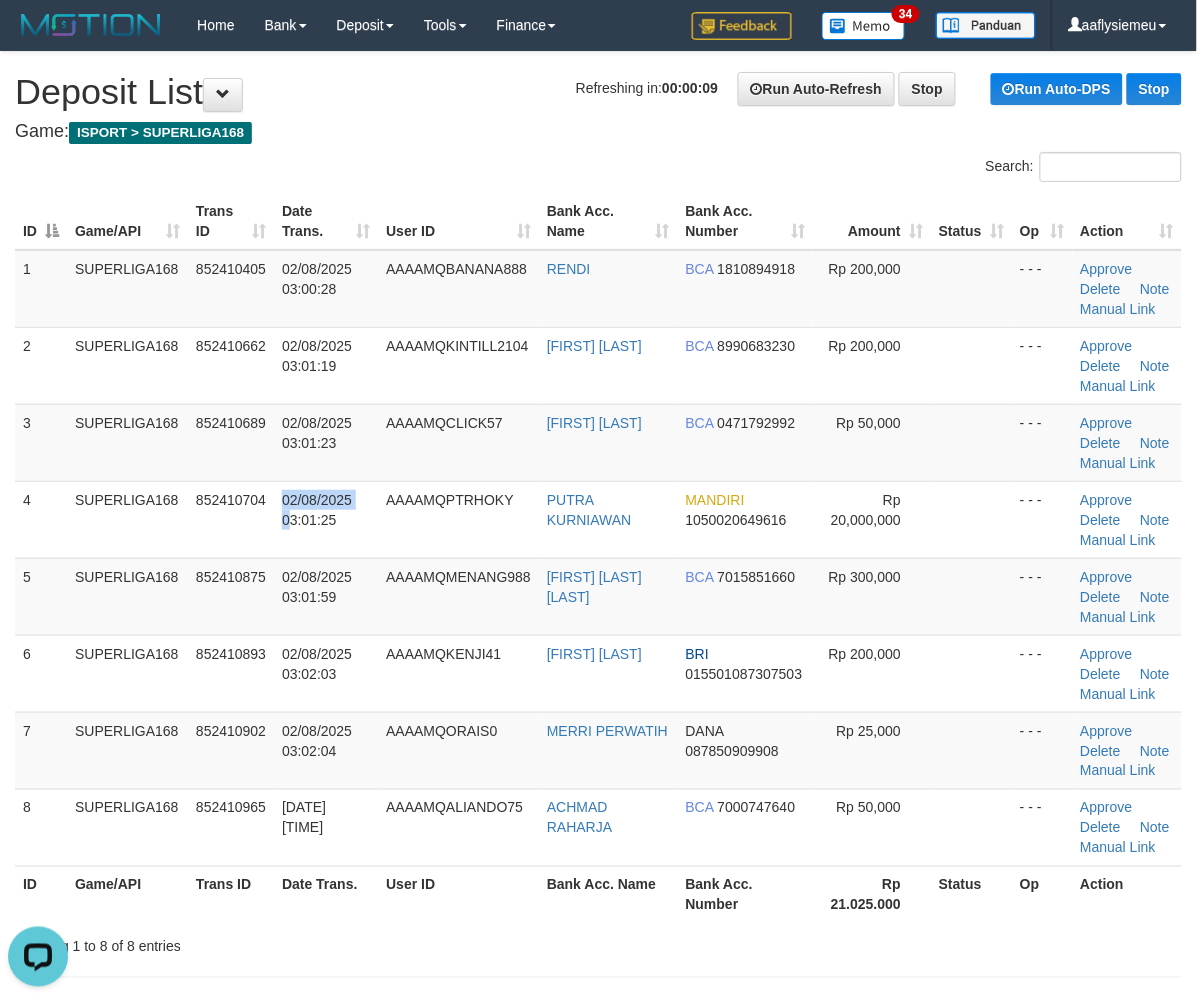 drag, startPoint x: 286, startPoint y: 531, endPoint x: 1, endPoint y: 615, distance: 297.1212 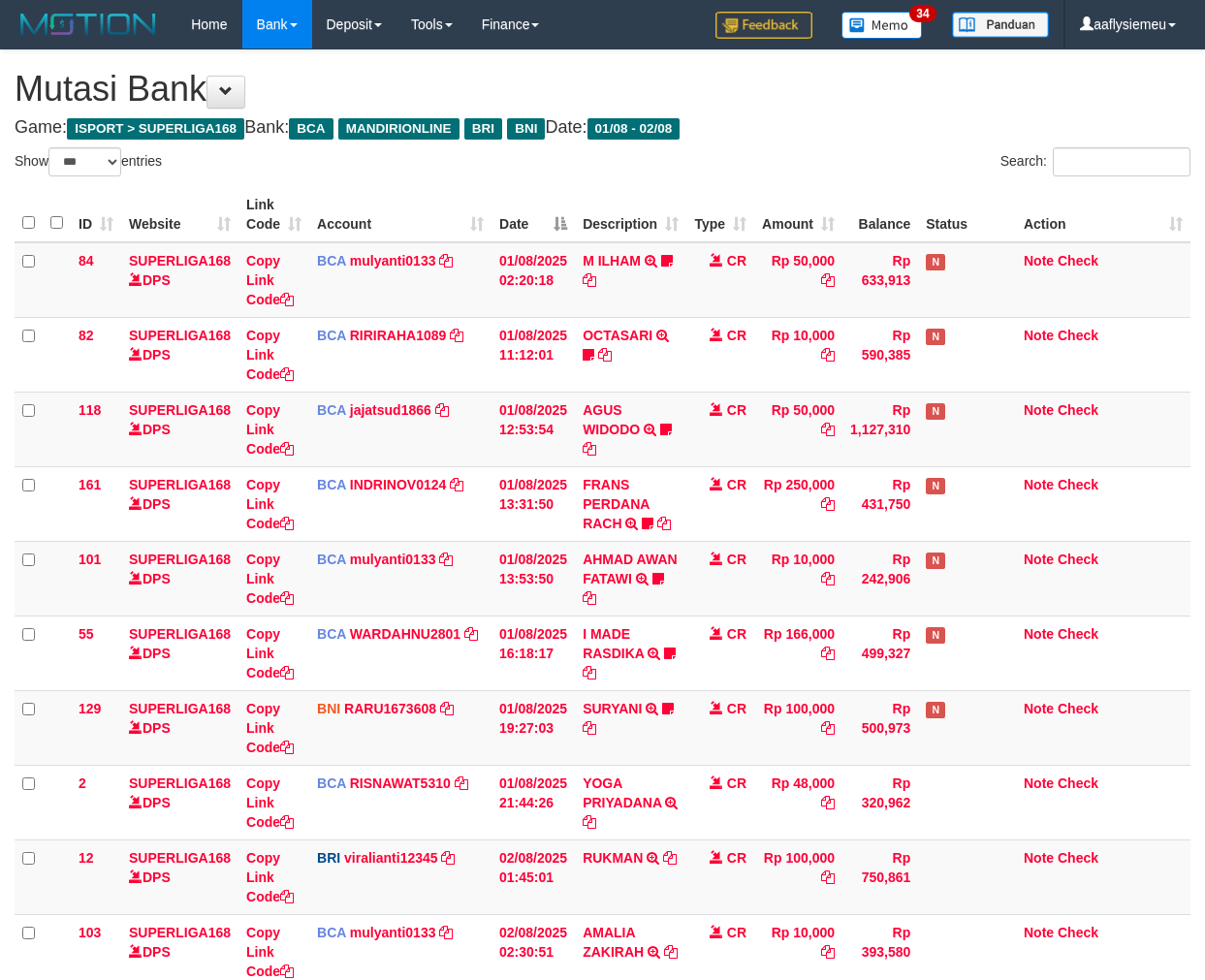 select on "***" 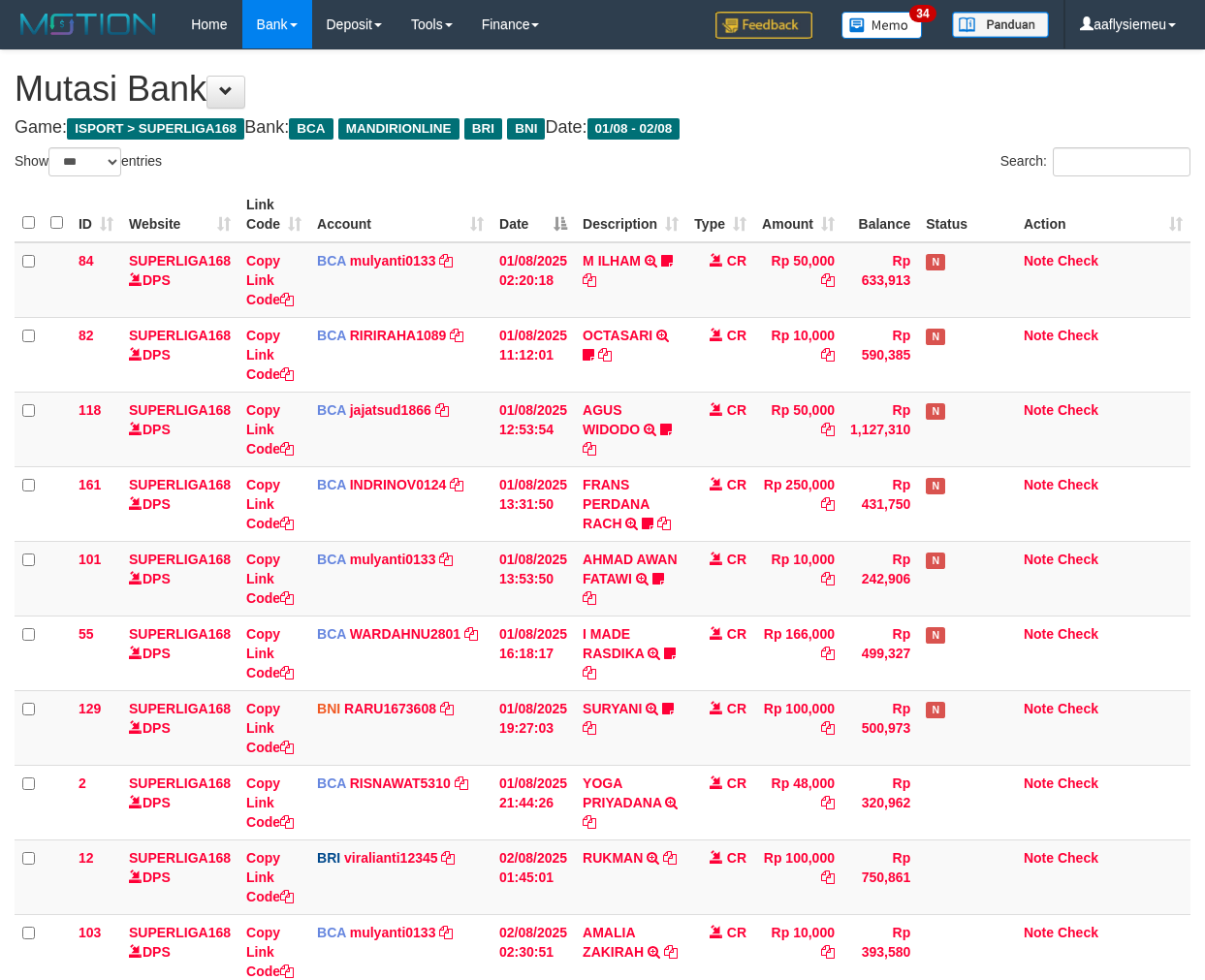 scroll, scrollTop: 253, scrollLeft: 0, axis: vertical 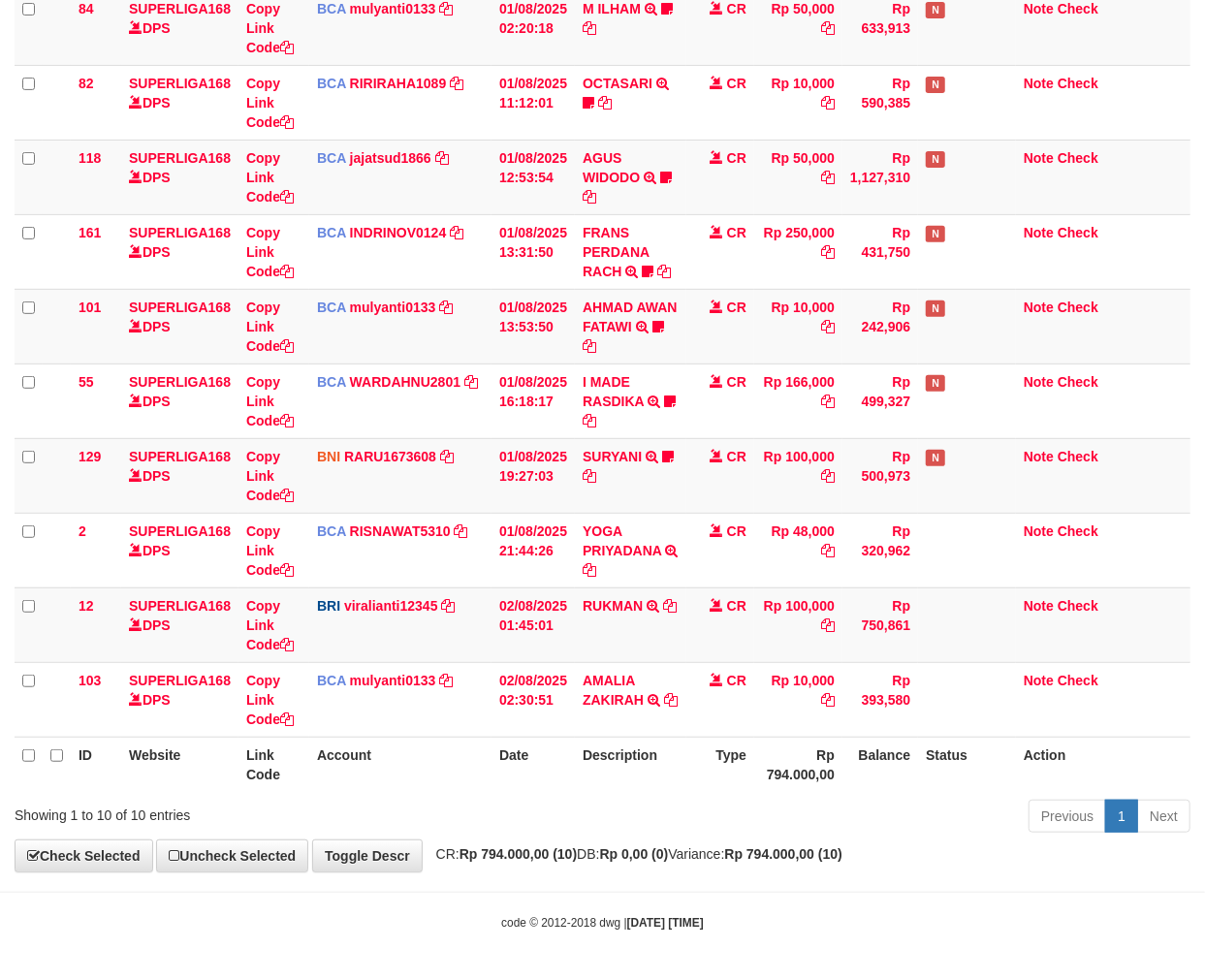 drag, startPoint x: 835, startPoint y: 766, endPoint x: 1205, endPoint y: 654, distance: 386.57988 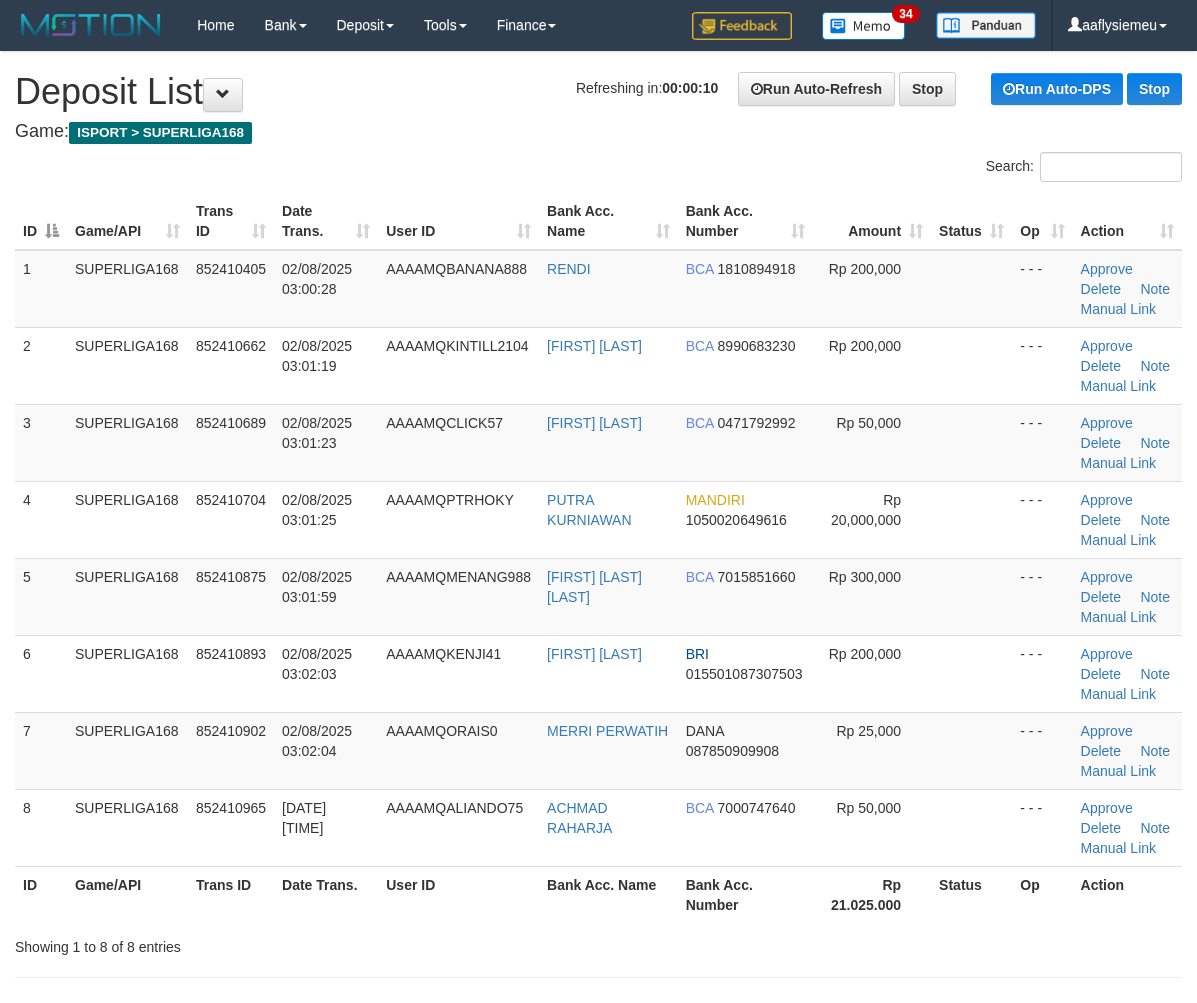 scroll, scrollTop: 0, scrollLeft: 0, axis: both 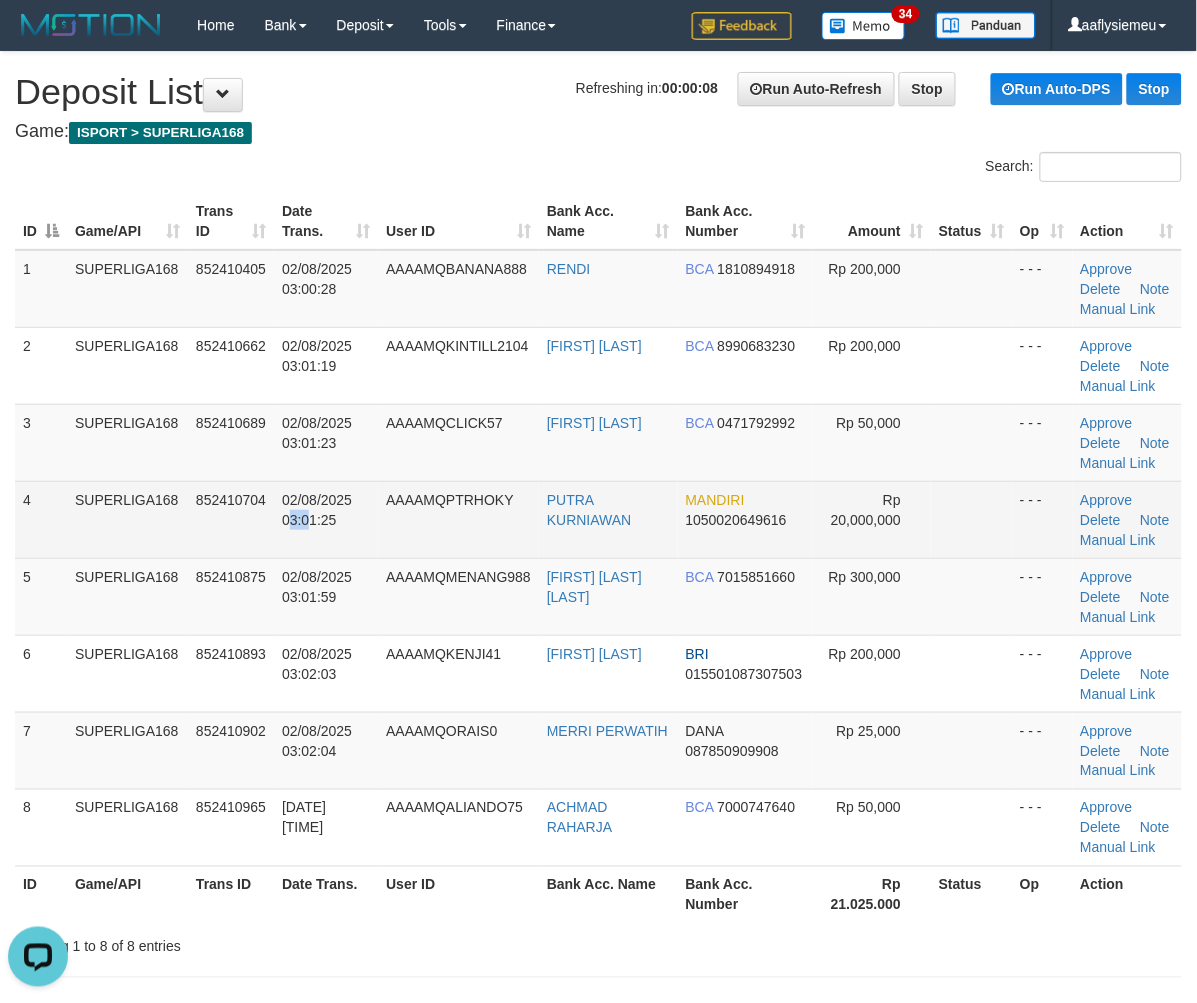 click on "02/08/2025 03:01:25" at bounding box center (317, 510) 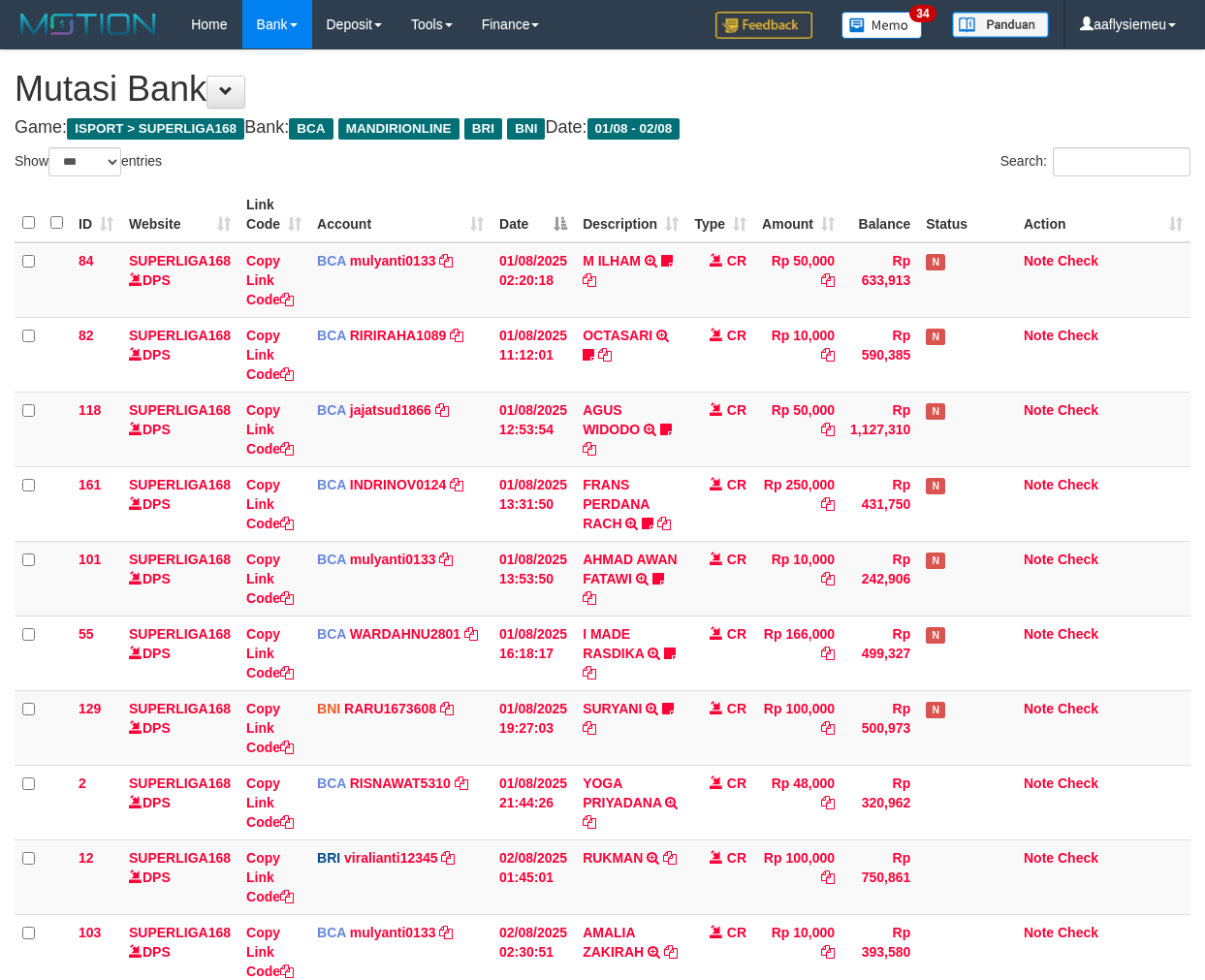 select on "***" 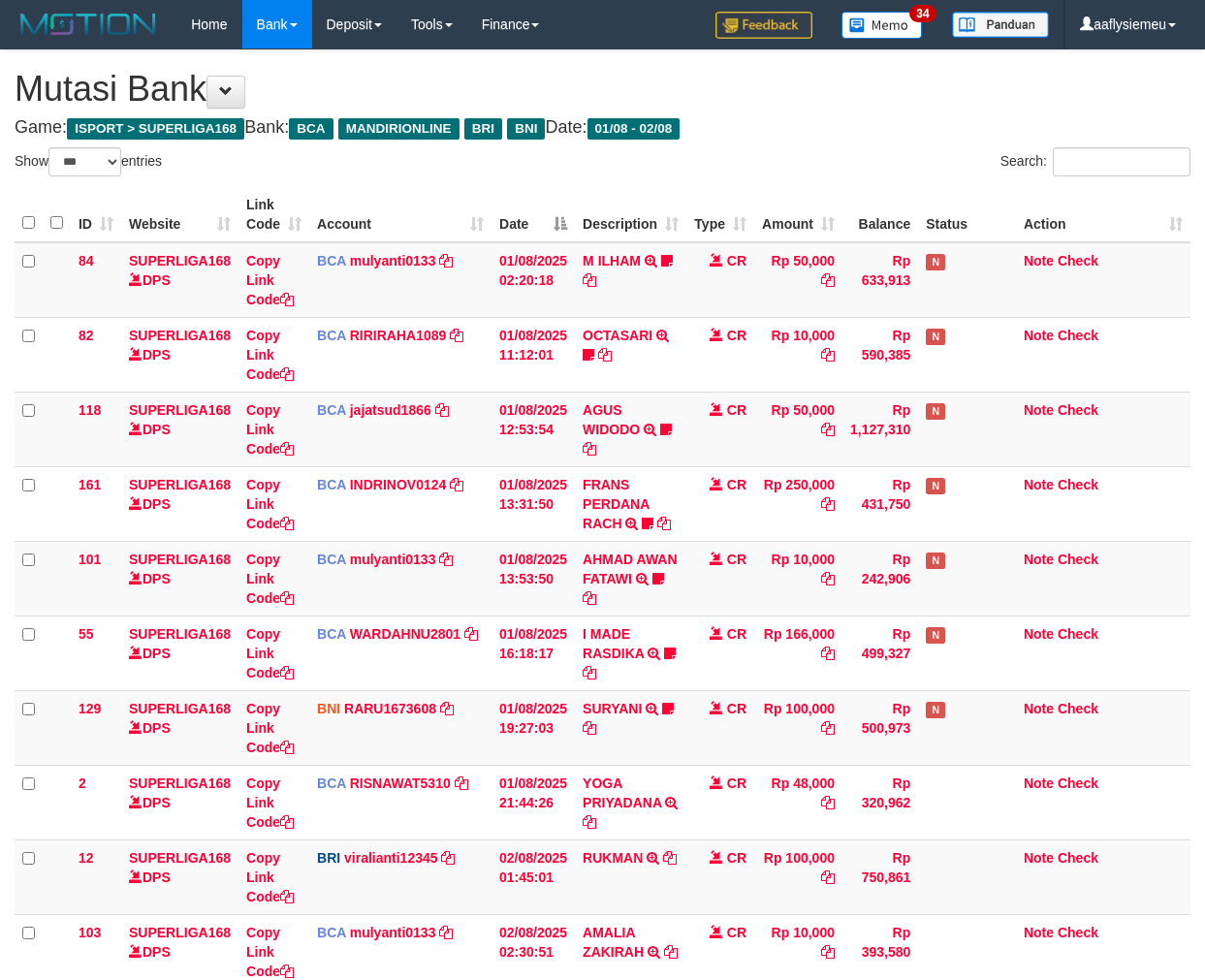 scroll, scrollTop: 253, scrollLeft: 0, axis: vertical 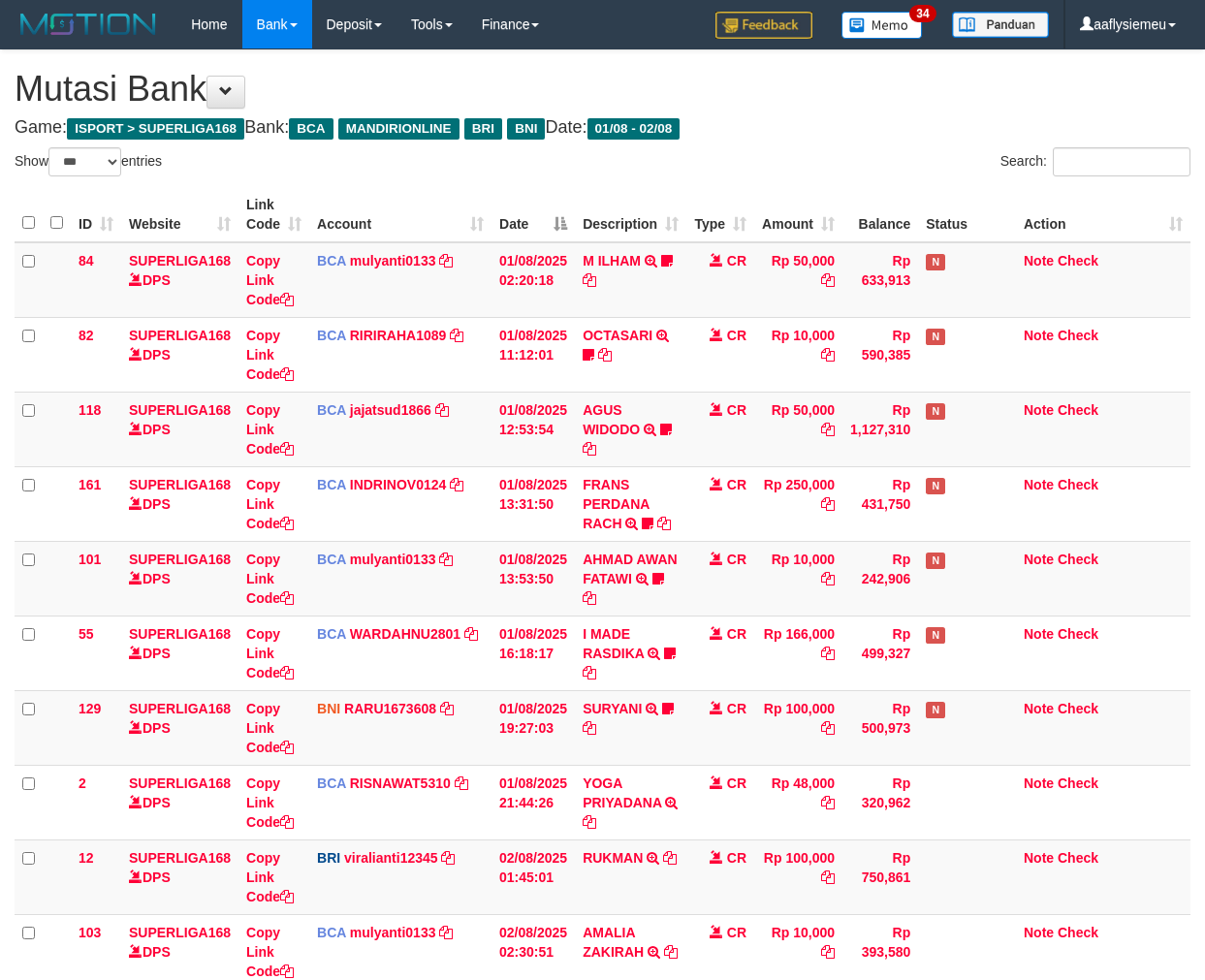 select on "***" 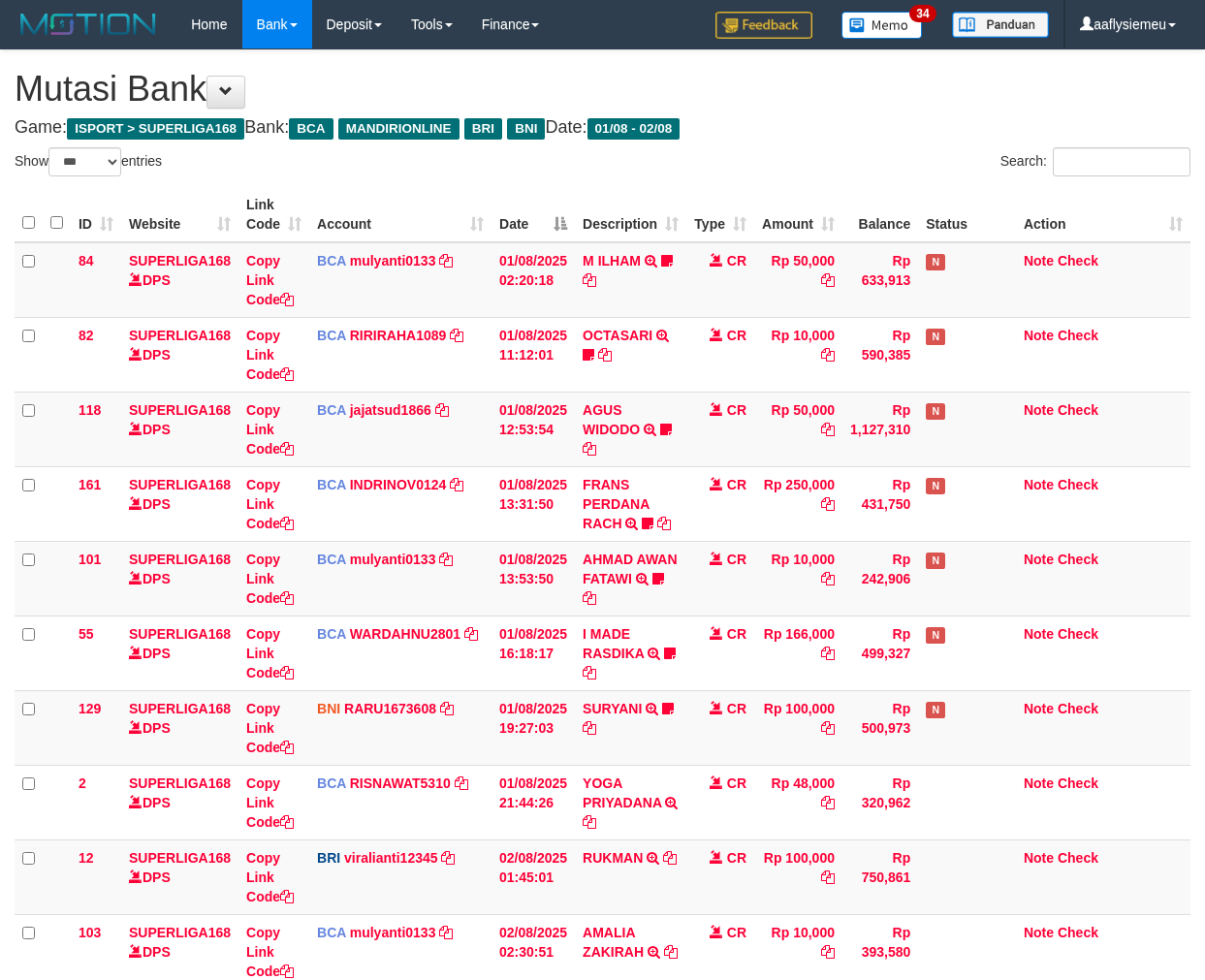 scroll, scrollTop: 253, scrollLeft: 0, axis: vertical 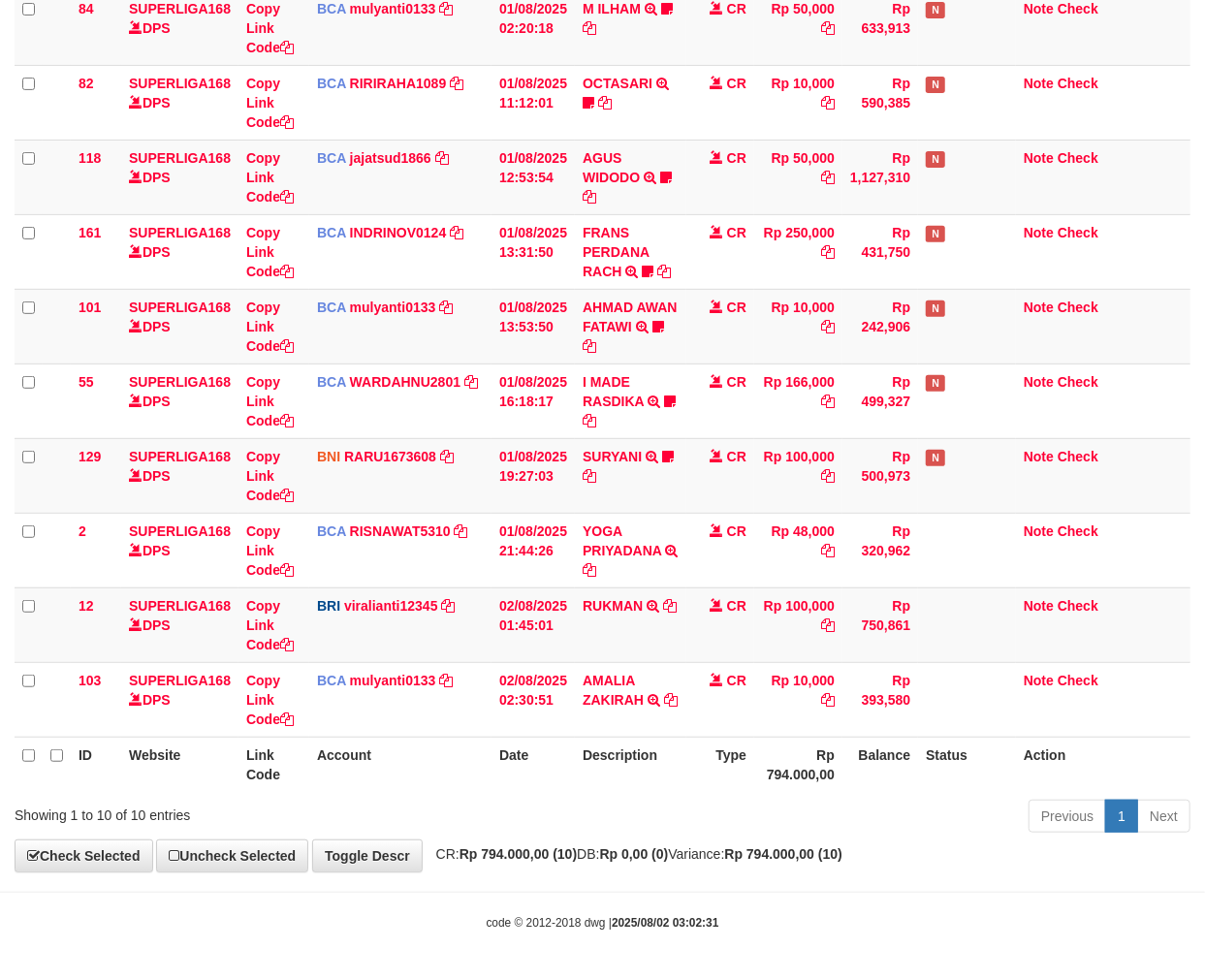click on "Description" at bounding box center (630, 764) 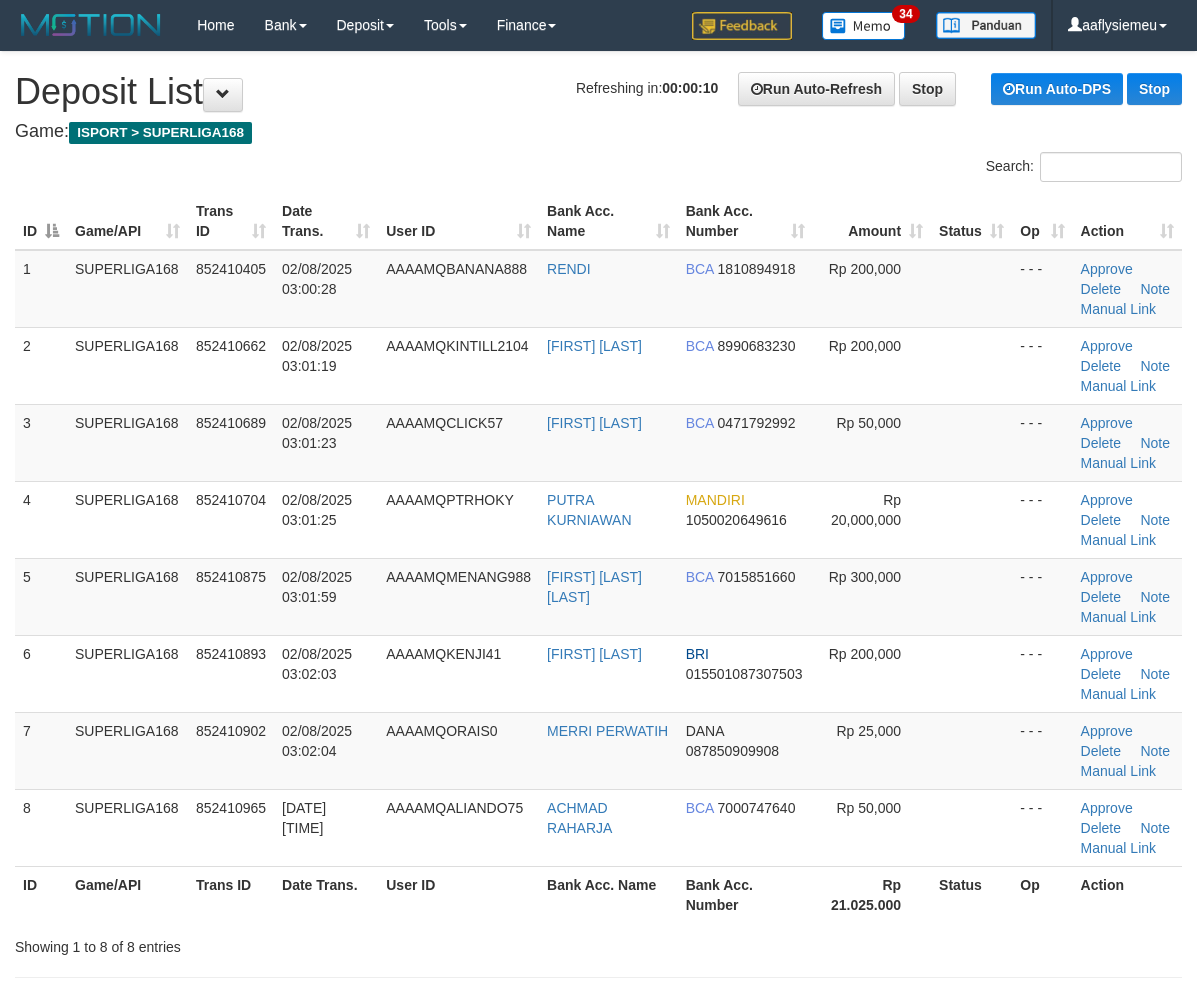 scroll, scrollTop: 0, scrollLeft: 0, axis: both 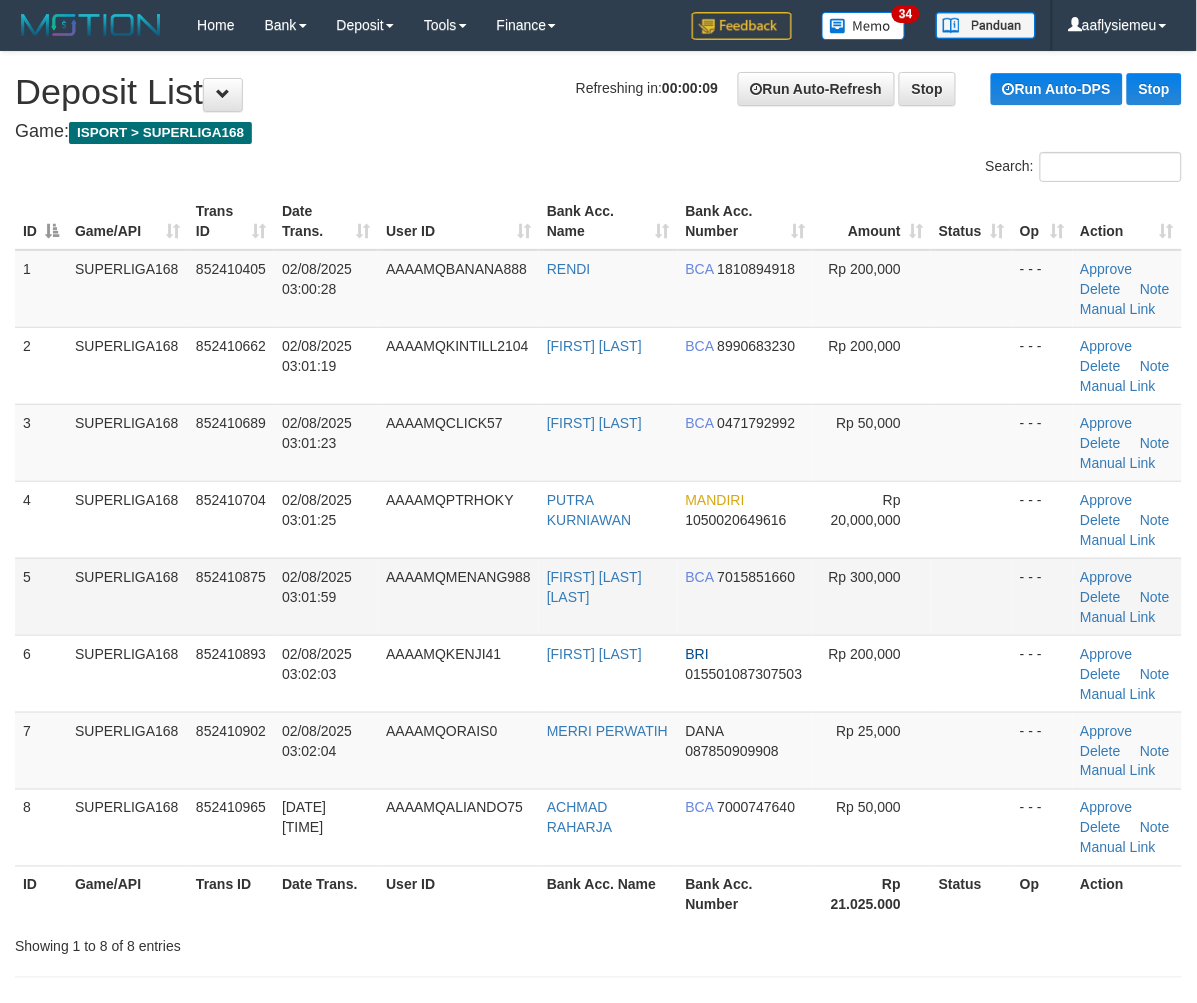 click on "SUPERLIGA168" at bounding box center [127, 596] 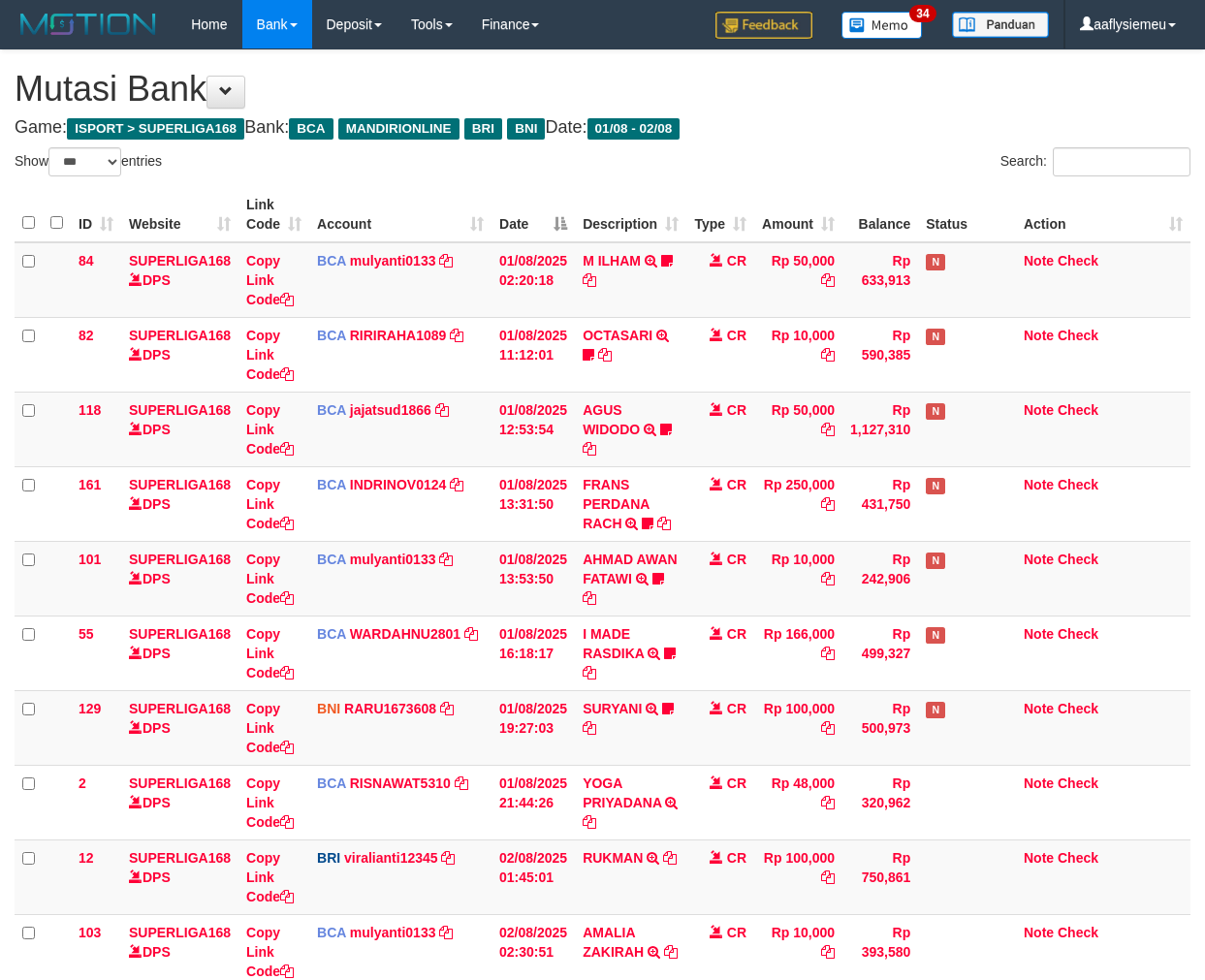 select on "***" 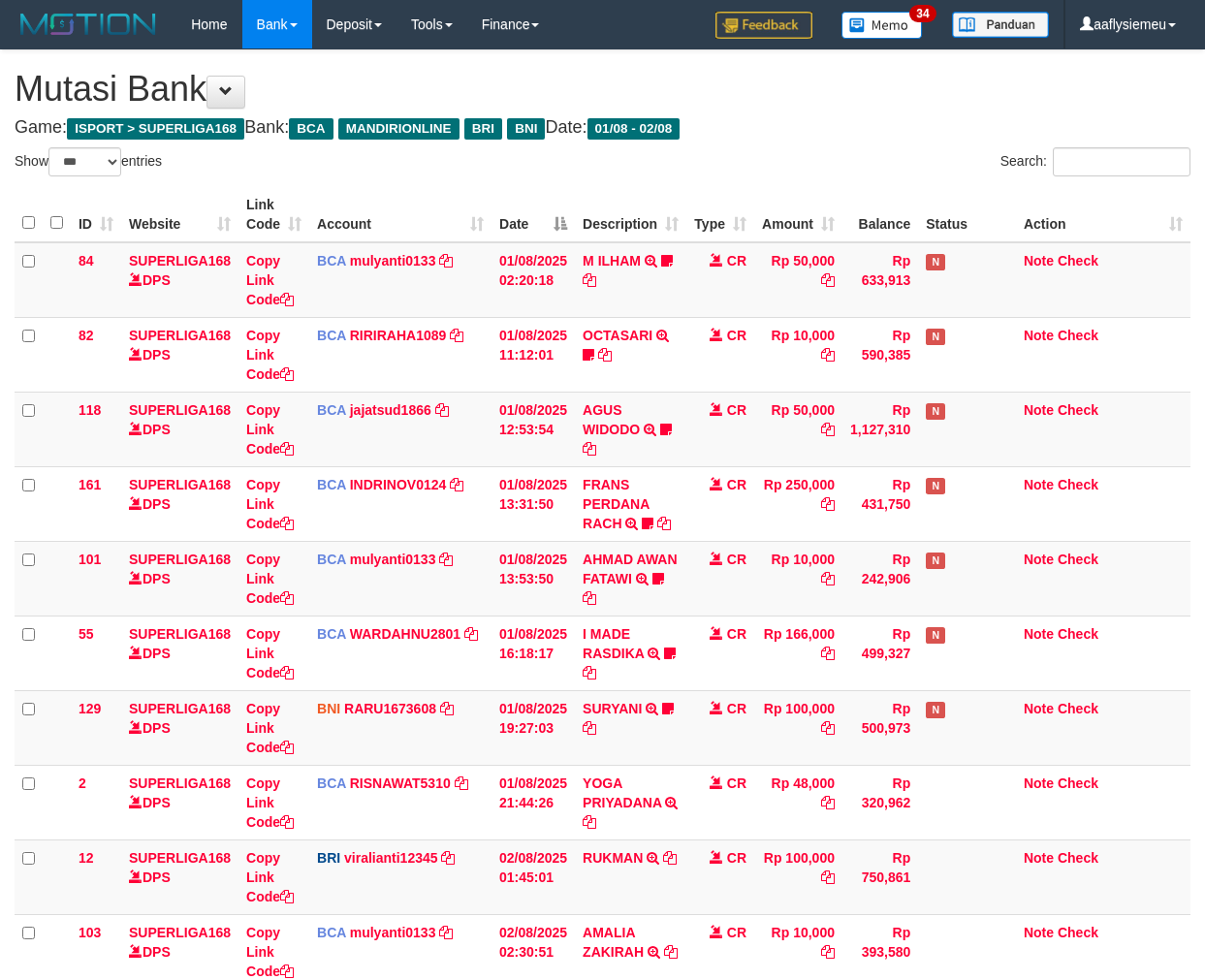 scroll, scrollTop: 253, scrollLeft: 0, axis: vertical 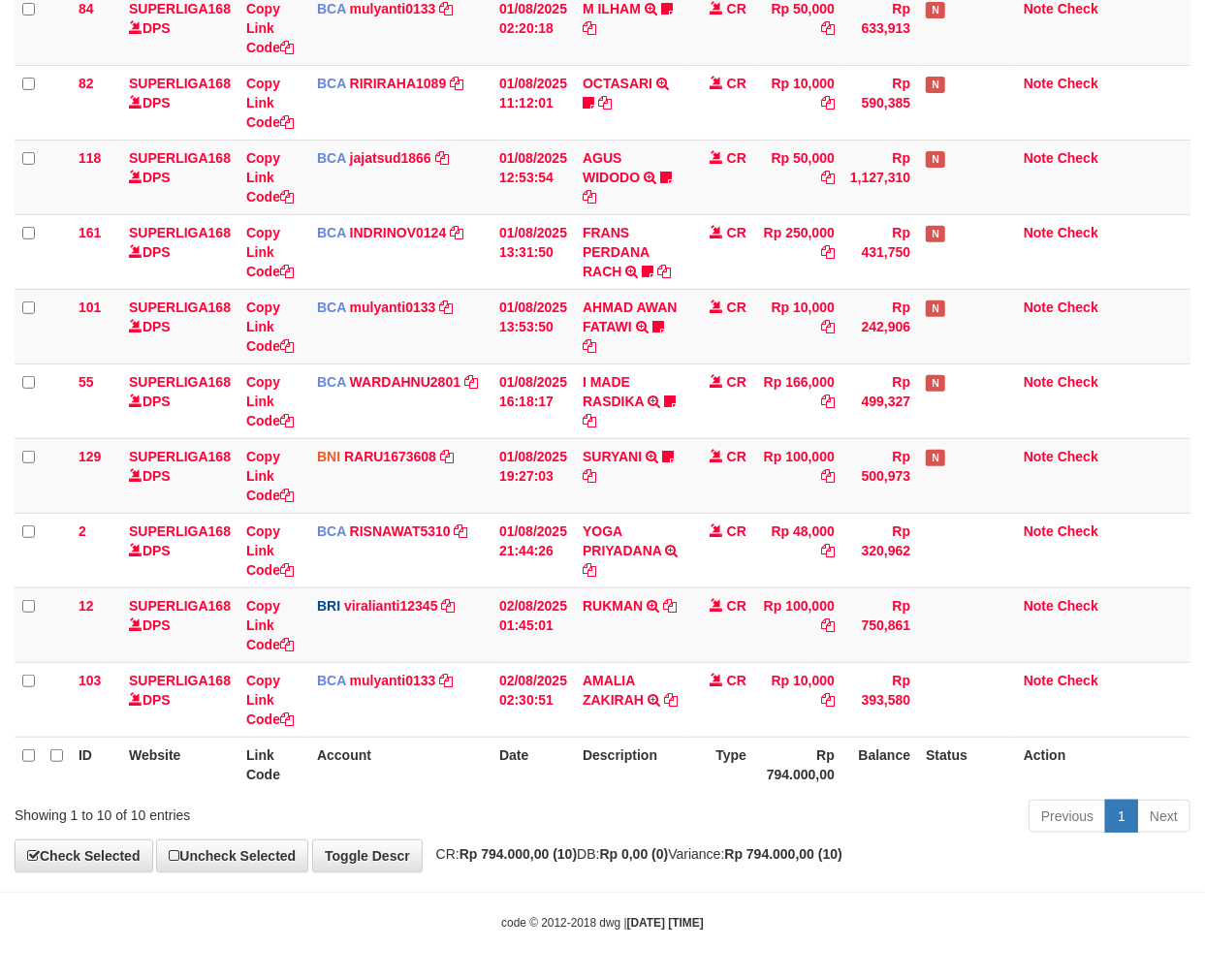 drag, startPoint x: 504, startPoint y: 788, endPoint x: 1216, endPoint y: 684, distance: 719.55542 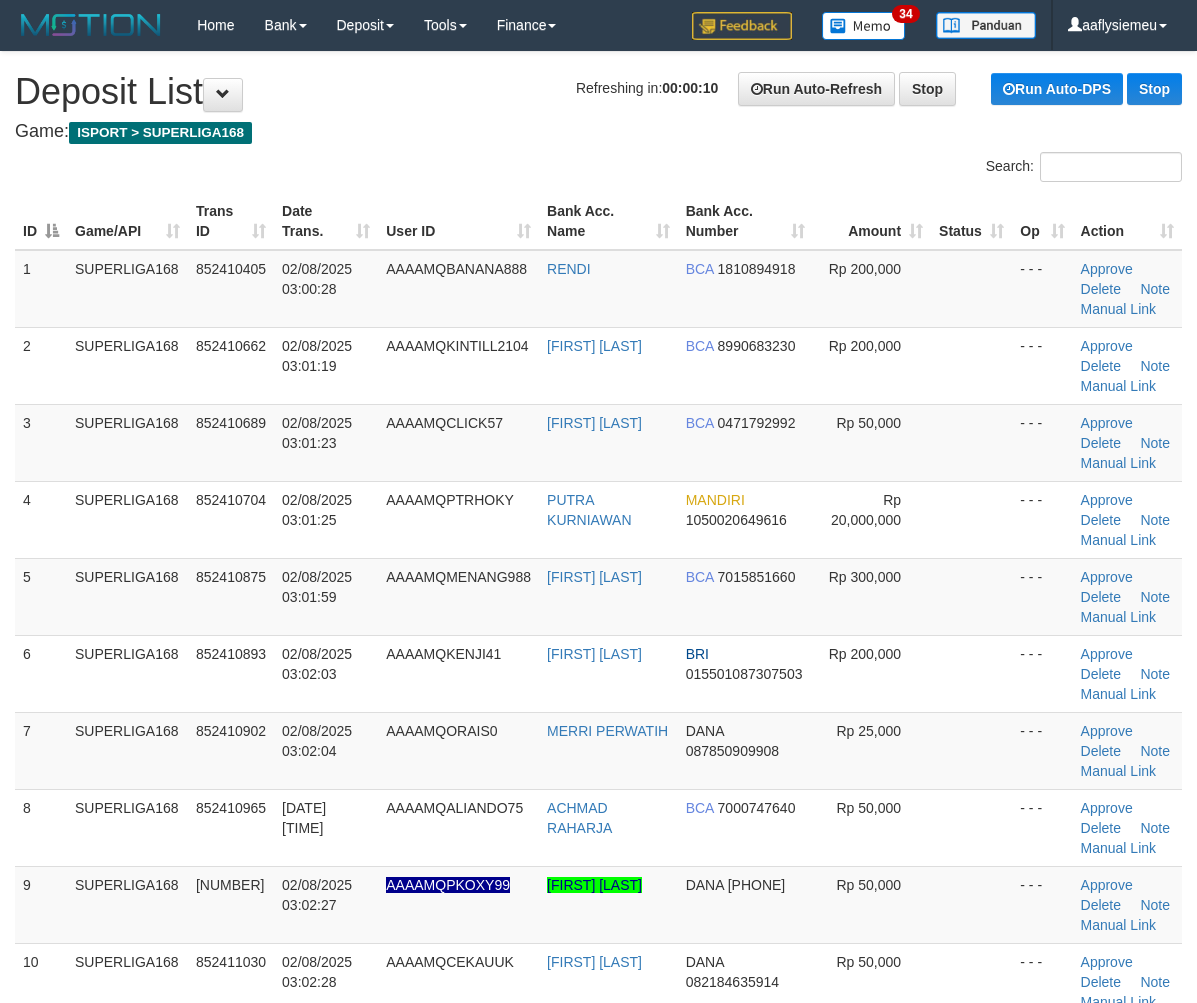 scroll, scrollTop: 0, scrollLeft: 0, axis: both 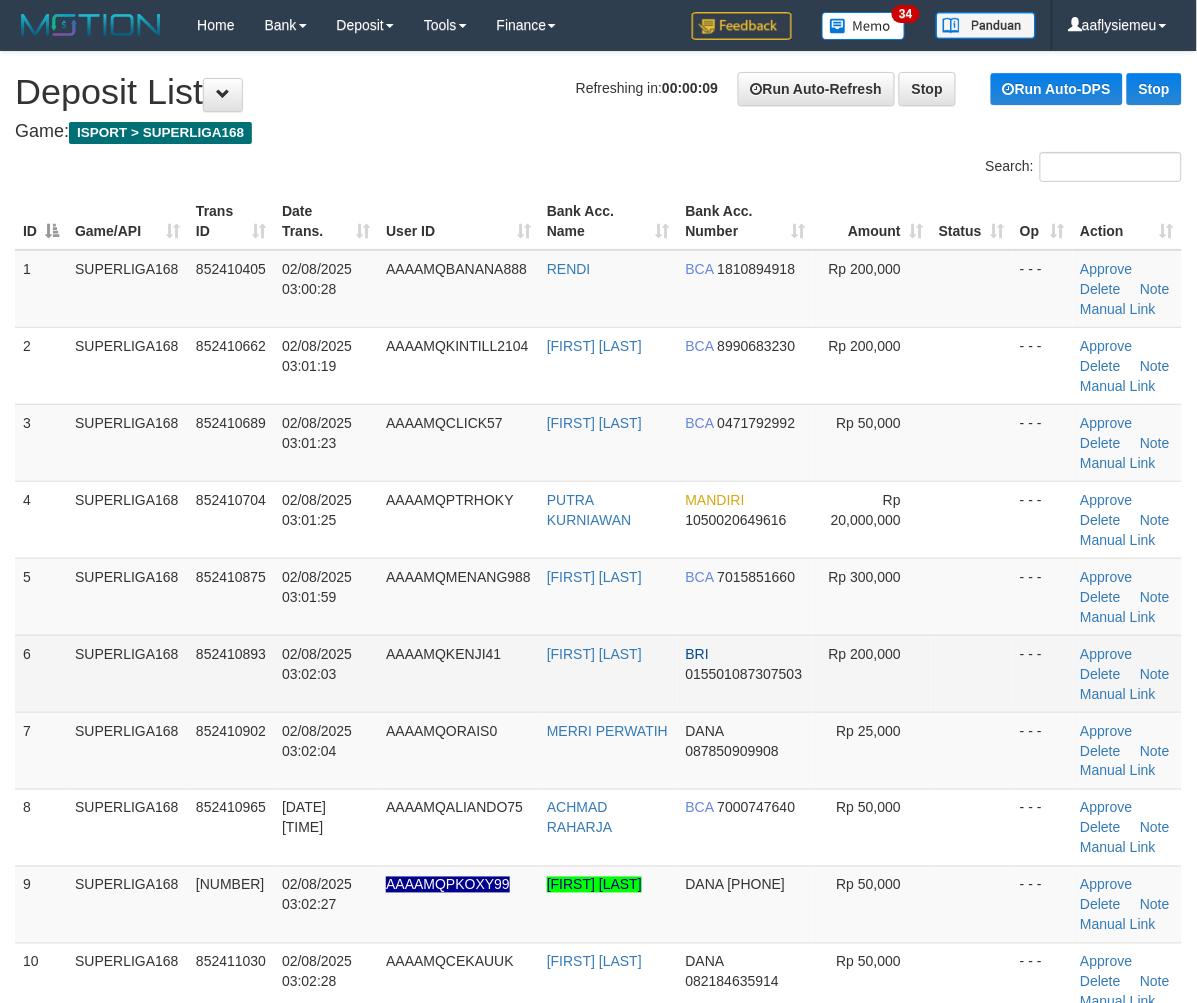 drag, startPoint x: 364, startPoint y: 537, endPoint x: 42, endPoint y: 676, distance: 350.72067 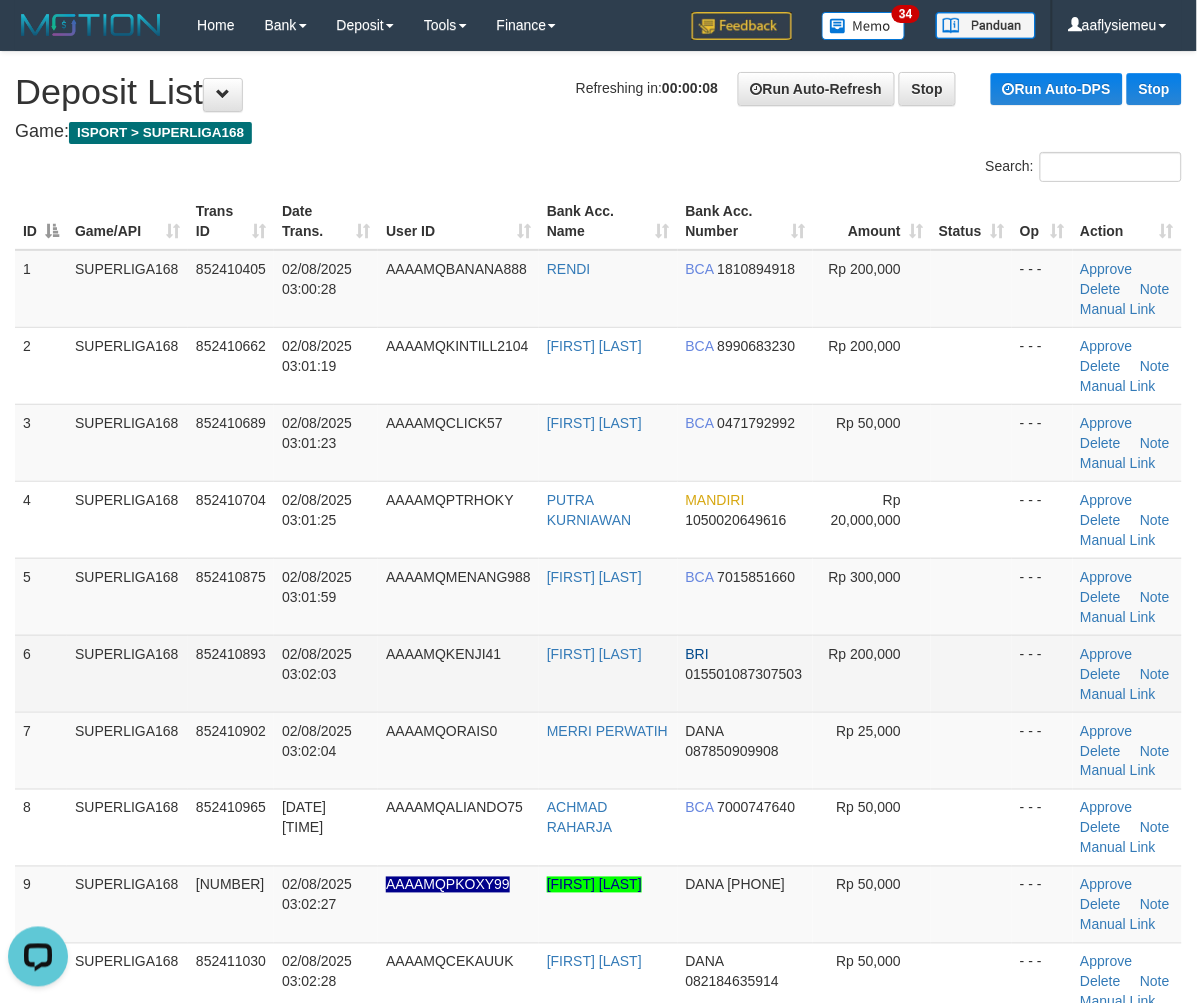 scroll, scrollTop: 0, scrollLeft: 0, axis: both 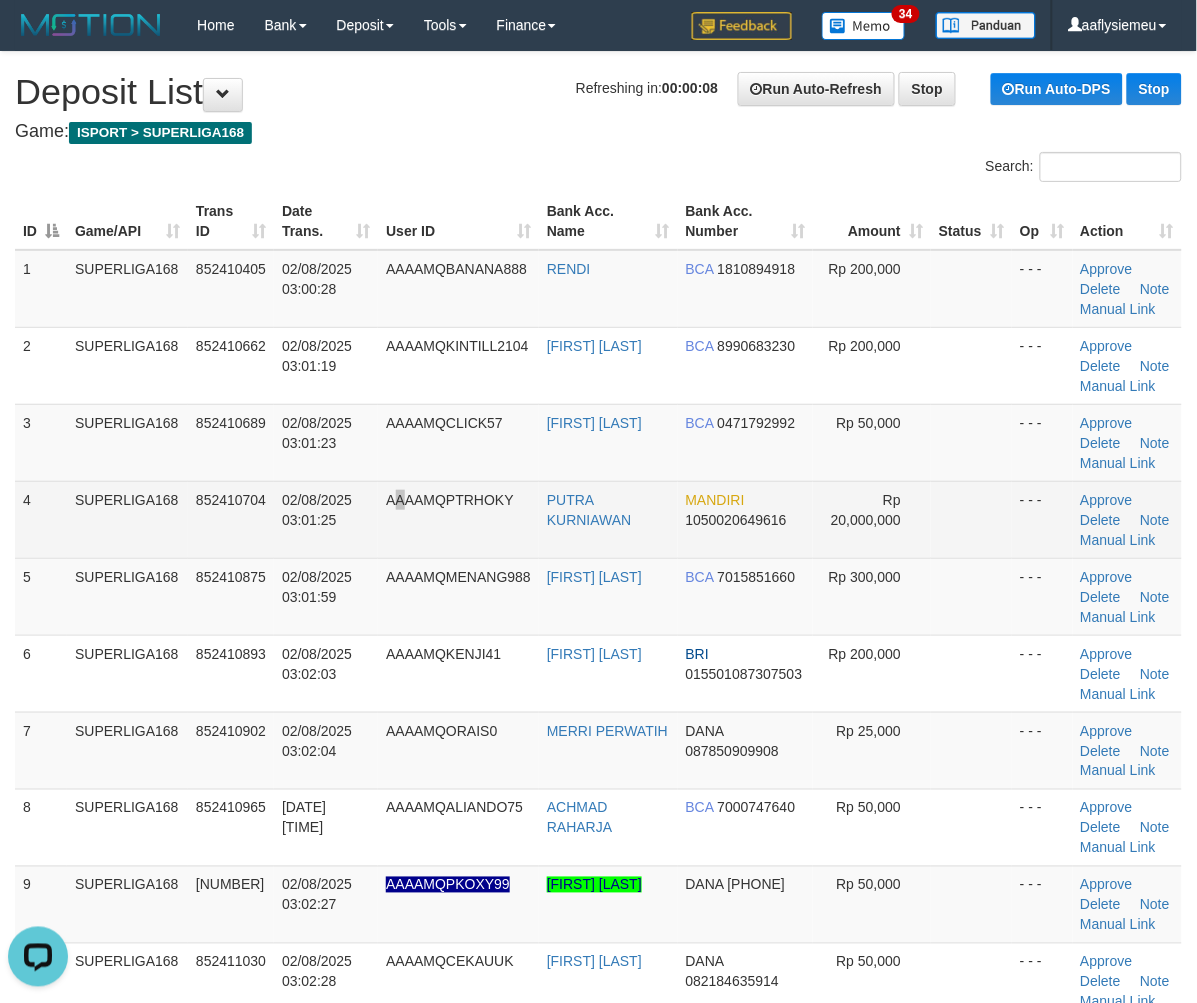 click on "AAAAMQPTRHOKY" at bounding box center [458, 519] 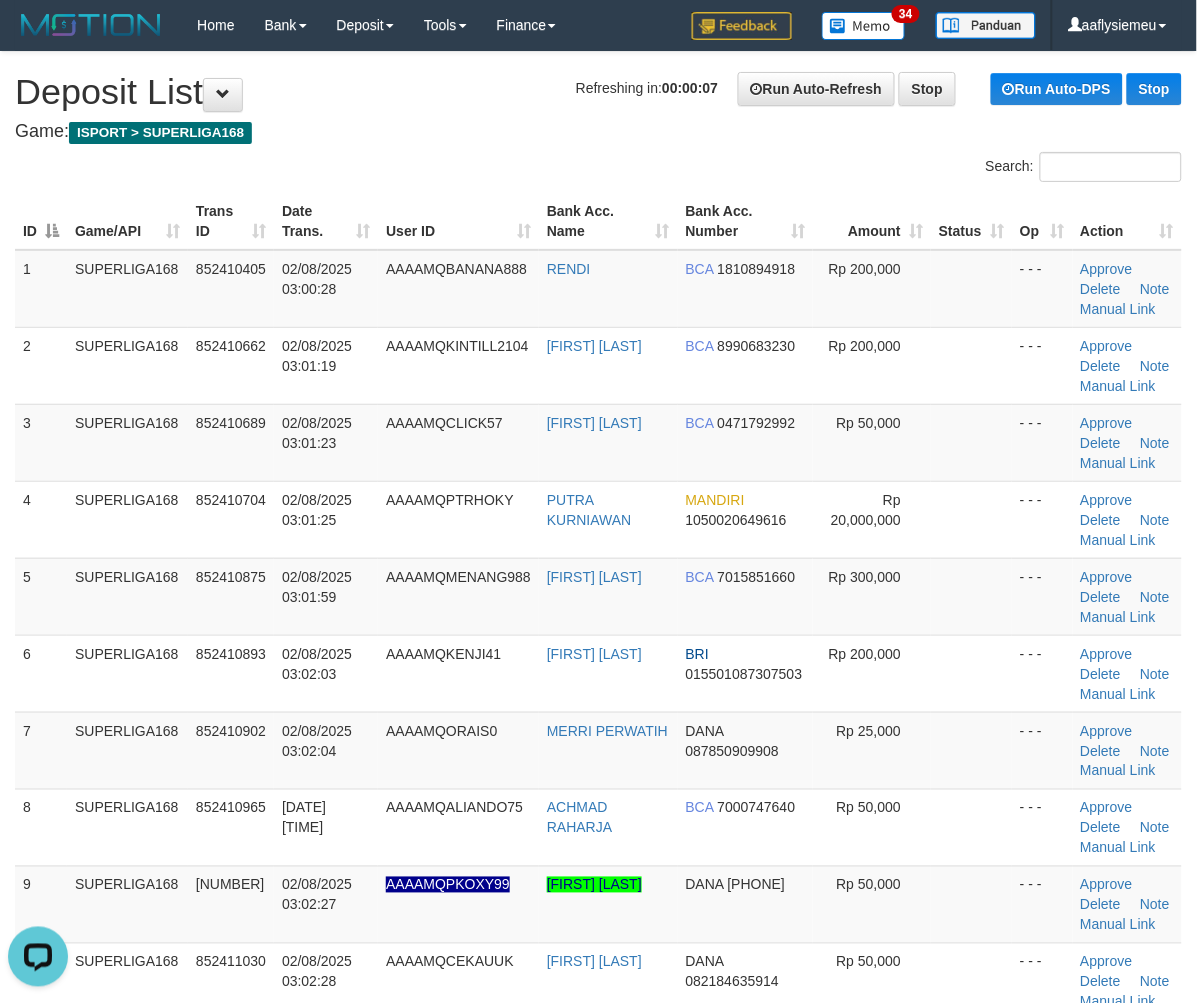 drag, startPoint x: 276, startPoint y: 601, endPoint x: 11, endPoint y: 671, distance: 274.08942 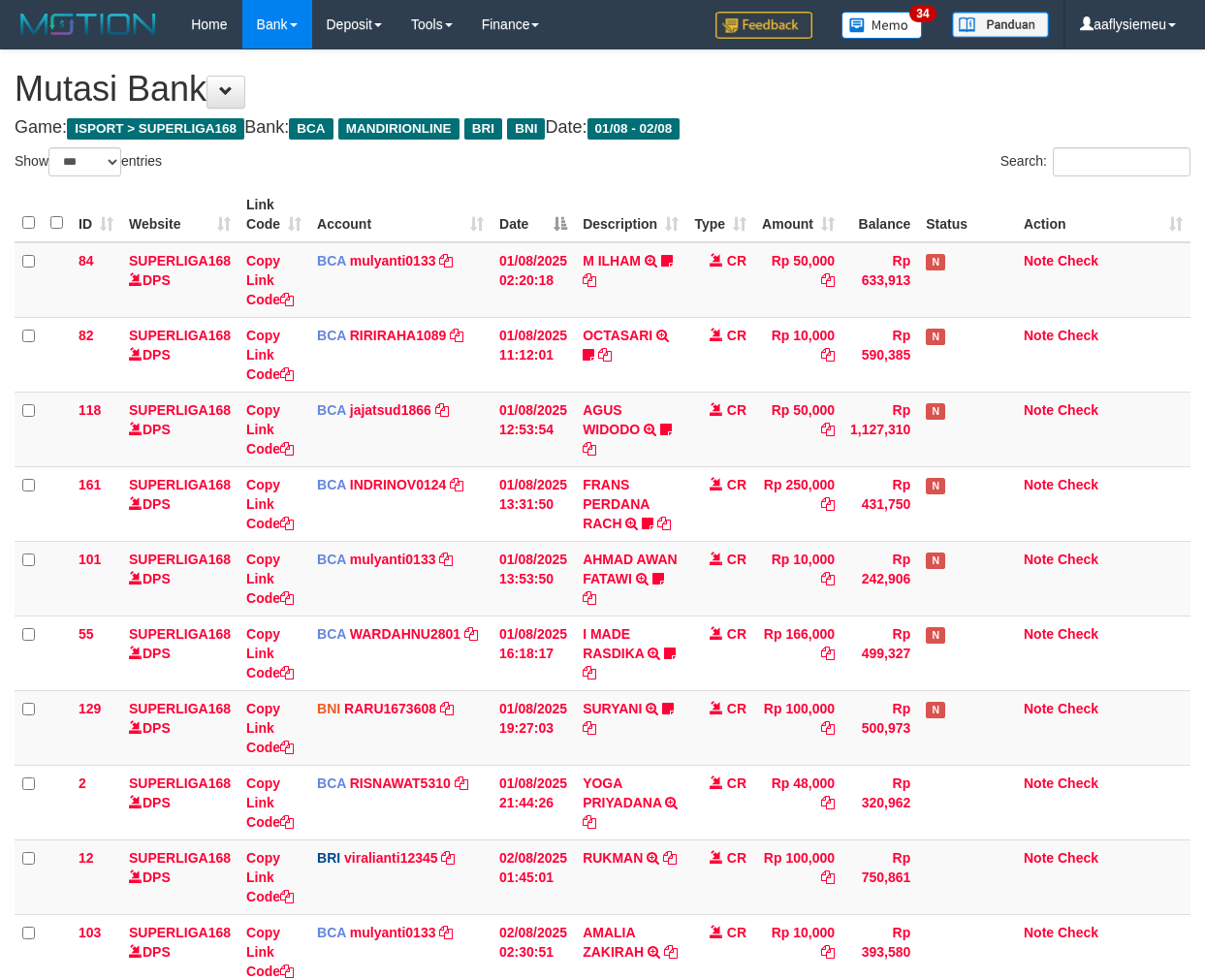 select on "***" 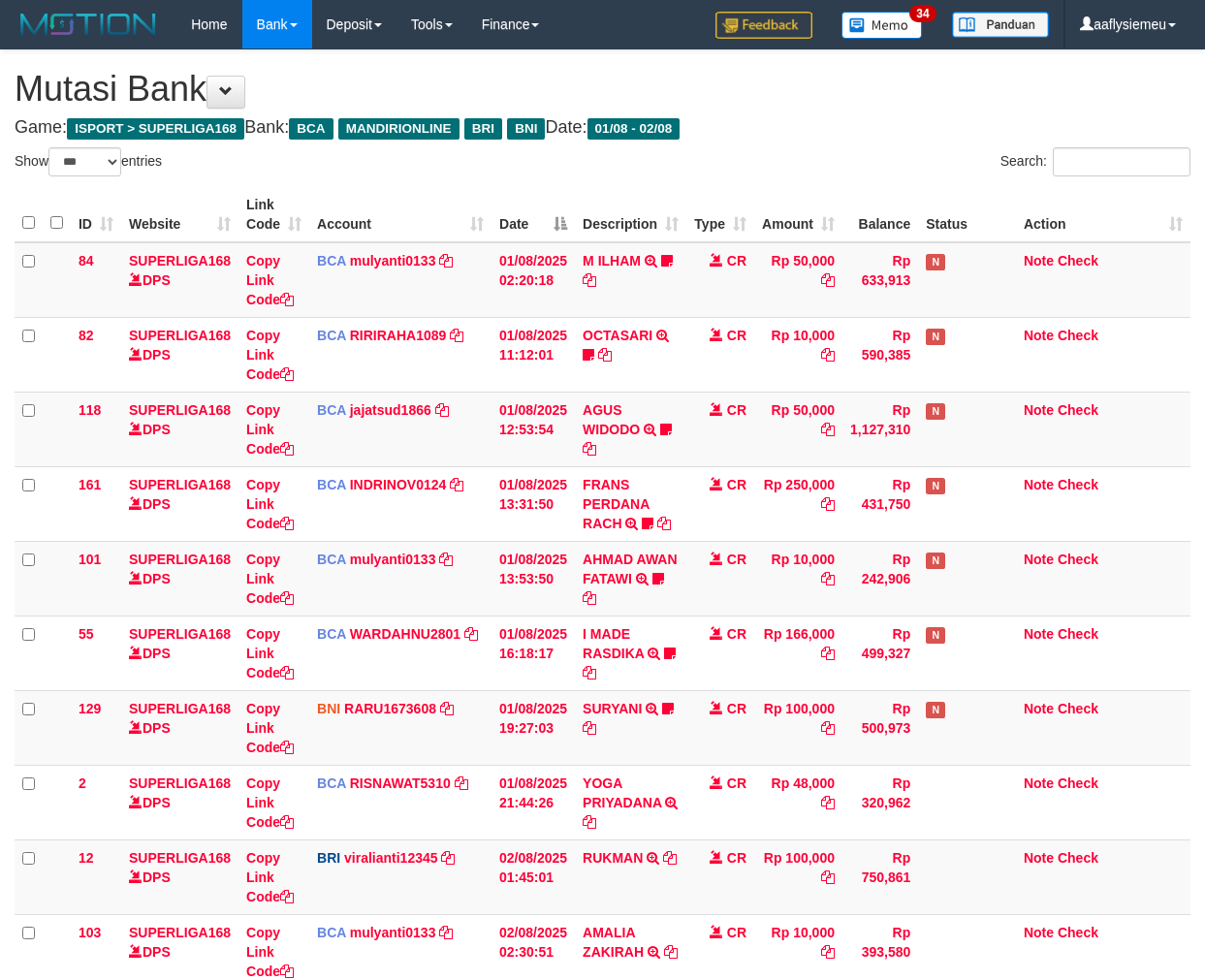 scroll, scrollTop: 283, scrollLeft: 0, axis: vertical 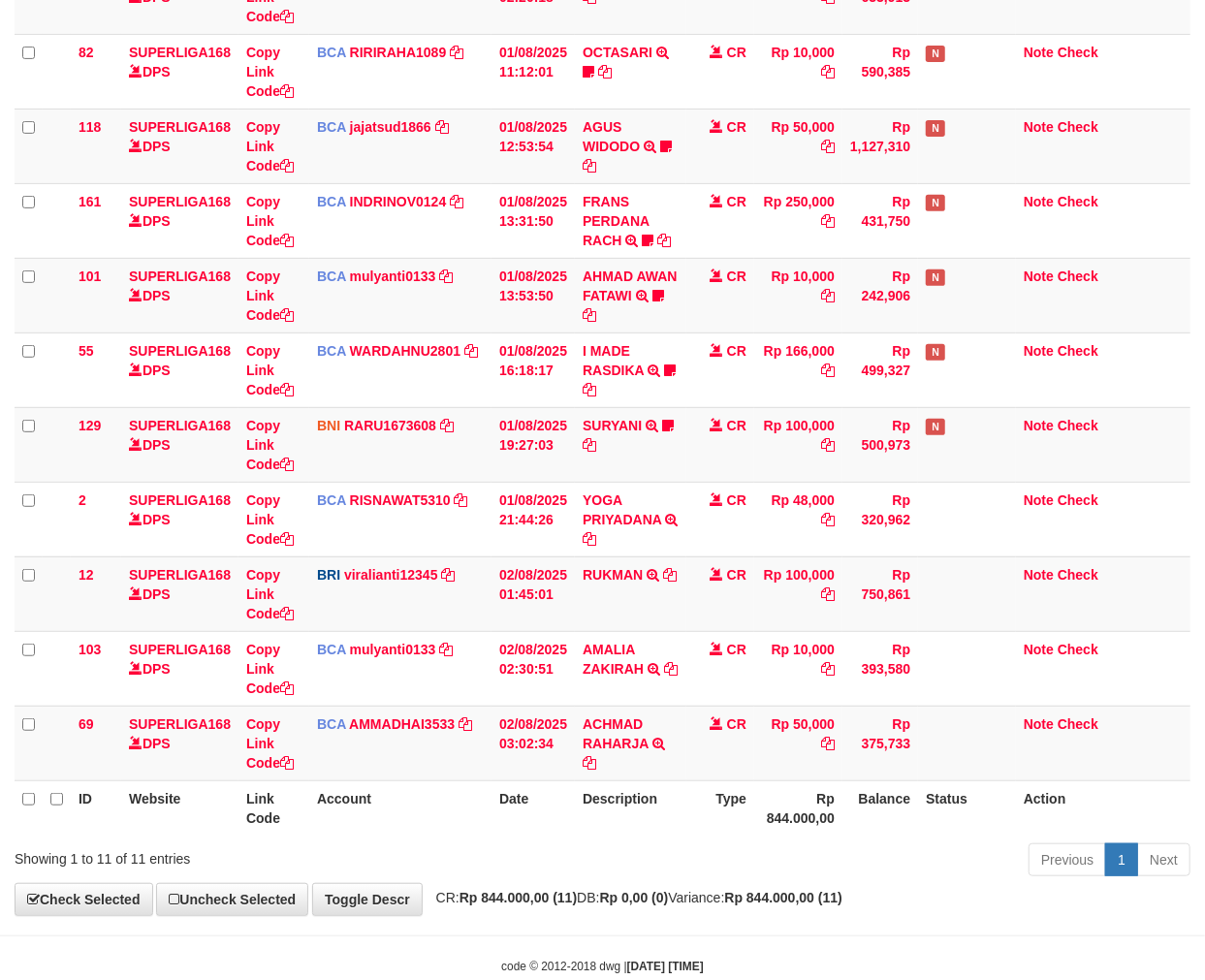 click on "Description" at bounding box center (630, 807) 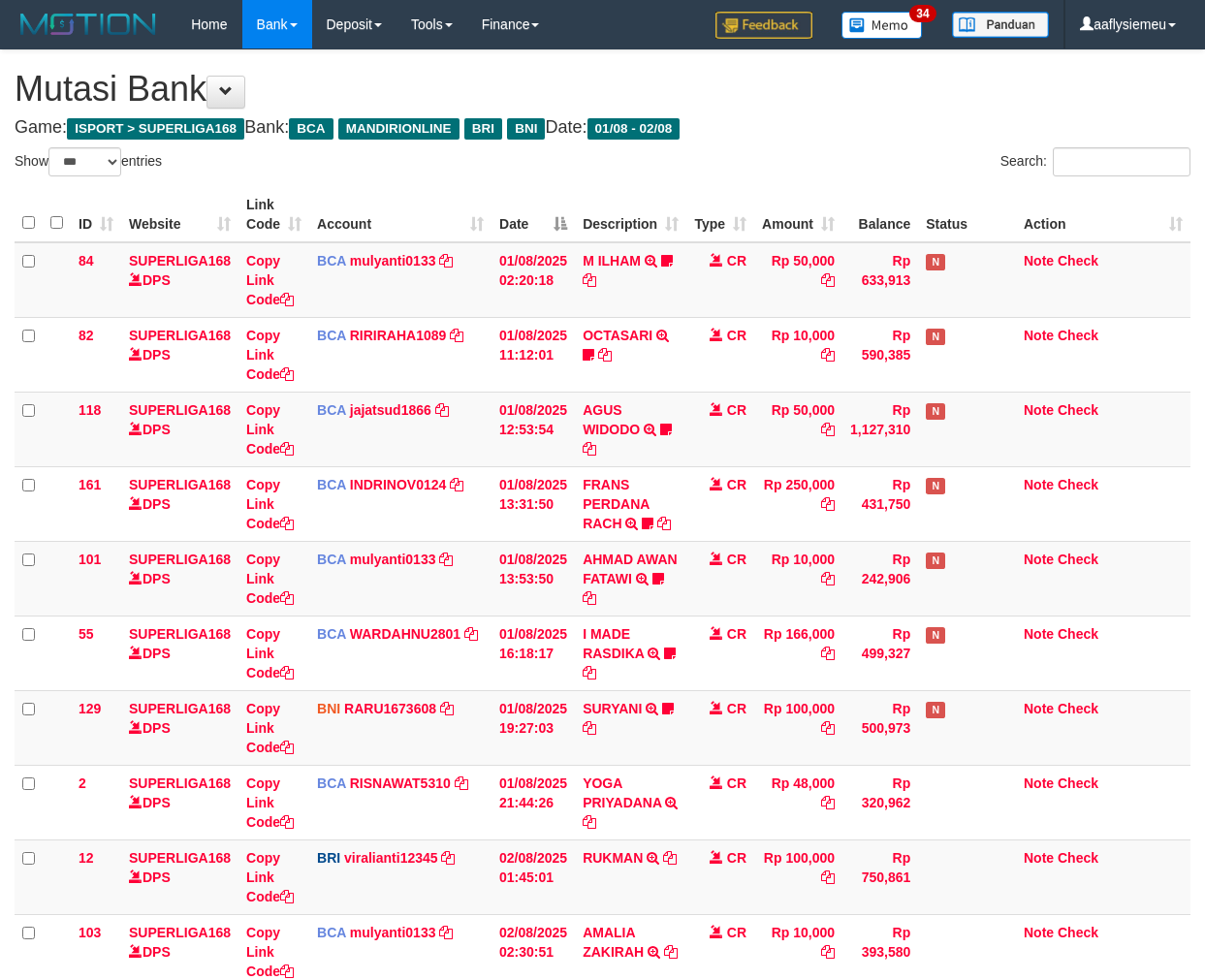 select on "***" 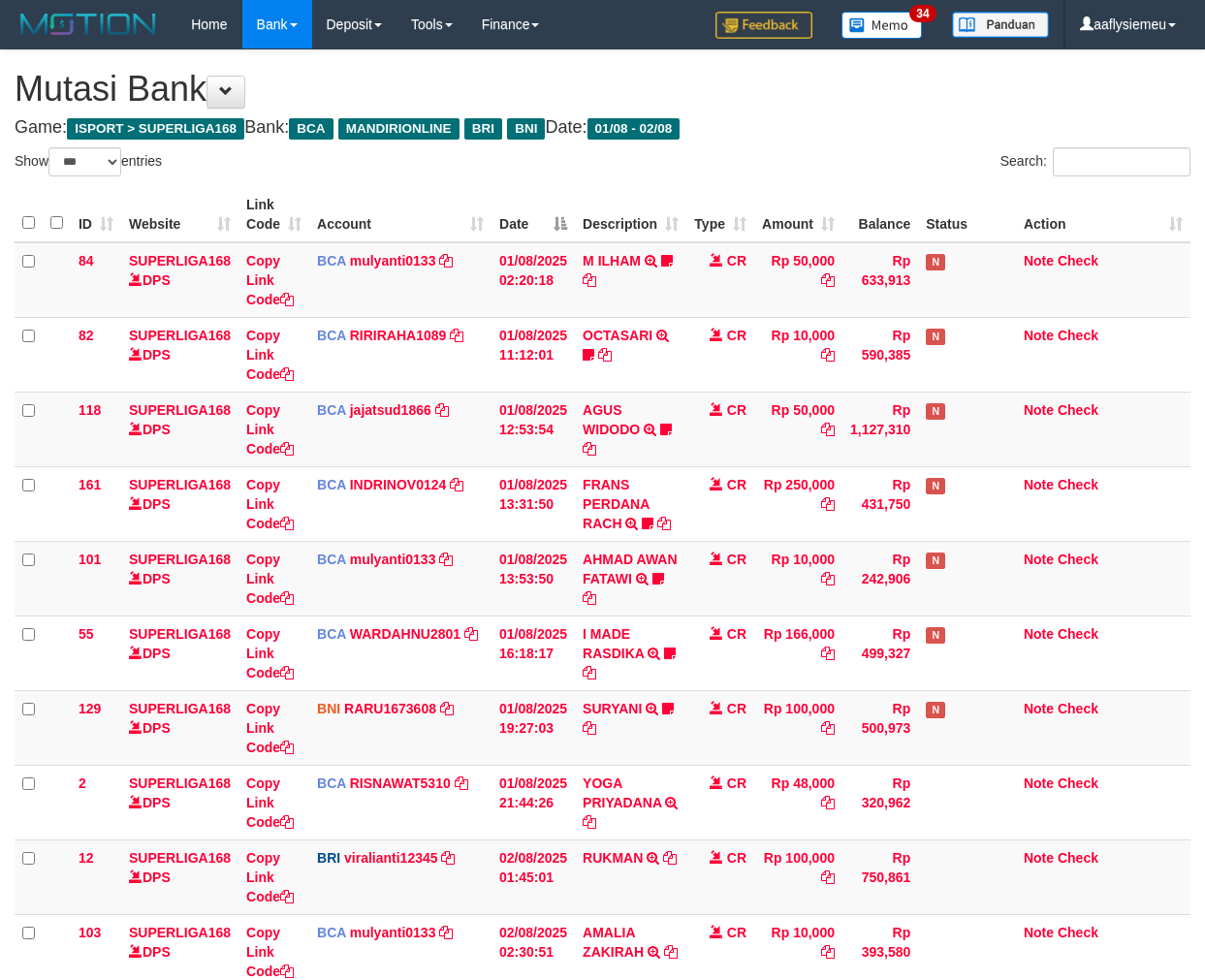 scroll, scrollTop: 283, scrollLeft: 0, axis: vertical 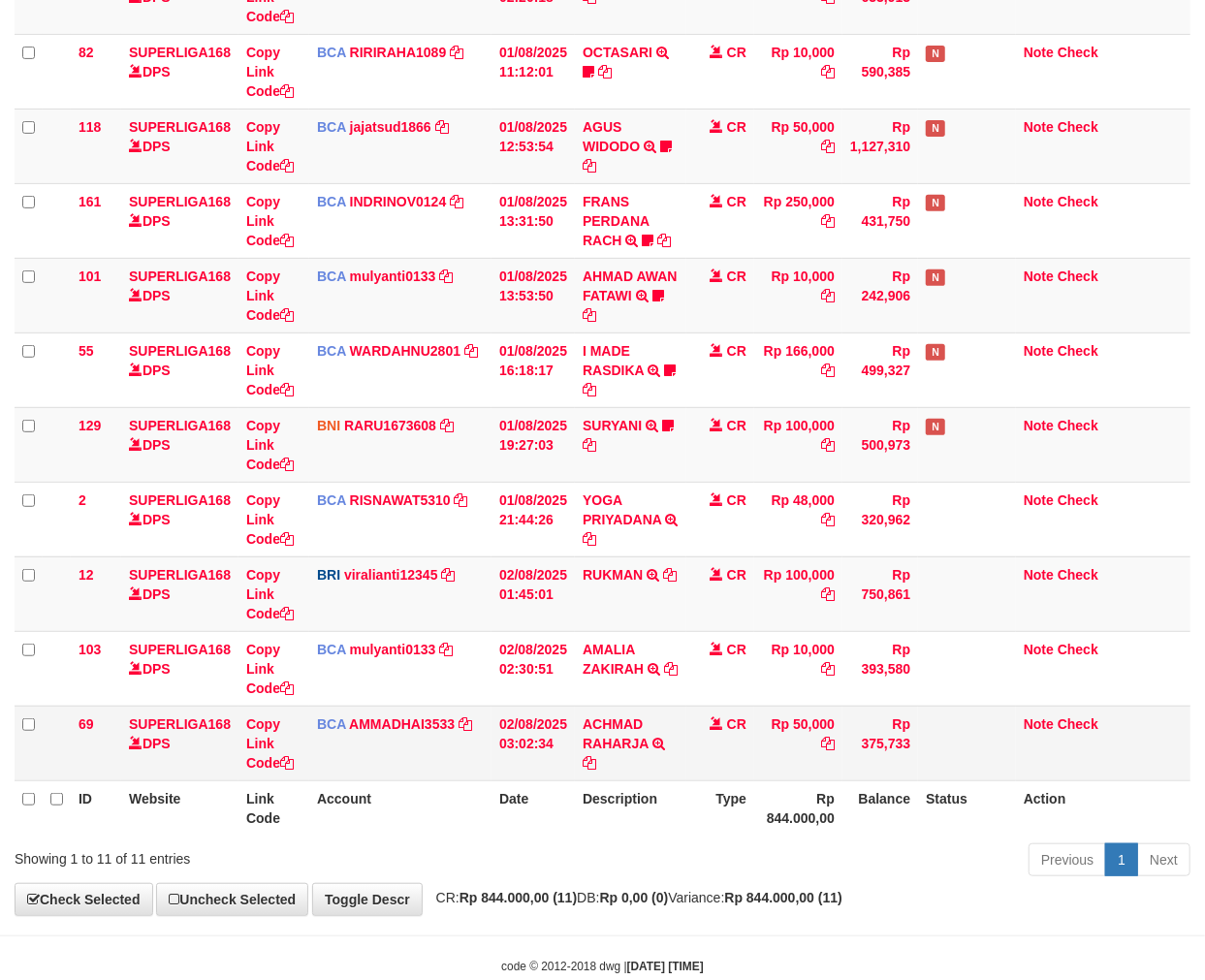click on "ACHMAD RAHARJA         TRSF E-BANKING CR 0208/FTSCY/WS95031
50000.00ACHMAD RAHARJA" at bounding box center [630, 743] 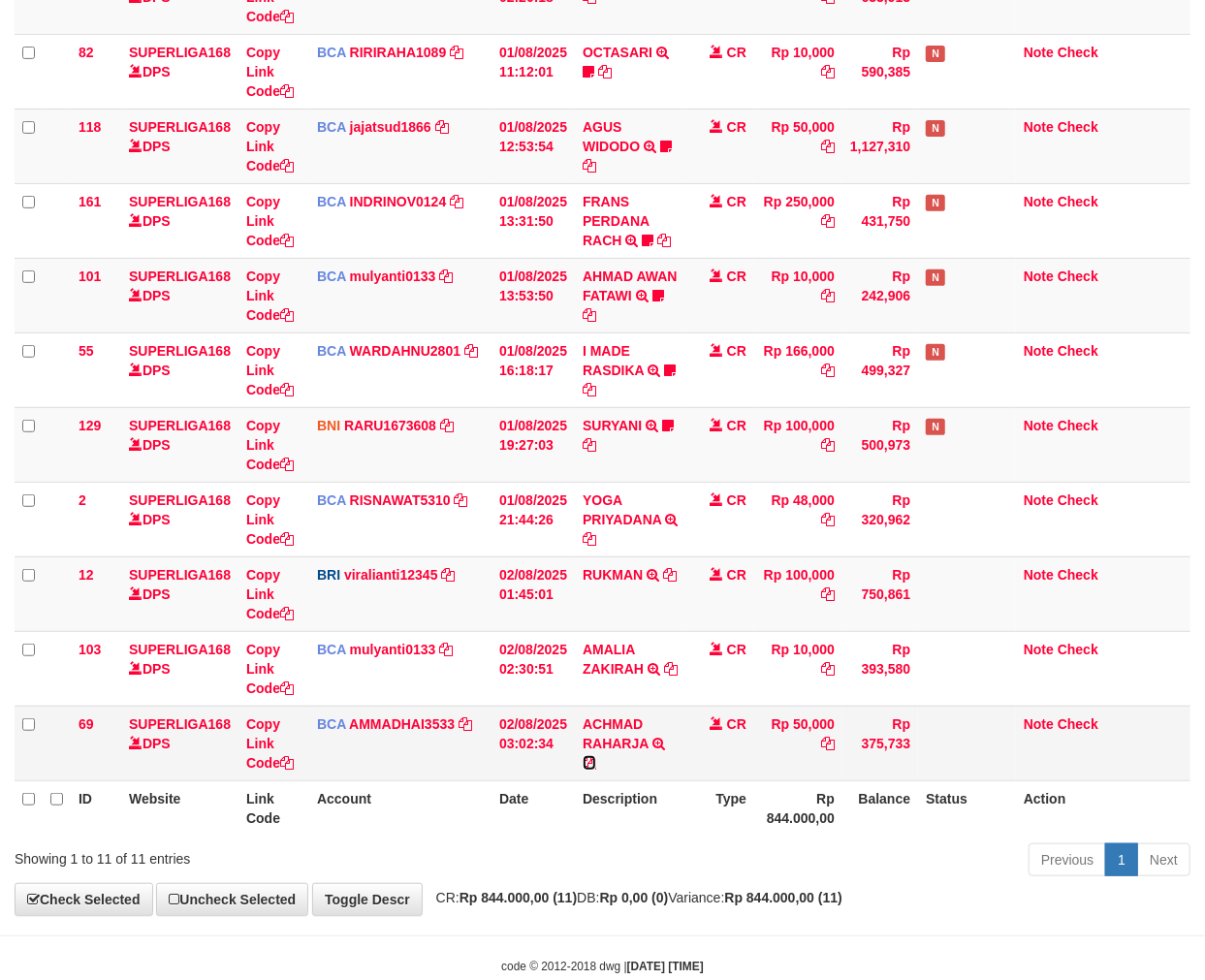 click at bounding box center [589, 763] 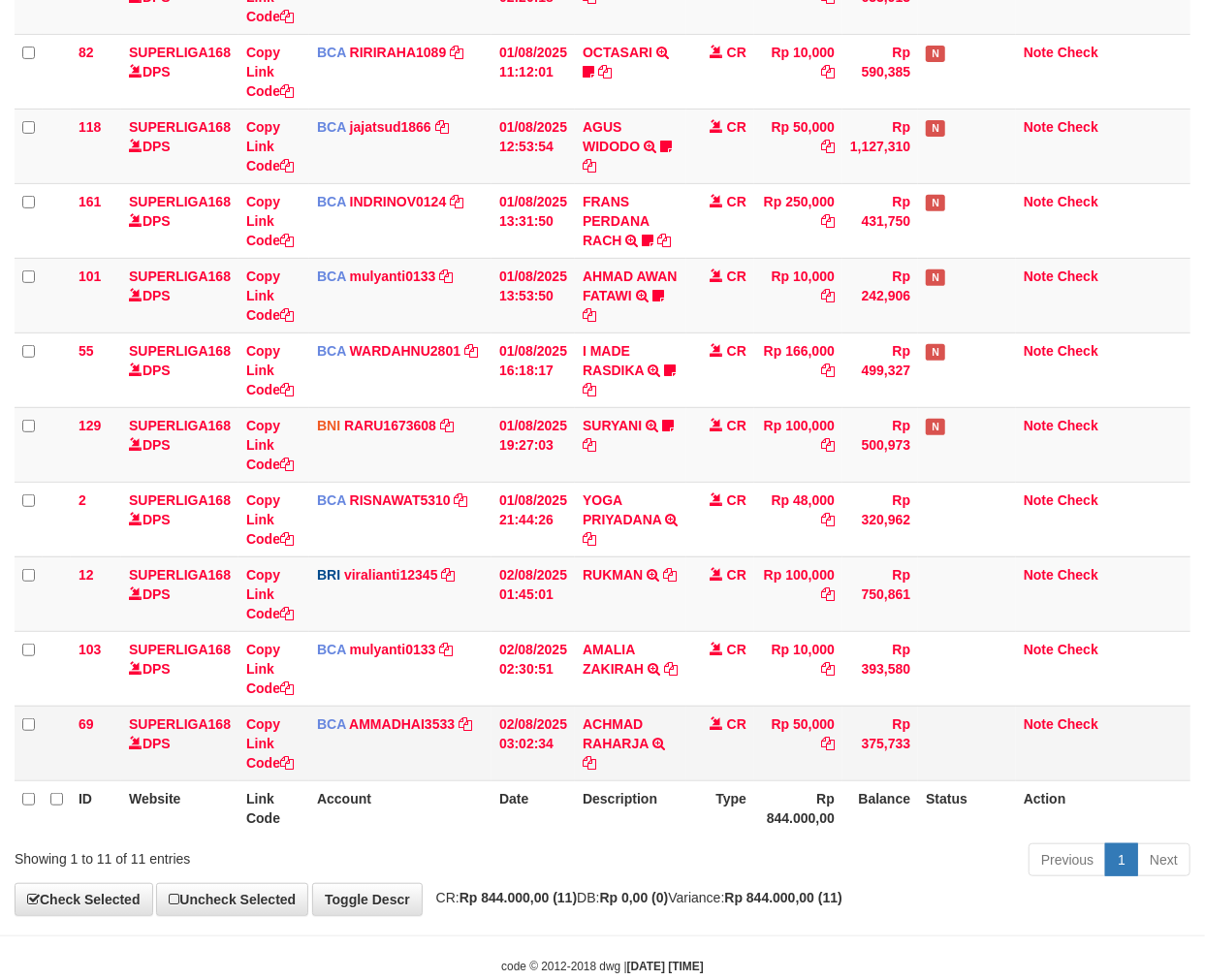 drag, startPoint x: 787, startPoint y: 797, endPoint x: 896, endPoint y: 774, distance: 111.40018 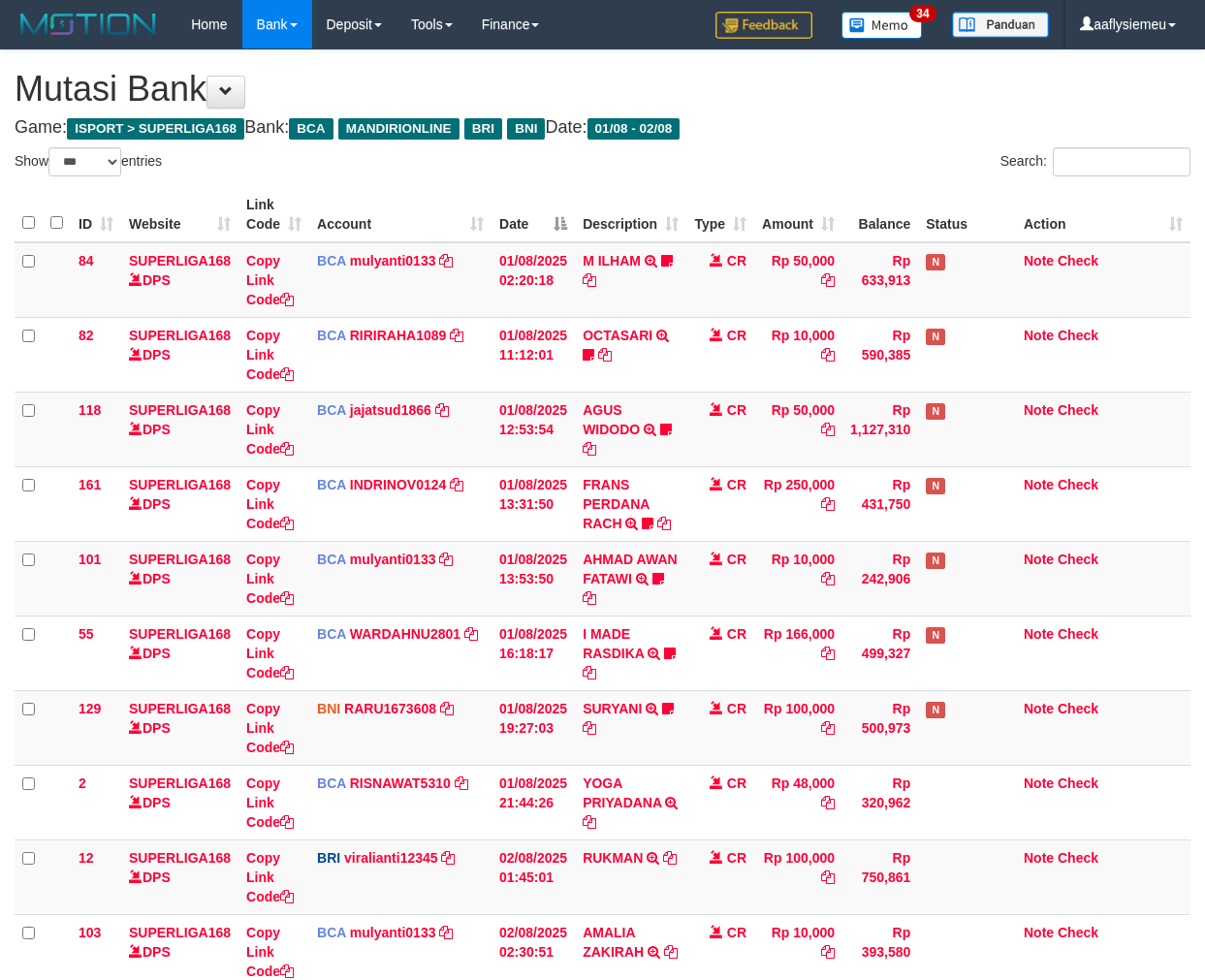 select on "***" 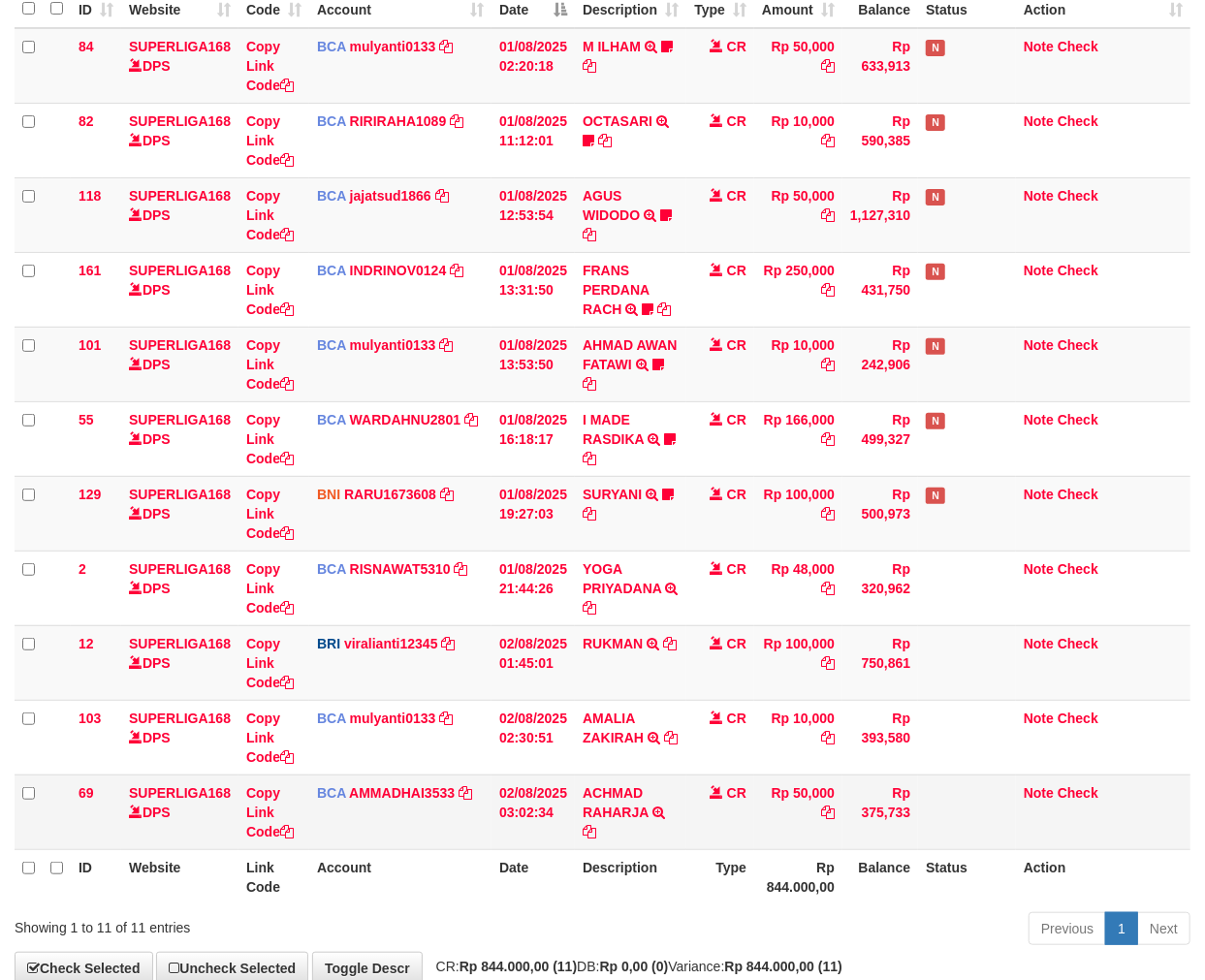 scroll, scrollTop: 175, scrollLeft: 0, axis: vertical 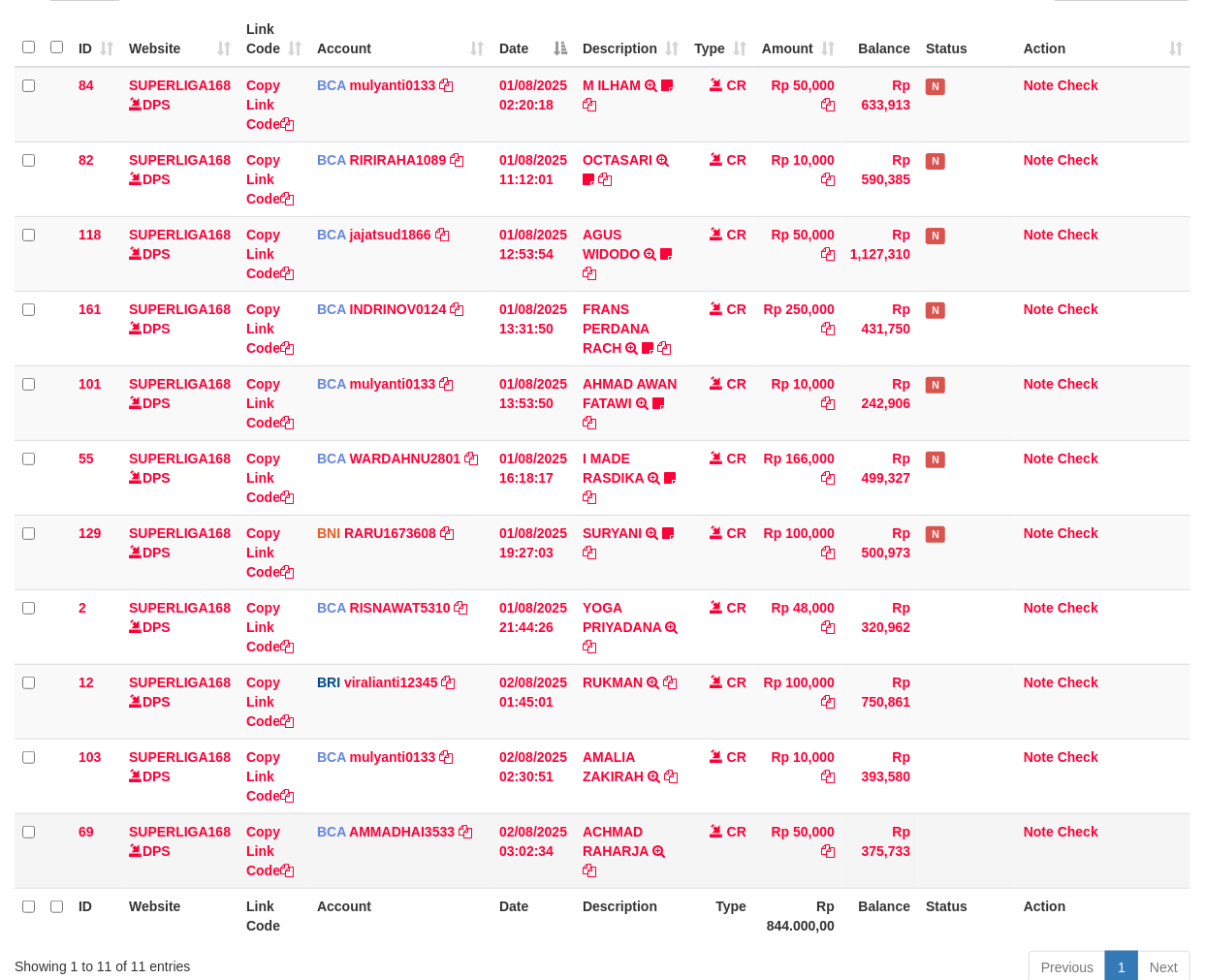 click on "02/08/2025 03:02:34" at bounding box center (533, 850) 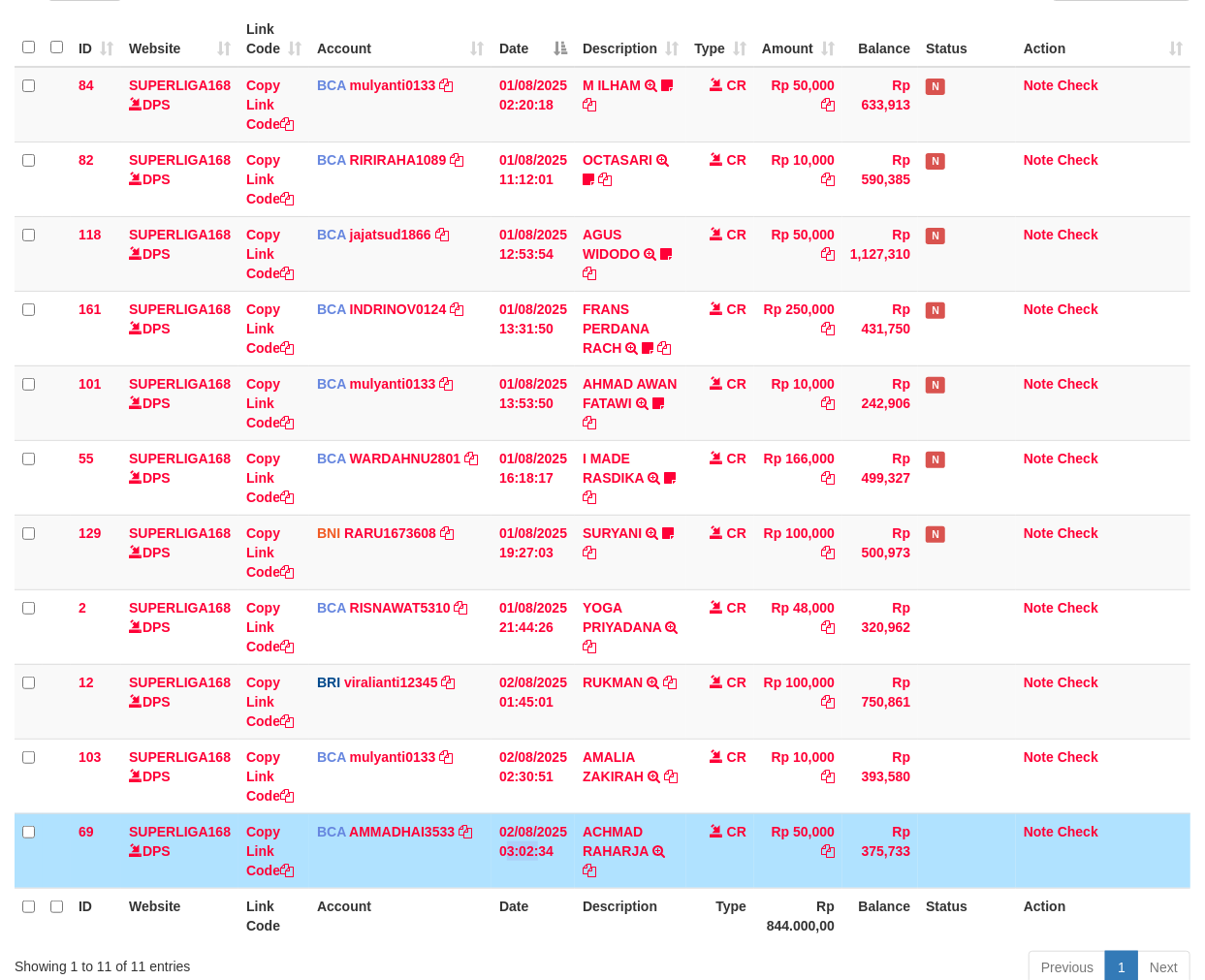 click on "02/08/2025 03:02:34" at bounding box center [533, 850] 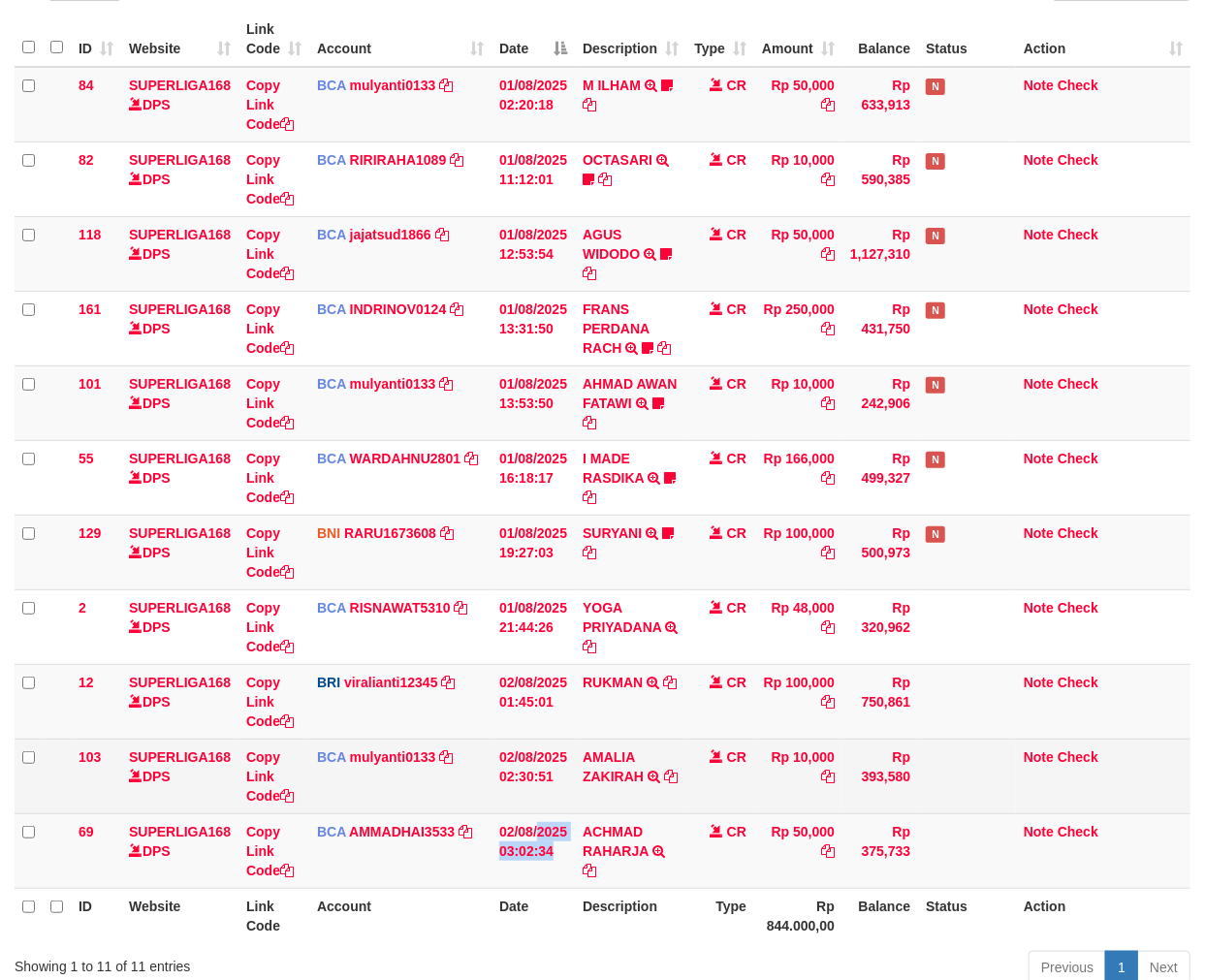 drag, startPoint x: 551, startPoint y: 818, endPoint x: 984, endPoint y: 774, distance: 435.22982 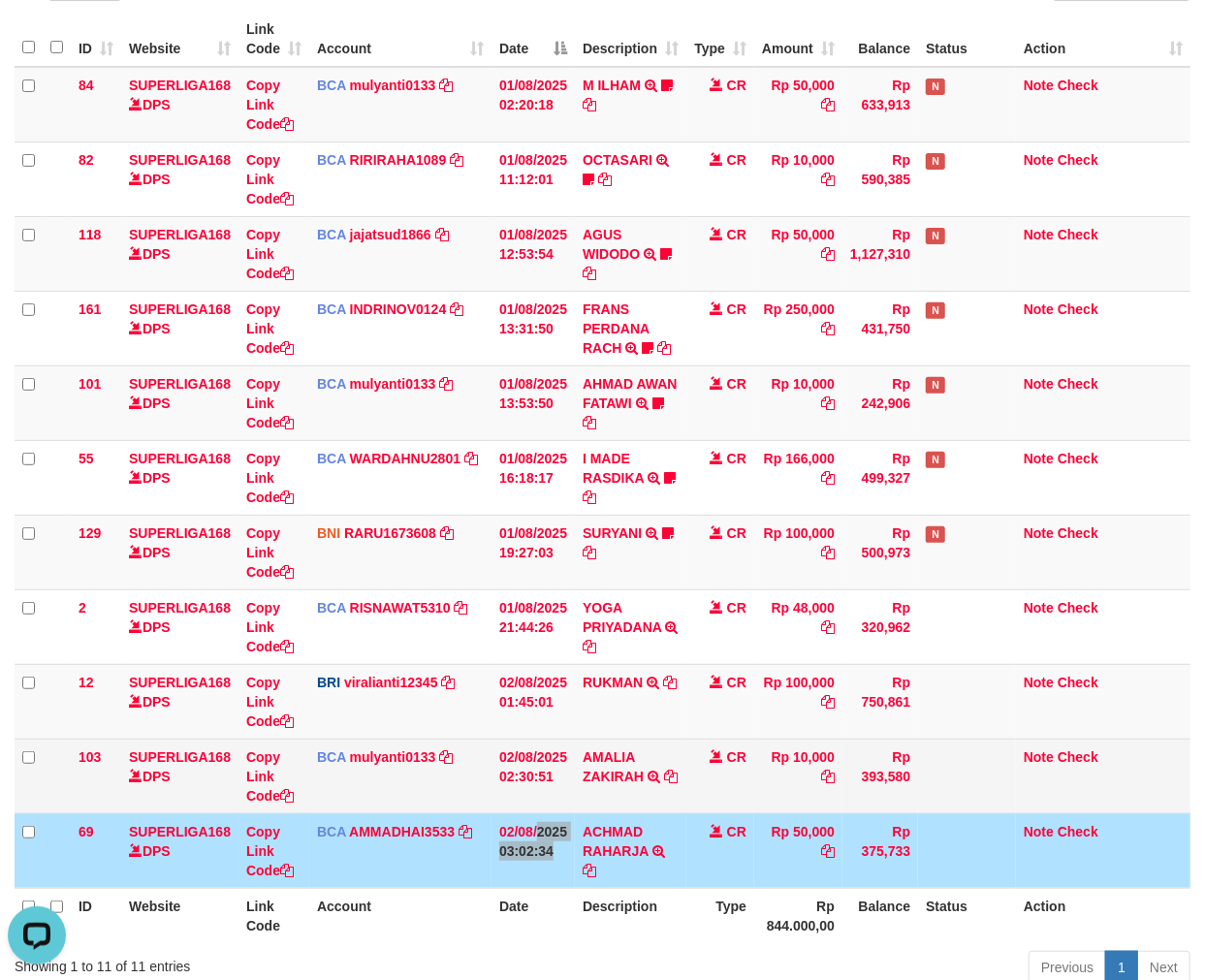scroll, scrollTop: 0, scrollLeft: 0, axis: both 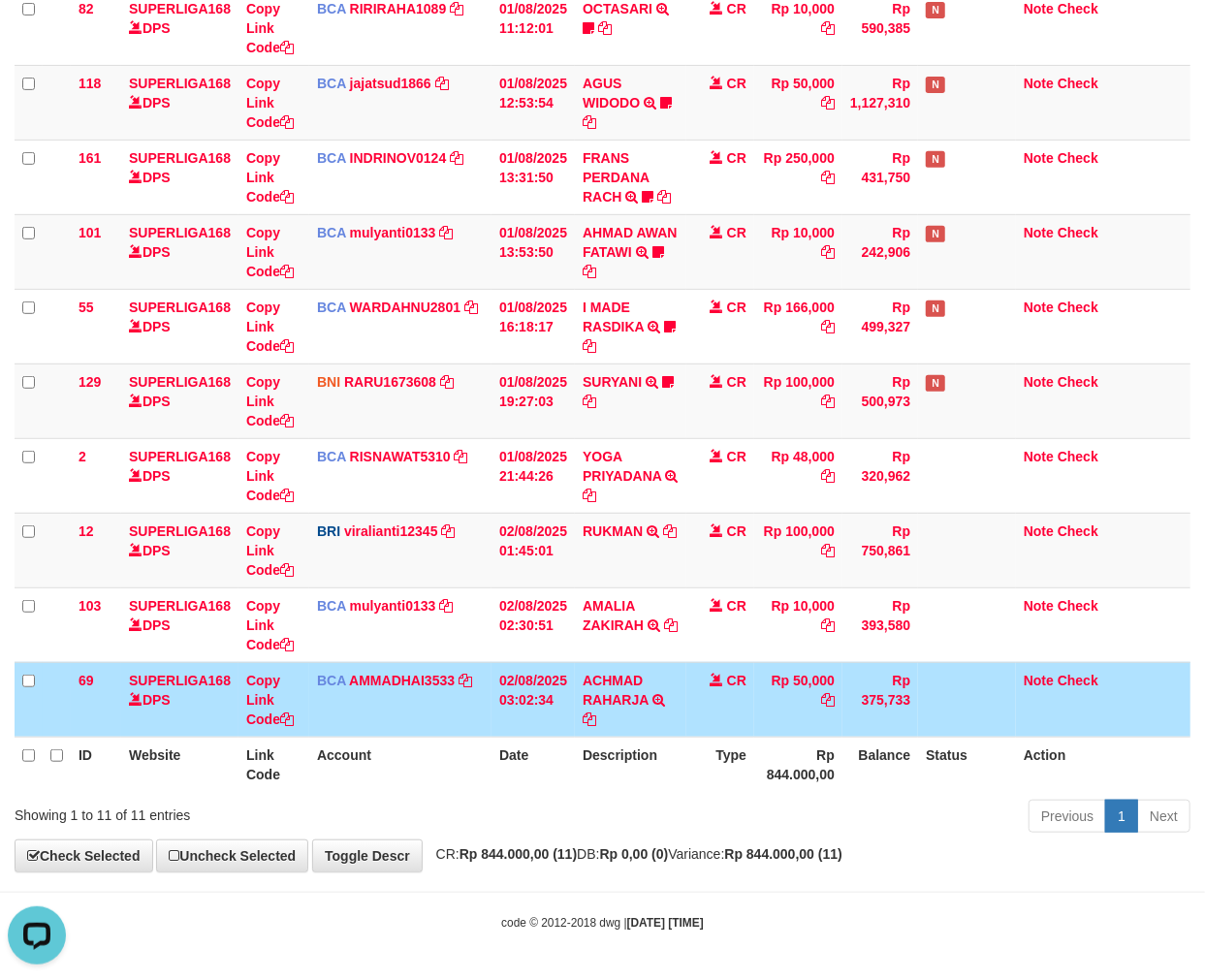 drag, startPoint x: 741, startPoint y: 789, endPoint x: 737, endPoint y: 758, distance: 31.257 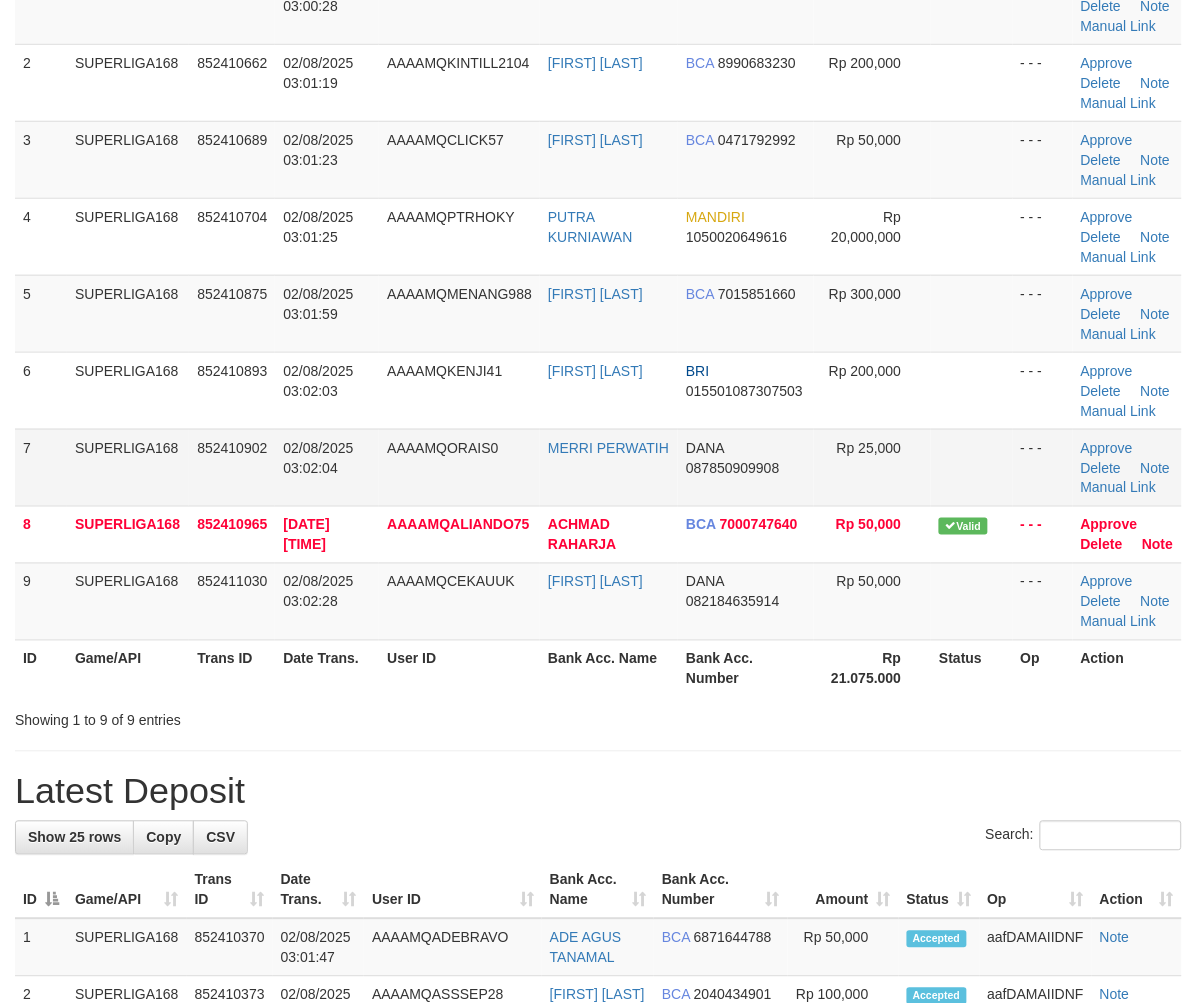 scroll, scrollTop: 207, scrollLeft: 0, axis: vertical 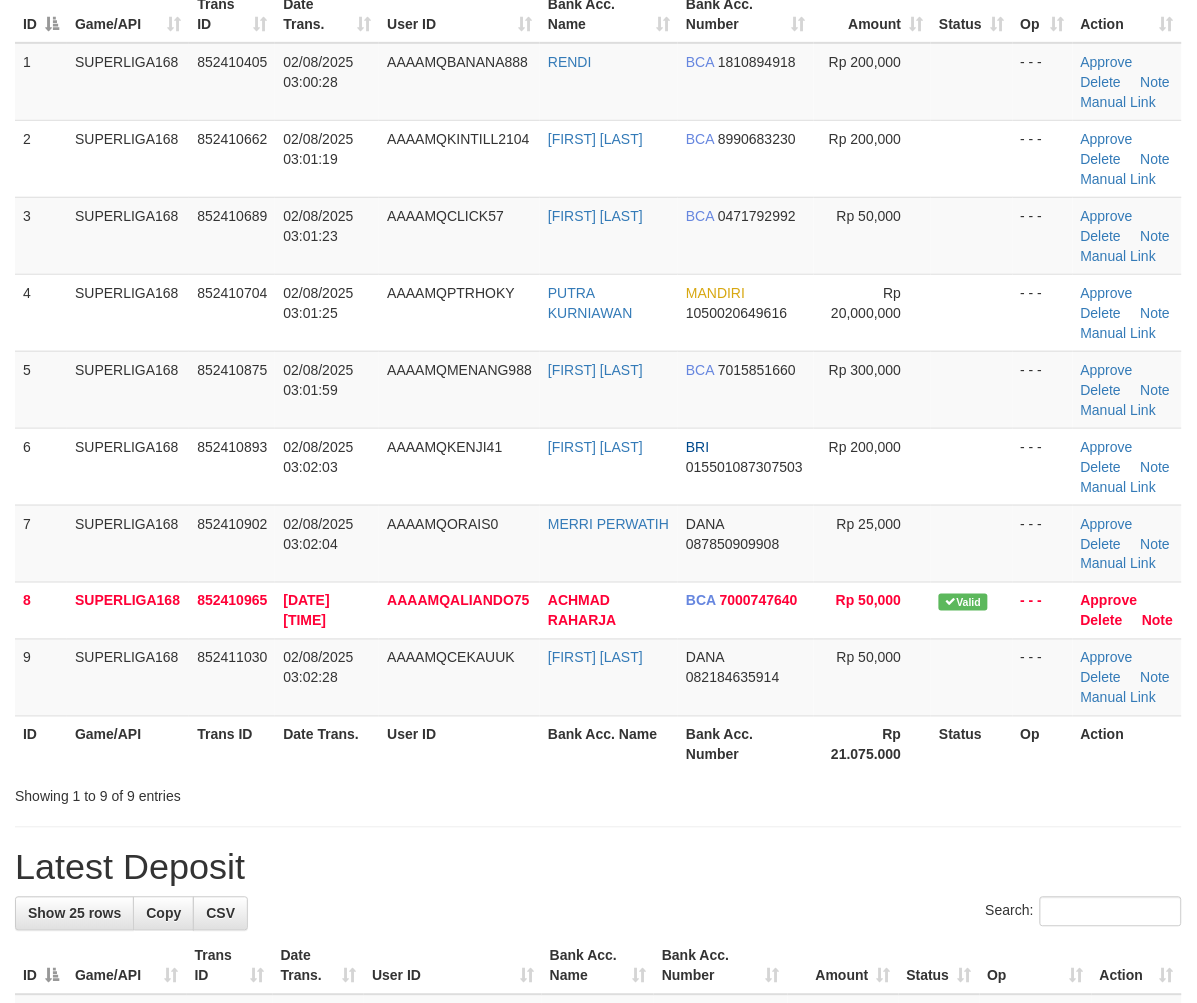 drag, startPoint x: 410, startPoint y: 533, endPoint x: 10, endPoint y: 684, distance: 427.55234 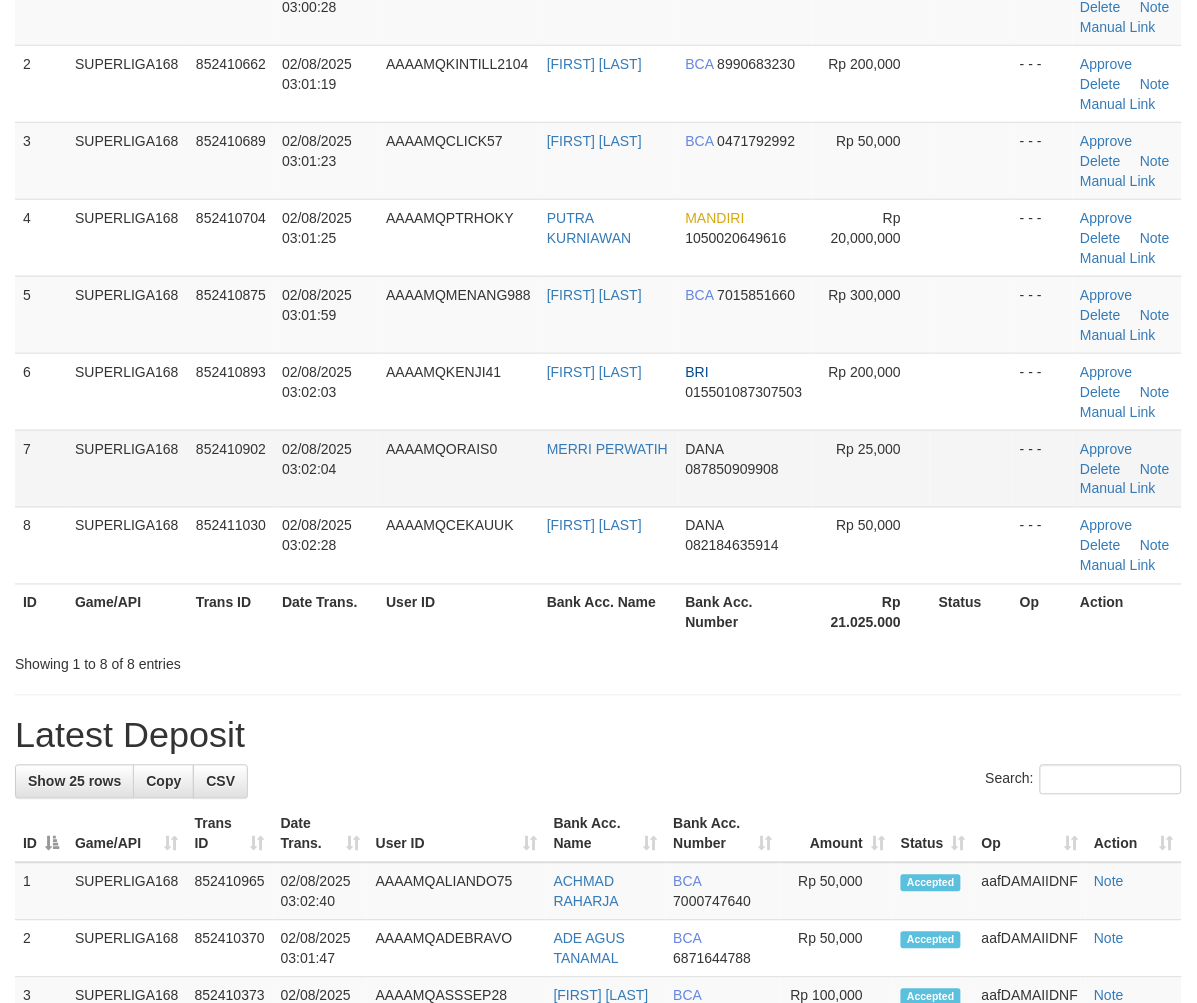click on "SUPERLIGA168" at bounding box center [127, 468] 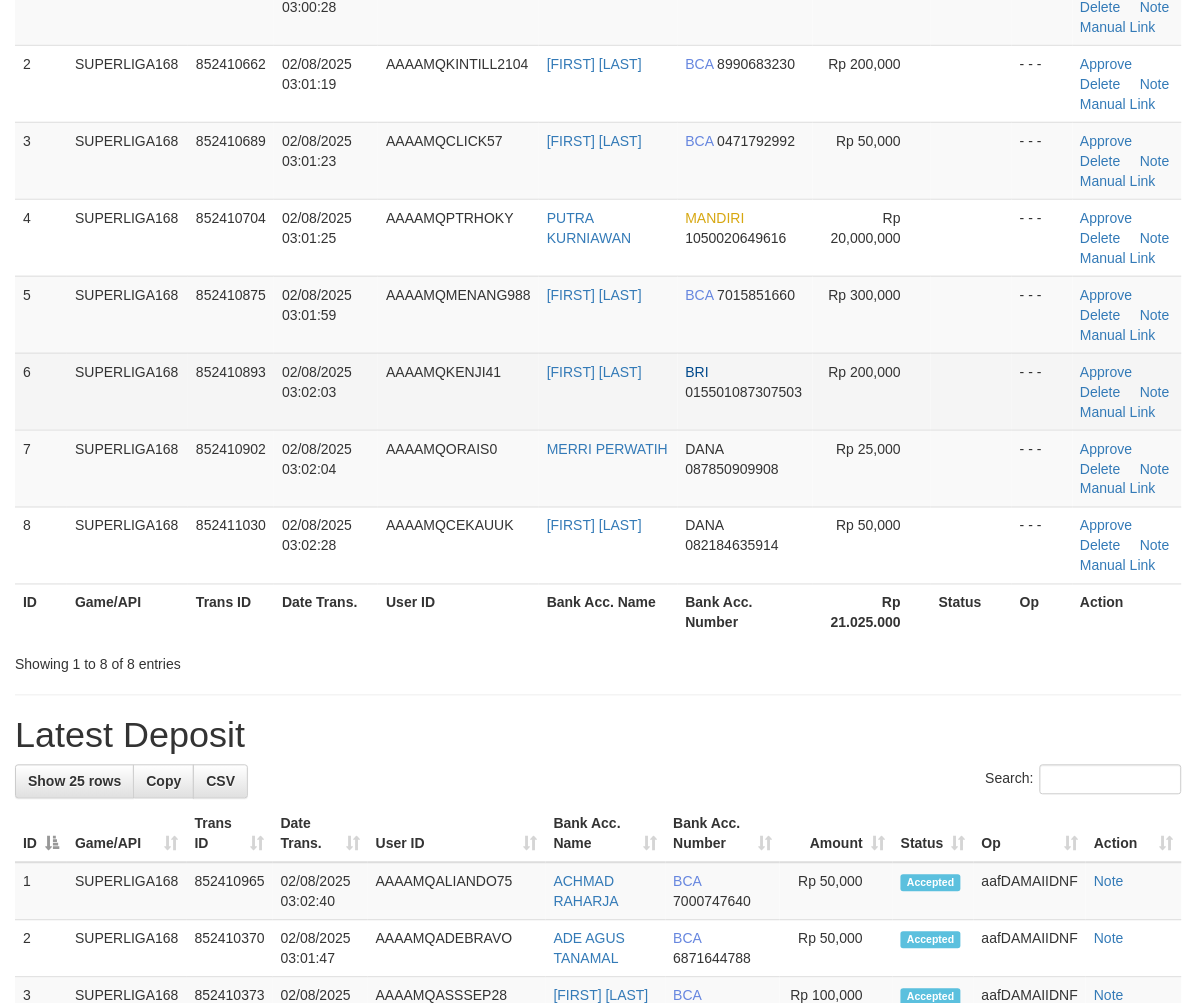 scroll, scrollTop: 207, scrollLeft: 0, axis: vertical 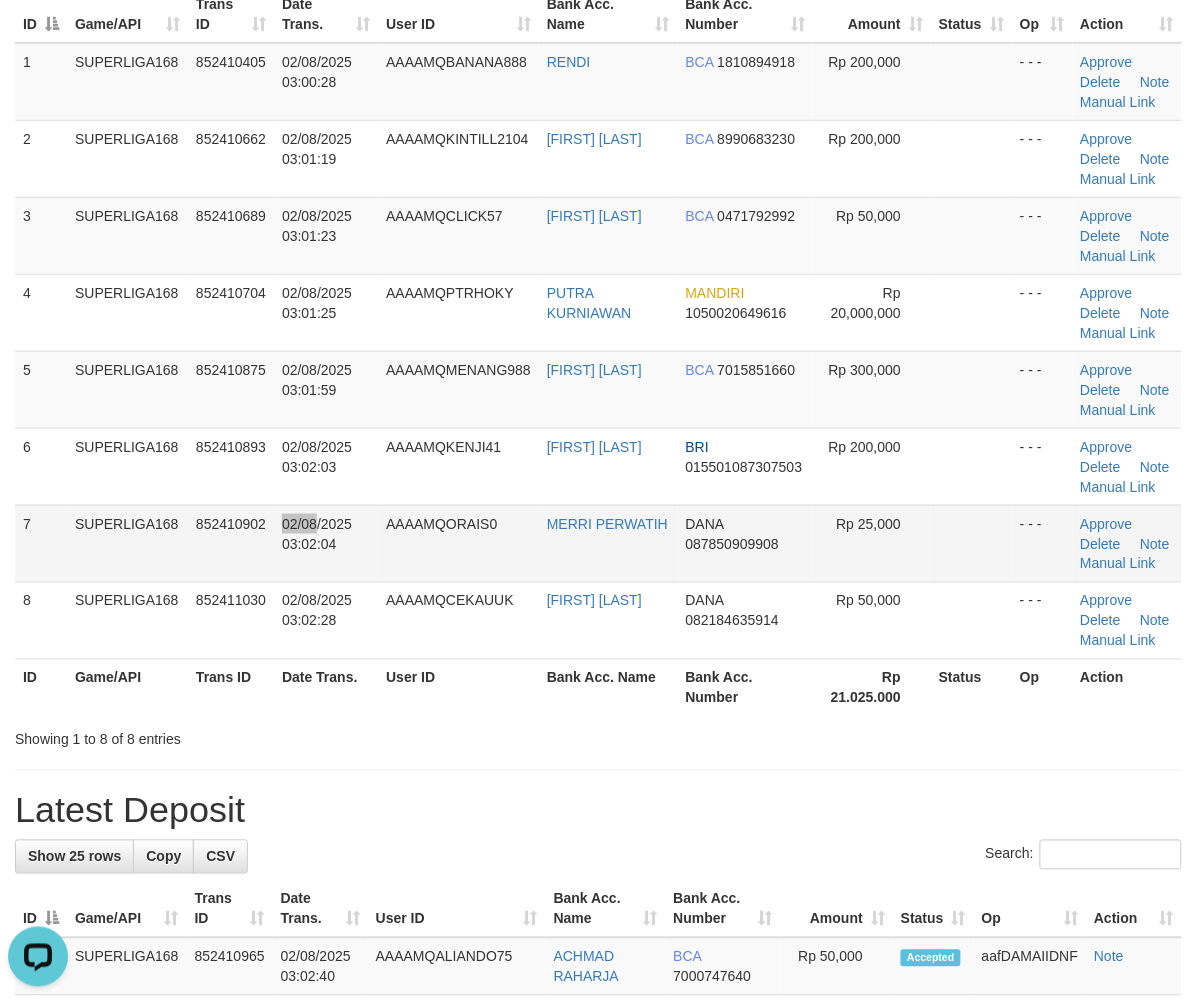 click on "02/08/2025 03:02:04" at bounding box center (326, 543) 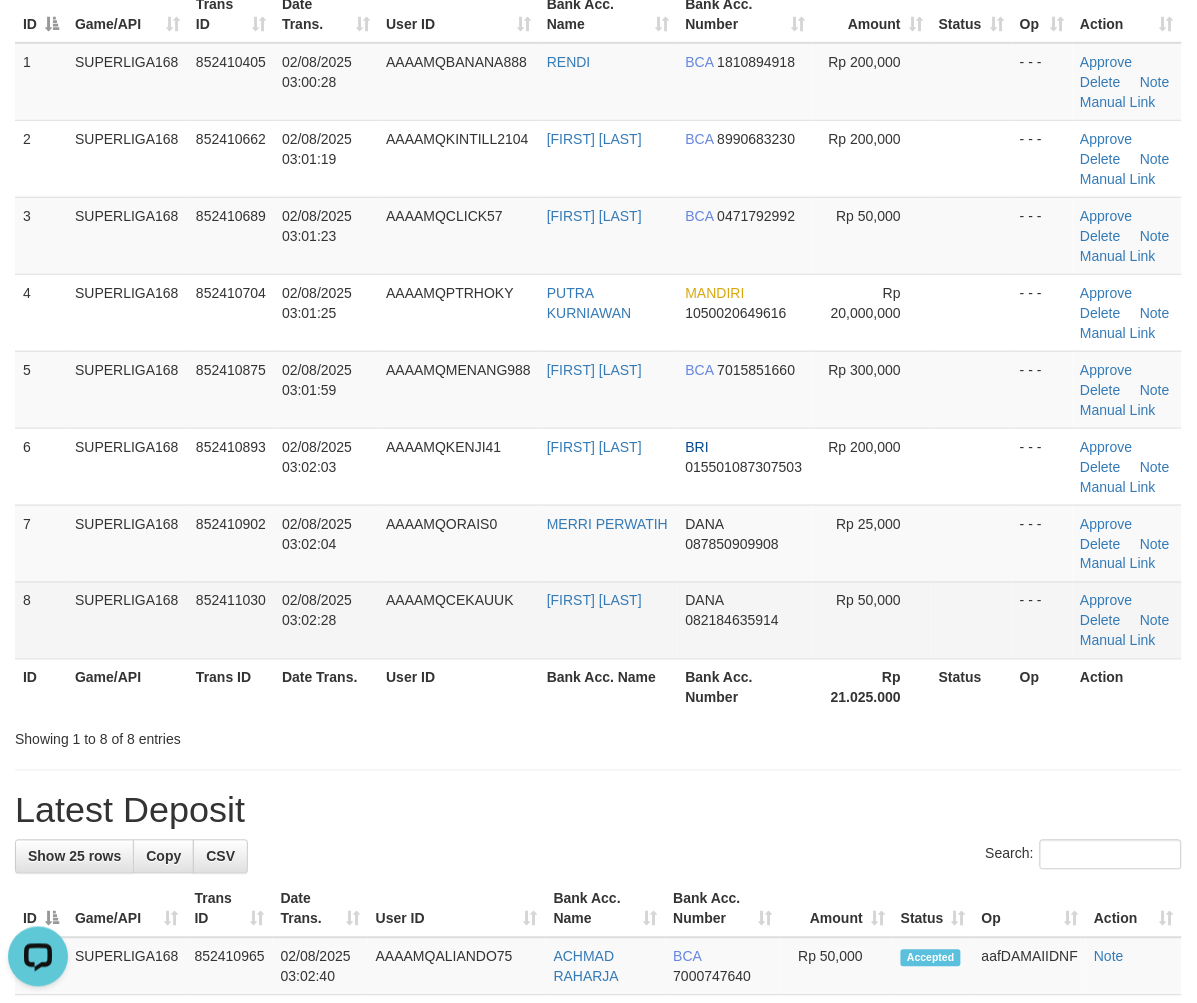 click on "02/08/2025 03:02:28" at bounding box center (326, 620) 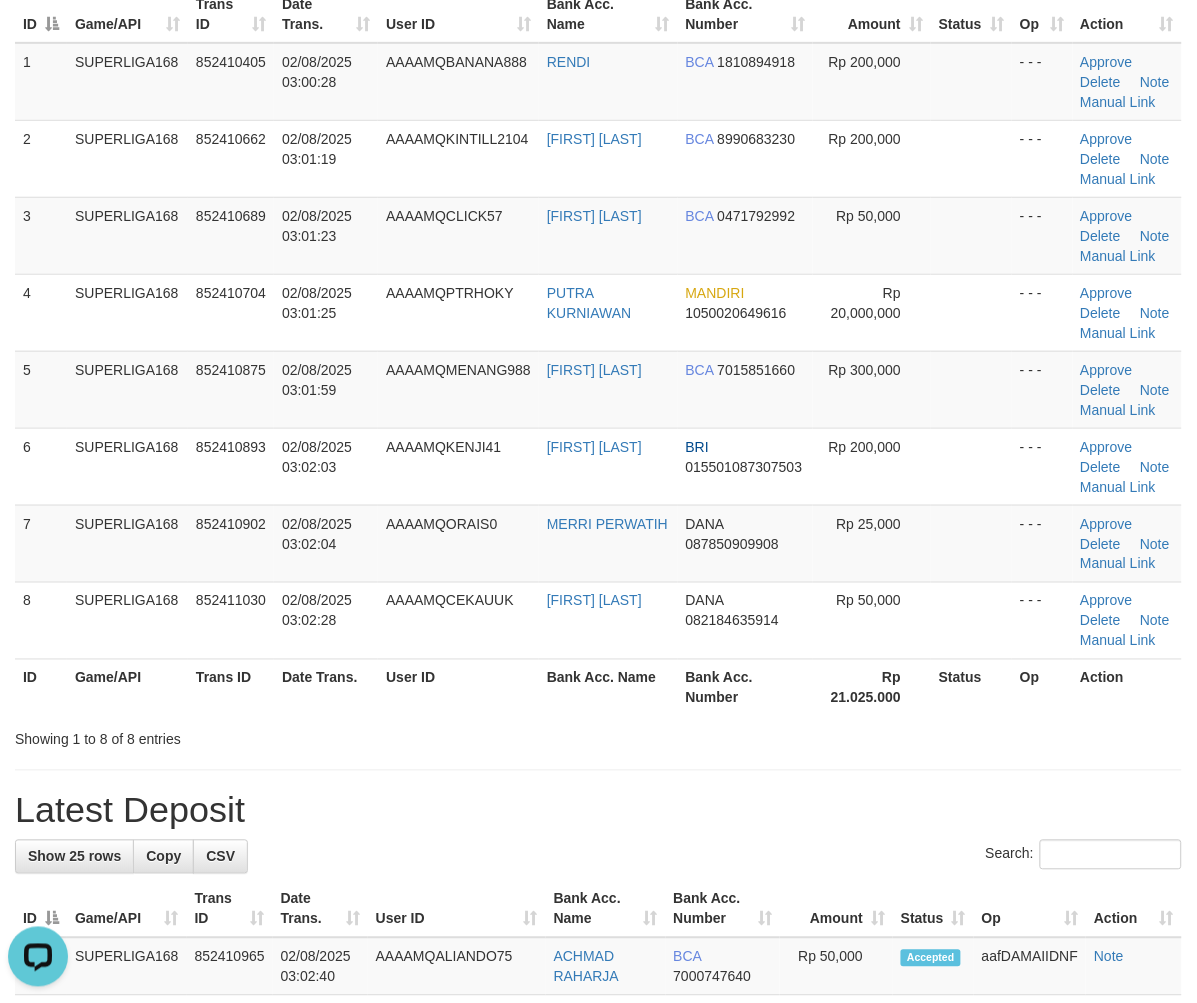 drag, startPoint x: 360, startPoint y: 645, endPoint x: 7, endPoint y: 746, distance: 367.16483 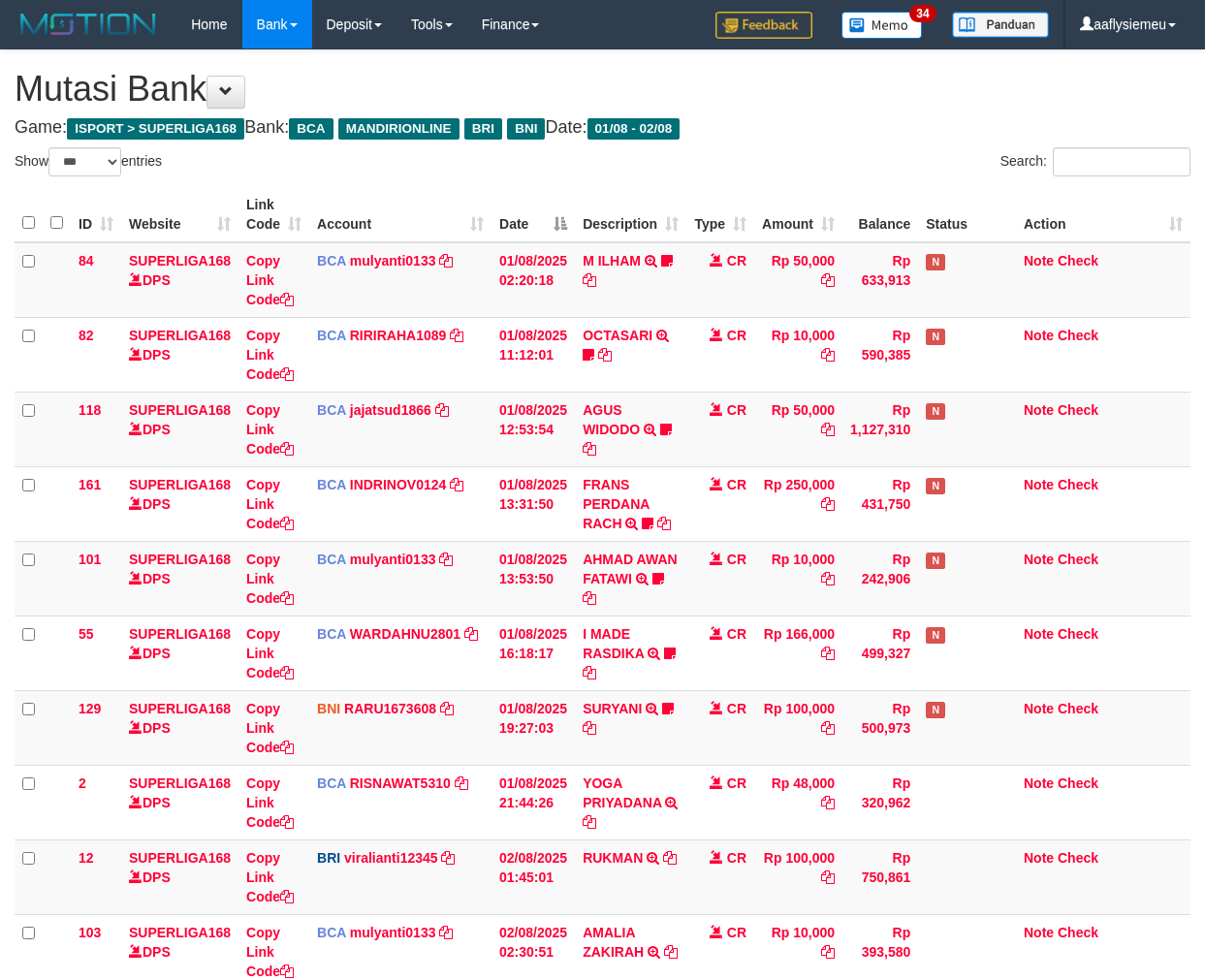 select on "***" 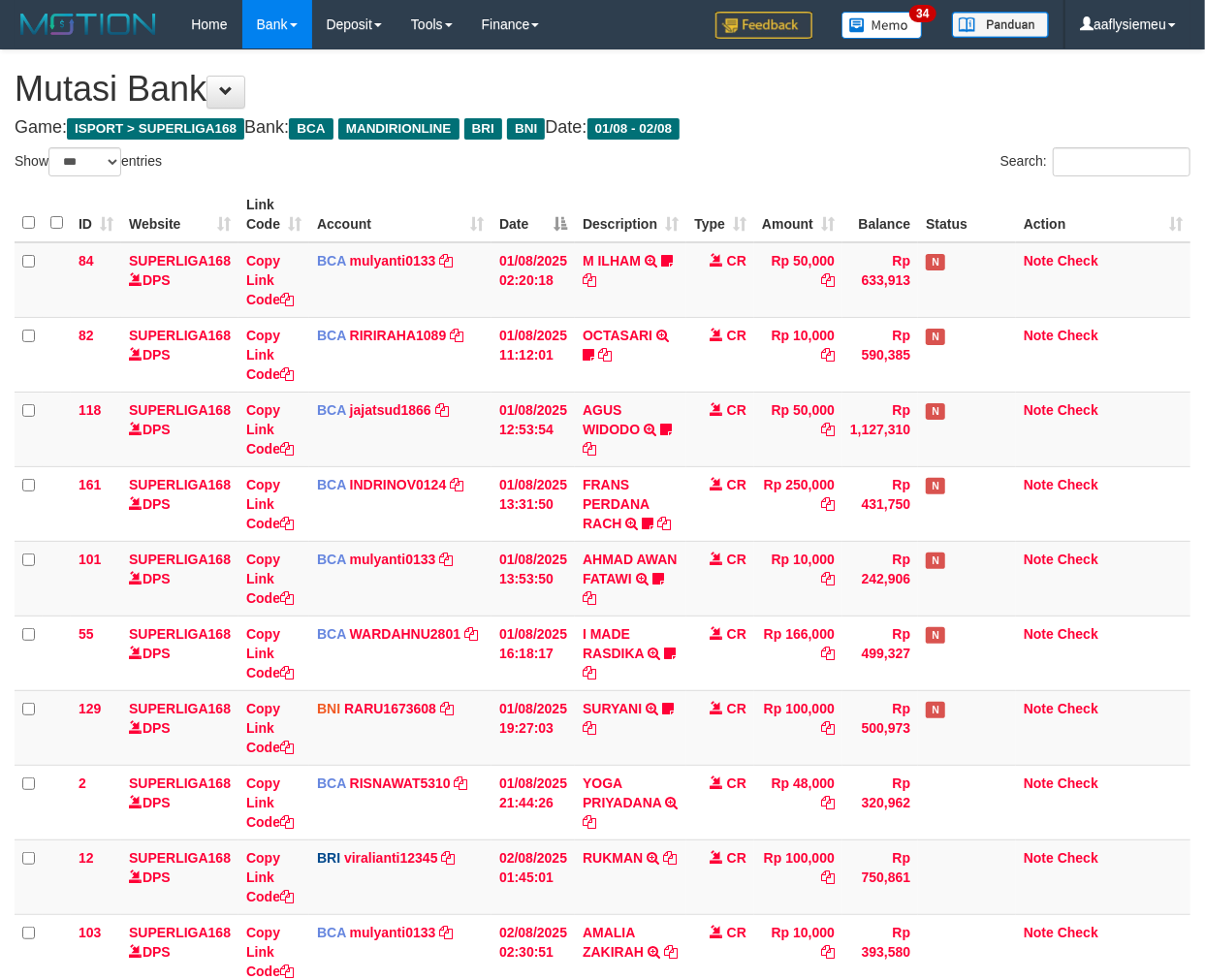 scroll, scrollTop: 253, scrollLeft: 0, axis: vertical 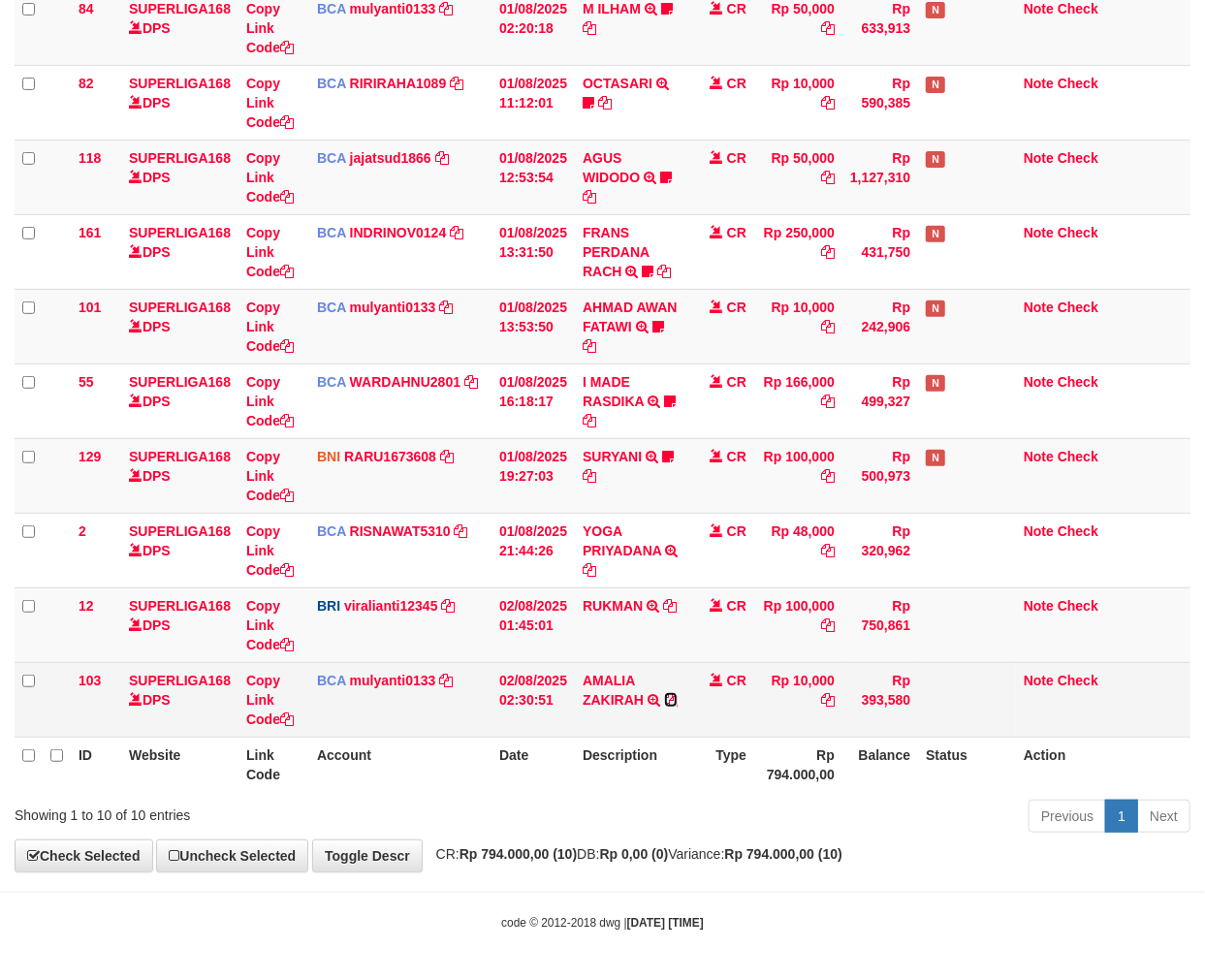 click at bounding box center [671, 700] 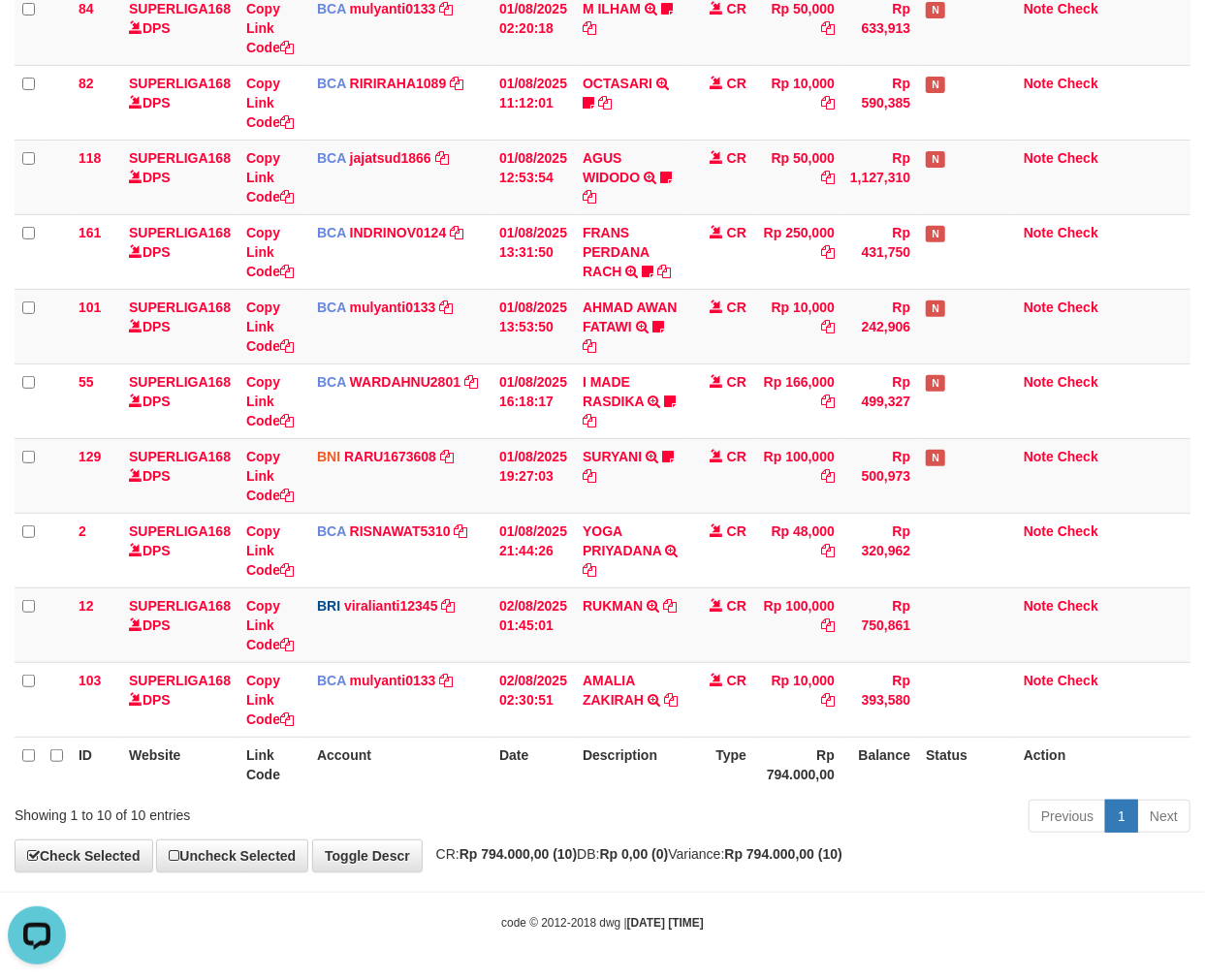 scroll, scrollTop: 0, scrollLeft: 0, axis: both 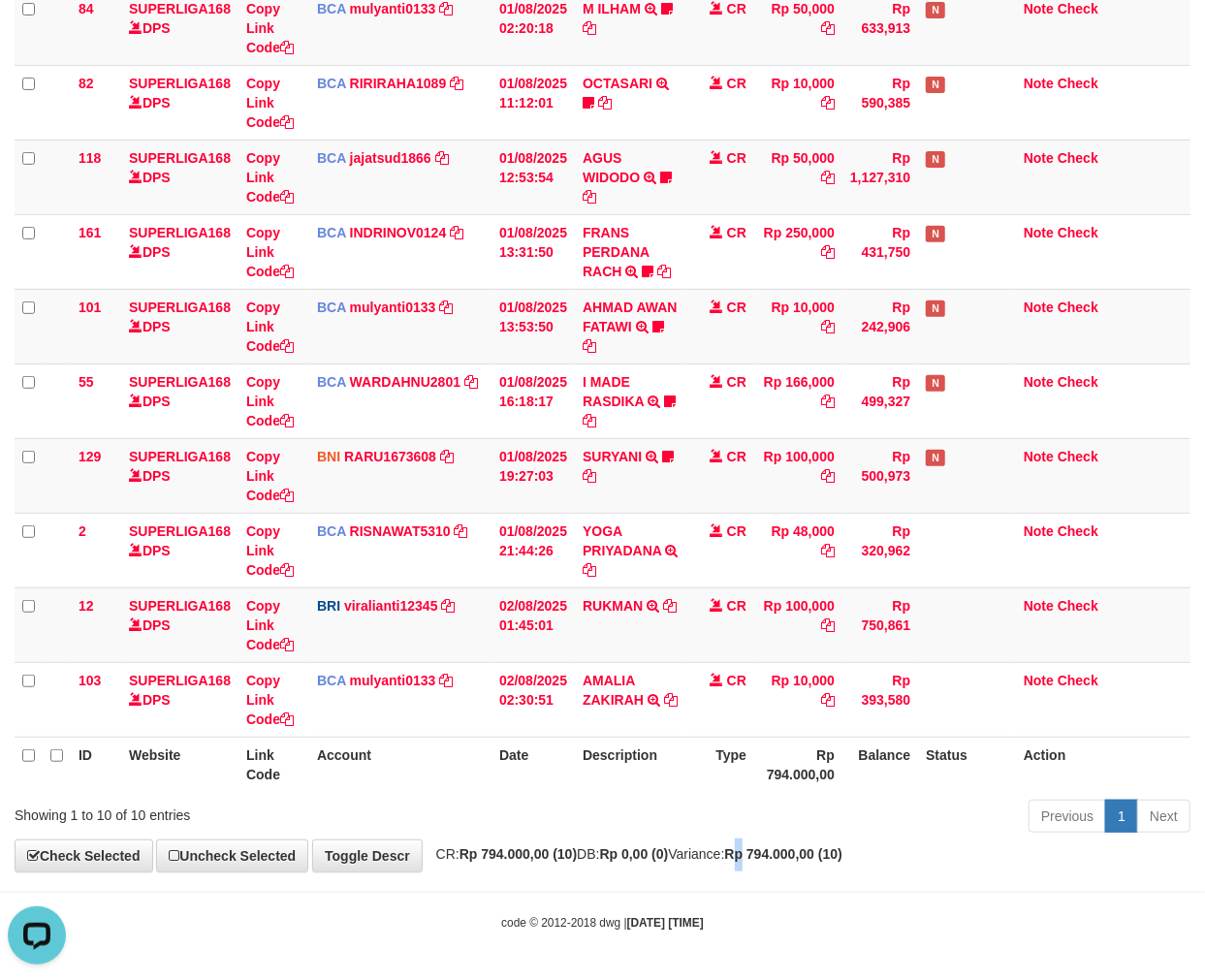 drag, startPoint x: 795, startPoint y: 869, endPoint x: 1169, endPoint y: 801, distance: 380.13156 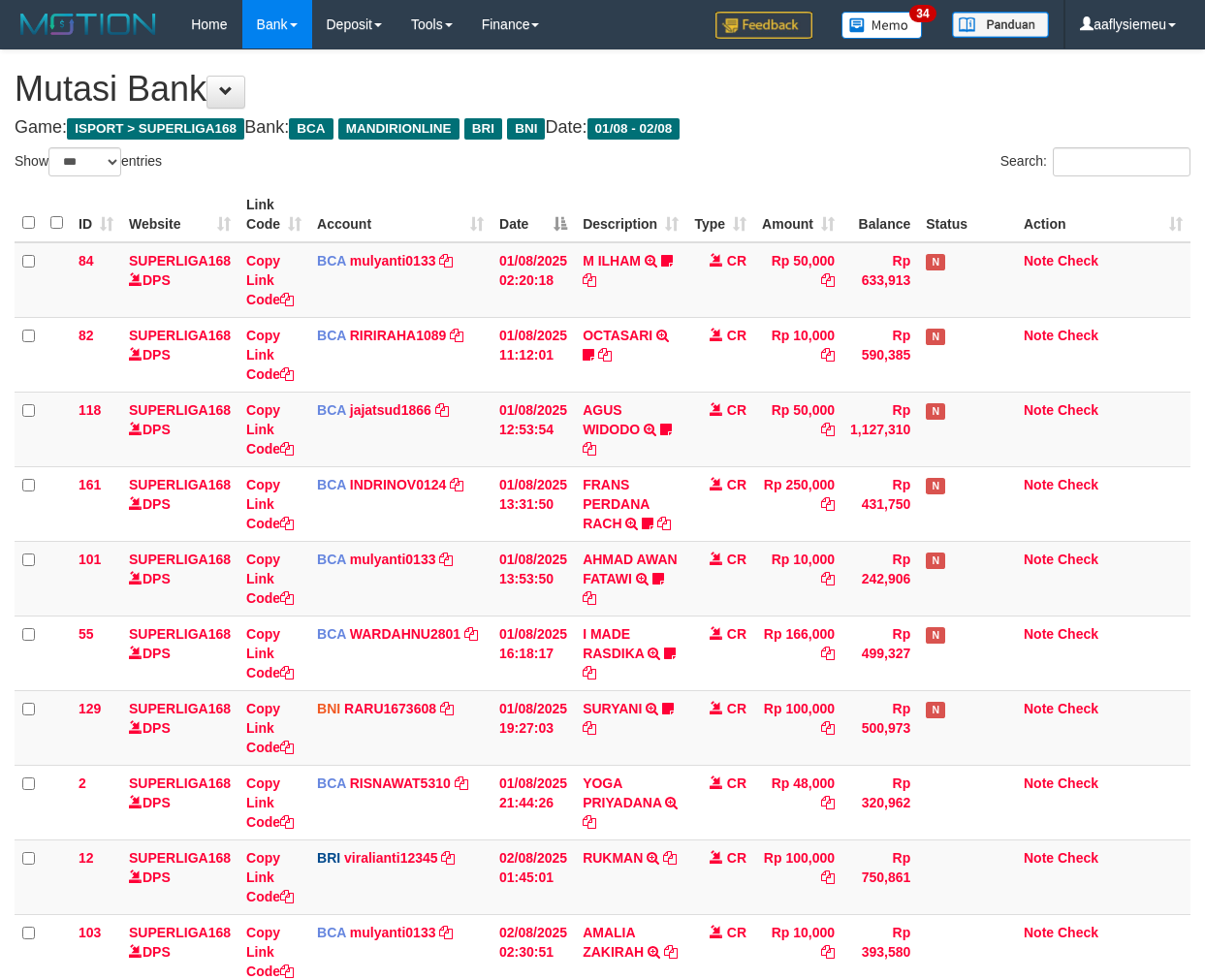 select on "***" 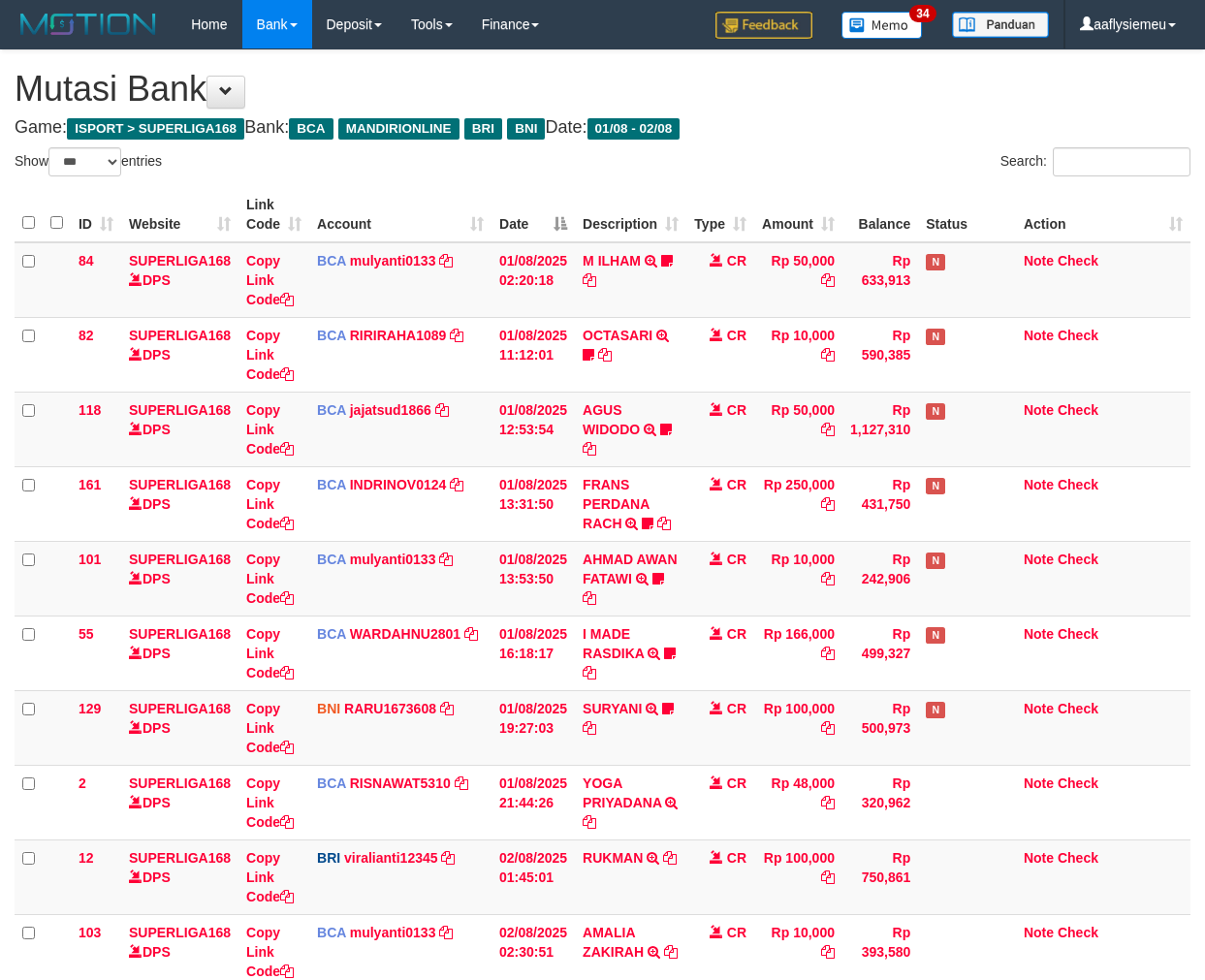 scroll, scrollTop: 253, scrollLeft: 0, axis: vertical 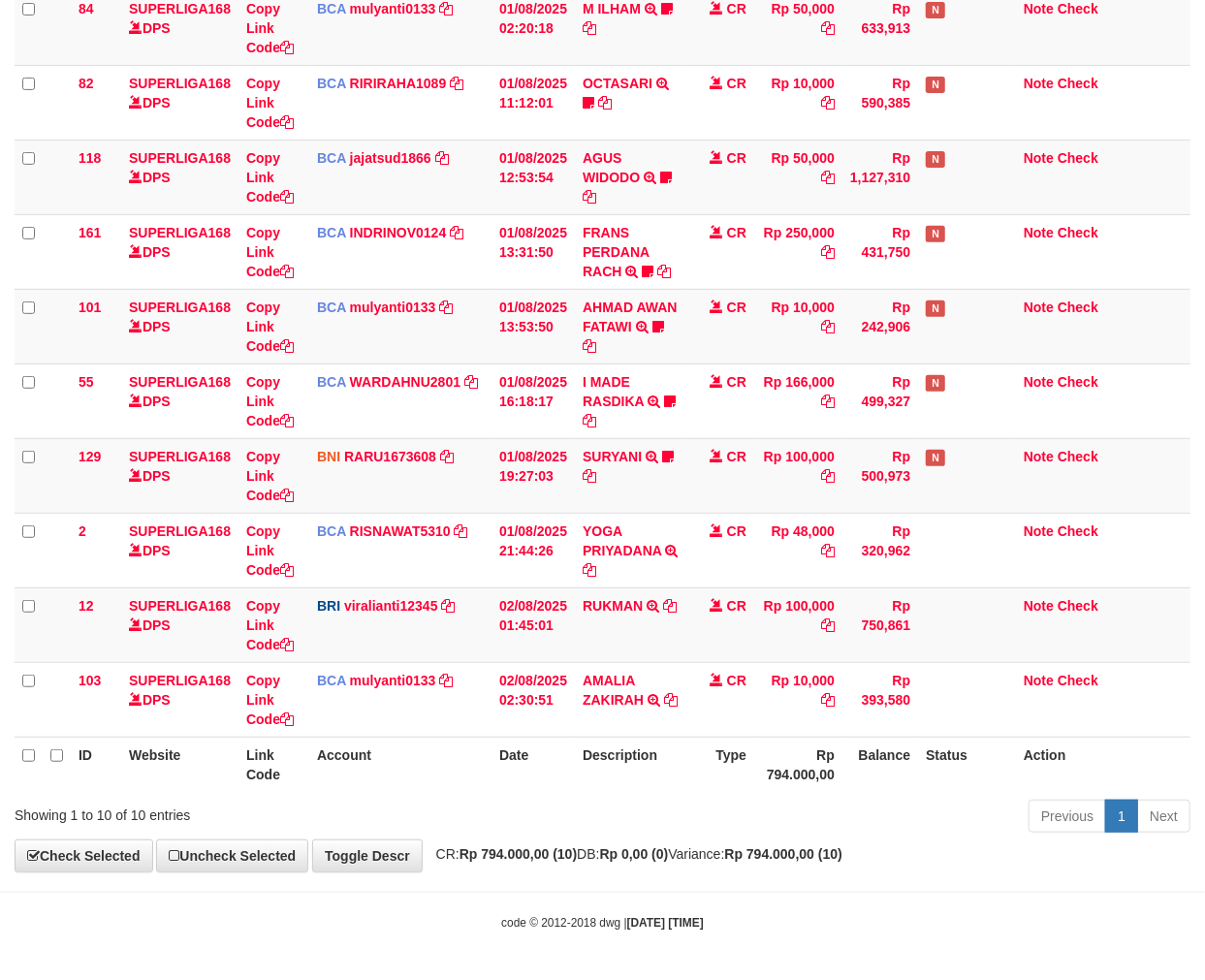 click on "Previous 1 Next" at bounding box center [853, 818] 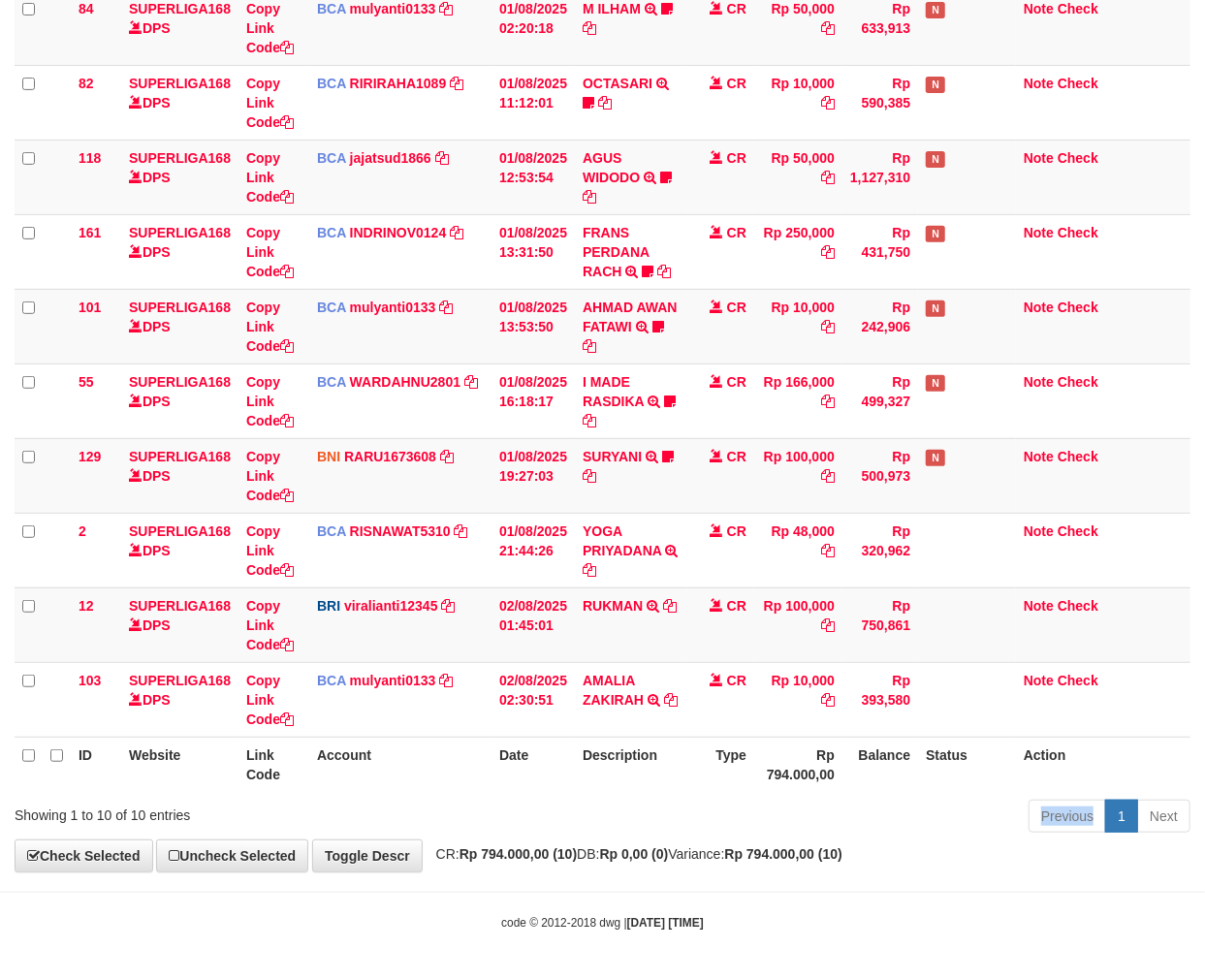 click on "Previous 1 Next" at bounding box center (853, 818) 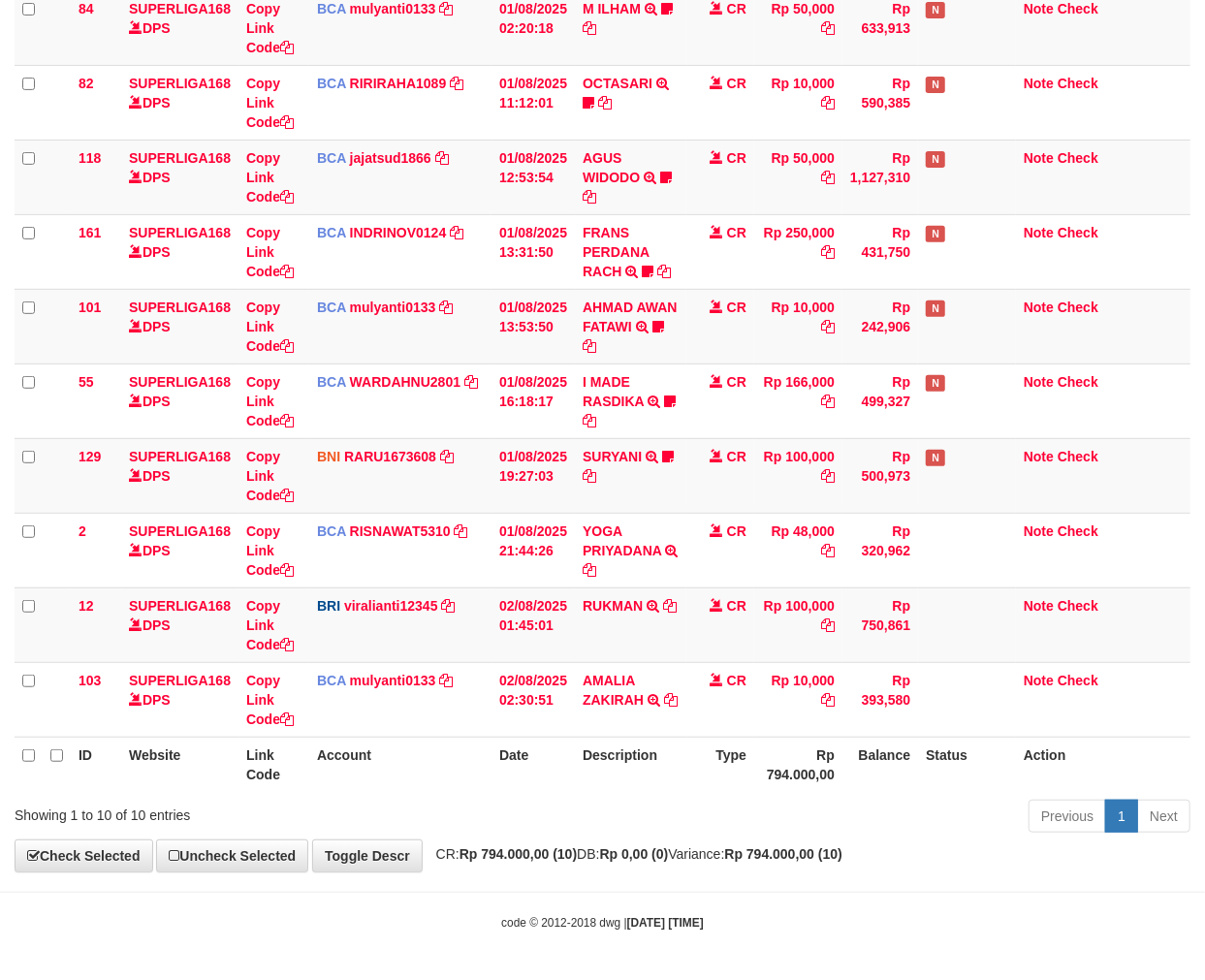 click on "Previous 1 Next" at bounding box center [853, 818] 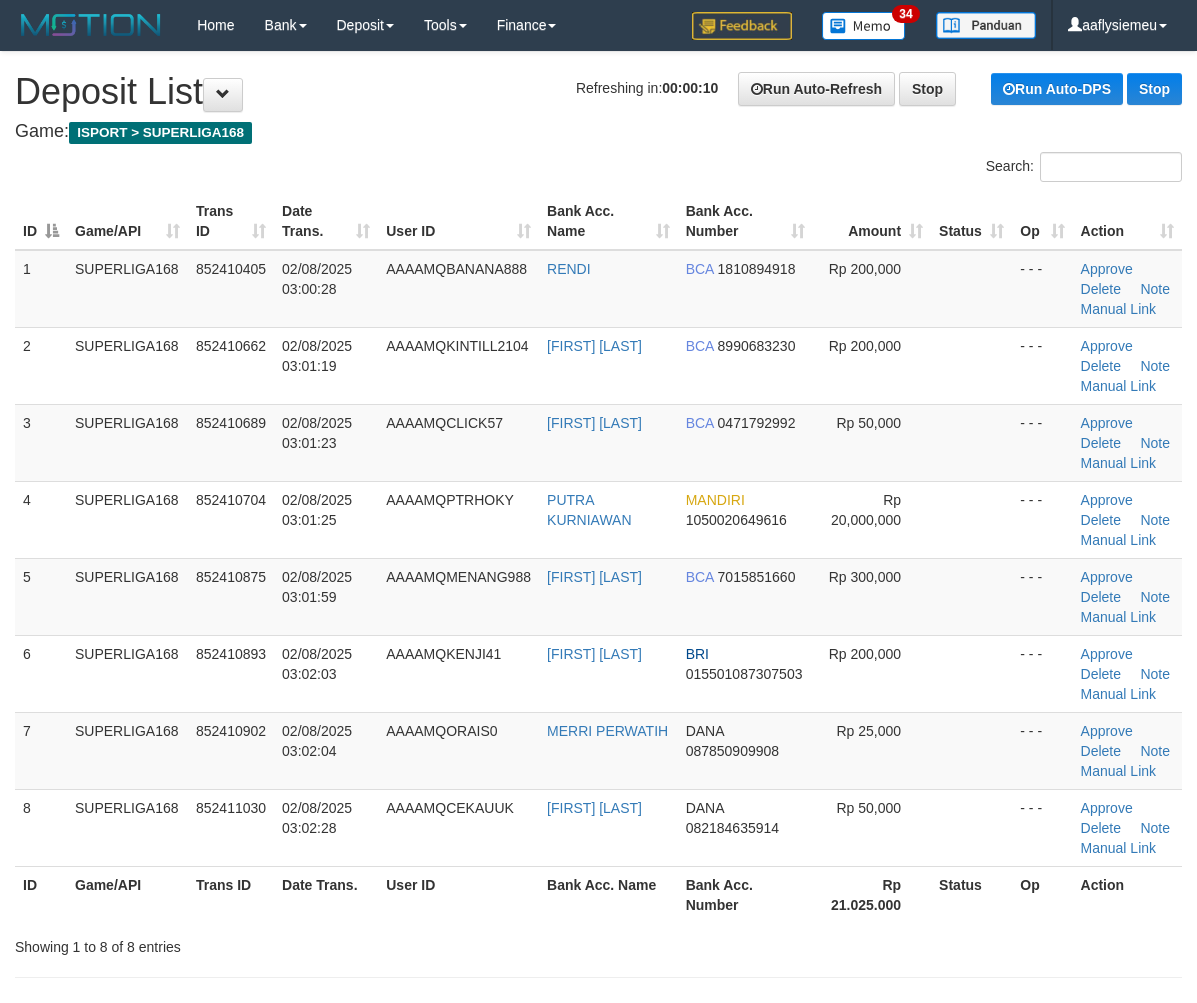 scroll, scrollTop: 91, scrollLeft: 0, axis: vertical 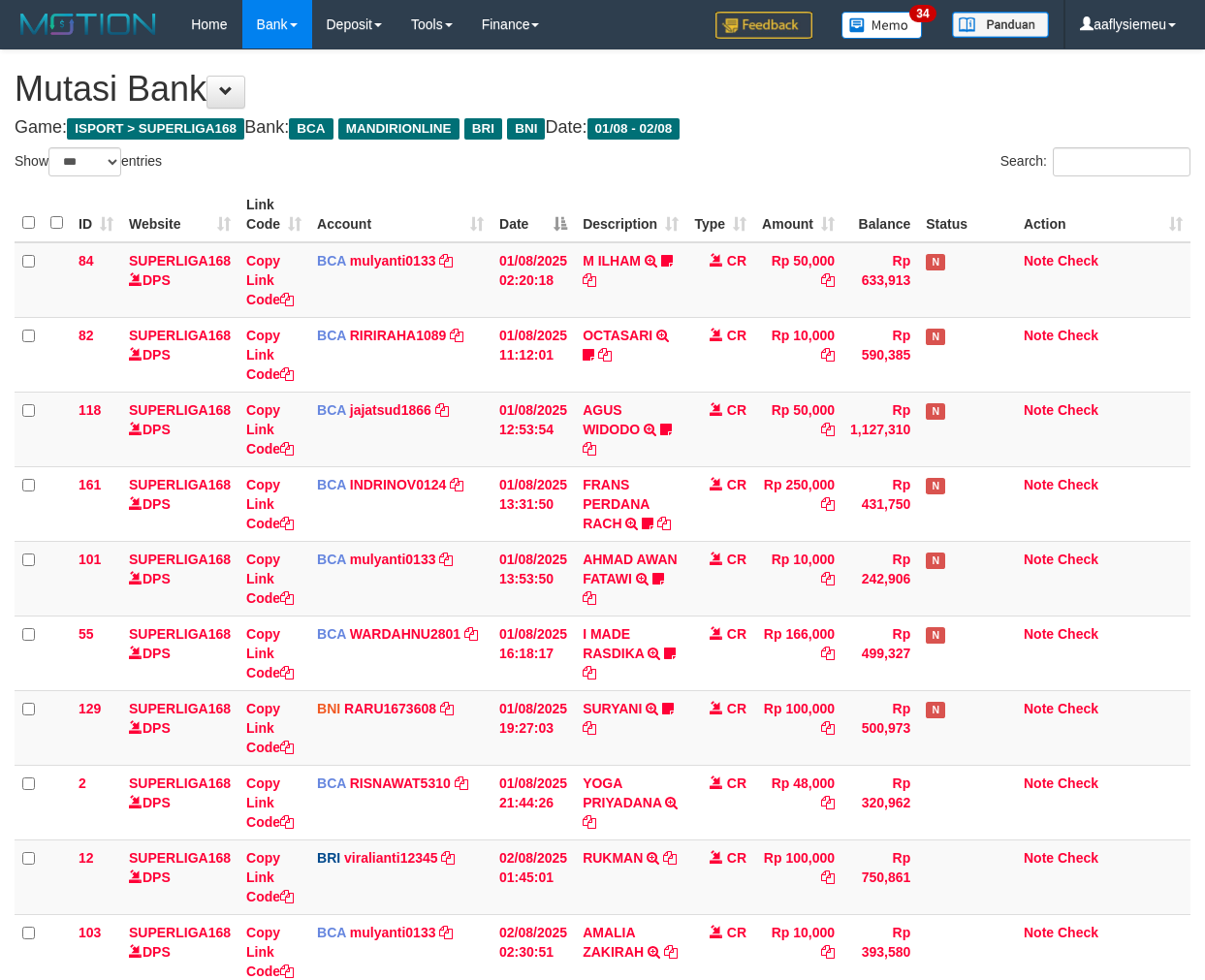 select on "***" 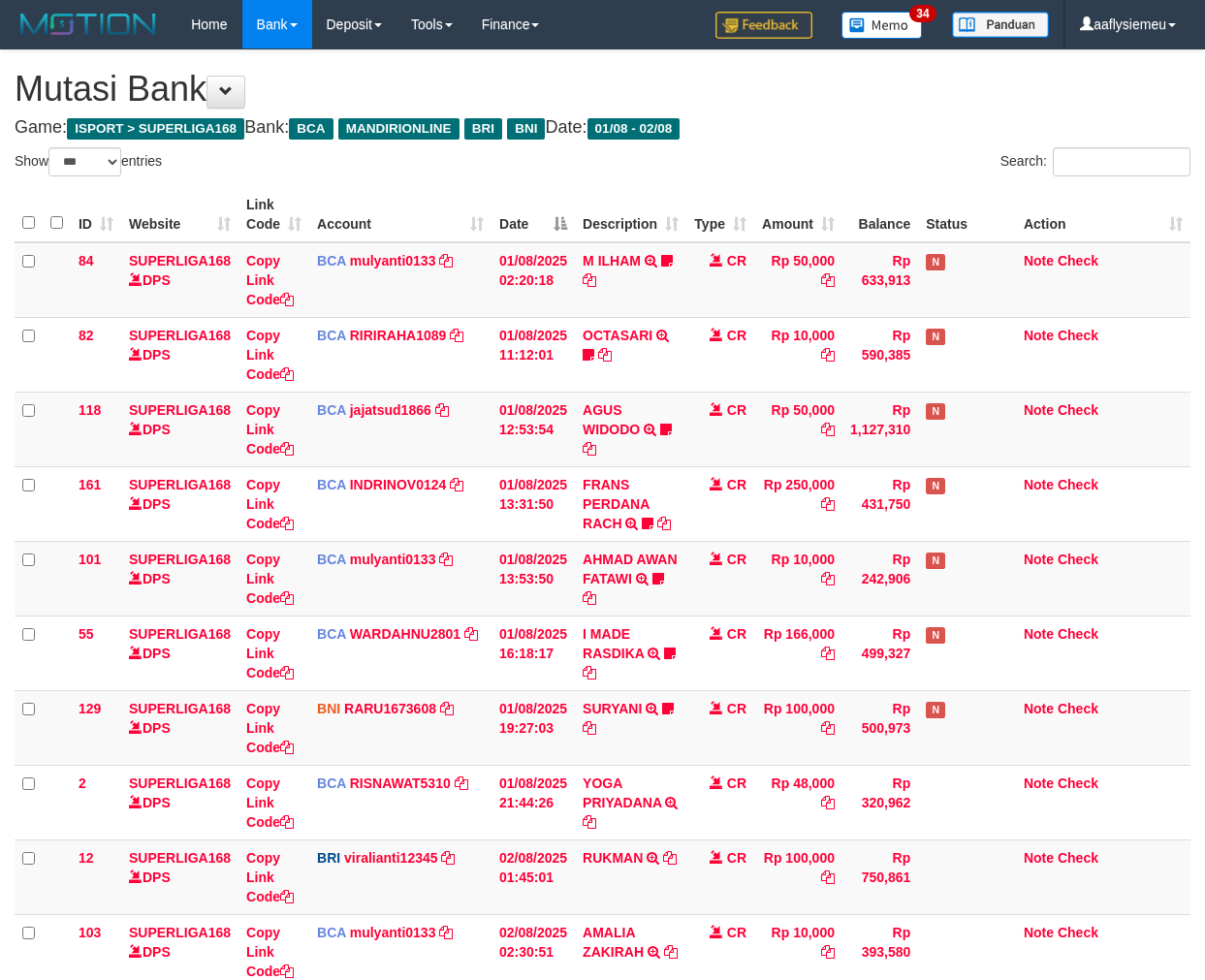 scroll, scrollTop: 253, scrollLeft: 0, axis: vertical 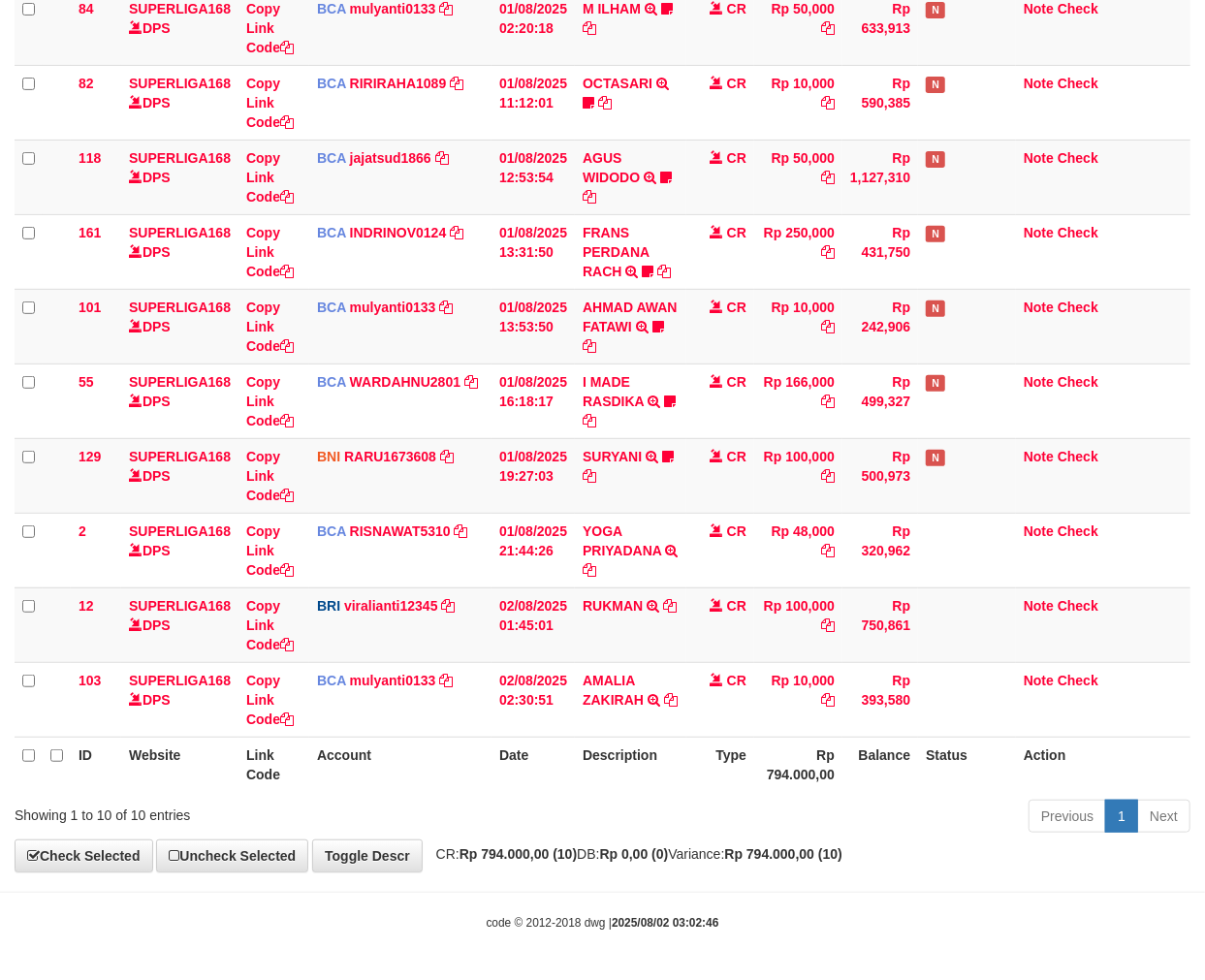 click on "**********" at bounding box center (602, 334) 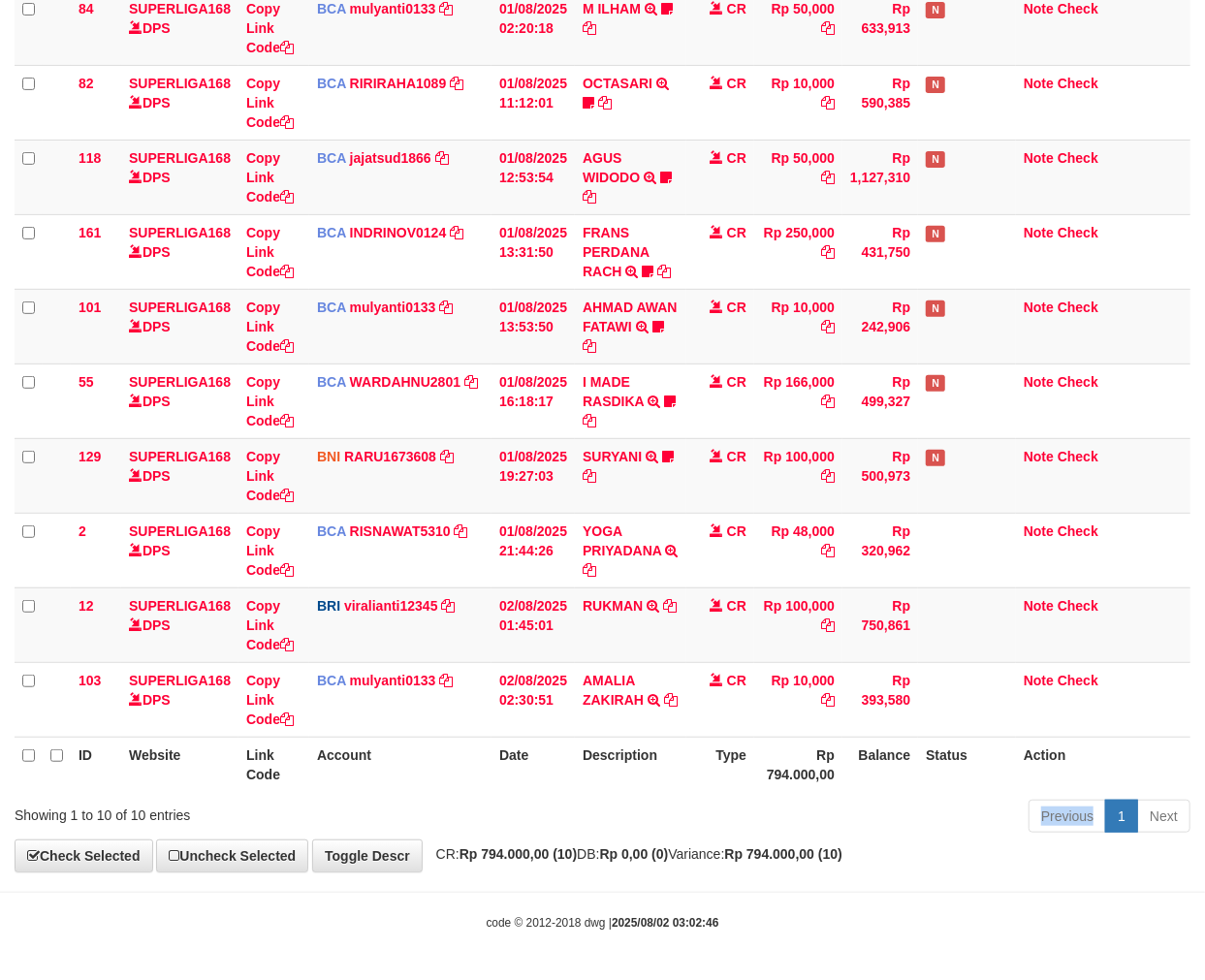 click on "Previous 1 Next" at bounding box center (853, 818) 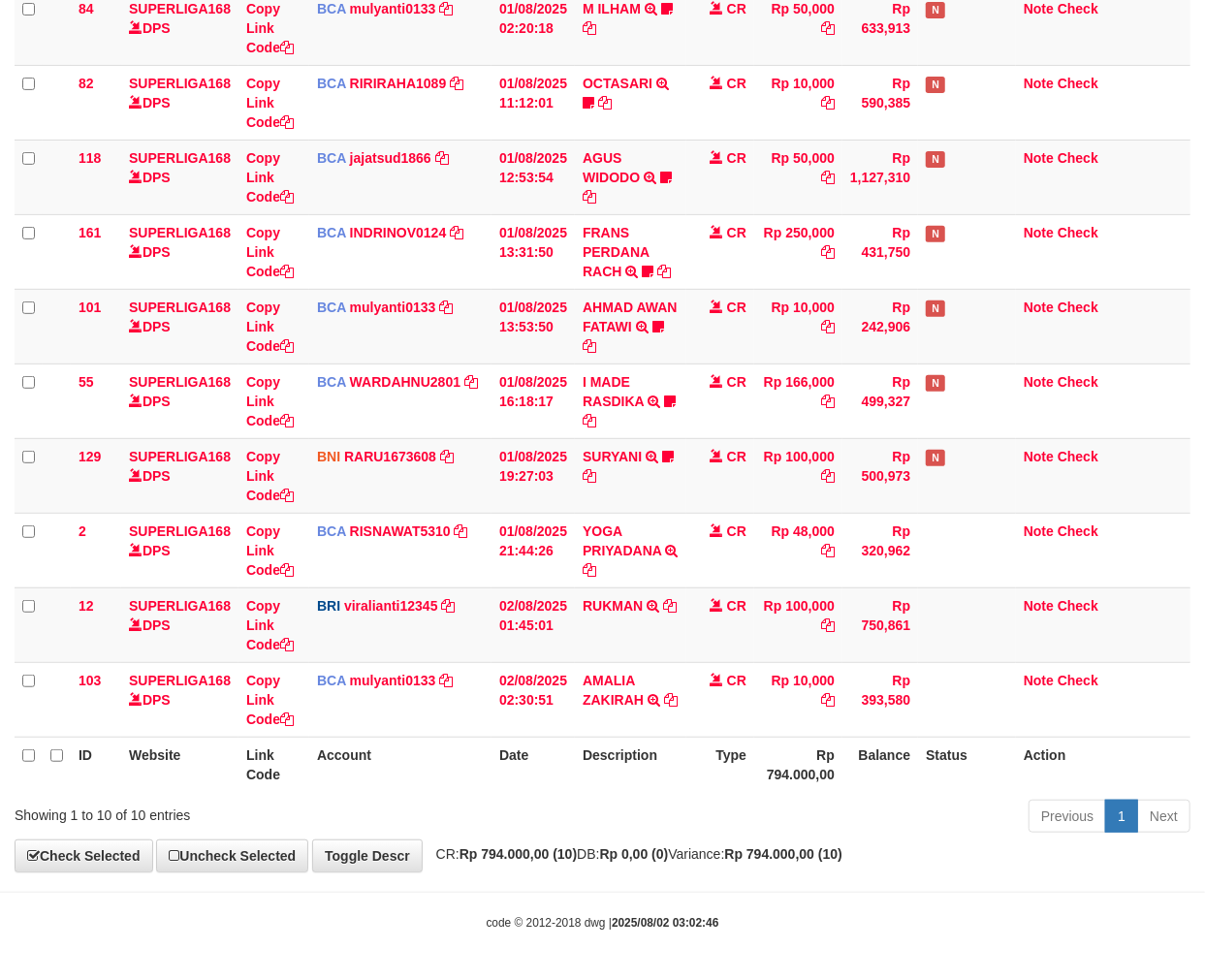 drag, startPoint x: 541, startPoint y: 838, endPoint x: 534, endPoint y: 828, distance: 12.206556 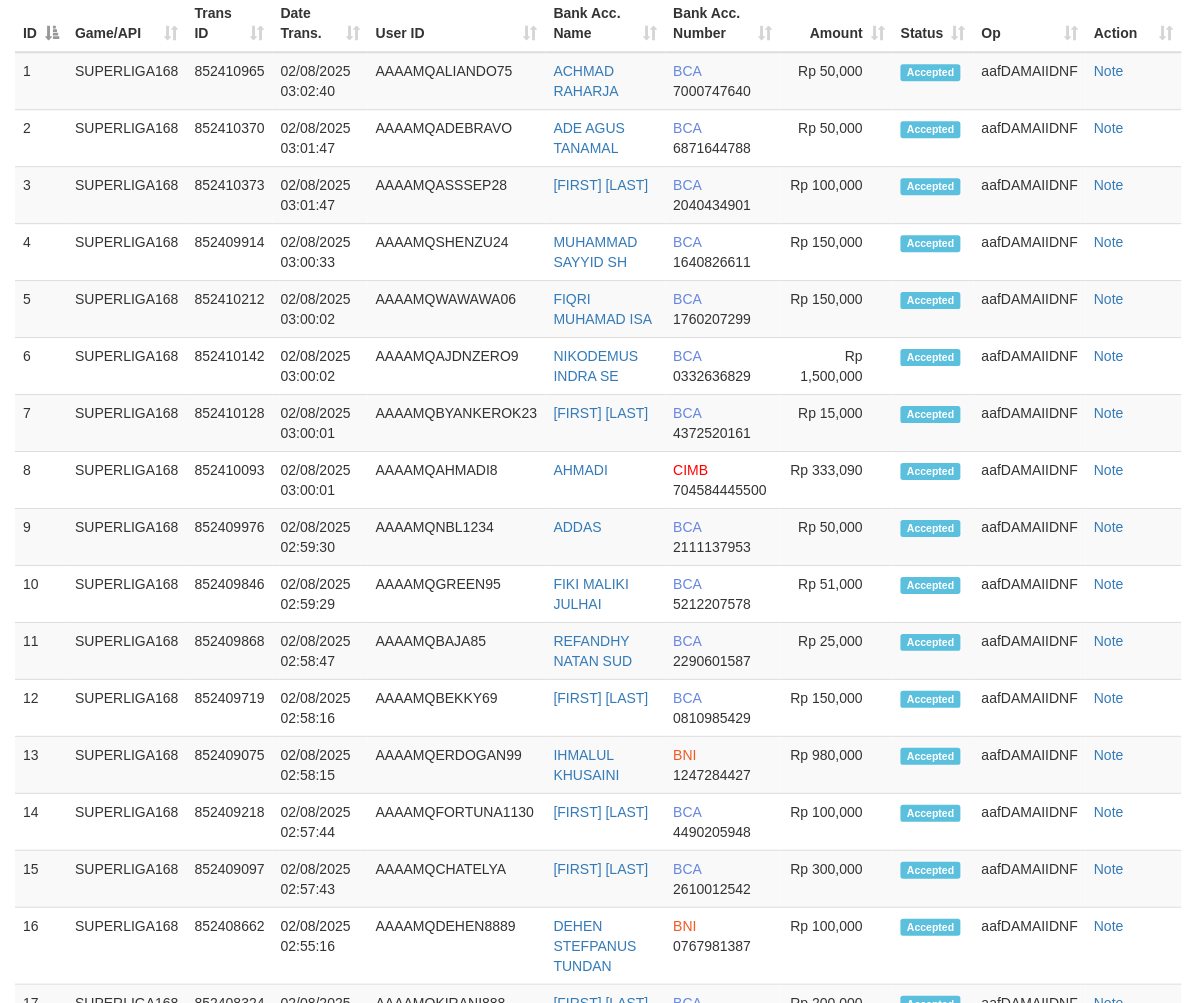 drag, startPoint x: 364, startPoint y: 482, endPoint x: 0, endPoint y: 625, distance: 391.08182 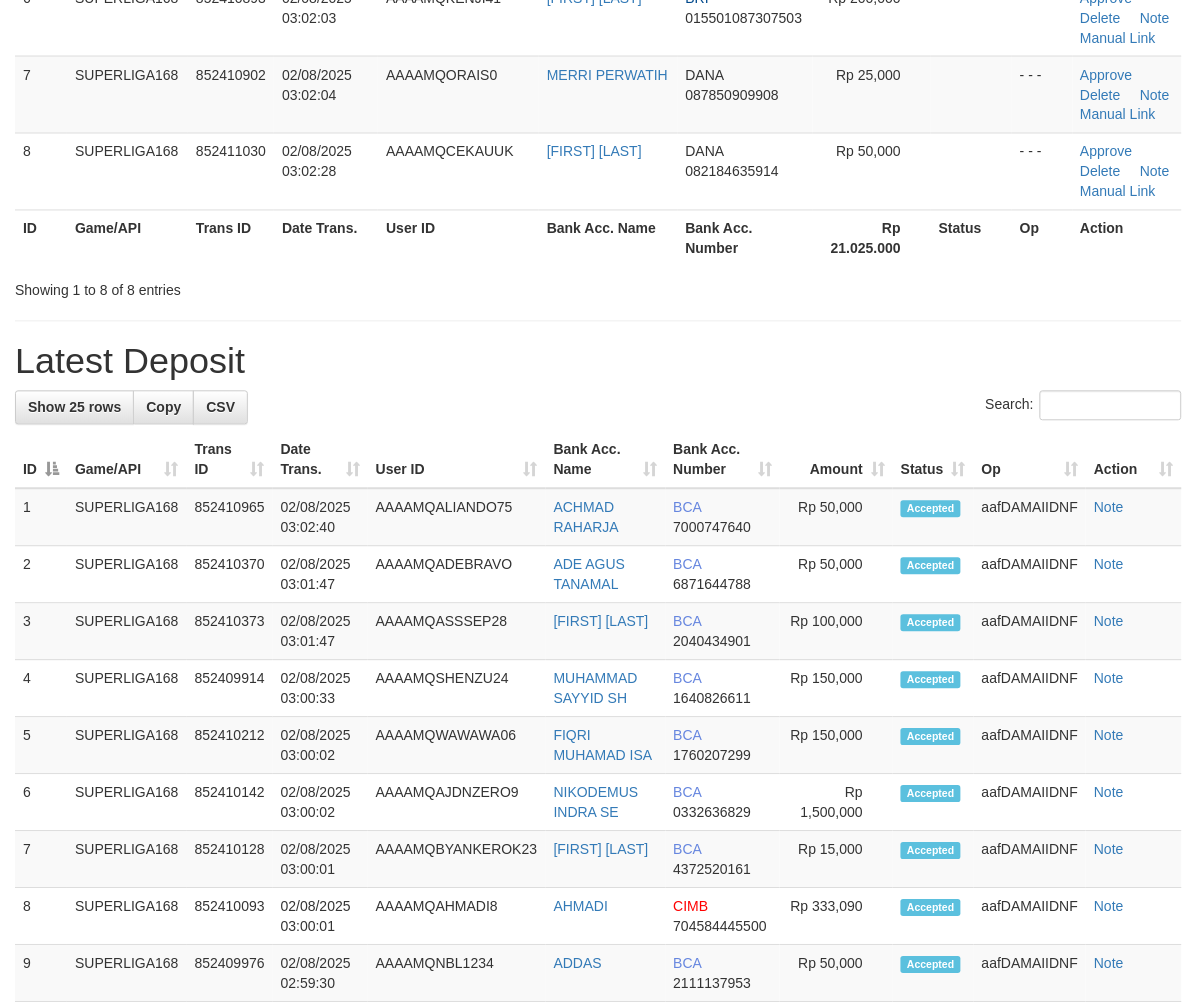scroll, scrollTop: 648, scrollLeft: 0, axis: vertical 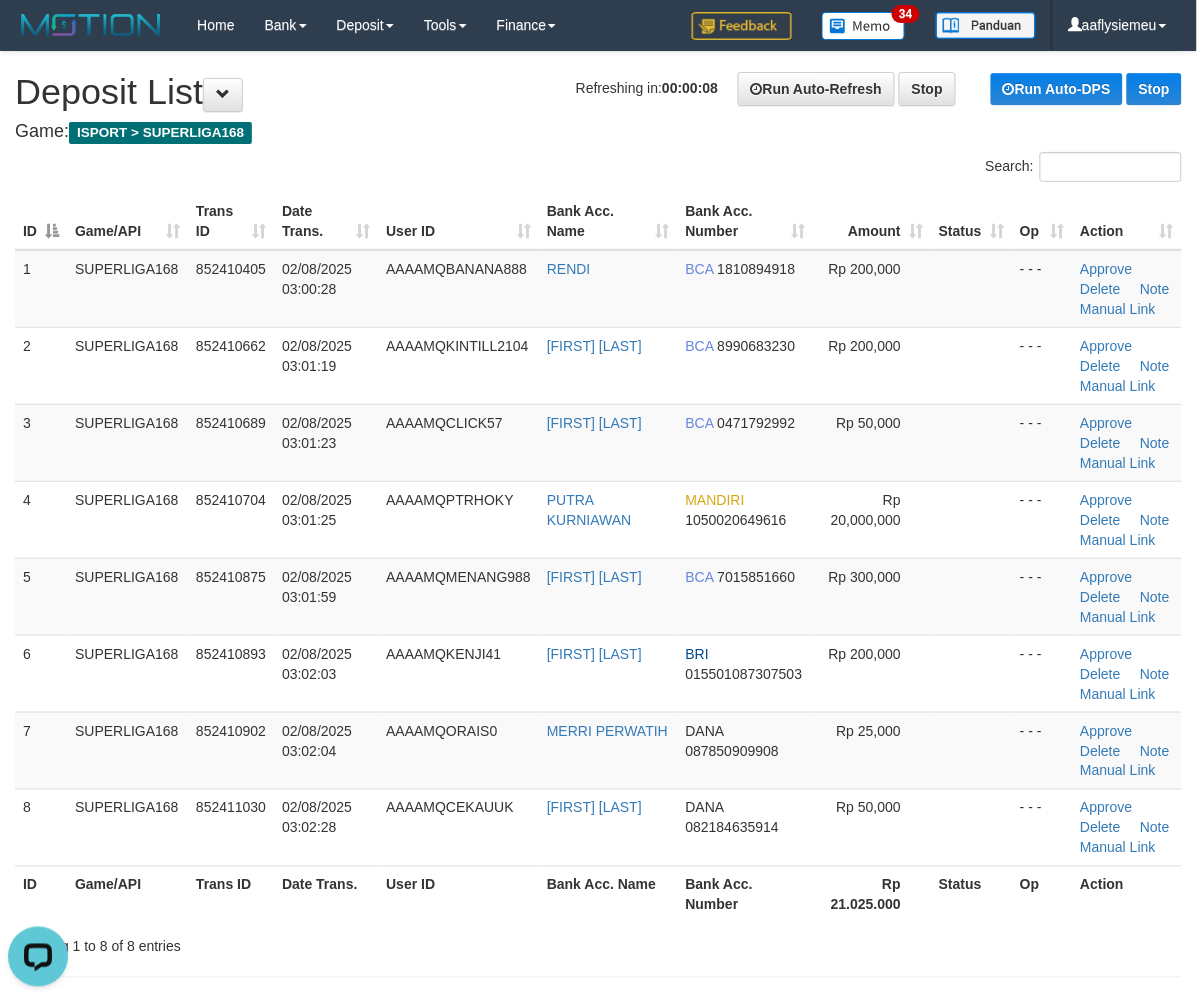 drag, startPoint x: 501, startPoint y: 274, endPoint x: 10, endPoint y: 586, distance: 581.74304 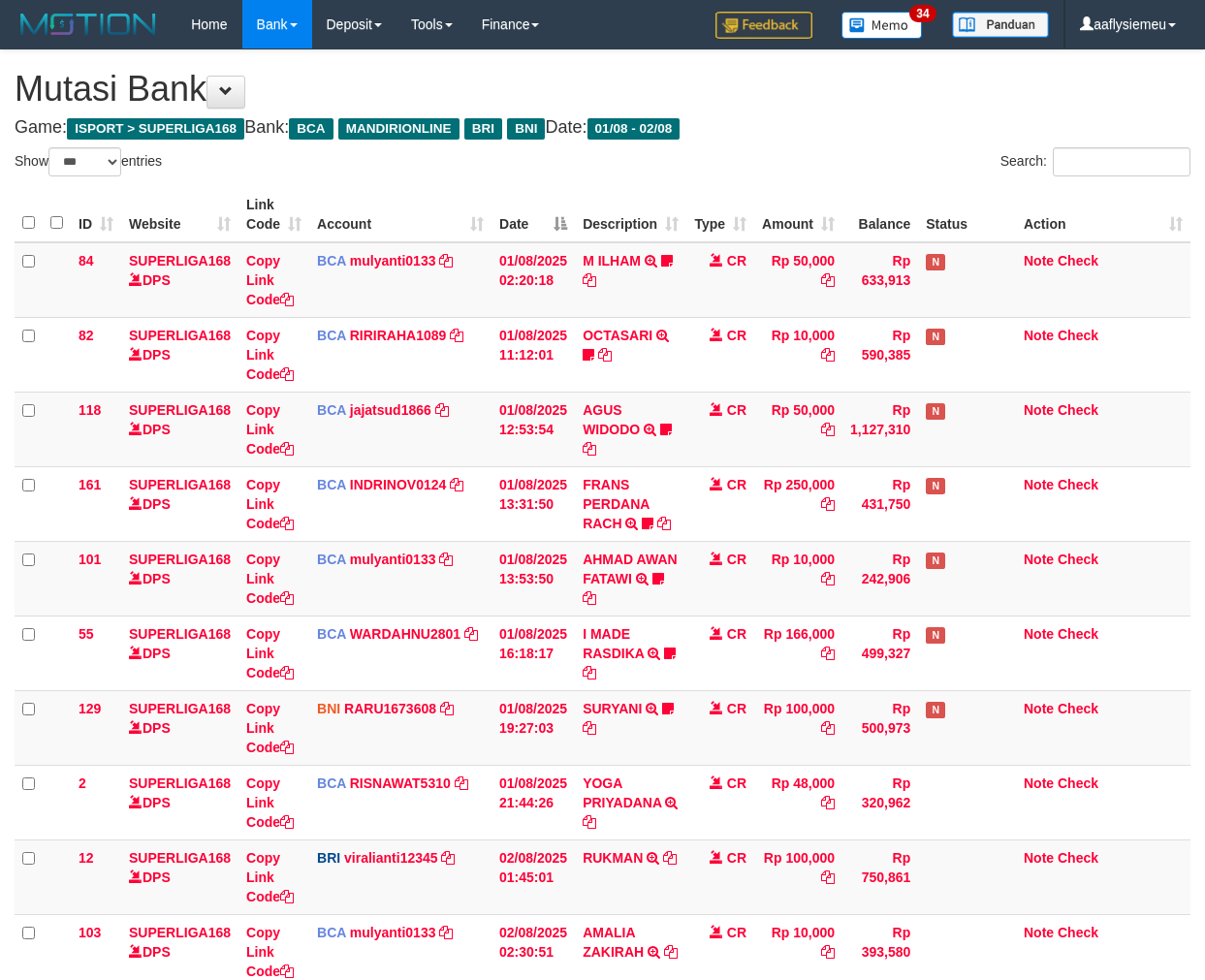 select on "***" 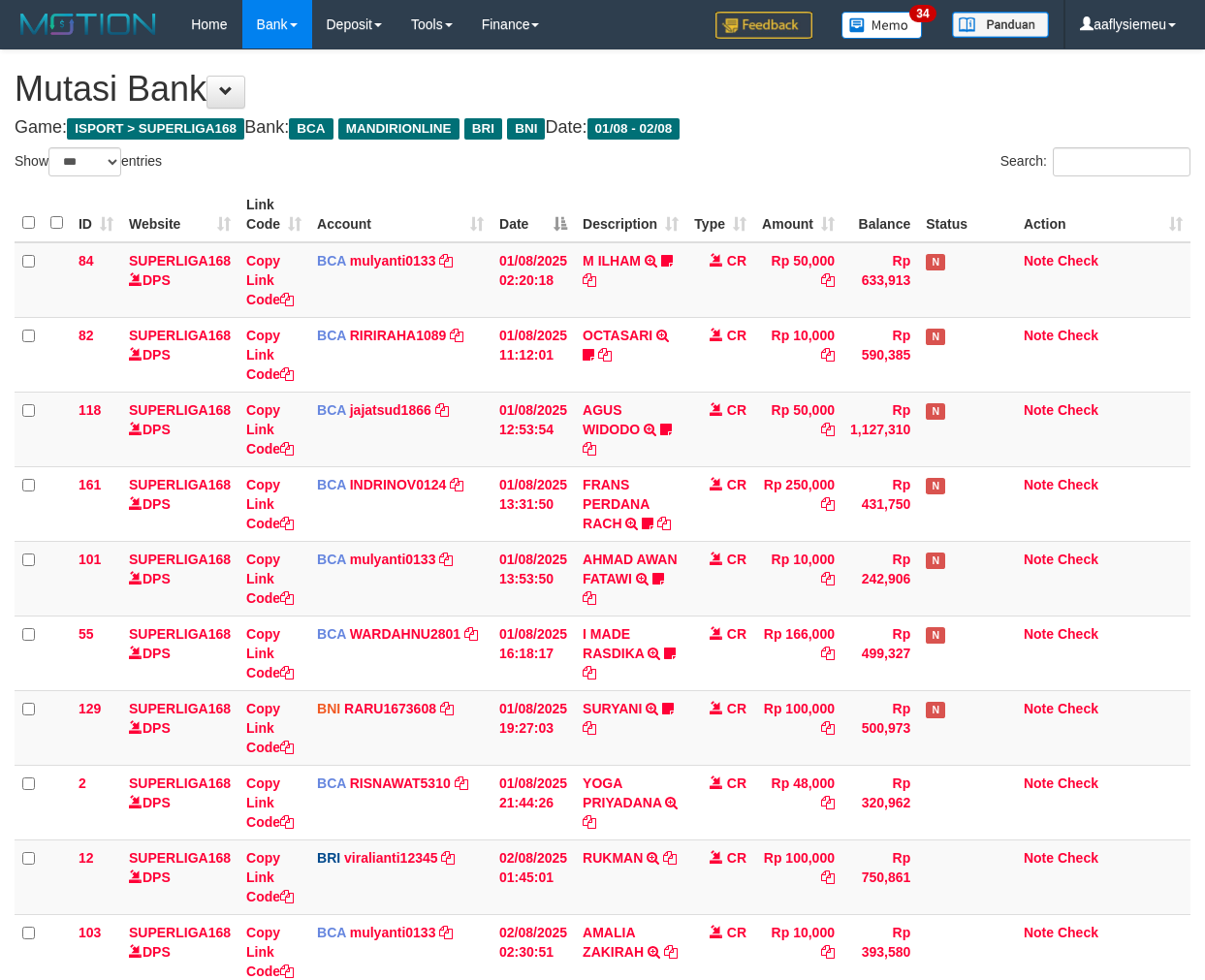 scroll, scrollTop: 253, scrollLeft: 0, axis: vertical 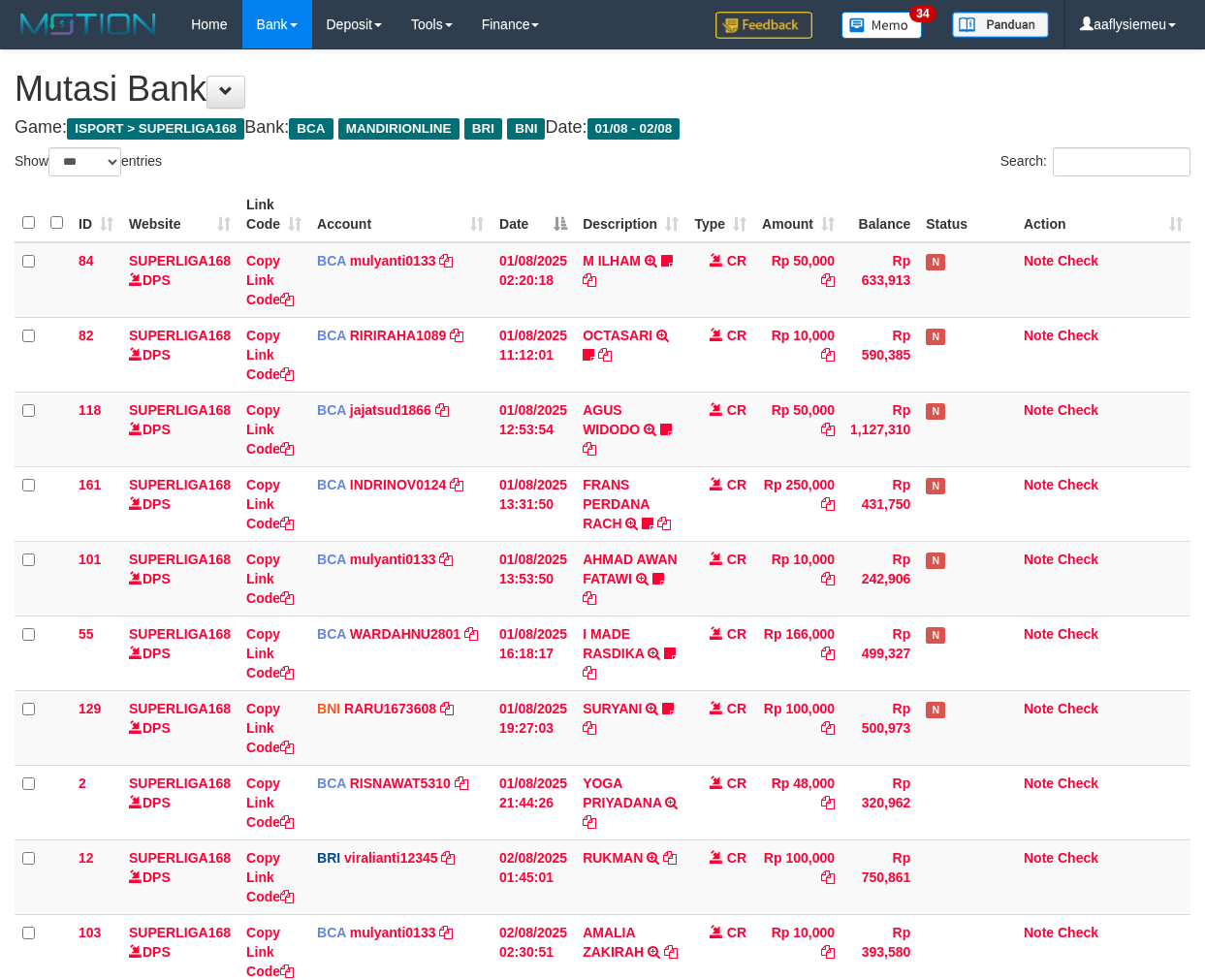 select on "***" 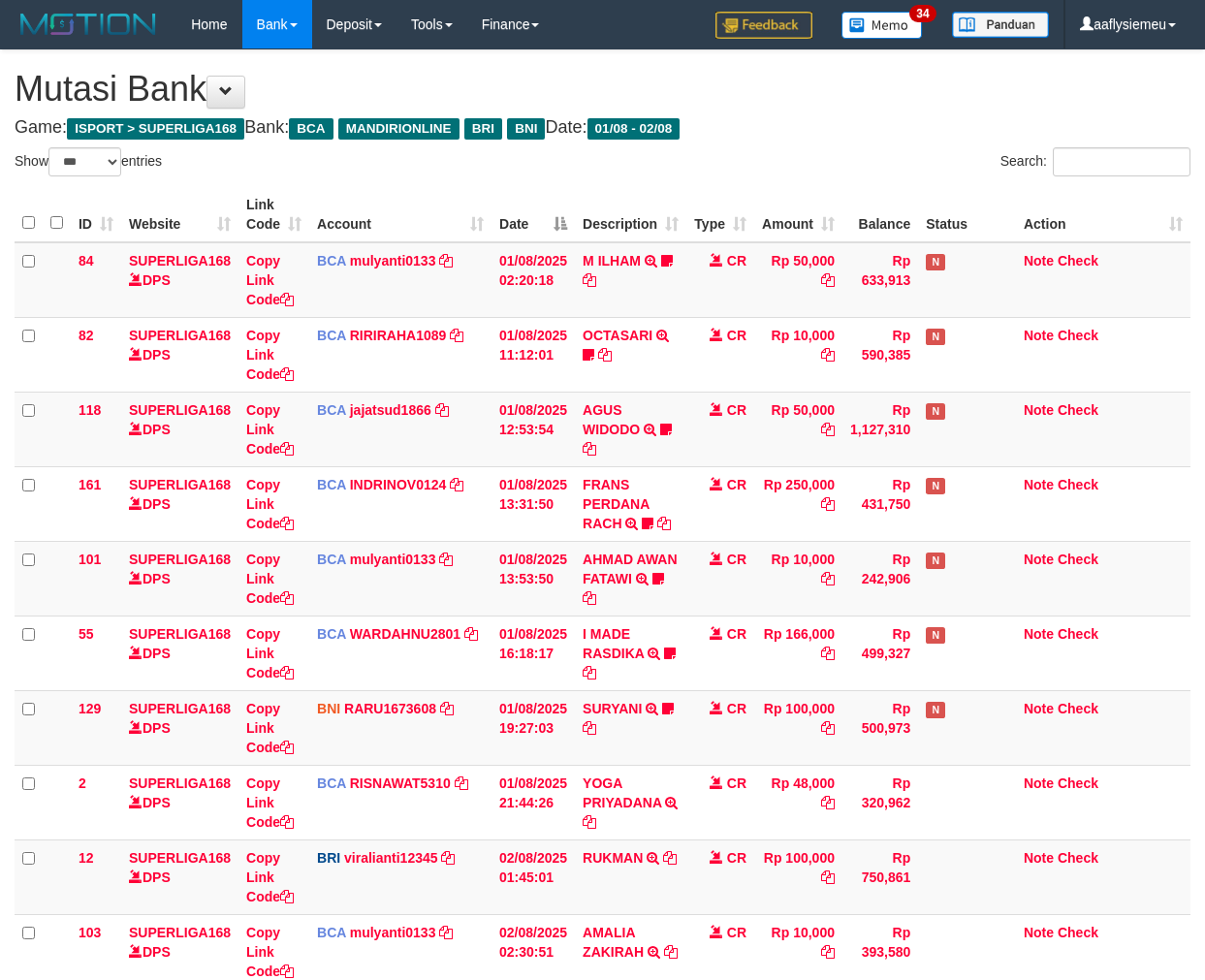 scroll, scrollTop: 253, scrollLeft: 0, axis: vertical 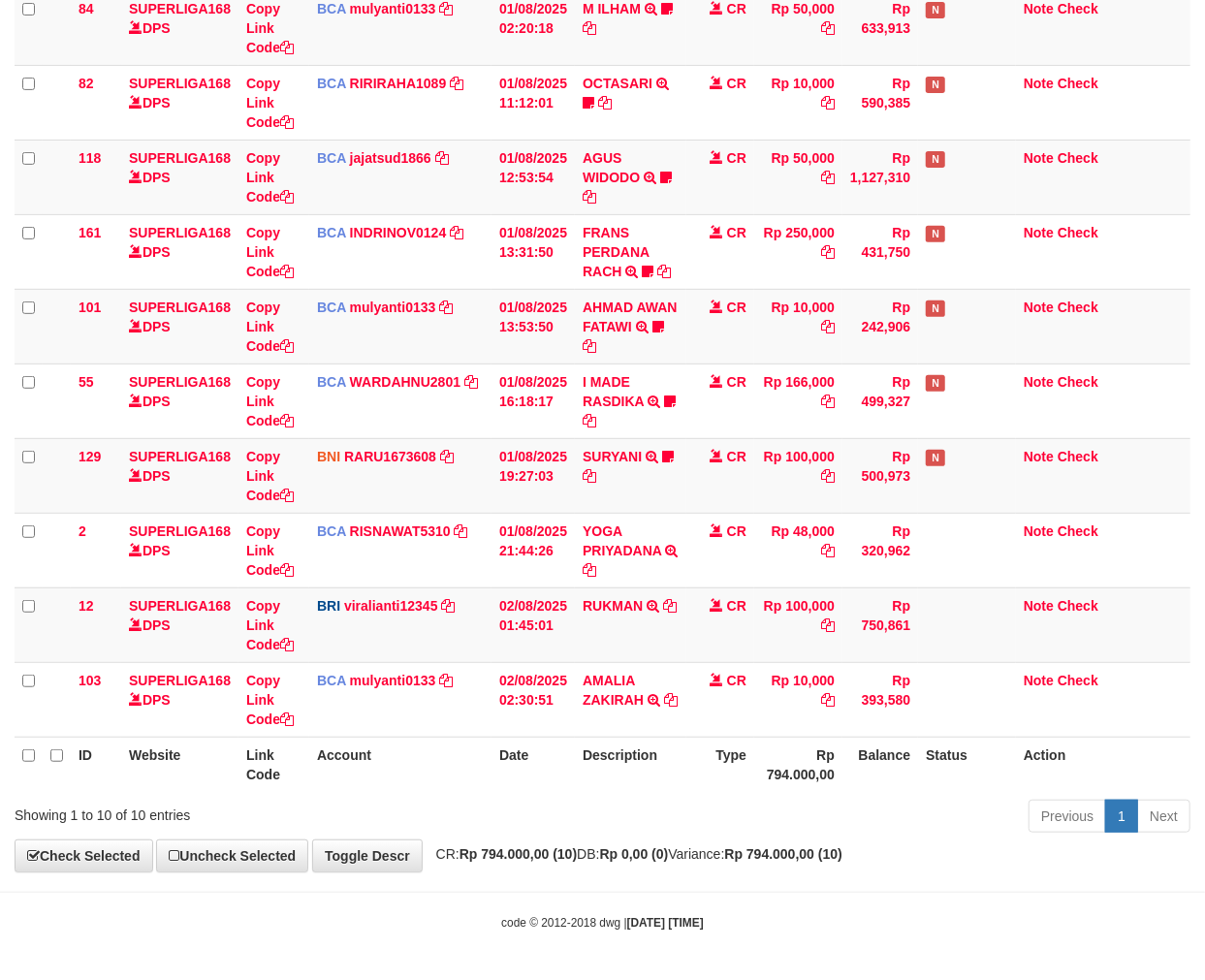 click on "Date" at bounding box center (533, 764) 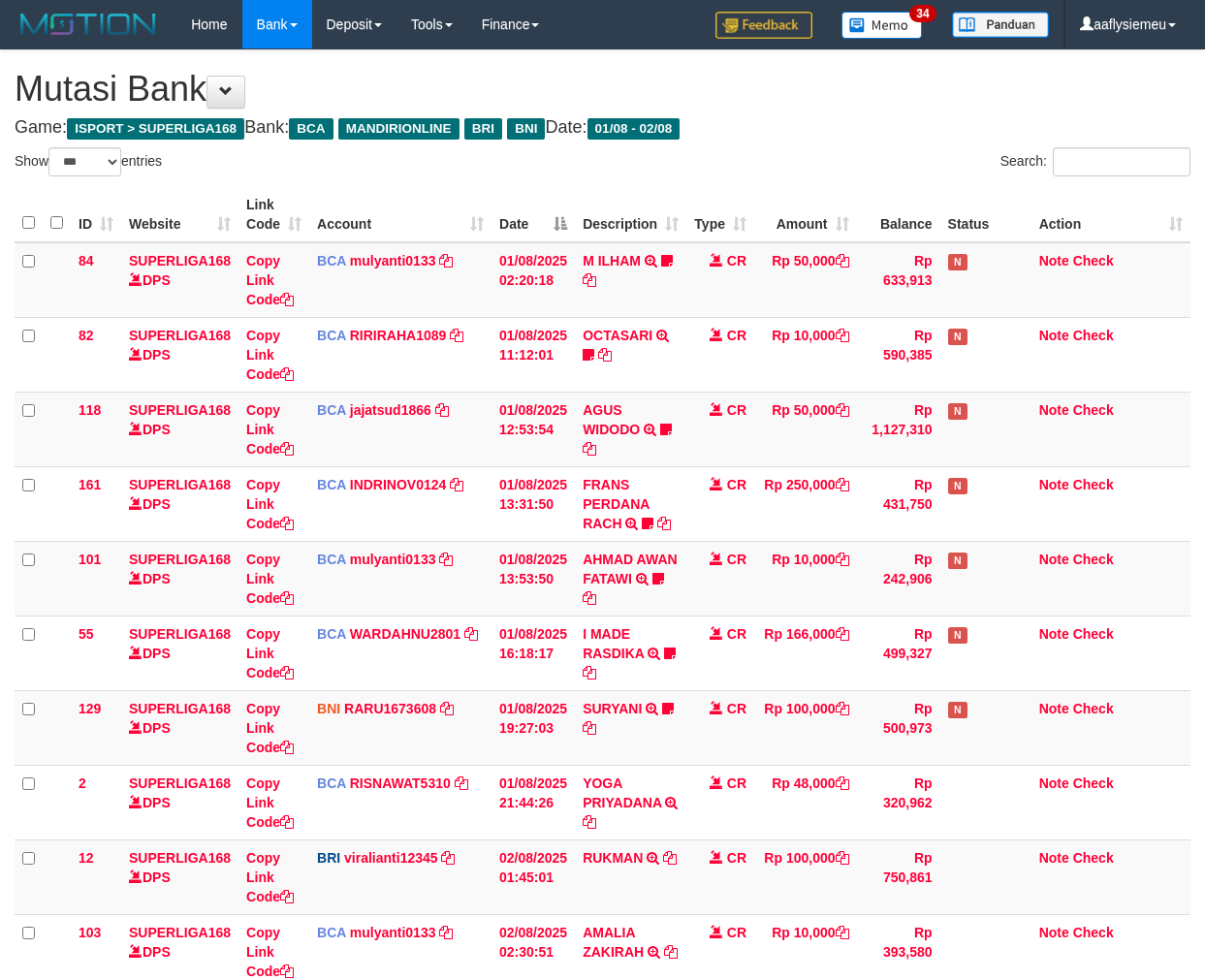 select on "***" 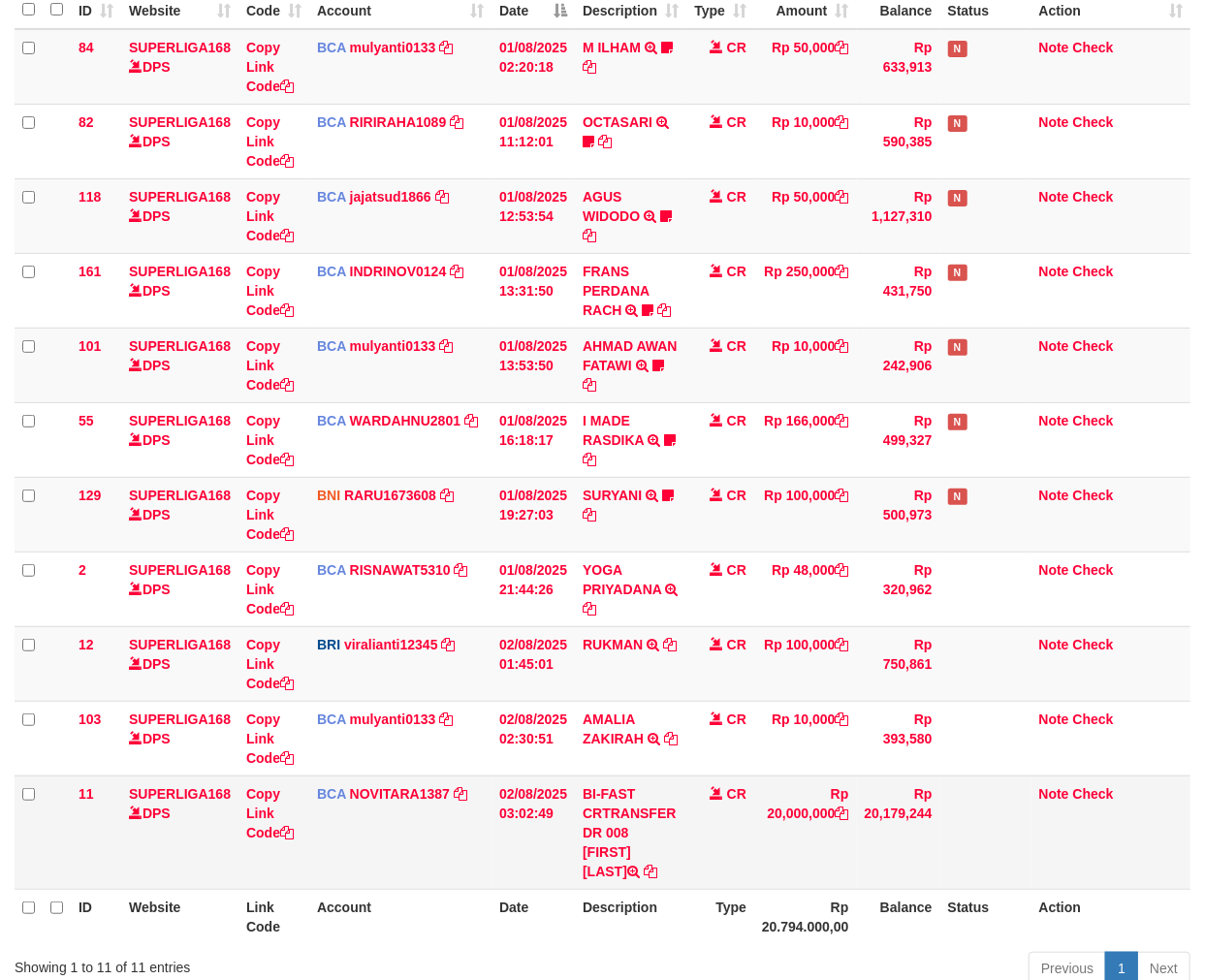 click on "BCA
[USERNAME]
DPS
[FIRST] [LAST]
mutasi_20250802_4875 | 11
mutasi_20250802_4875 | 11" at bounding box center [400, 832] 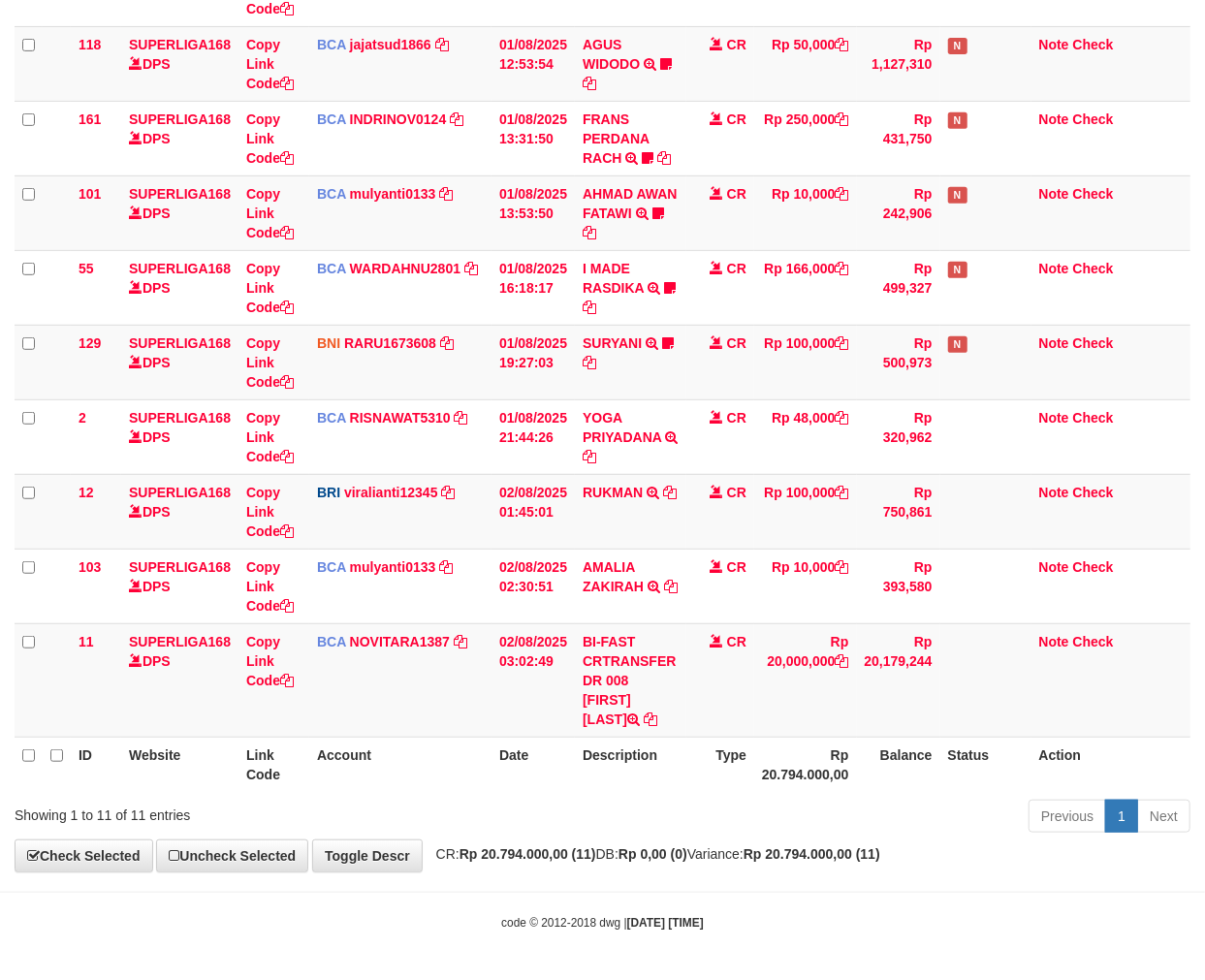 scroll, scrollTop: 385, scrollLeft: 0, axis: vertical 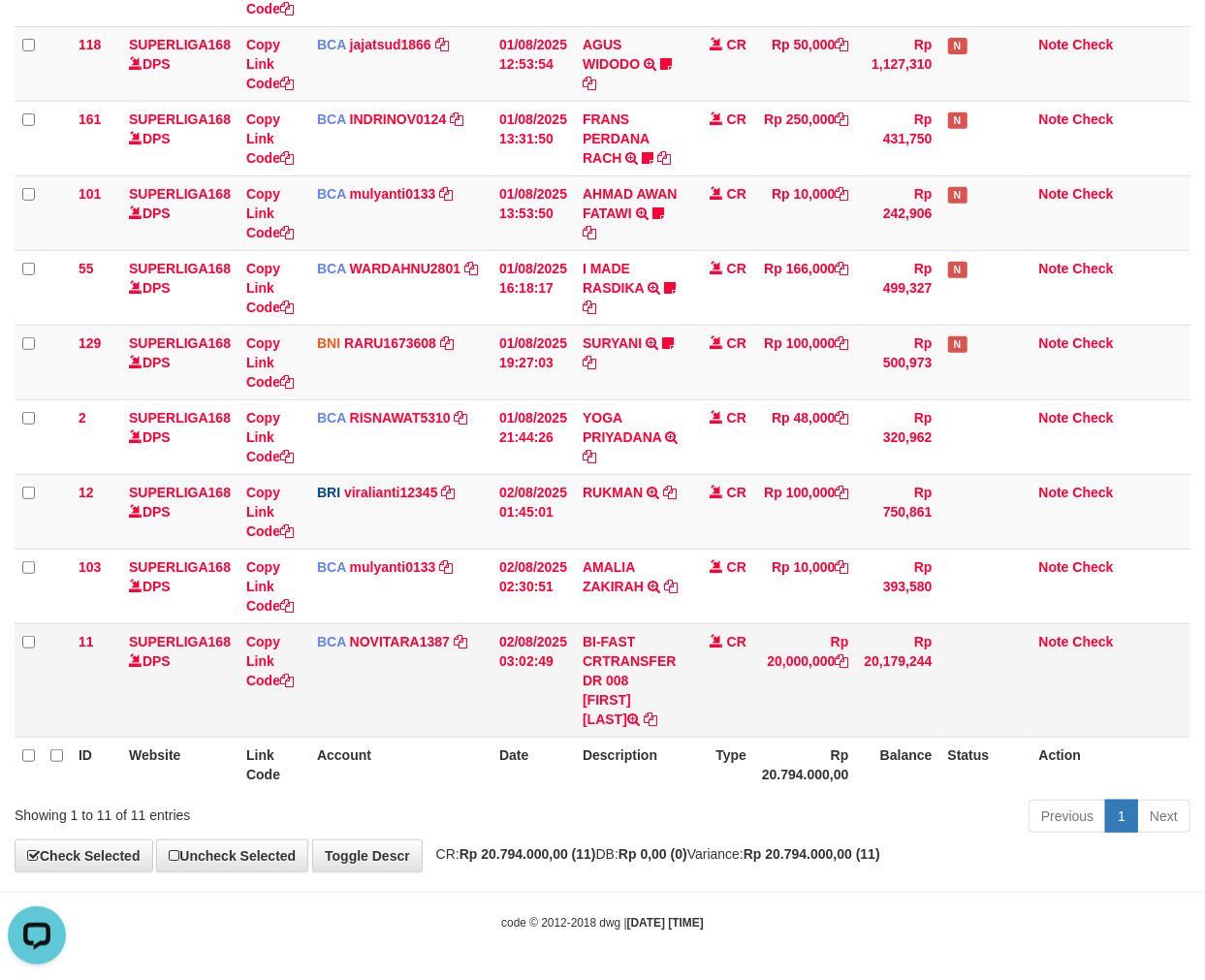 copy on "[FIRST] [LAST]" 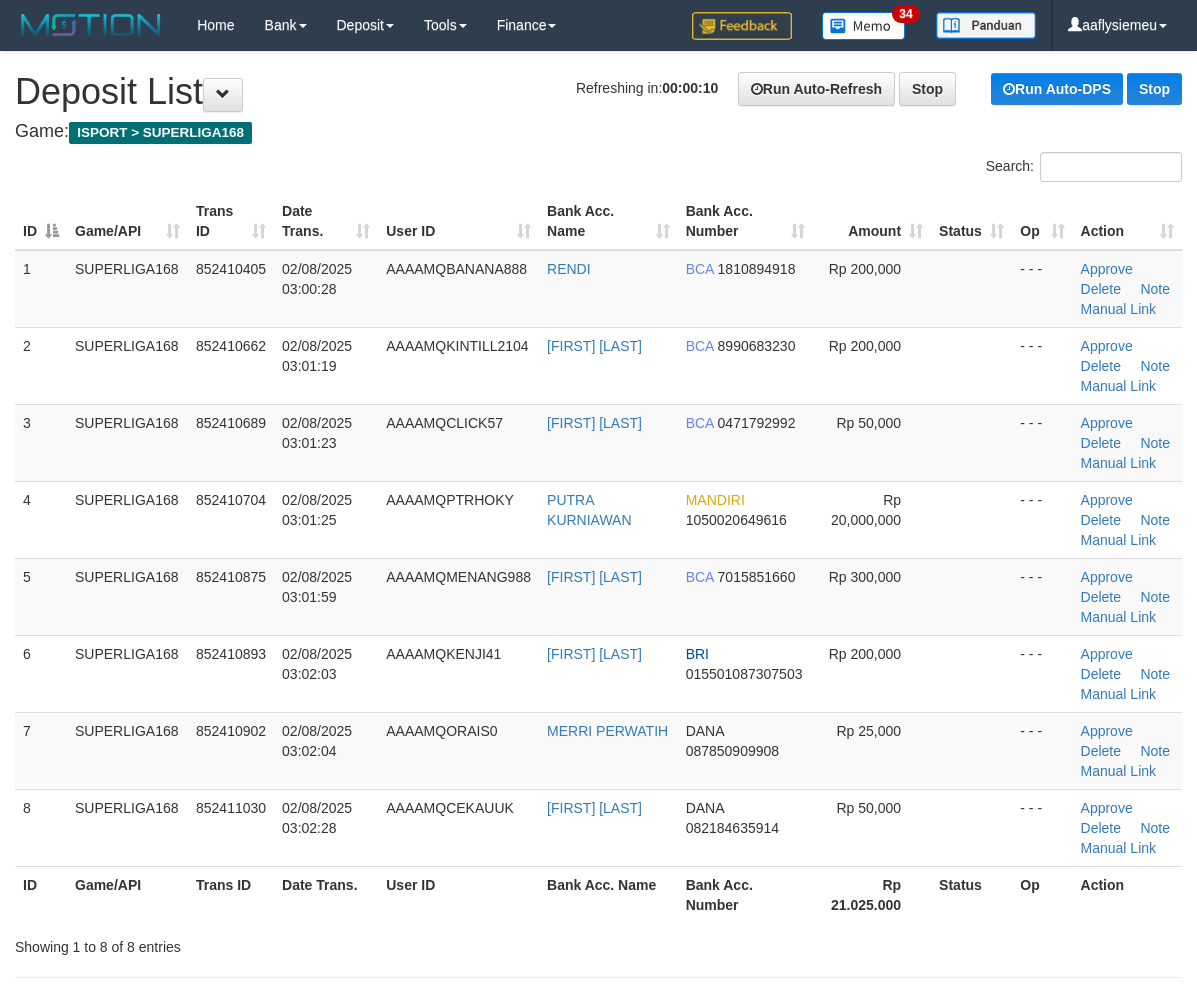 scroll, scrollTop: 0, scrollLeft: 0, axis: both 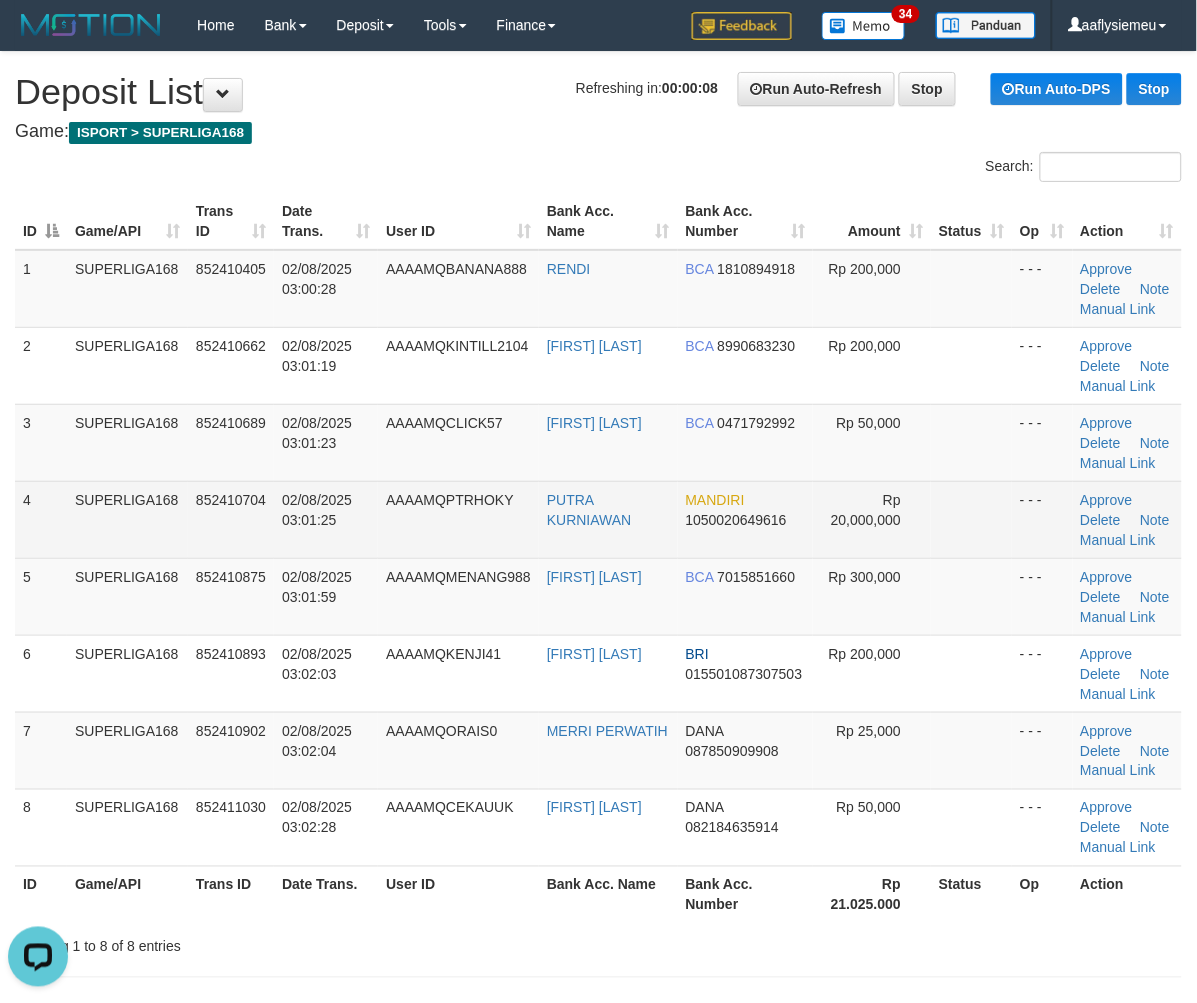 click on "852410704" at bounding box center (231, 500) 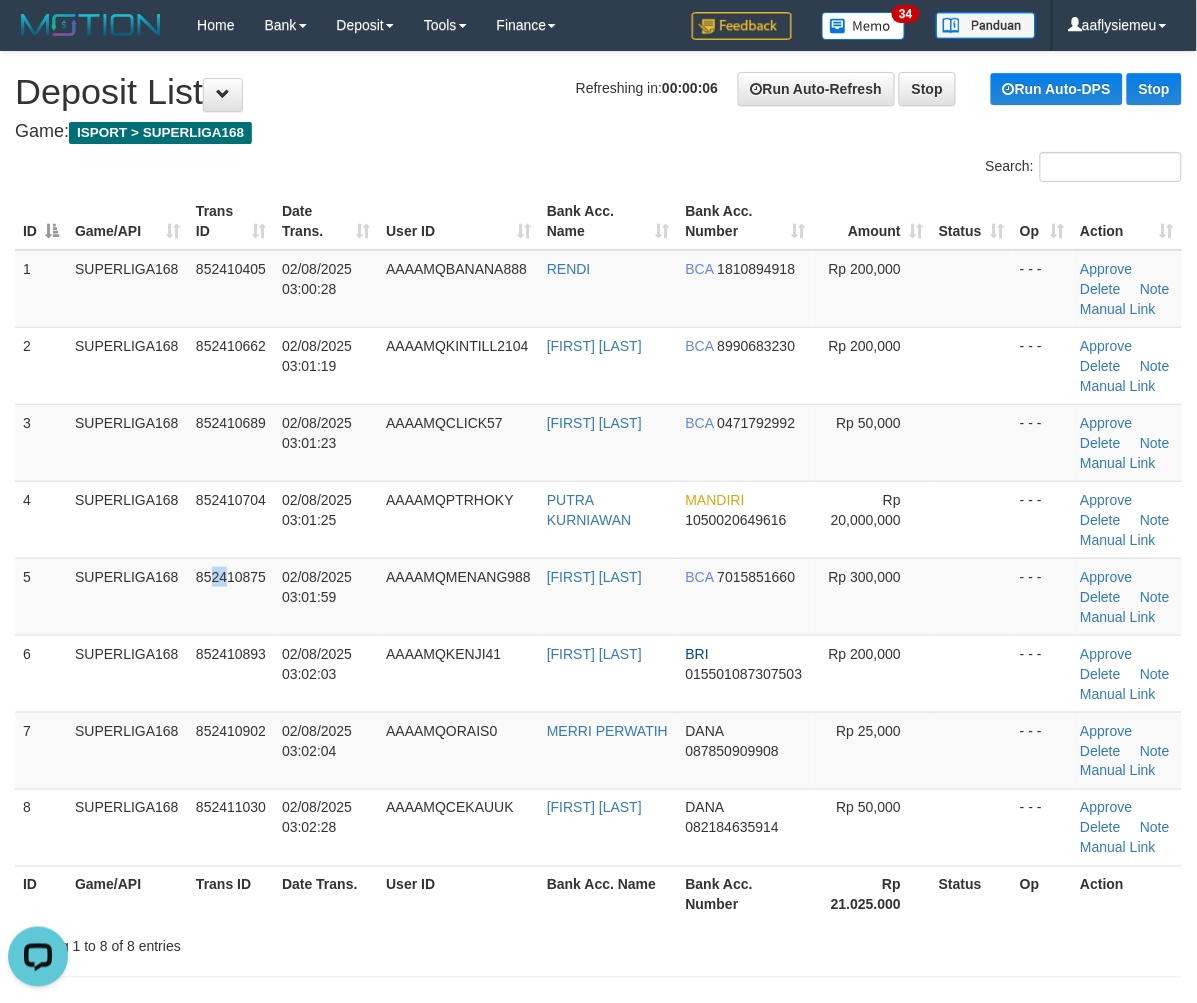 drag, startPoint x: 214, startPoint y: 588, endPoint x: 1, endPoint y: 718, distance: 249.53757 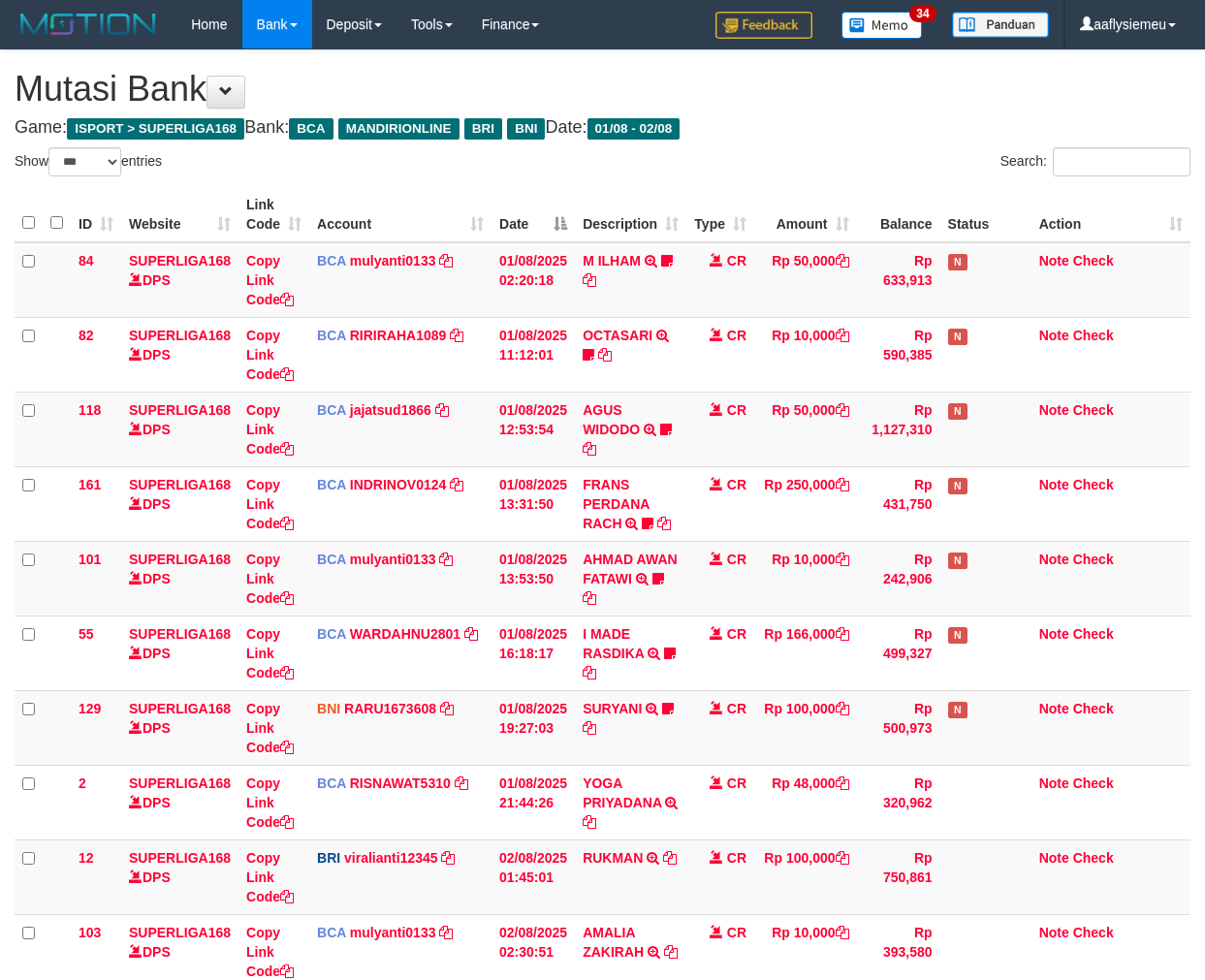 select on "***" 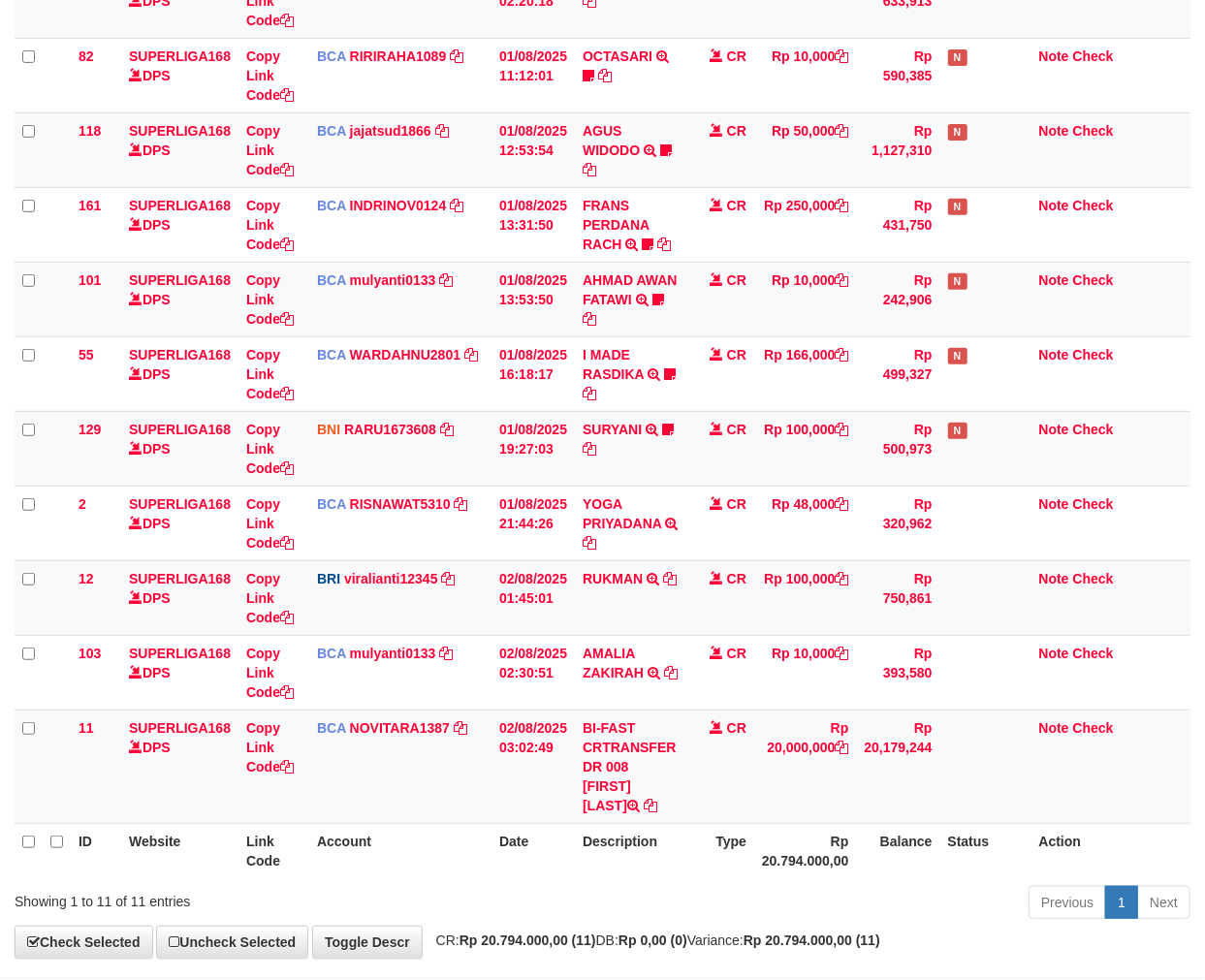 scroll, scrollTop: 385, scrollLeft: 0, axis: vertical 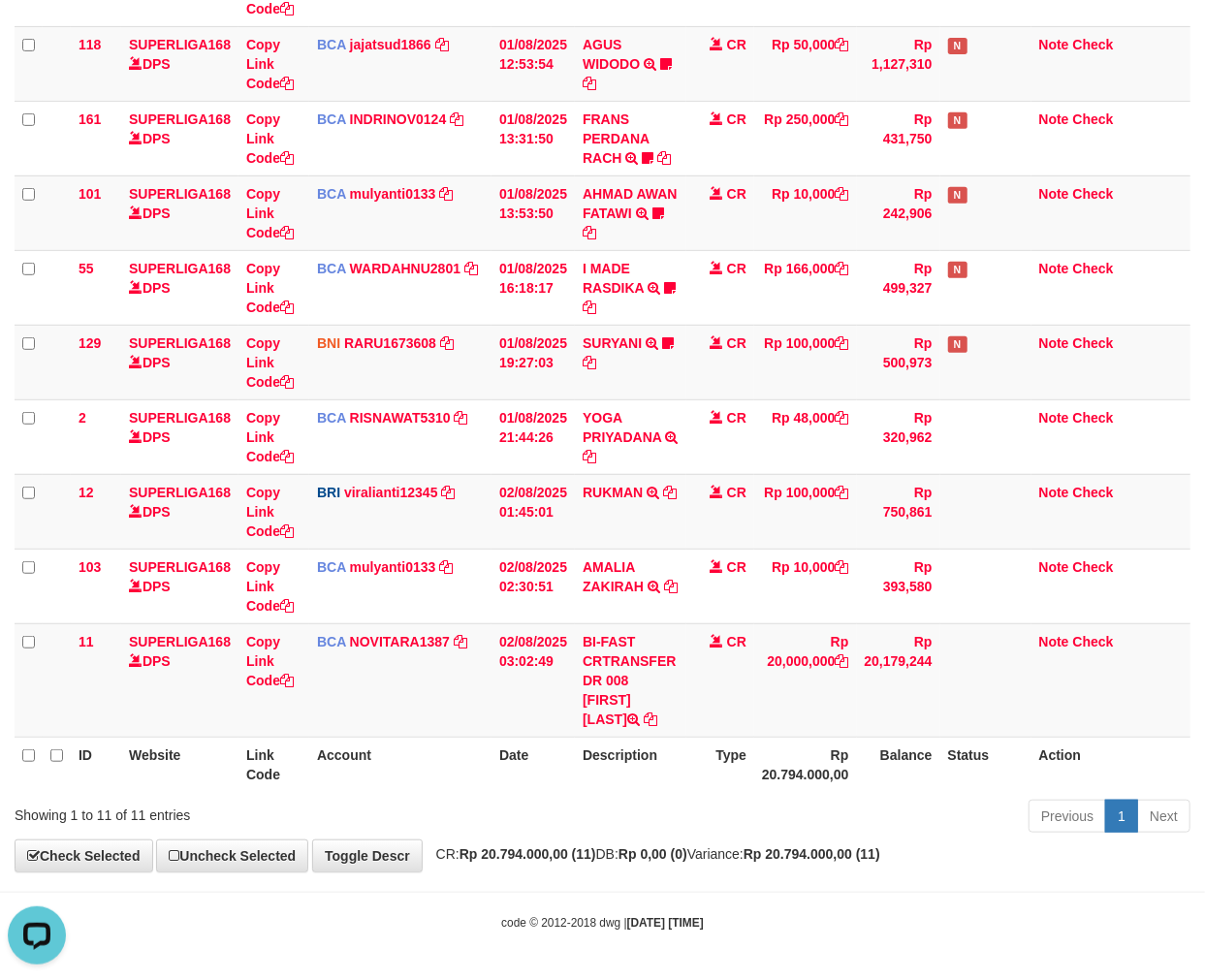 click on "Account" at bounding box center [400, 764] 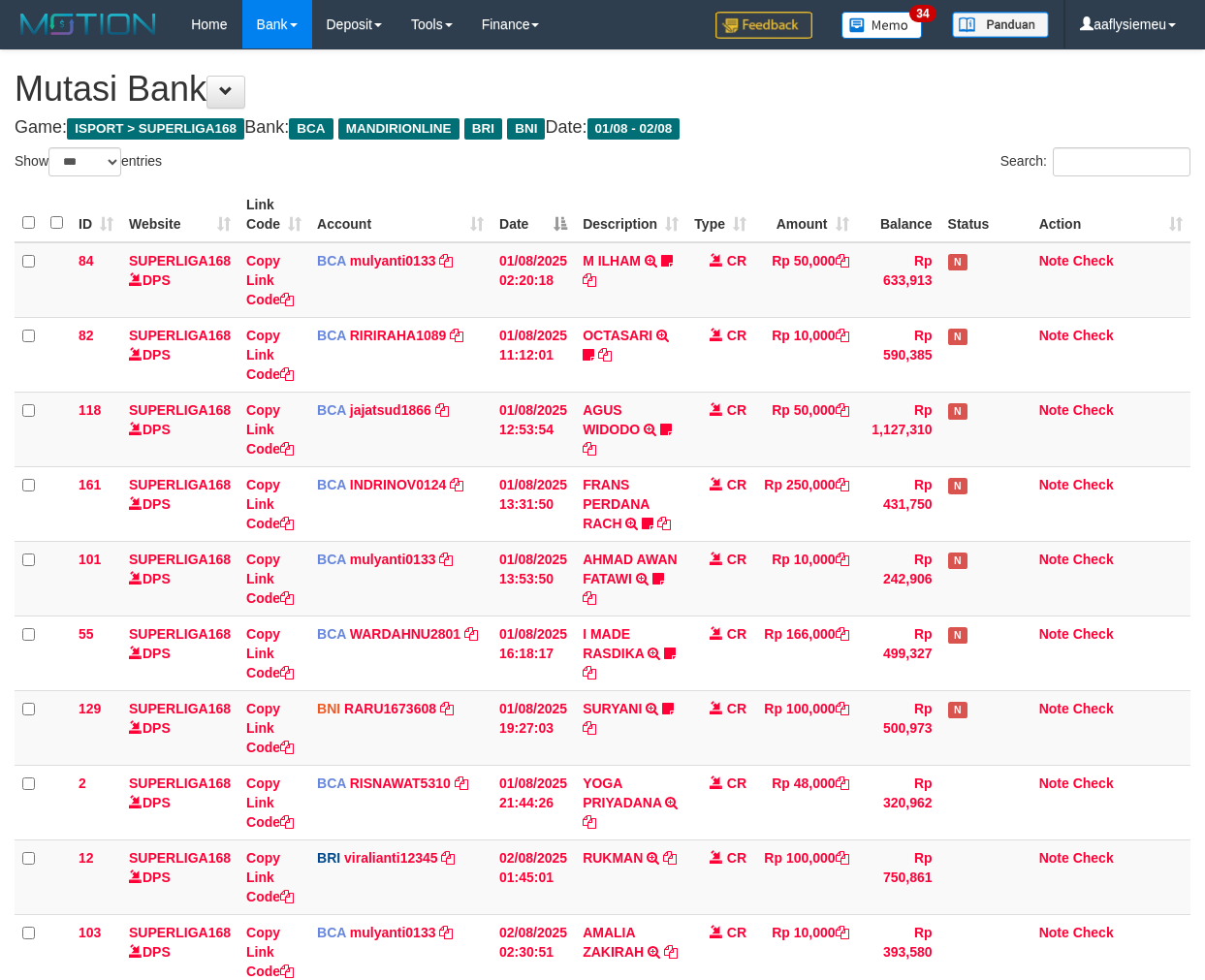 select on "***" 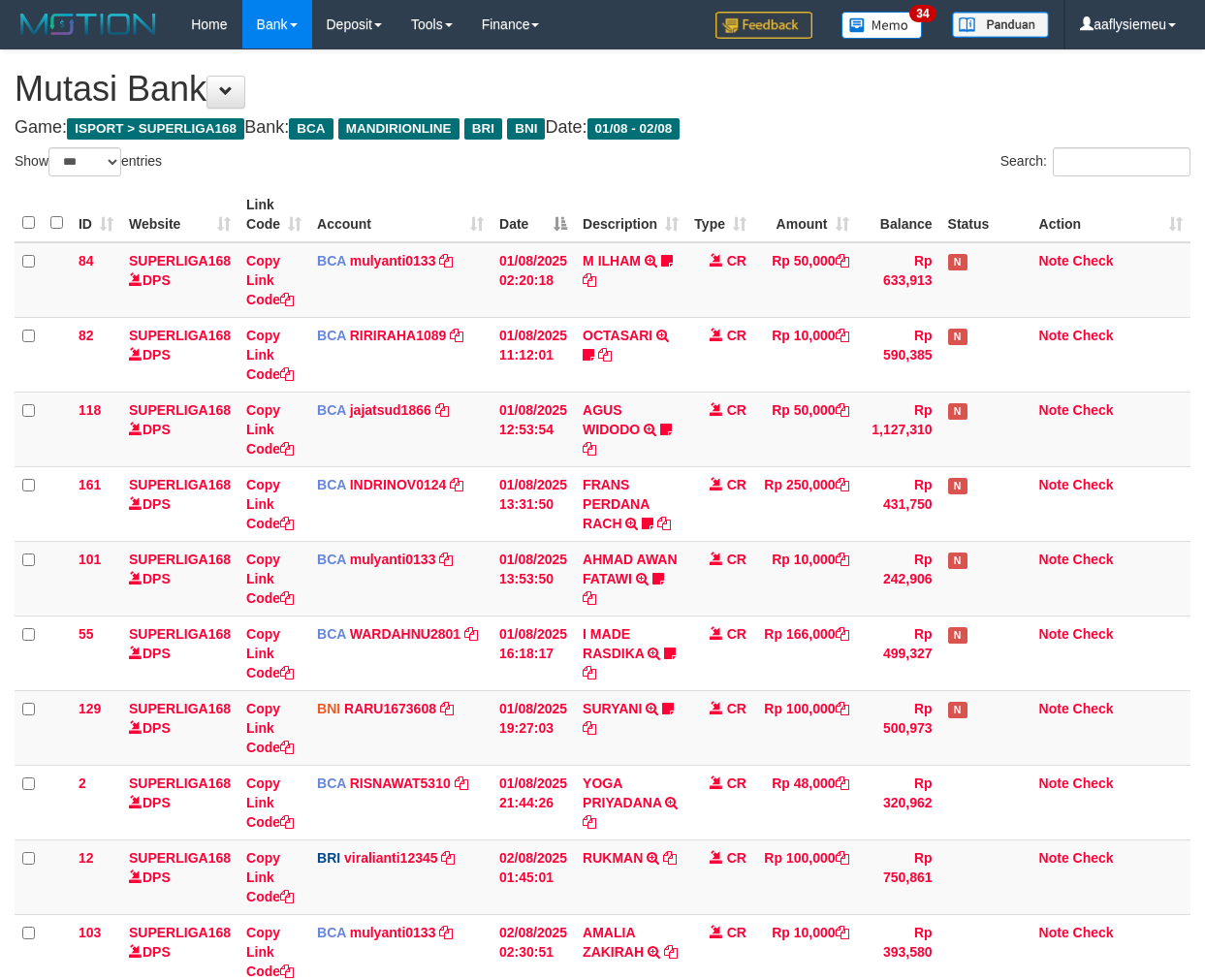scroll, scrollTop: 279, scrollLeft: 0, axis: vertical 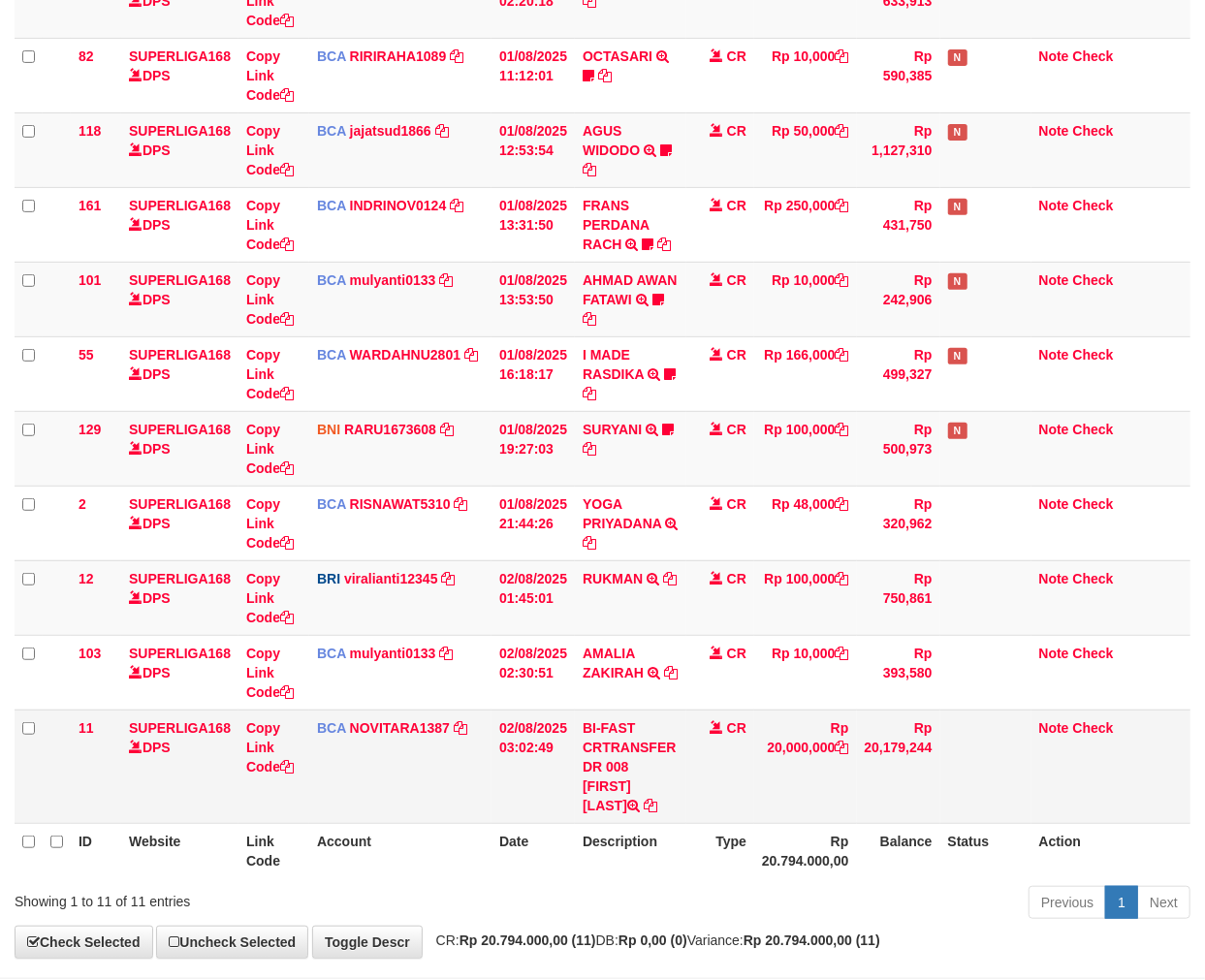 click on "CR" at bounding box center (720, 766) 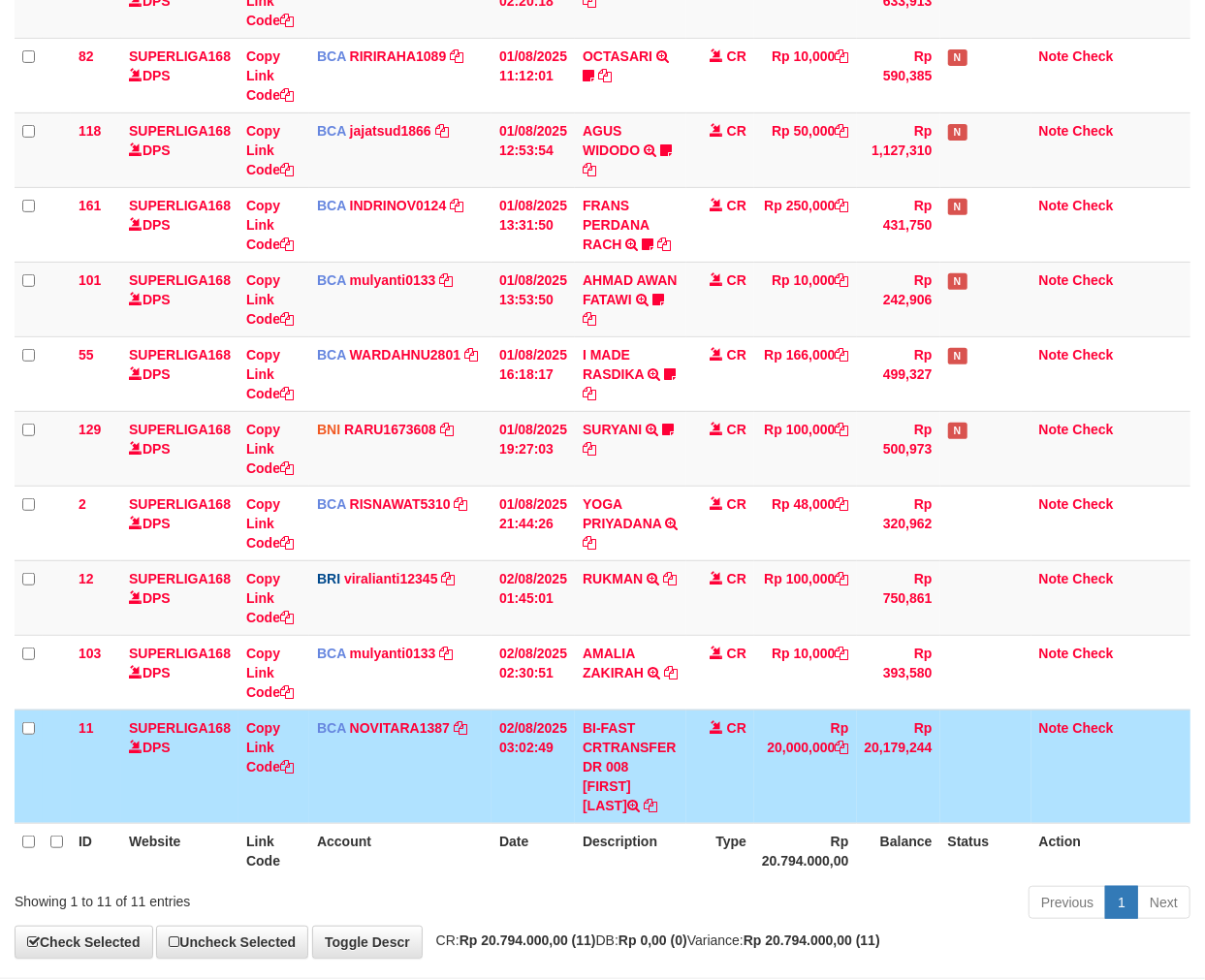 click on "BI-FAST CRTRANSFER DR 008 [LAST] [LAST]" at bounding box center (630, 766) 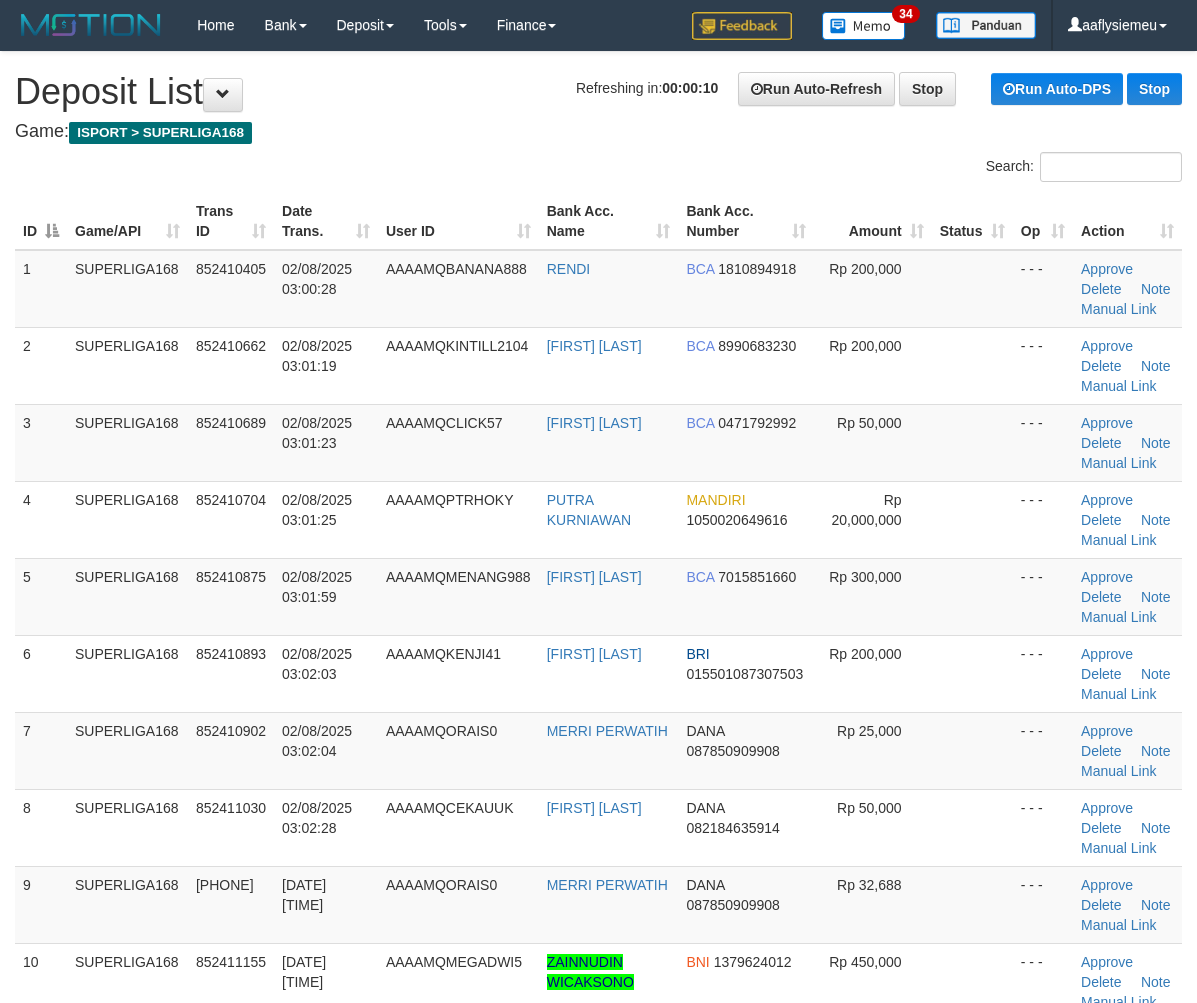 scroll, scrollTop: 0, scrollLeft: 0, axis: both 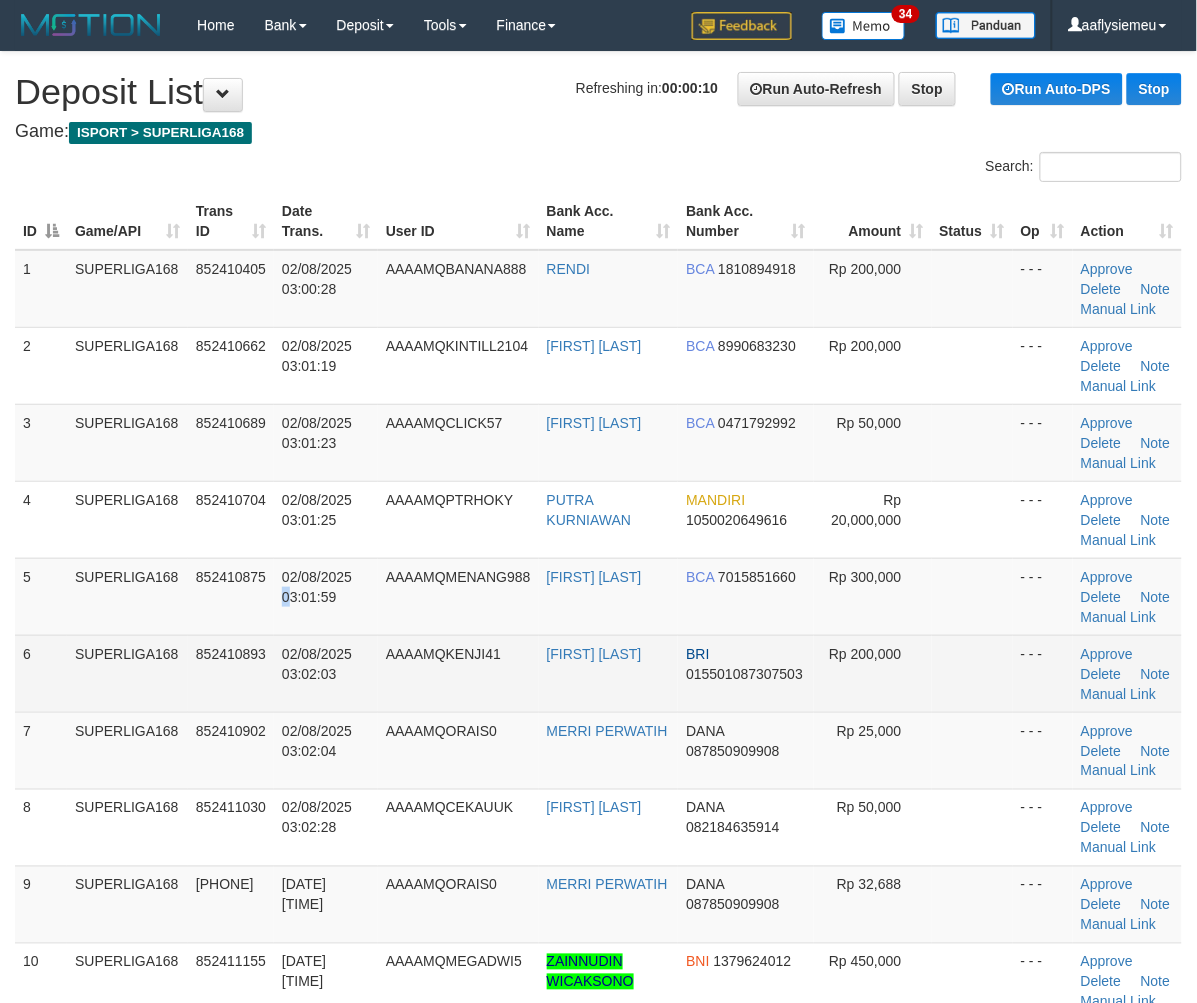 drag, startPoint x: 284, startPoint y: 624, endPoint x: 96, endPoint y: 704, distance: 204.31349 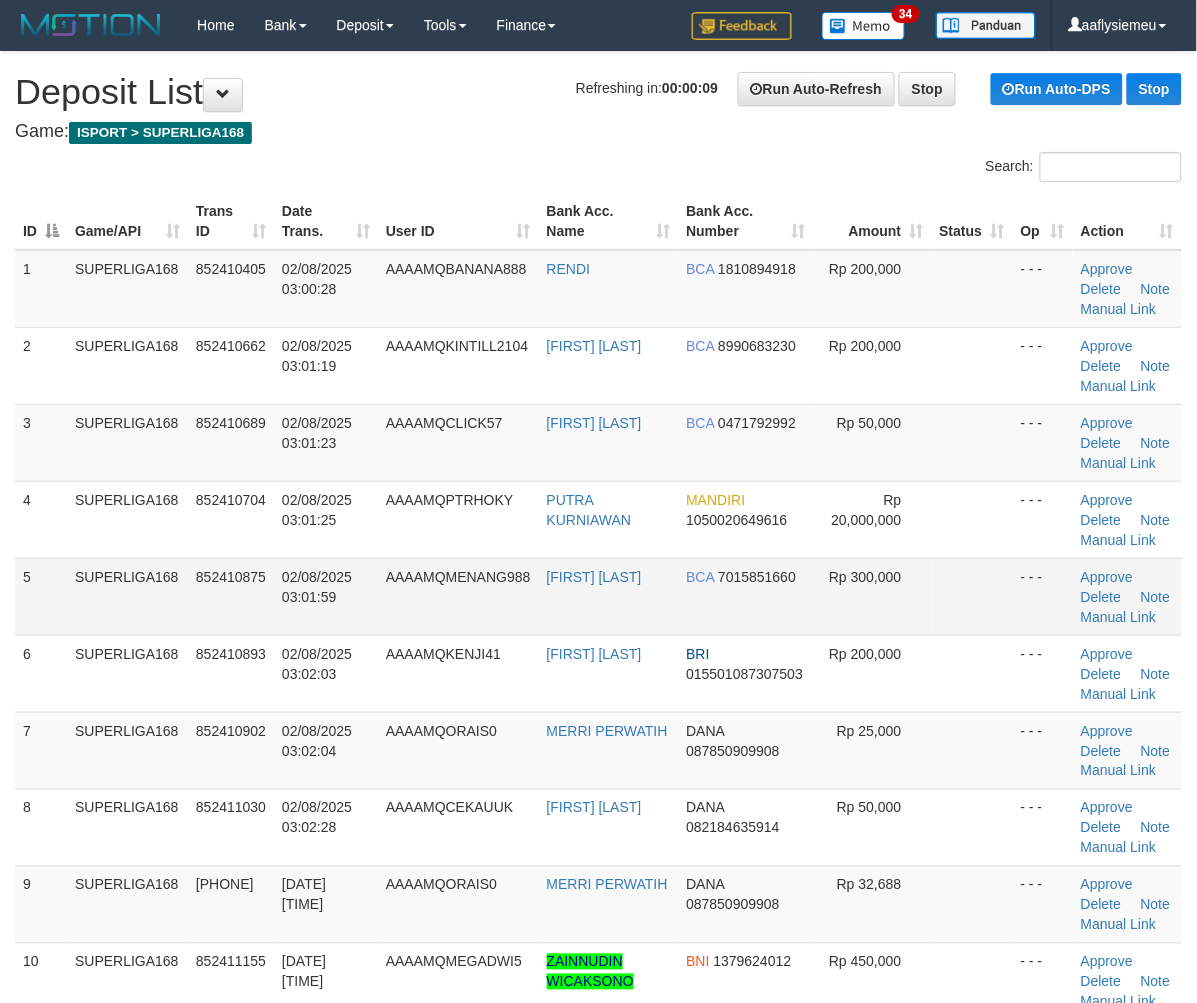 drag, startPoint x: 353, startPoint y: 541, endPoint x: 225, endPoint y: 591, distance: 137.41907 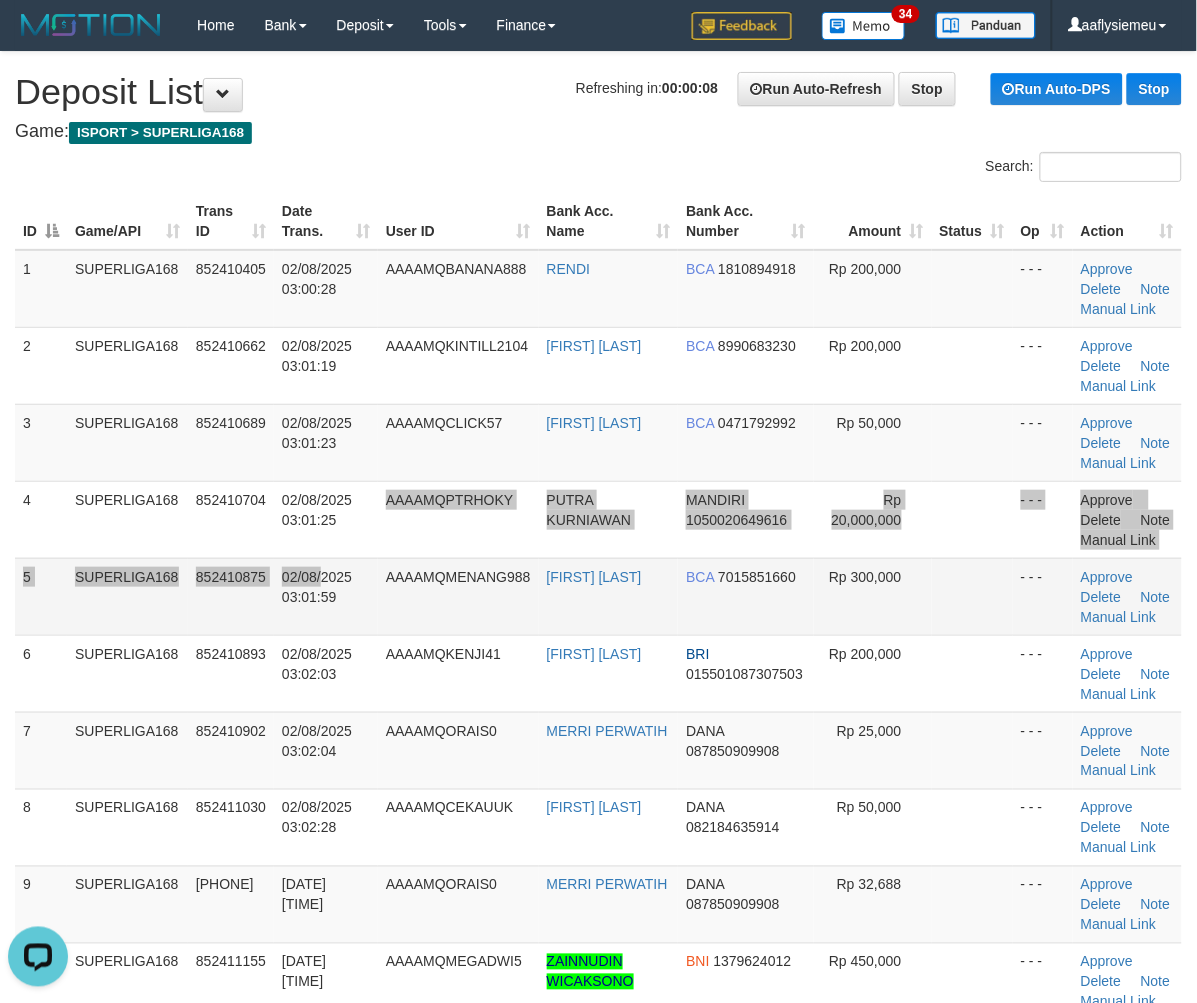 scroll, scrollTop: 0, scrollLeft: 0, axis: both 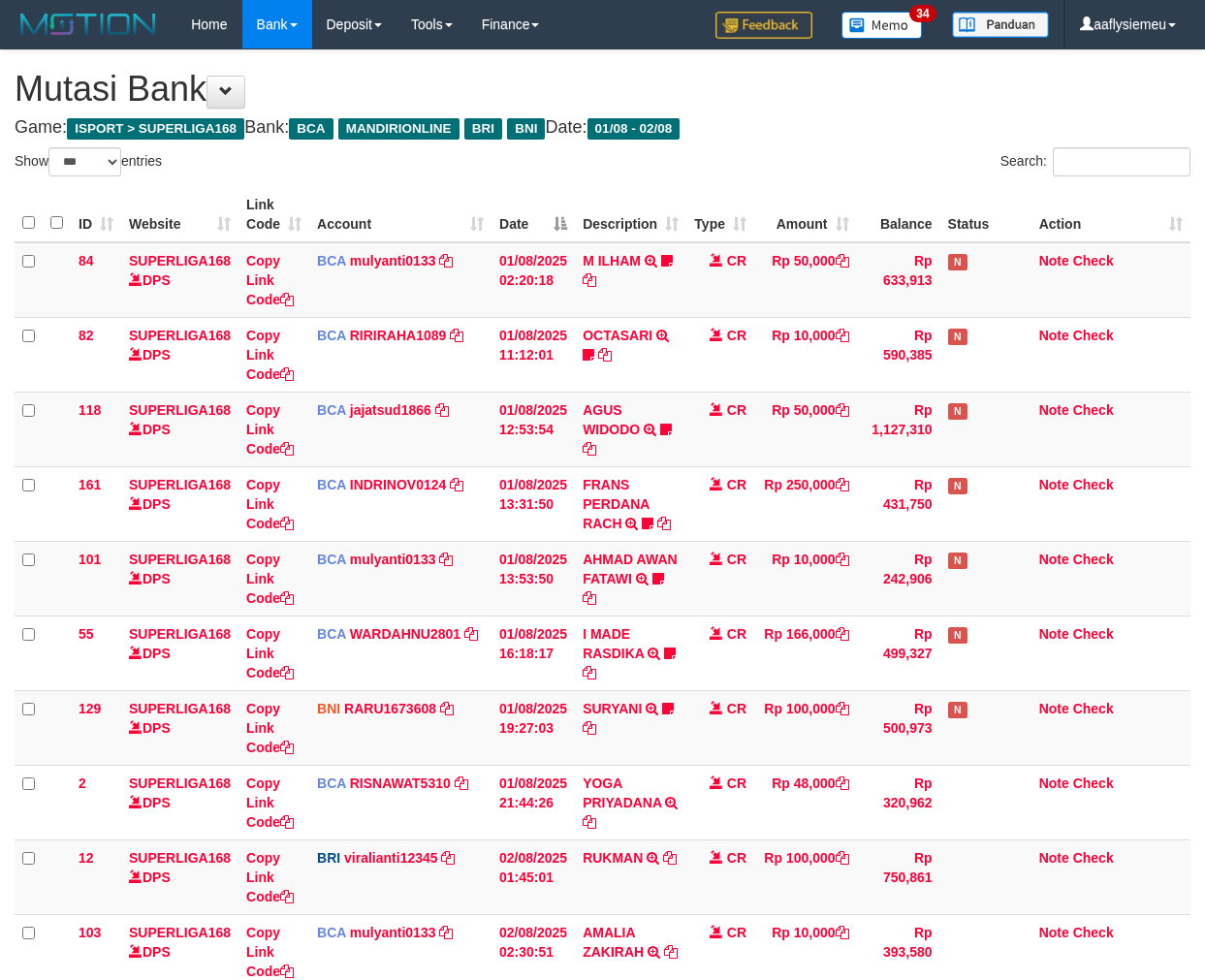 select on "***" 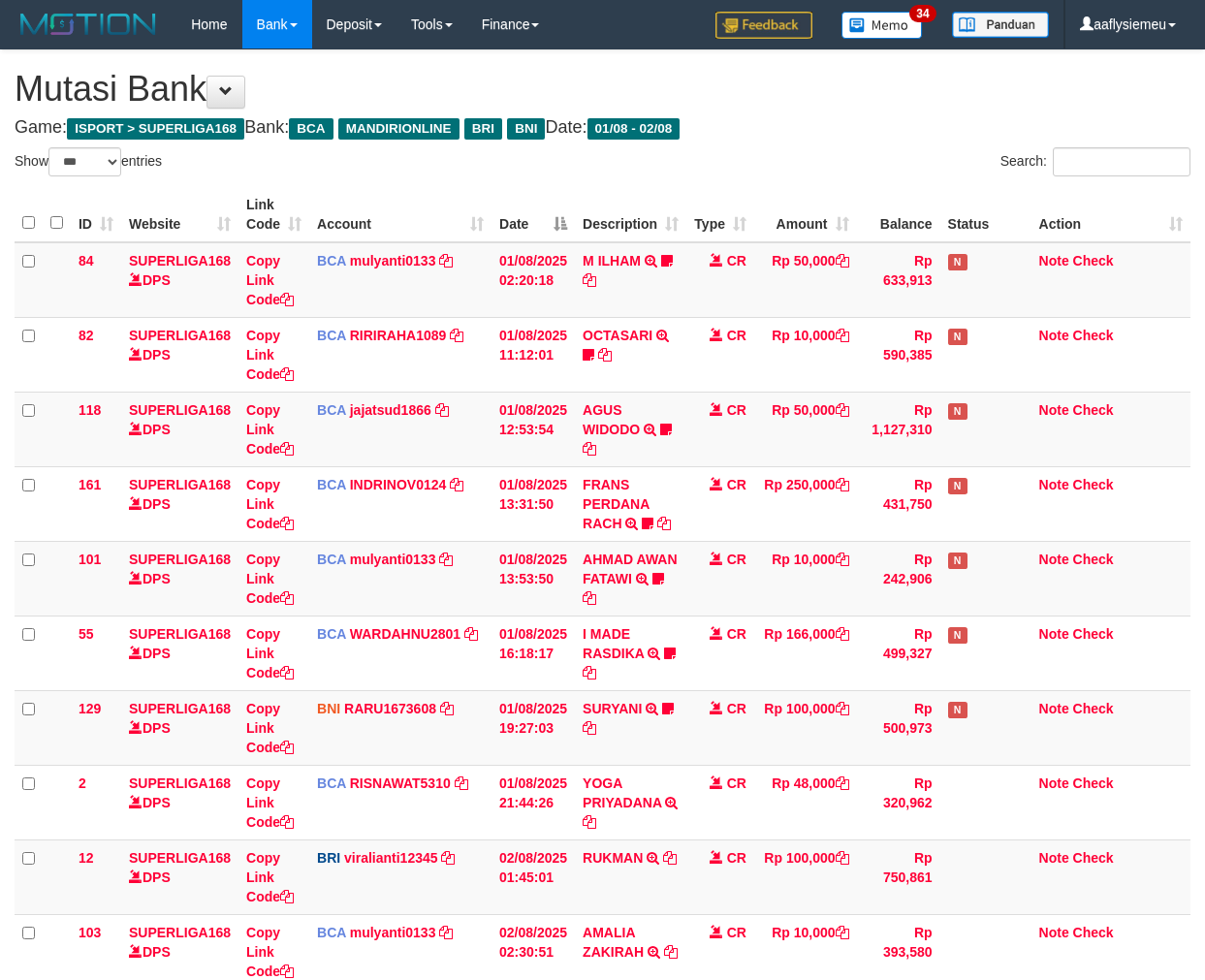 scroll, scrollTop: 385, scrollLeft: 0, axis: vertical 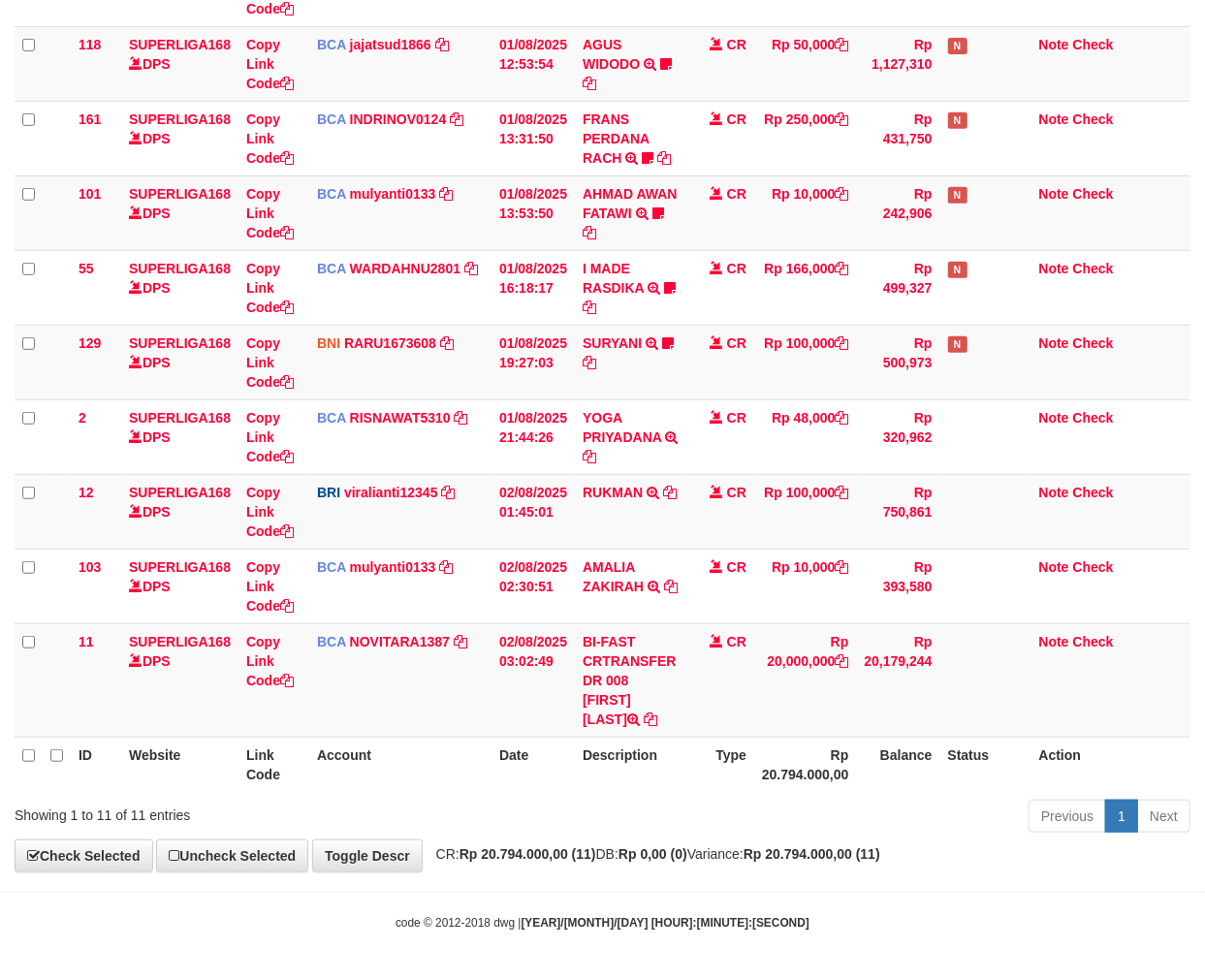 click on "Previous 1 Next" at bounding box center (853, 818) 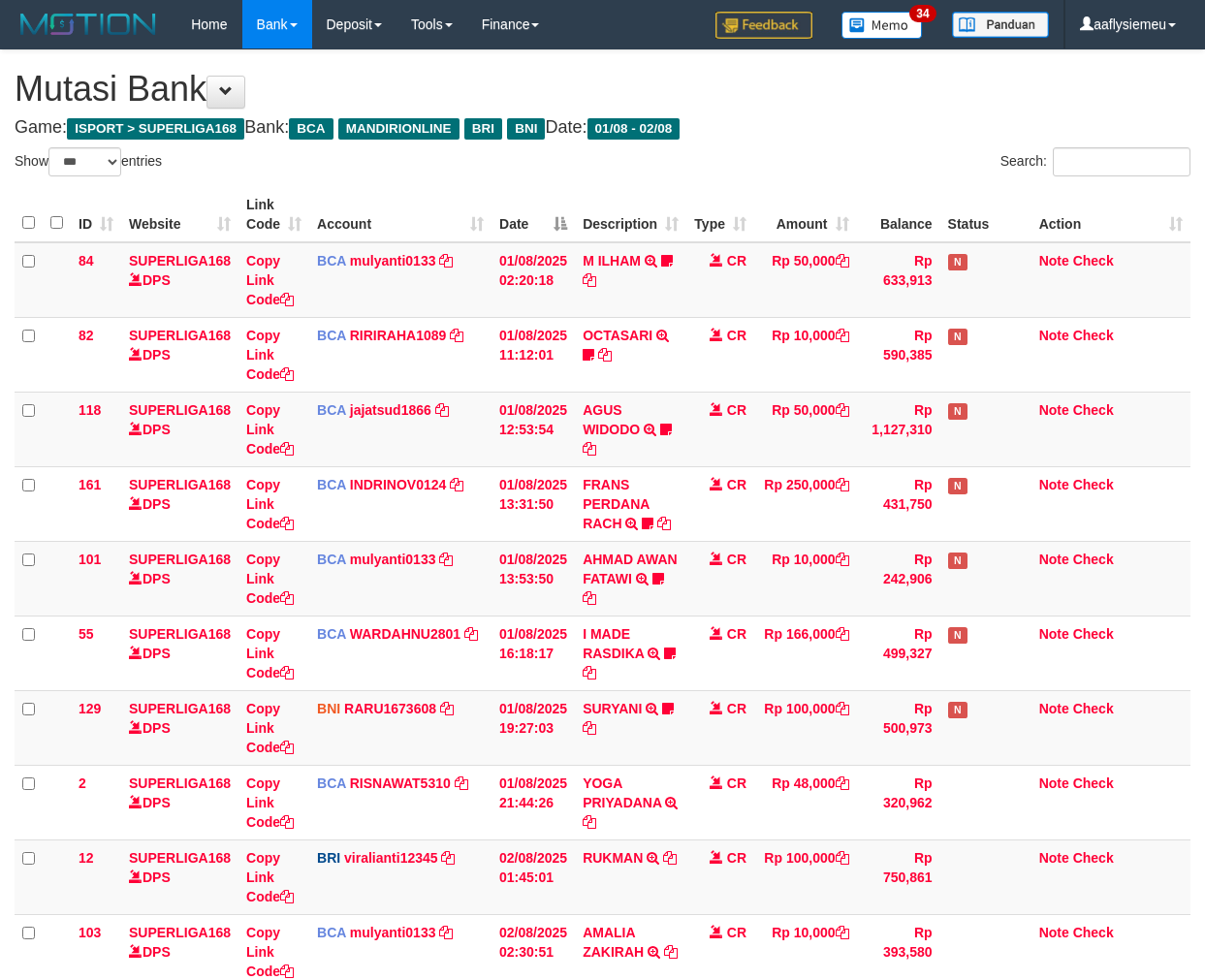 select on "***" 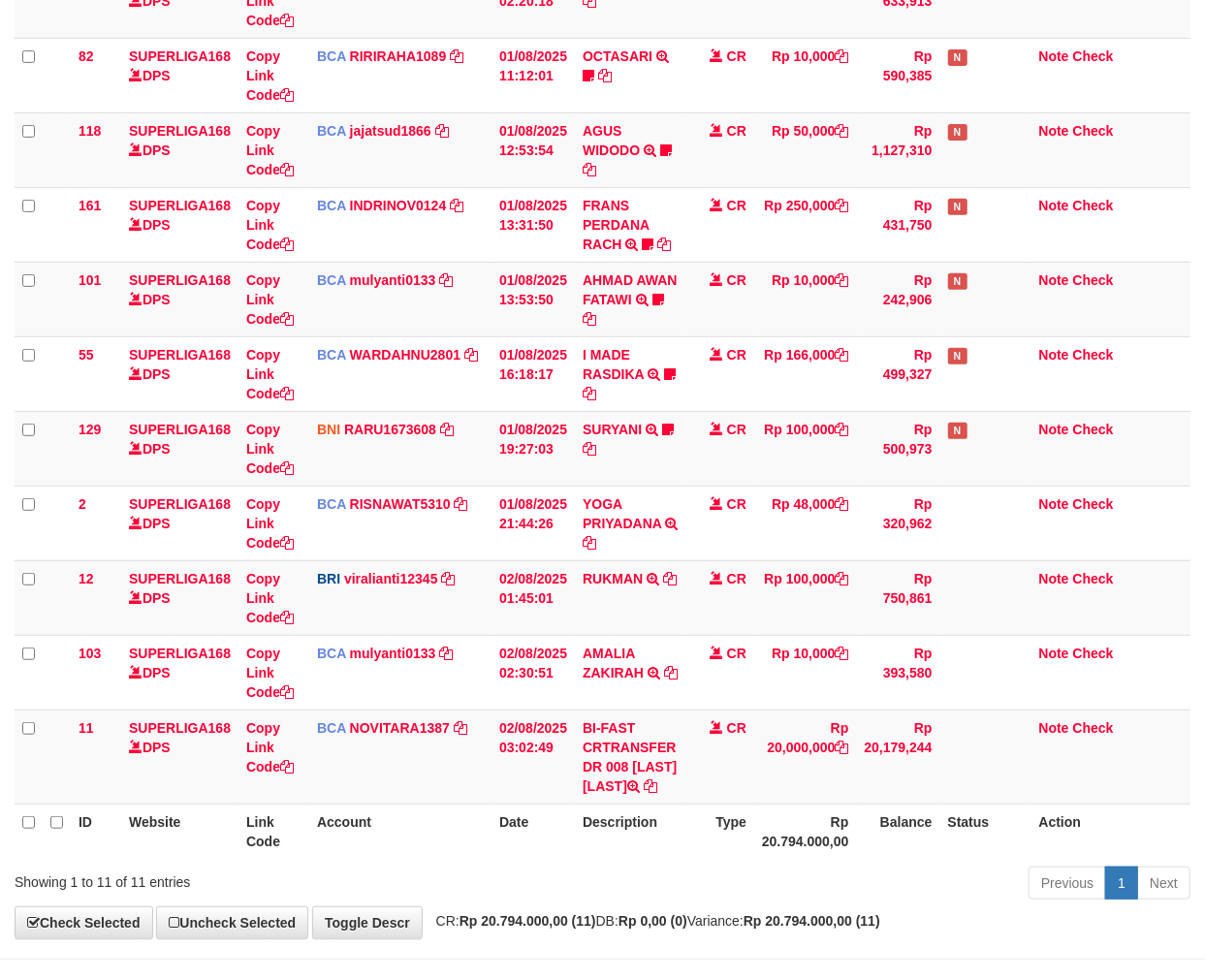 click on "Rp 20,000,000" at bounding box center [806, 756] 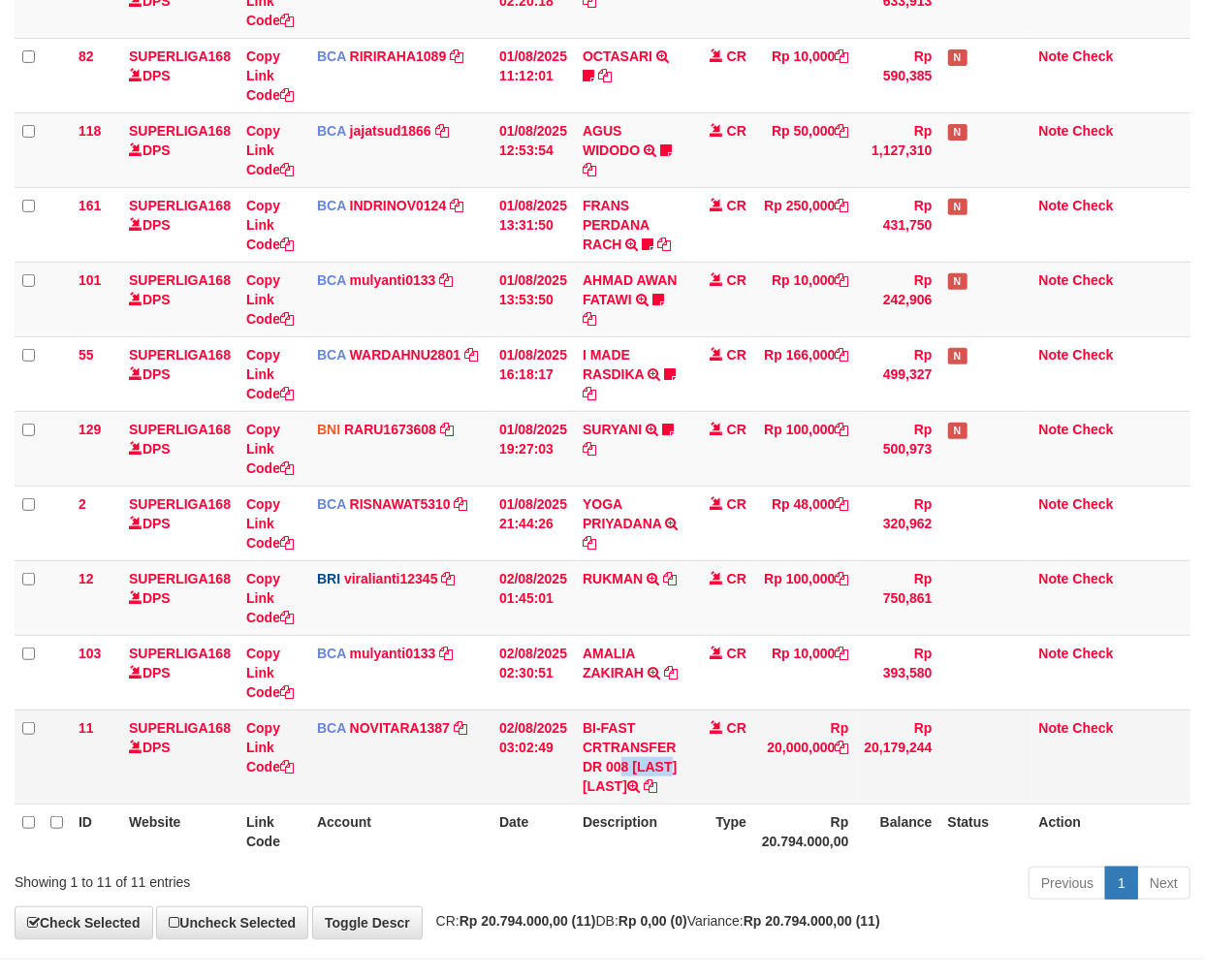 click on "BI-FAST CRTRANSFER DR 008 [LAST] [LAST]" at bounding box center (630, 756) 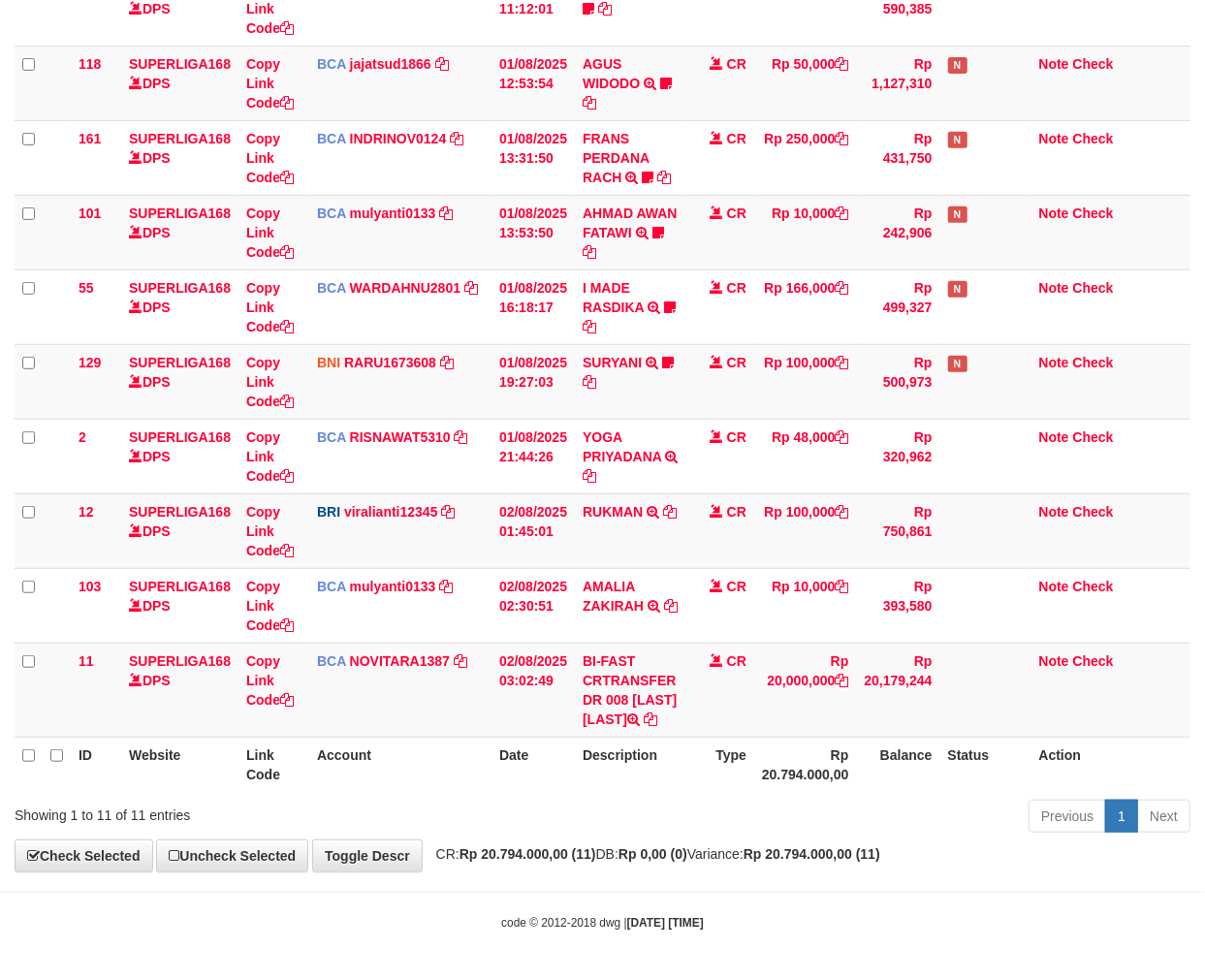 scroll, scrollTop: 332, scrollLeft: 0, axis: vertical 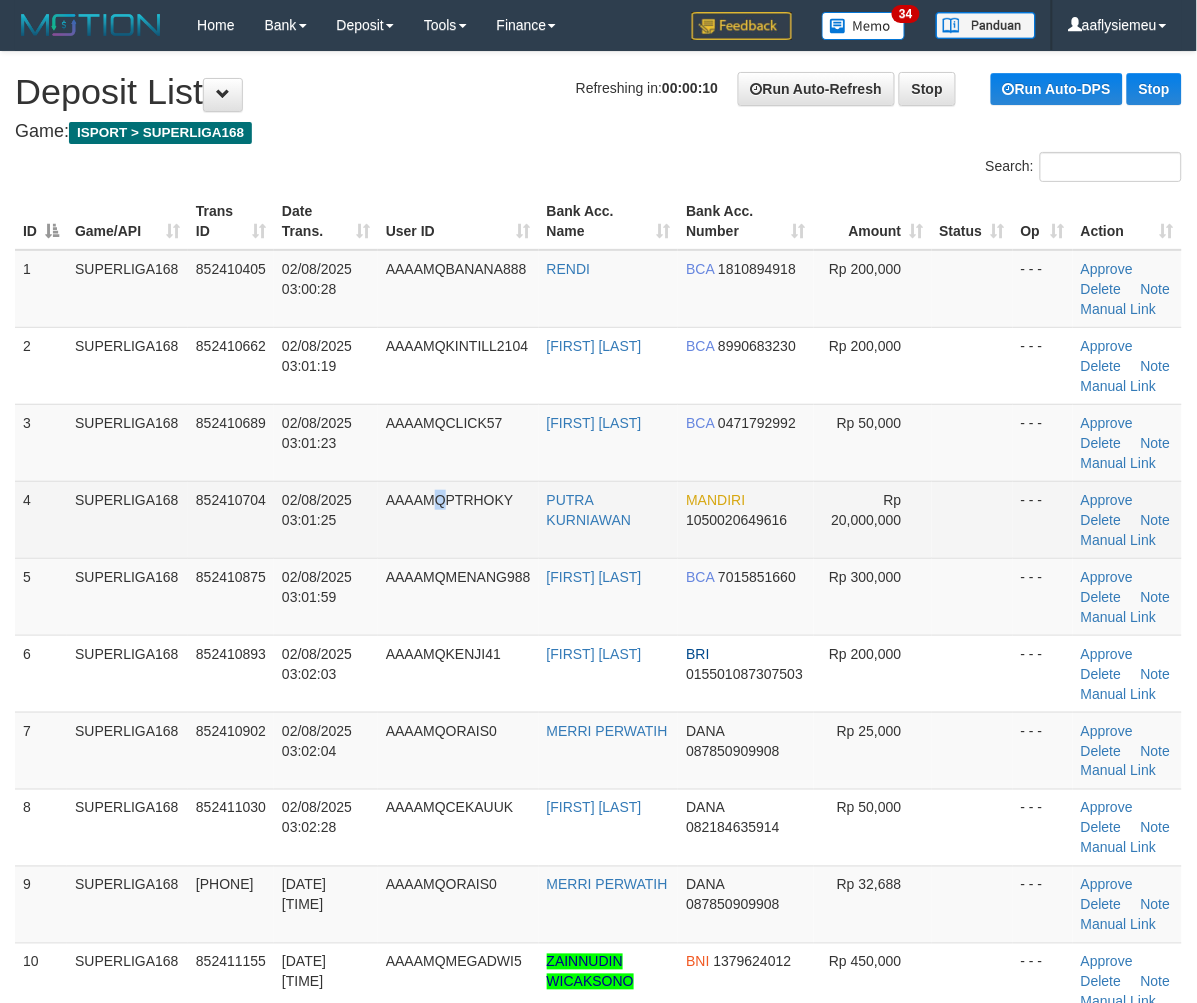 click on "AAAAMQPTRHOKY" at bounding box center [458, 519] 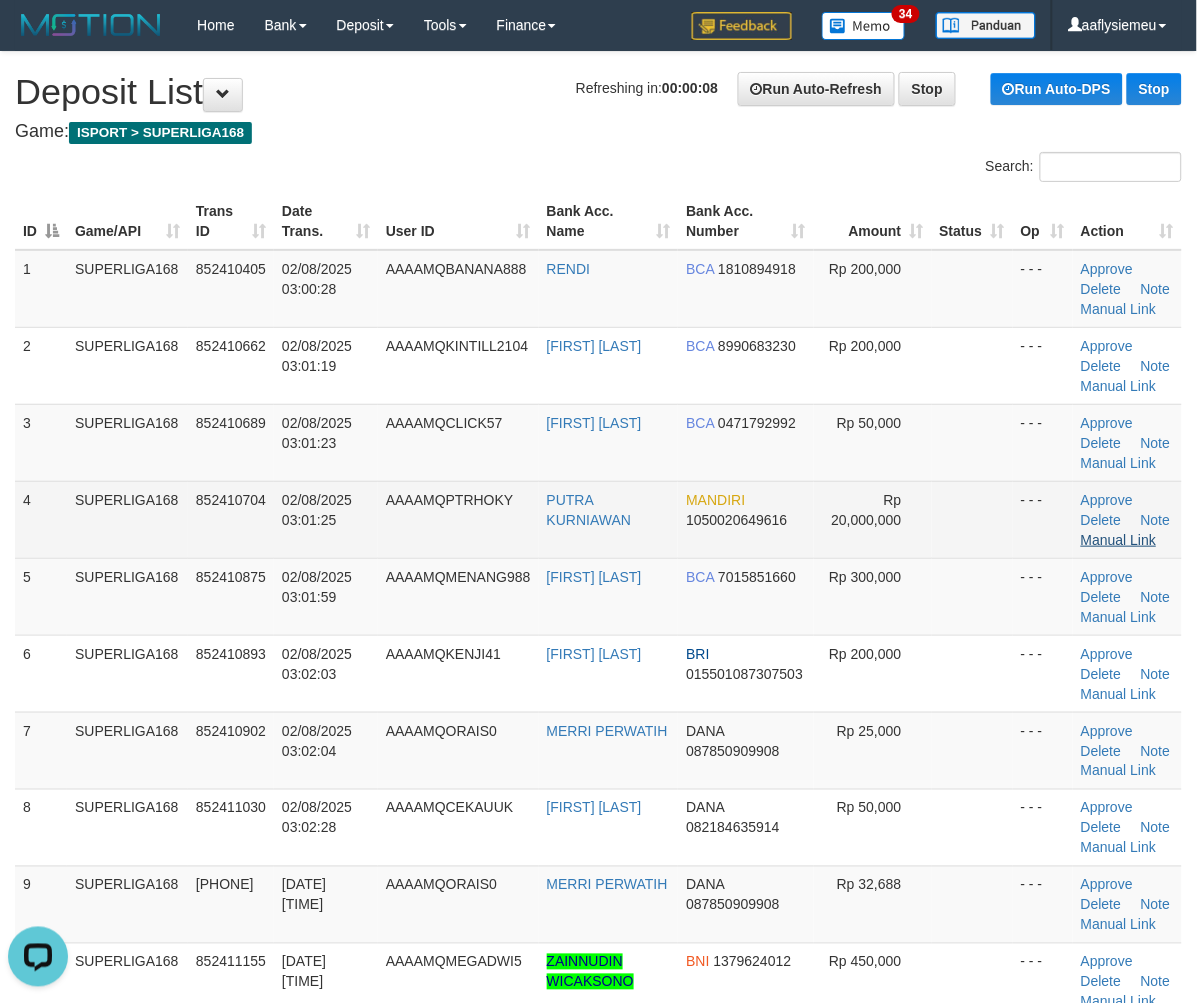 scroll, scrollTop: 0, scrollLeft: 0, axis: both 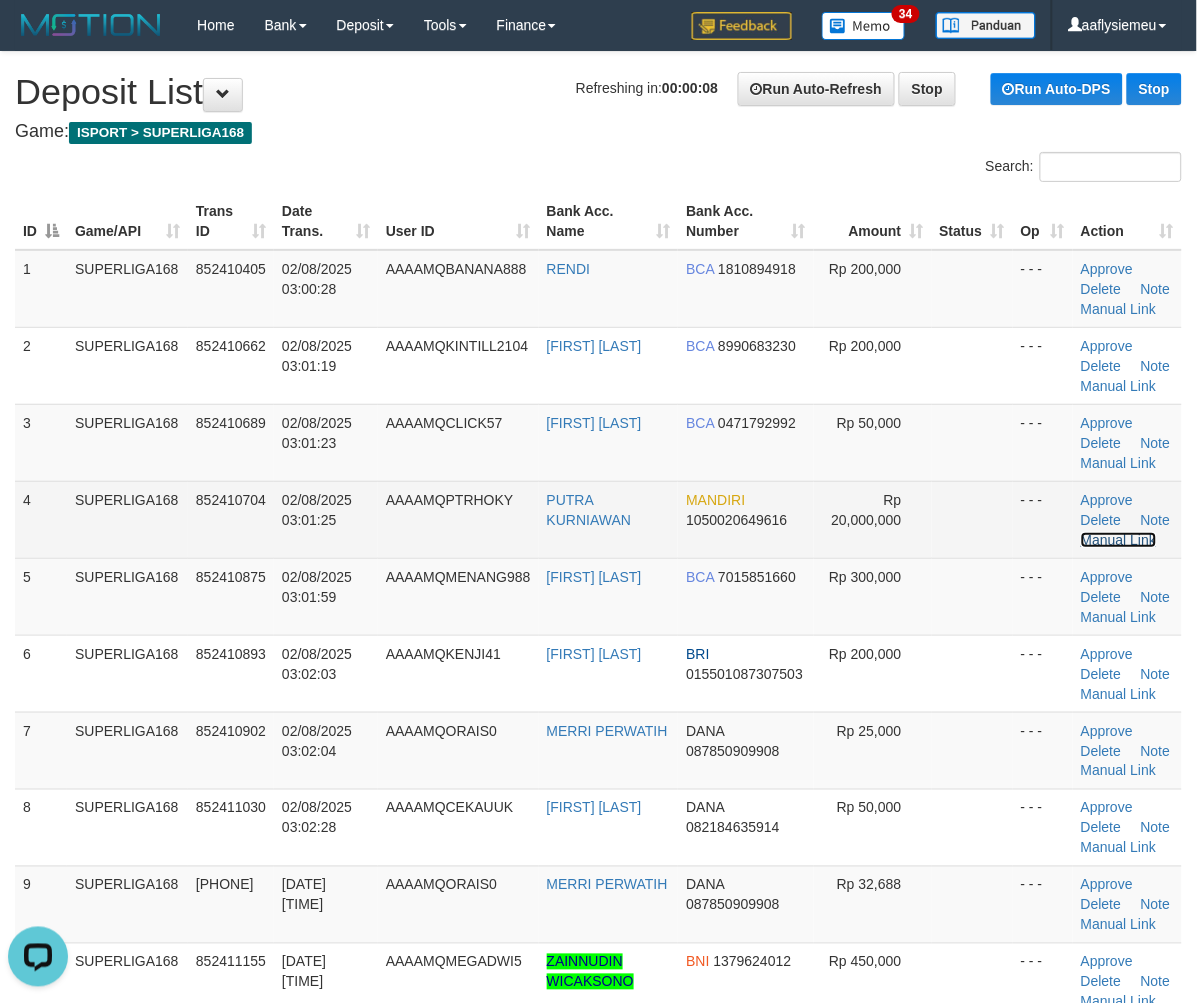 click on "Manual Link" at bounding box center [1119, 540] 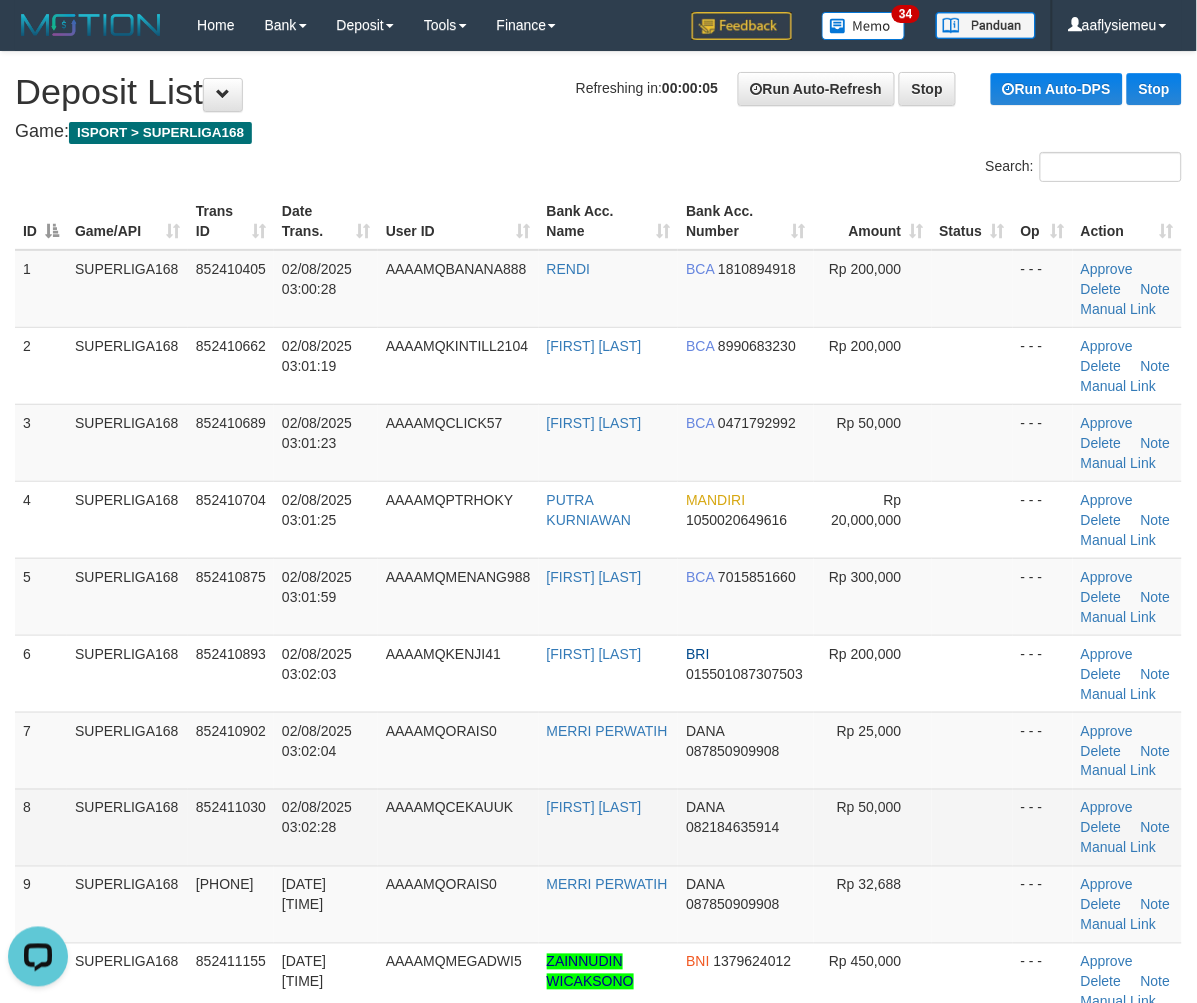 click on "02/08/2025 03:02:28" at bounding box center (317, 818) 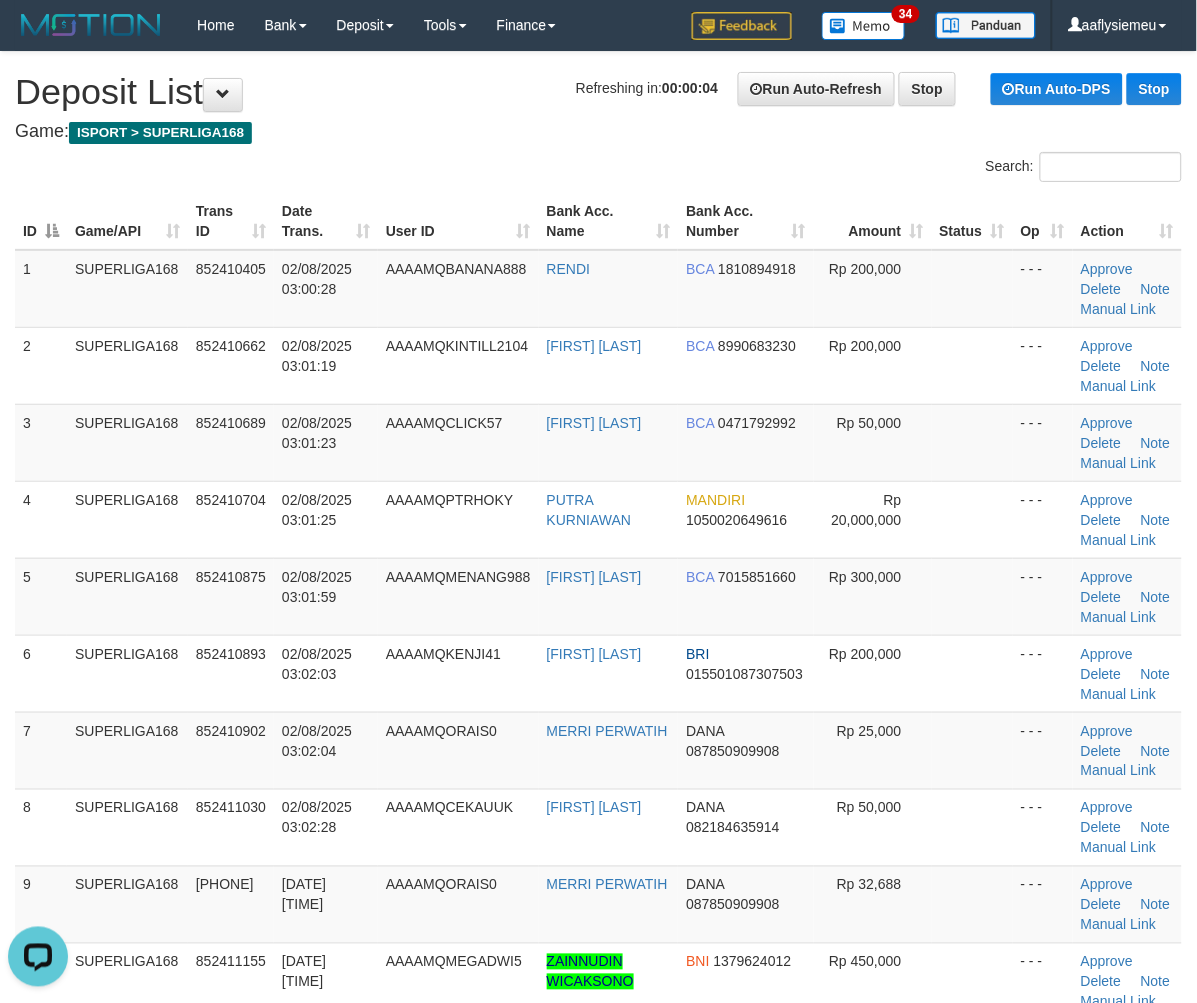 drag, startPoint x: 331, startPoint y: 802, endPoint x: 0, endPoint y: 837, distance: 332.8453 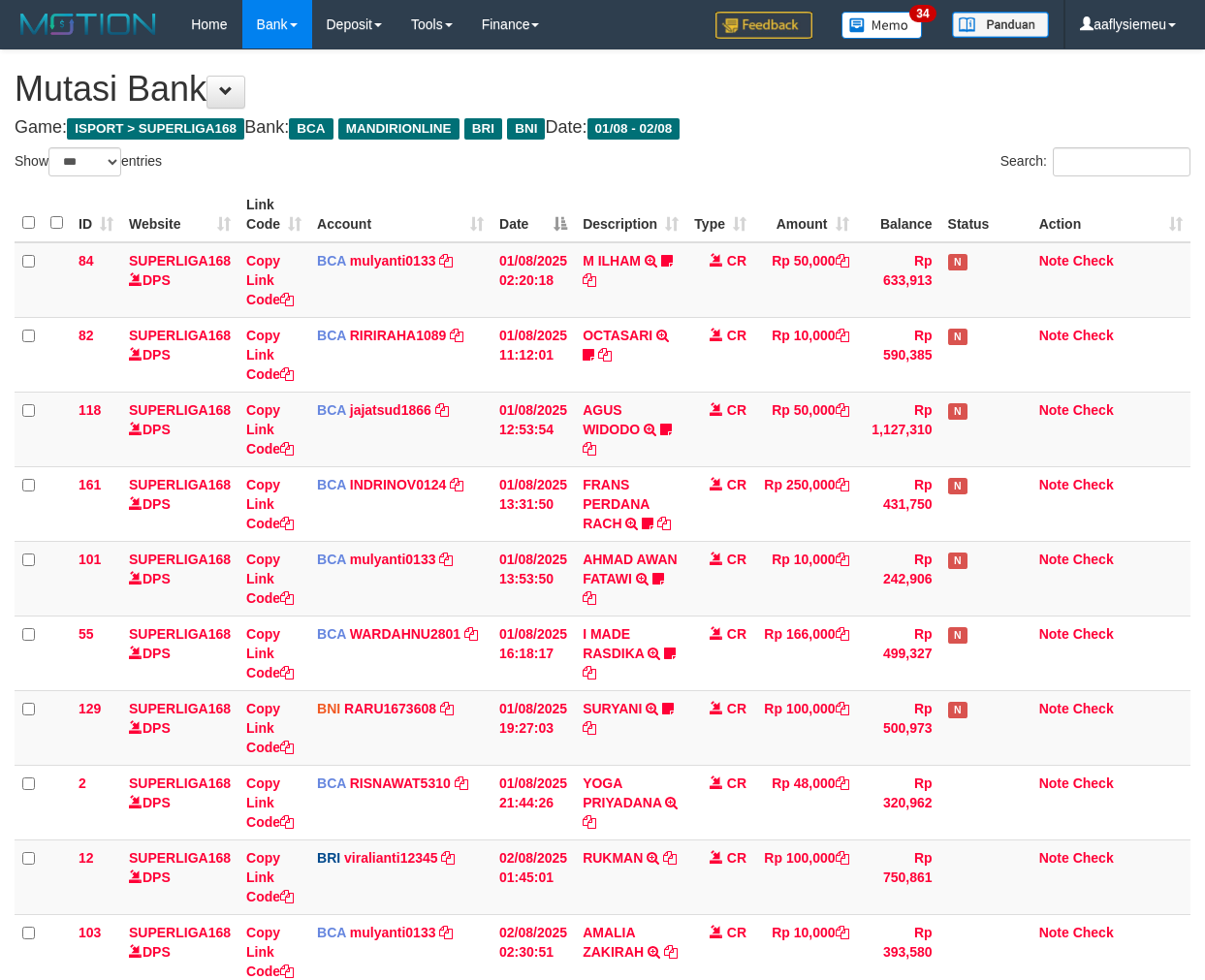 select on "***" 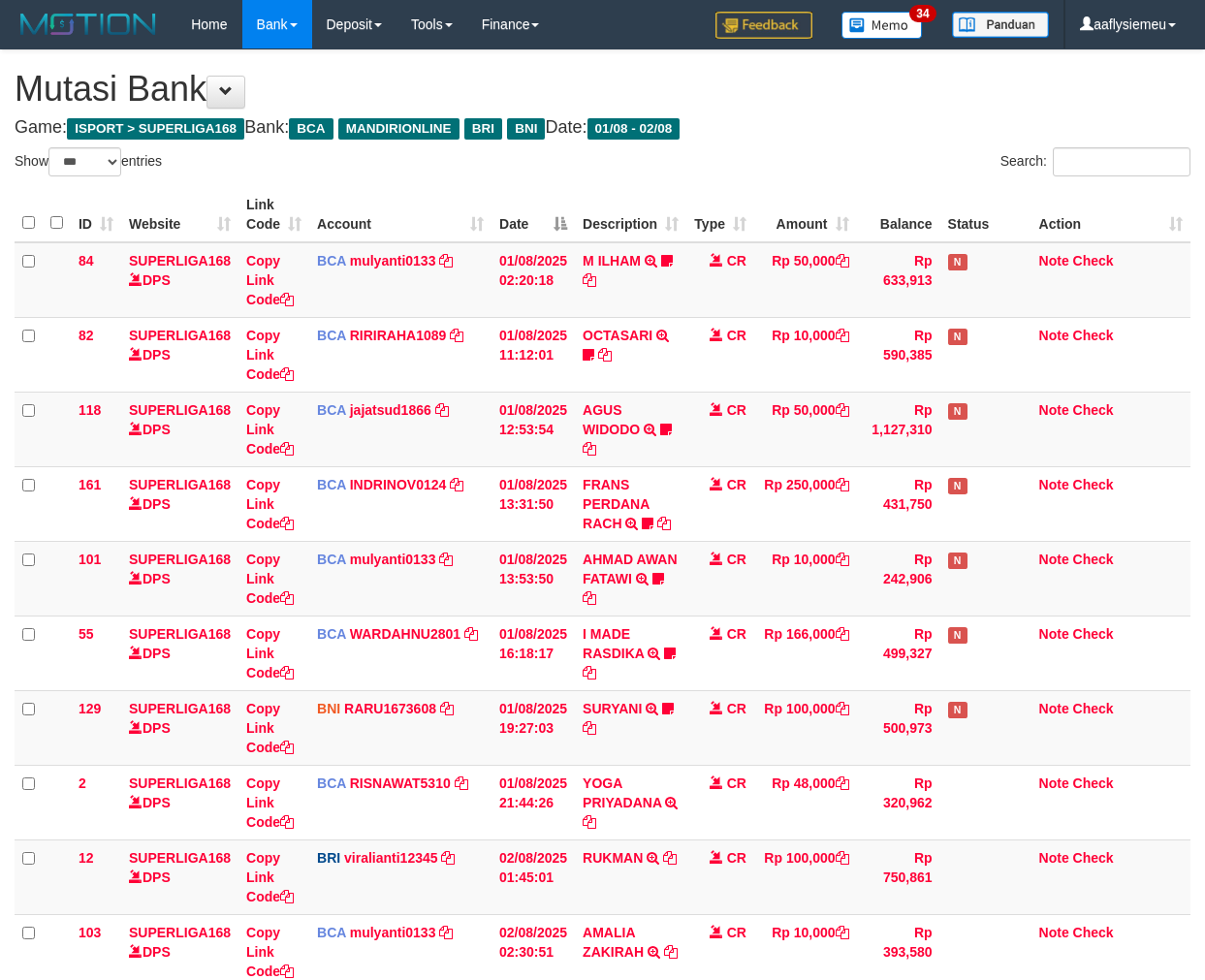 scroll, scrollTop: 301, scrollLeft: 0, axis: vertical 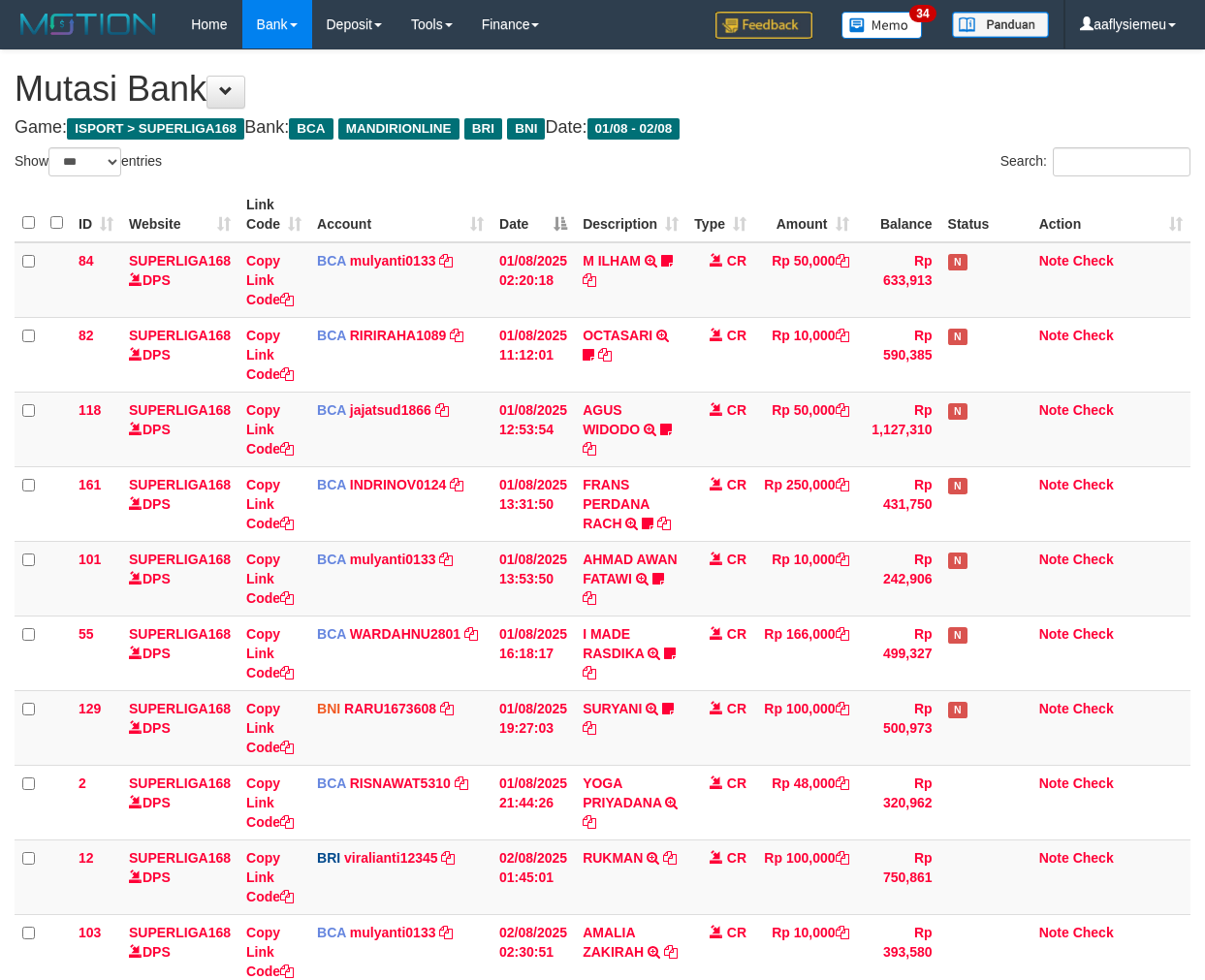select on "***" 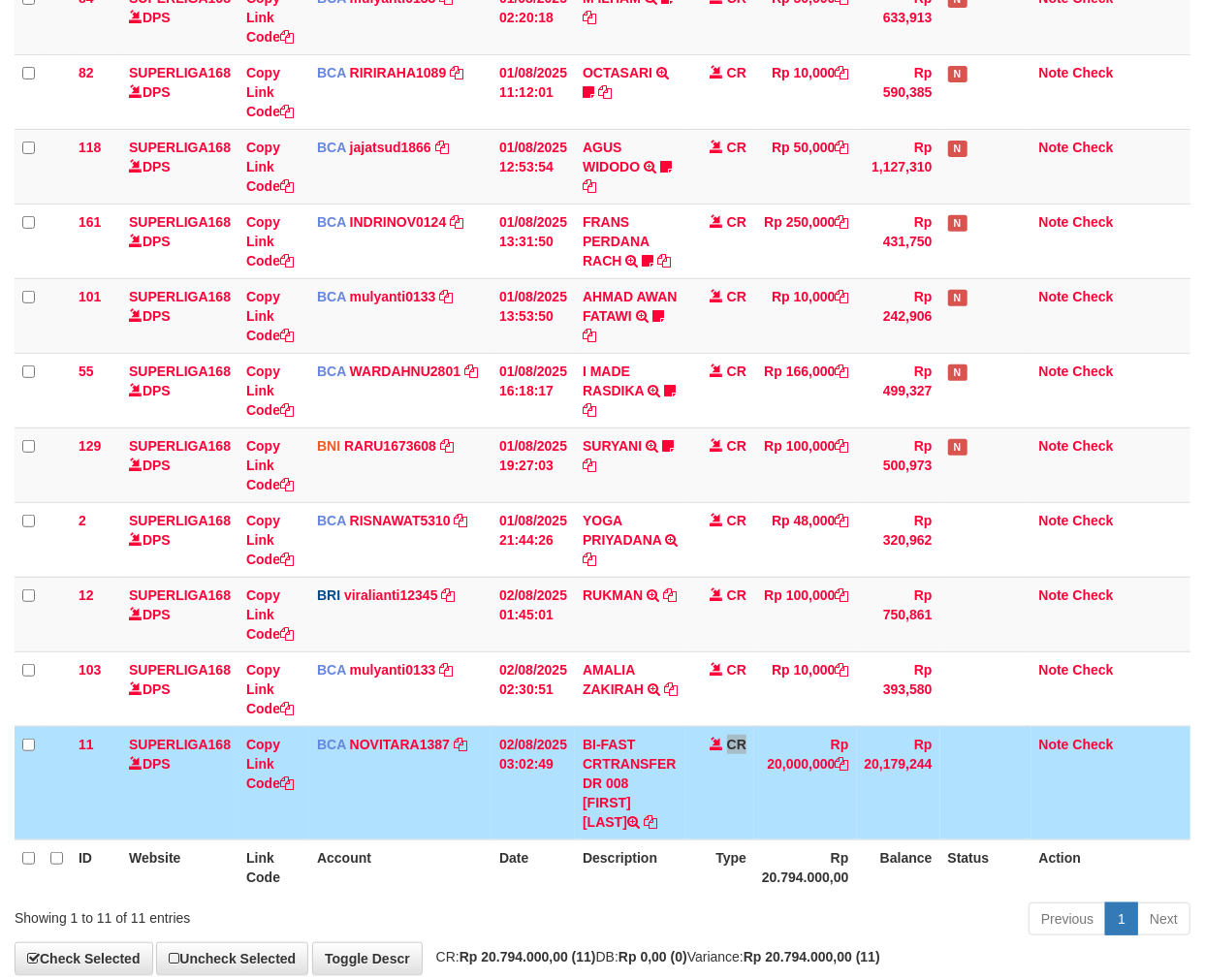 scroll, scrollTop: 302, scrollLeft: 0, axis: vertical 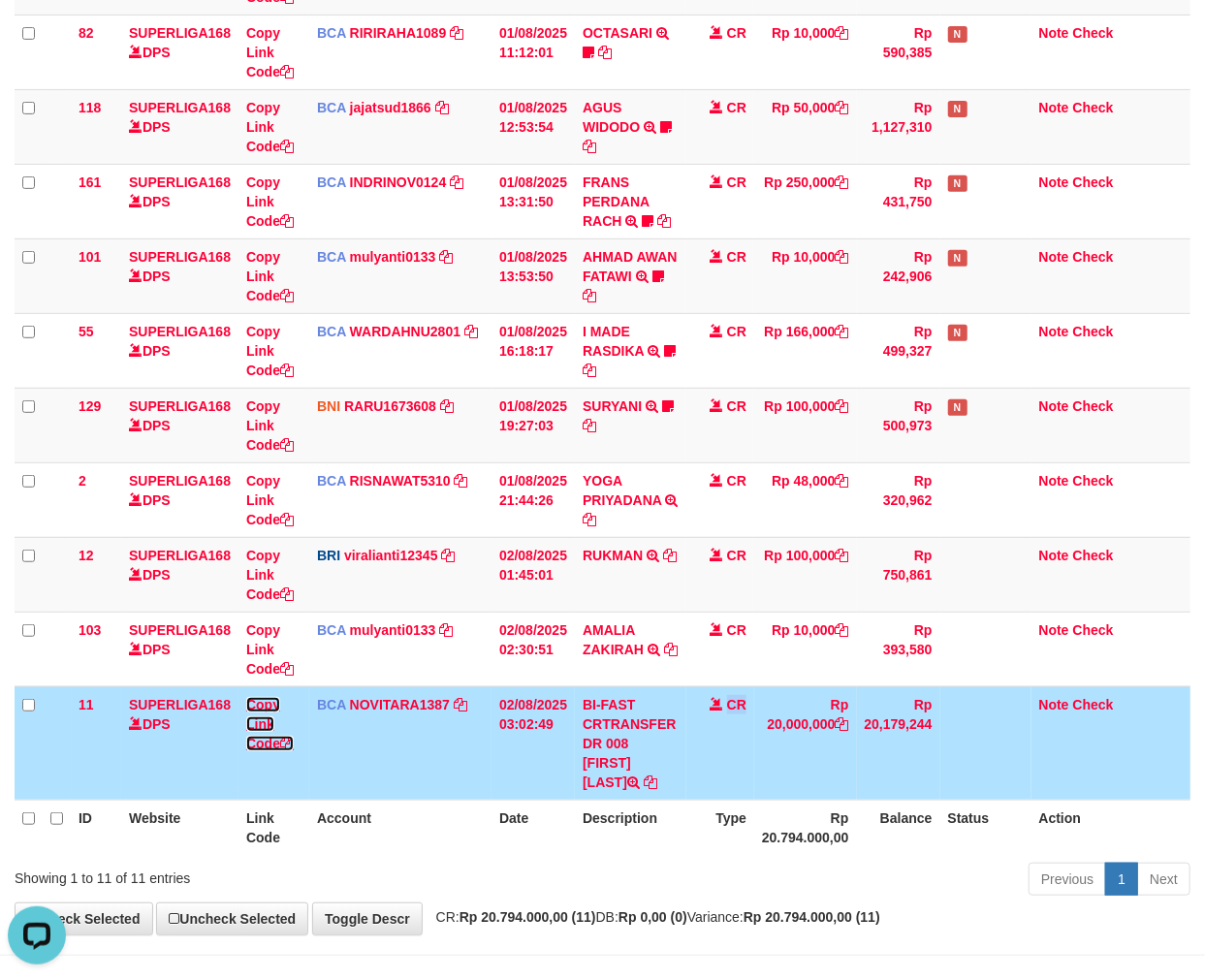 click on "Copy Link Code" at bounding box center [270, 724] 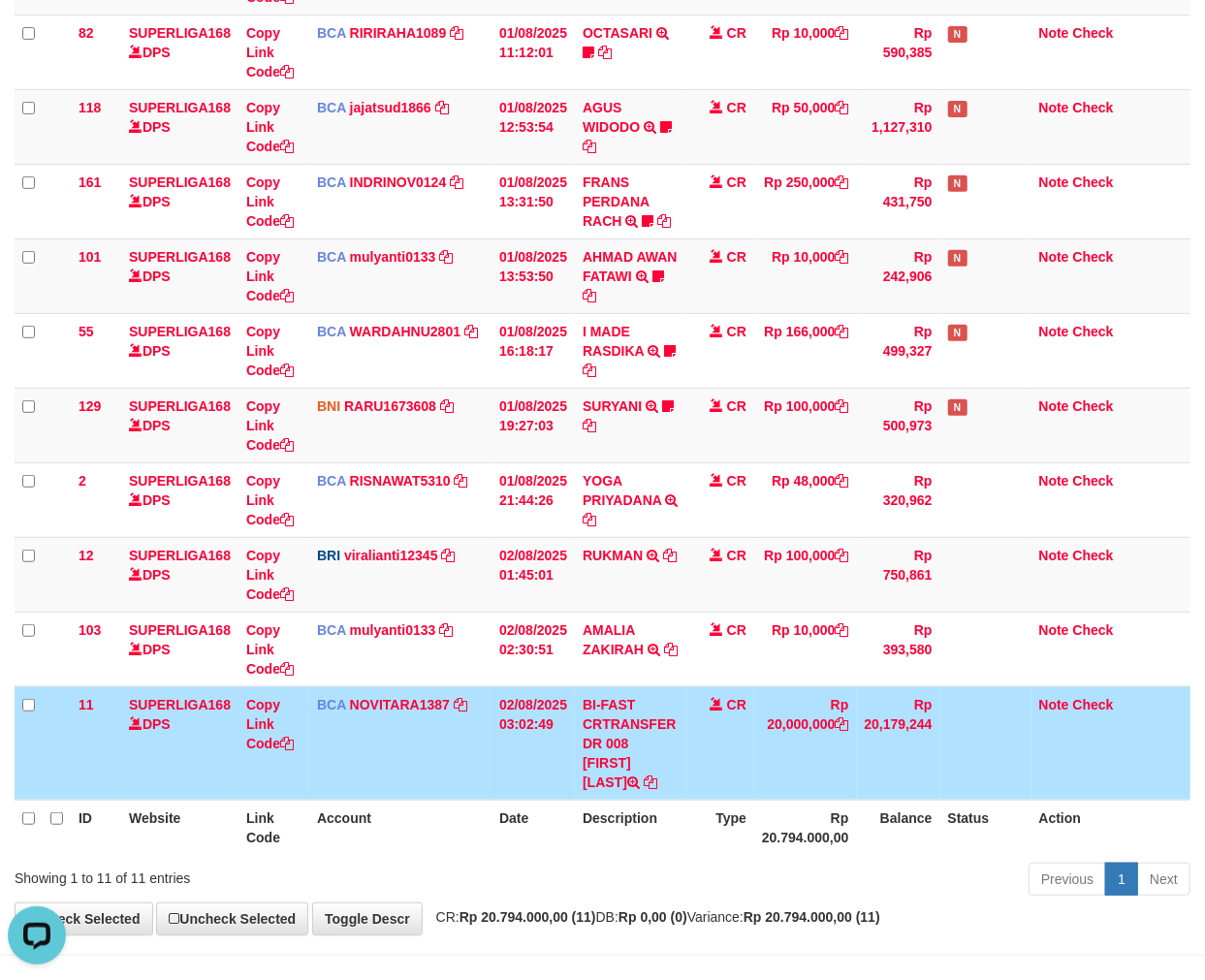 scroll, scrollTop: 266, scrollLeft: 0, axis: vertical 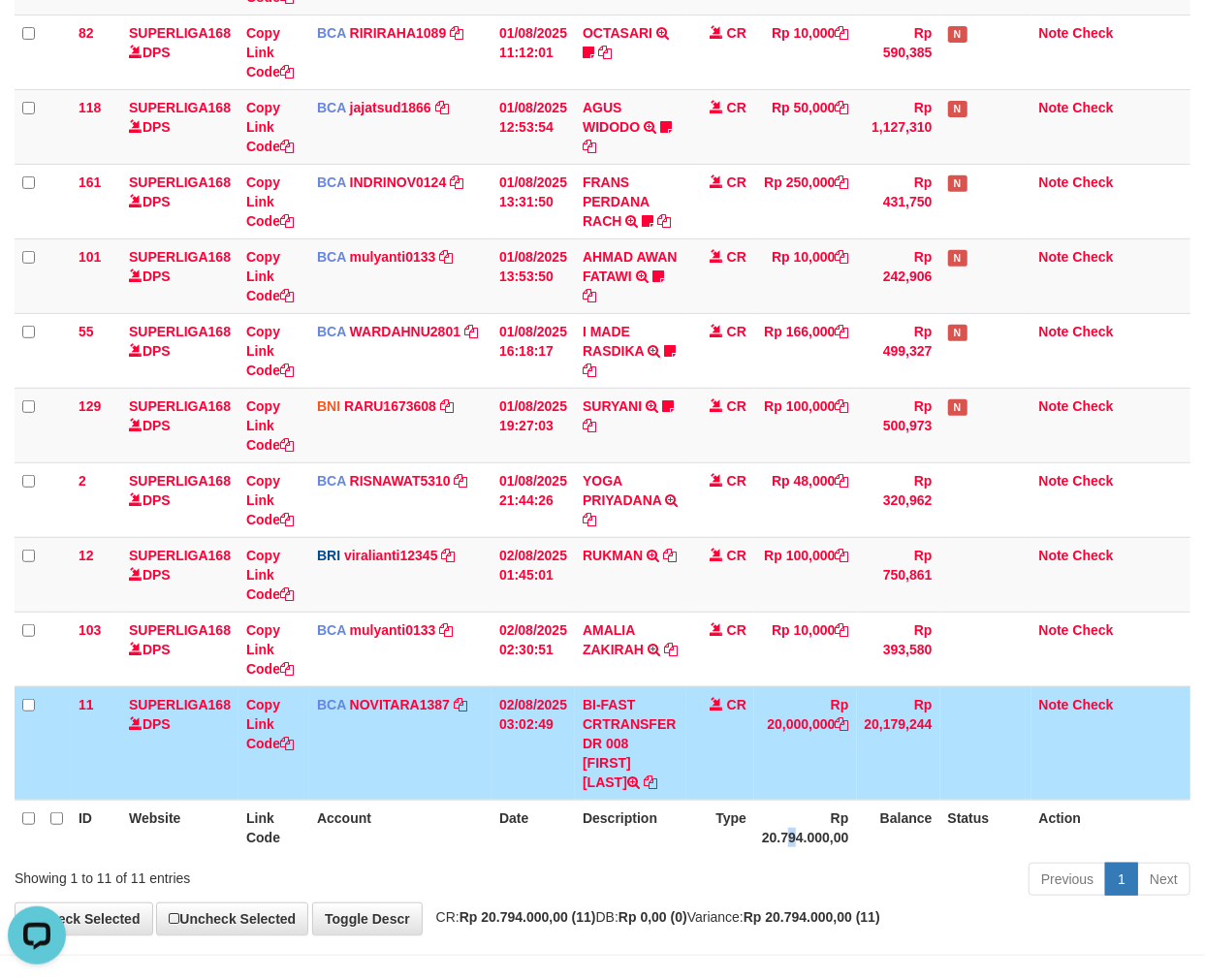 click on "Rp 20.794.000,00" at bounding box center (806, 827) 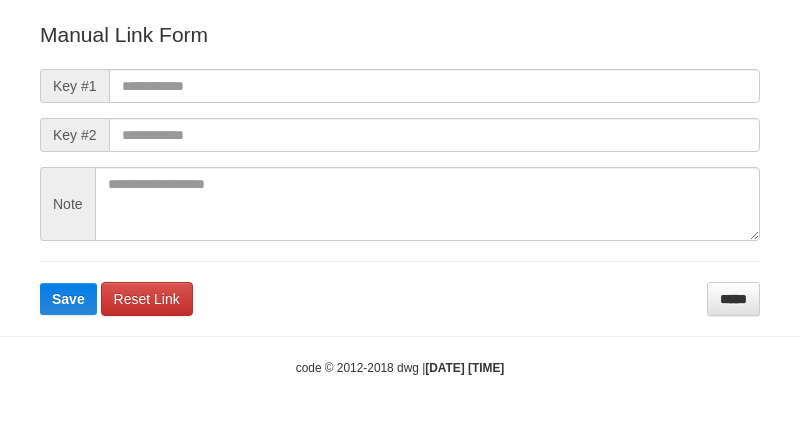 scroll, scrollTop: 222, scrollLeft: 0, axis: vertical 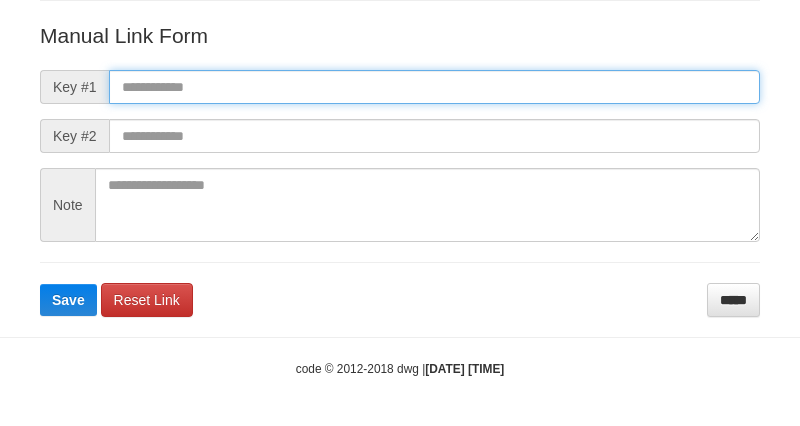 click at bounding box center [434, 87] 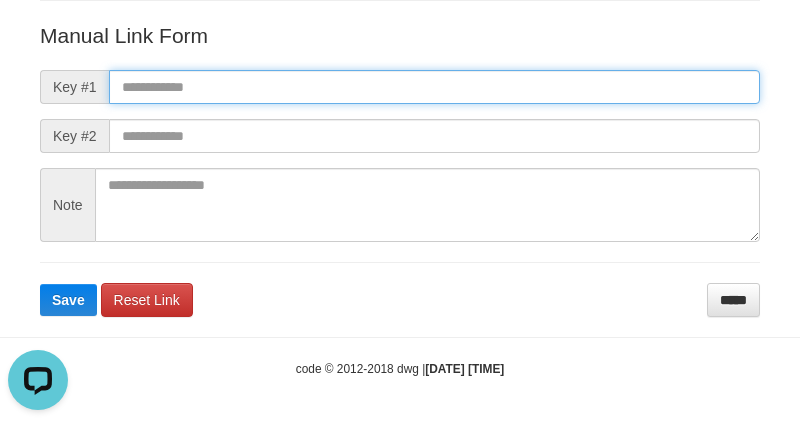 scroll, scrollTop: 0, scrollLeft: 0, axis: both 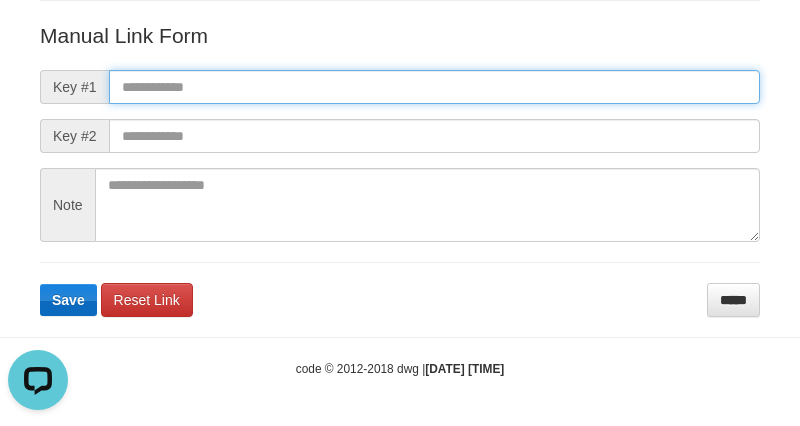 paste on "**********" 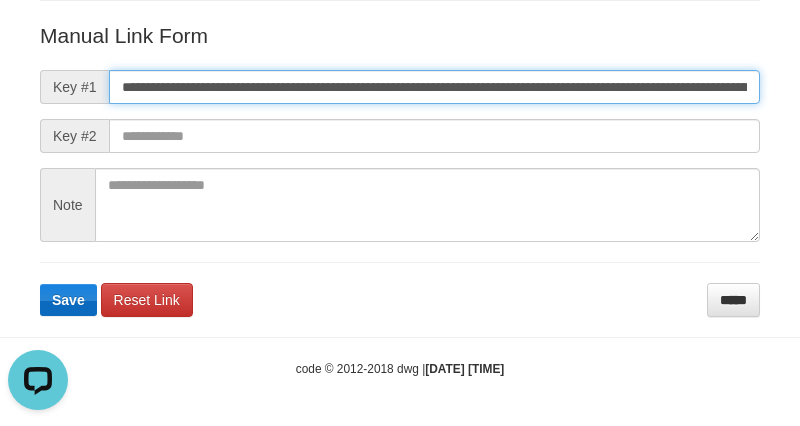 scroll, scrollTop: 0, scrollLeft: 1202, axis: horizontal 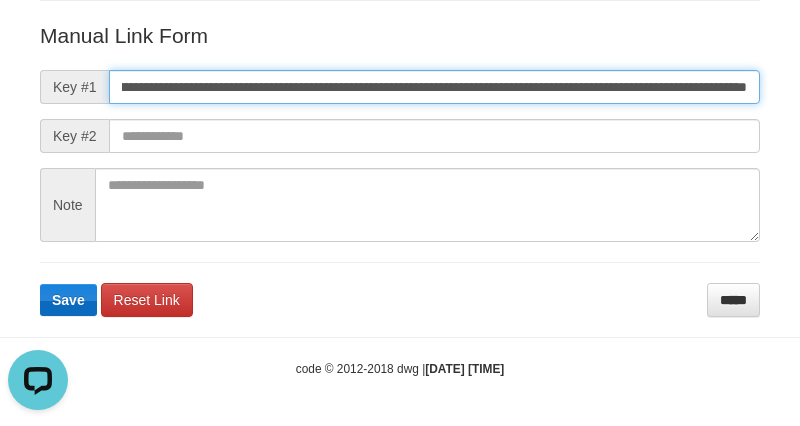 type on "**********" 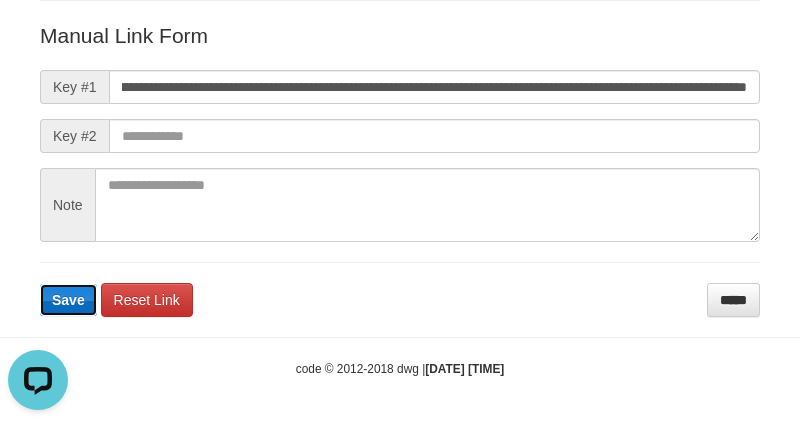 type 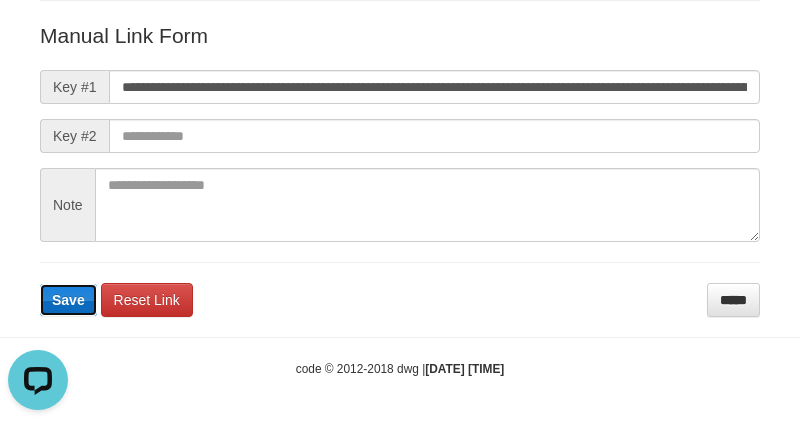 click on "Save" at bounding box center (68, 300) 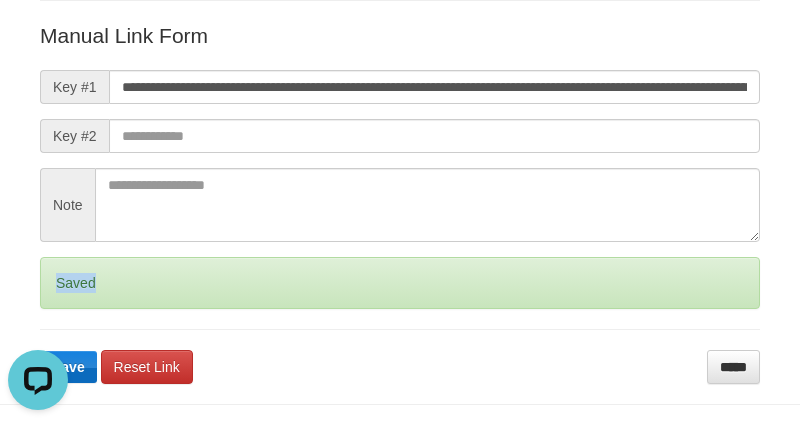 click on "Saved" at bounding box center [400, 283] 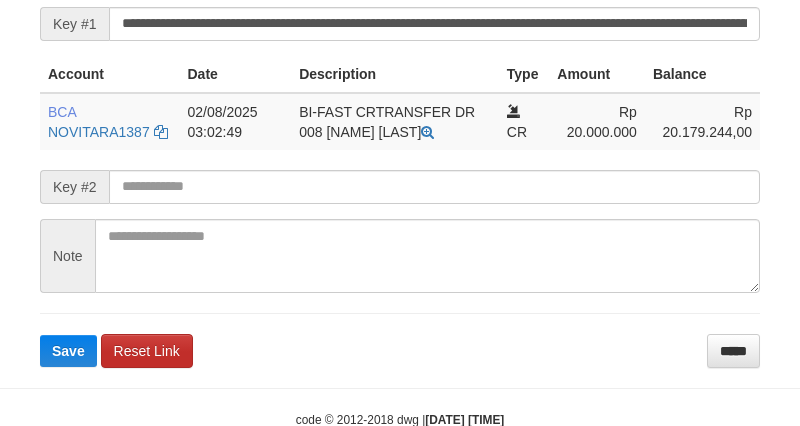 scroll, scrollTop: 500, scrollLeft: 0, axis: vertical 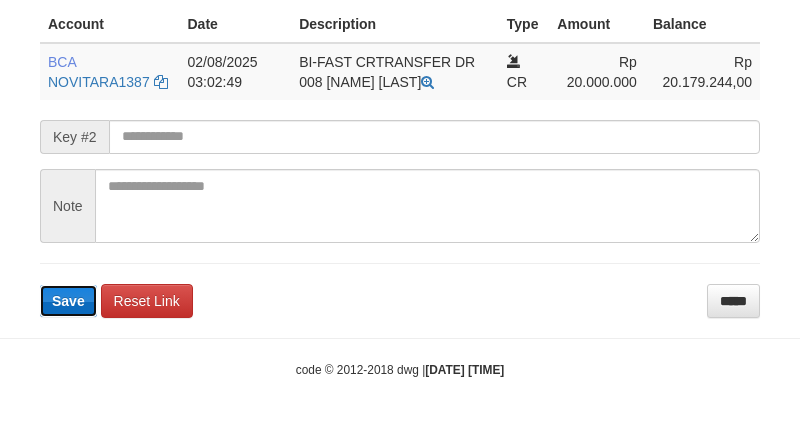 click on "Save" at bounding box center [68, 301] 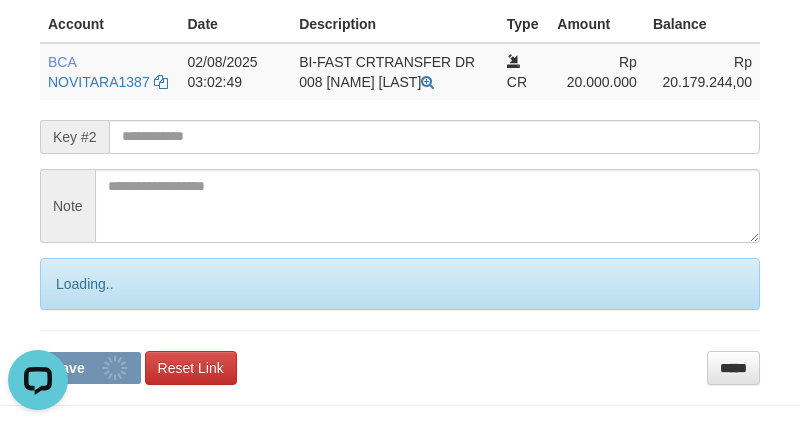 scroll, scrollTop: 0, scrollLeft: 0, axis: both 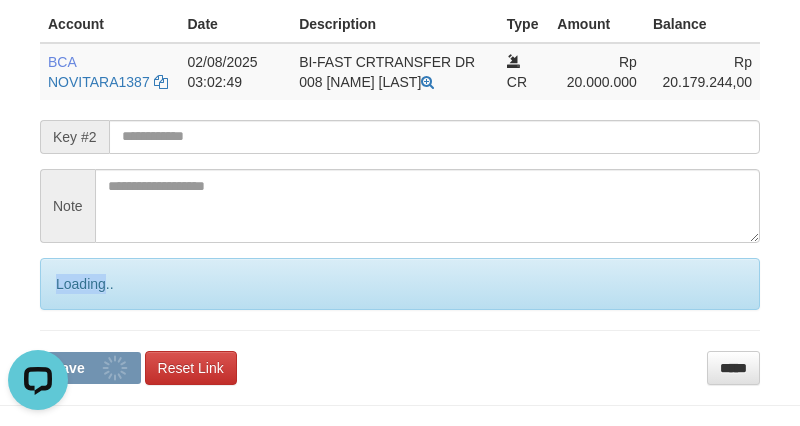 click on "Loading.." at bounding box center (400, 284) 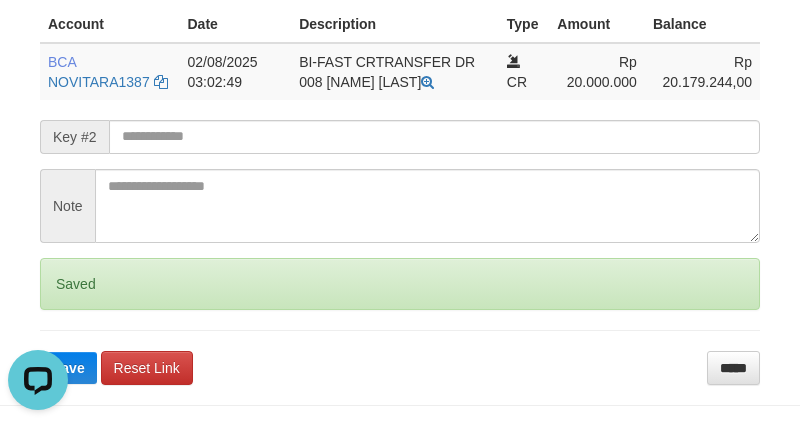 click on "Saved" at bounding box center (400, 284) 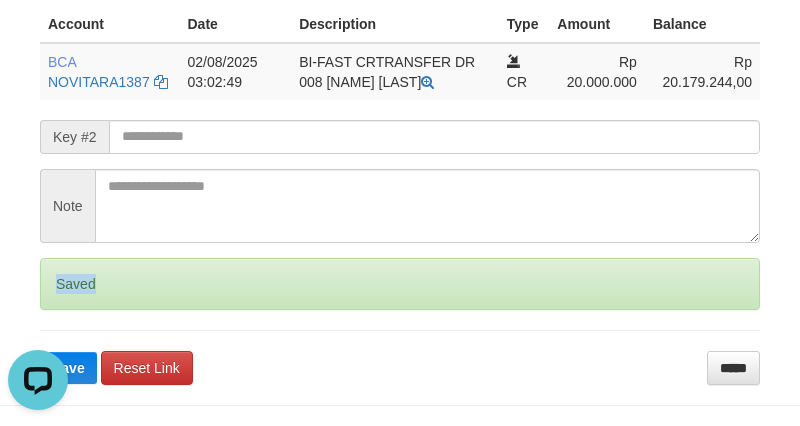 click on "Saved" at bounding box center (400, 284) 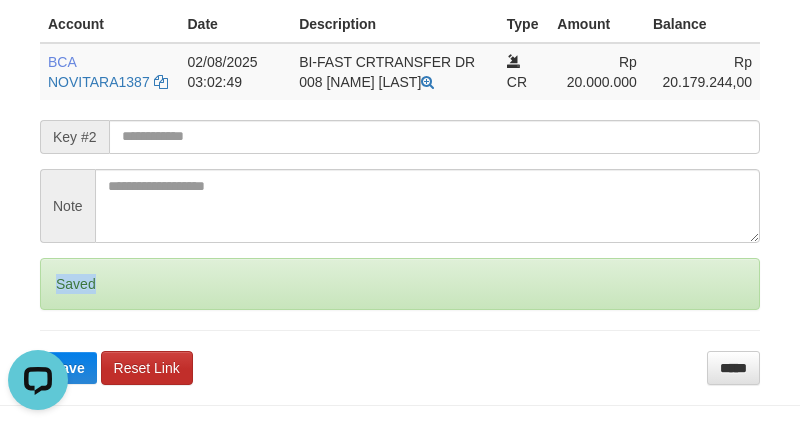 drag, startPoint x: 83, startPoint y: 293, endPoint x: 102, endPoint y: 356, distance: 65.802734 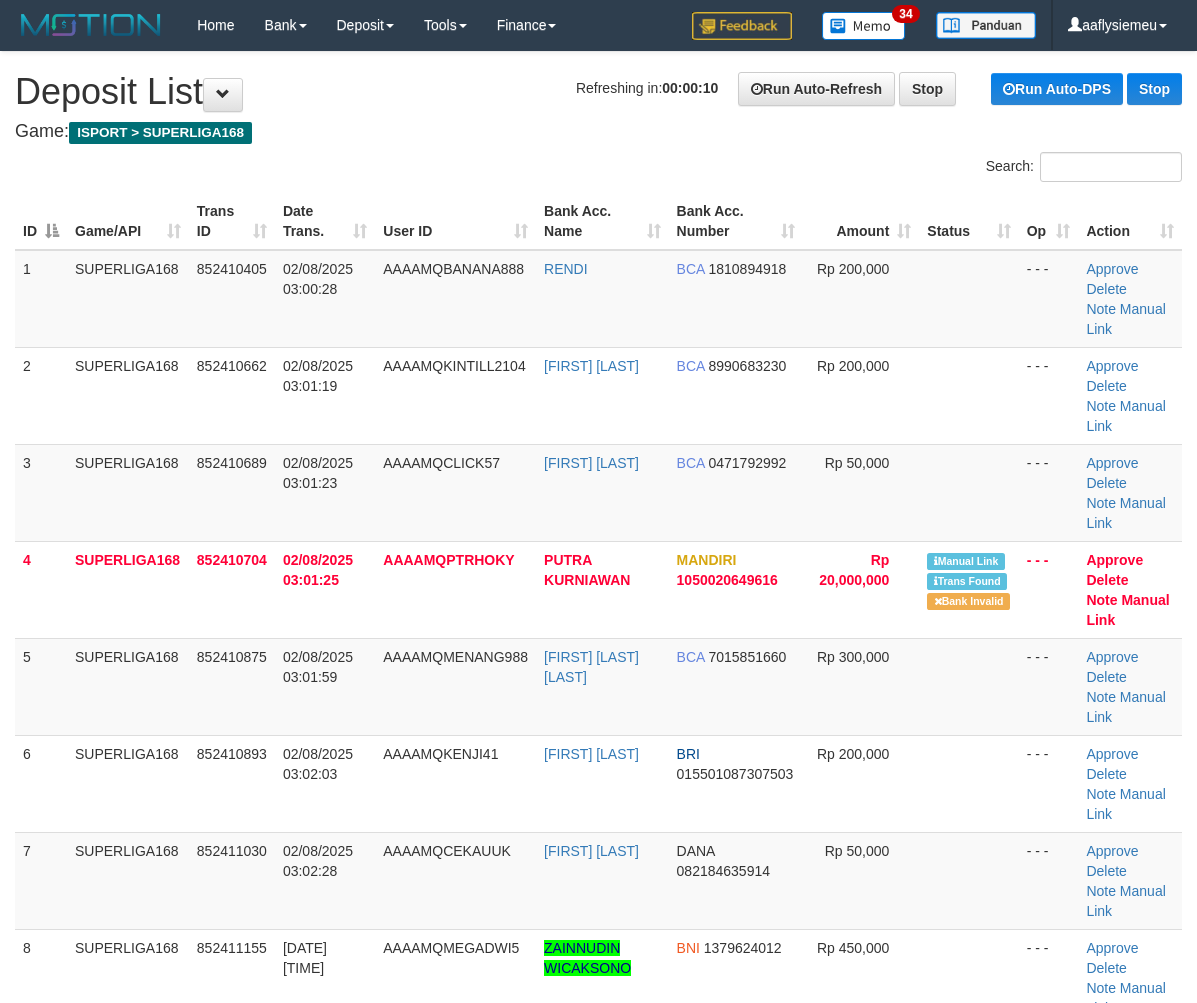 scroll, scrollTop: 0, scrollLeft: 0, axis: both 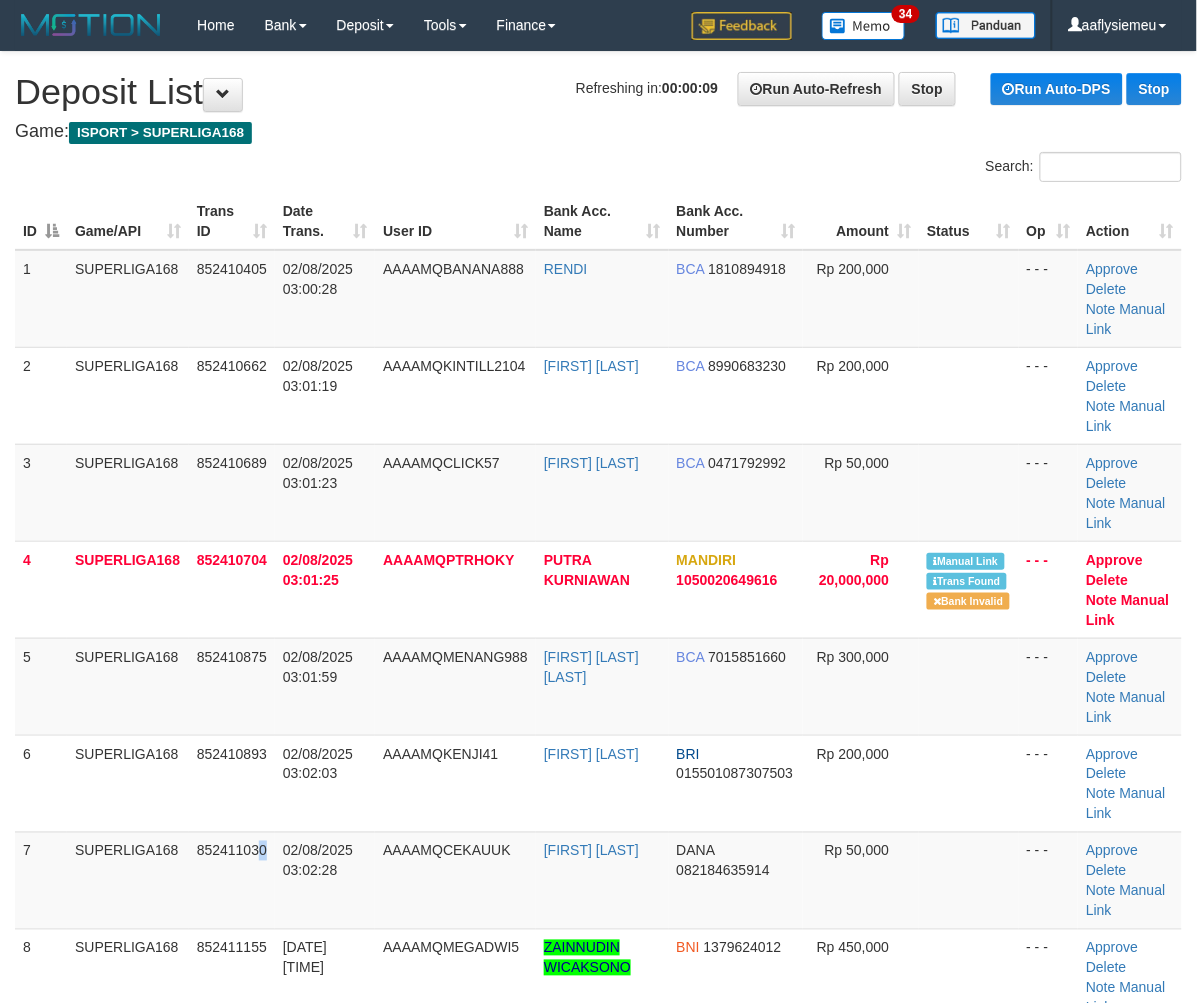 drag, startPoint x: 268, startPoint y: 851, endPoint x: 6, endPoint y: 837, distance: 262.37378 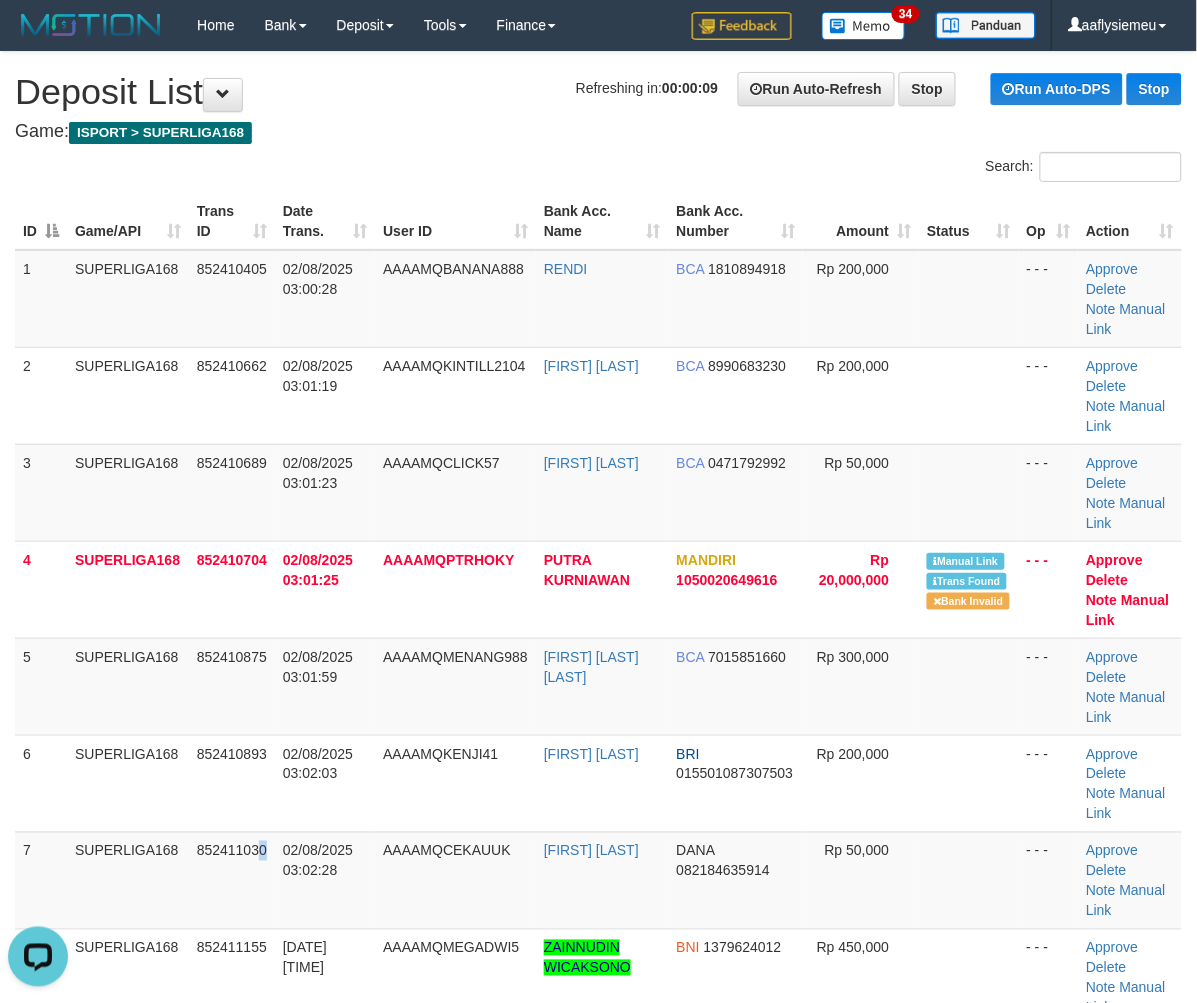 scroll, scrollTop: 0, scrollLeft: 0, axis: both 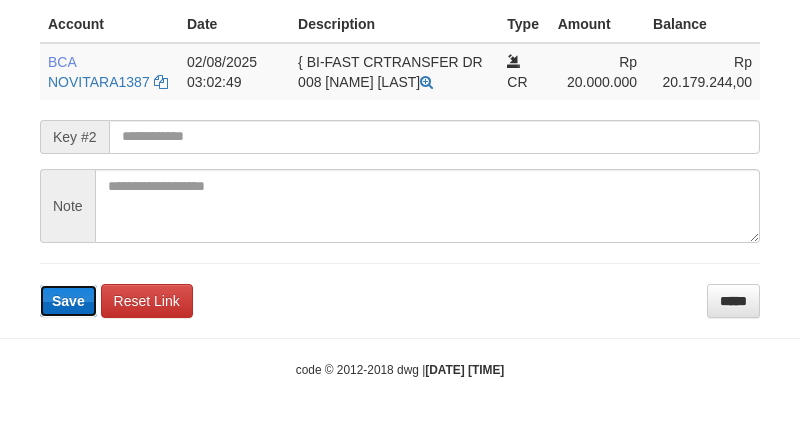 click on "Save" at bounding box center (68, 301) 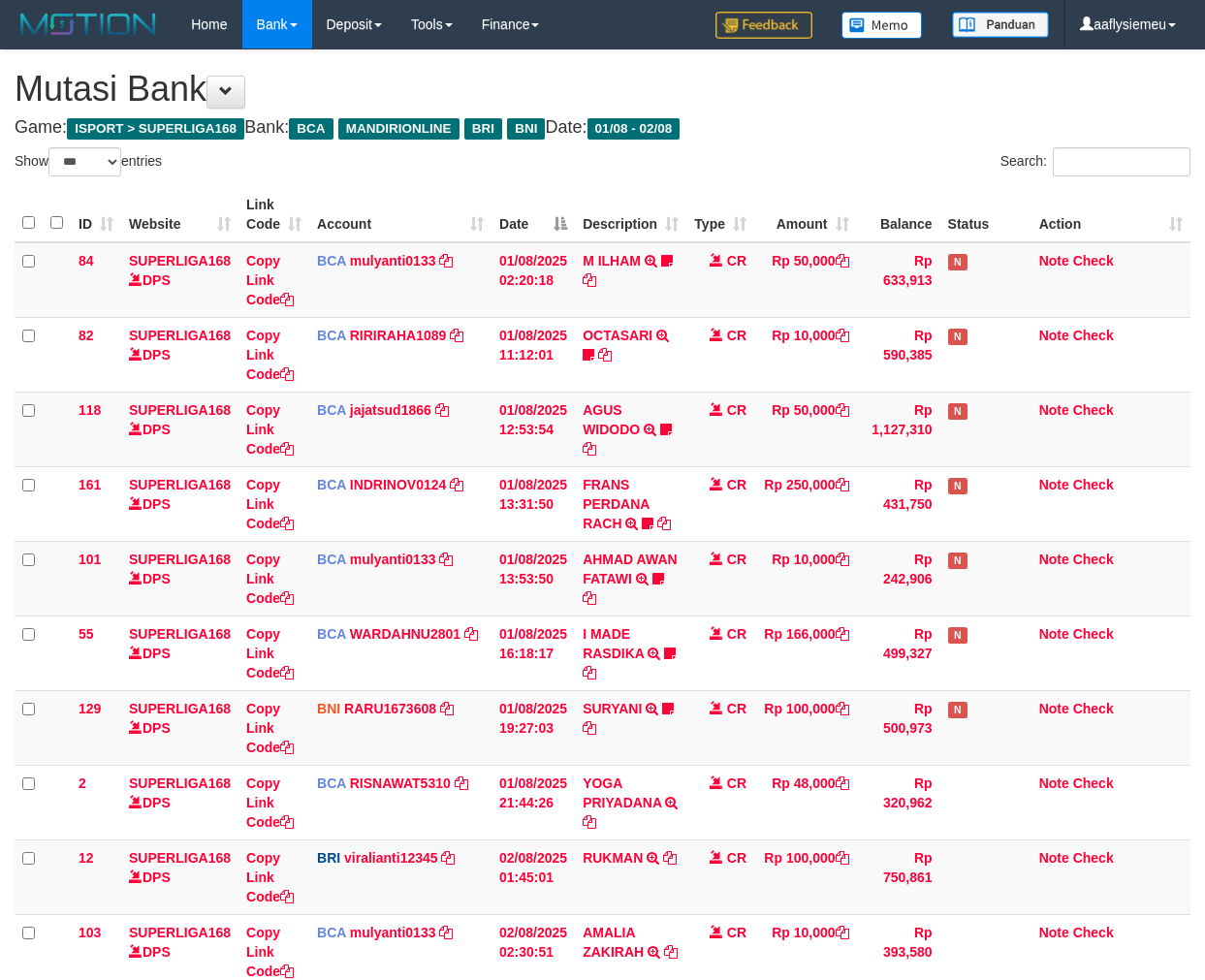 select on "***" 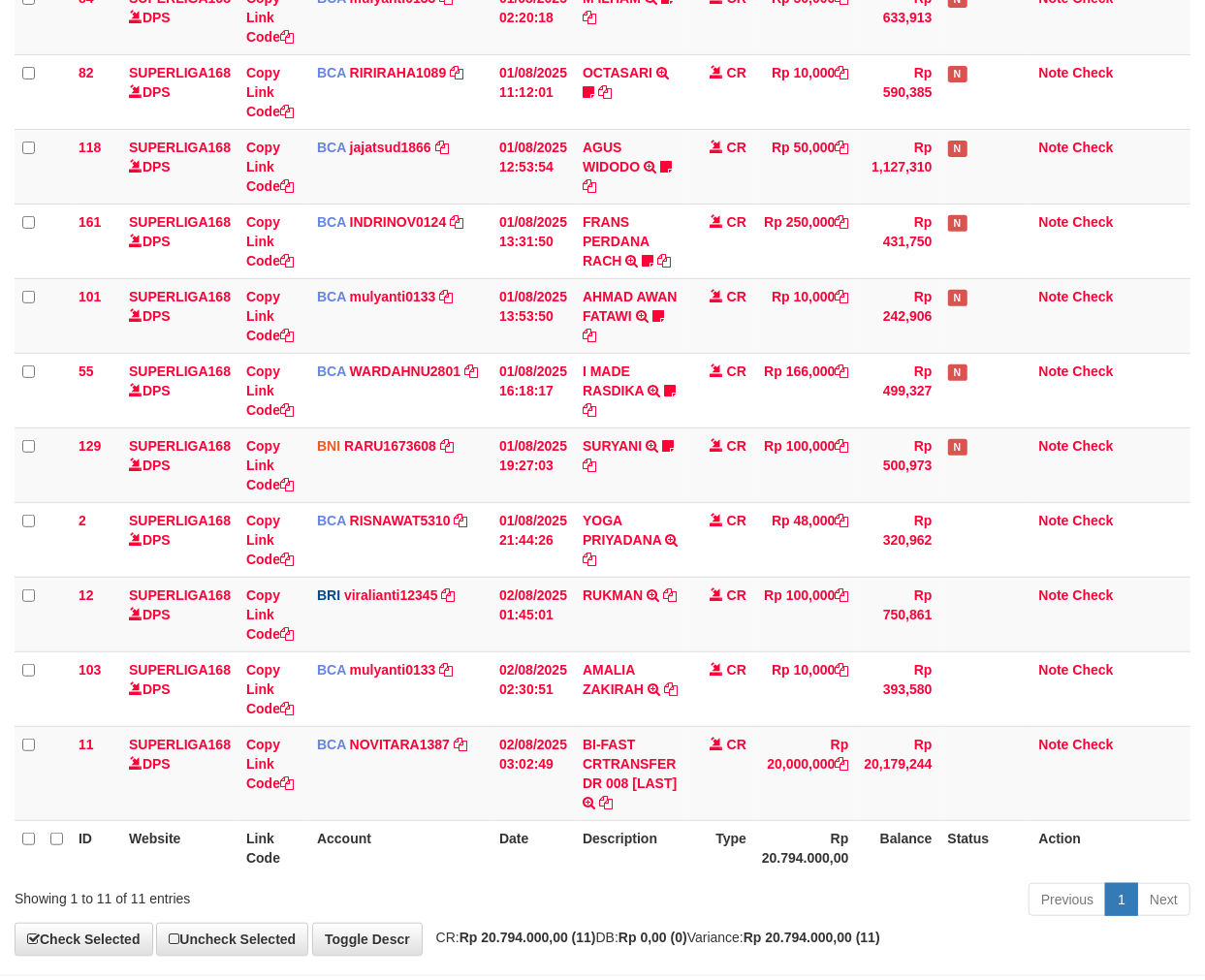 scroll, scrollTop: 302, scrollLeft: 0, axis: vertical 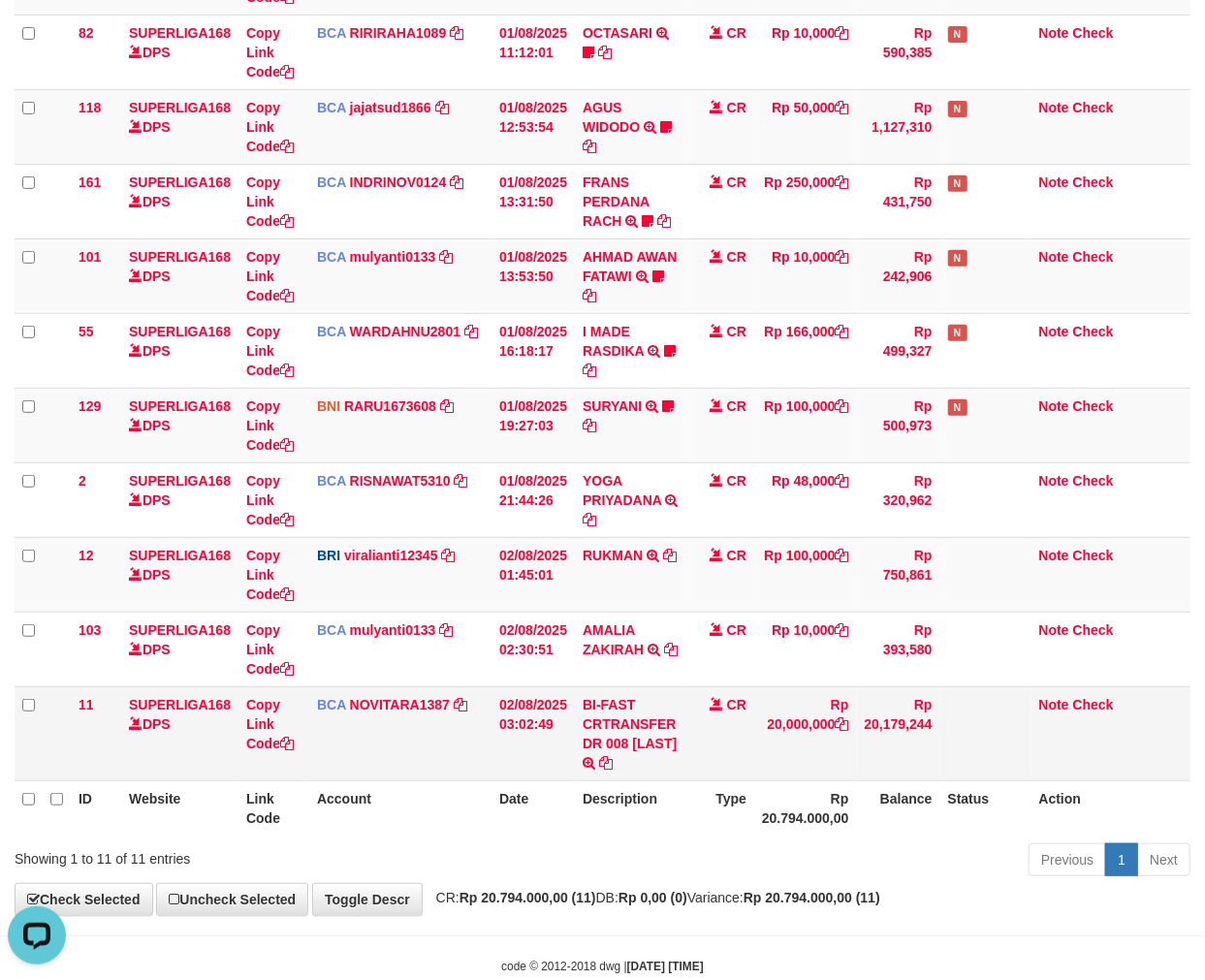 click on "BI-FAST CRTRANSFER DR 008 PUTRA KURNIAWAN" at bounding box center (630, 733) 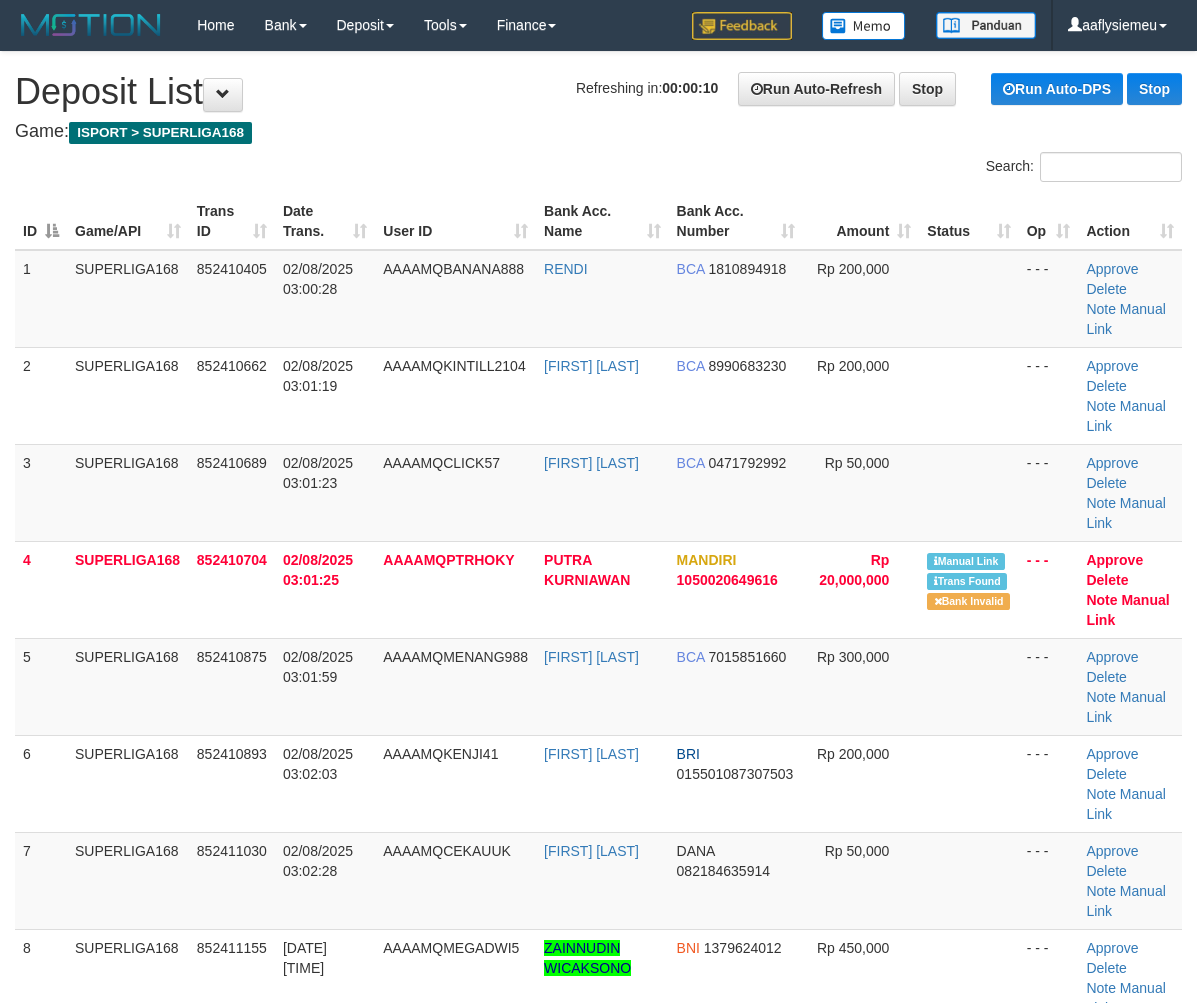 scroll, scrollTop: 0, scrollLeft: 0, axis: both 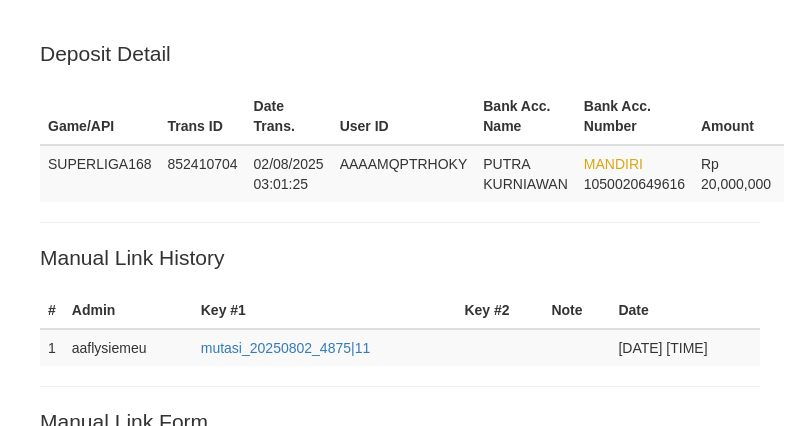 click on "852410704" at bounding box center (203, 173) 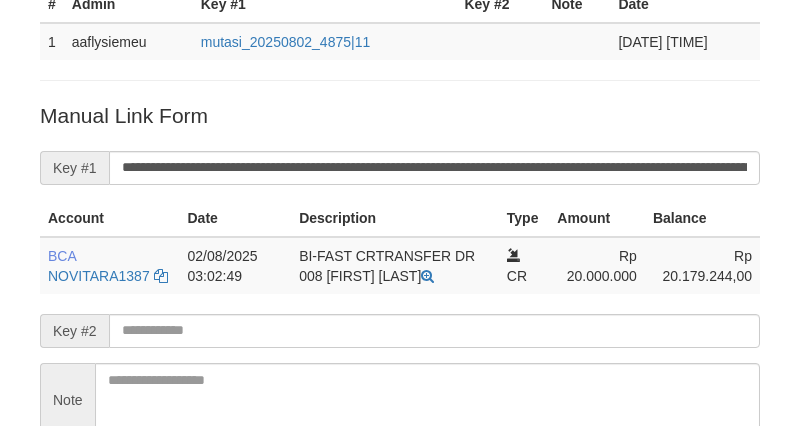 scroll, scrollTop: 444, scrollLeft: 0, axis: vertical 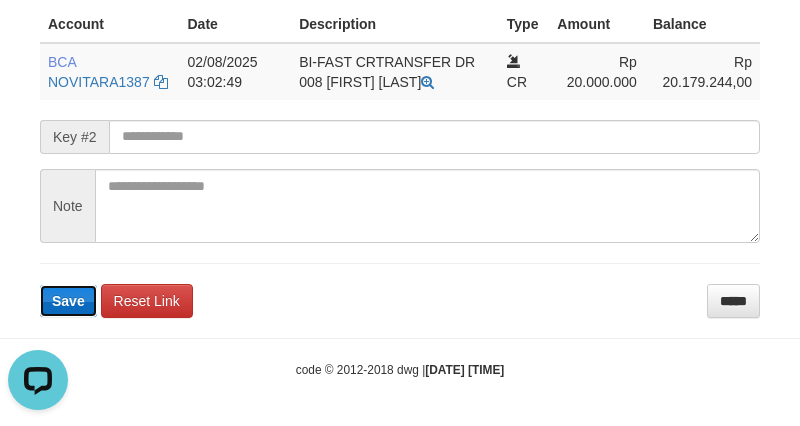 type 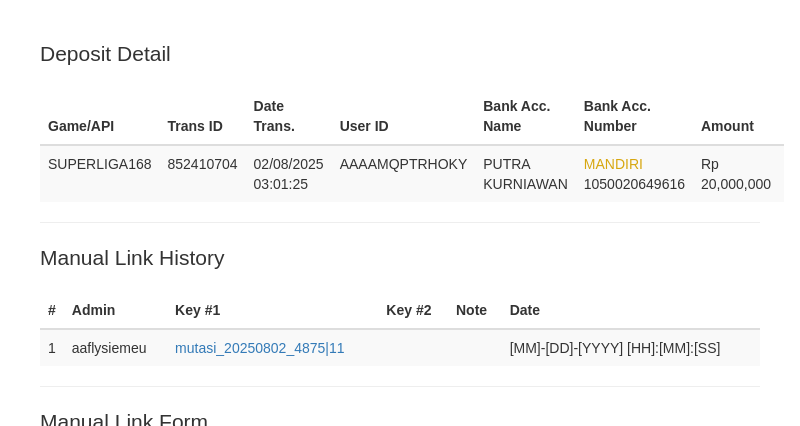 scroll, scrollTop: 500, scrollLeft: 0, axis: vertical 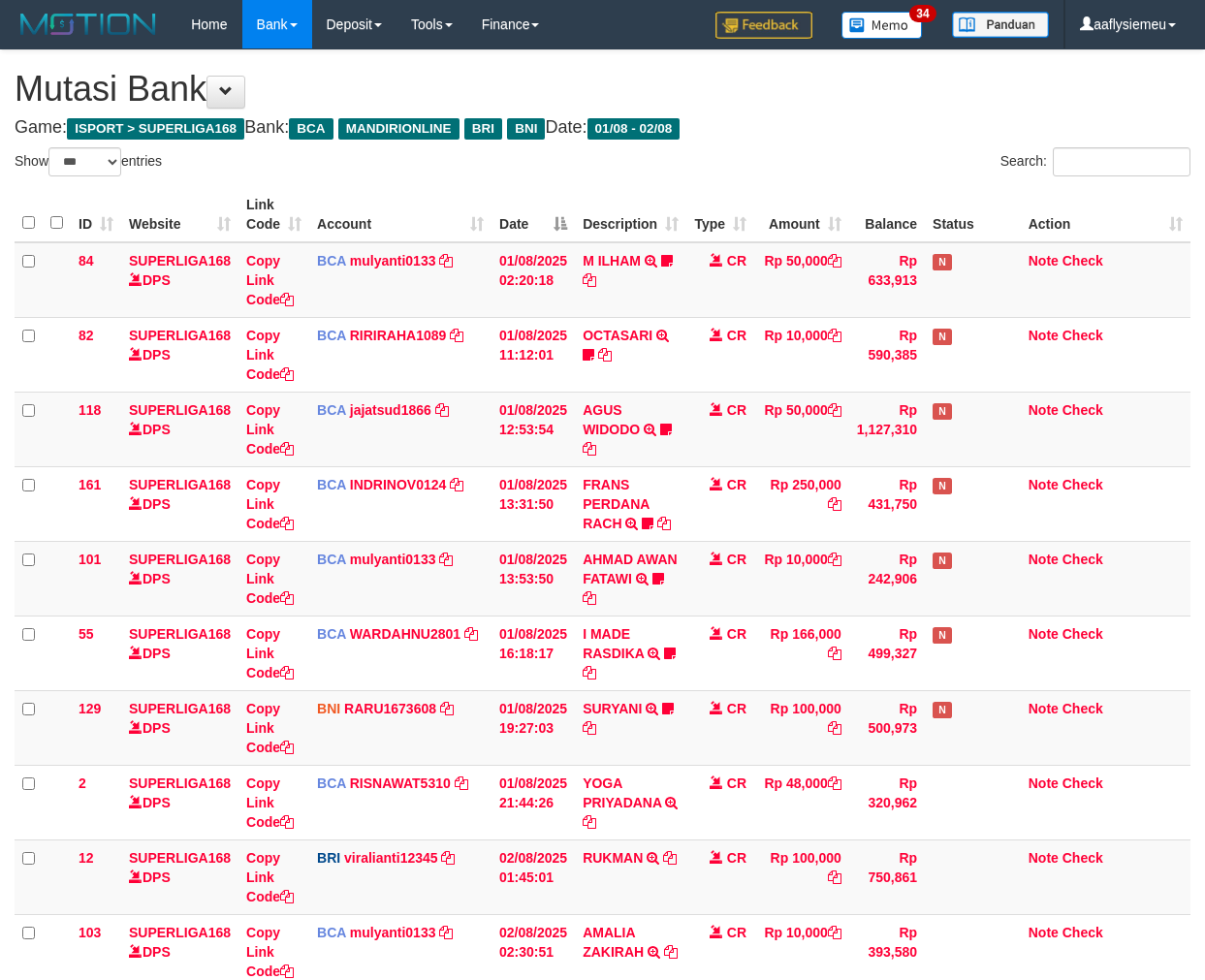 select on "***" 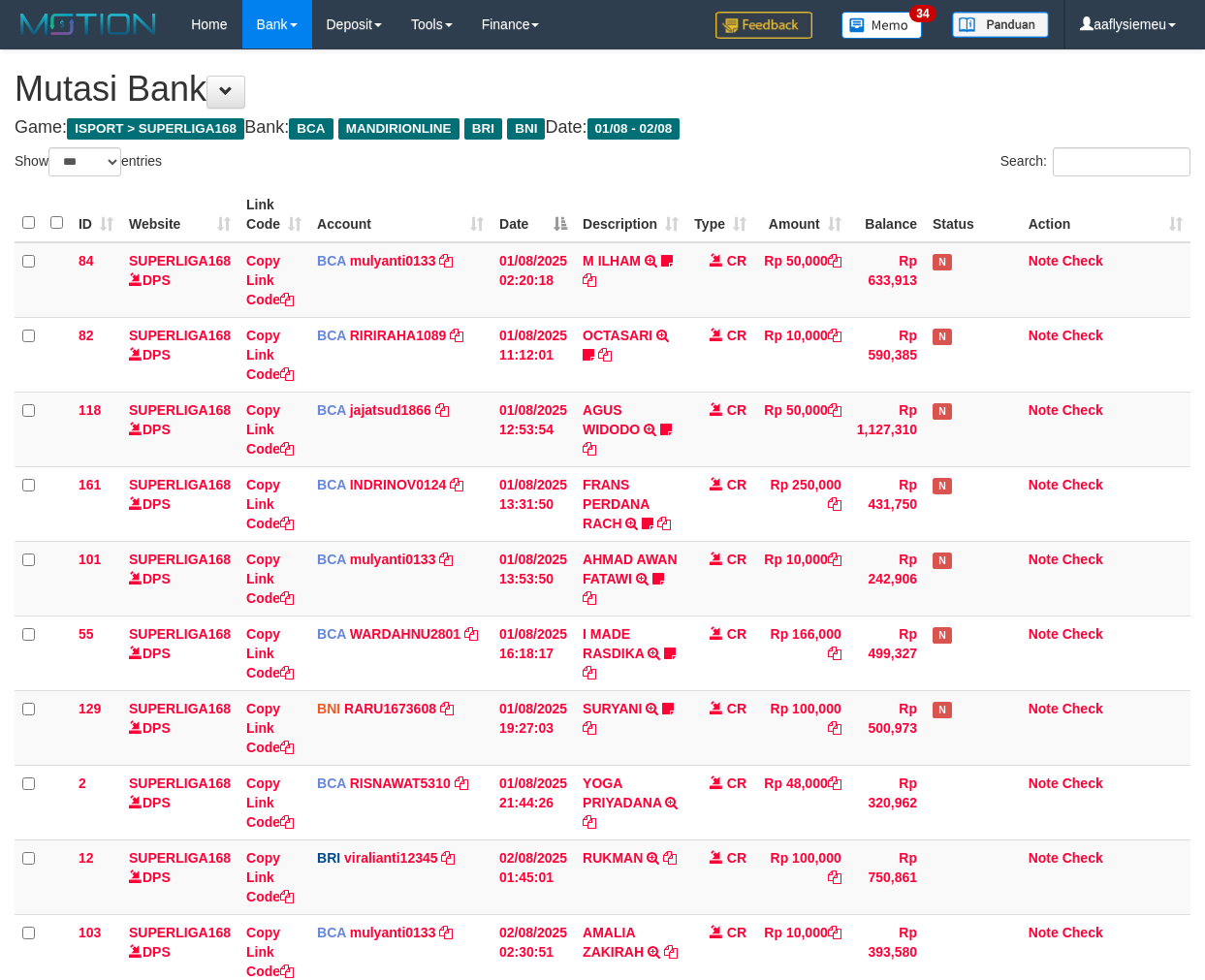 scroll, scrollTop: 302, scrollLeft: 0, axis: vertical 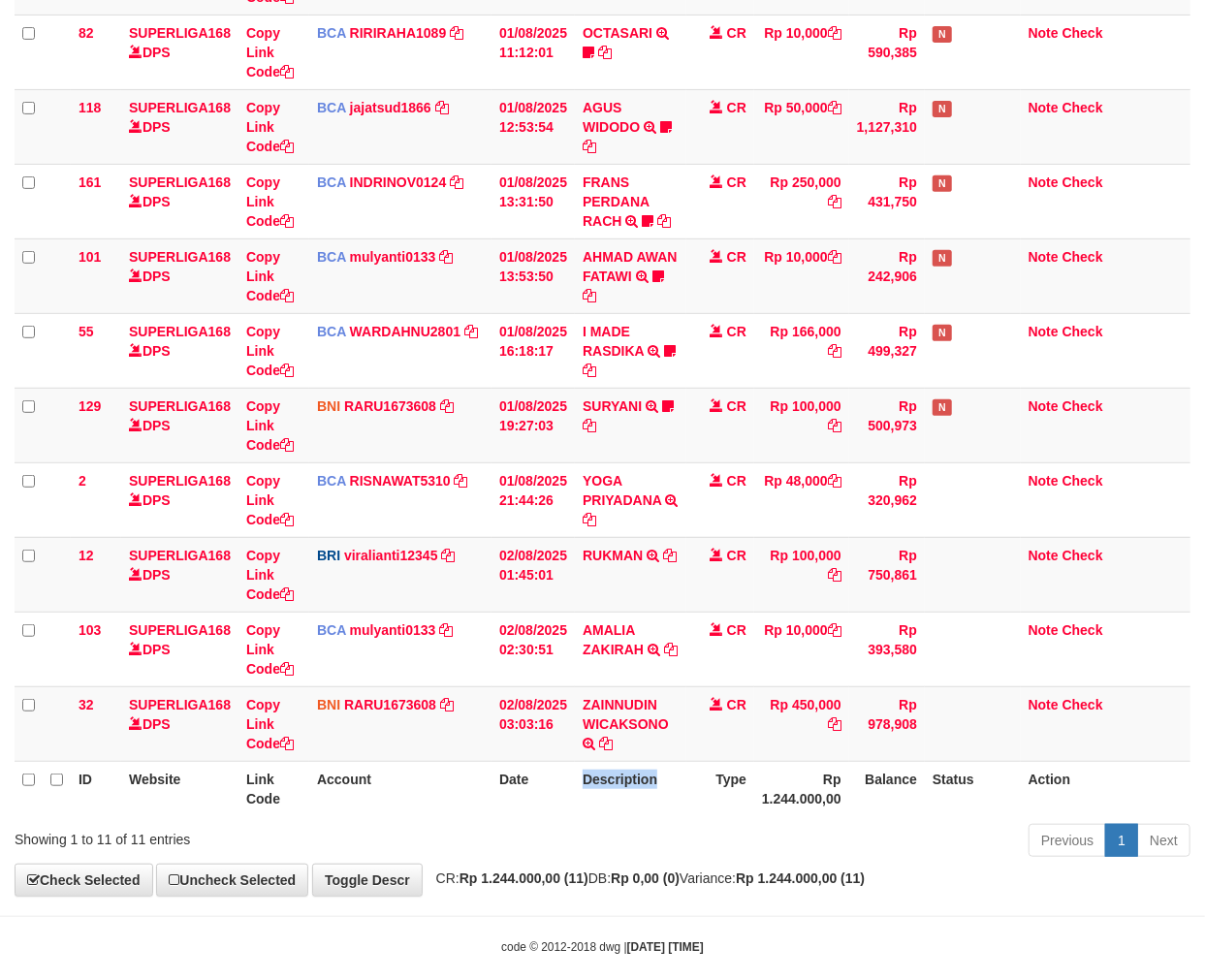 click on "Description" at bounding box center [630, 788] 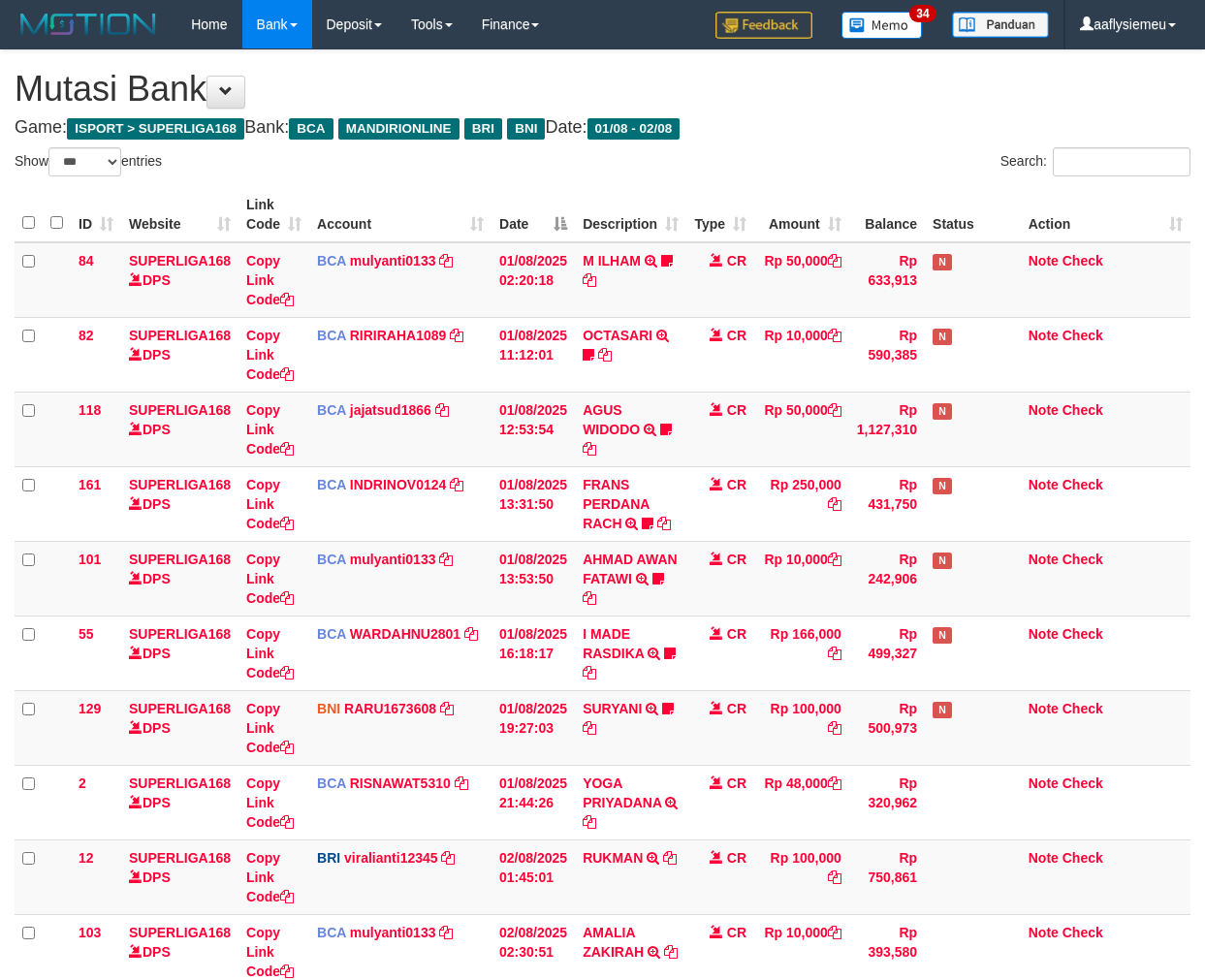 select on "***" 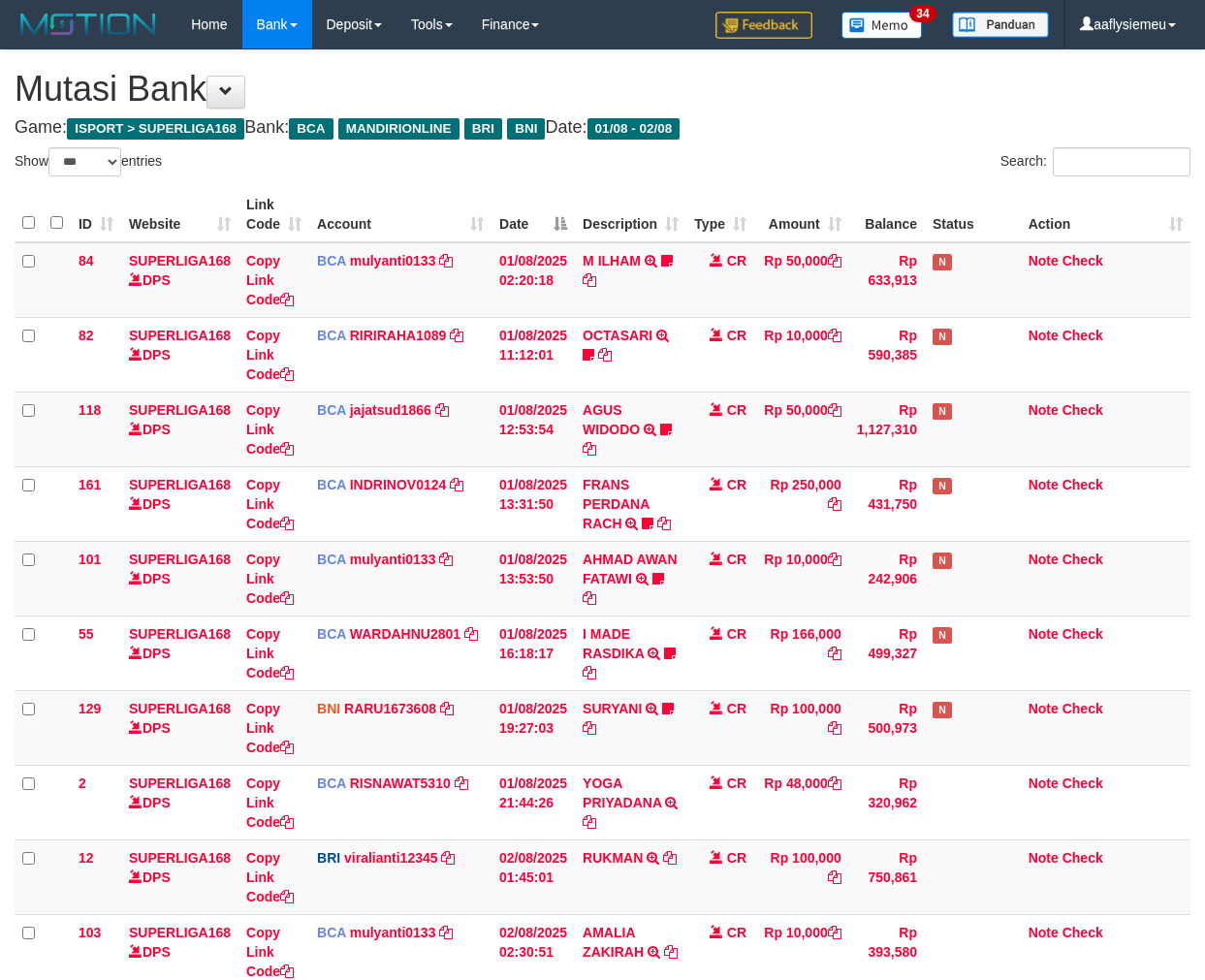 scroll, scrollTop: 302, scrollLeft: 0, axis: vertical 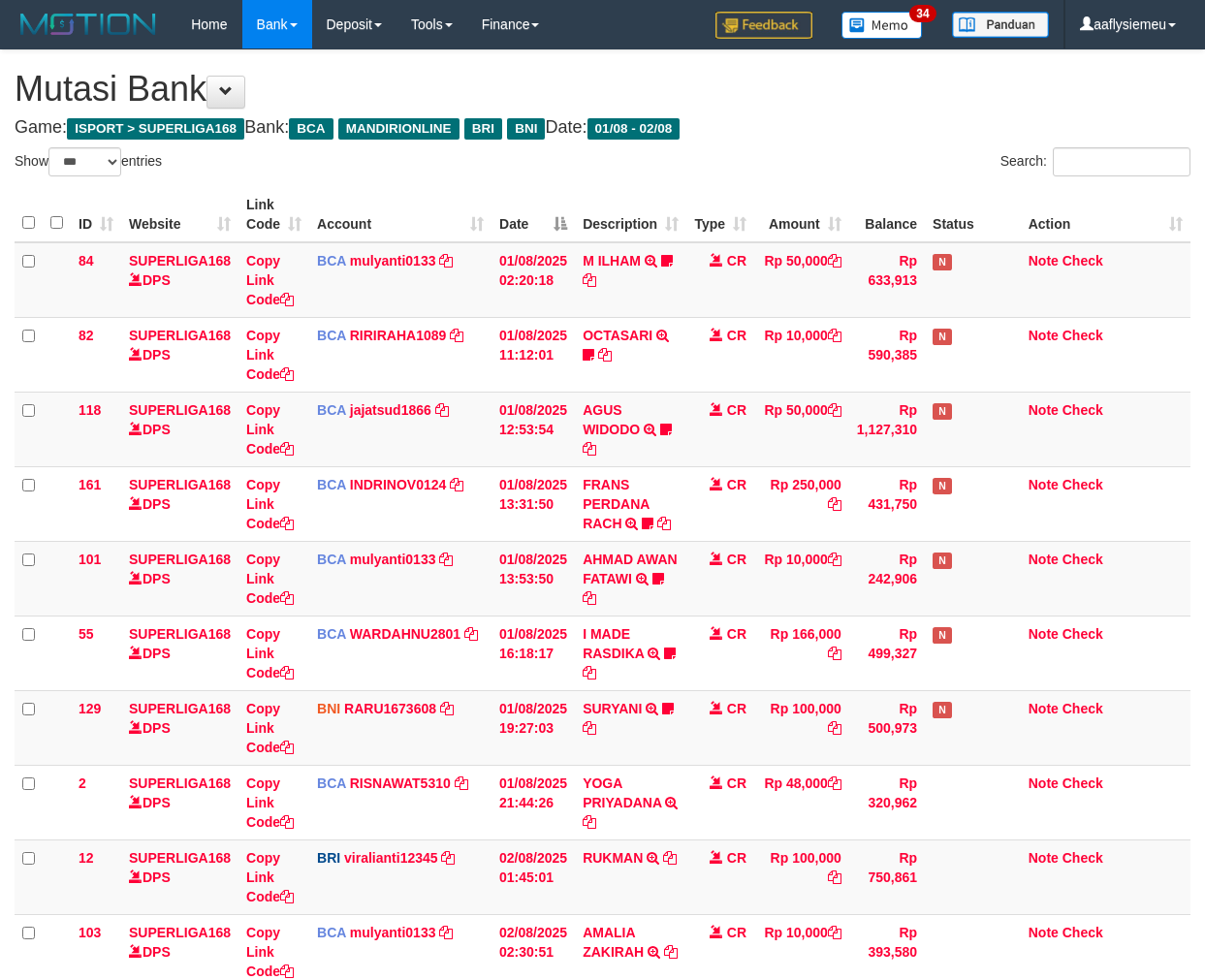 select on "***" 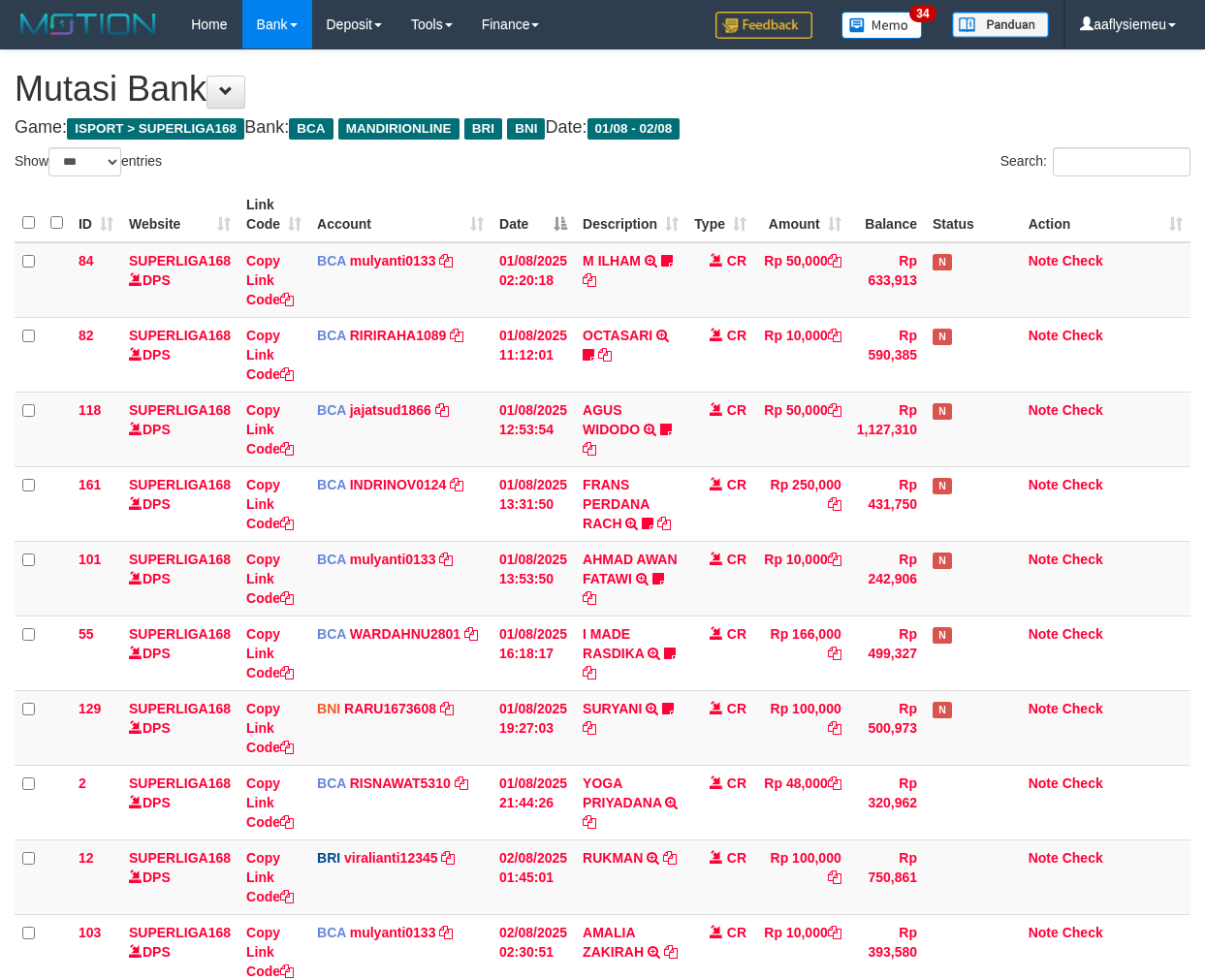 scroll, scrollTop: 302, scrollLeft: 0, axis: vertical 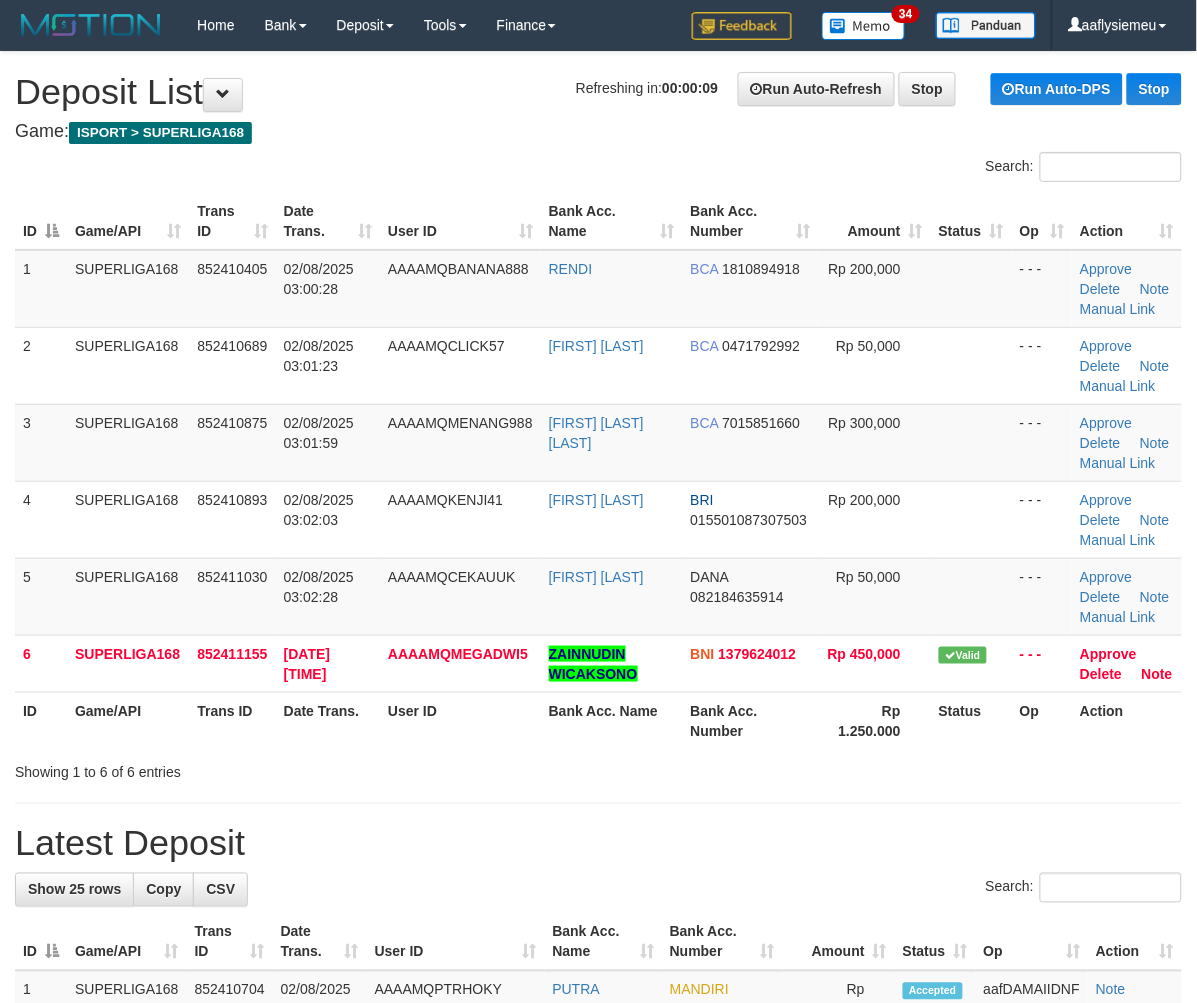 drag, startPoint x: 122, startPoint y: 521, endPoint x: 0, endPoint y: 603, distance: 146.9966 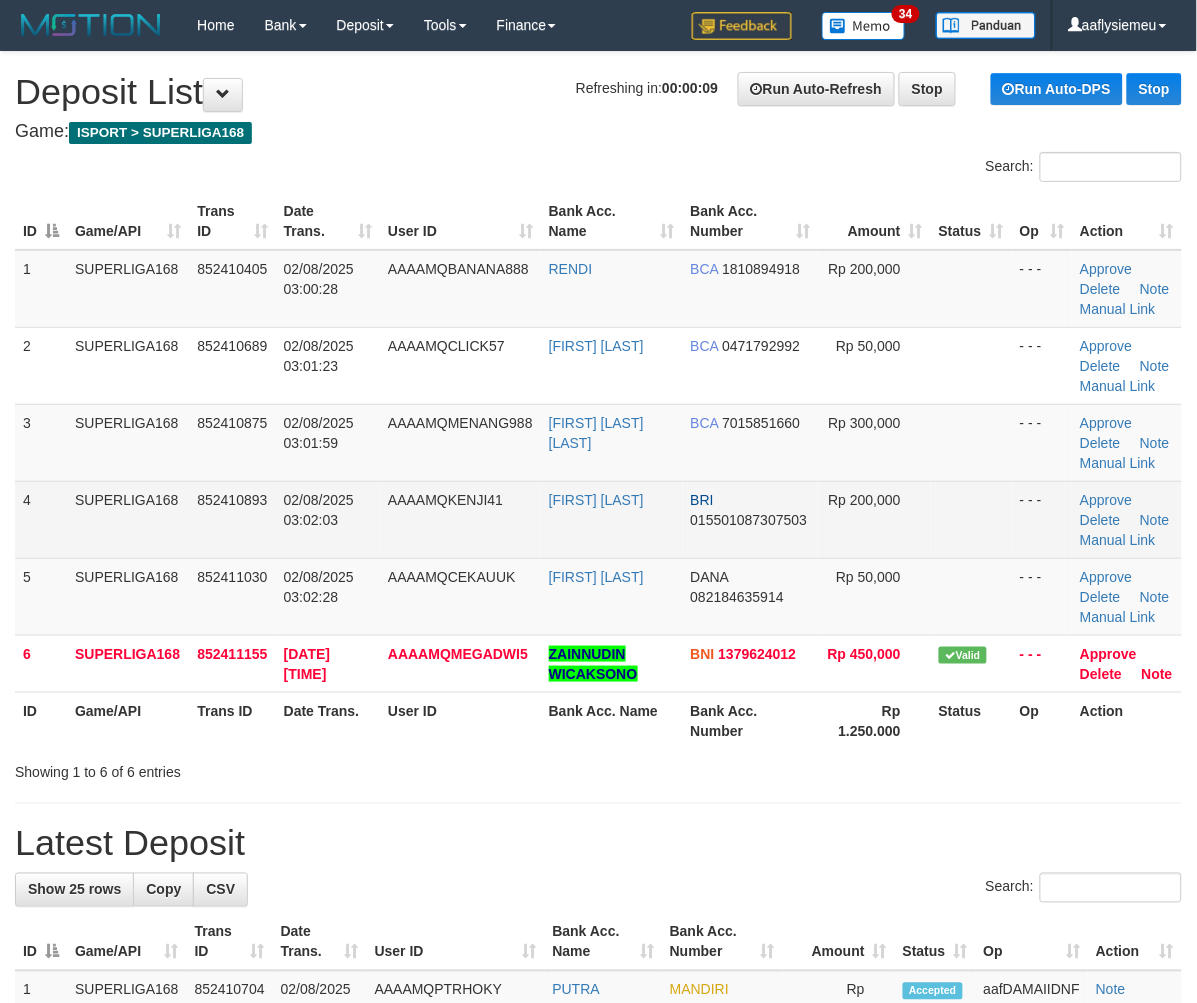 click on "SUPERLIGA168" at bounding box center (128, 519) 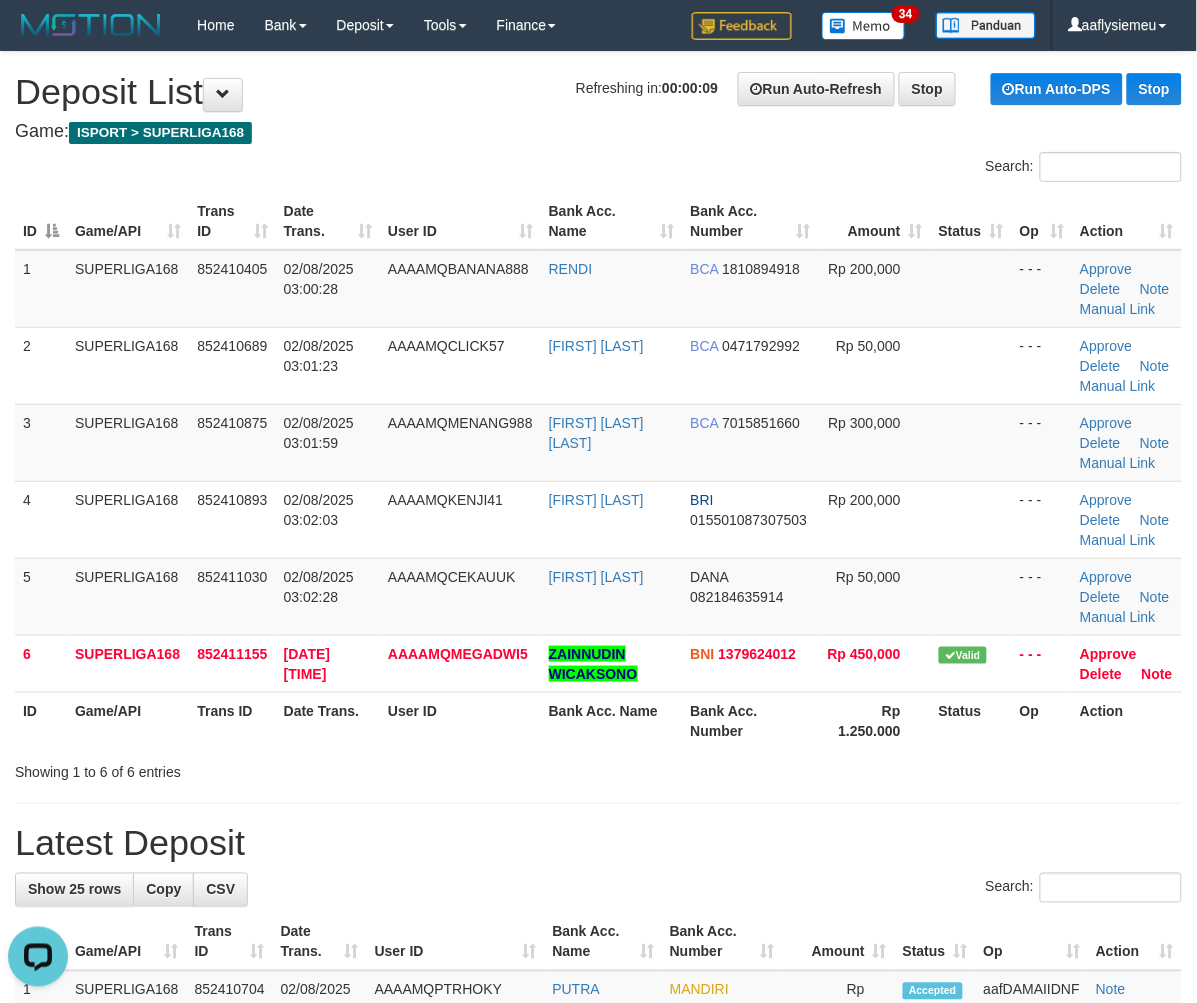 scroll, scrollTop: 0, scrollLeft: 0, axis: both 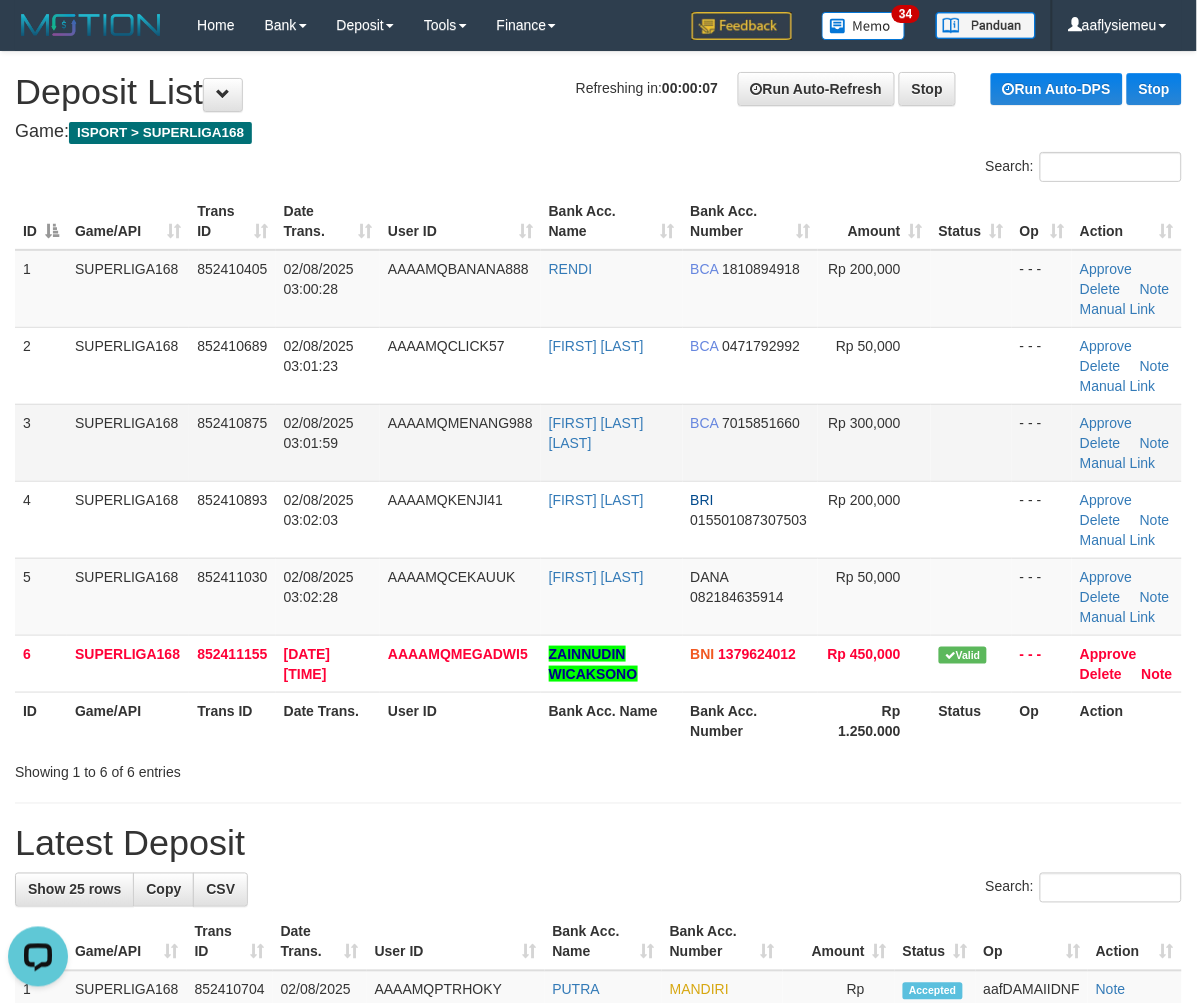 click on "RIVKY FEBI HERLIAN" at bounding box center (612, 442) 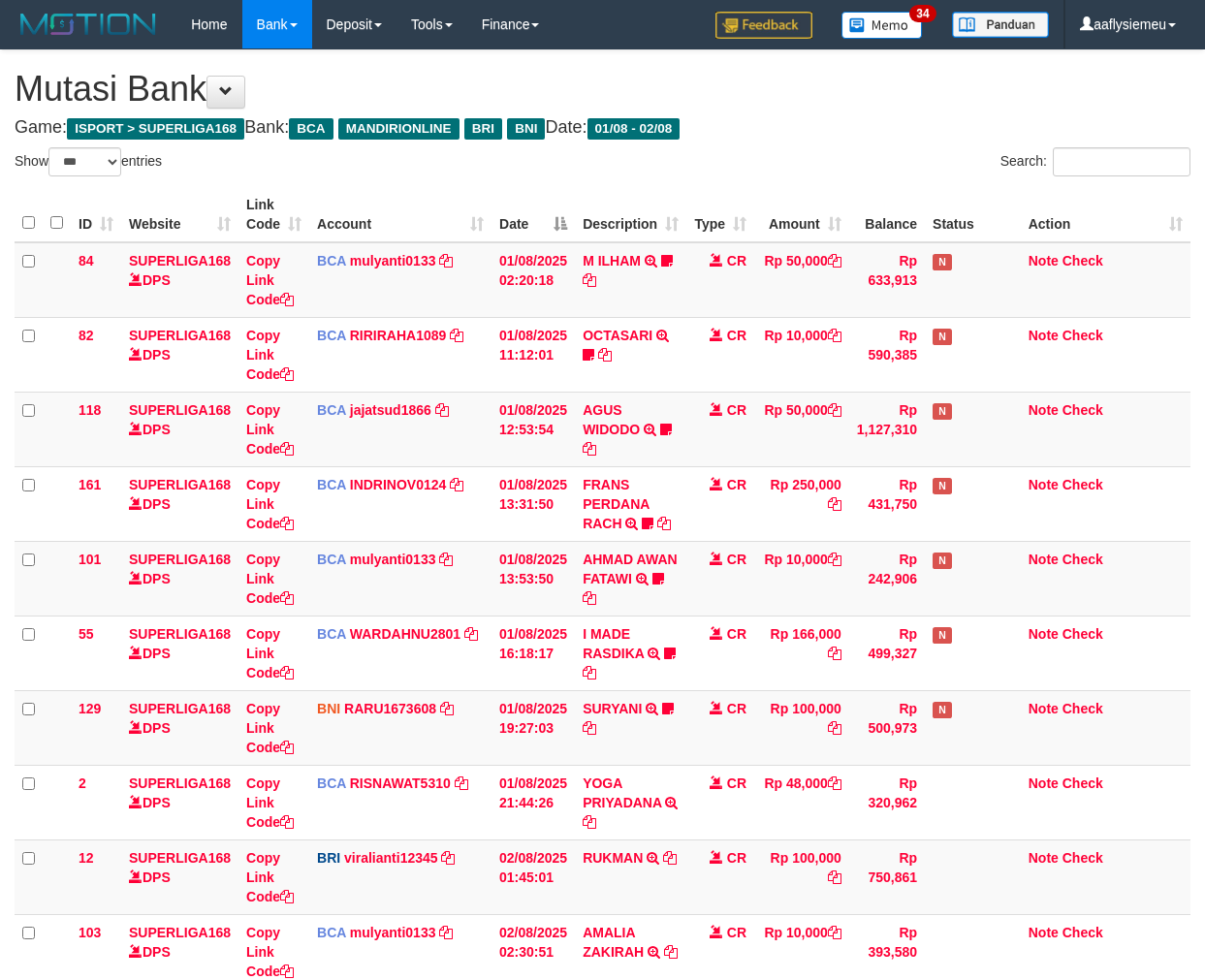 select on "***" 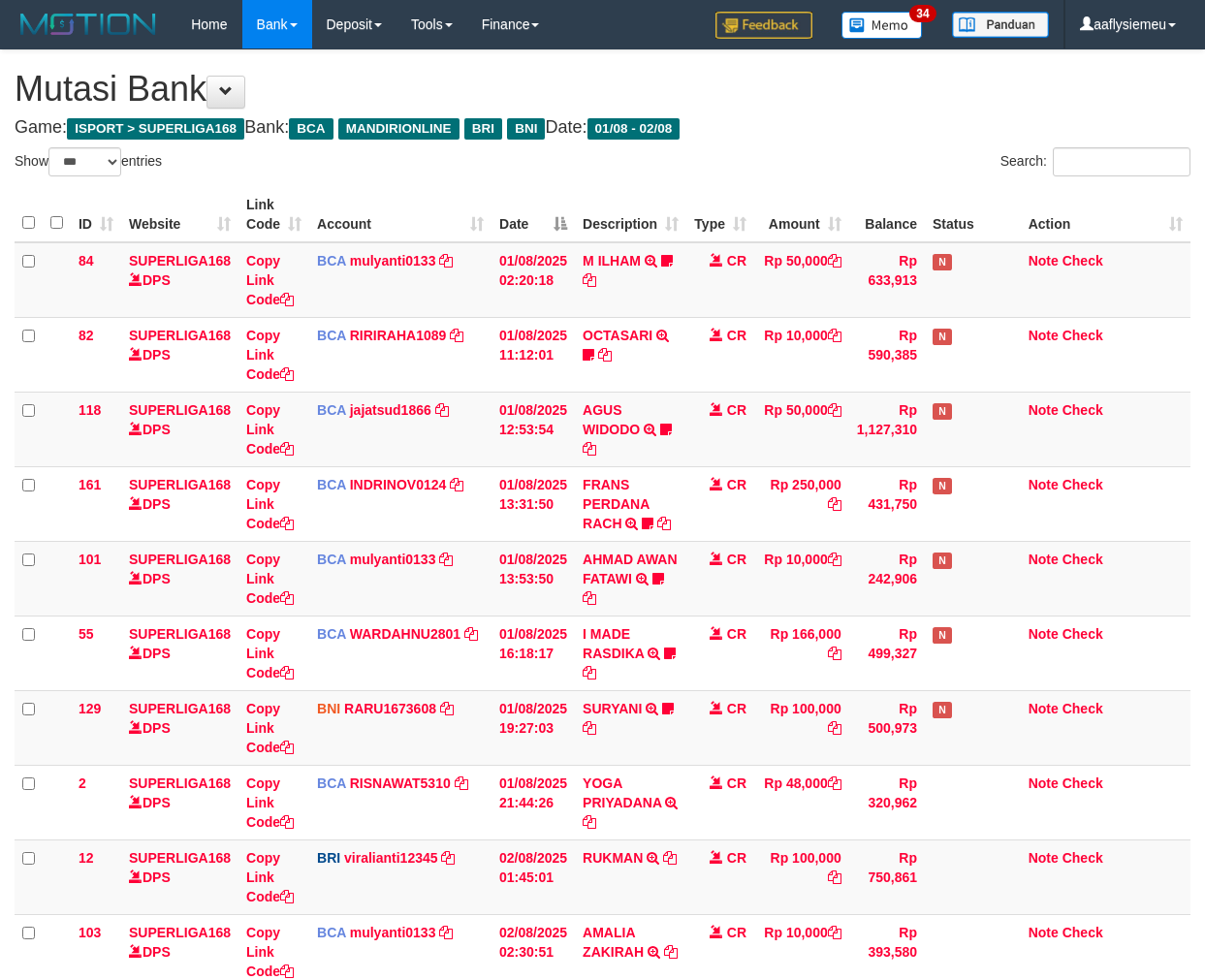 scroll, scrollTop: 302, scrollLeft: 0, axis: vertical 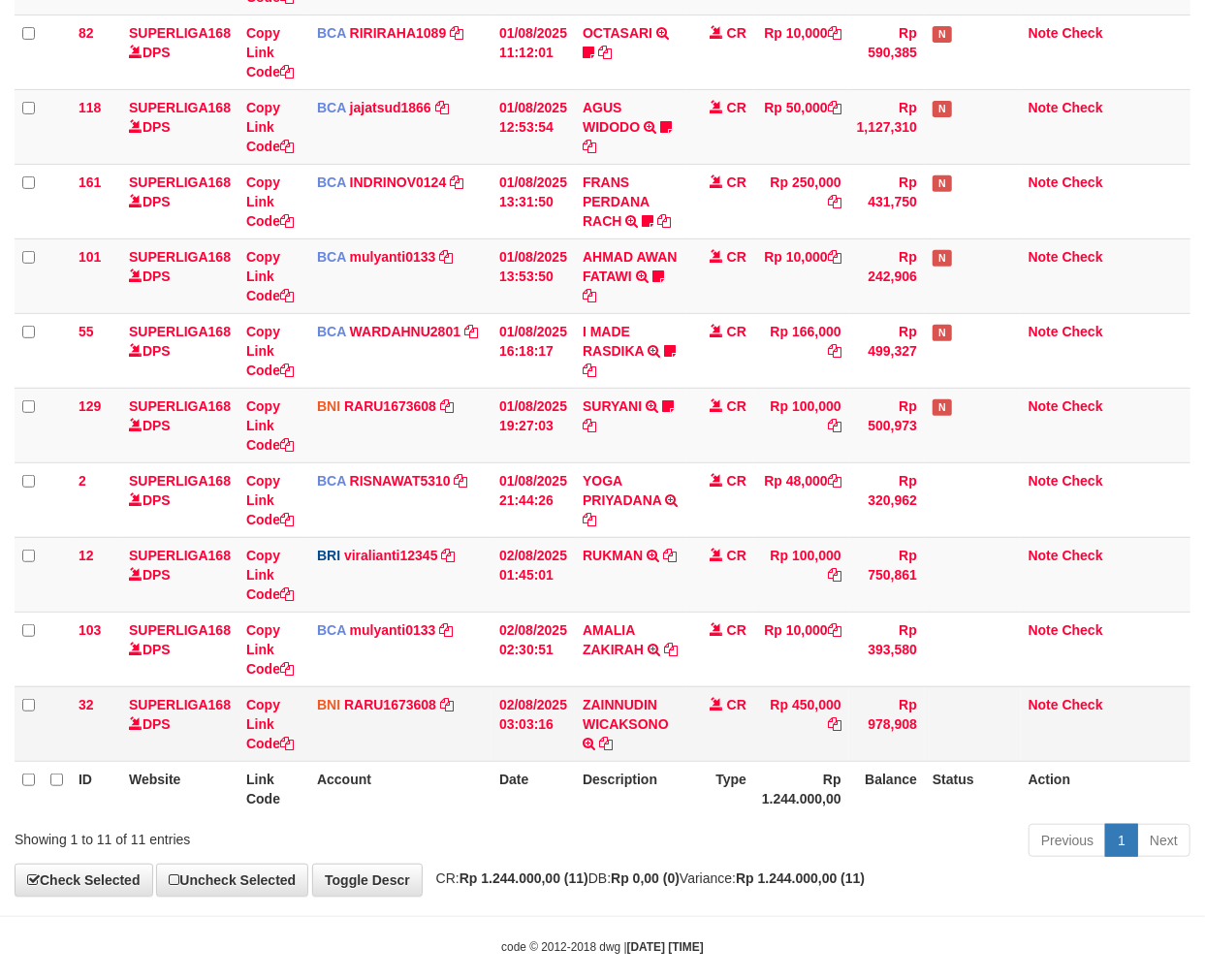 click on "CR" at bounding box center (720, 723) 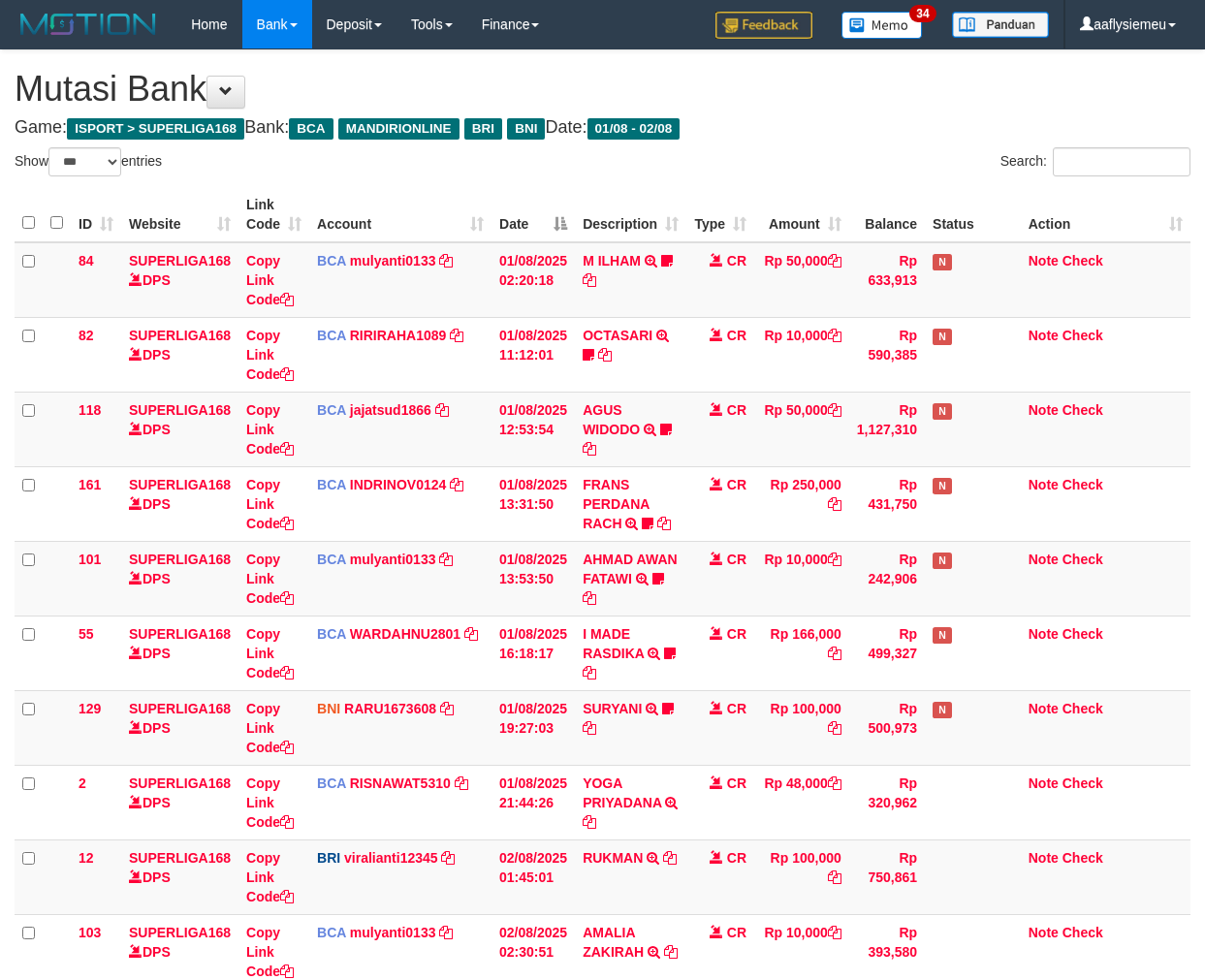 select on "***" 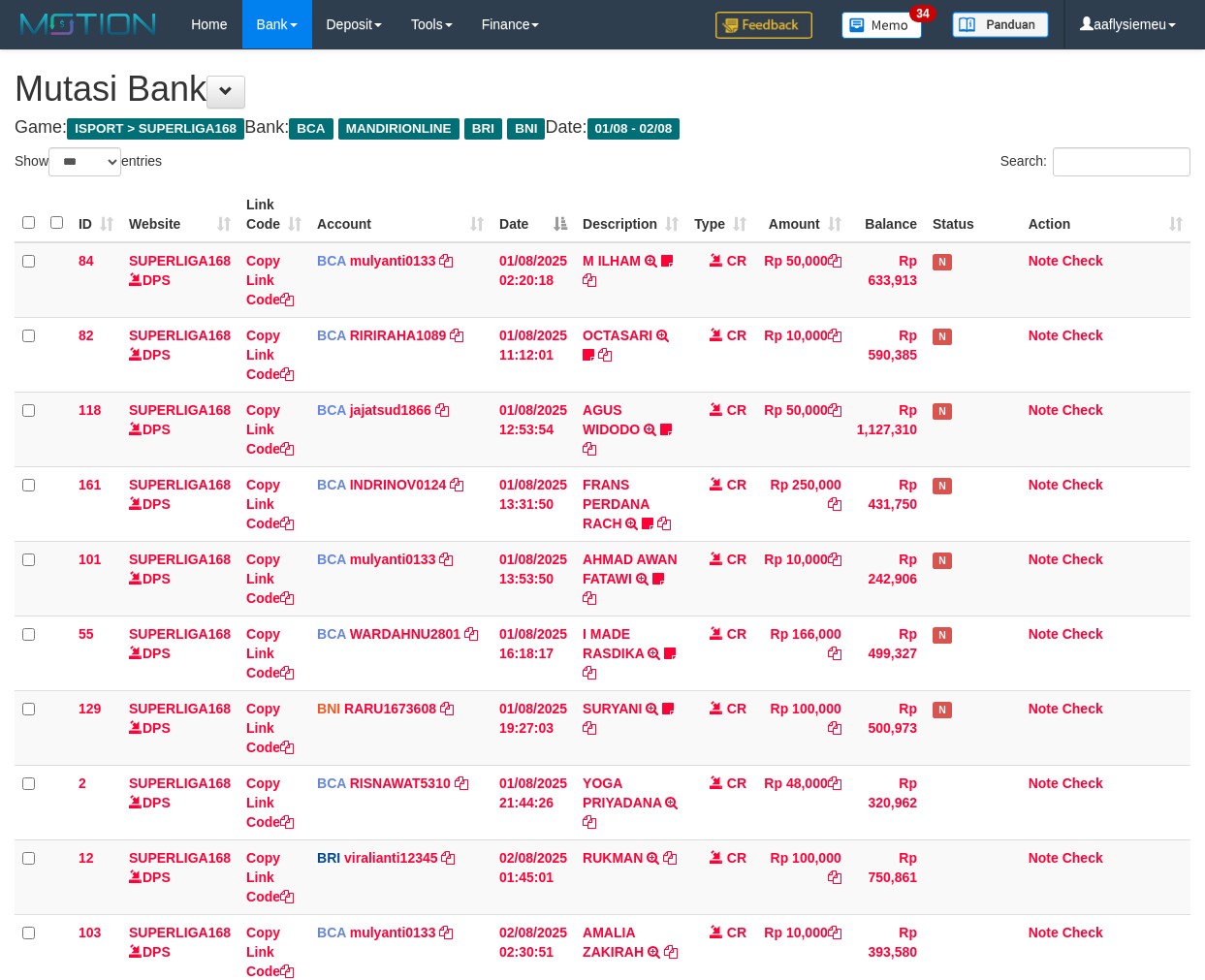 scroll, scrollTop: 302, scrollLeft: 0, axis: vertical 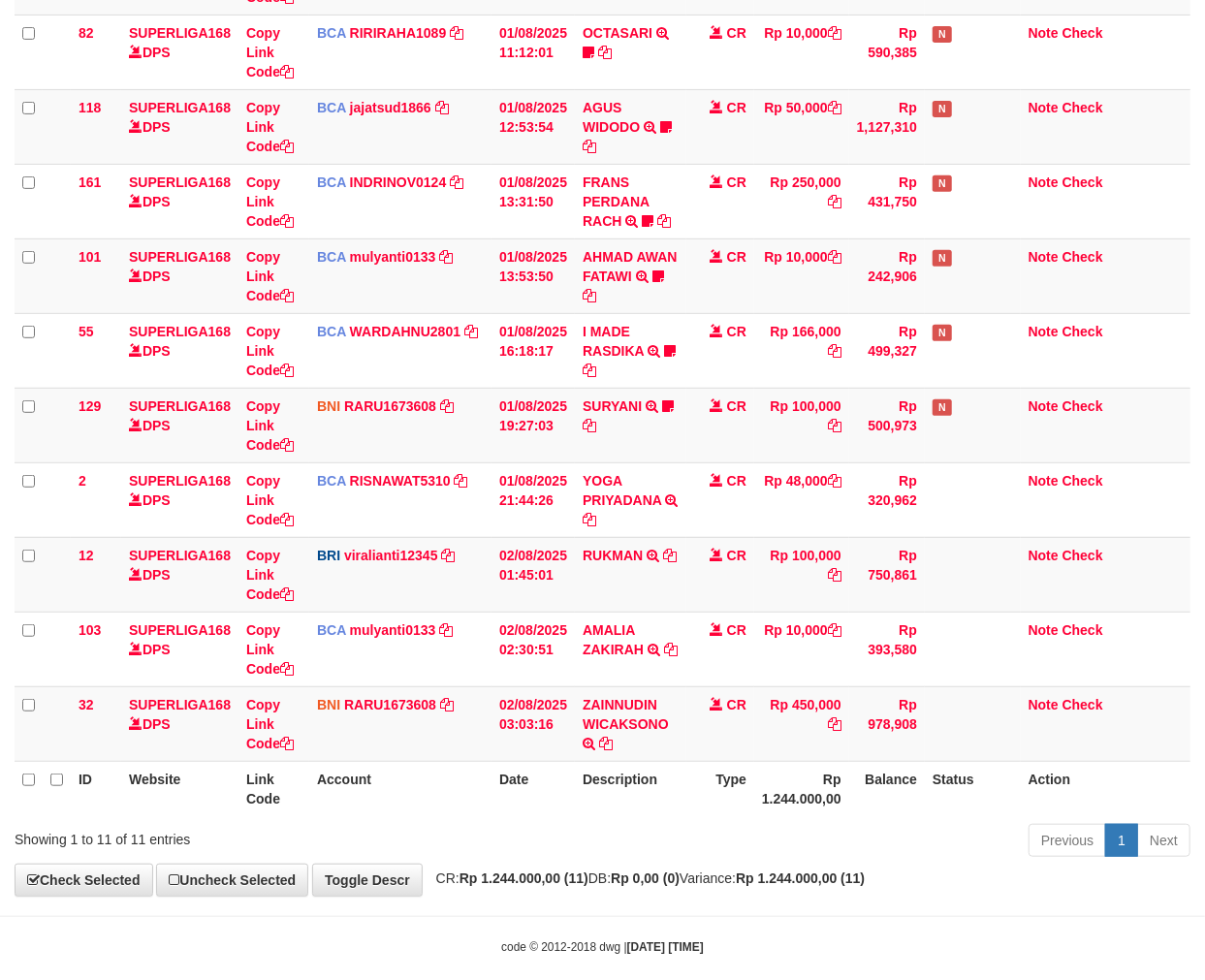 click on "Account" at bounding box center (400, 788) 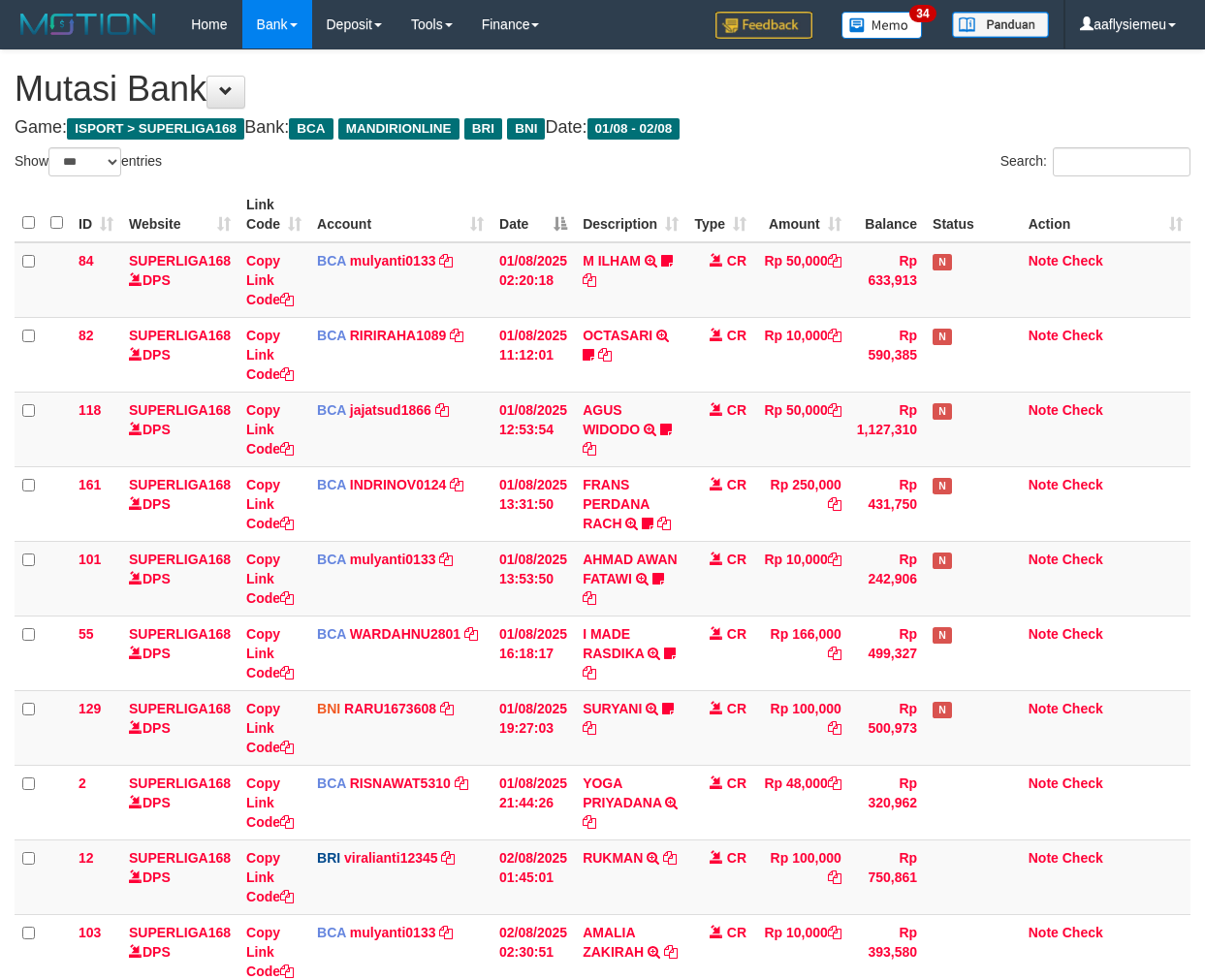 select on "***" 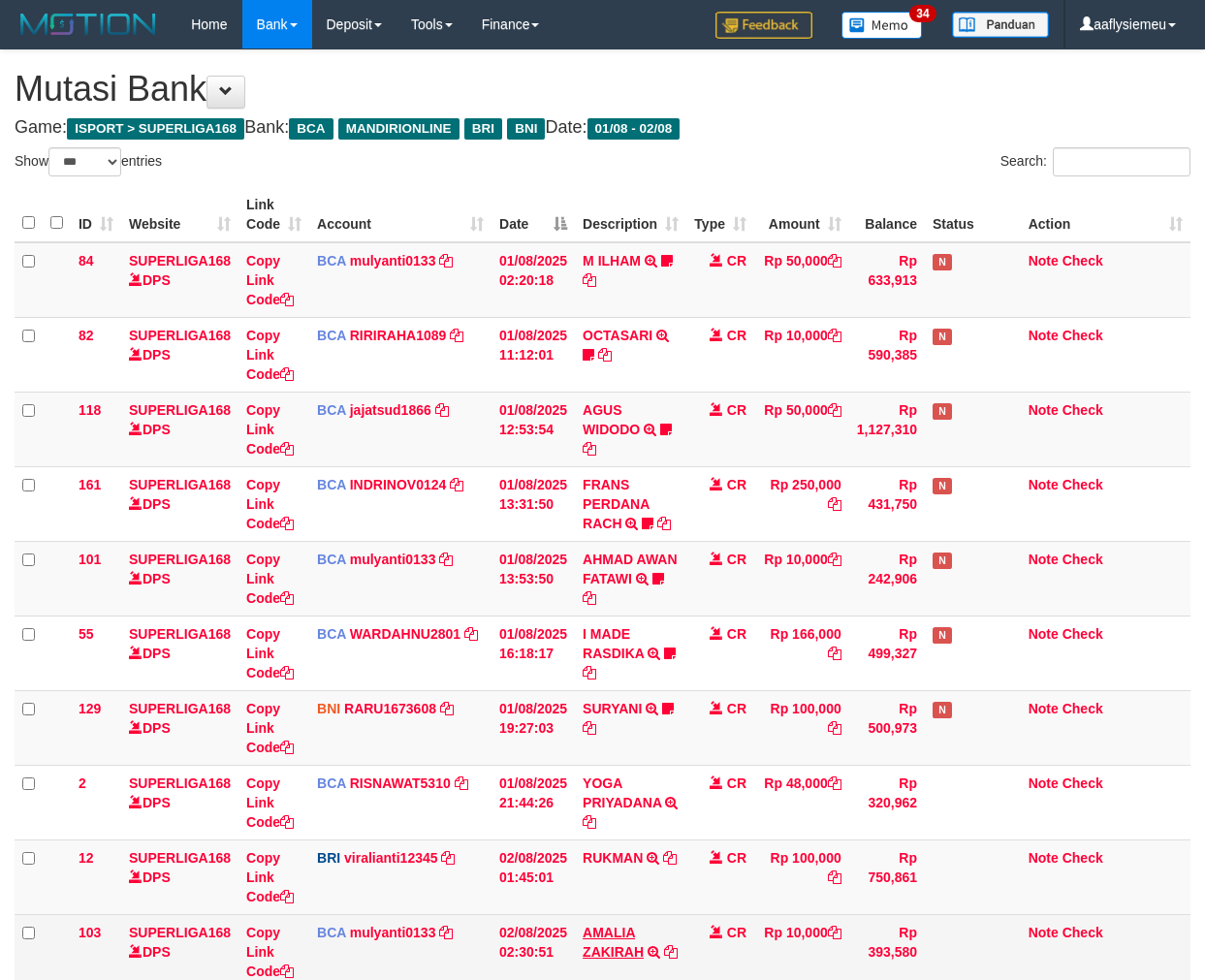 scroll, scrollTop: 302, scrollLeft: 0, axis: vertical 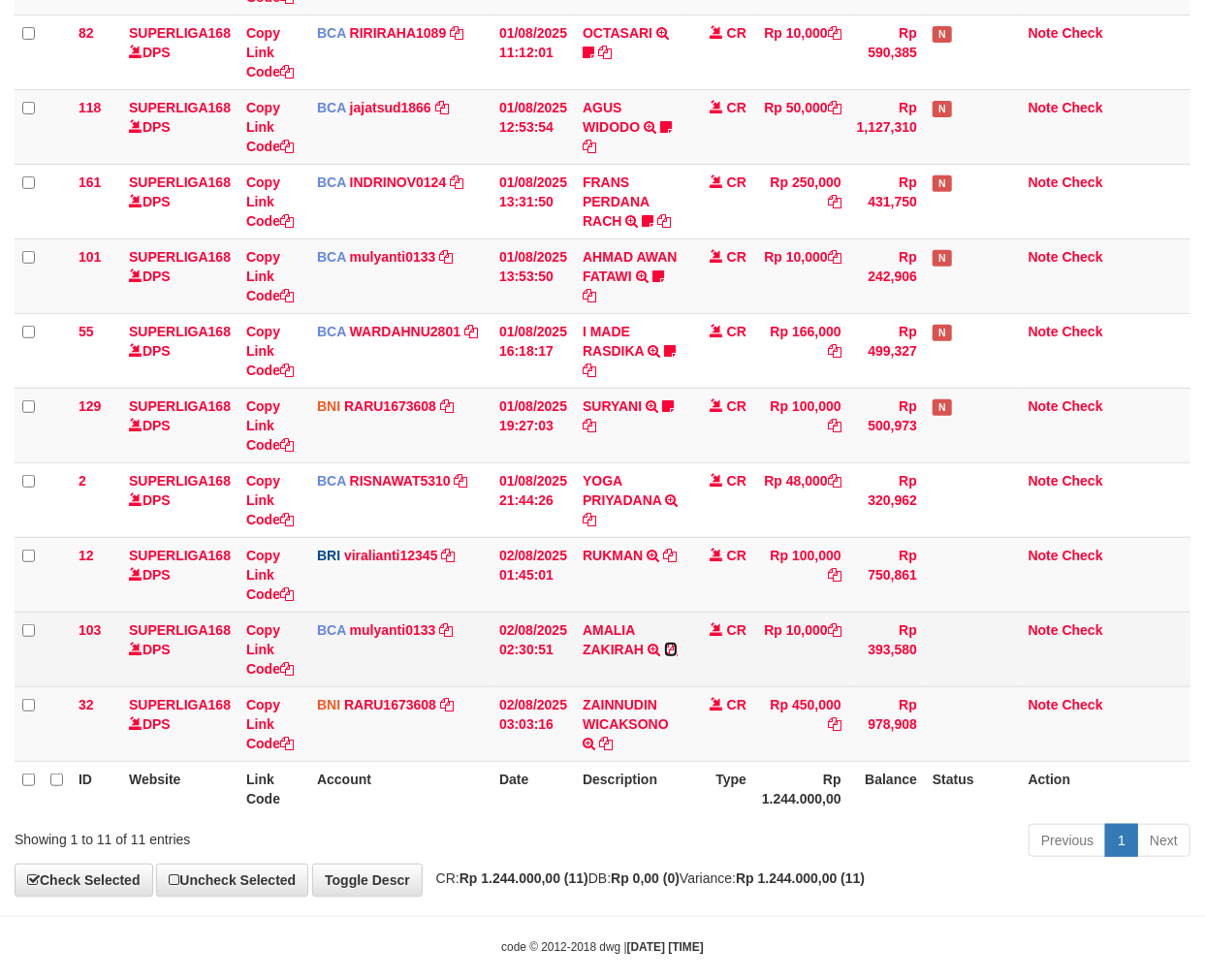 click at bounding box center (671, 649) 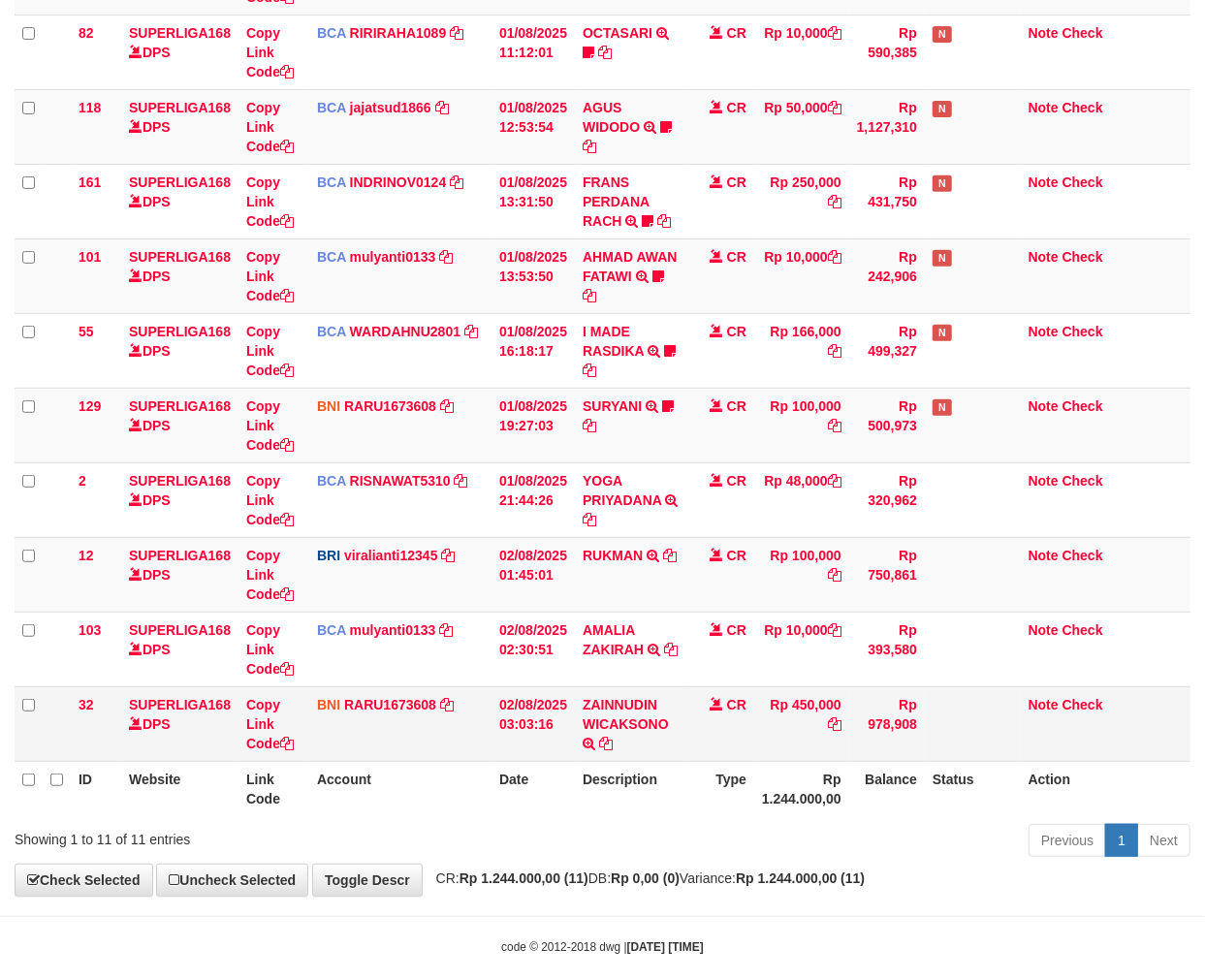 click on "Rp 450,000" at bounding box center [802, 723] 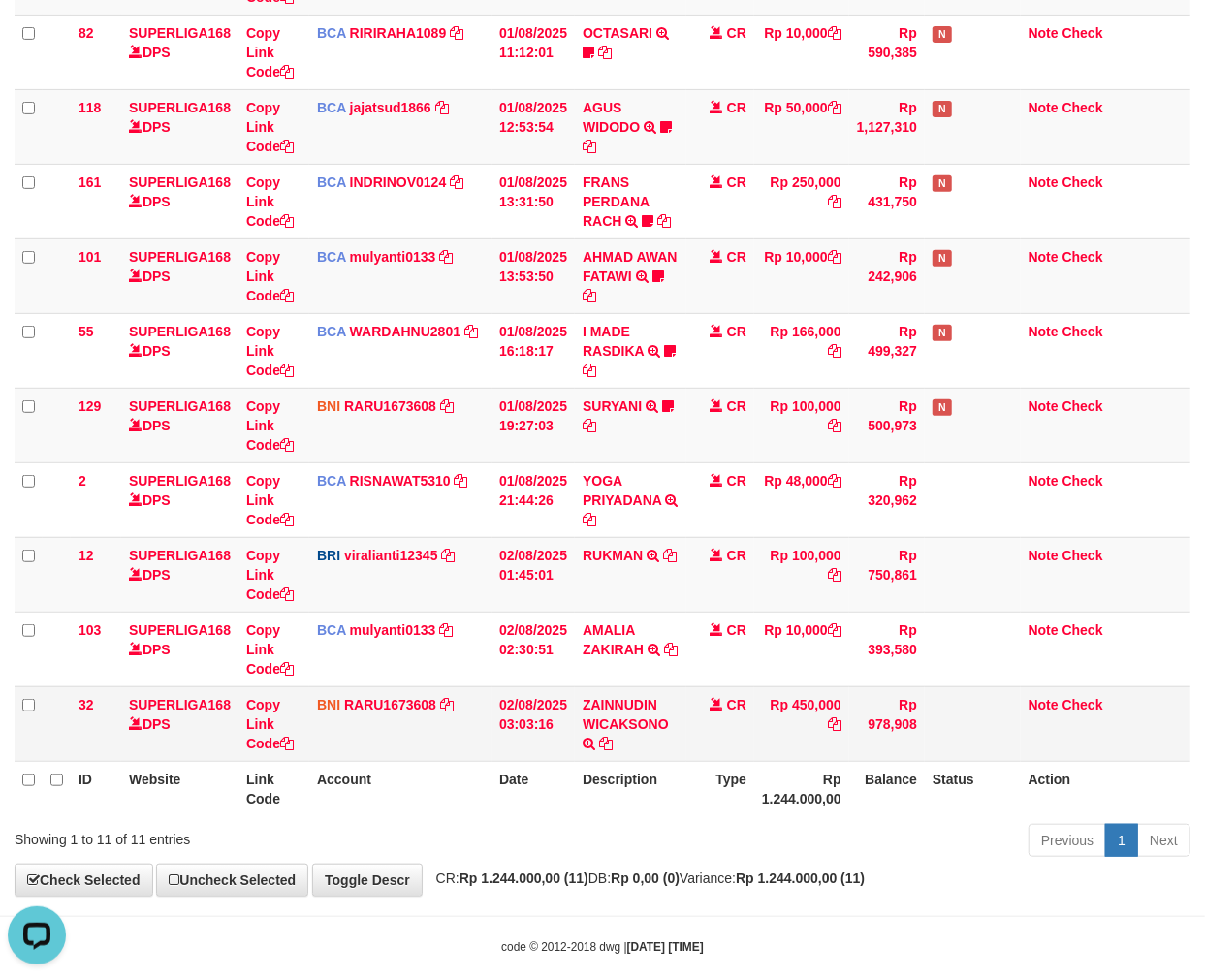 scroll, scrollTop: 0, scrollLeft: 0, axis: both 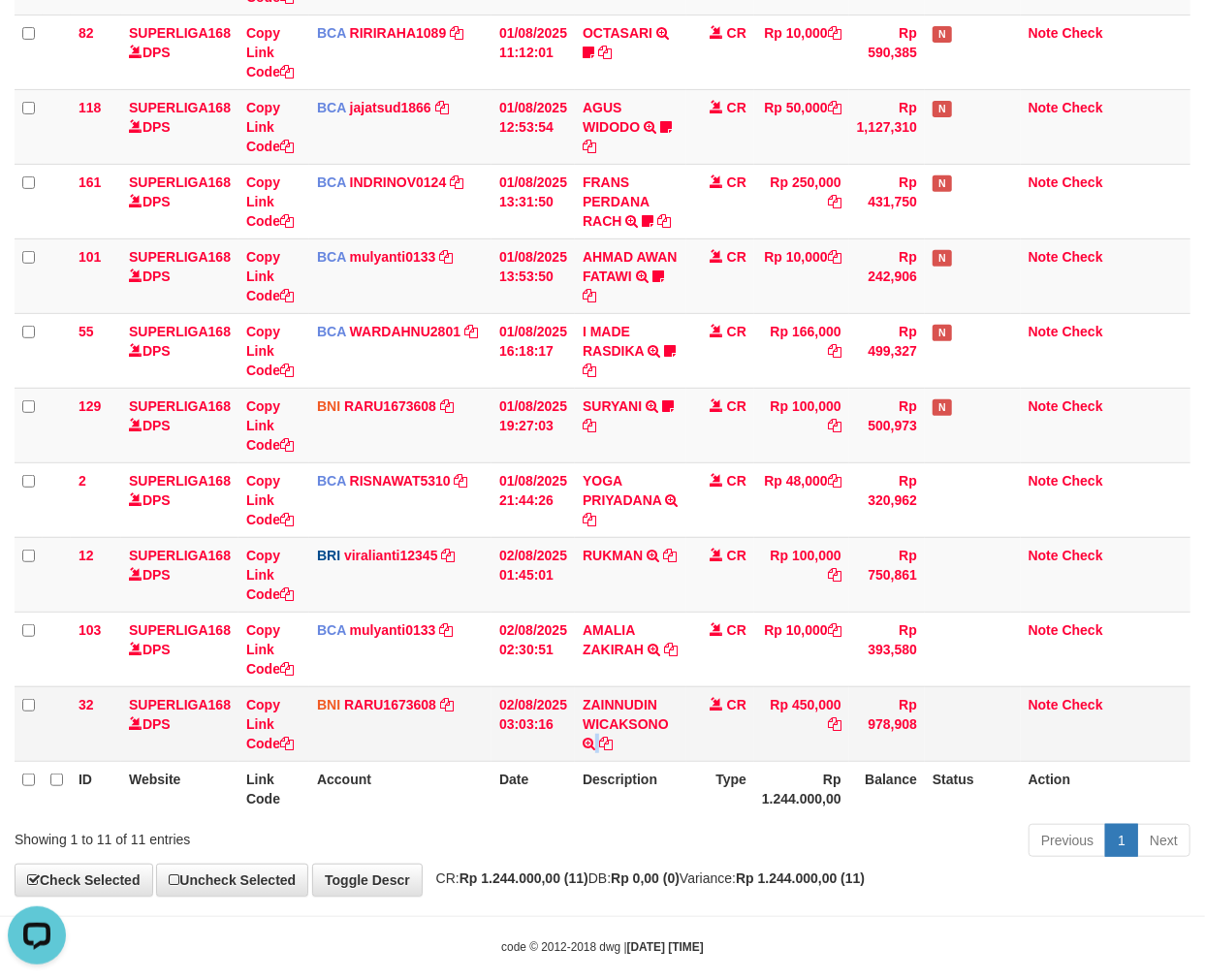 click on "ZAINNUDIN WICAKSONO         TRANSFER DARI SDR ZAINNUDIN WICAKSONO" at bounding box center (630, 723) 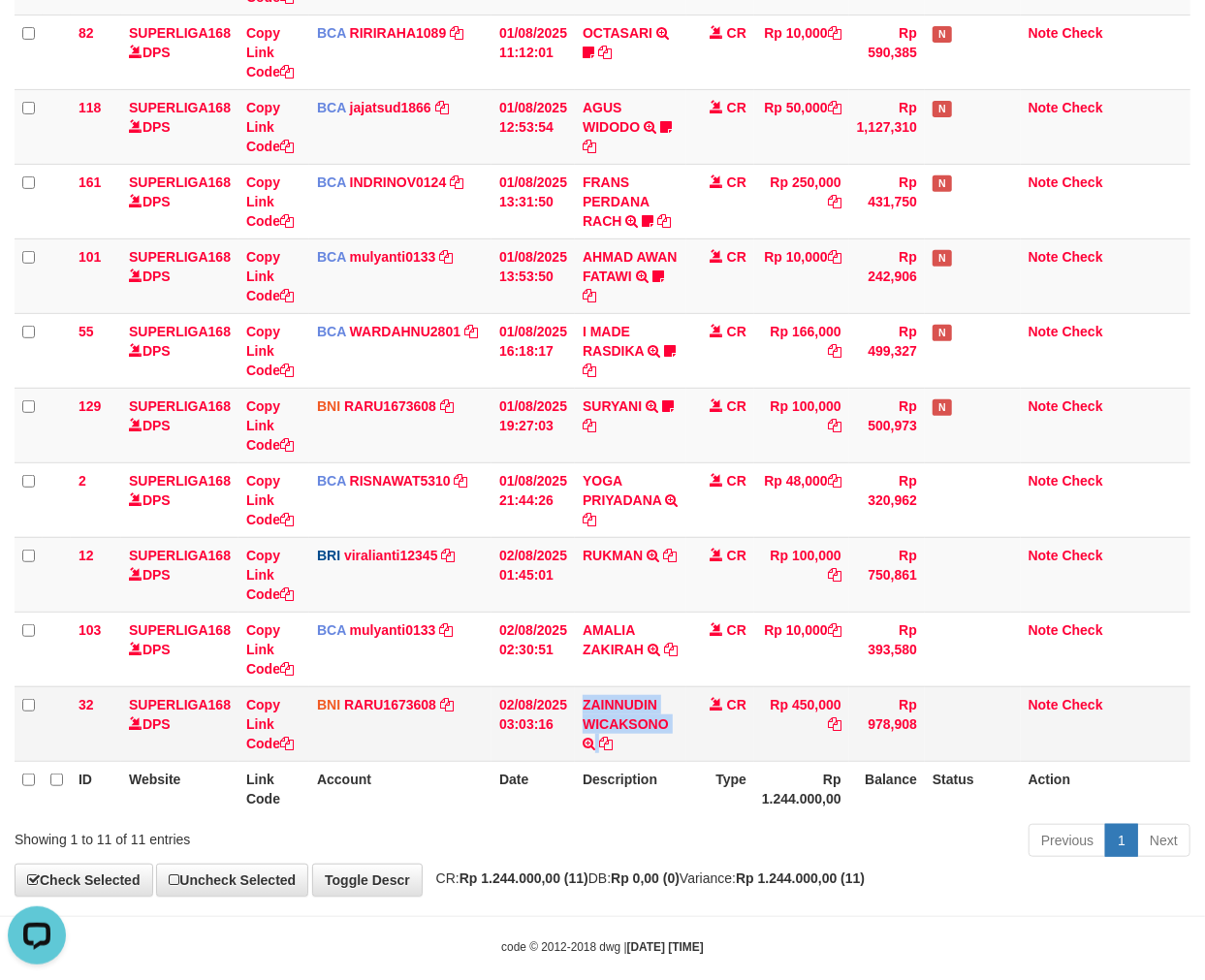 click on "ZAINNUDIN WICAKSONO         TRANSFER DARI SDR ZAINNUDIN WICAKSONO" at bounding box center [630, 723] 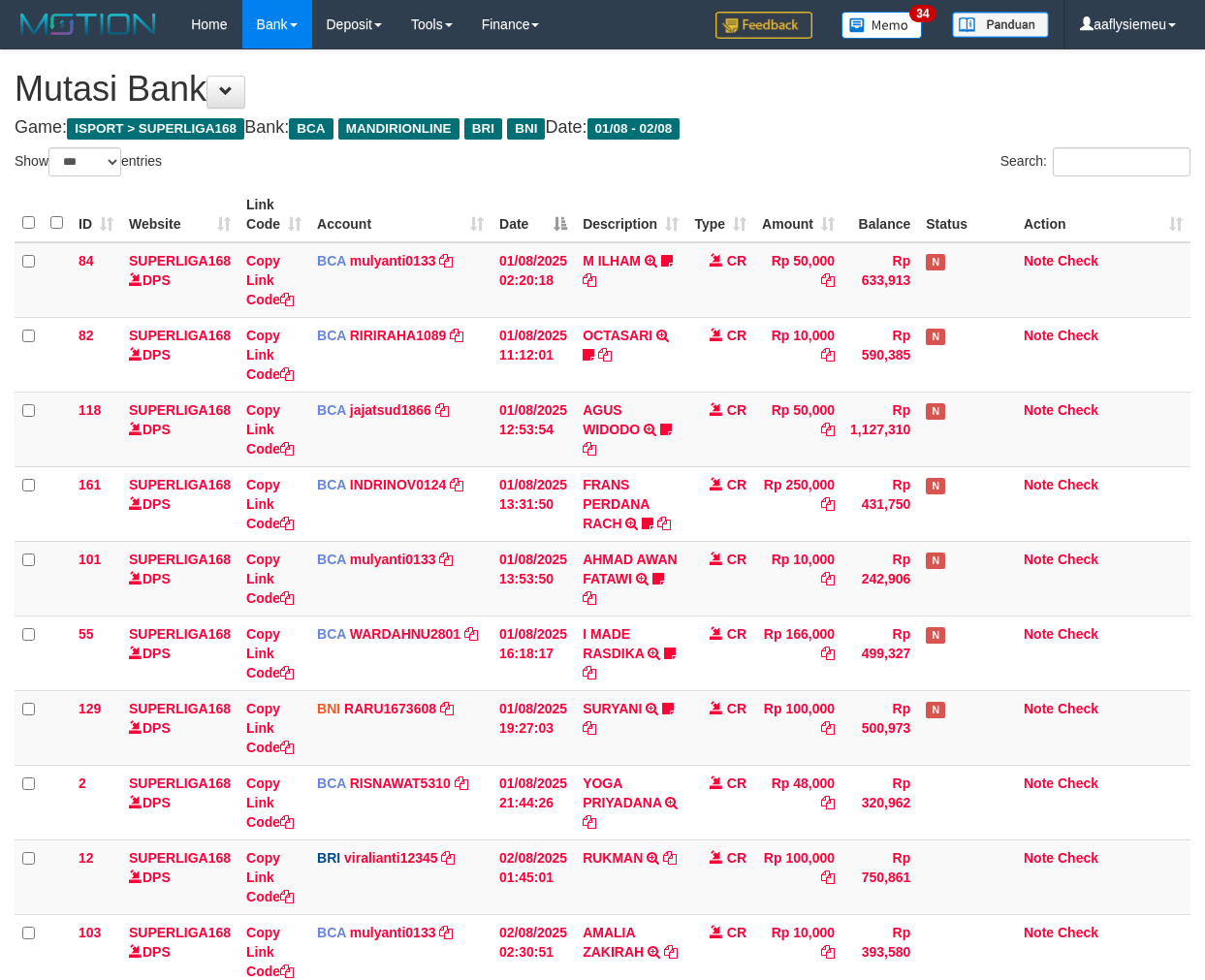 select on "***" 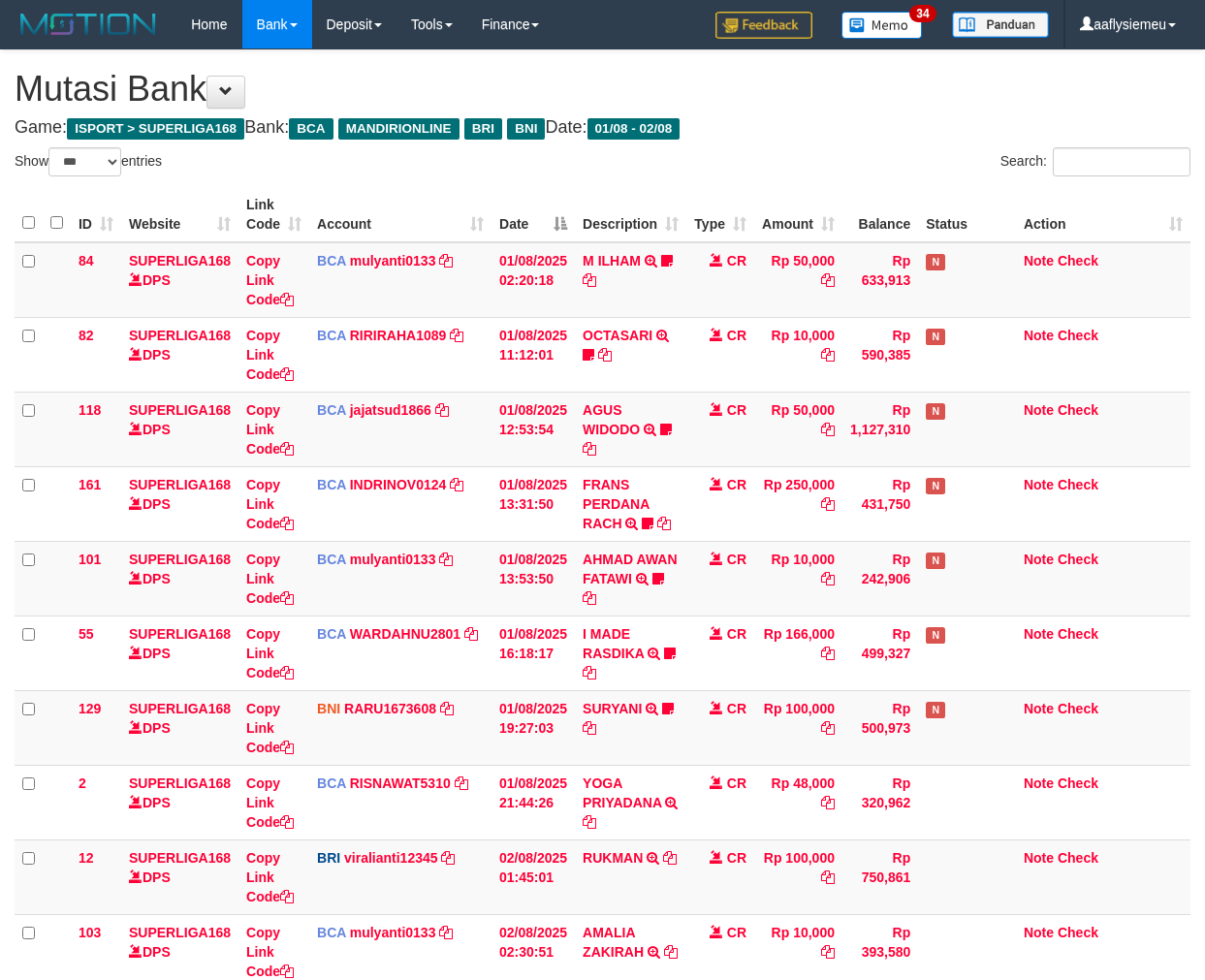 scroll, scrollTop: 0, scrollLeft: 0, axis: both 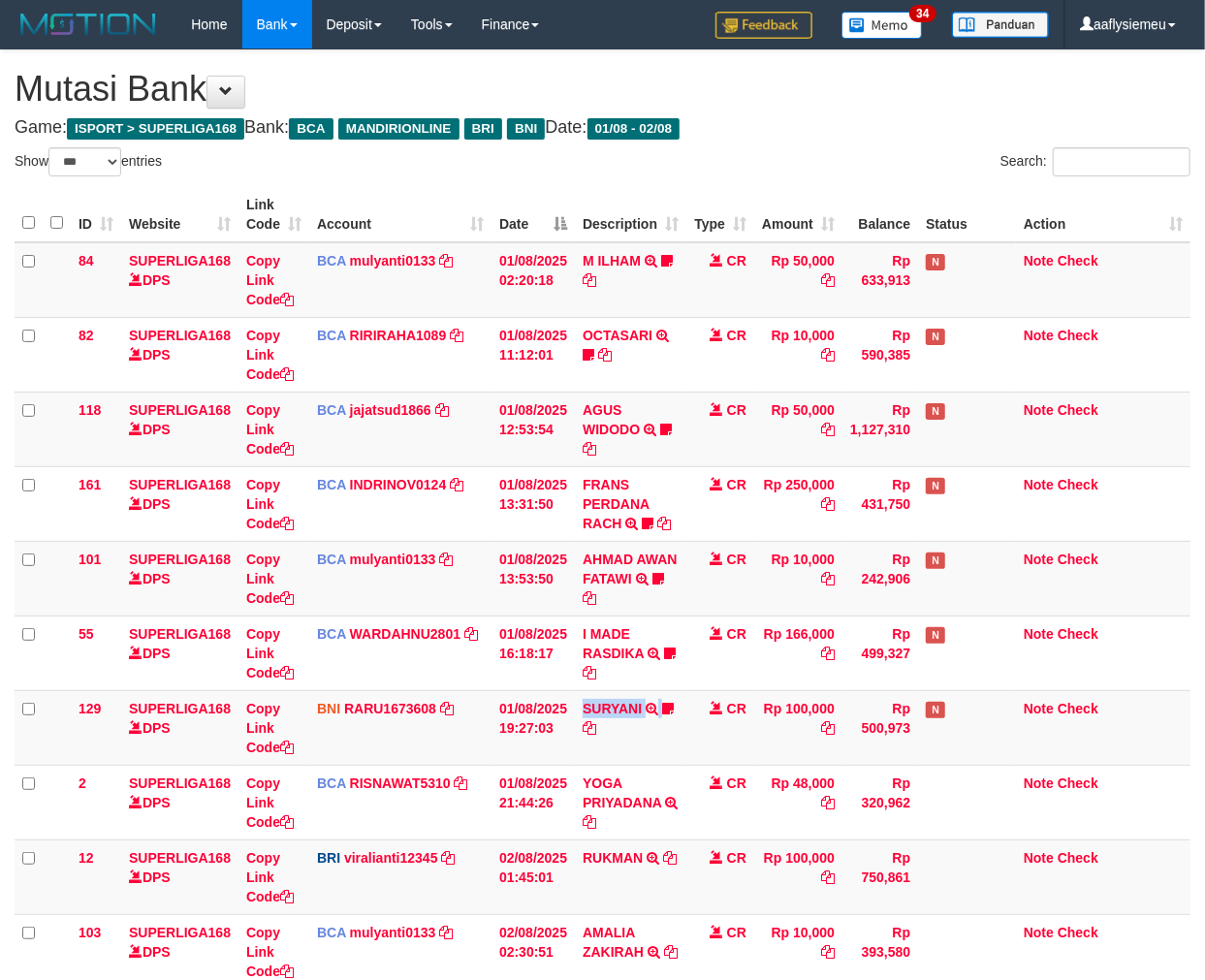 click on "SURYANI            TRANSFER DARI BPK SURYANI    deamor" at bounding box center (630, 727) 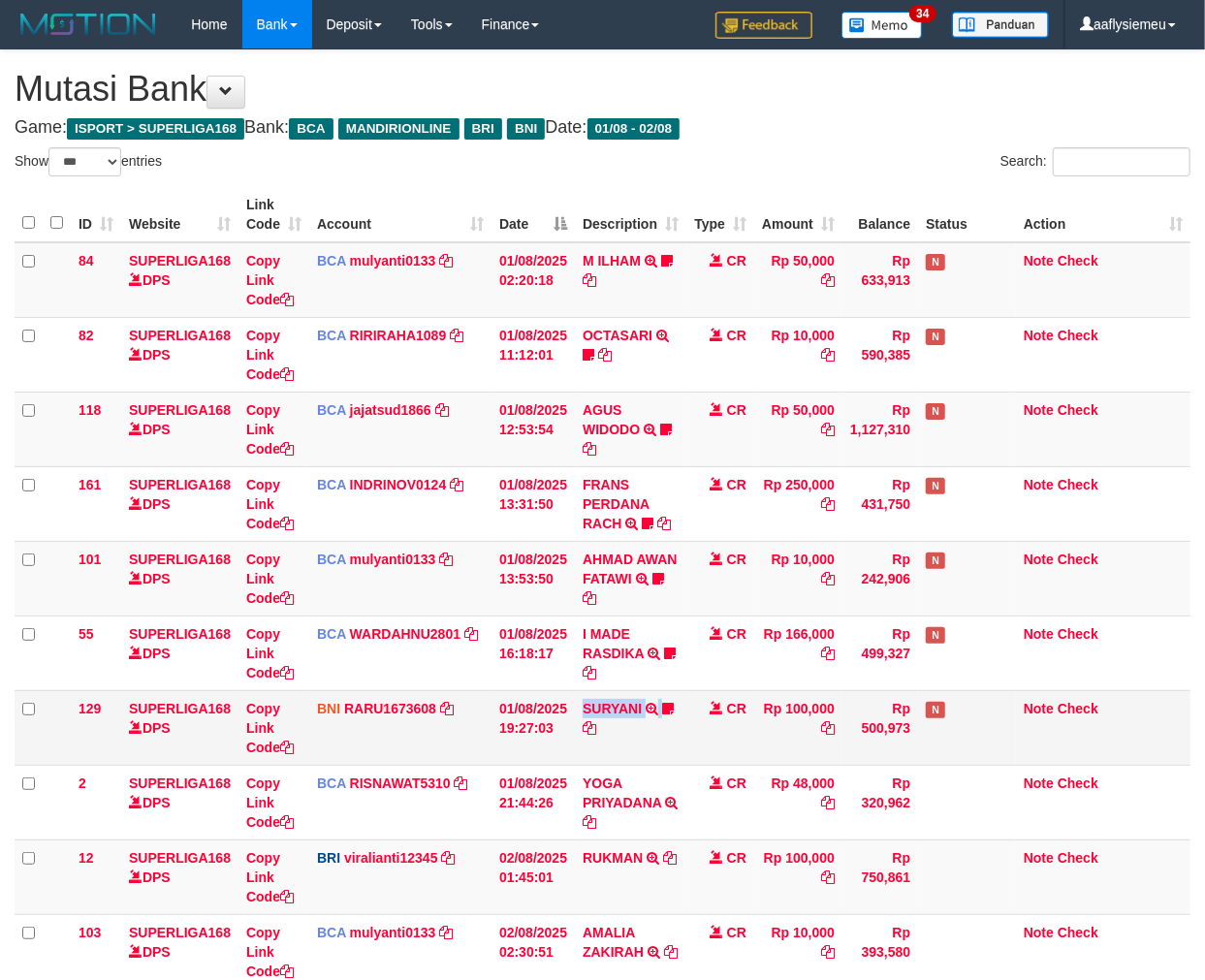 click on "SURYANI            TRANSFER DARI BPK SURYANI    deamor" at bounding box center (630, 727) 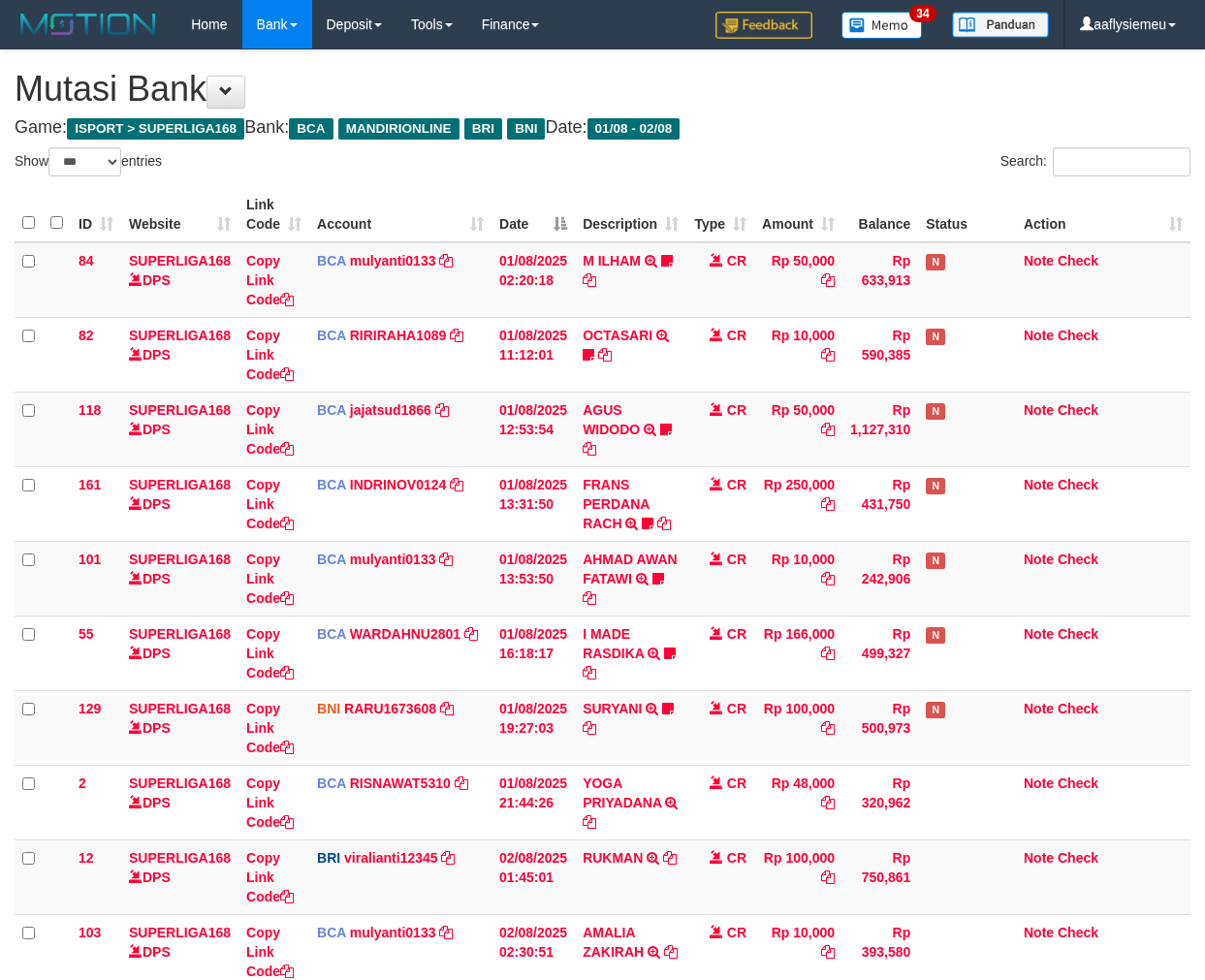 select on "***" 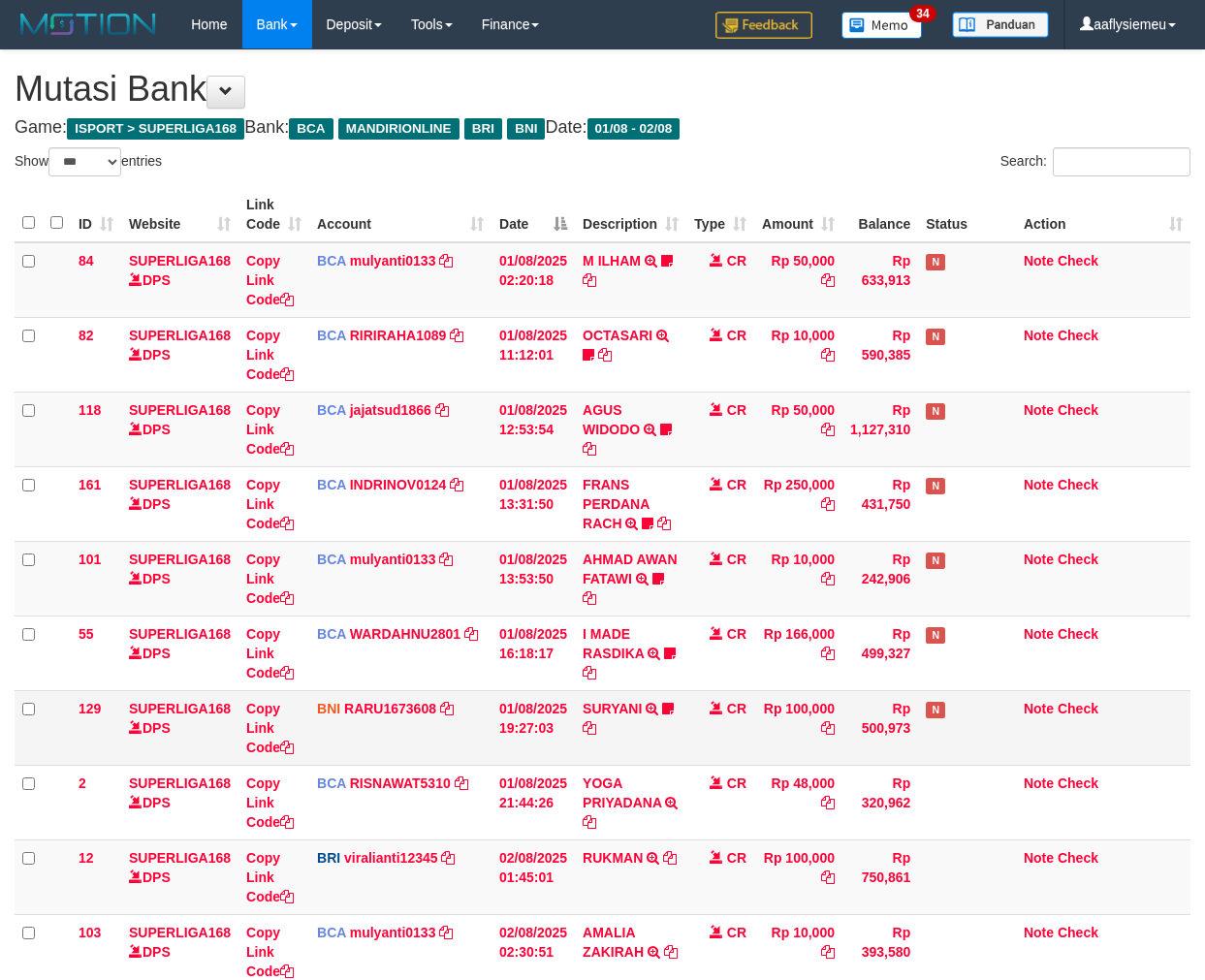 scroll, scrollTop: 0, scrollLeft: 0, axis: both 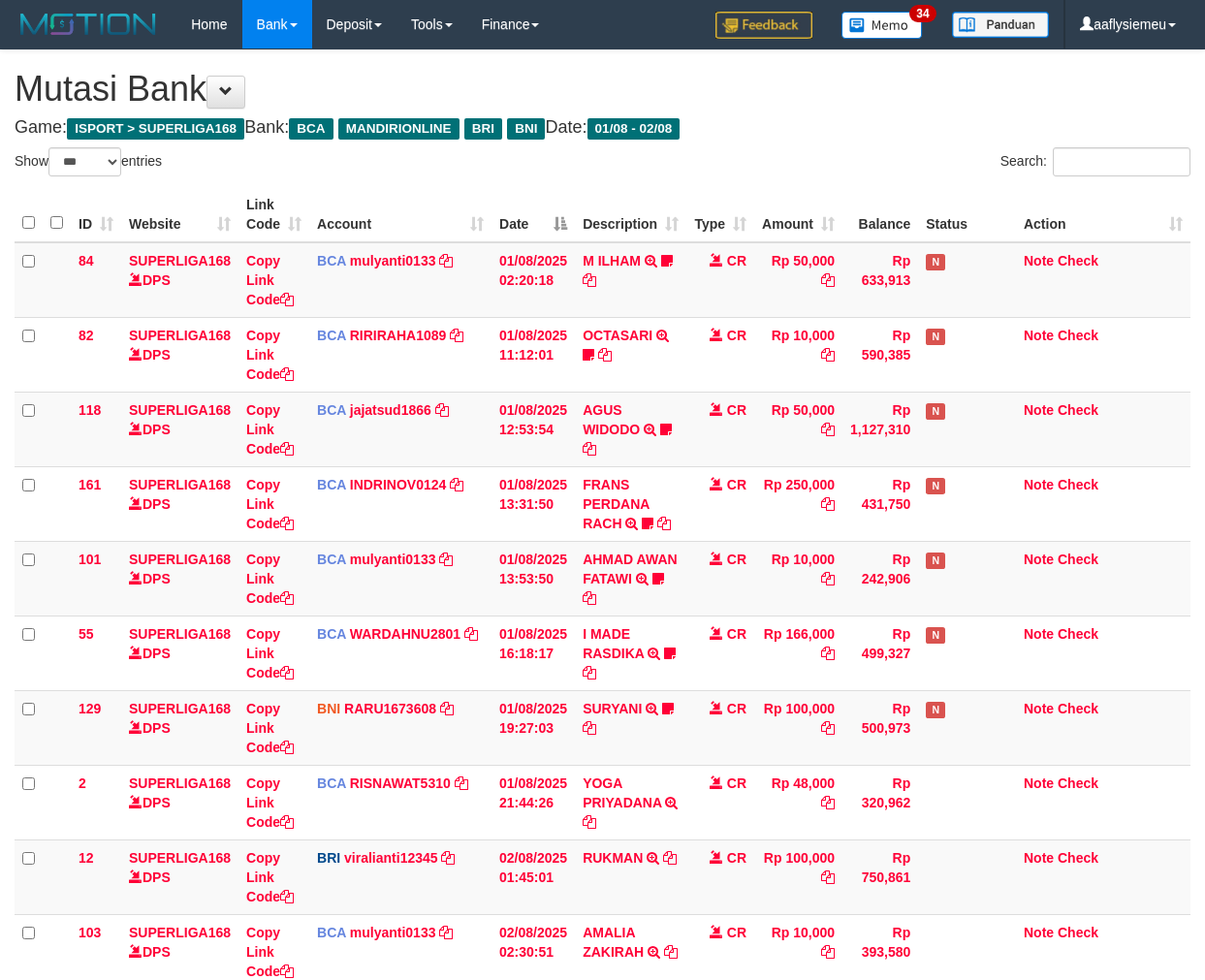 select on "***" 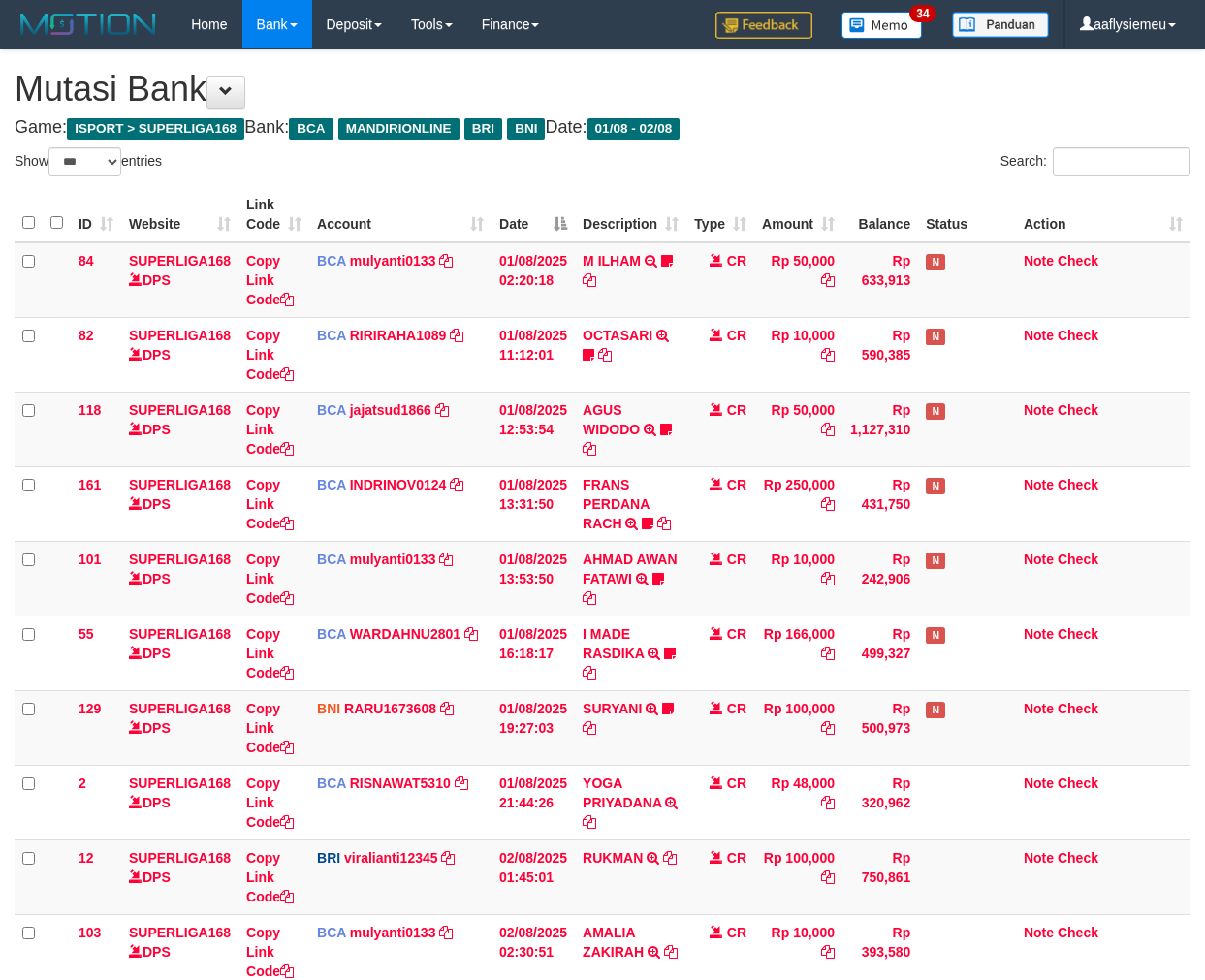 scroll, scrollTop: 0, scrollLeft: 0, axis: both 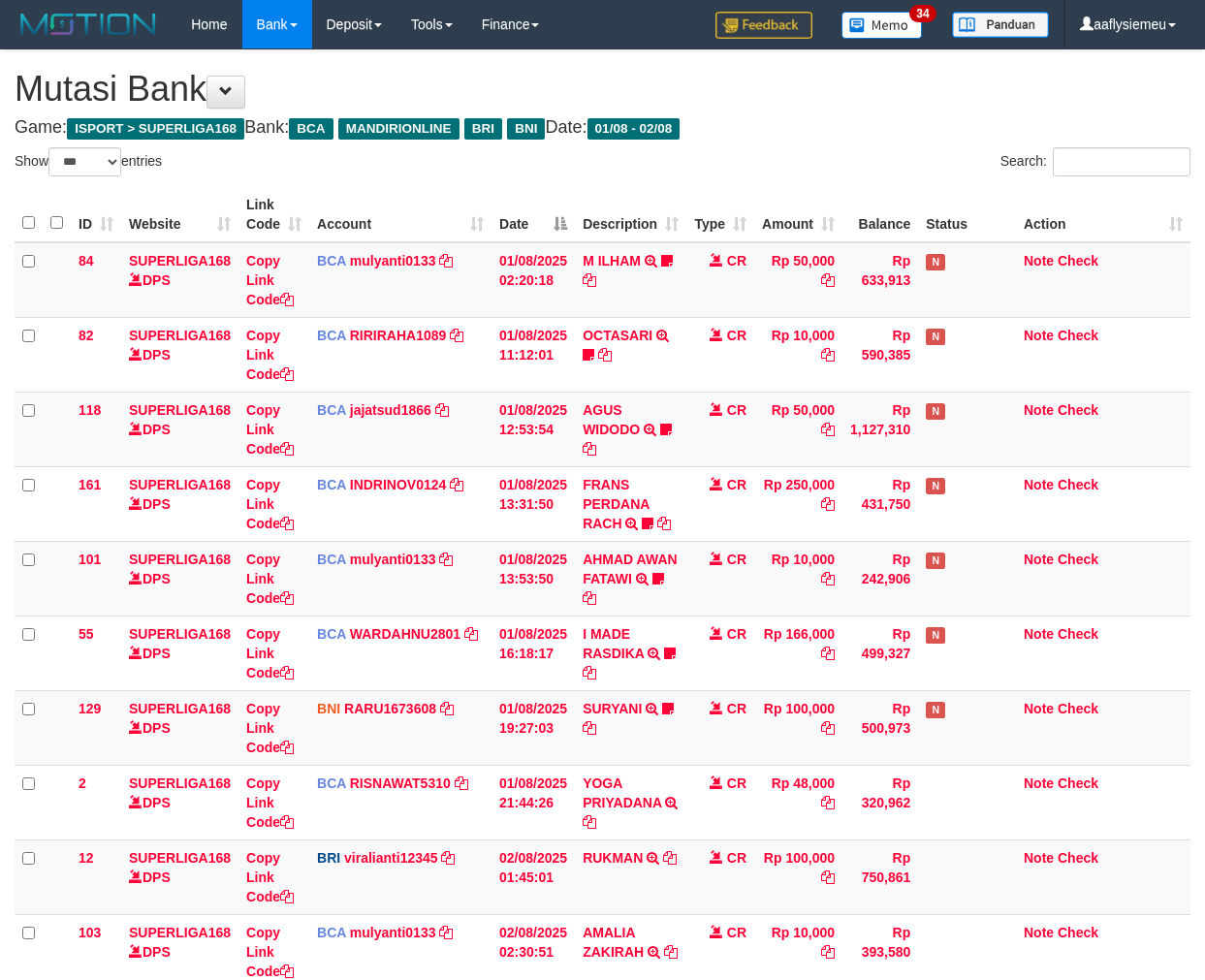 select on "***" 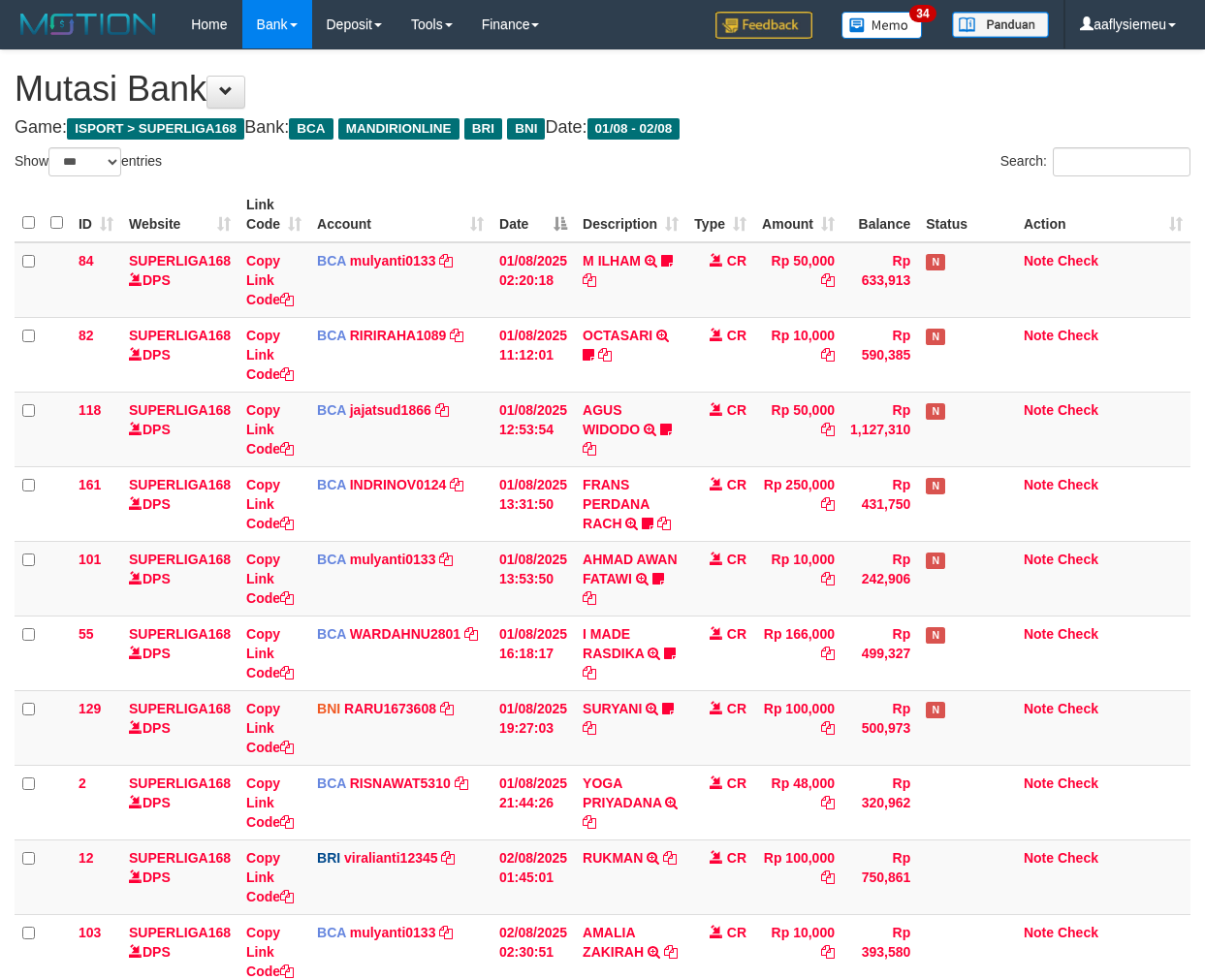 scroll, scrollTop: 0, scrollLeft: 0, axis: both 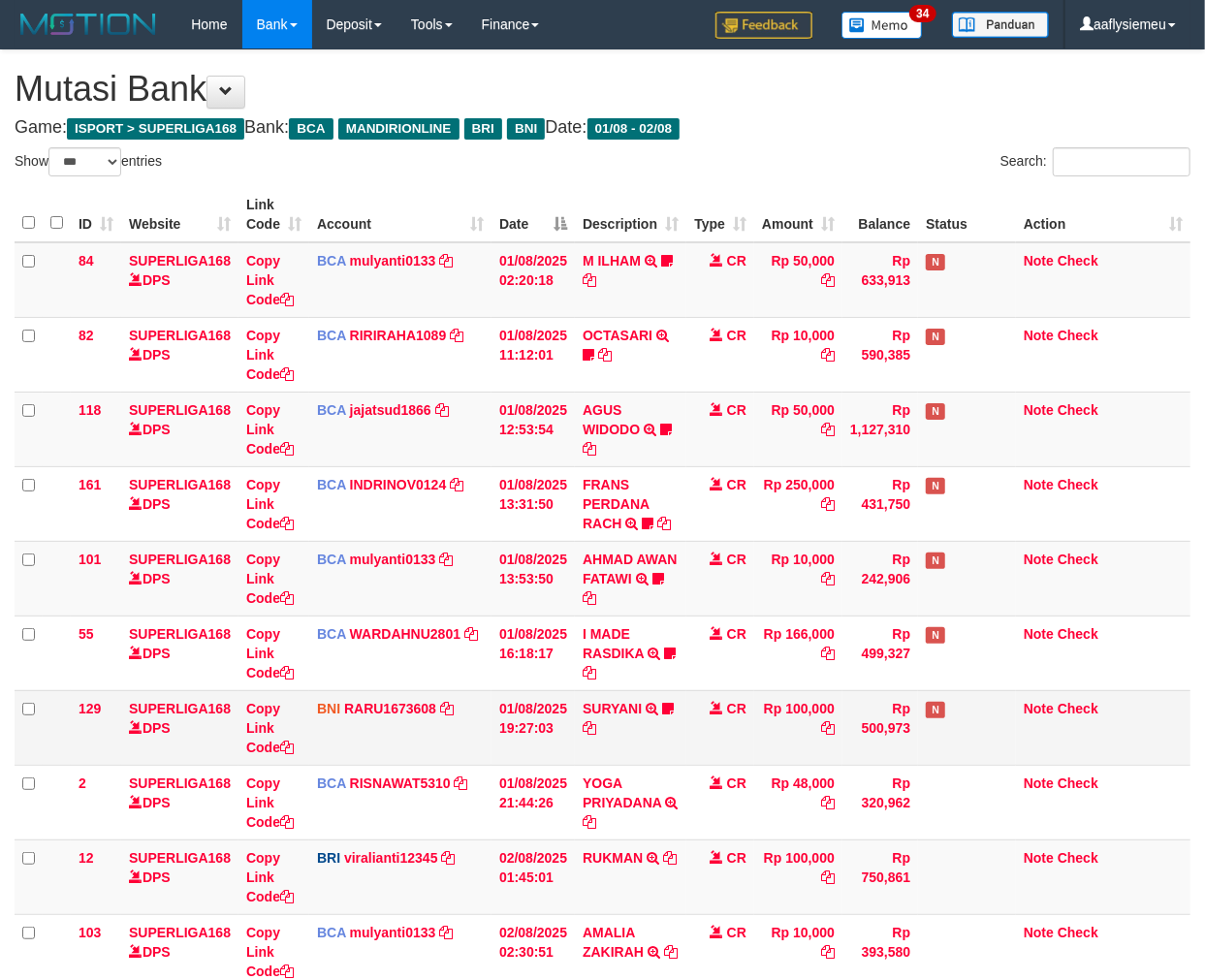 click on "01/08/2025 19:27:03" at bounding box center (533, 727) 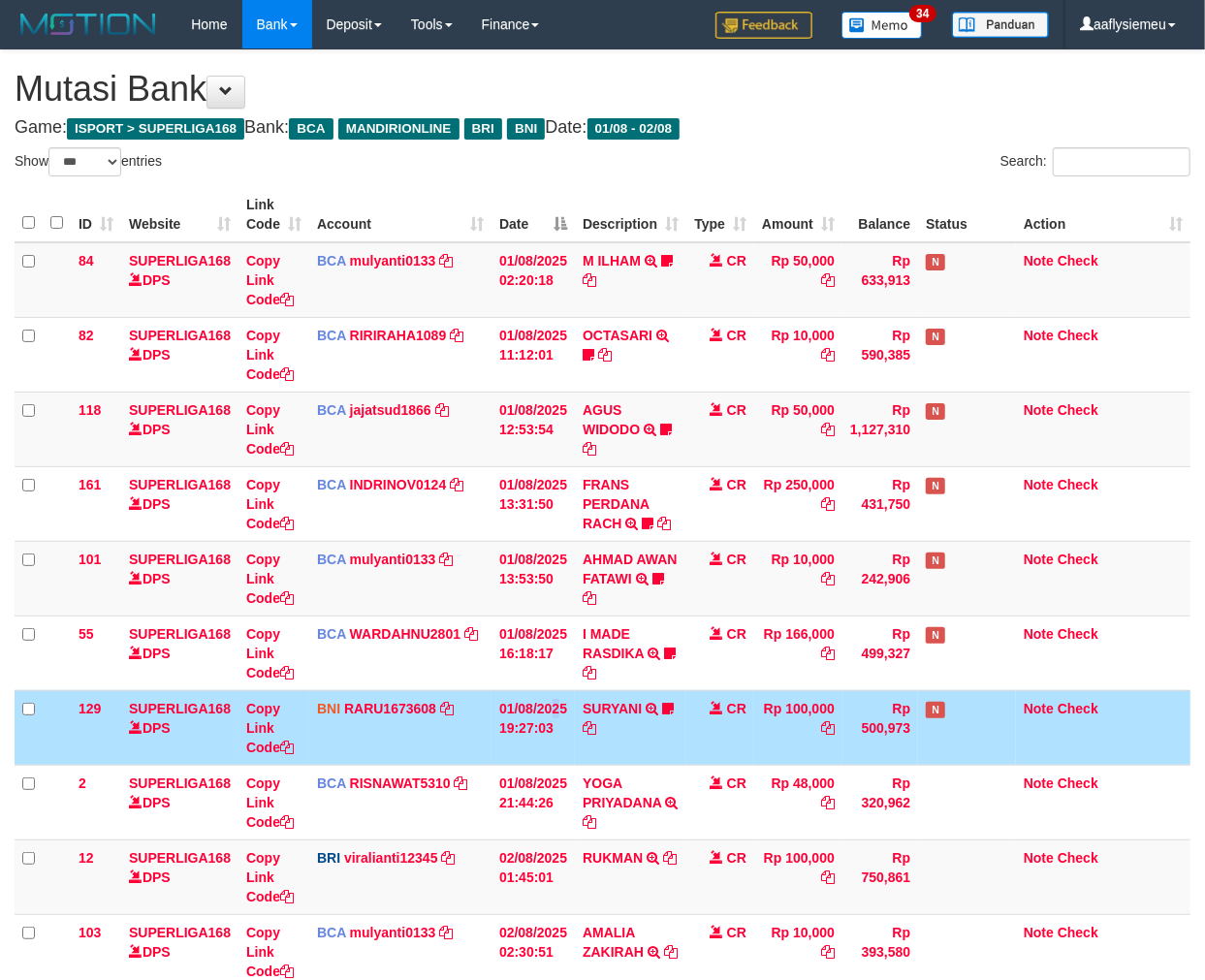 click on "01/08/2025 19:27:03" at bounding box center [533, 727] 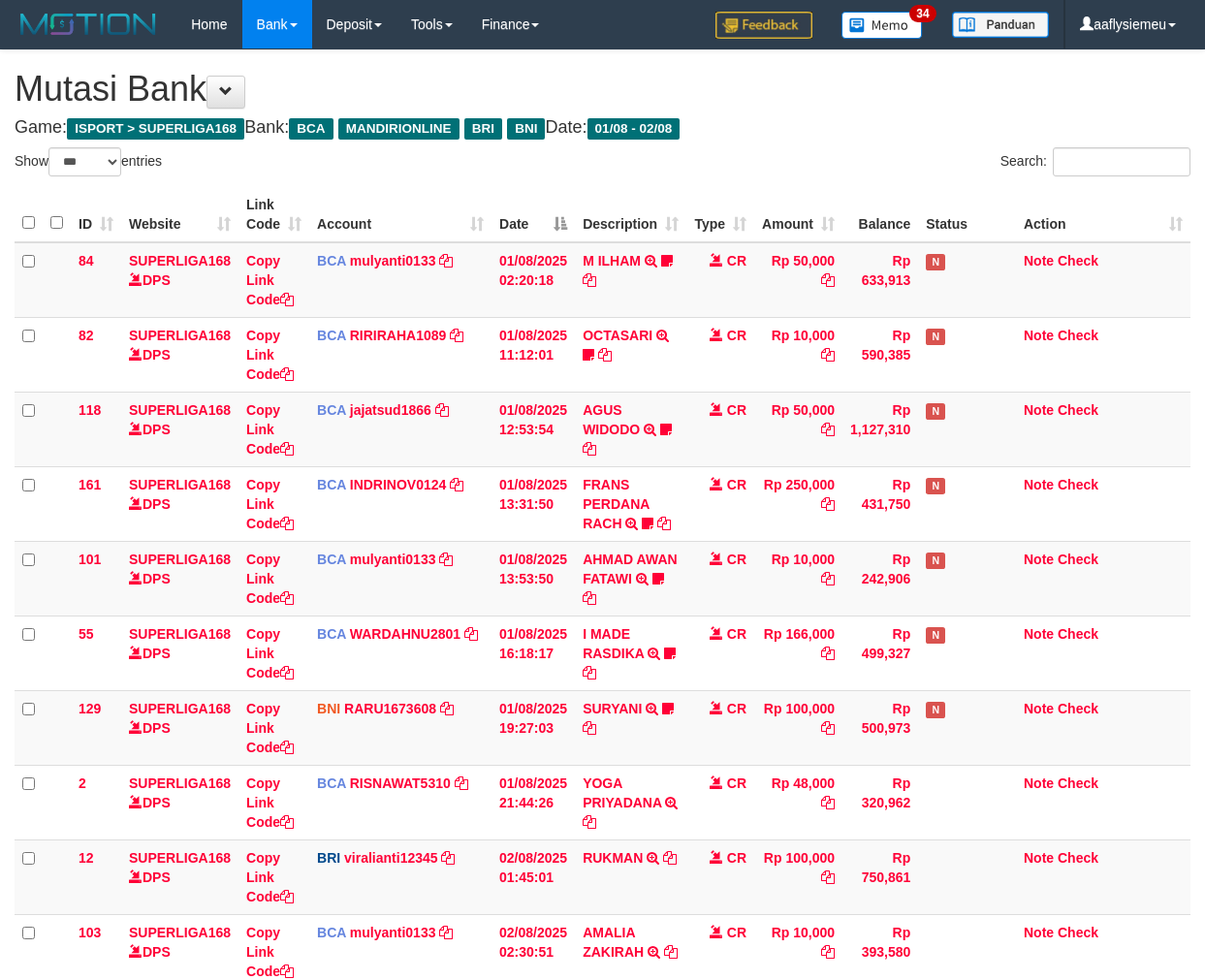 select on "***" 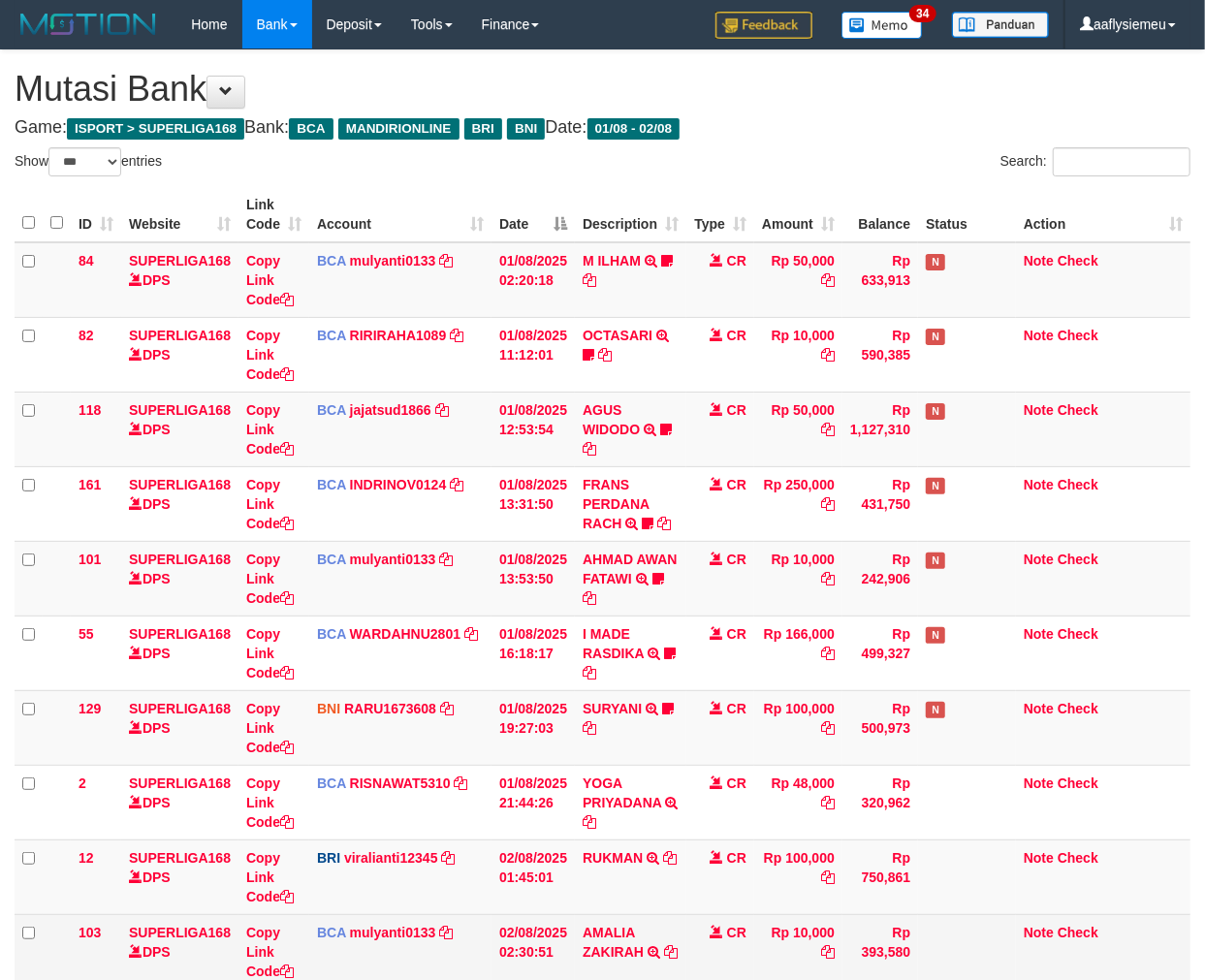 scroll, scrollTop: 253, scrollLeft: 0, axis: vertical 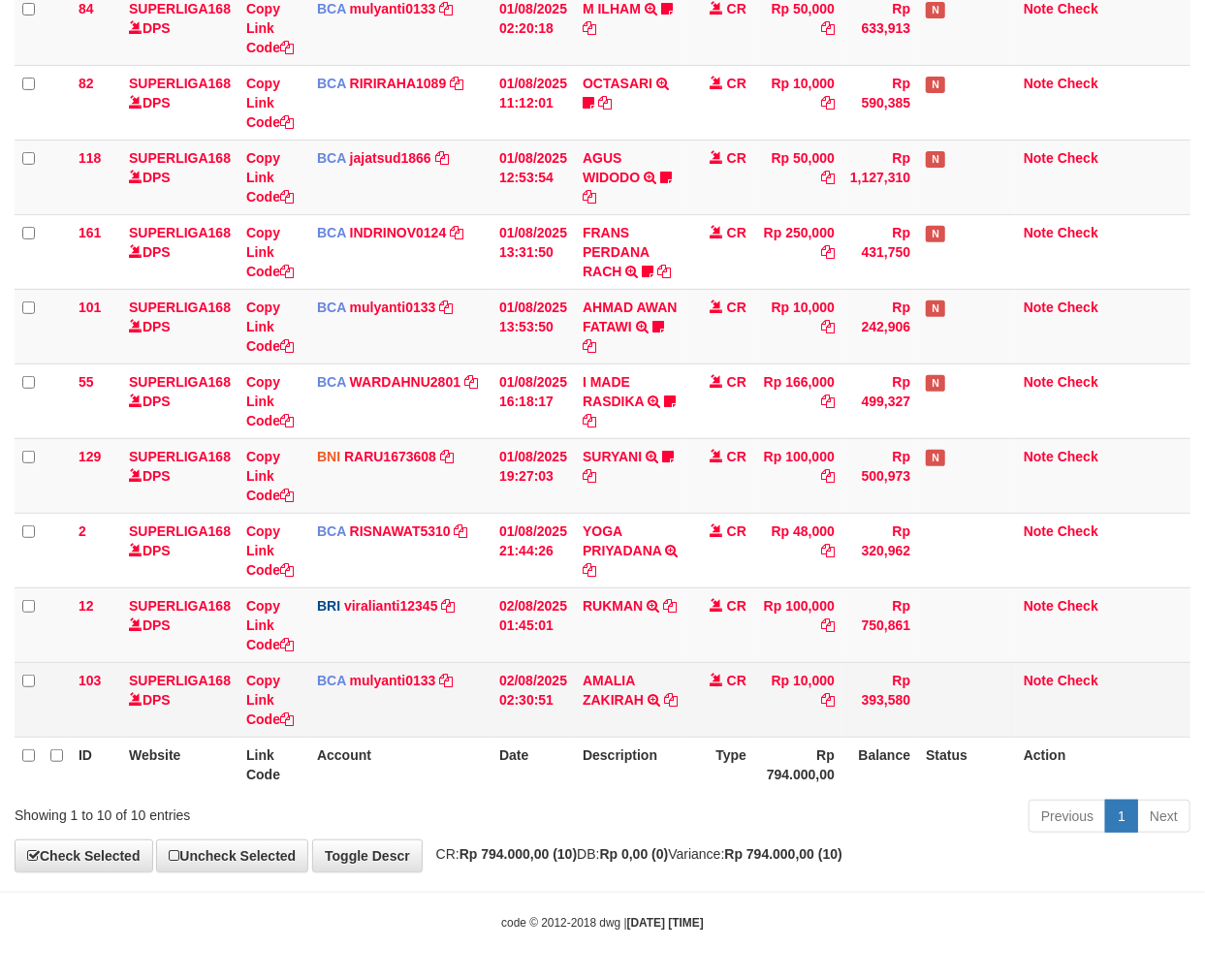 click on "02/08/2025 02:30:51" at bounding box center [533, 699] 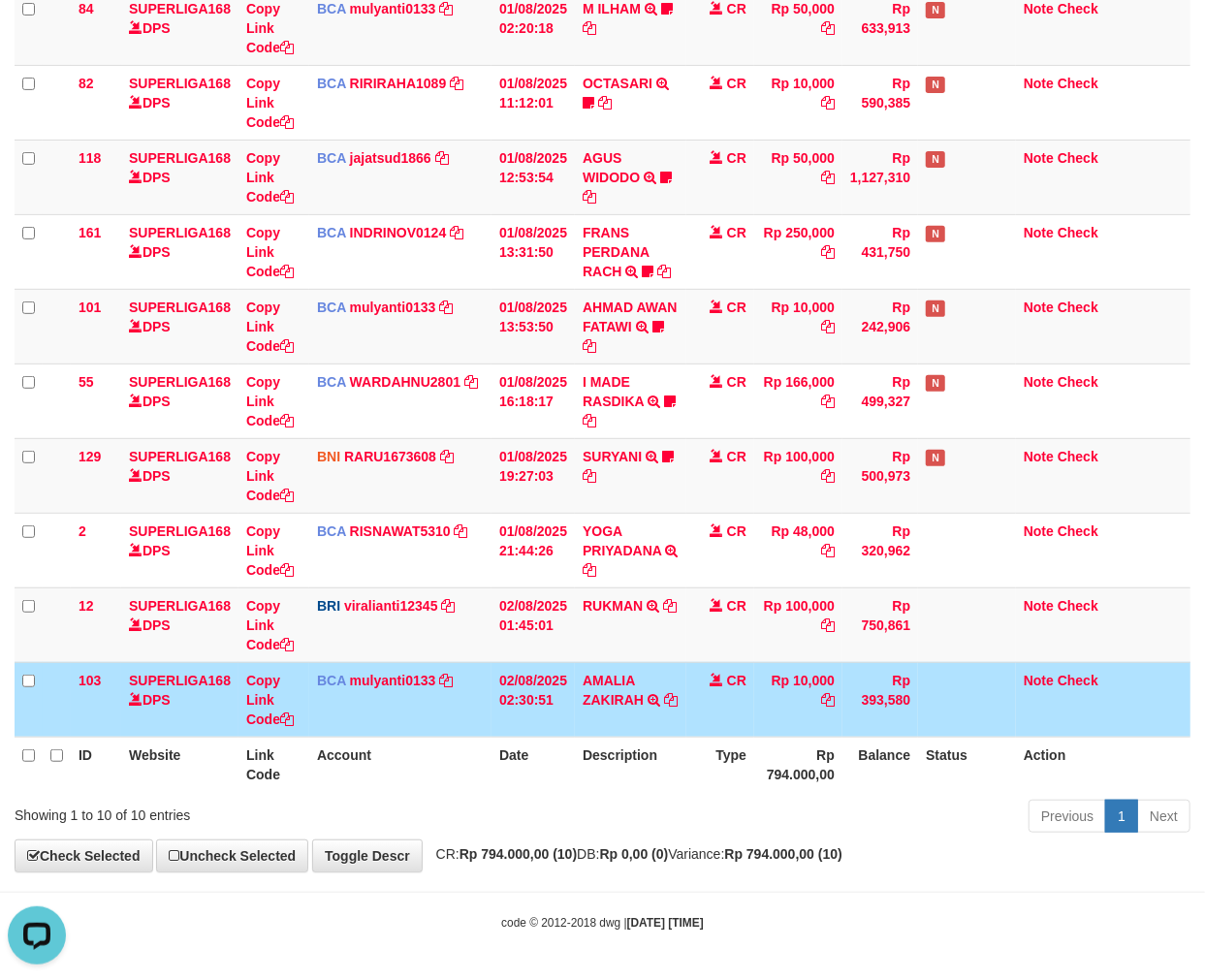 scroll, scrollTop: 0, scrollLeft: 0, axis: both 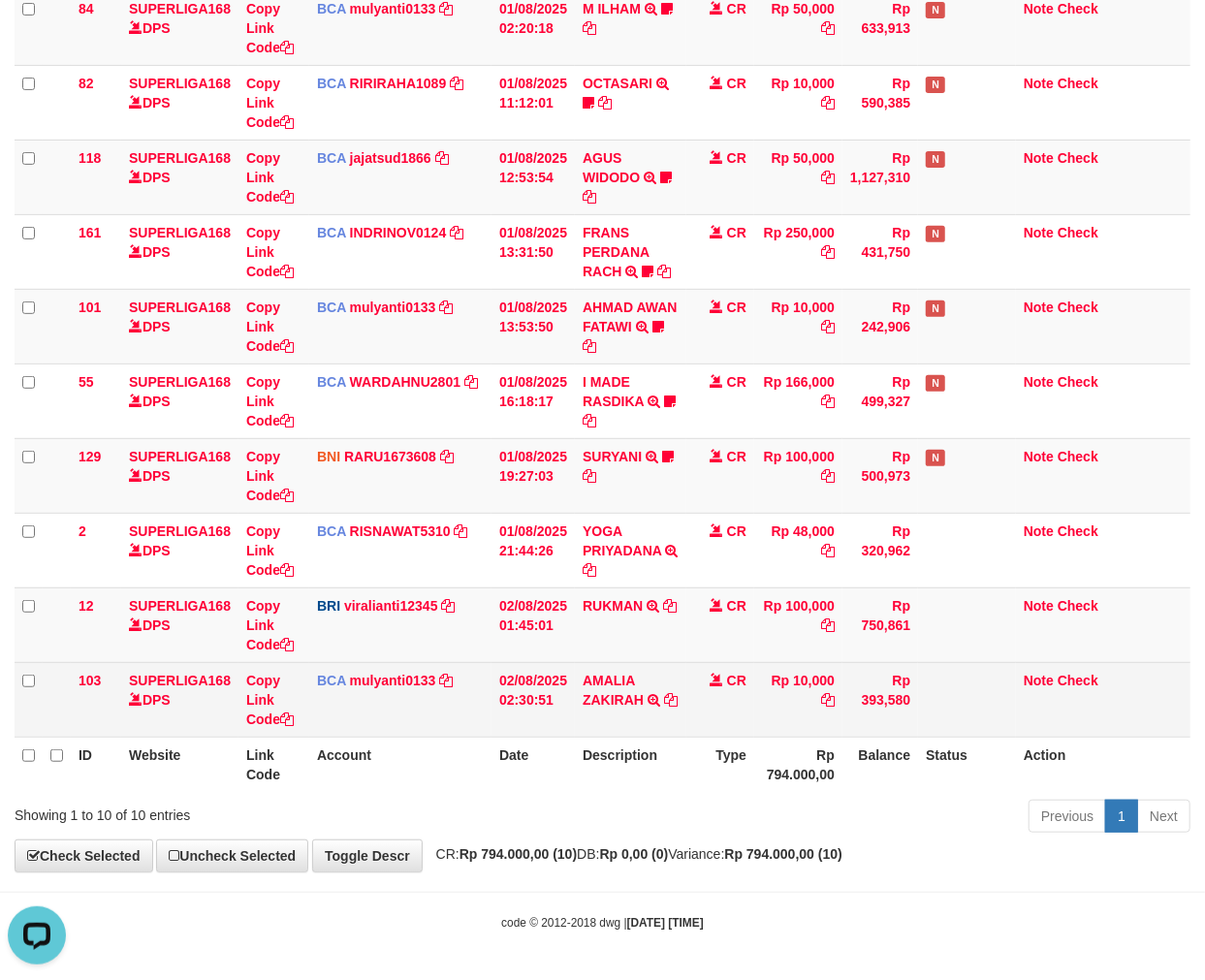 click on "02/08/2025 02:30:51" at bounding box center (533, 699) 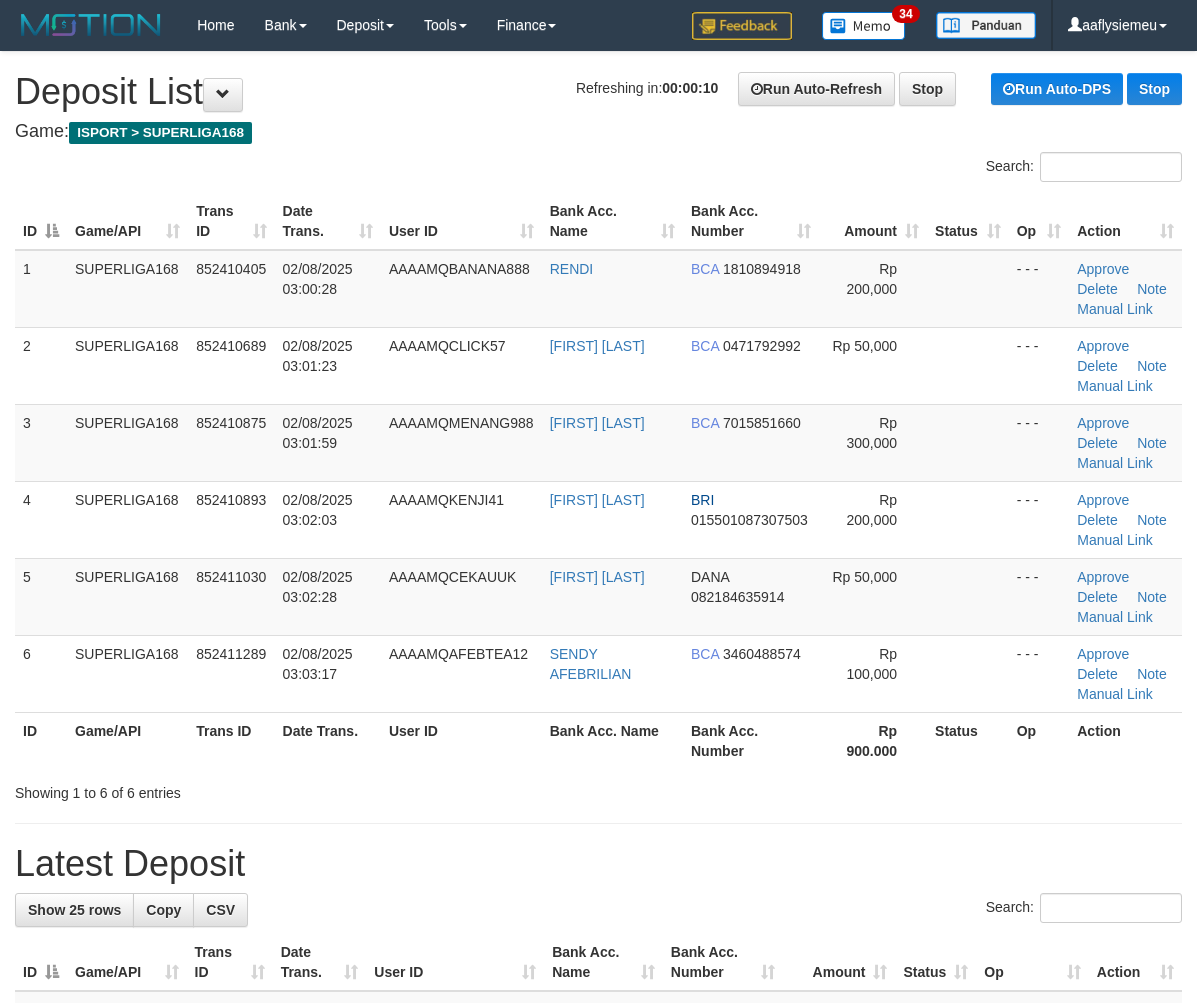 scroll, scrollTop: 0, scrollLeft: 0, axis: both 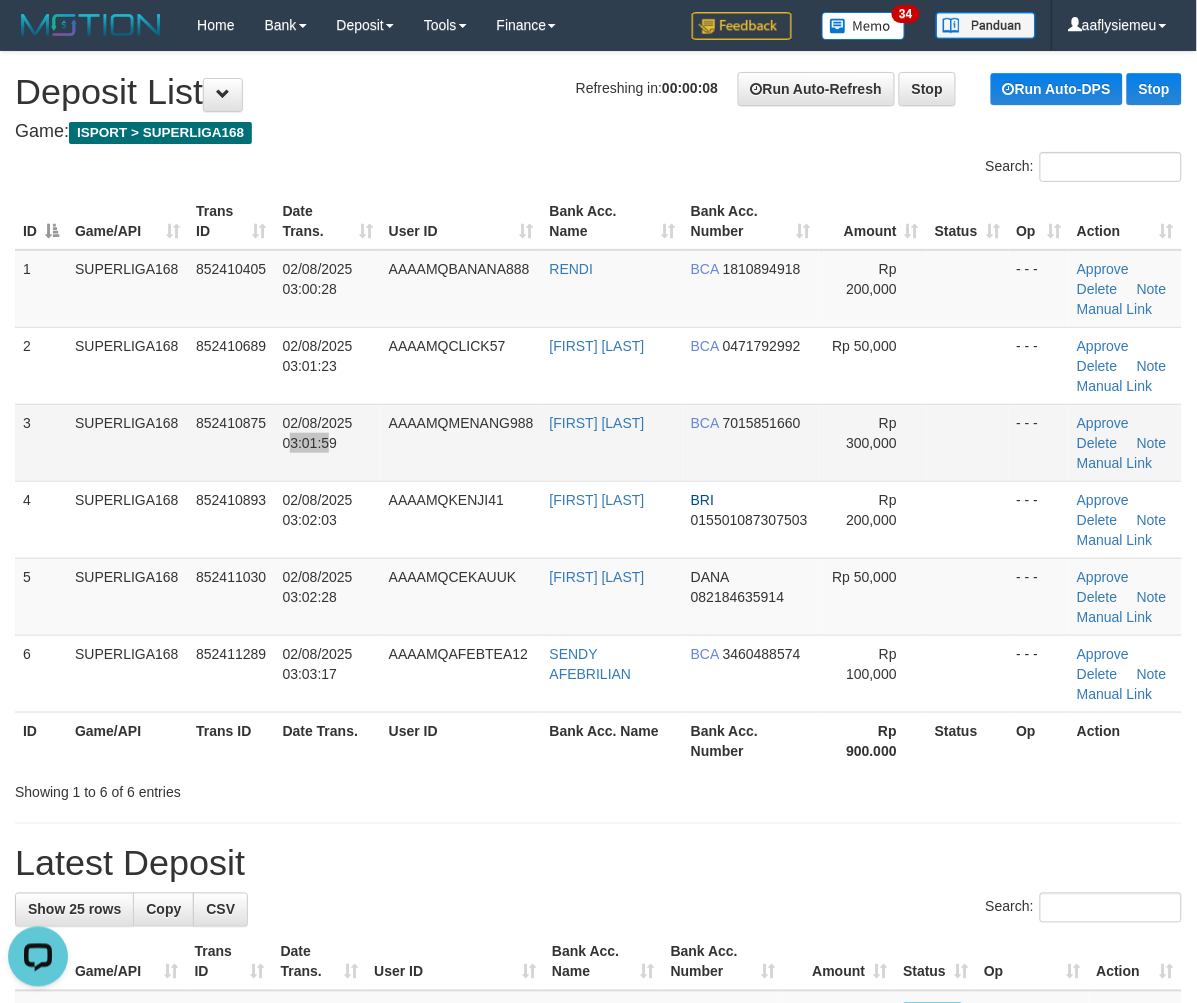 click on "02/08/2025 03:01:59" at bounding box center [328, 442] 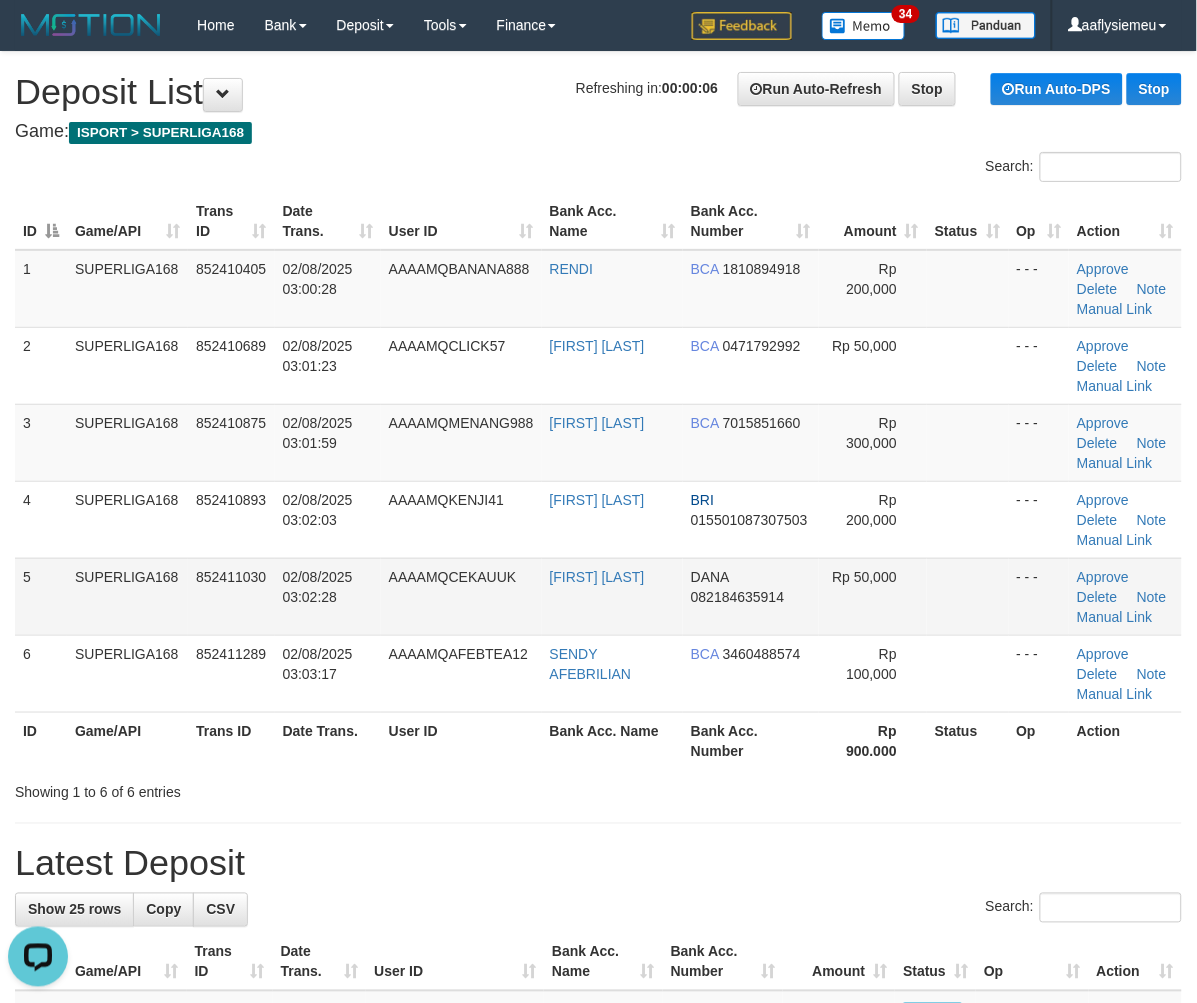click on "SUPERLIGA168" at bounding box center (127, 596) 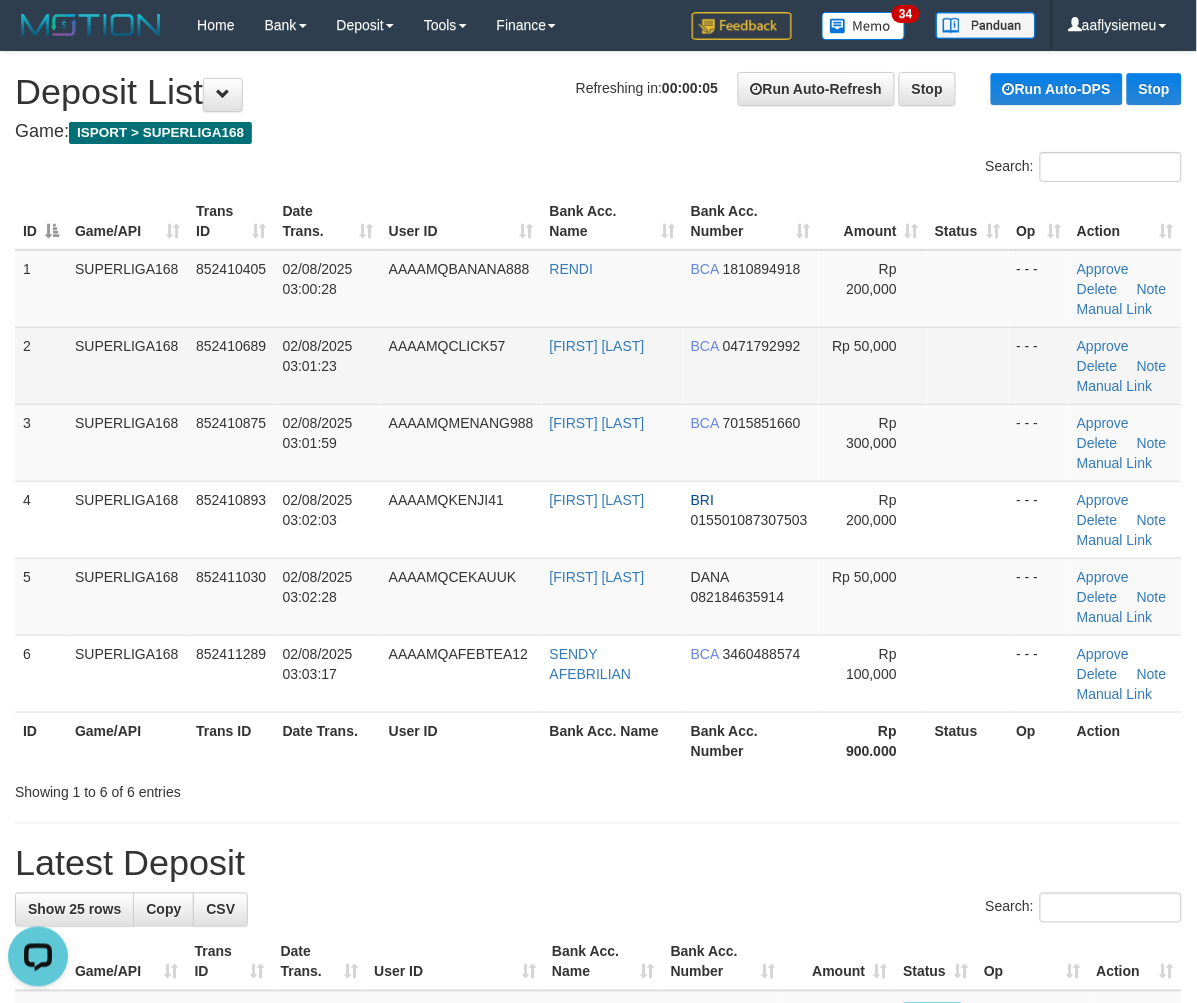 click on "2" at bounding box center (41, 365) 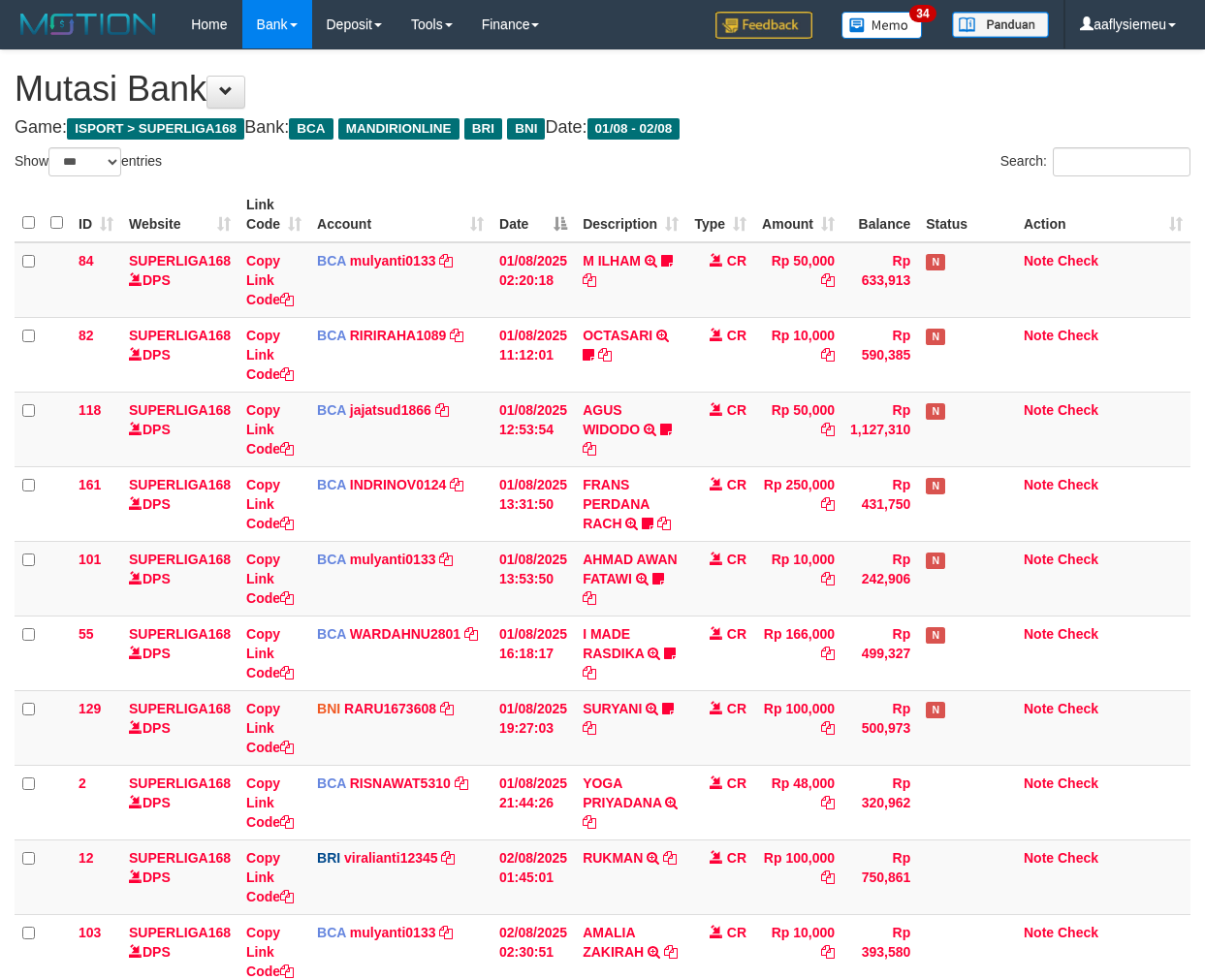 select on "***" 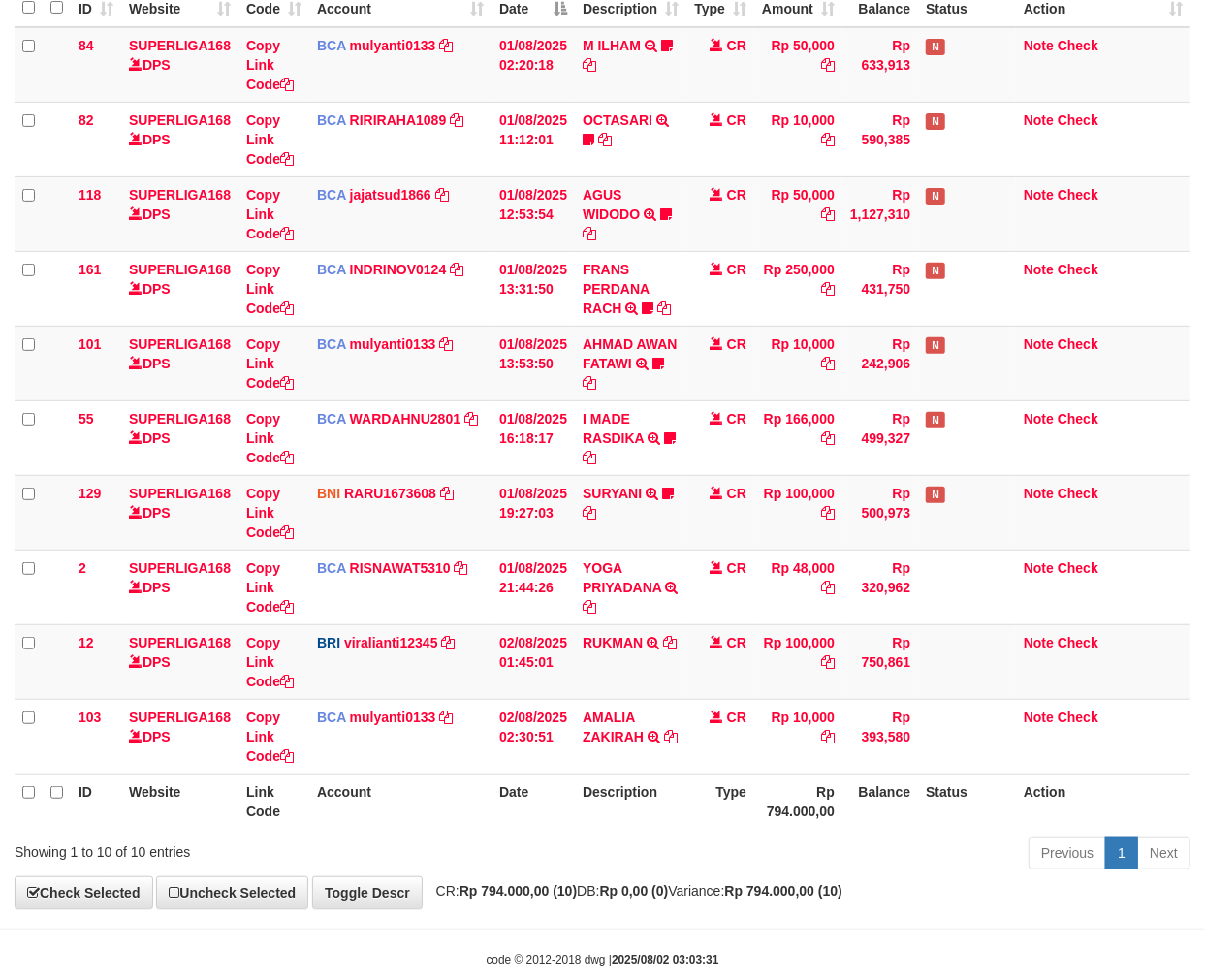 scroll, scrollTop: 253, scrollLeft: 0, axis: vertical 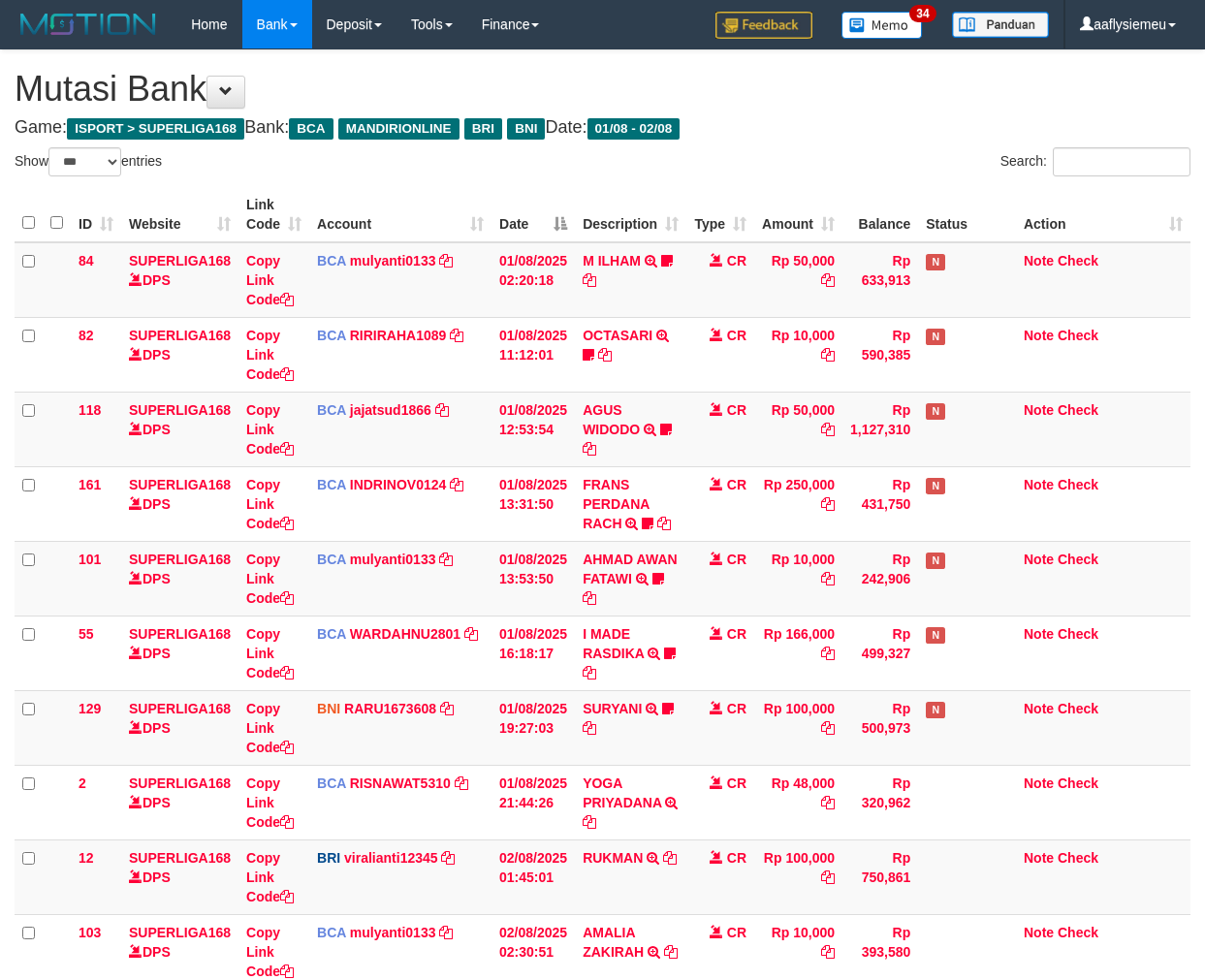 select on "***" 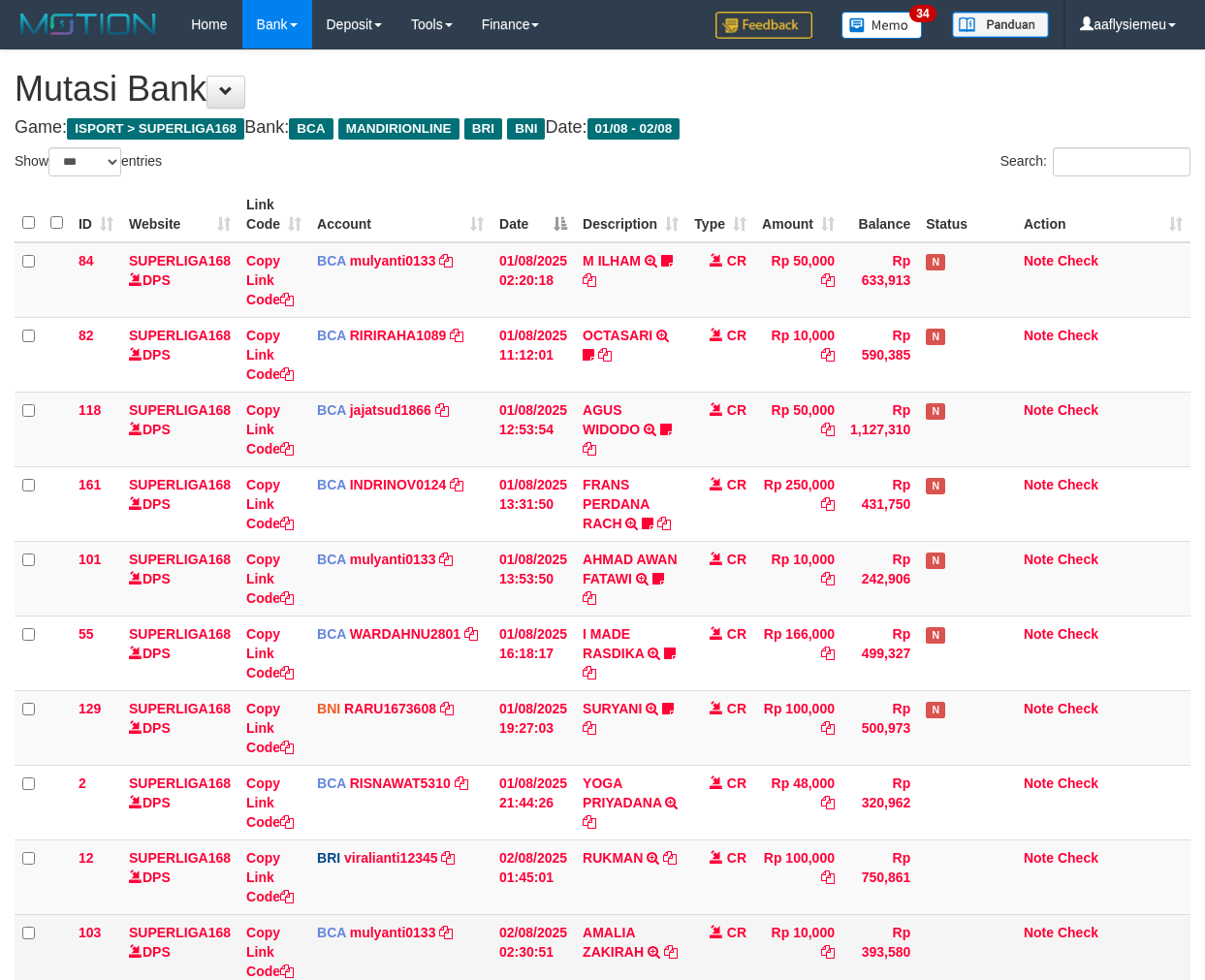 scroll, scrollTop: 253, scrollLeft: 0, axis: vertical 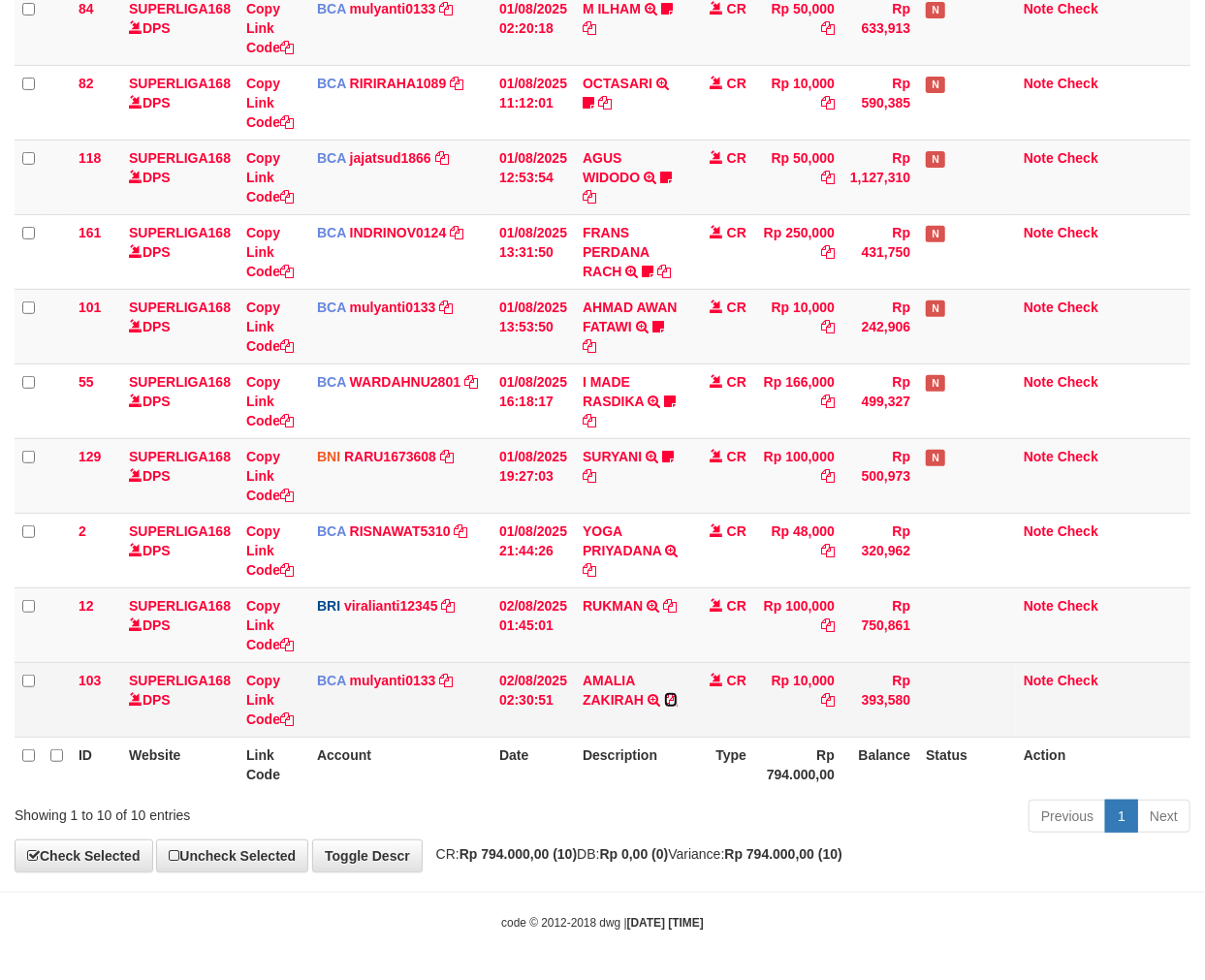 click at bounding box center [671, 700] 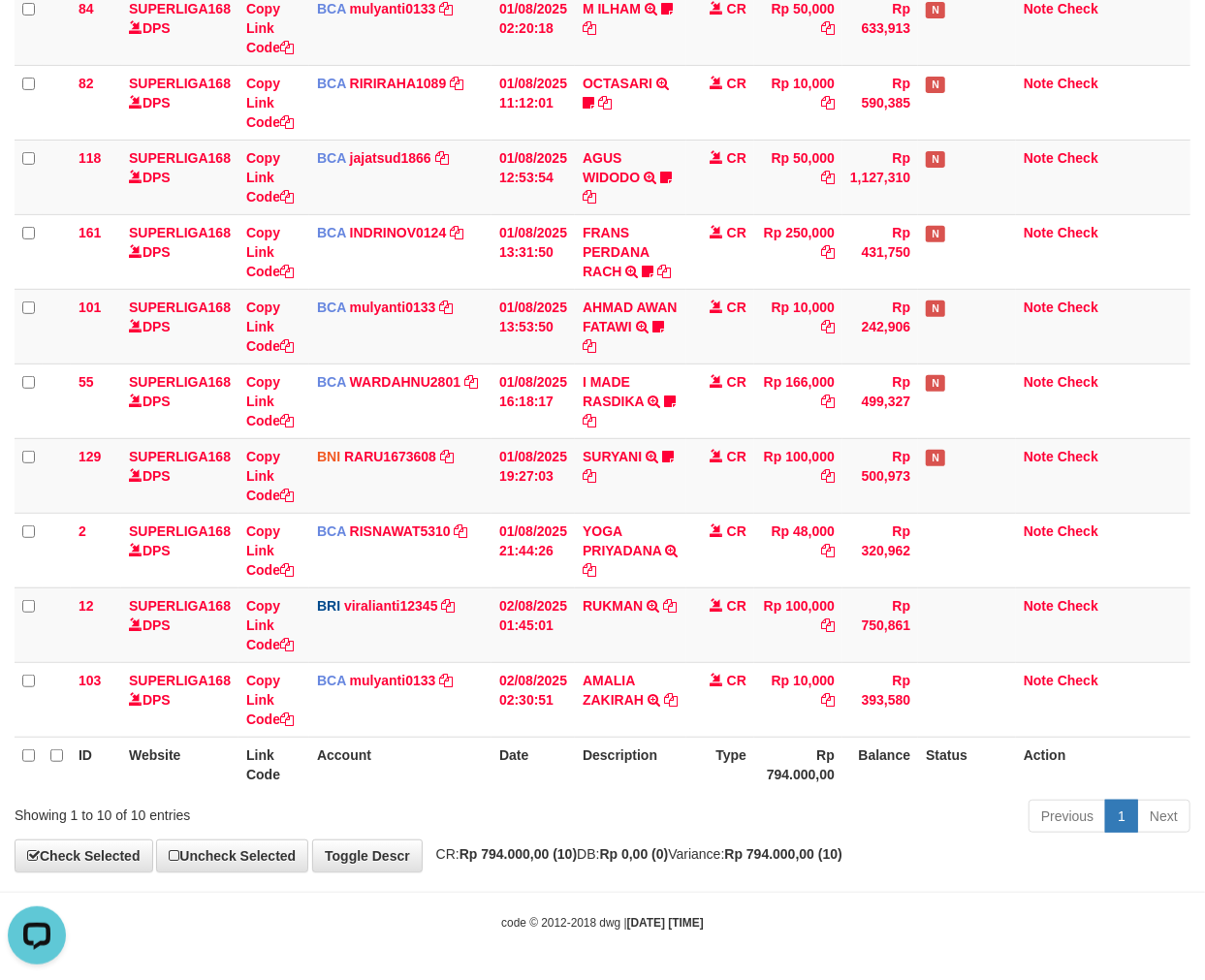 scroll, scrollTop: 0, scrollLeft: 0, axis: both 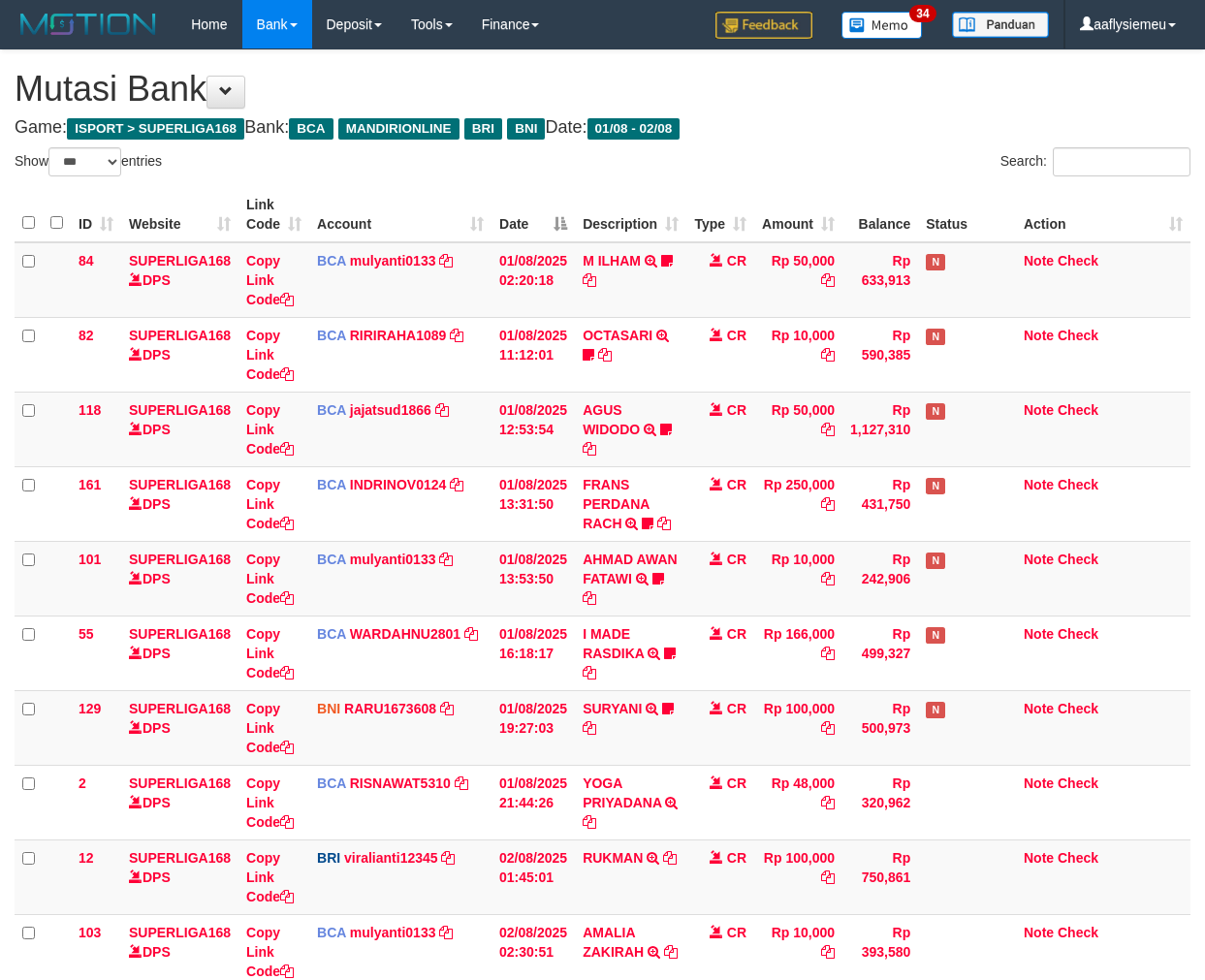 select on "***" 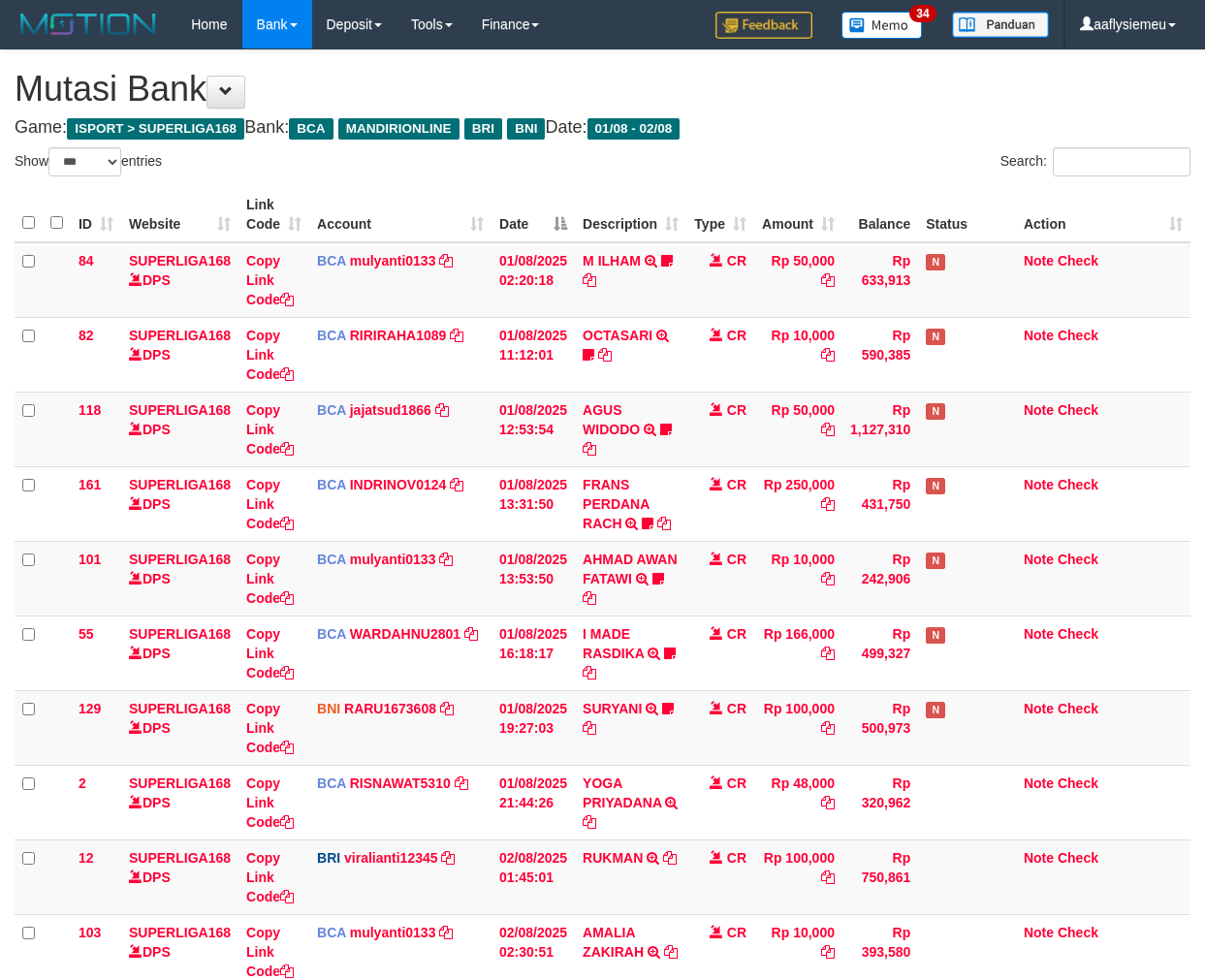 scroll, scrollTop: 253, scrollLeft: 0, axis: vertical 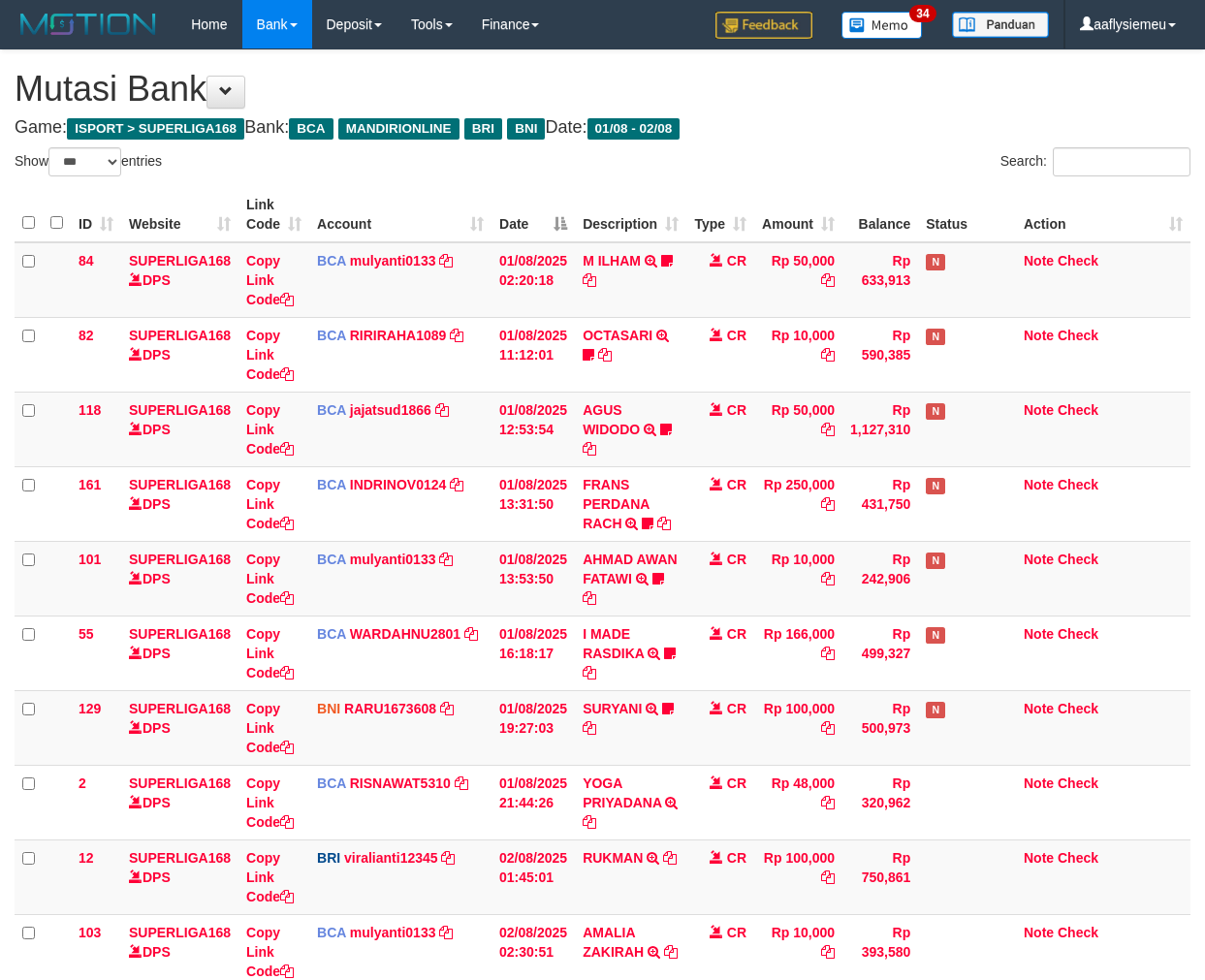 select on "***" 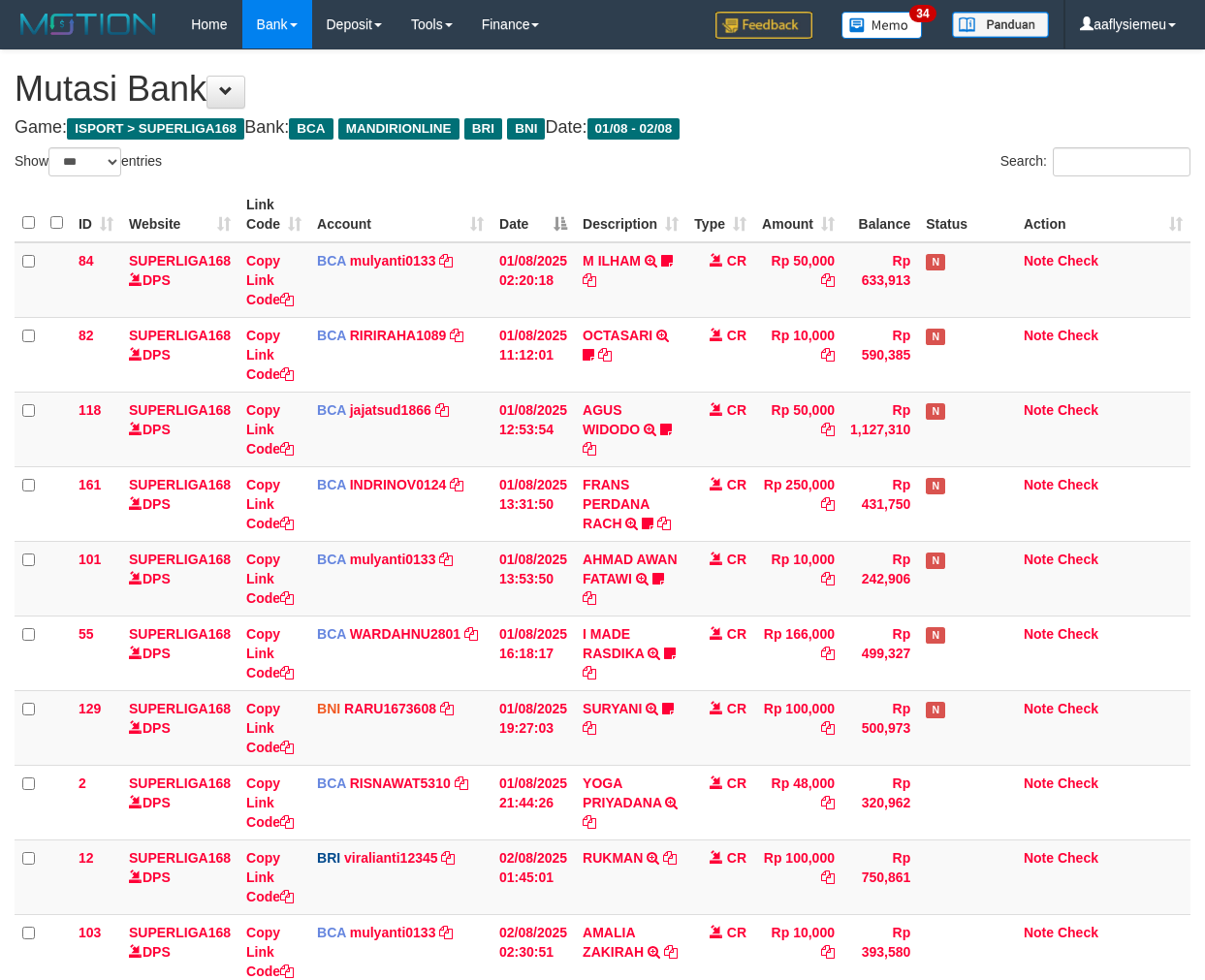 scroll, scrollTop: 253, scrollLeft: 0, axis: vertical 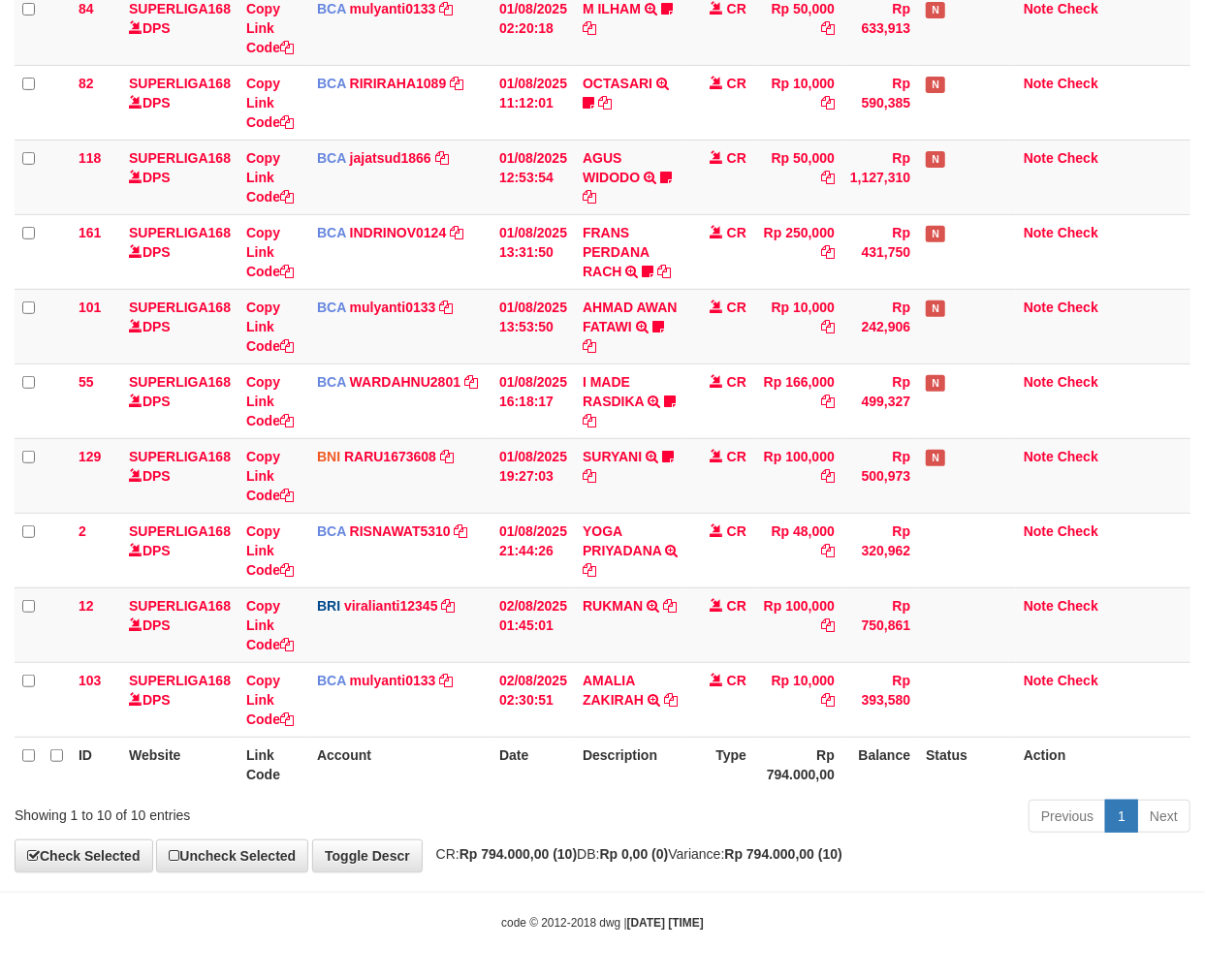 click on "Description" at bounding box center (630, 764) 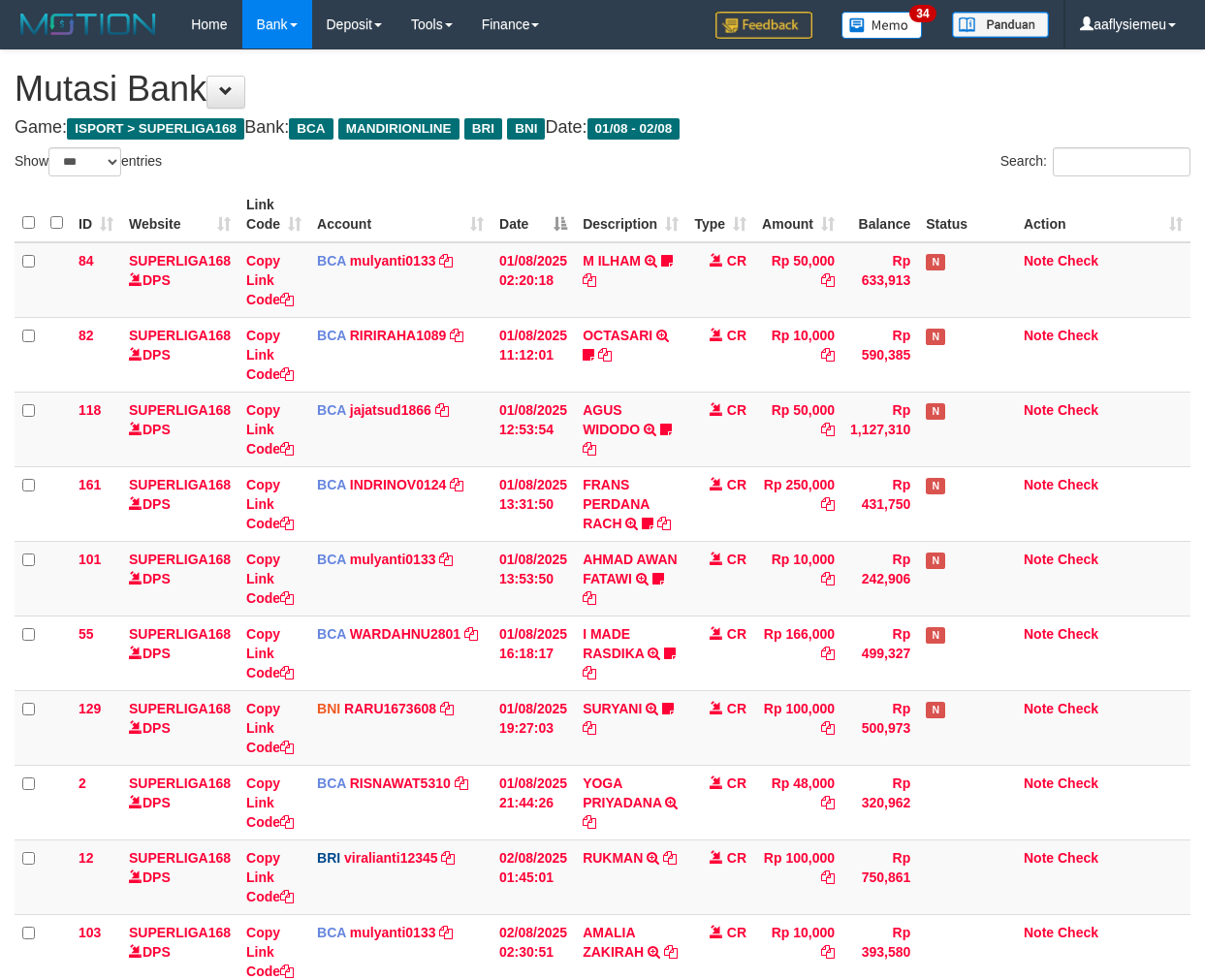 select on "***" 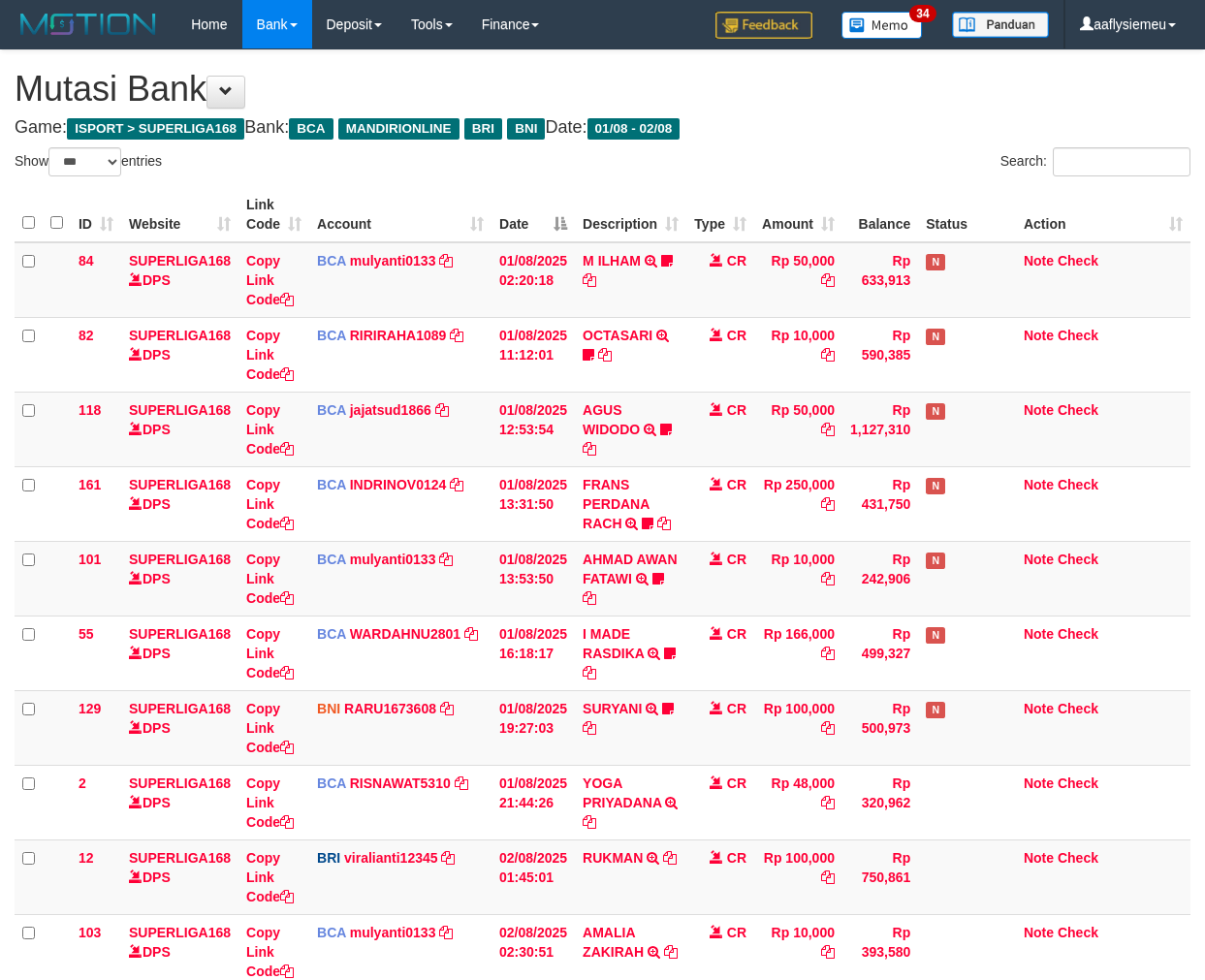 scroll, scrollTop: 253, scrollLeft: 0, axis: vertical 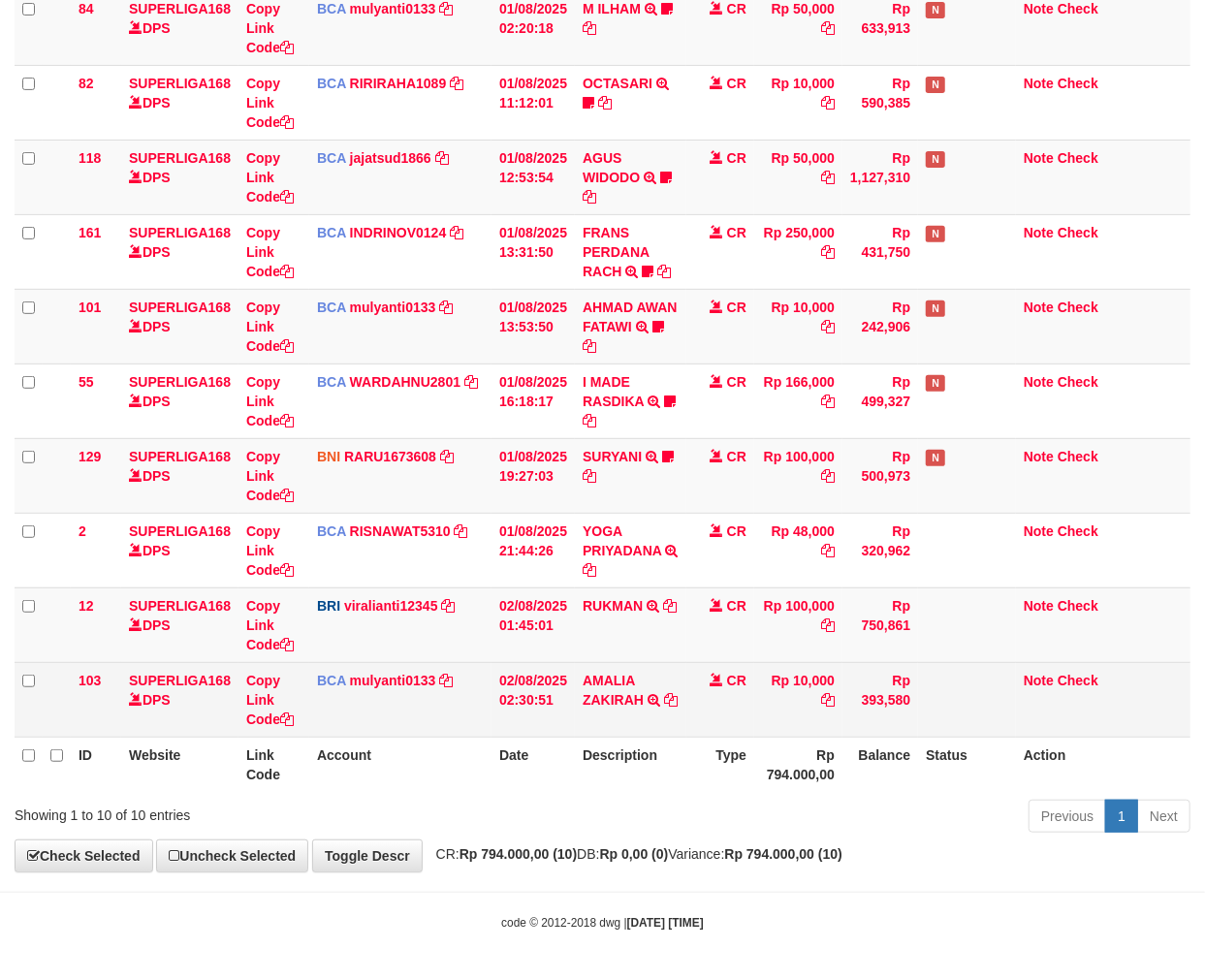 click on "AMALIA ZAKIRAH         TRSF E-BANKING CR 0208/FTSCY/WS95031
10000.00AMALIA ZAKIRAH" at bounding box center (630, 699) 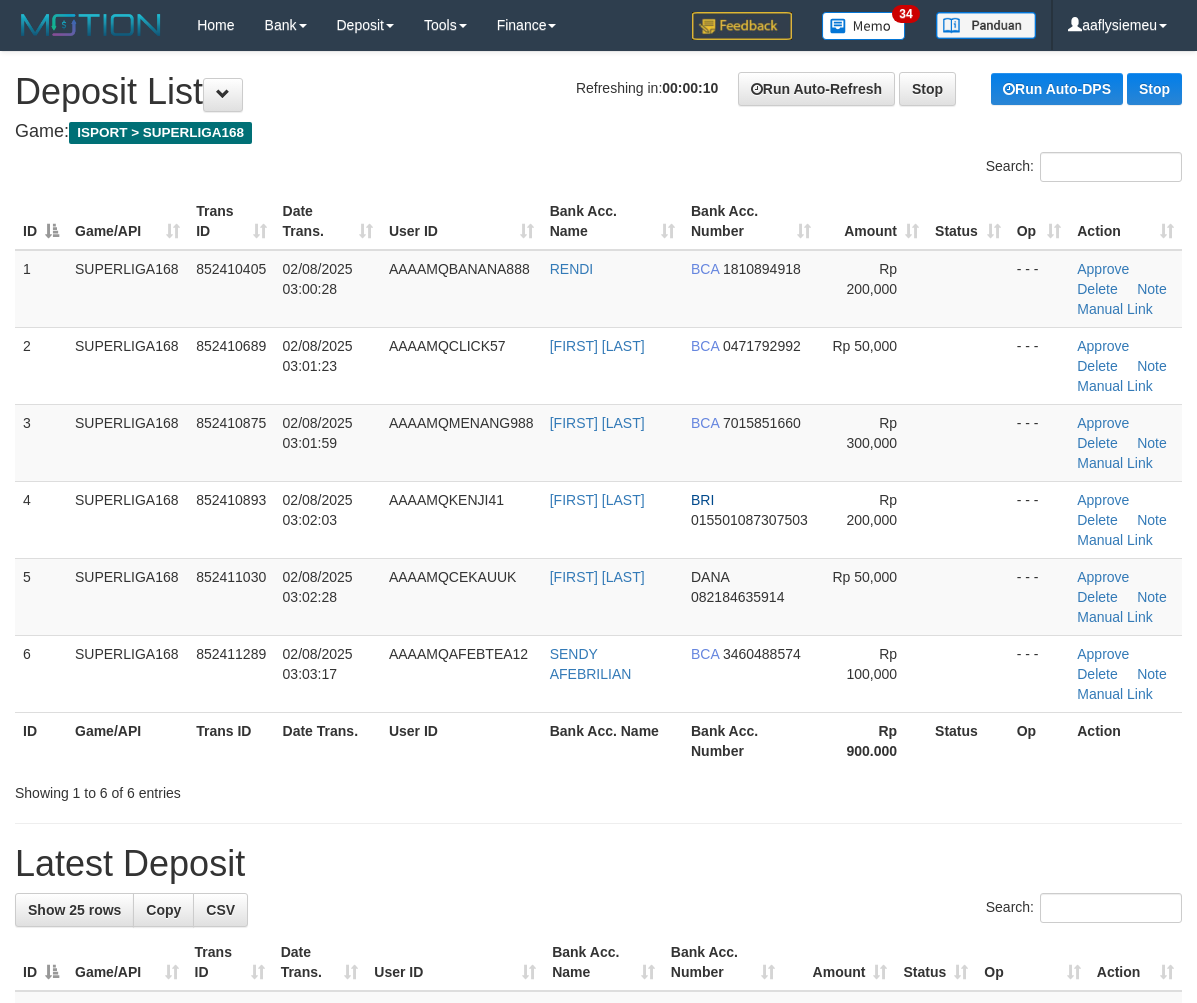 scroll, scrollTop: 0, scrollLeft: 0, axis: both 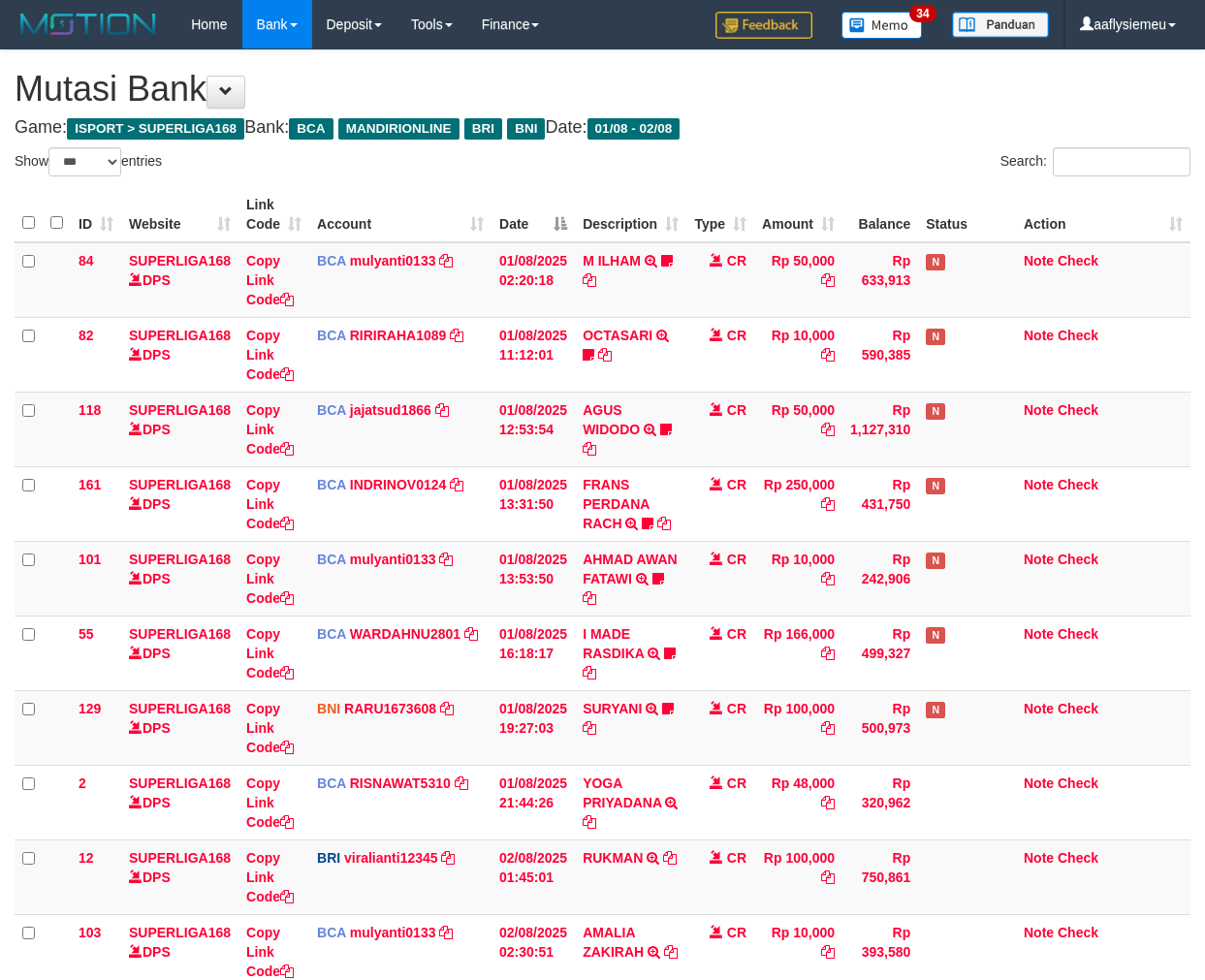 select on "***" 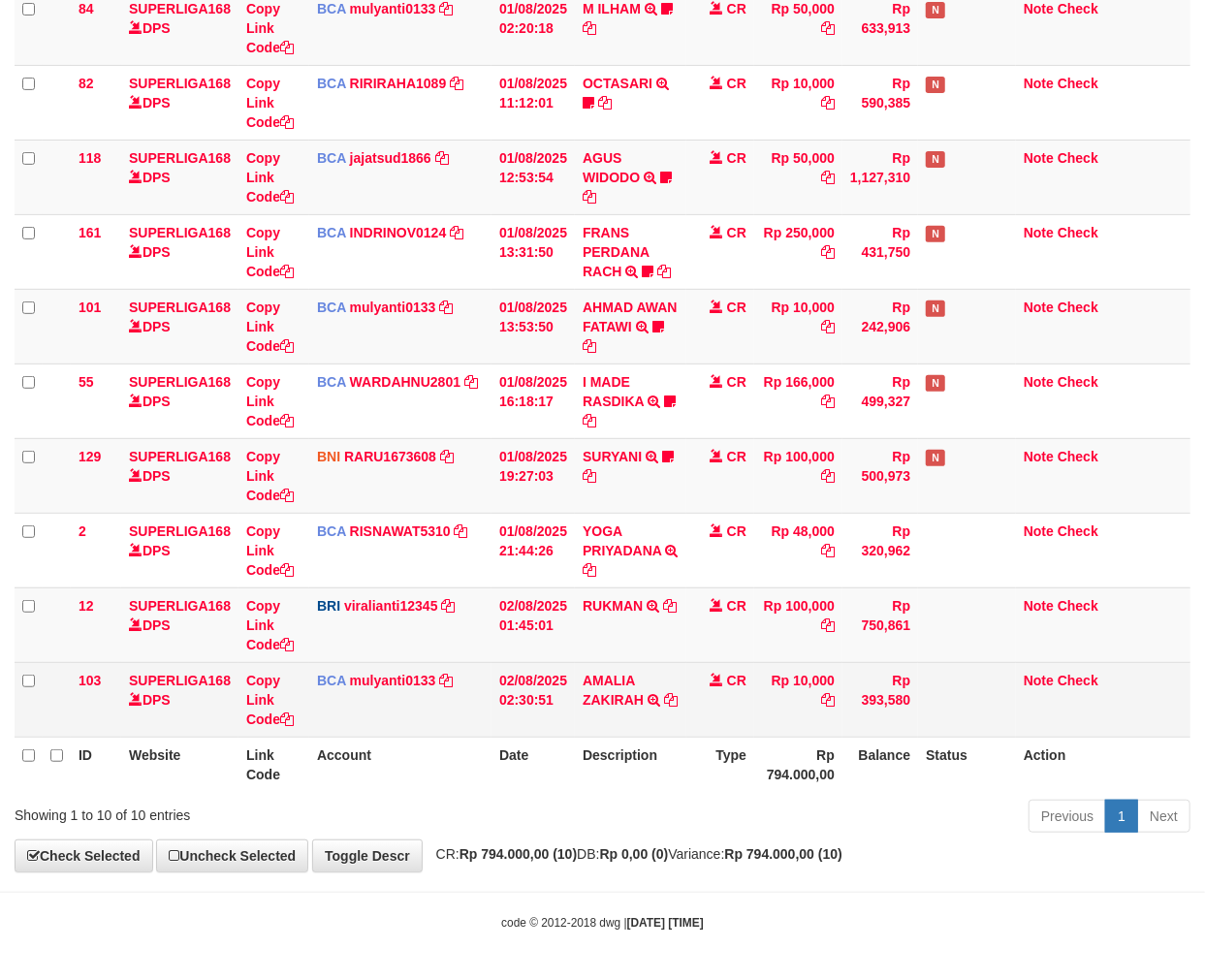 click on "02/08/2025 02:30:51" at bounding box center [533, 699] 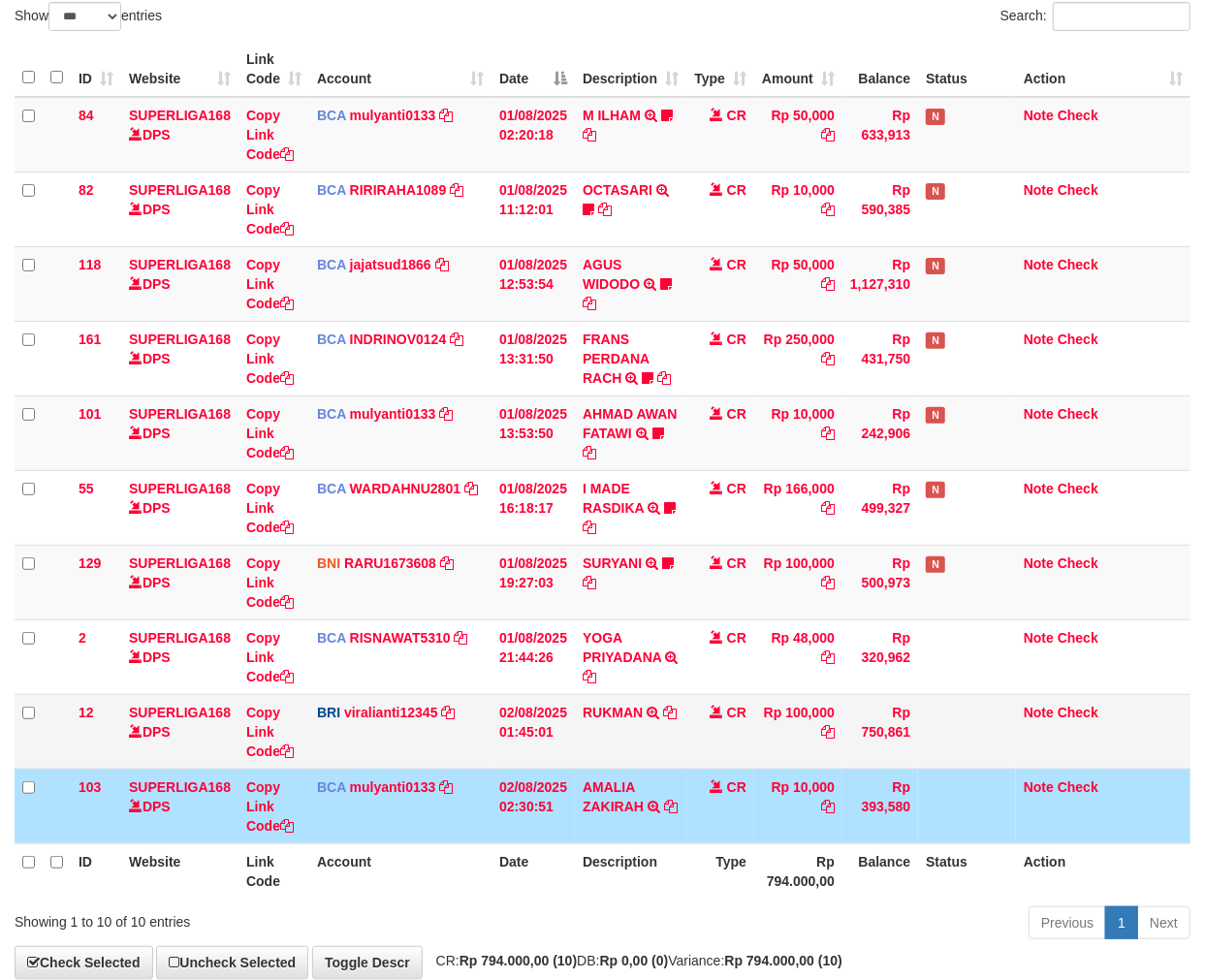 click on "02/08/2025 01:45:01" at bounding box center (533, 731) 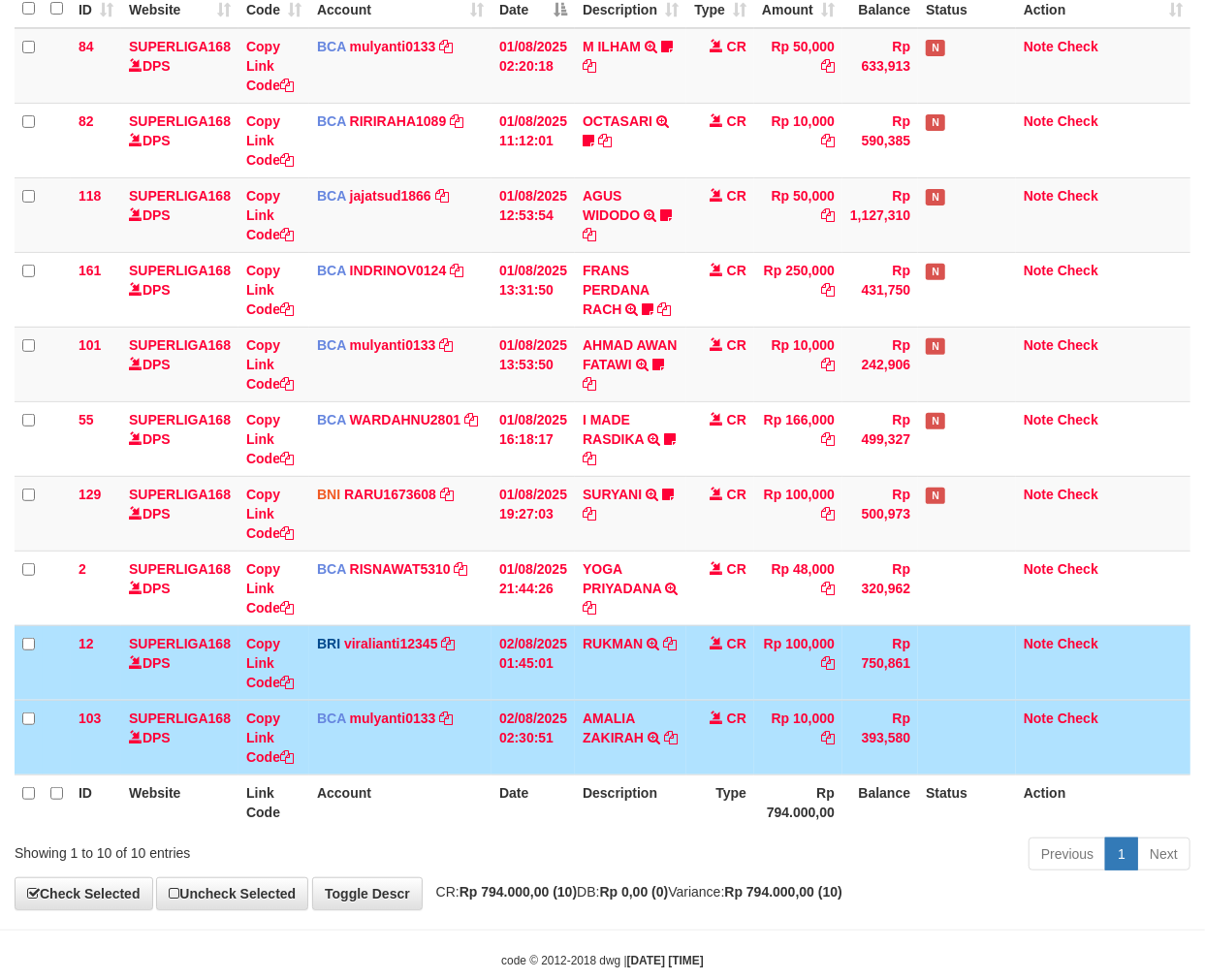 scroll, scrollTop: 253, scrollLeft: 0, axis: vertical 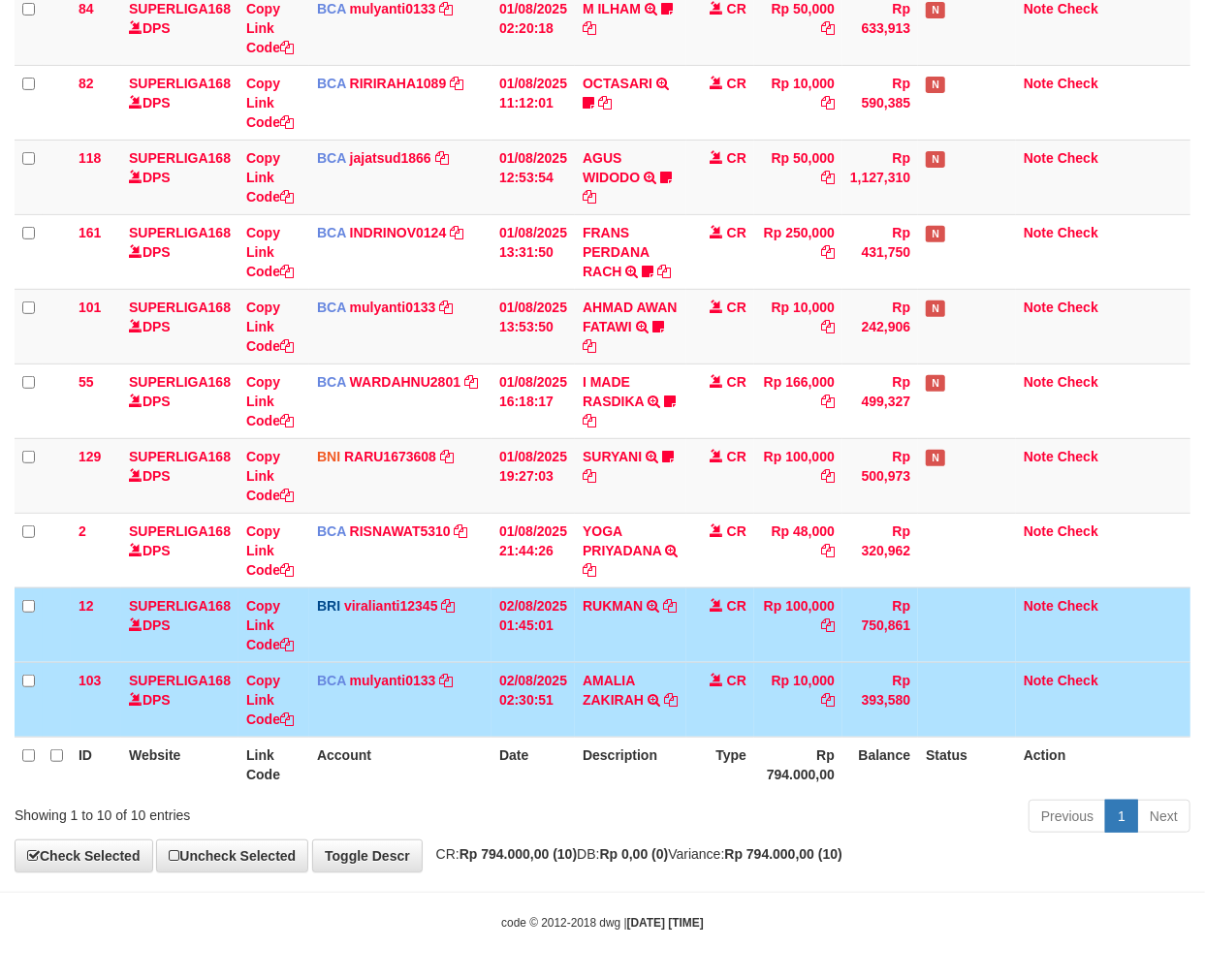 click on "Date" at bounding box center (533, 764) 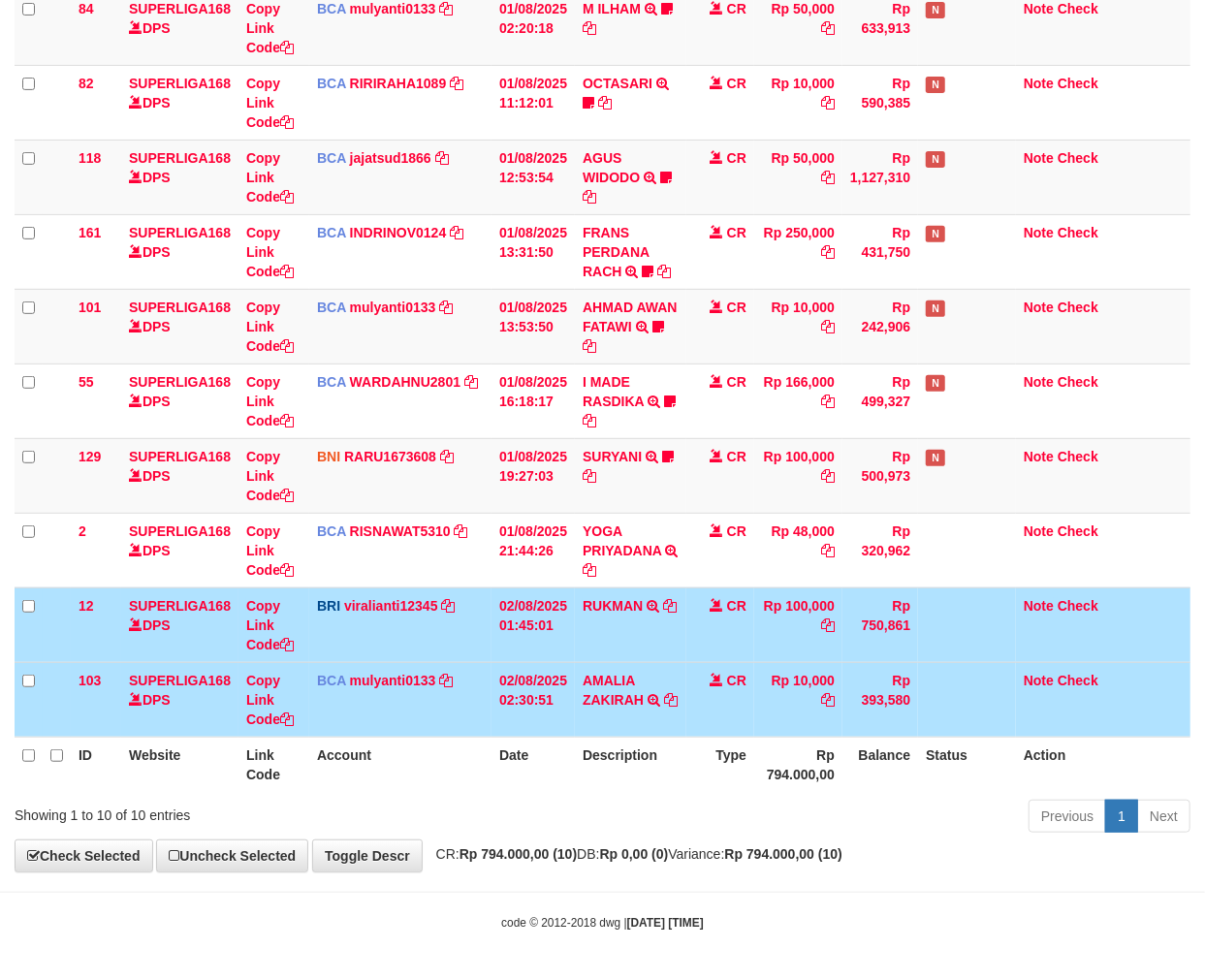 click on "Date" at bounding box center (533, 764) 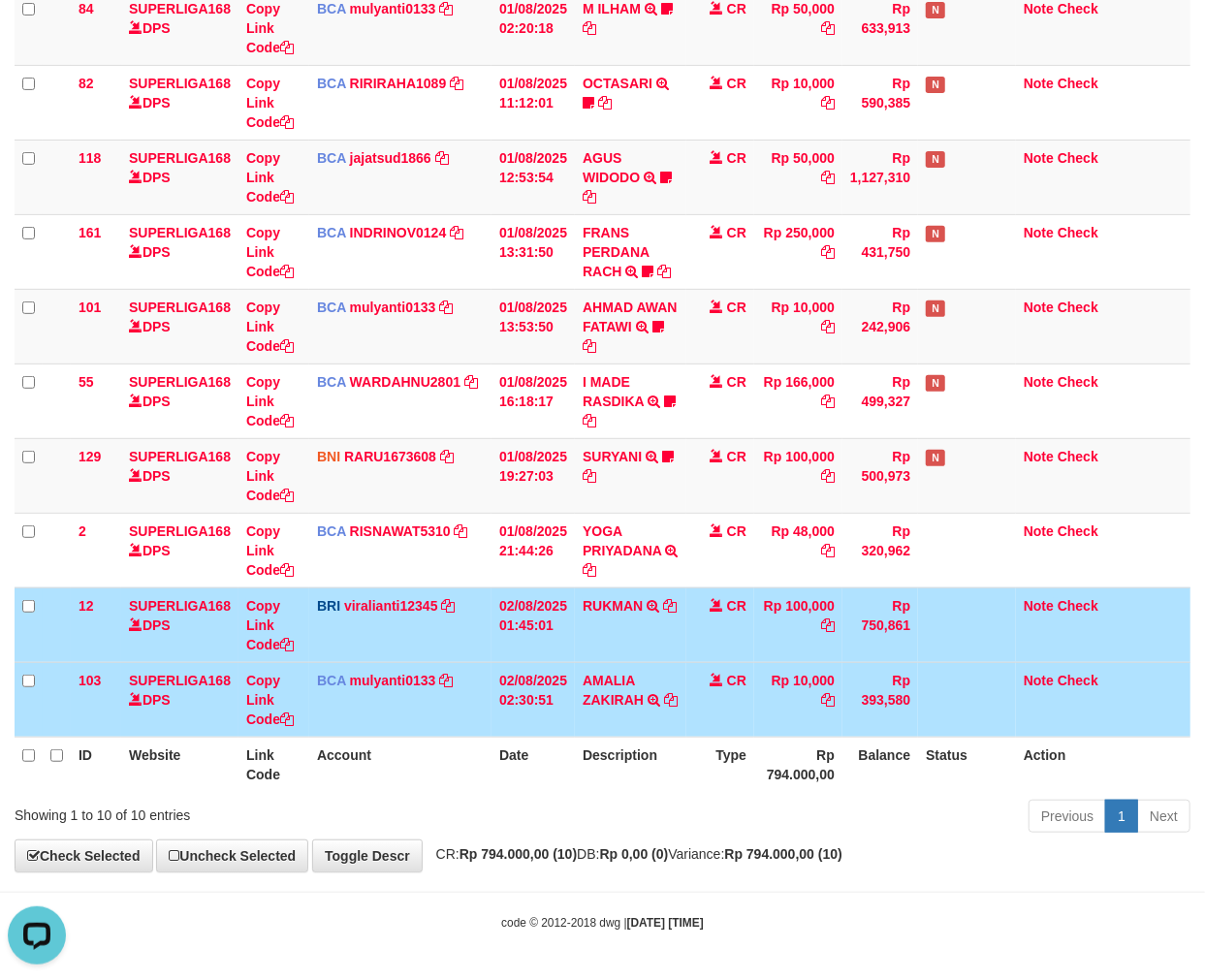 scroll, scrollTop: 0, scrollLeft: 0, axis: both 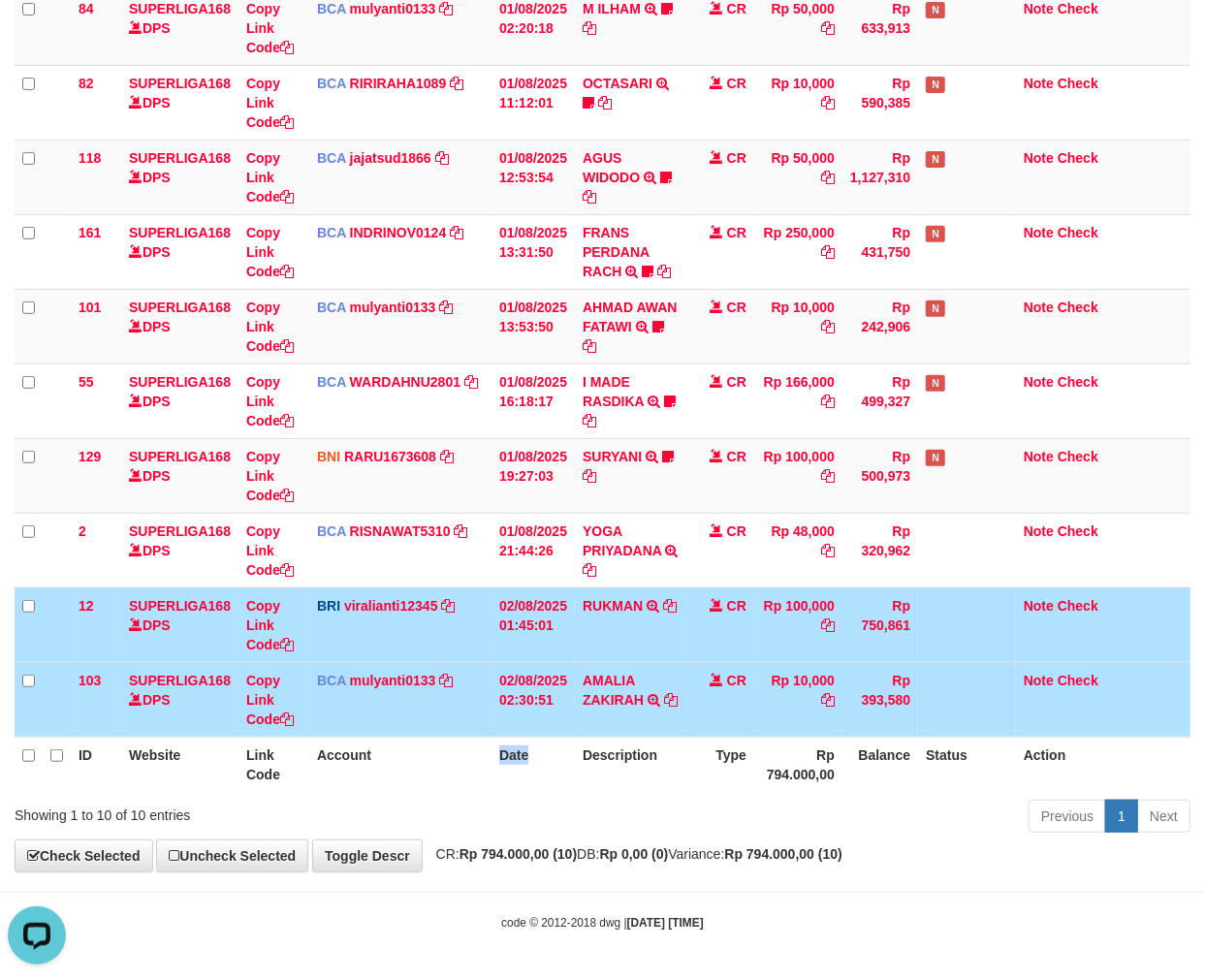 click on "Date" at bounding box center [533, 764] 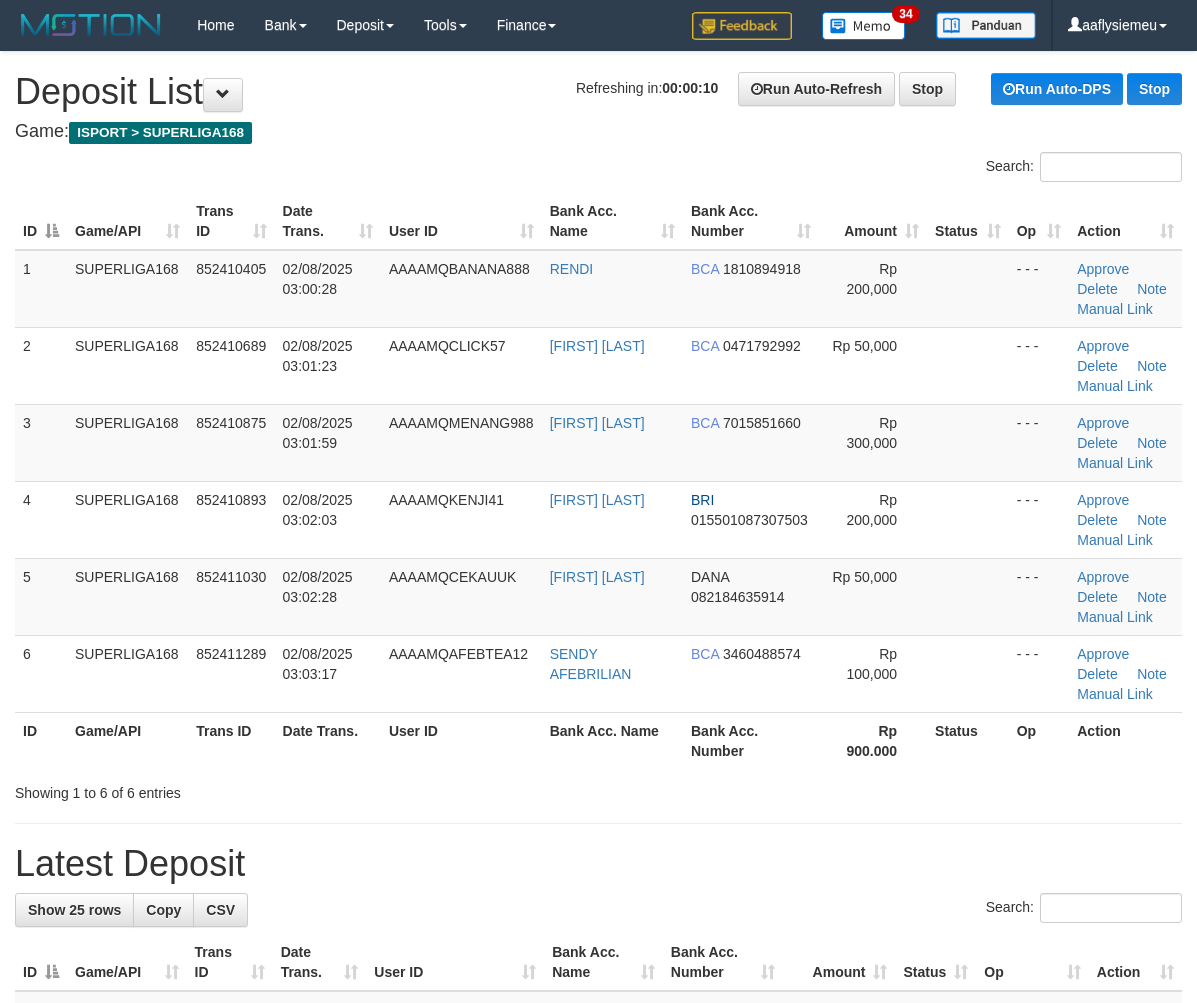 scroll, scrollTop: 0, scrollLeft: 0, axis: both 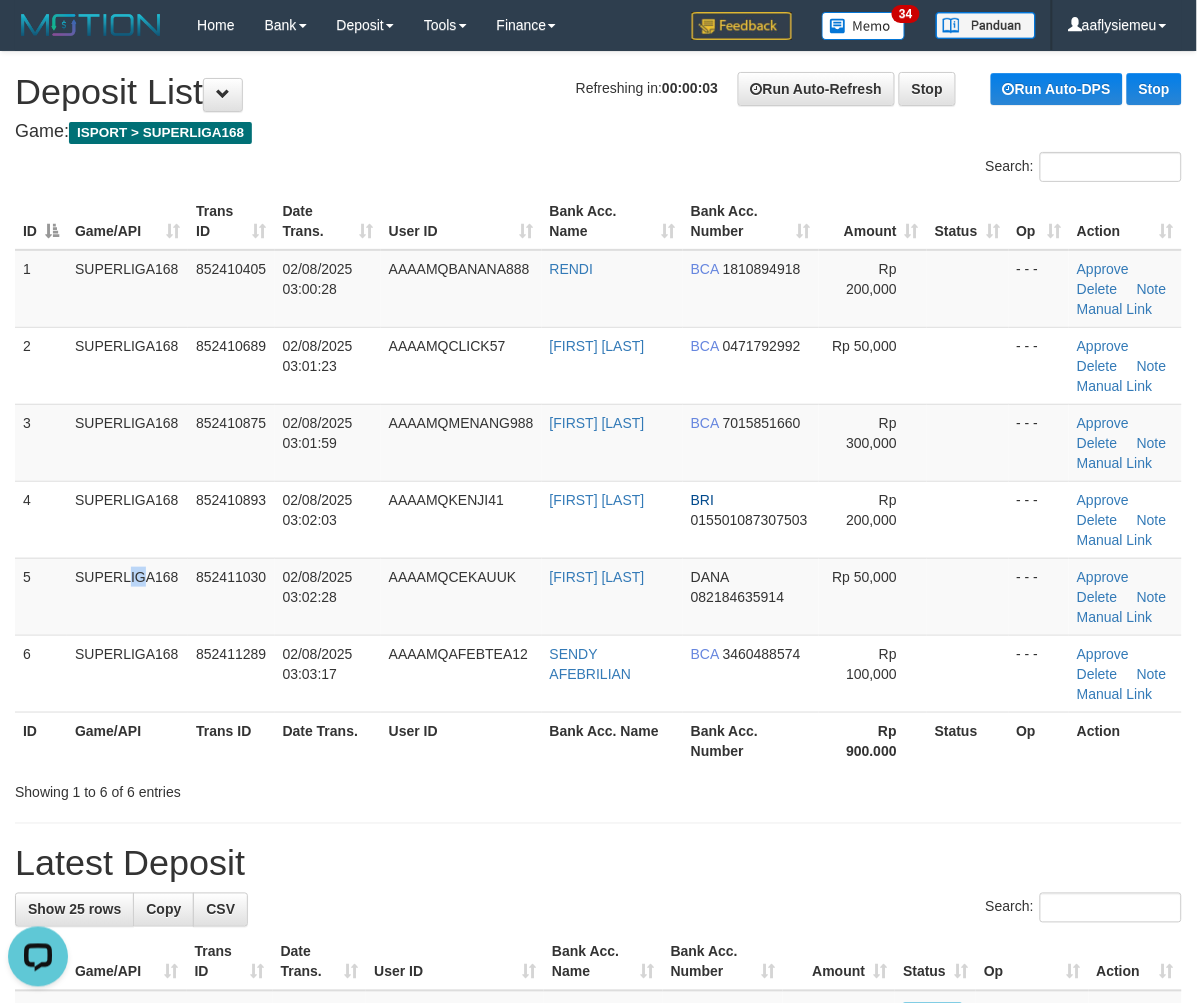 drag, startPoint x: 91, startPoint y: 626, endPoint x: 3, endPoint y: 652, distance: 91.76056 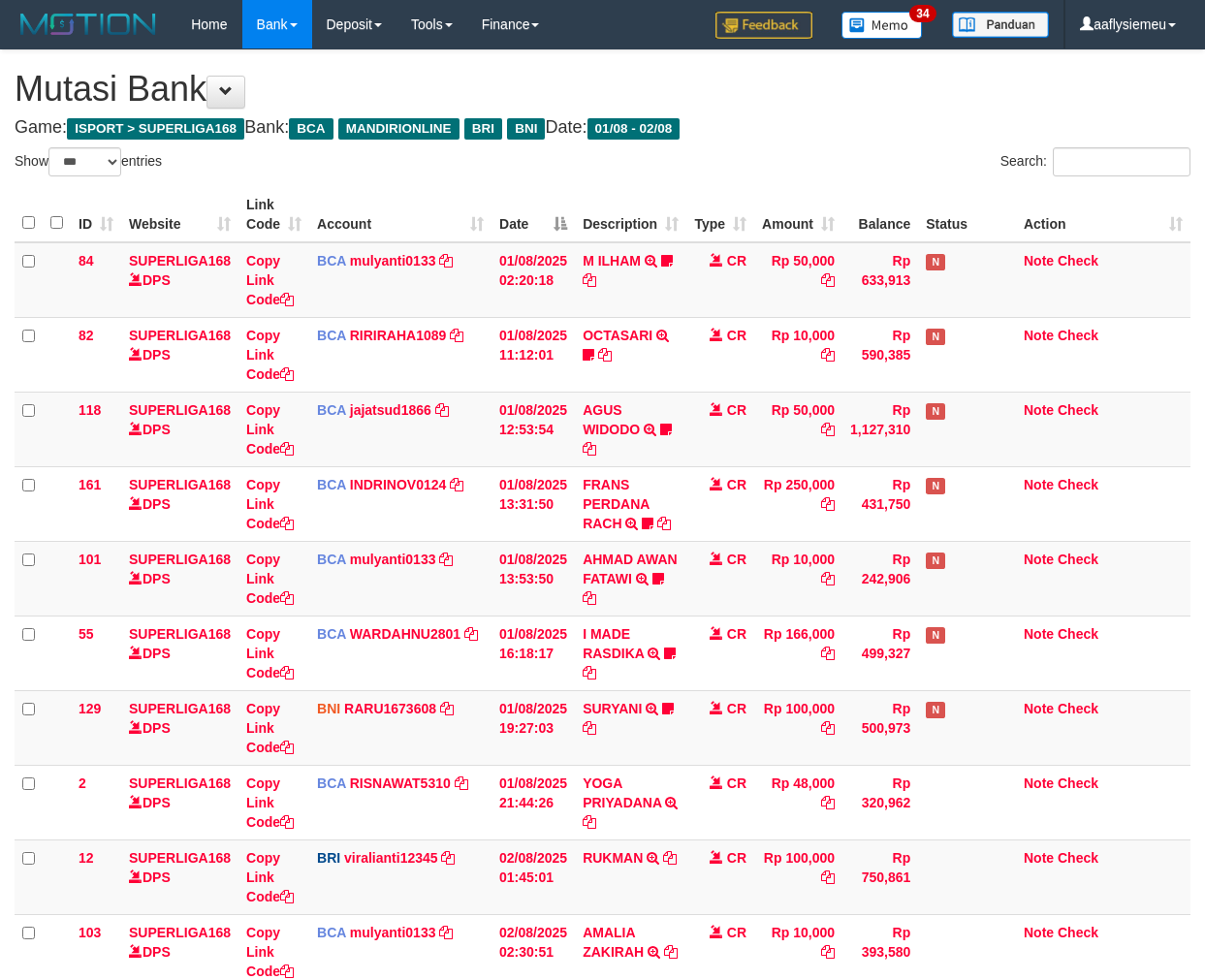 select on "***" 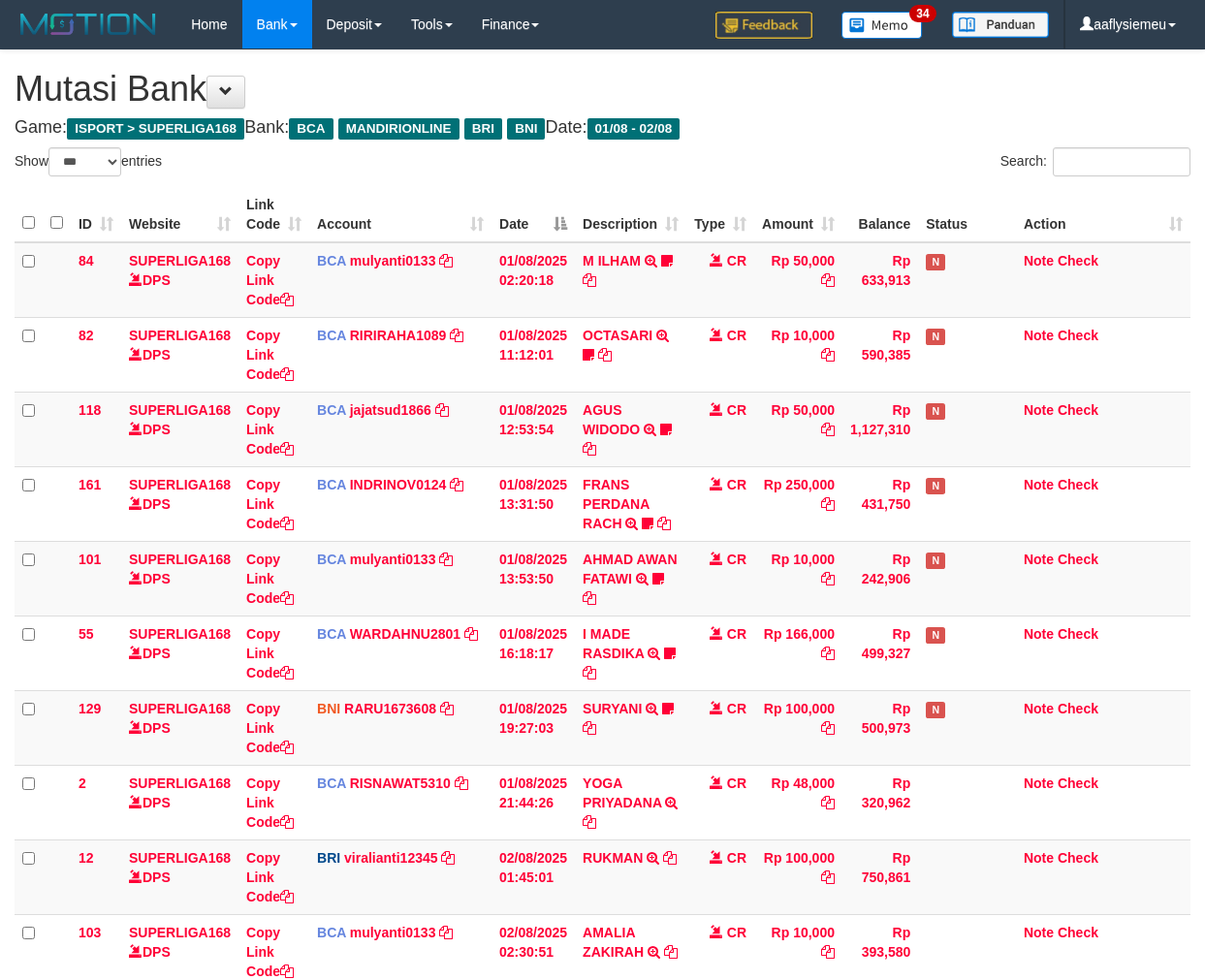 scroll, scrollTop: 253, scrollLeft: 0, axis: vertical 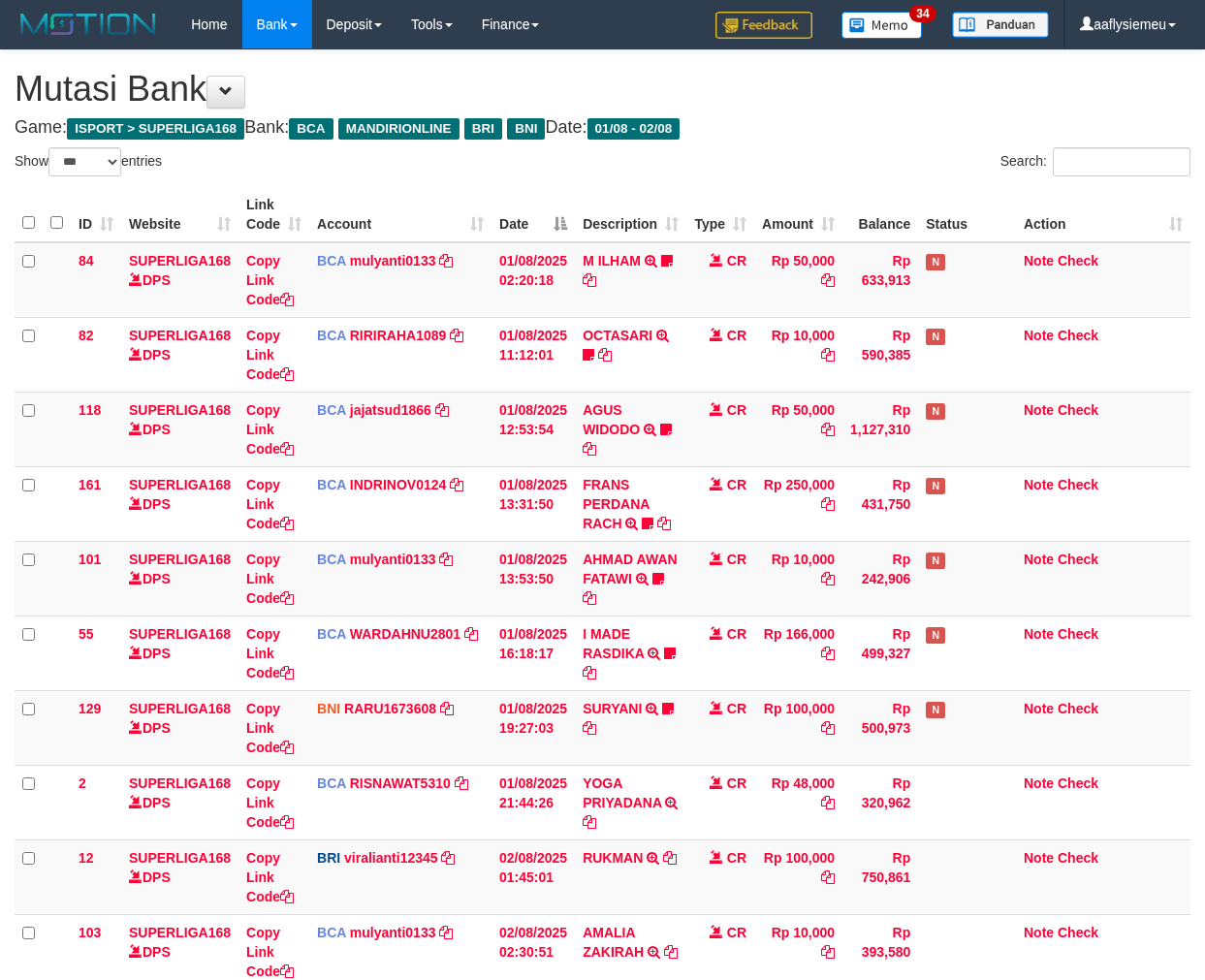 select on "***" 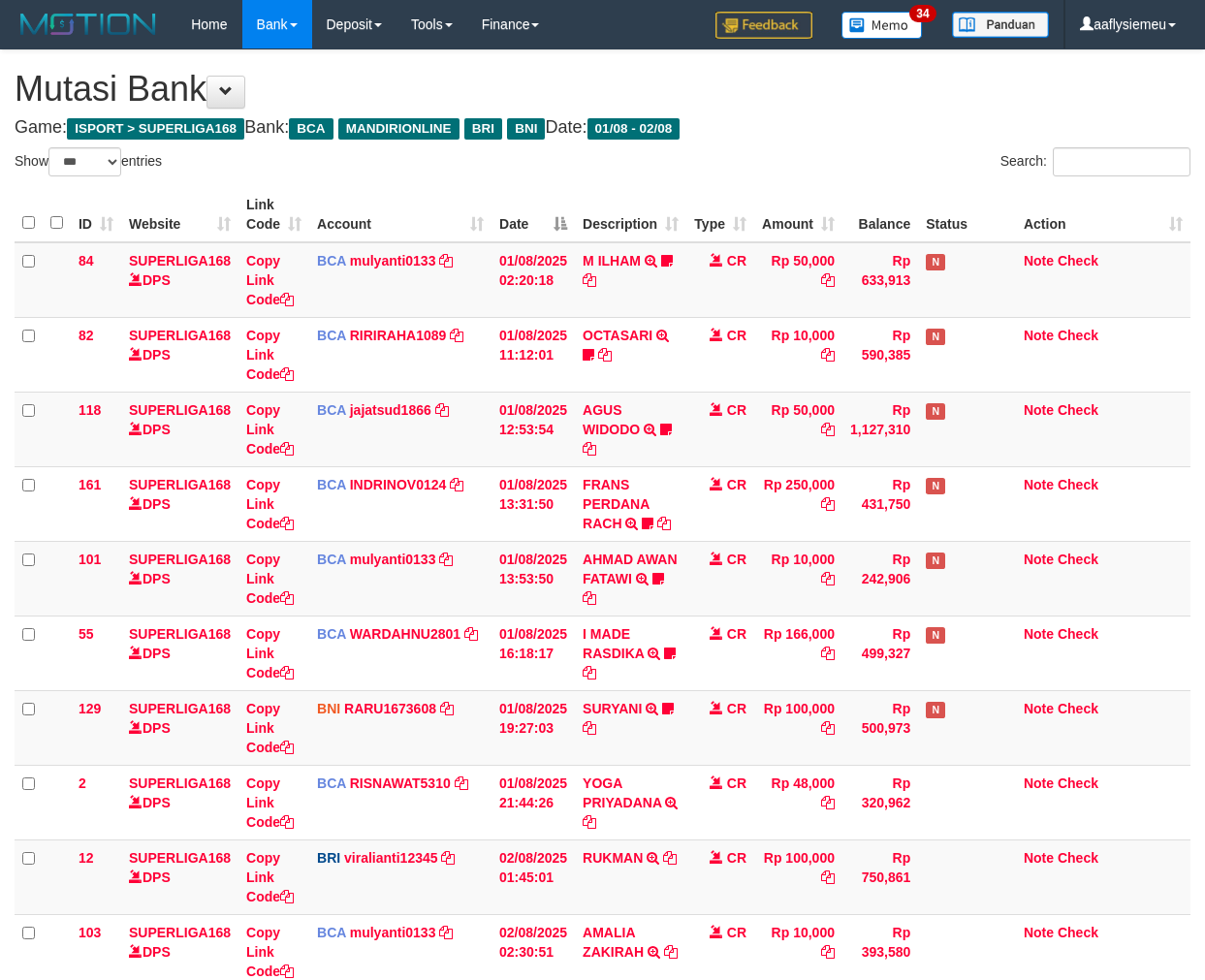 scroll, scrollTop: 253, scrollLeft: 0, axis: vertical 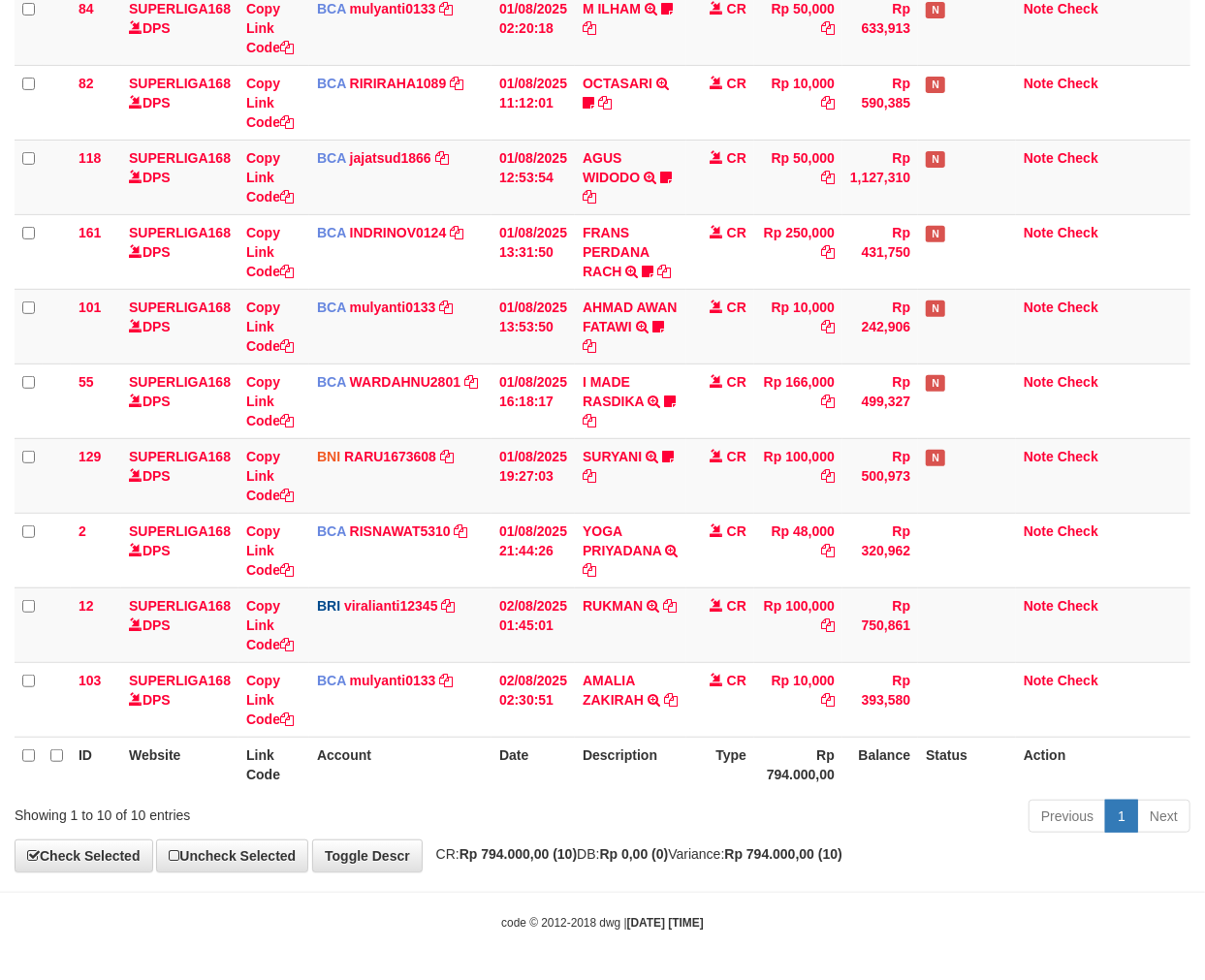 click on "Uncheck Selected" at bounding box center (232, 856) 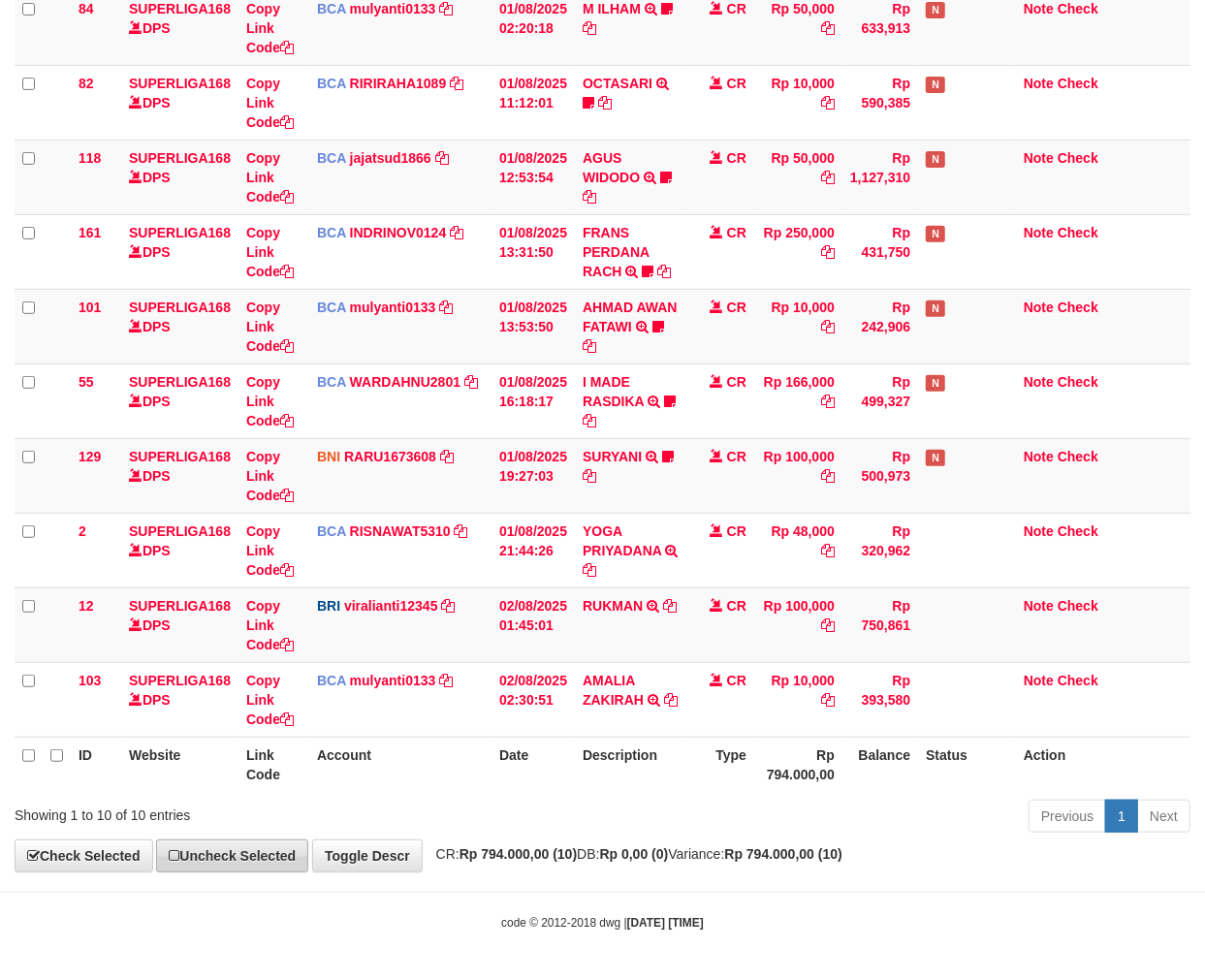 click on "Uncheck Selected" at bounding box center (232, 856) 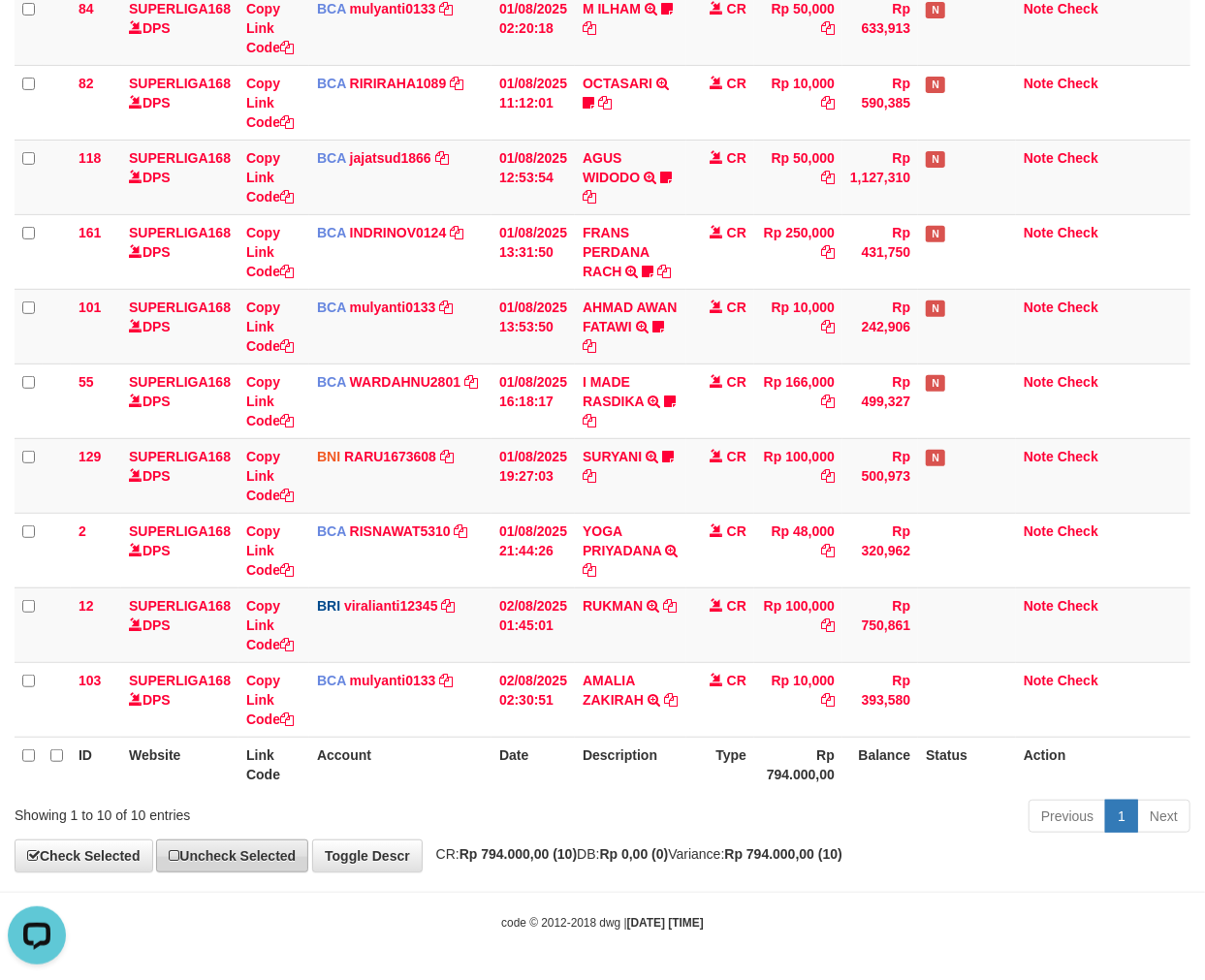 scroll, scrollTop: 0, scrollLeft: 0, axis: both 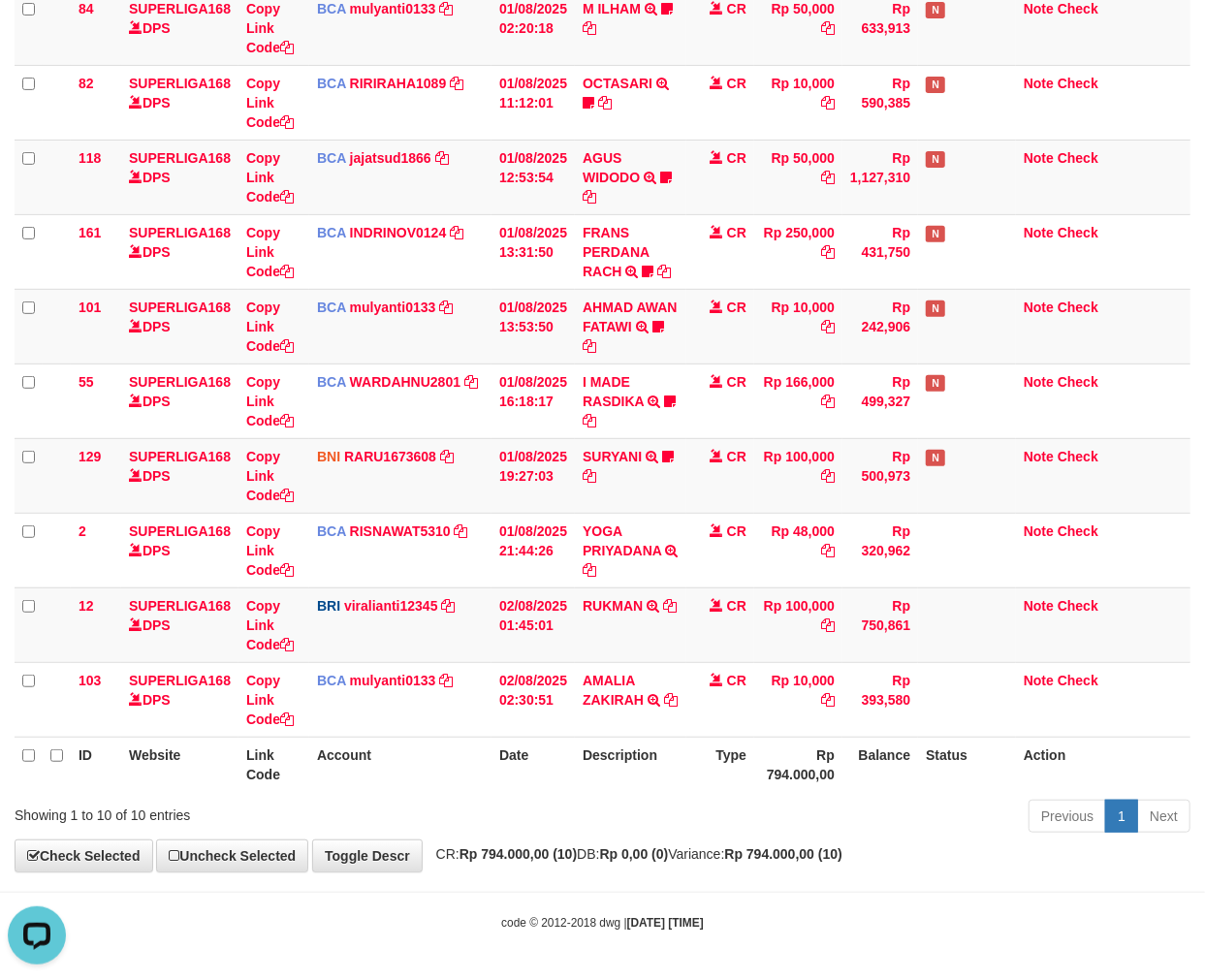 drag, startPoint x: 289, startPoint y: 786, endPoint x: 1016, endPoint y: 770, distance: 727.176 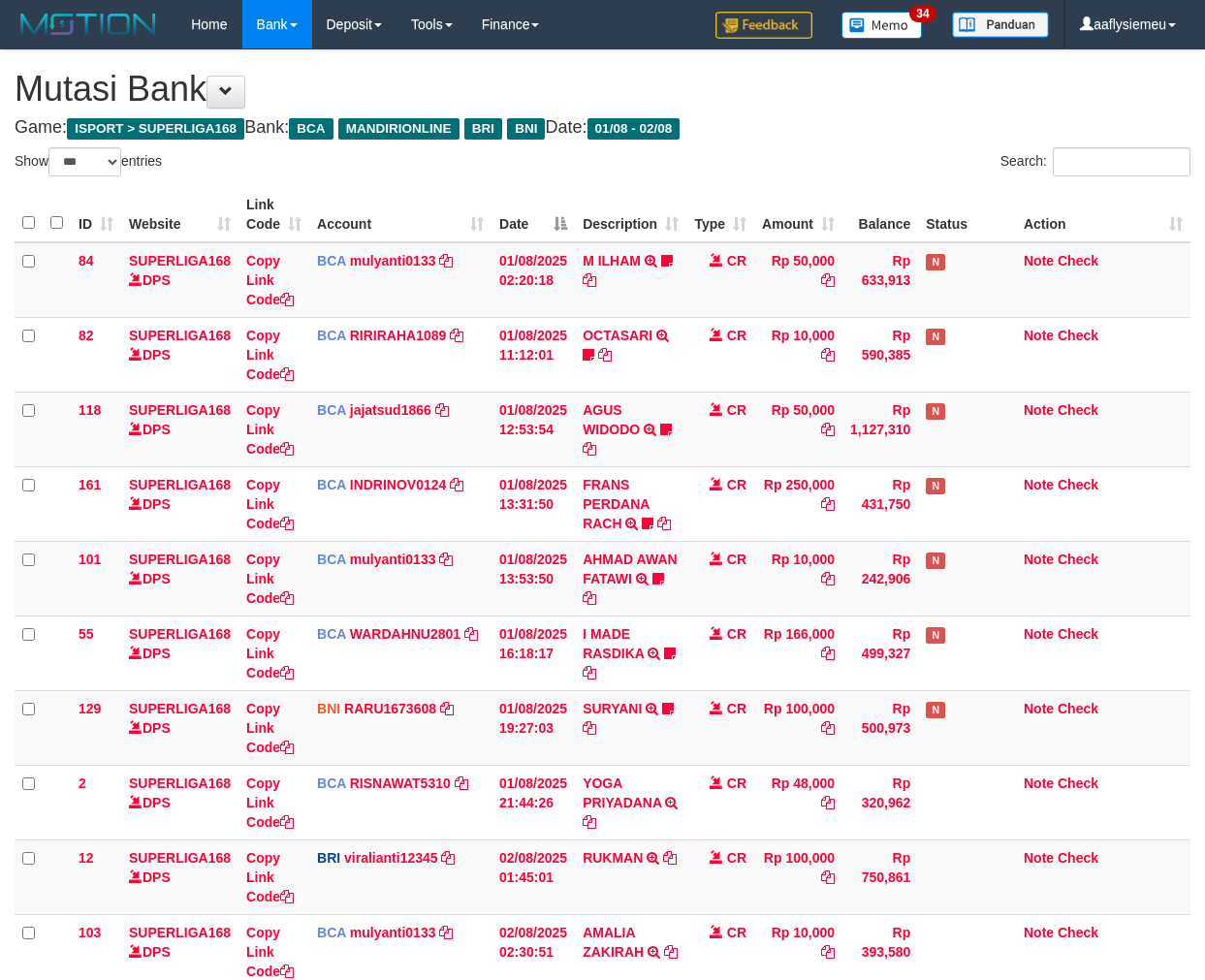select on "***" 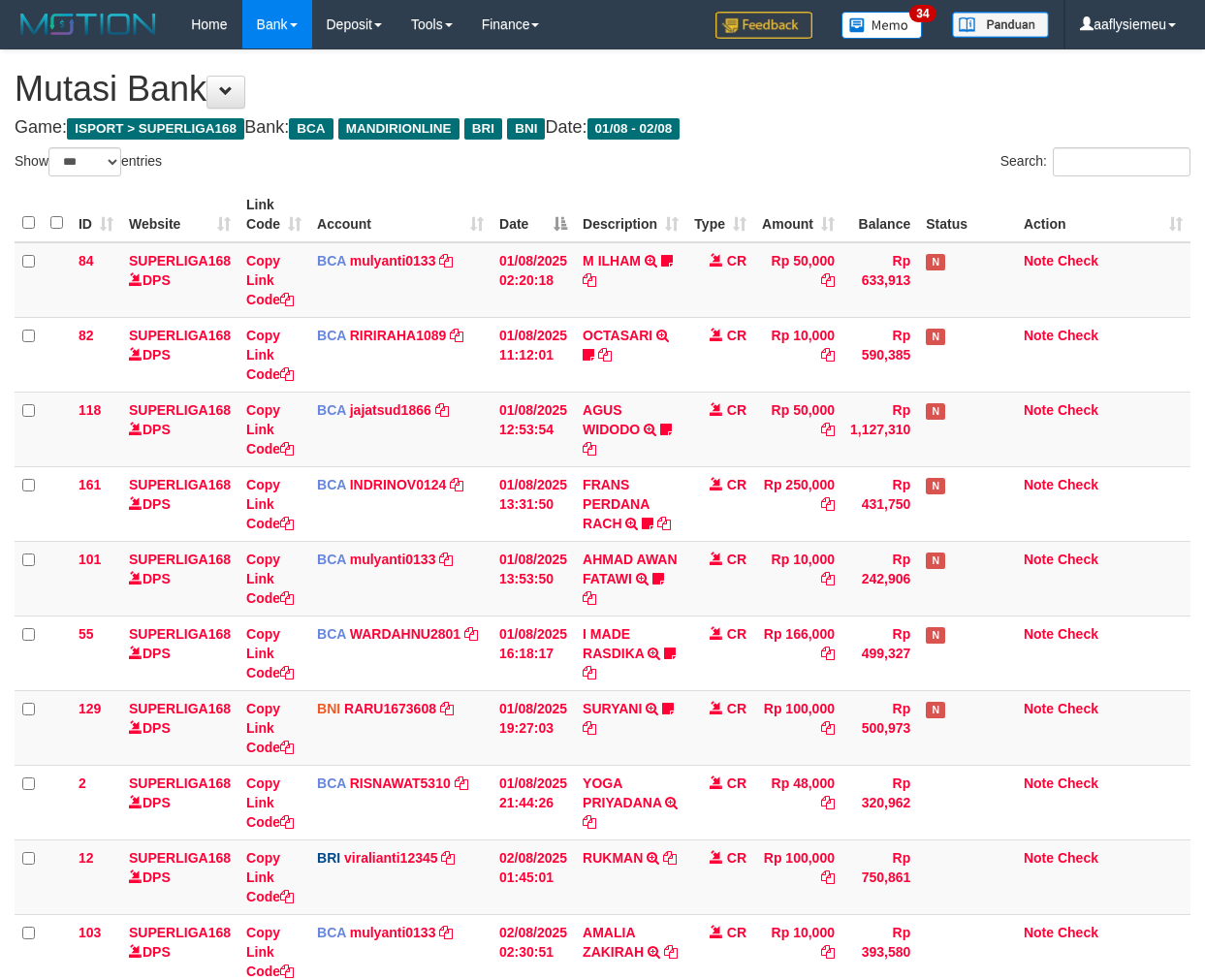 scroll, scrollTop: 253, scrollLeft: 0, axis: vertical 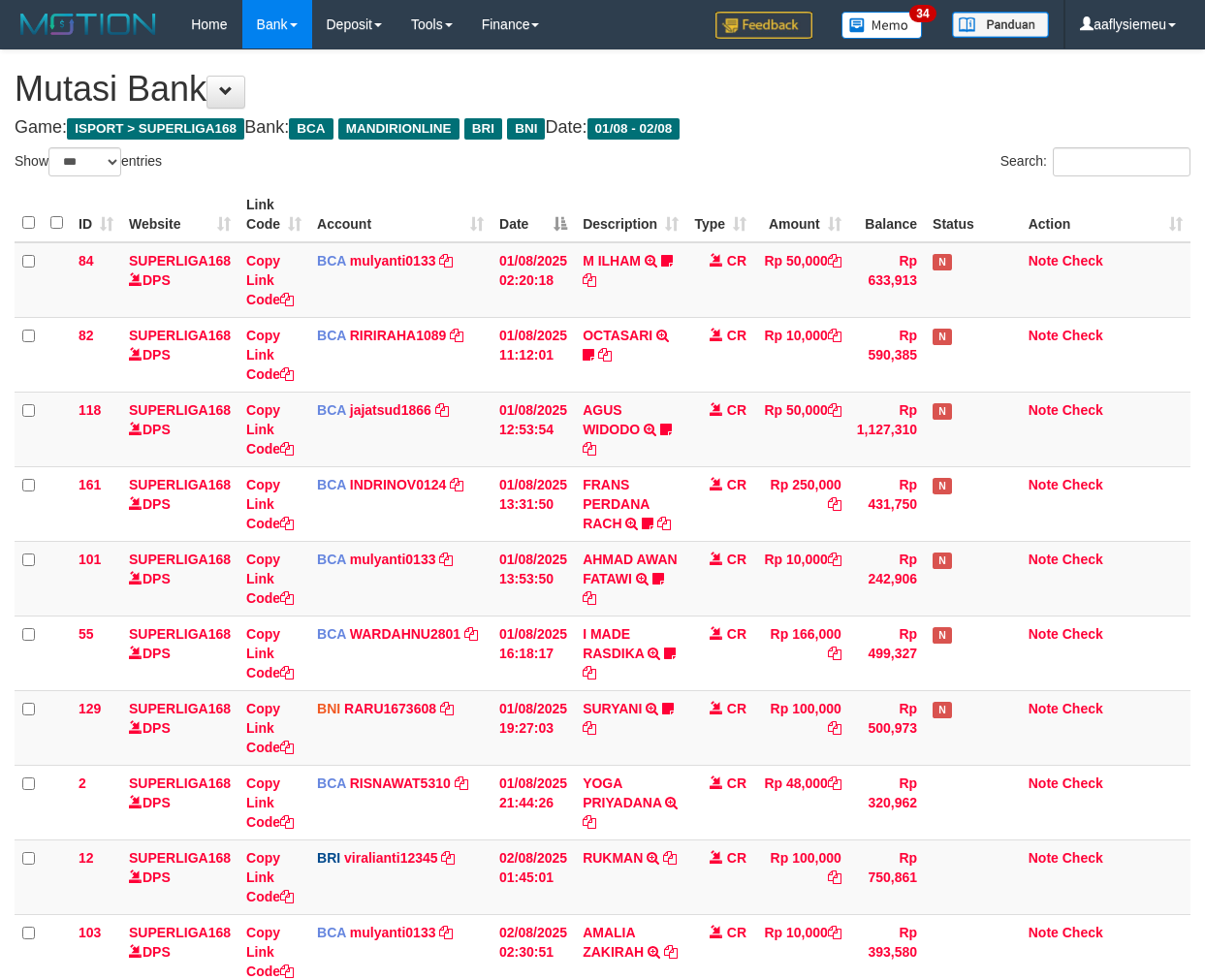 select on "***" 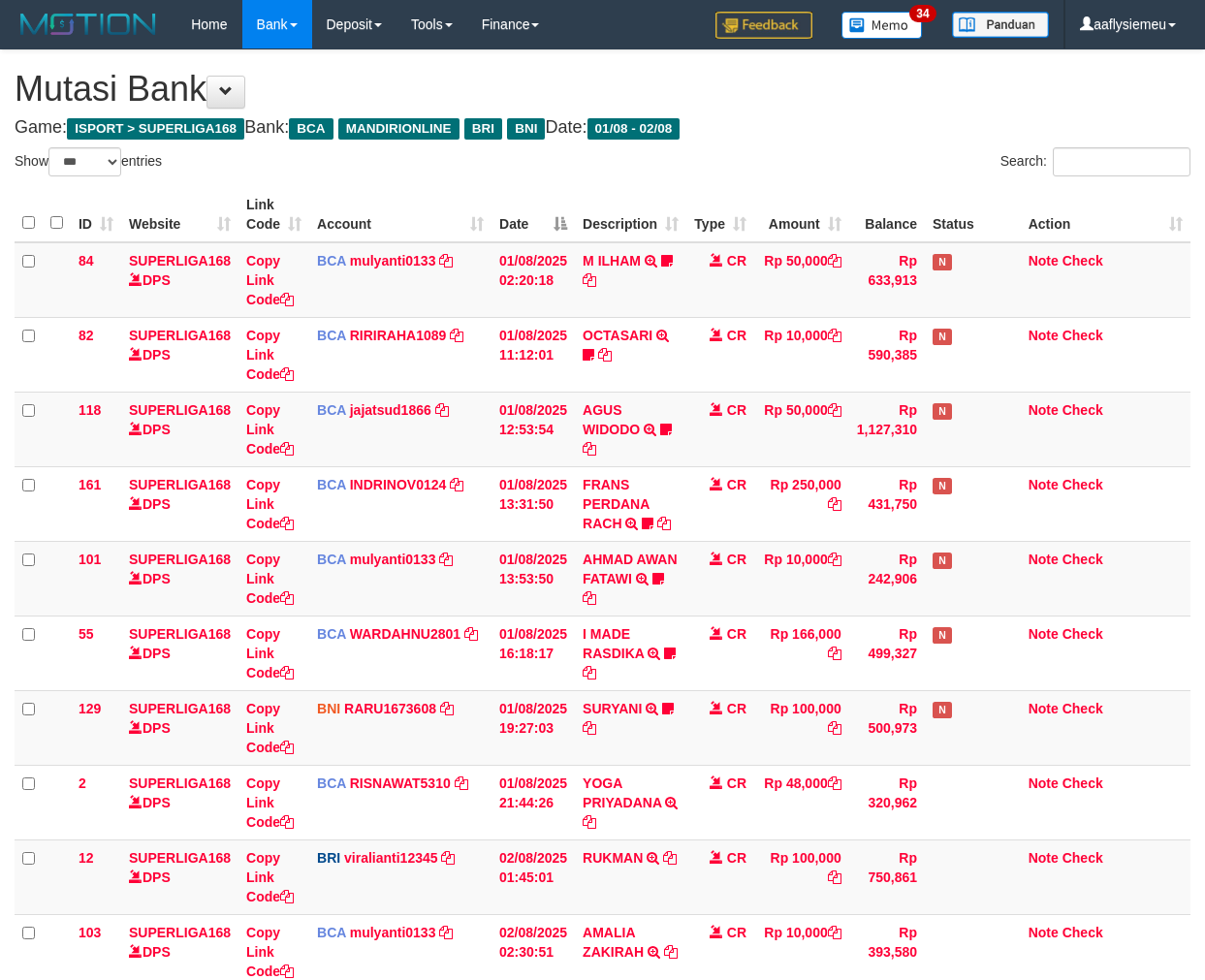 scroll, scrollTop: 283, scrollLeft: 0, axis: vertical 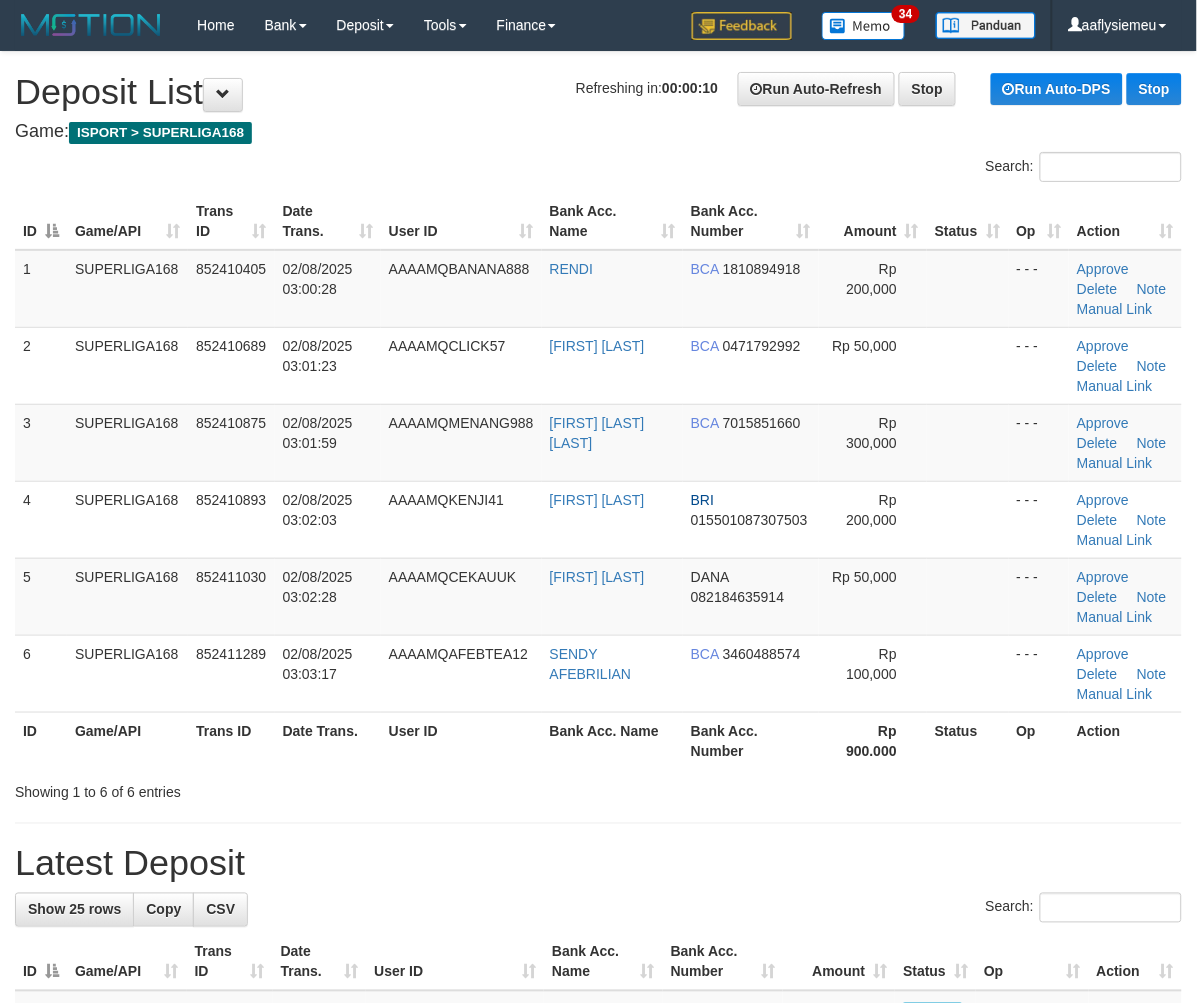 drag, startPoint x: 316, startPoint y: 592, endPoint x: 30, endPoint y: 726, distance: 315.8354 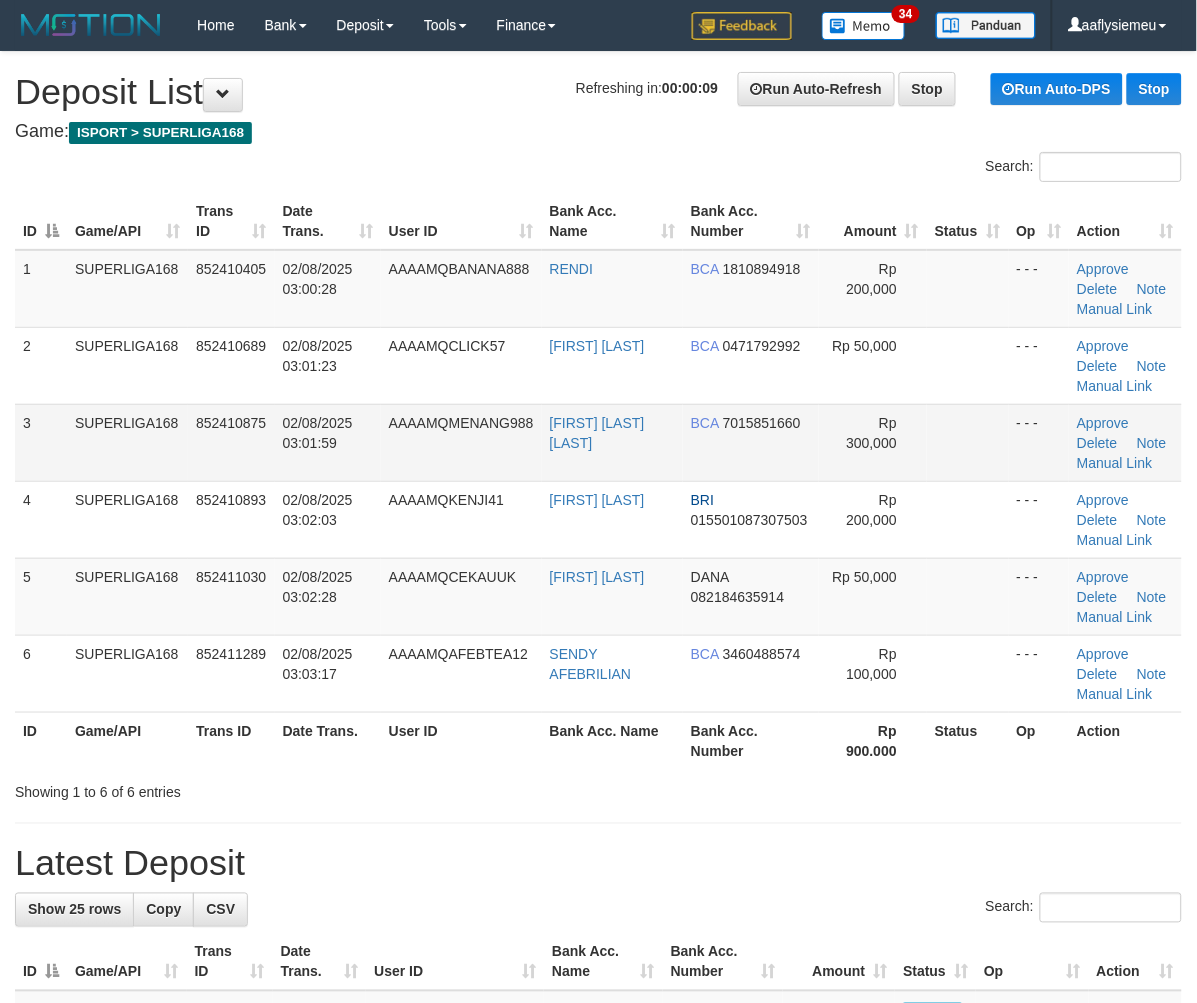 click on "AAAAMQMENANG988" at bounding box center [461, 442] 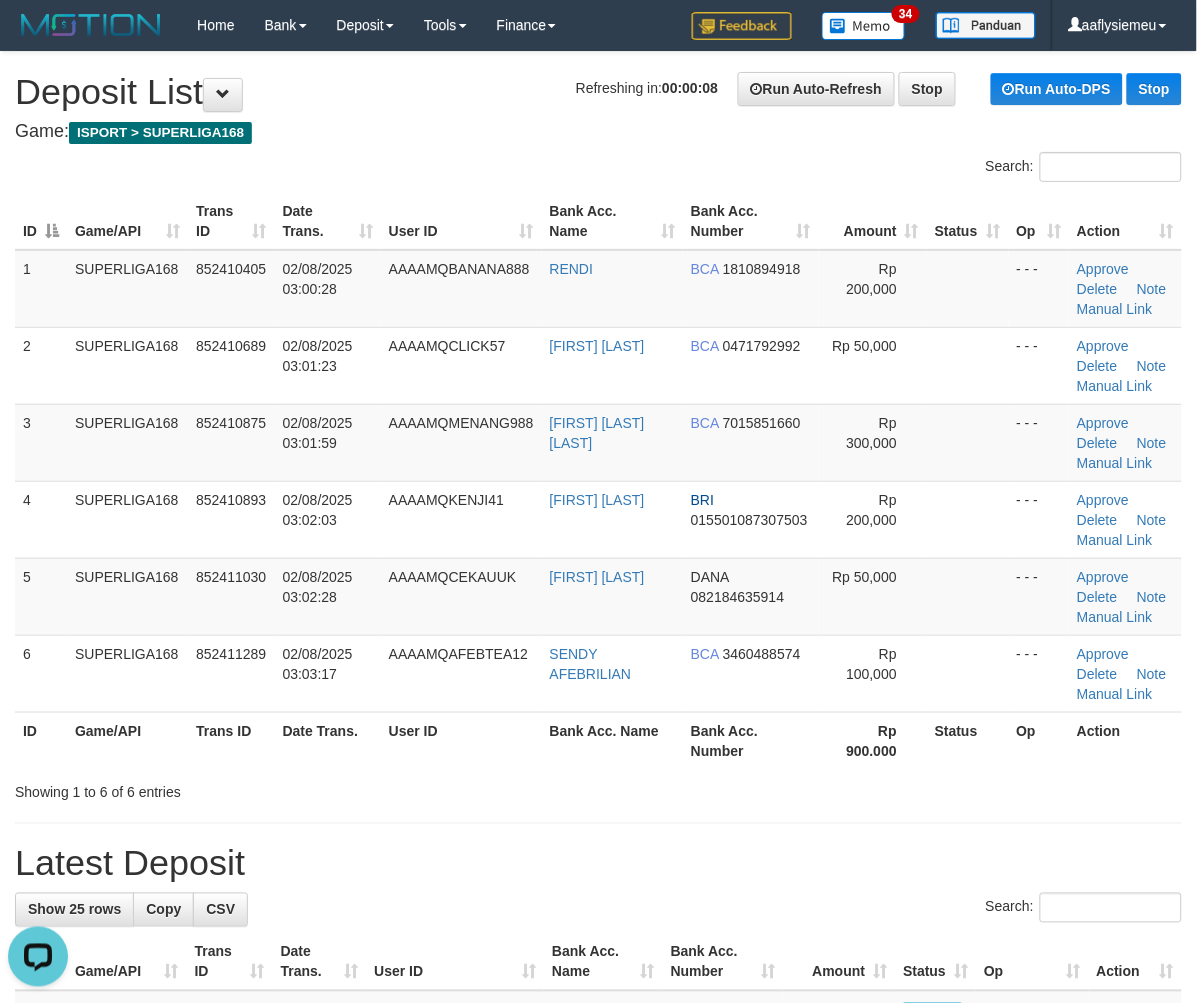 scroll, scrollTop: 0, scrollLeft: 0, axis: both 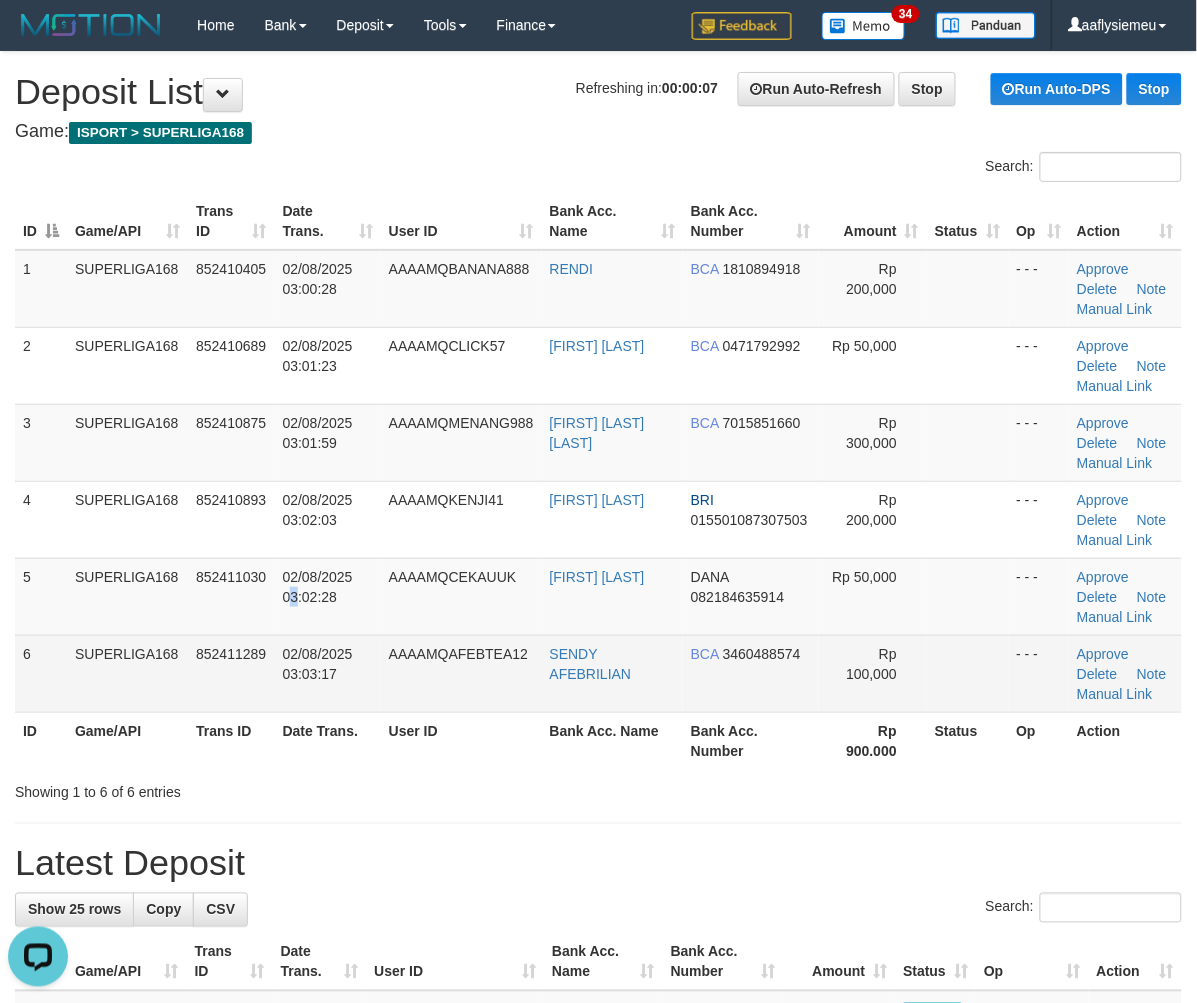 drag, startPoint x: 295, startPoint y: 612, endPoint x: 147, endPoint y: 687, distance: 165.91866 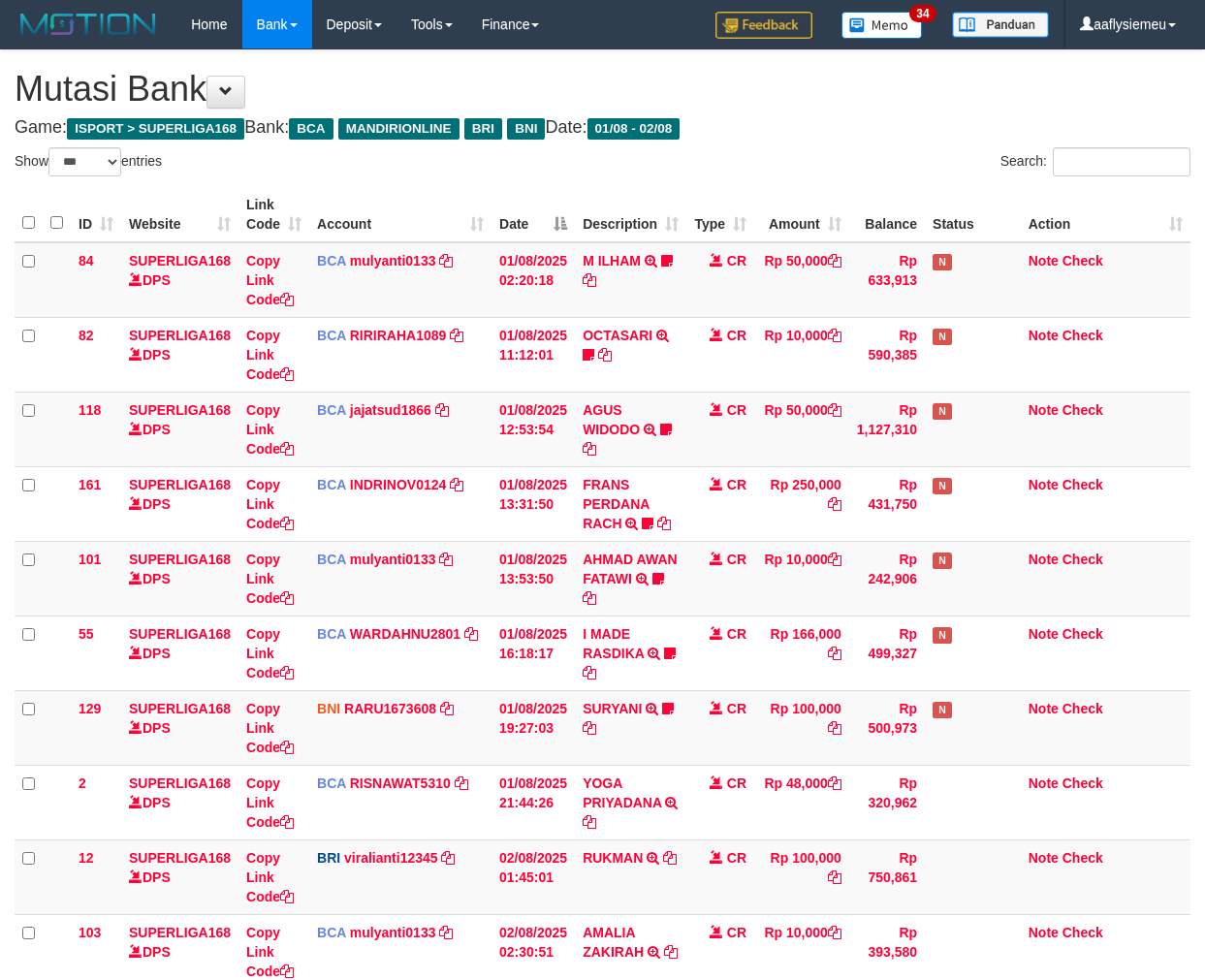 select on "***" 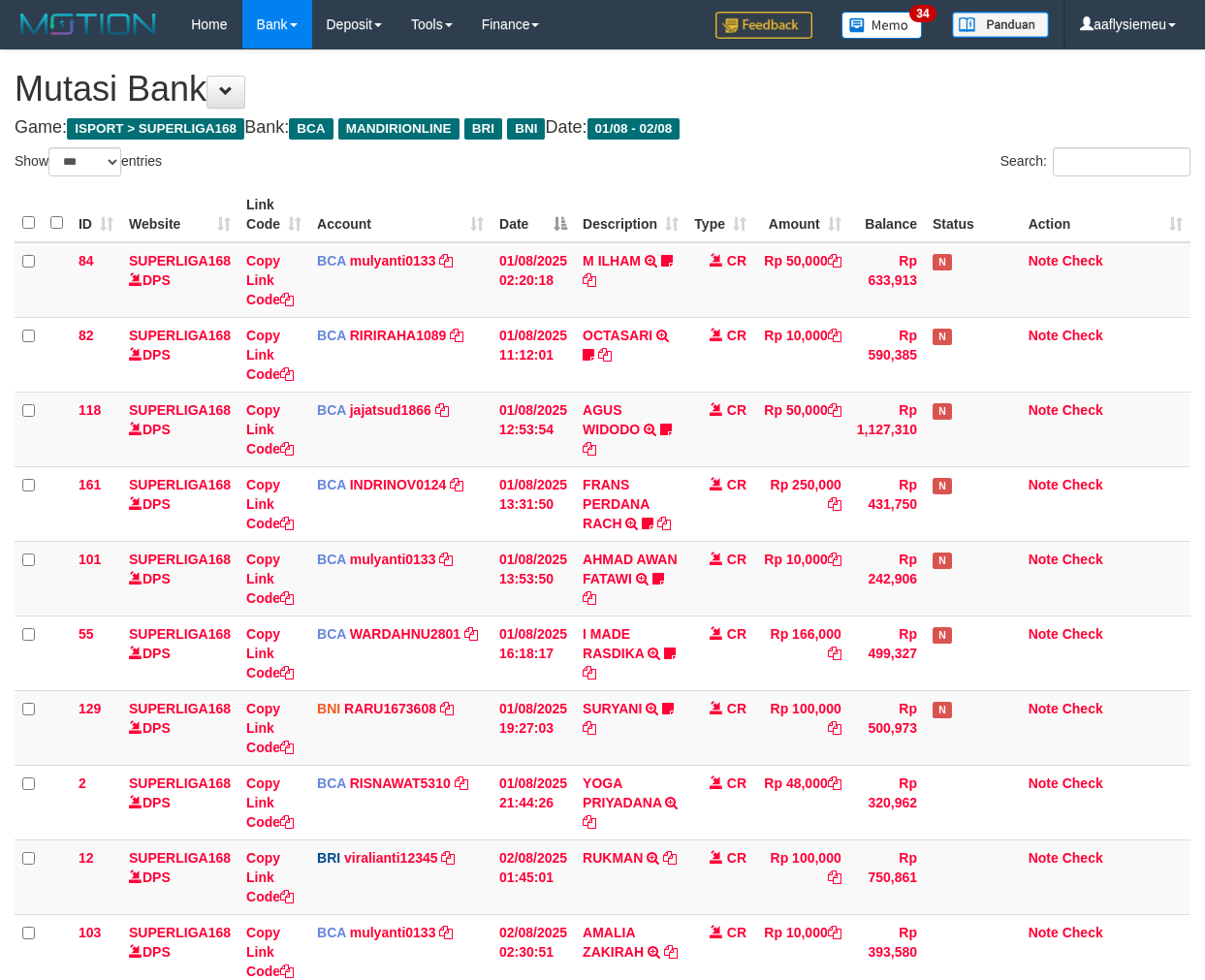 scroll, scrollTop: 283, scrollLeft: 0, axis: vertical 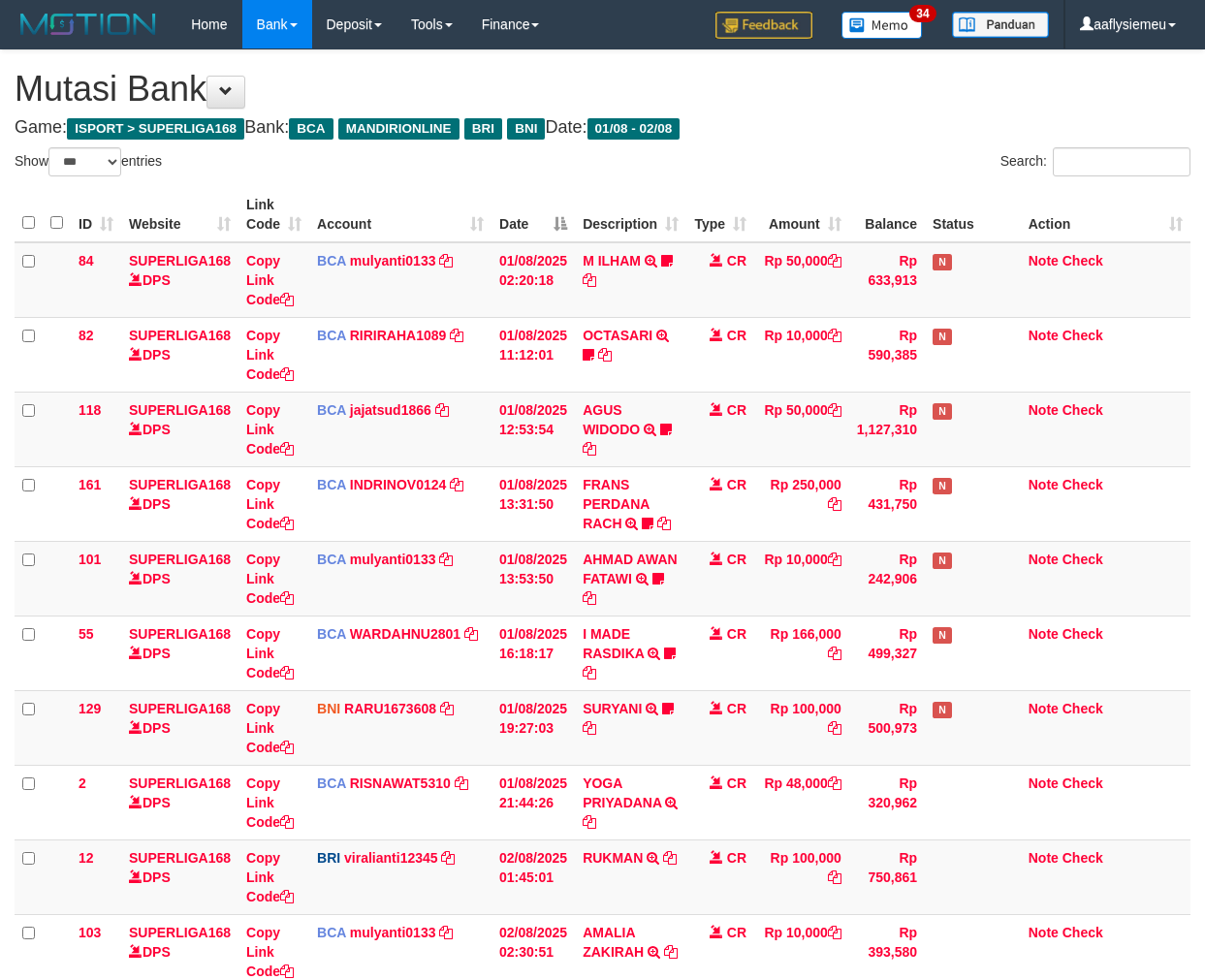 select on "***" 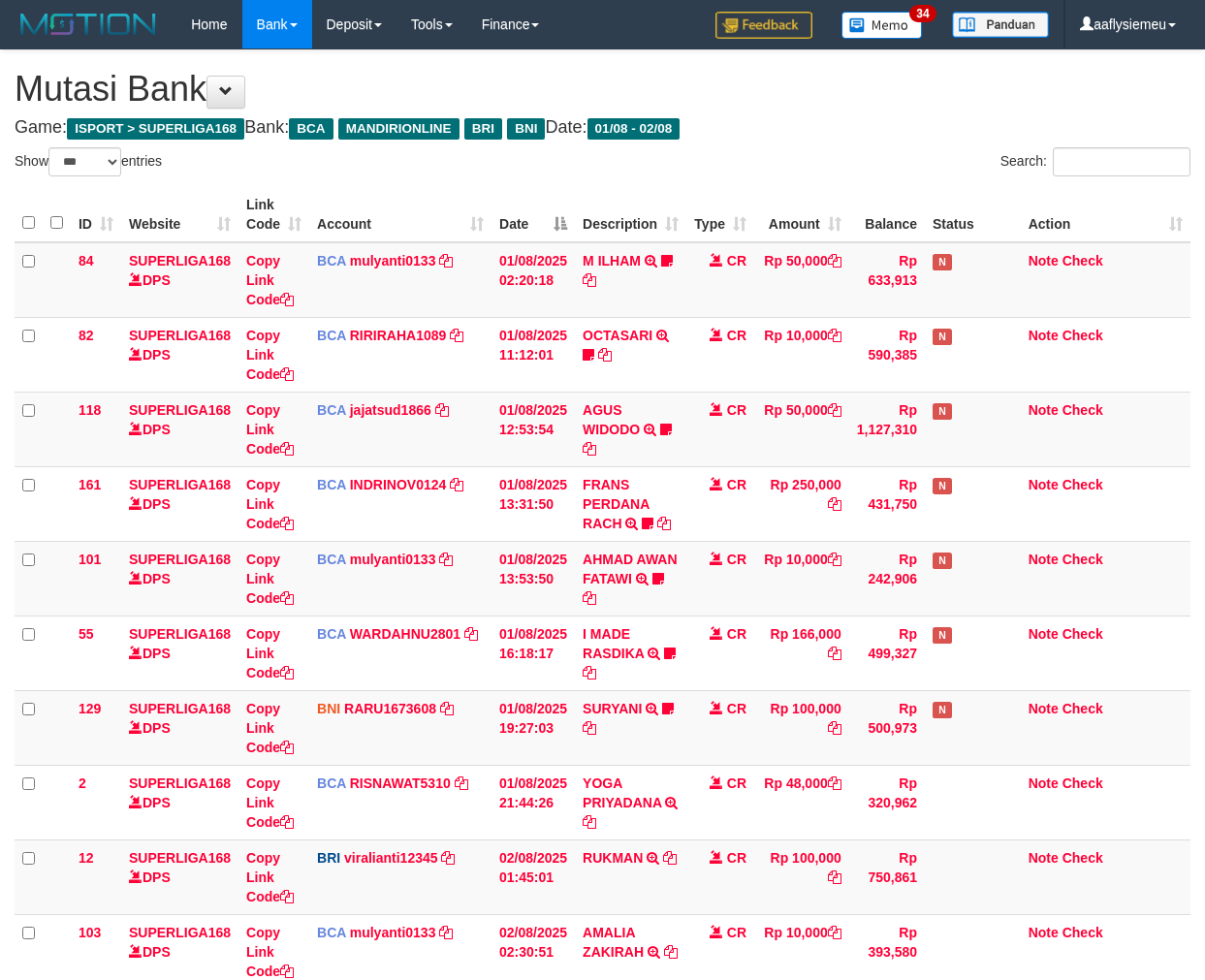scroll, scrollTop: 283, scrollLeft: 0, axis: vertical 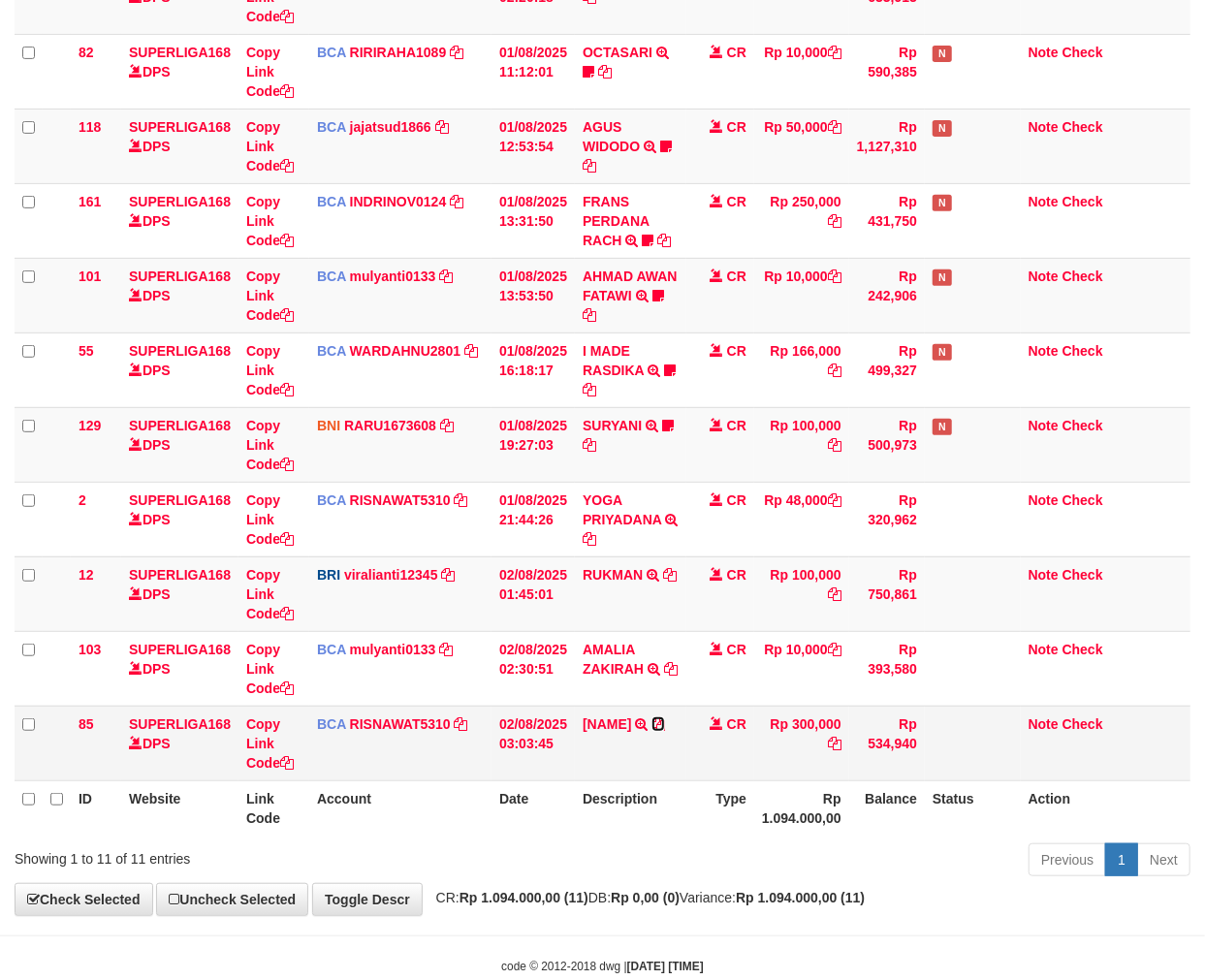 click at bounding box center (658, 724) 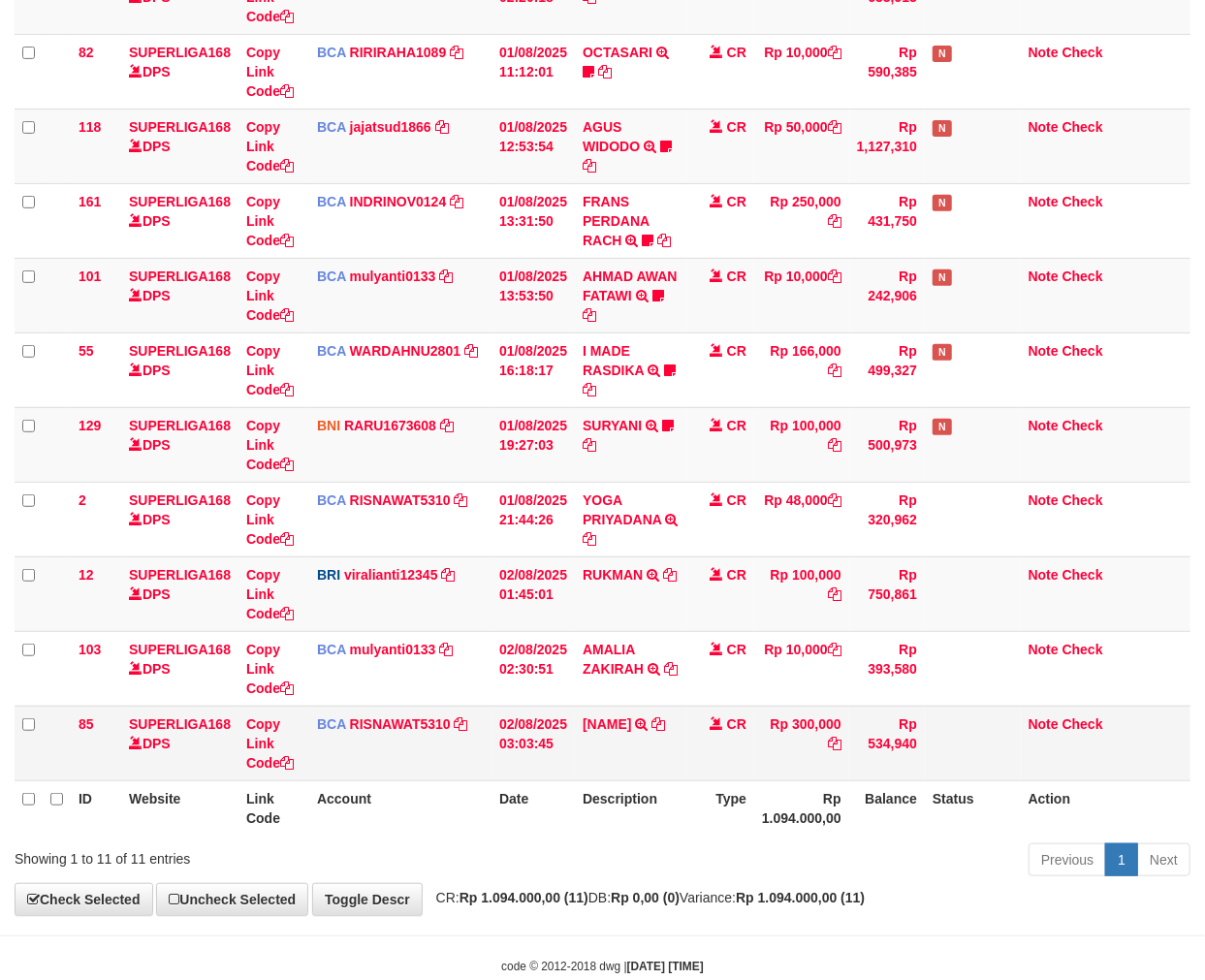click on "CR" at bounding box center [720, 743] 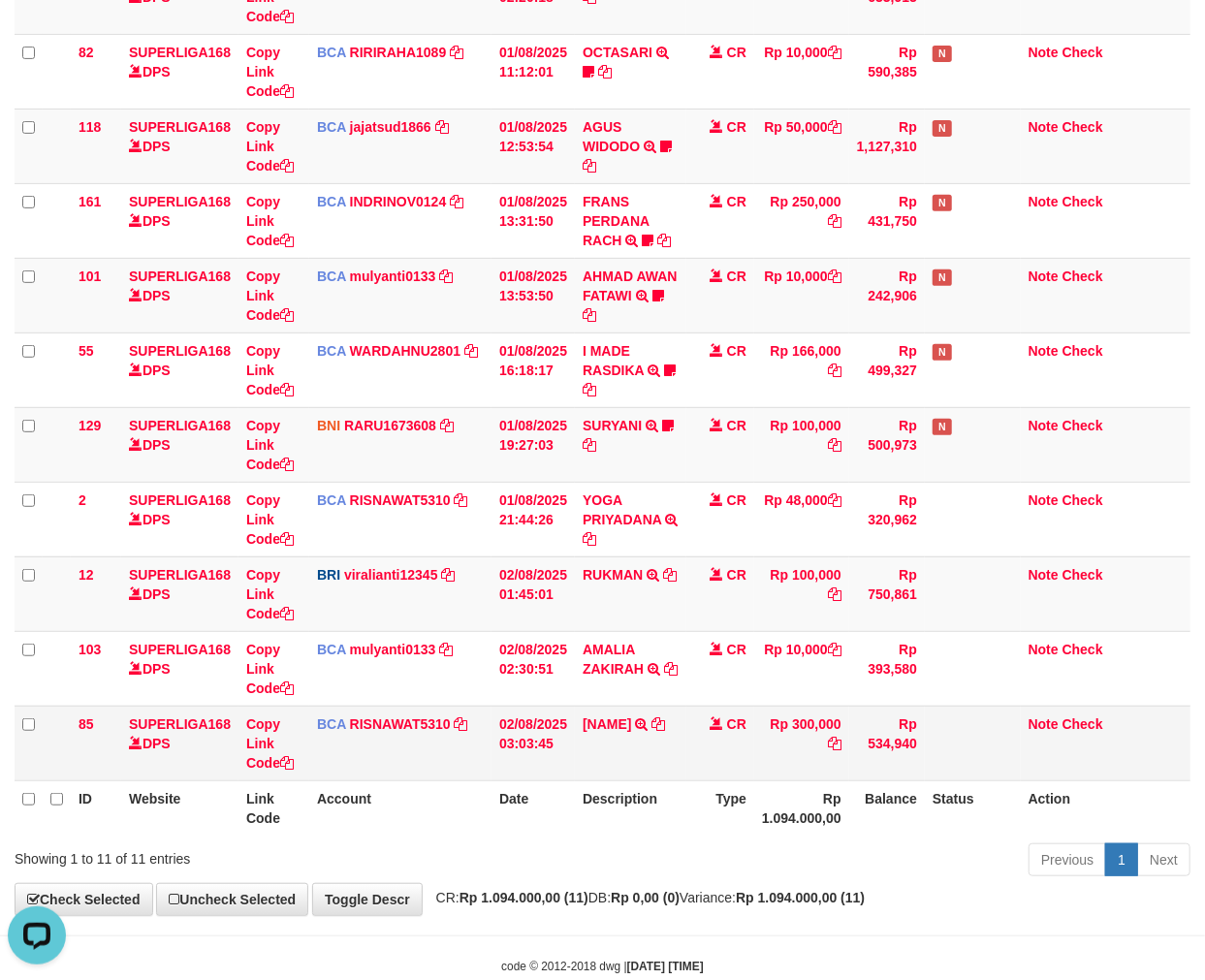 scroll, scrollTop: 0, scrollLeft: 0, axis: both 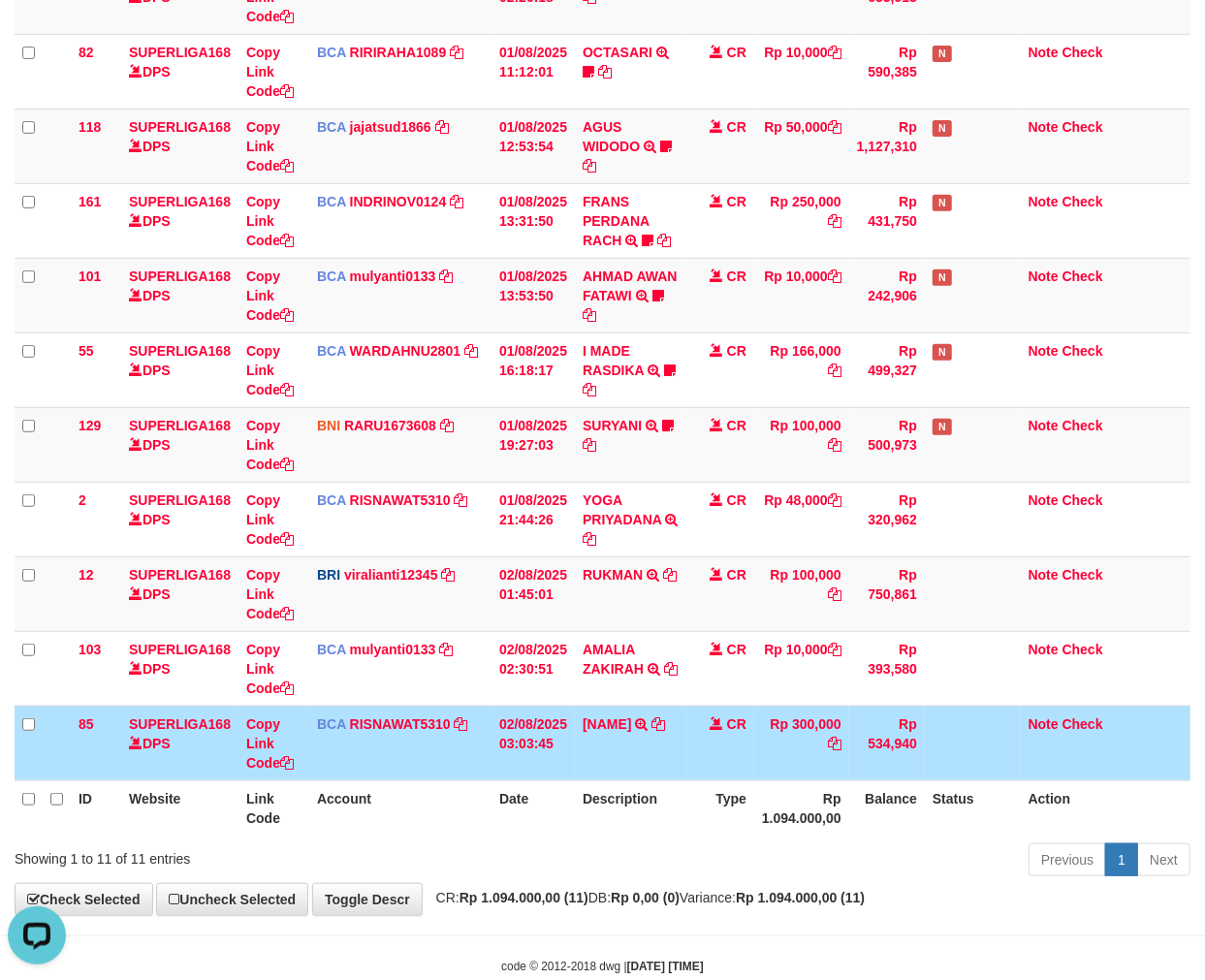 click on "CR" at bounding box center [720, 743] 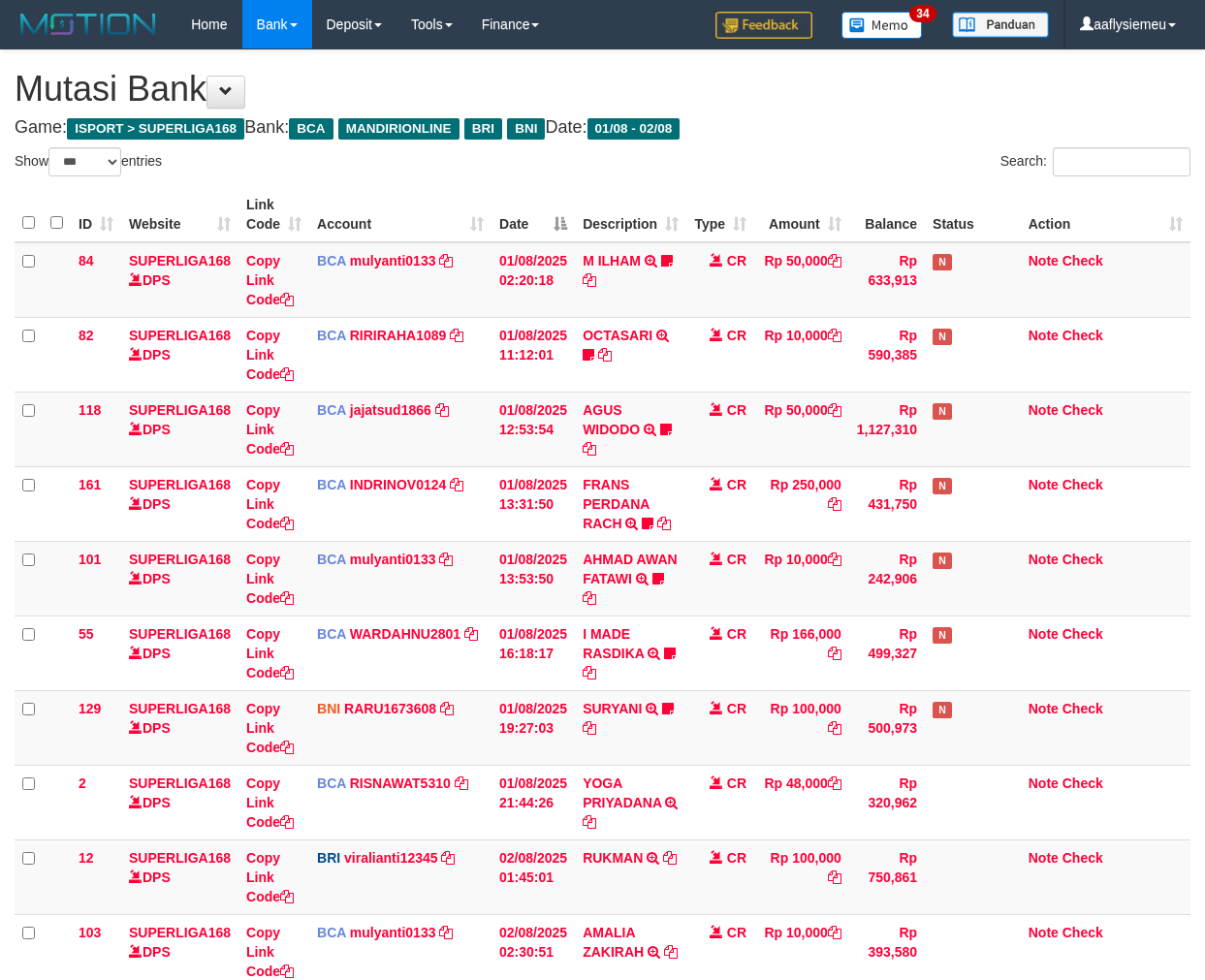 select on "***" 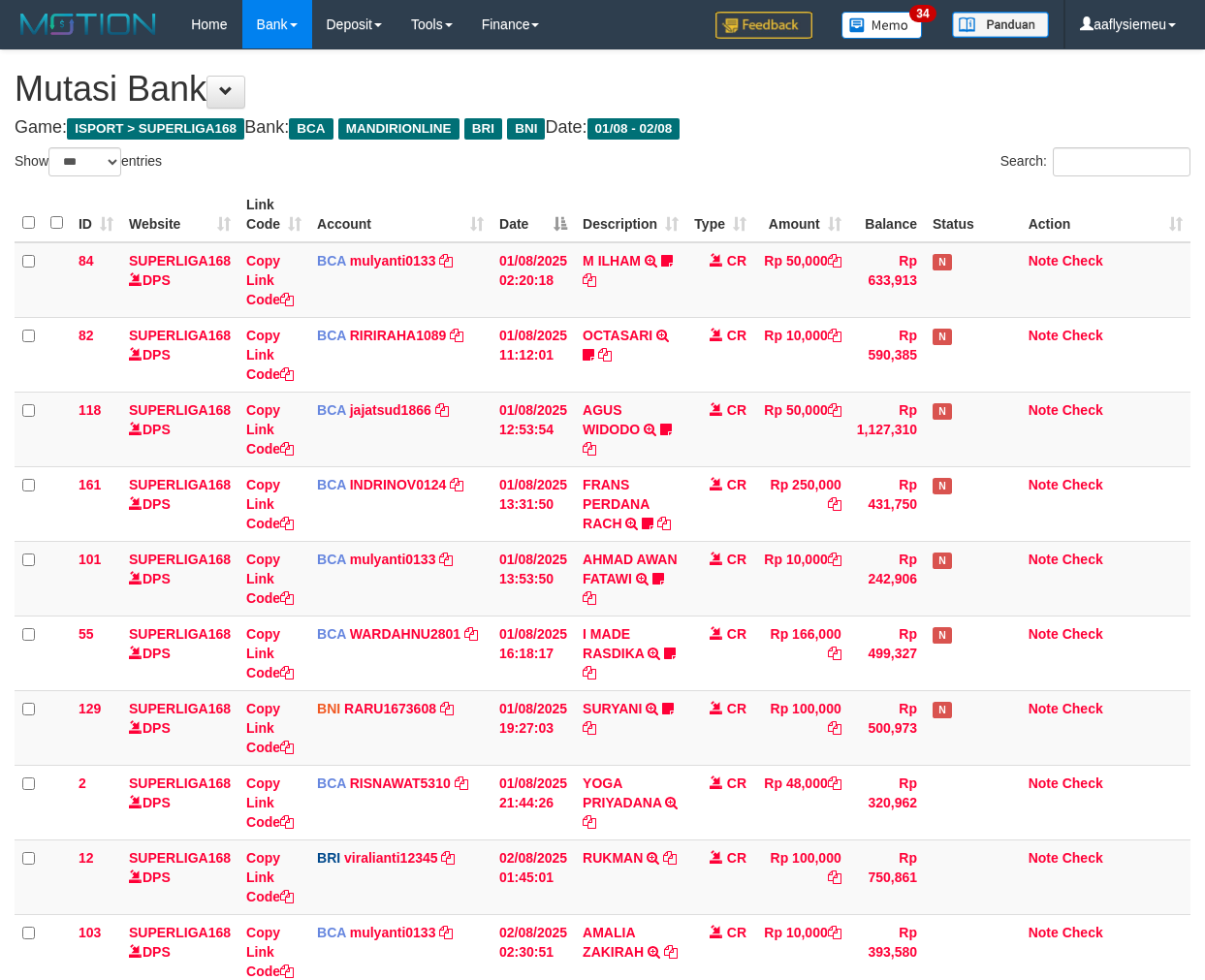 scroll, scrollTop: 283, scrollLeft: 0, axis: vertical 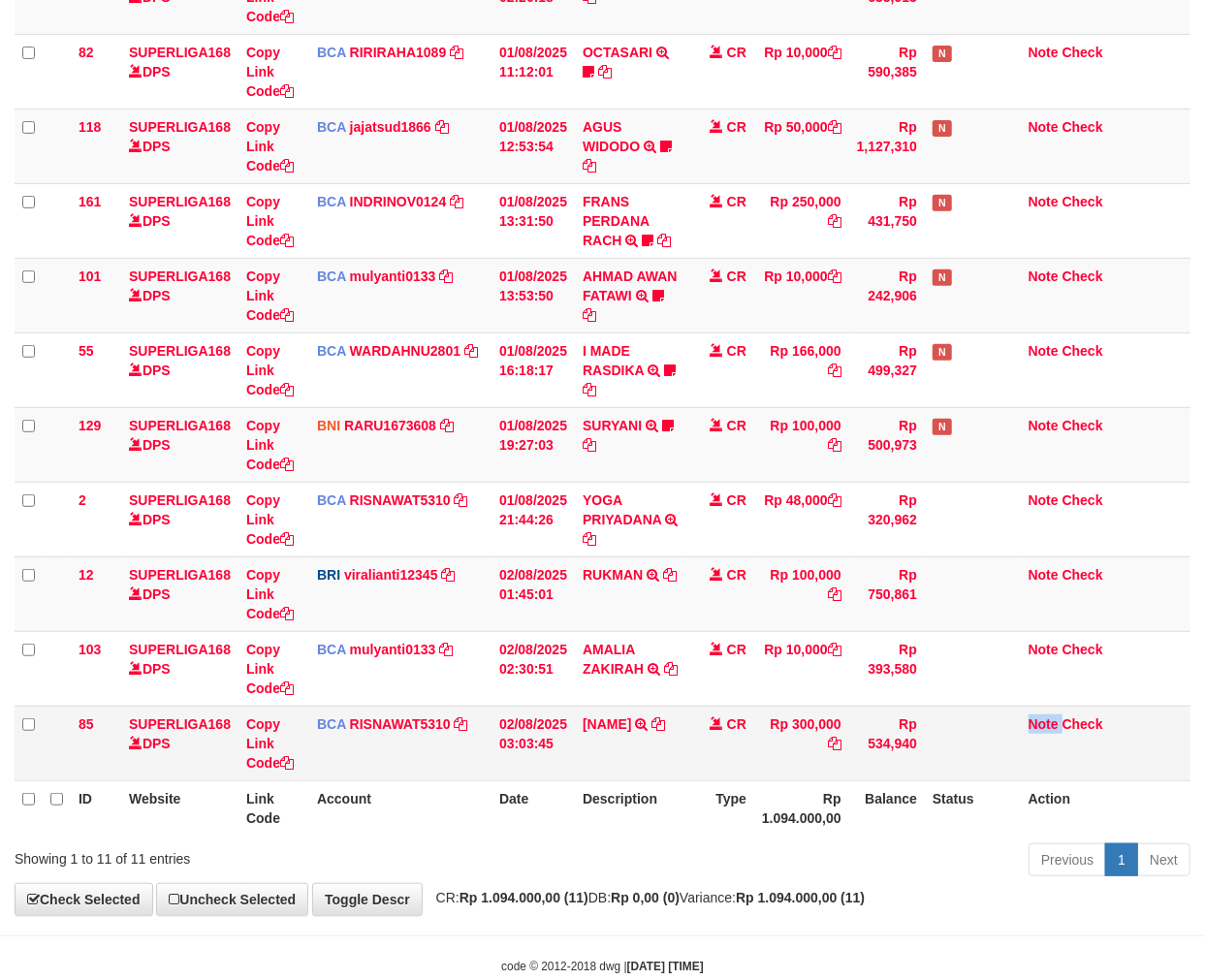 click on "Note
Check" at bounding box center [1105, 743] 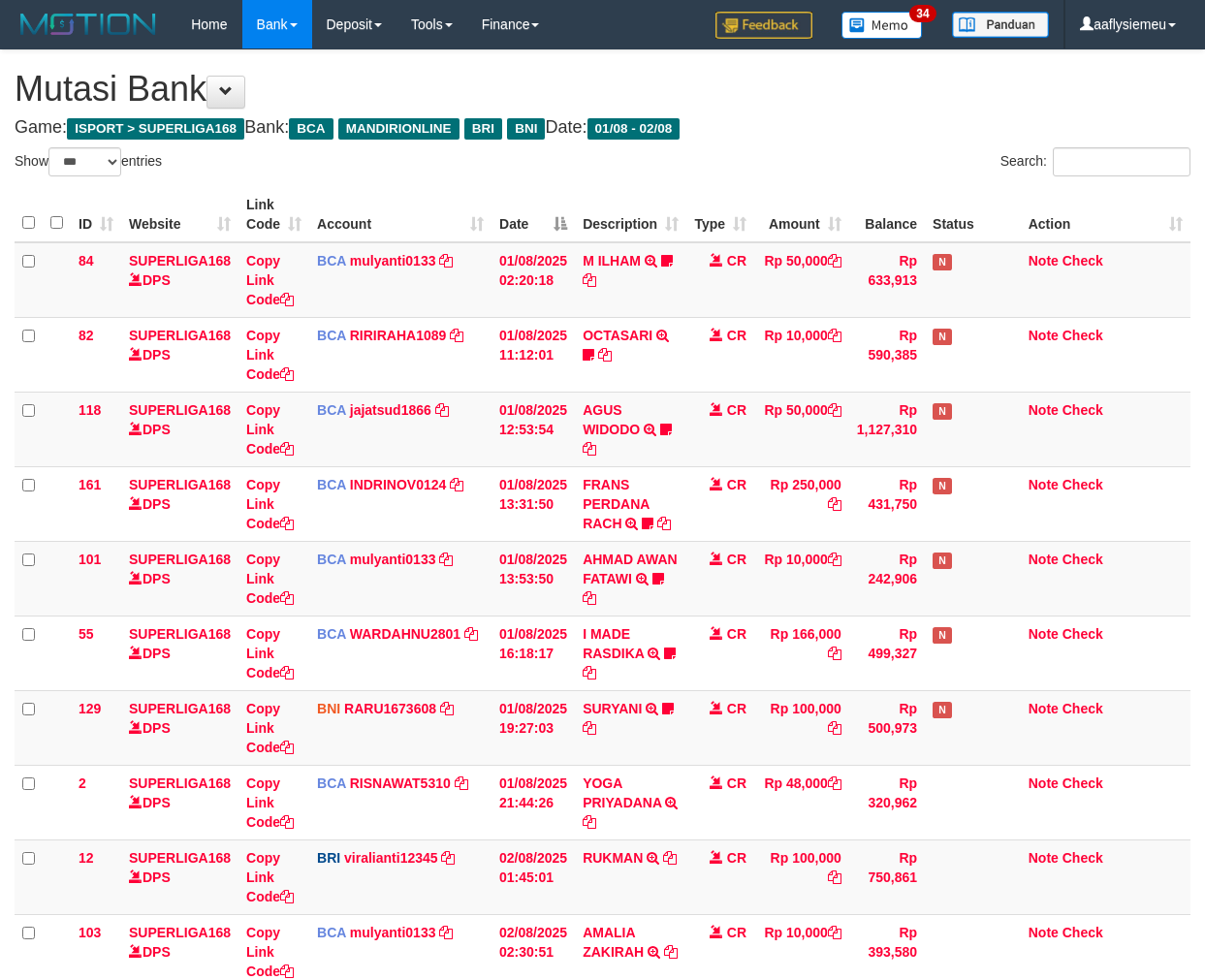 select on "***" 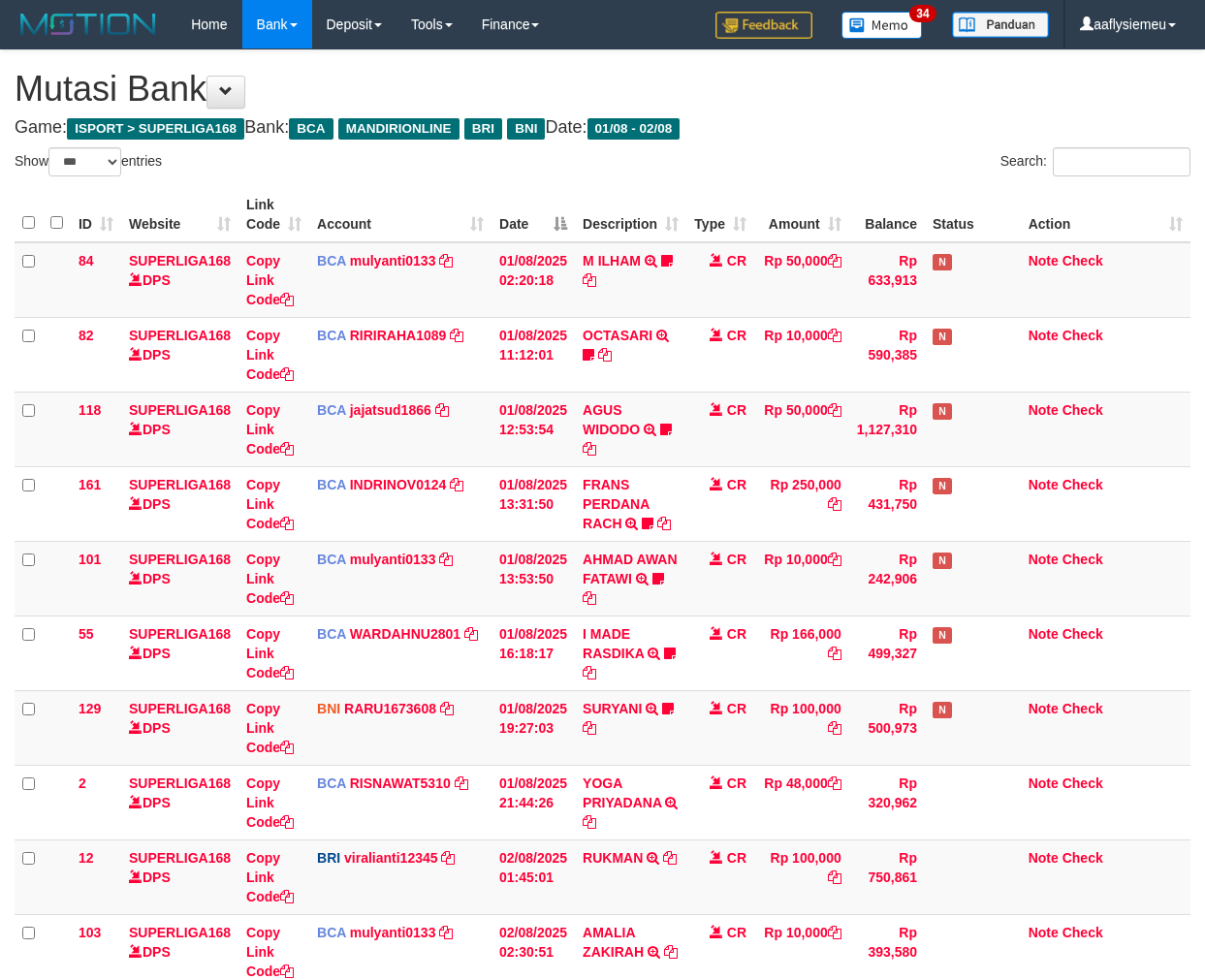 scroll, scrollTop: 283, scrollLeft: 0, axis: vertical 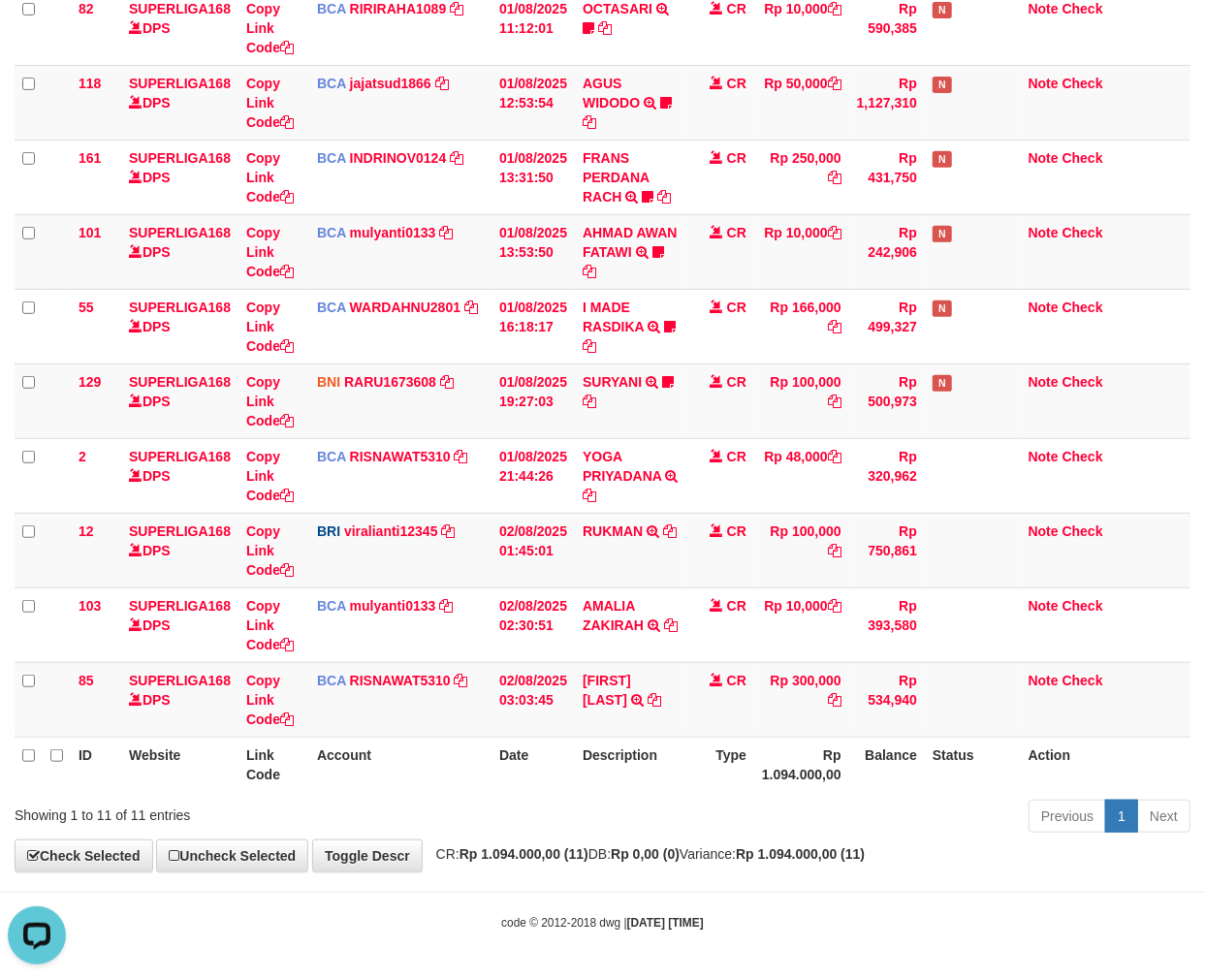 click on "Toggle navigation
Home
Bank
Account List
Load
By Website
Group
[ISPORT]													SUPERLIGA168
By Load Group (DPS)
34" at bounding box center (602, 327) 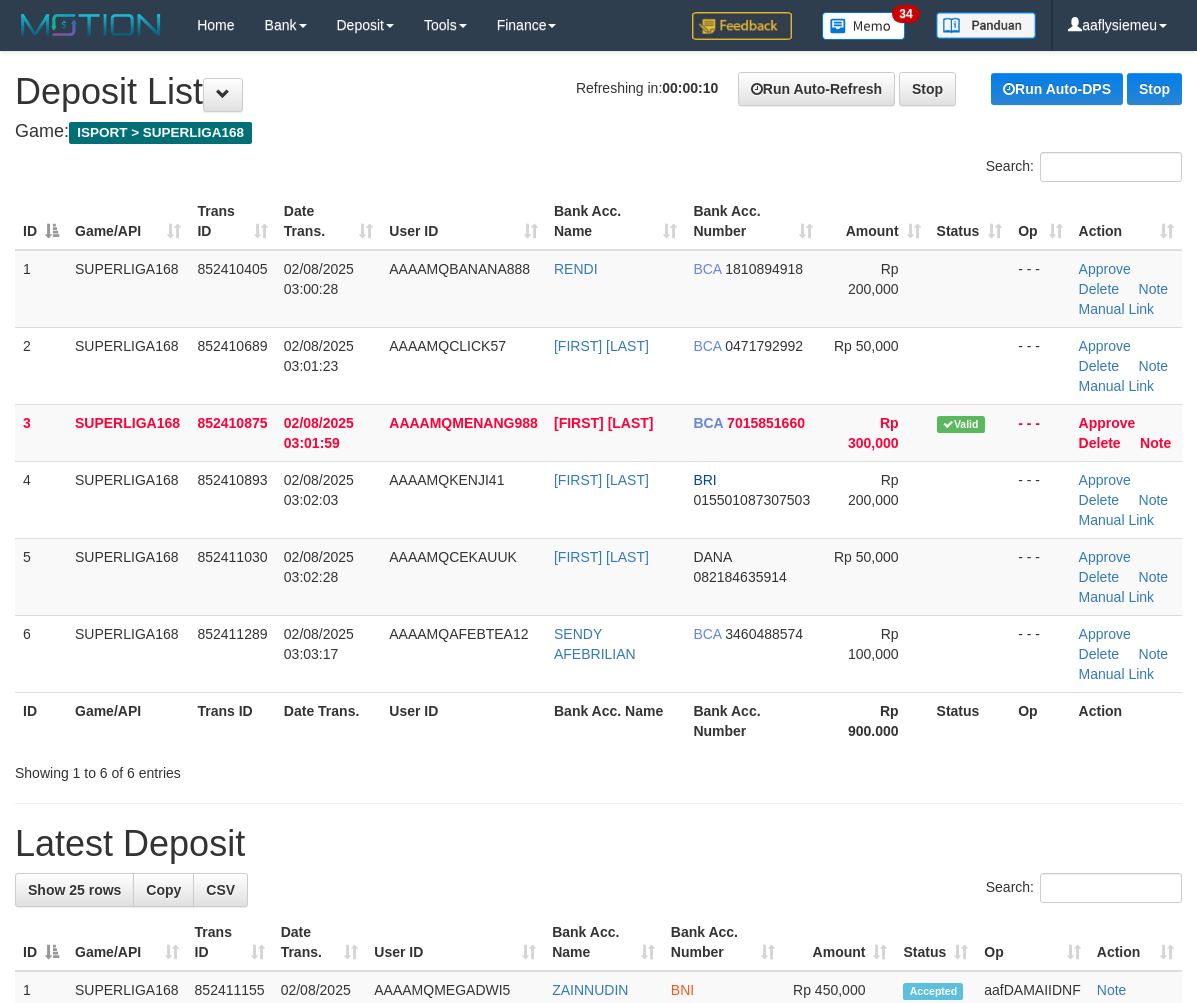 scroll, scrollTop: 0, scrollLeft: 0, axis: both 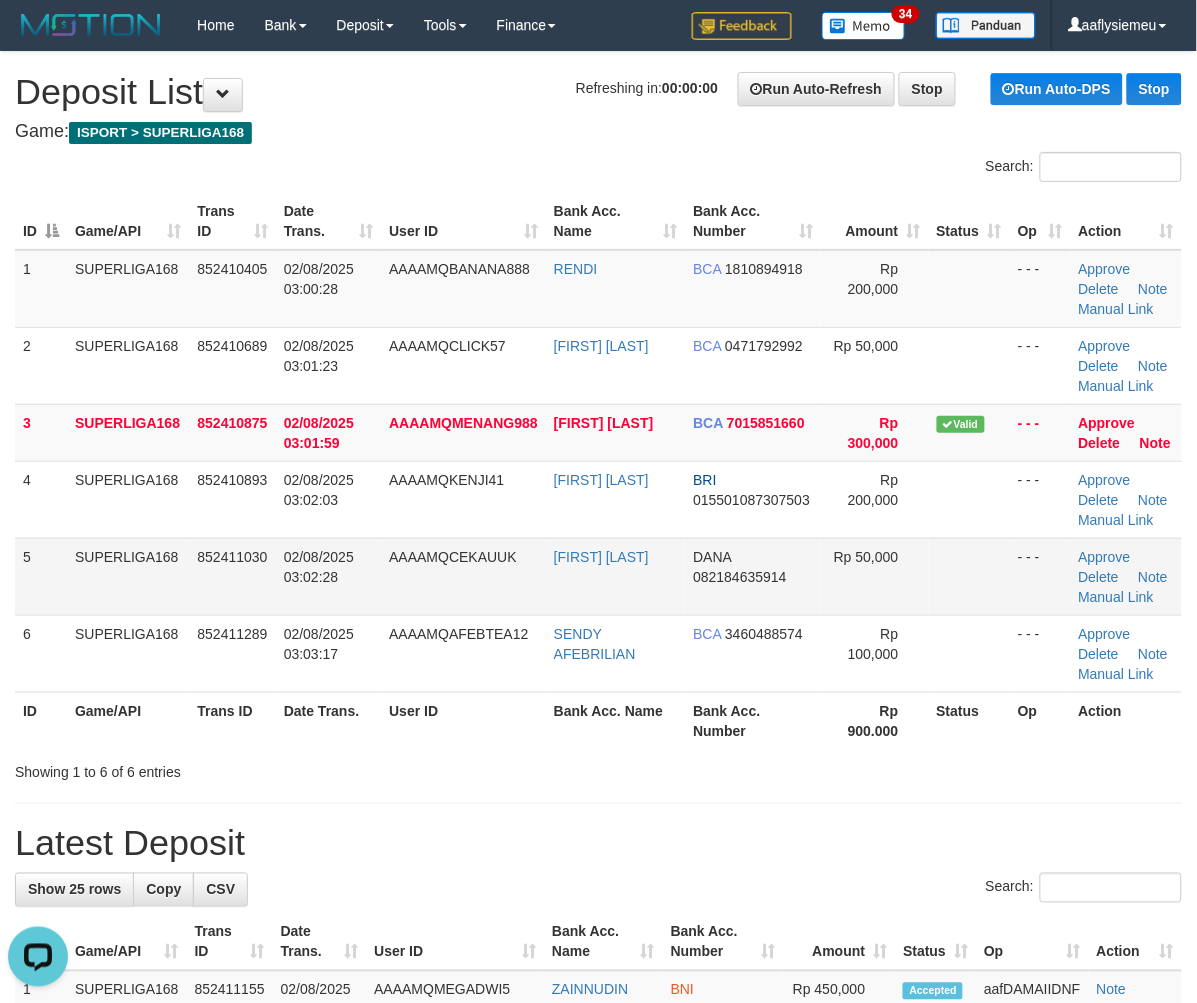 drag, startPoint x: 164, startPoint y: 551, endPoint x: 138, endPoint y: 574, distance: 34.713108 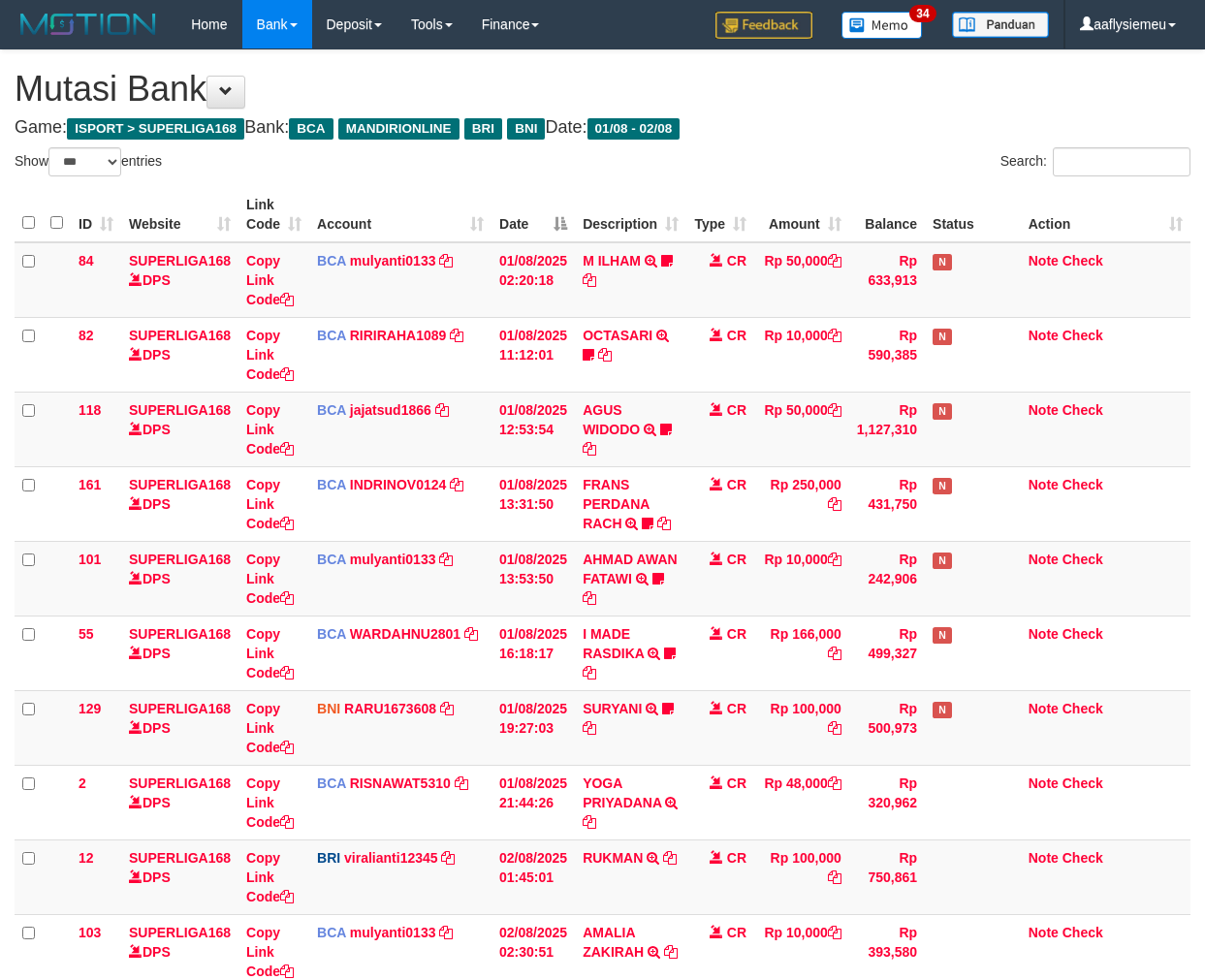 select on "***" 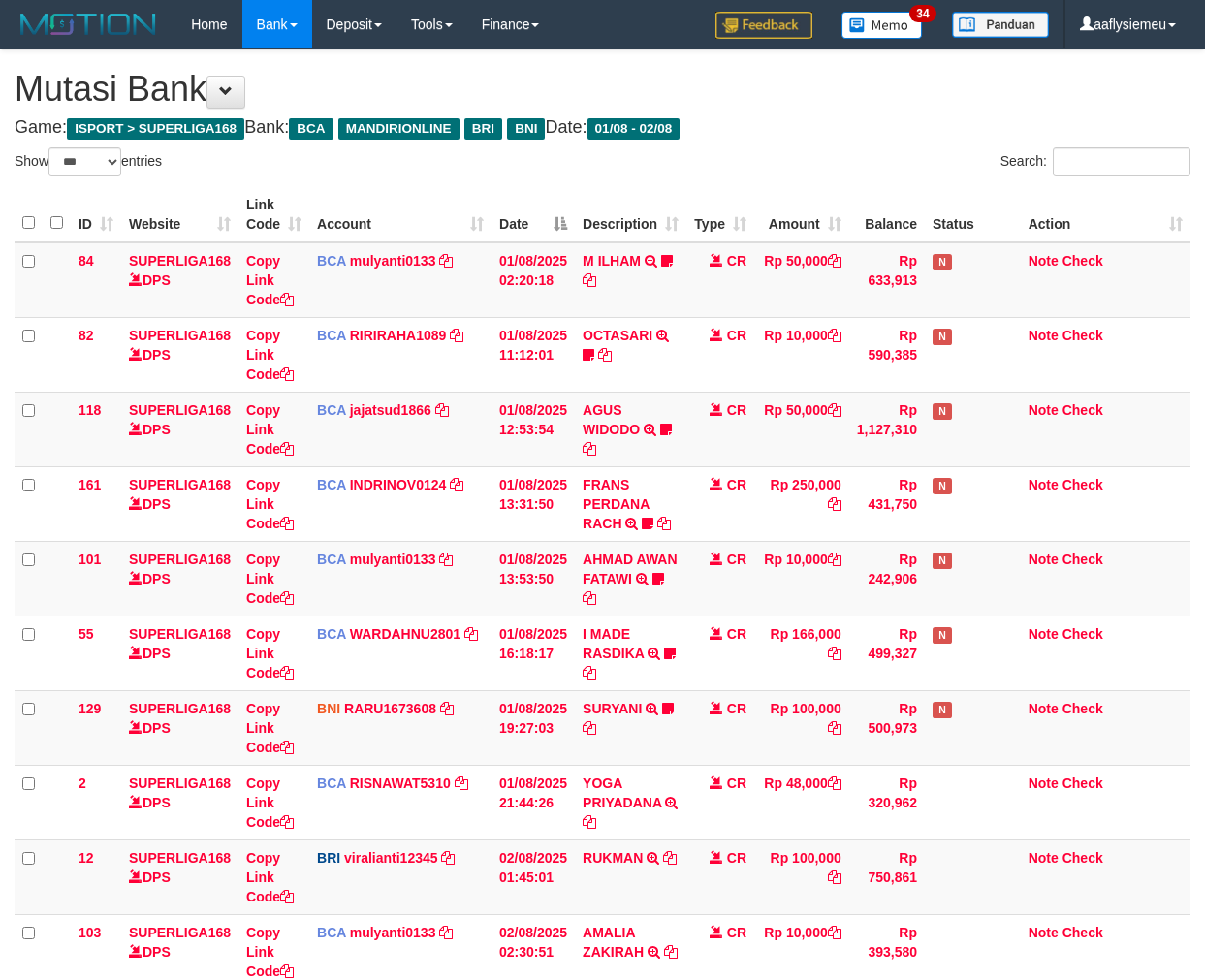 scroll, scrollTop: 327, scrollLeft: 0, axis: vertical 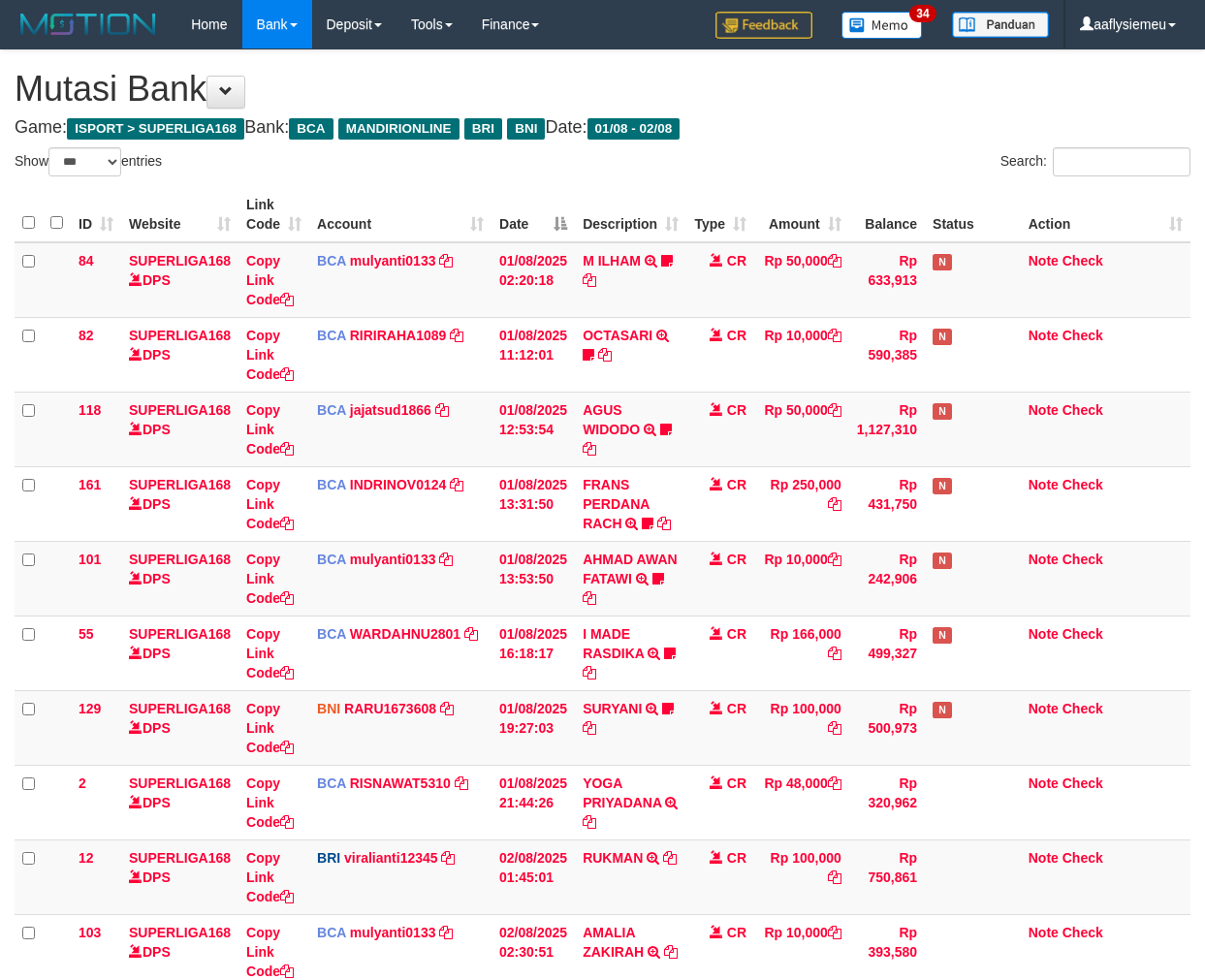 select on "***" 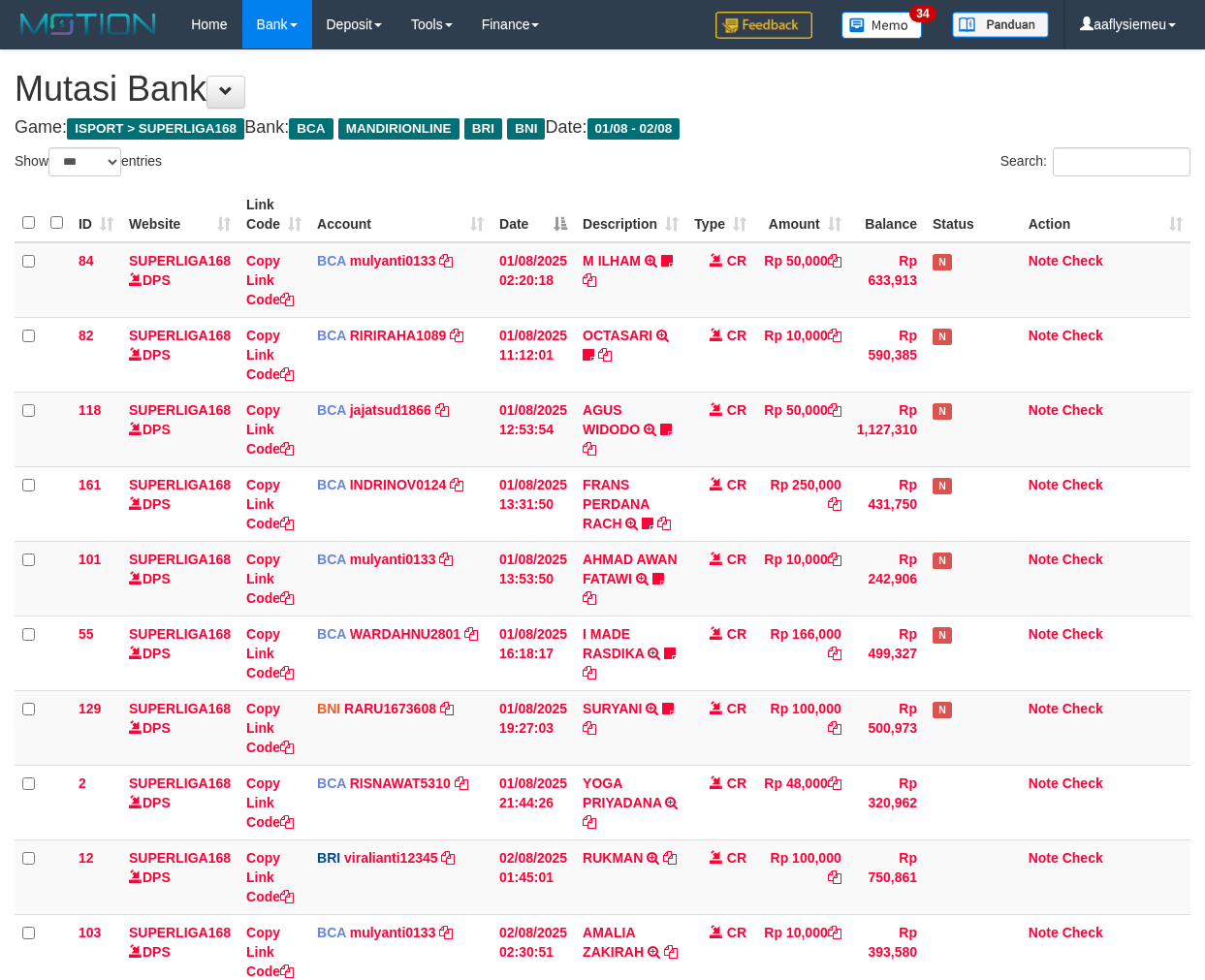 scroll, scrollTop: 327, scrollLeft: 0, axis: vertical 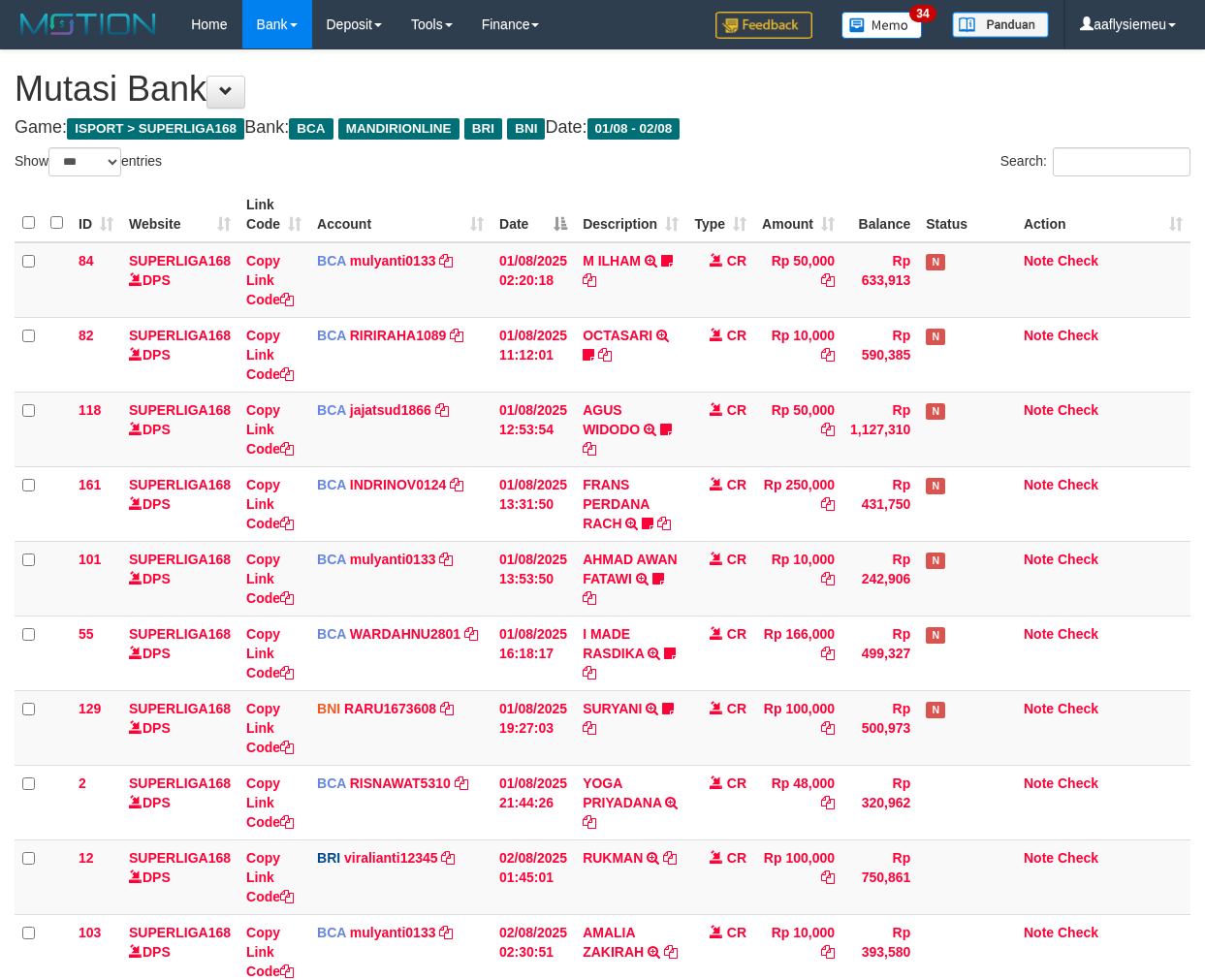 select on "***" 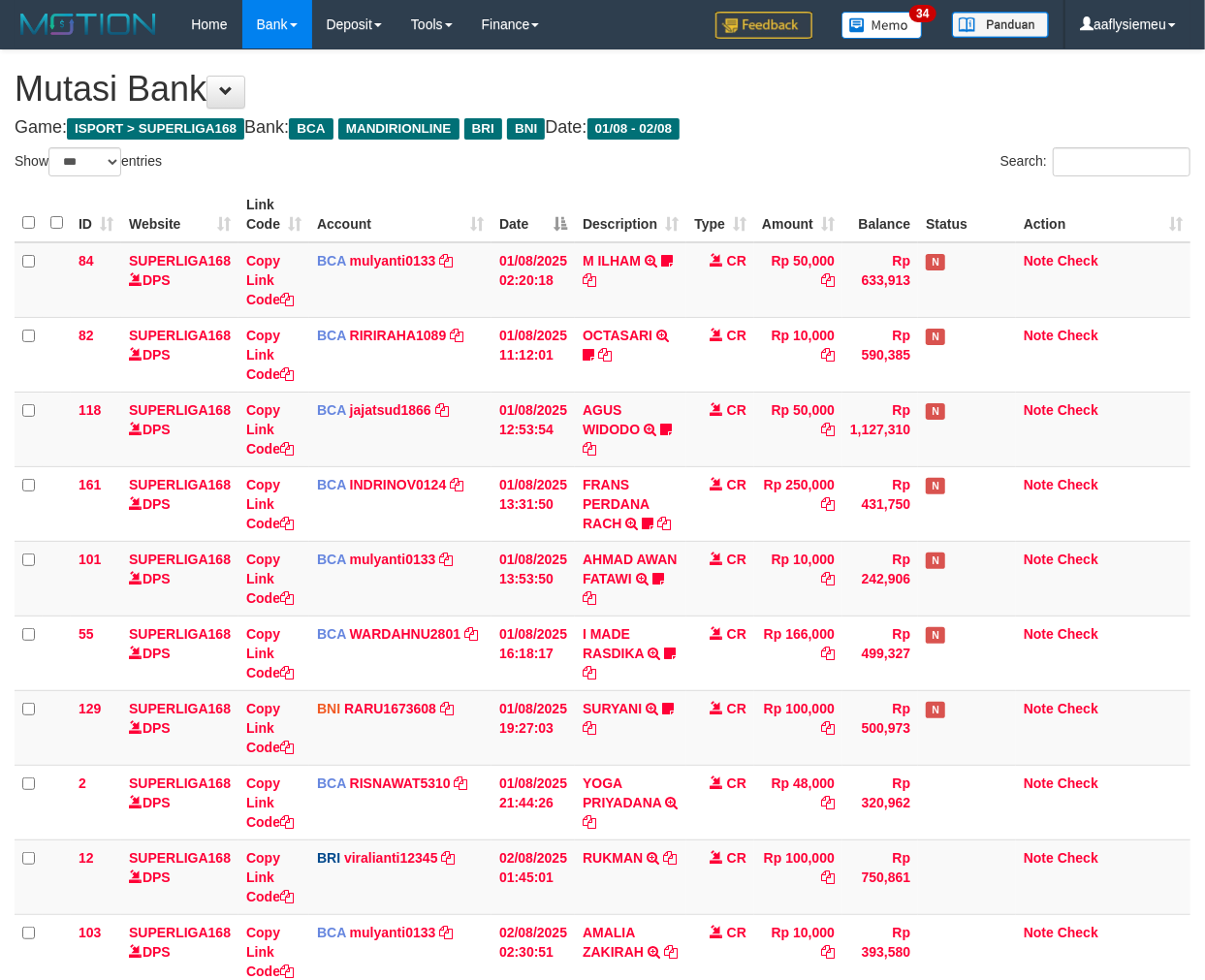 scroll, scrollTop: 253, scrollLeft: 0, axis: vertical 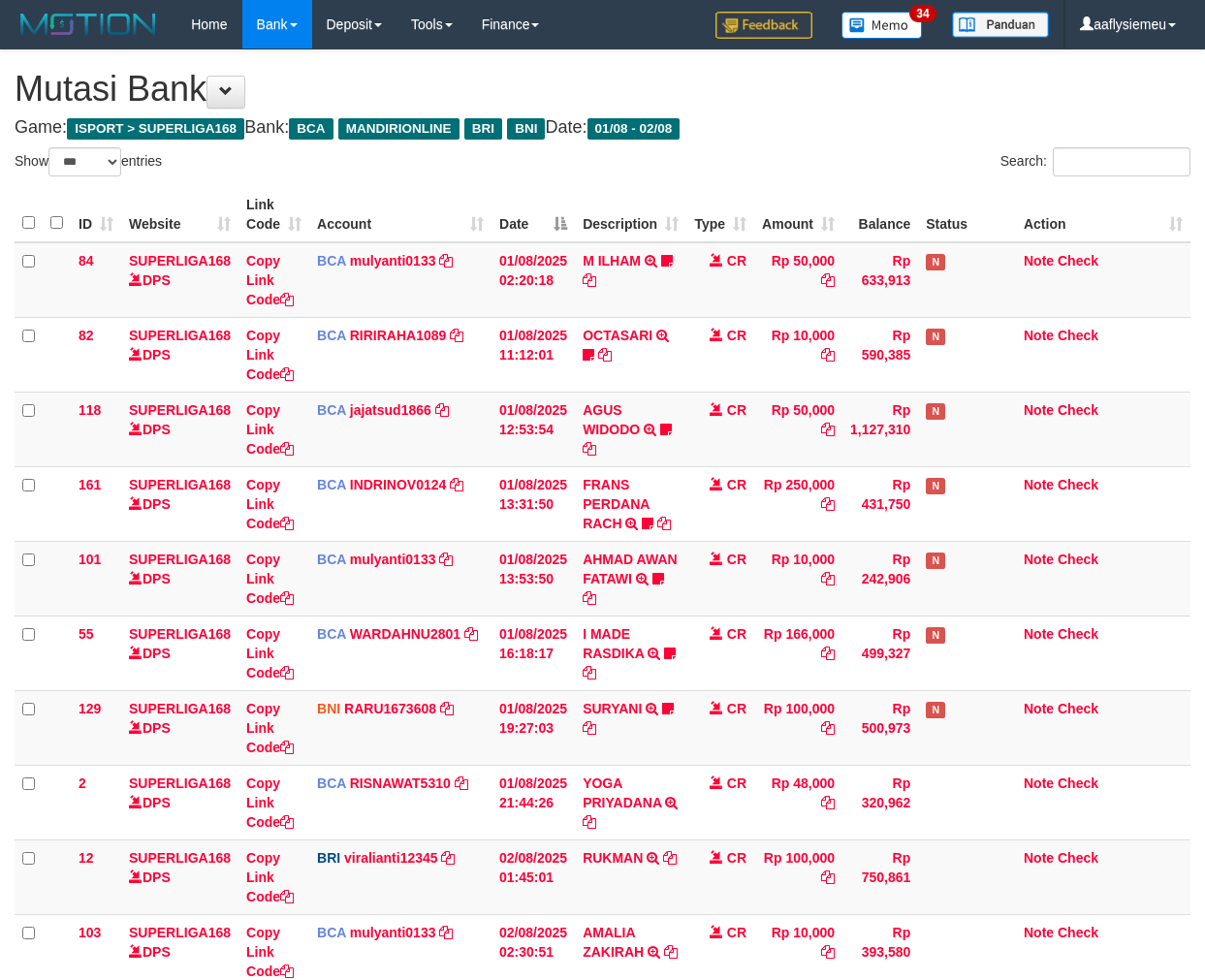select on "***" 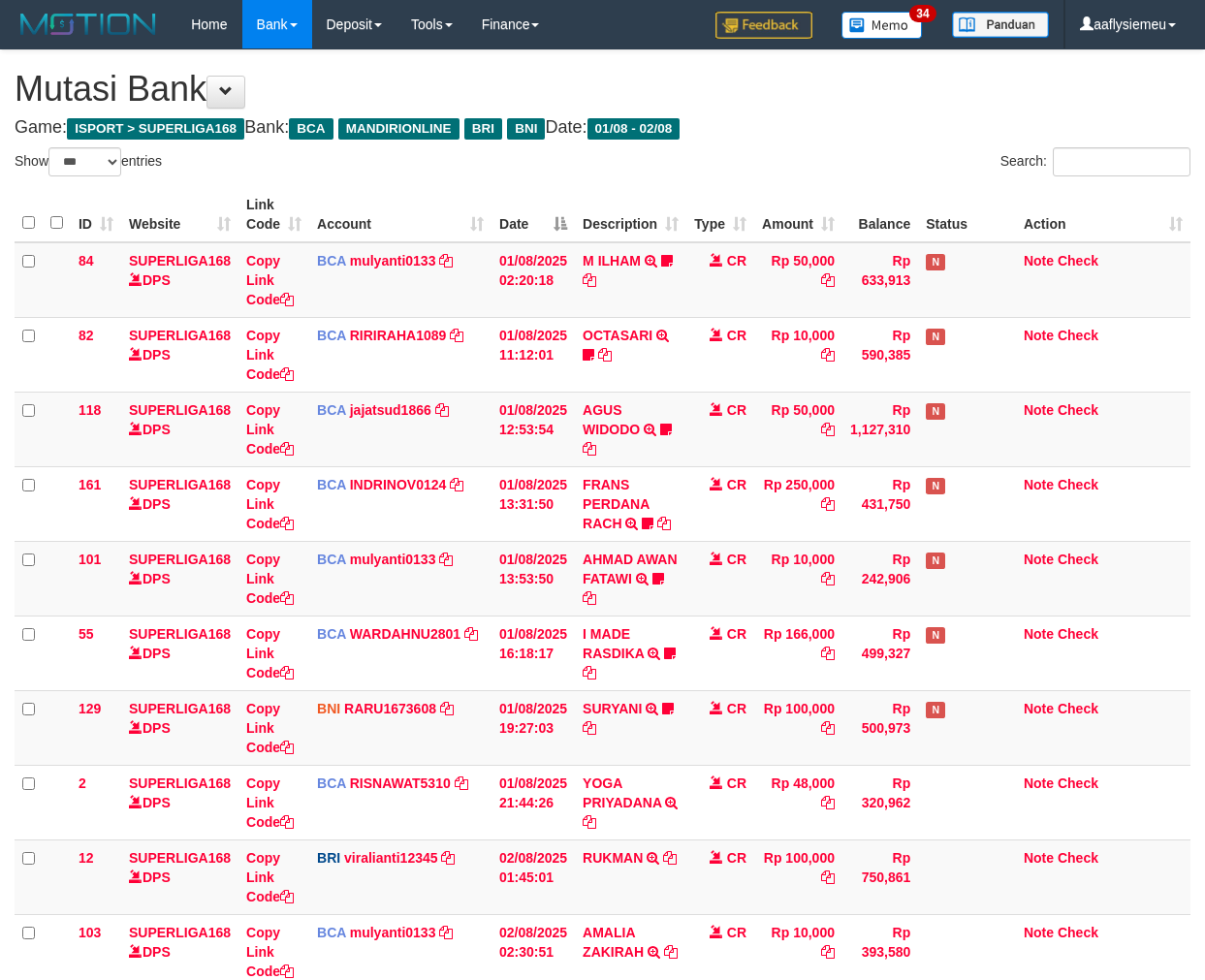 scroll, scrollTop: 253, scrollLeft: 0, axis: vertical 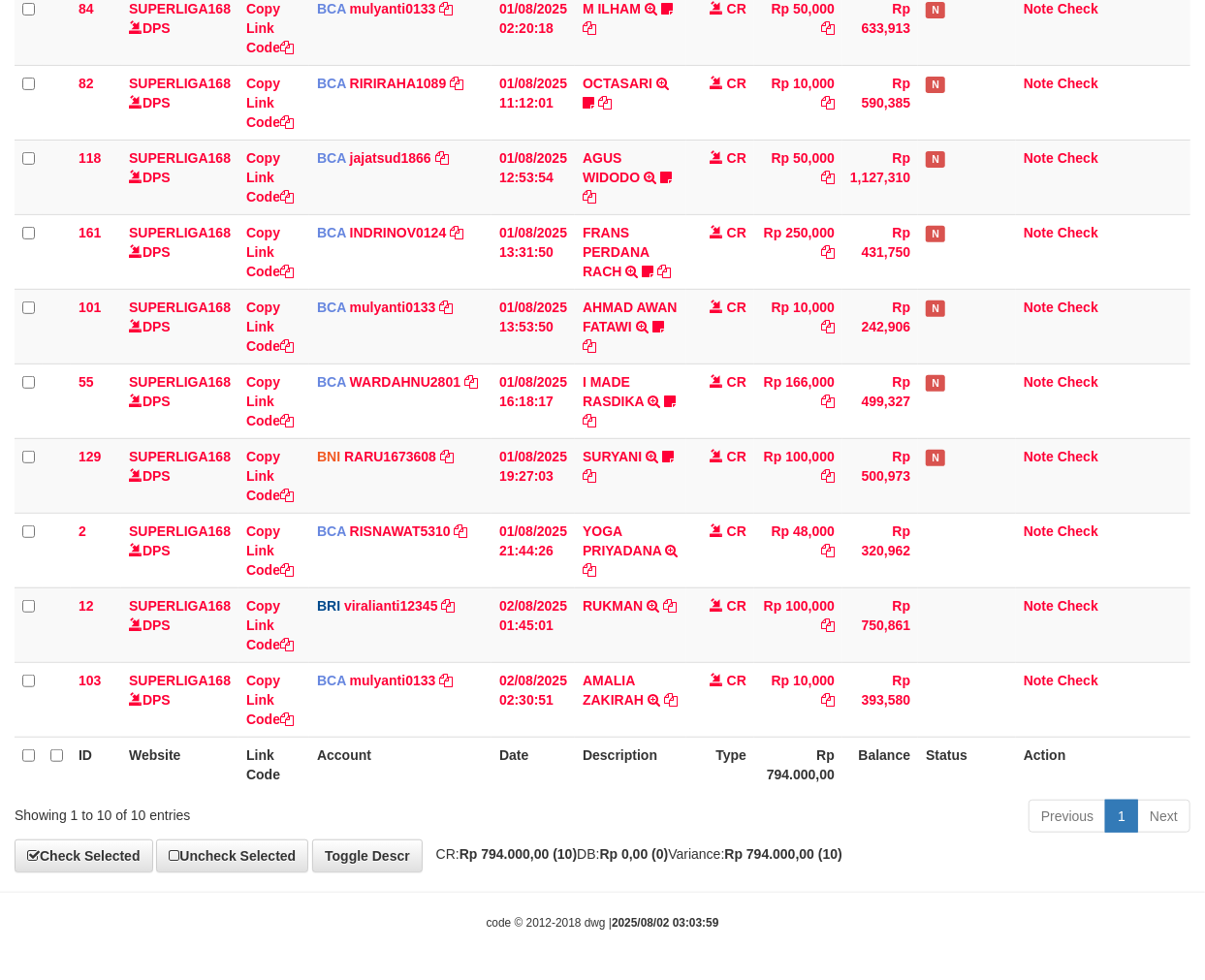 drag, startPoint x: 652, startPoint y: 830, endPoint x: 1203, endPoint y: 694, distance: 567.5359 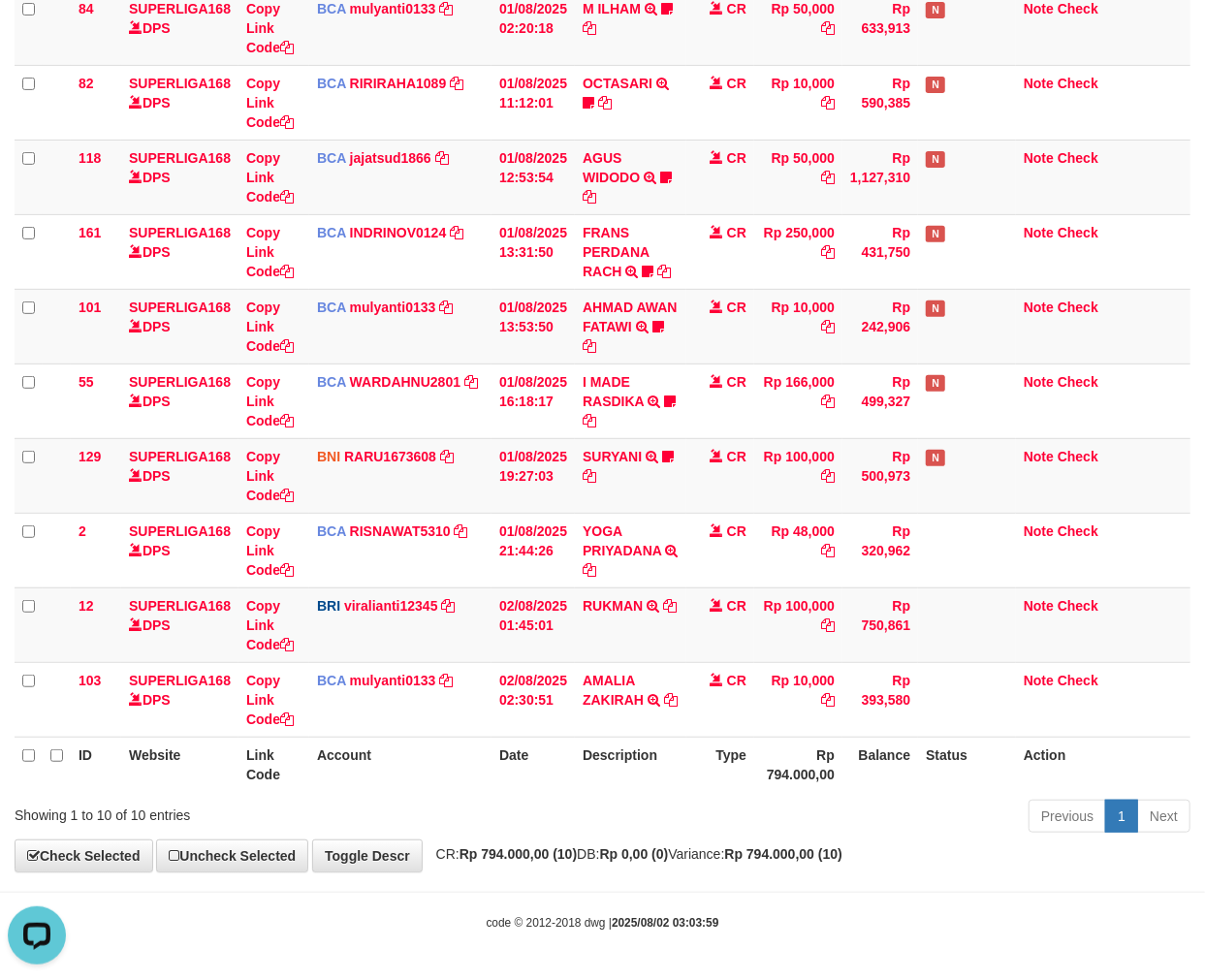 scroll, scrollTop: 0, scrollLeft: 0, axis: both 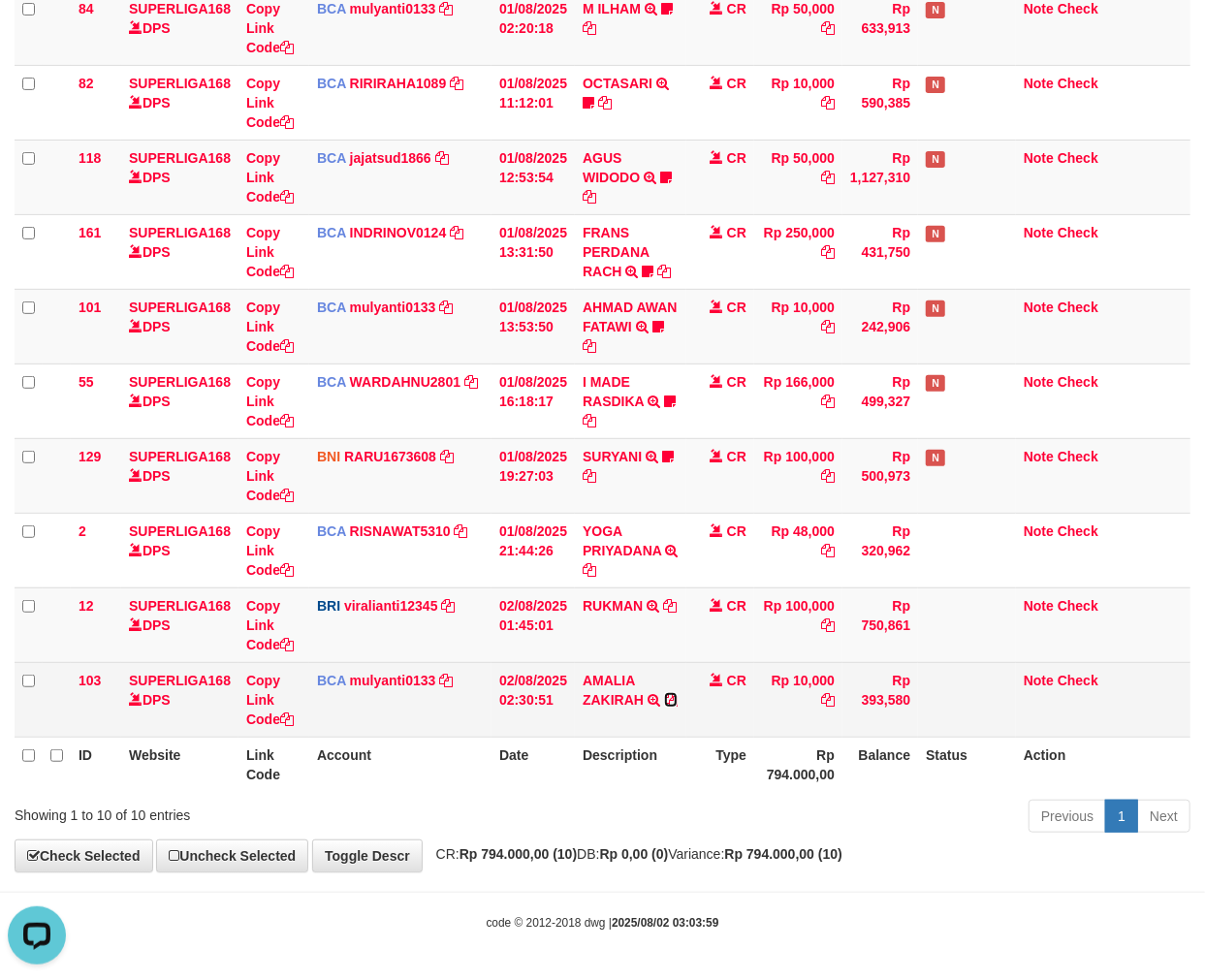 click at bounding box center (671, 700) 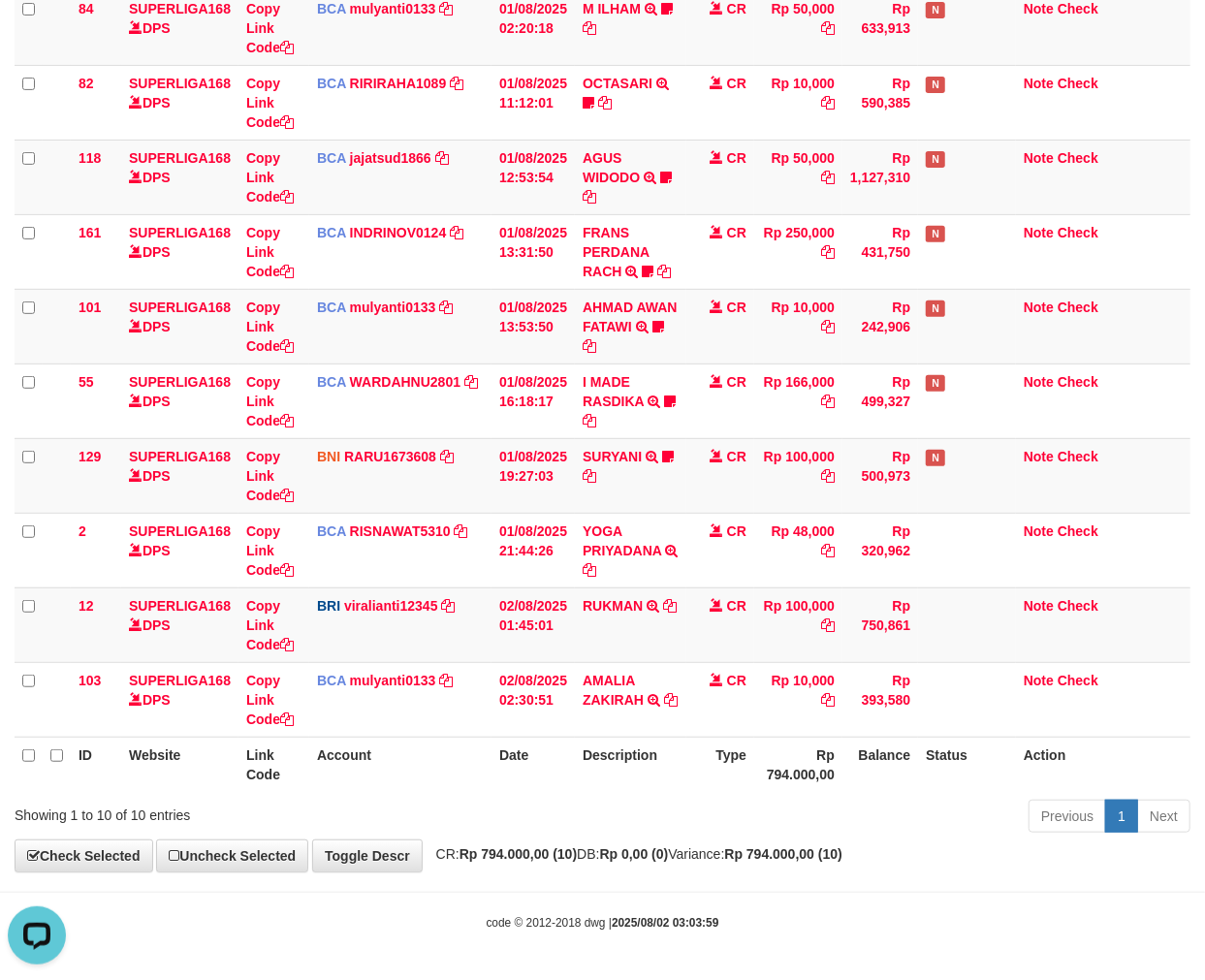 click on "Previous 1 Next" at bounding box center (853, 818) 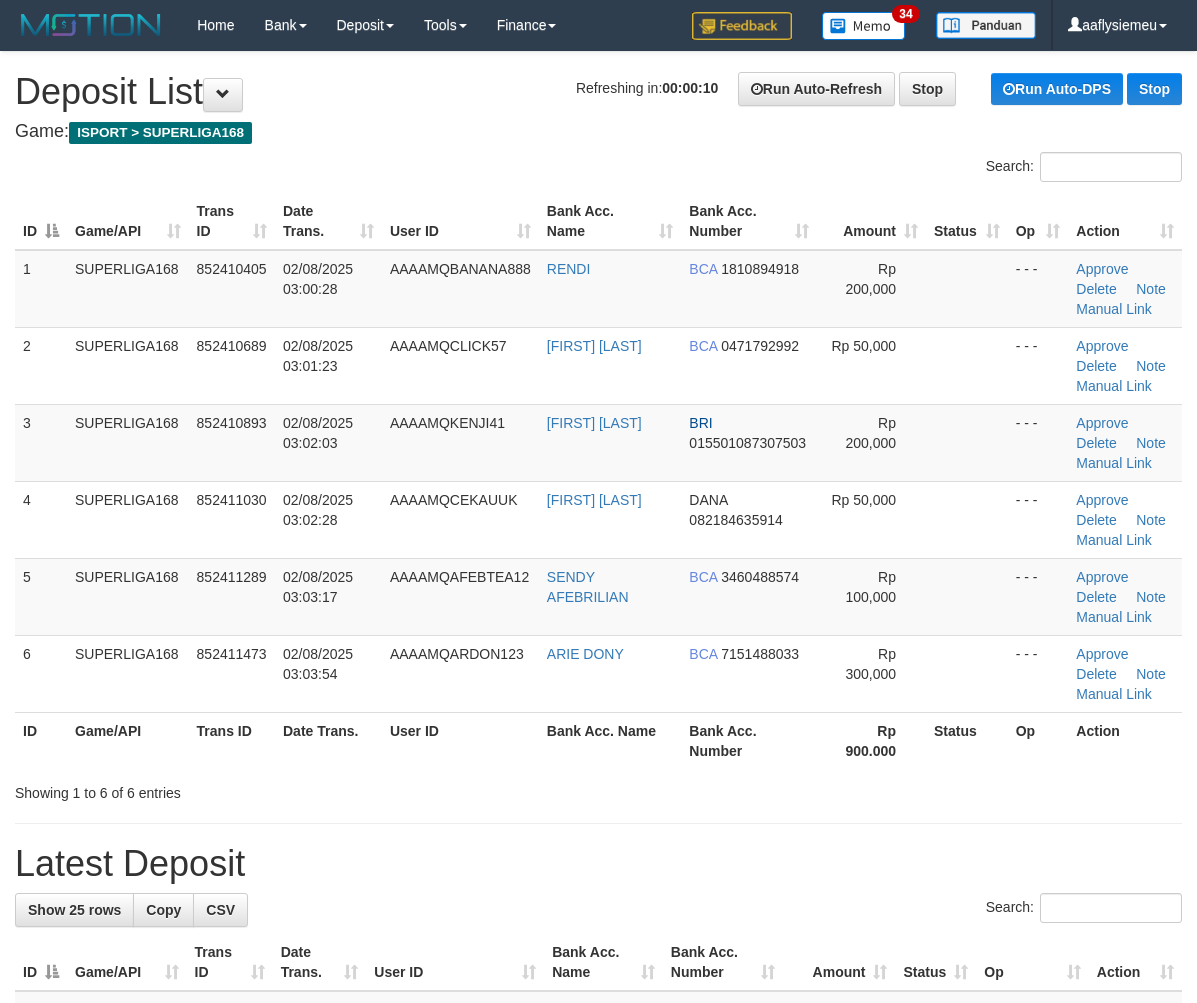 scroll, scrollTop: 0, scrollLeft: 0, axis: both 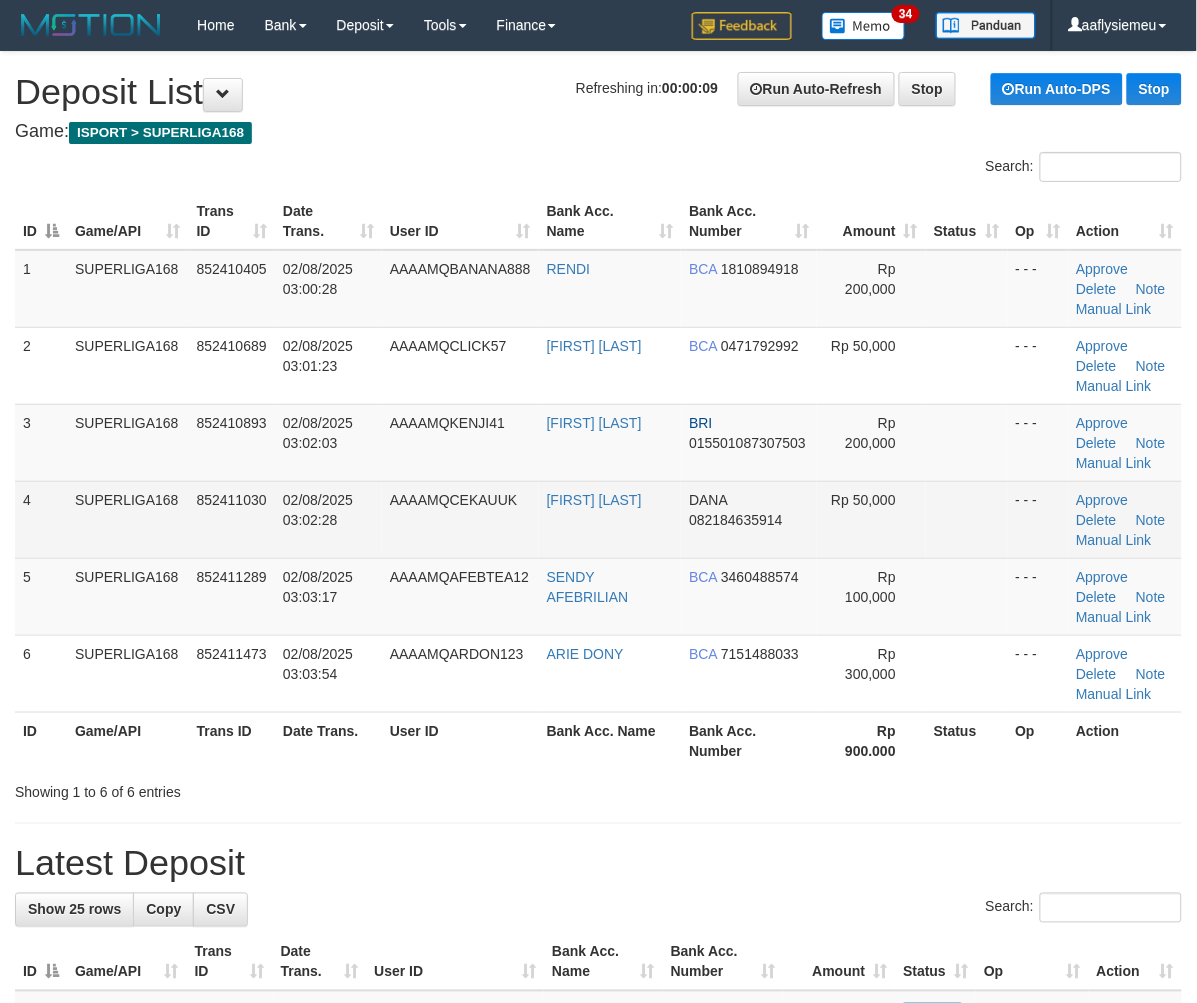 click on "852411030" at bounding box center (232, 519) 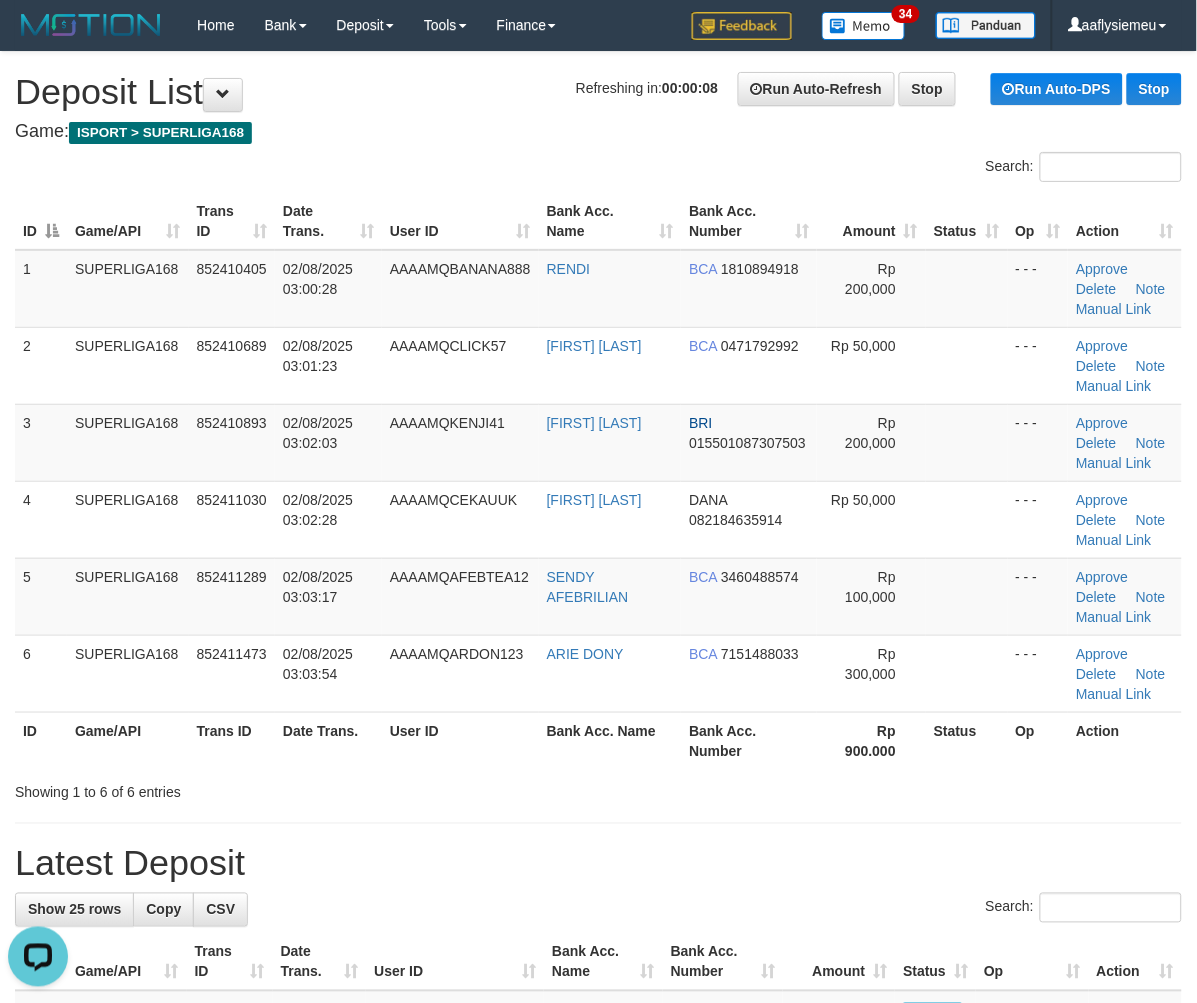 scroll, scrollTop: 0, scrollLeft: 0, axis: both 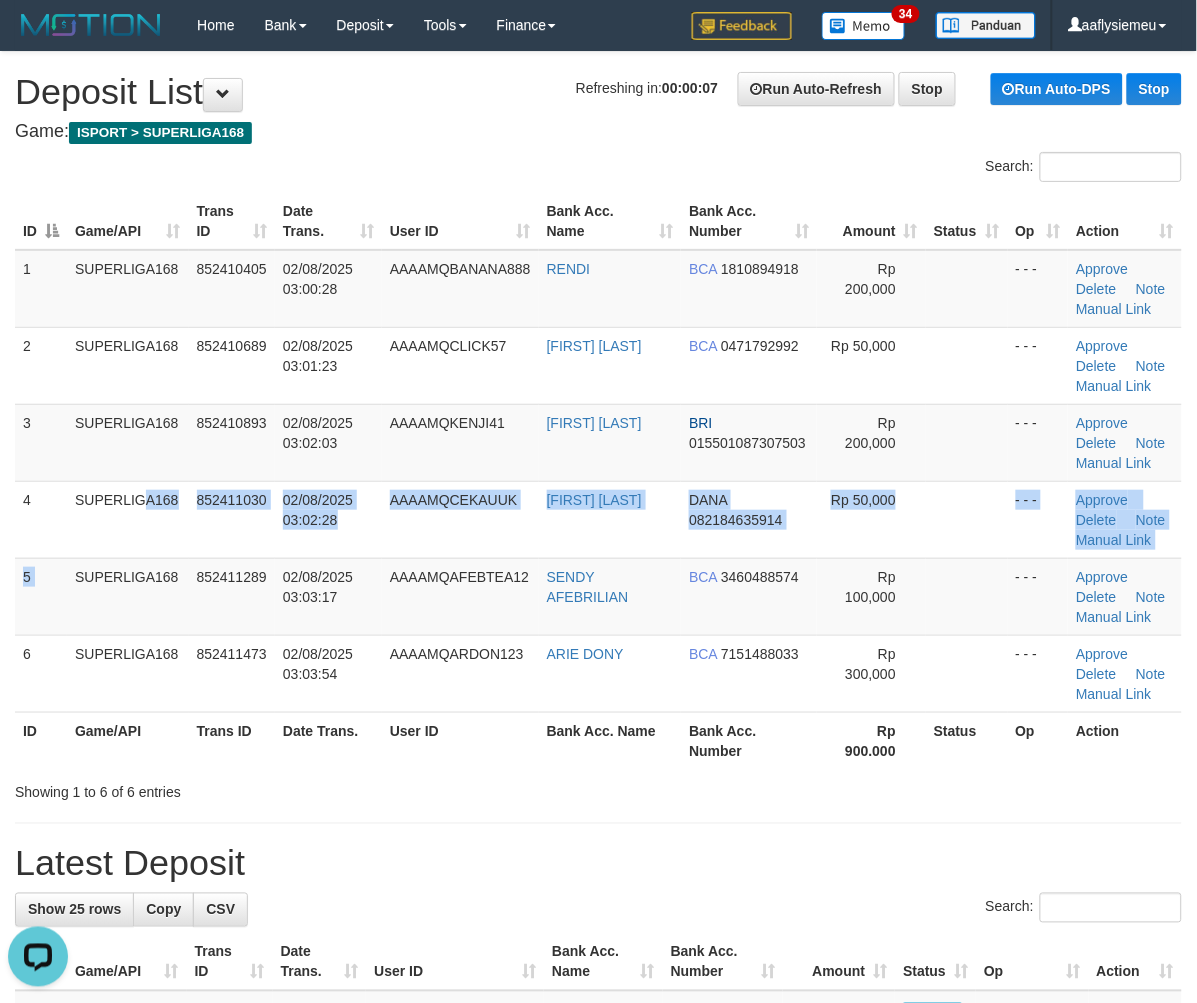 drag, startPoint x: 93, startPoint y: 556, endPoint x: 5, endPoint y: 586, distance: 92.973114 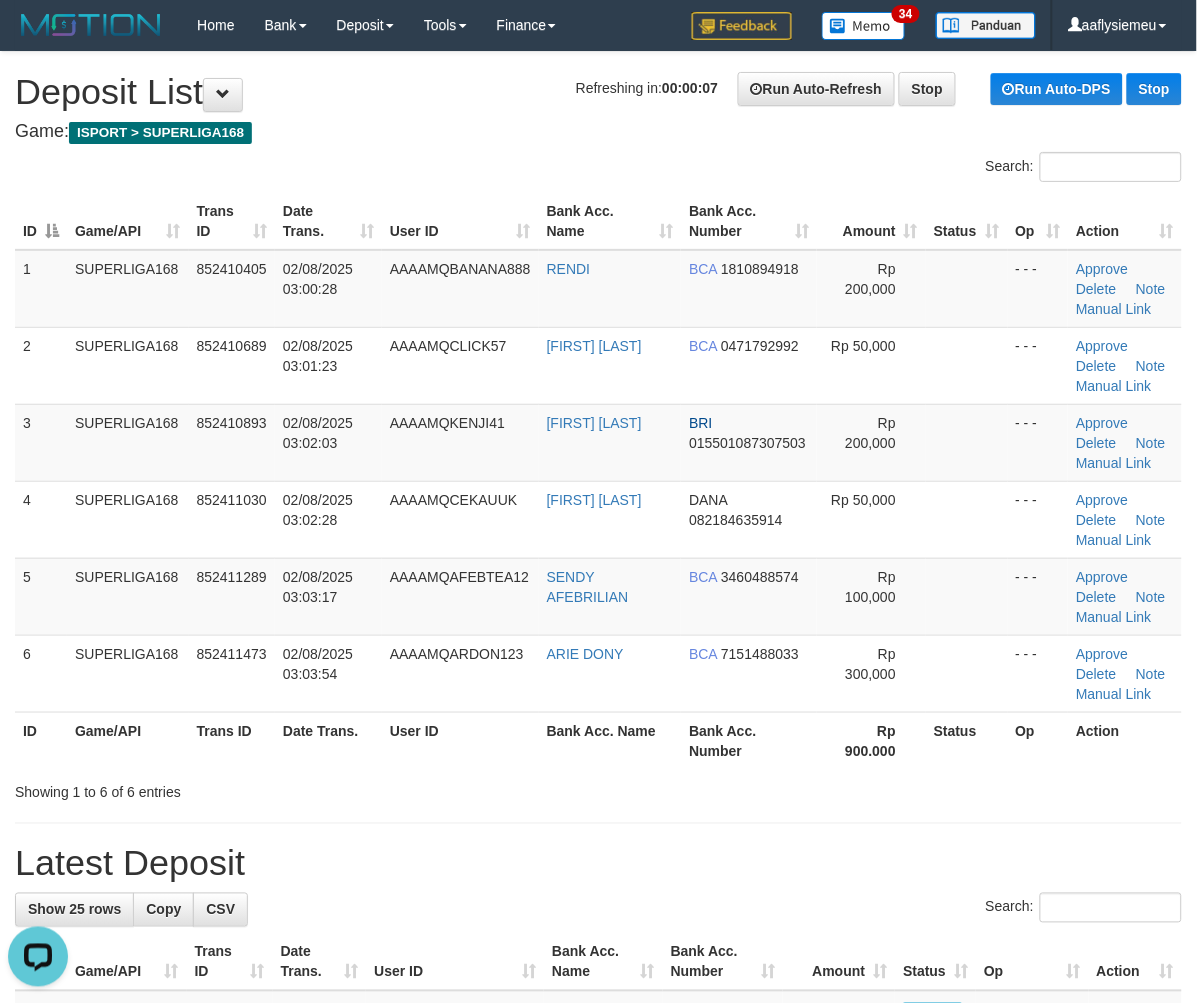 click on "5" at bounding box center (41, 596) 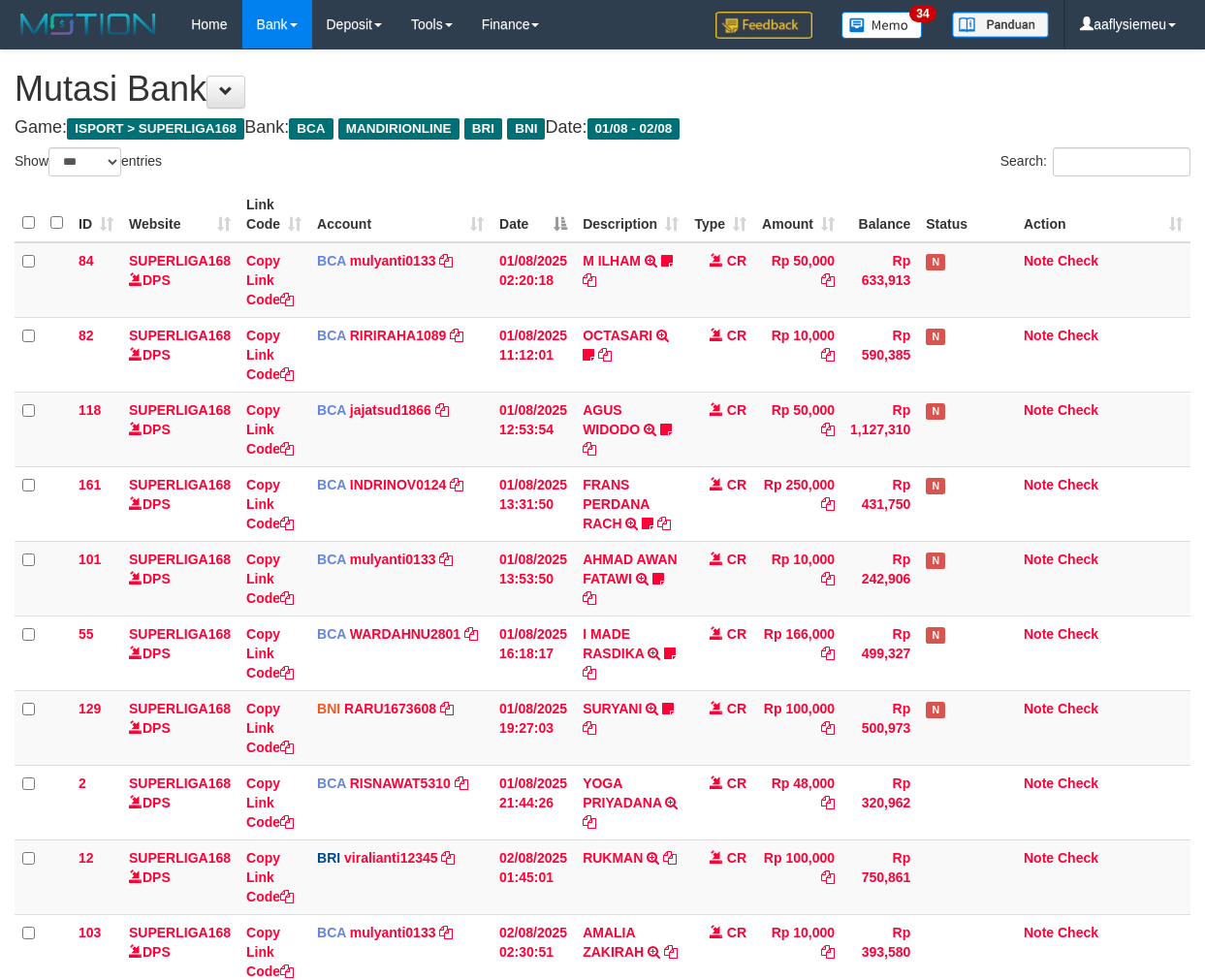 select on "***" 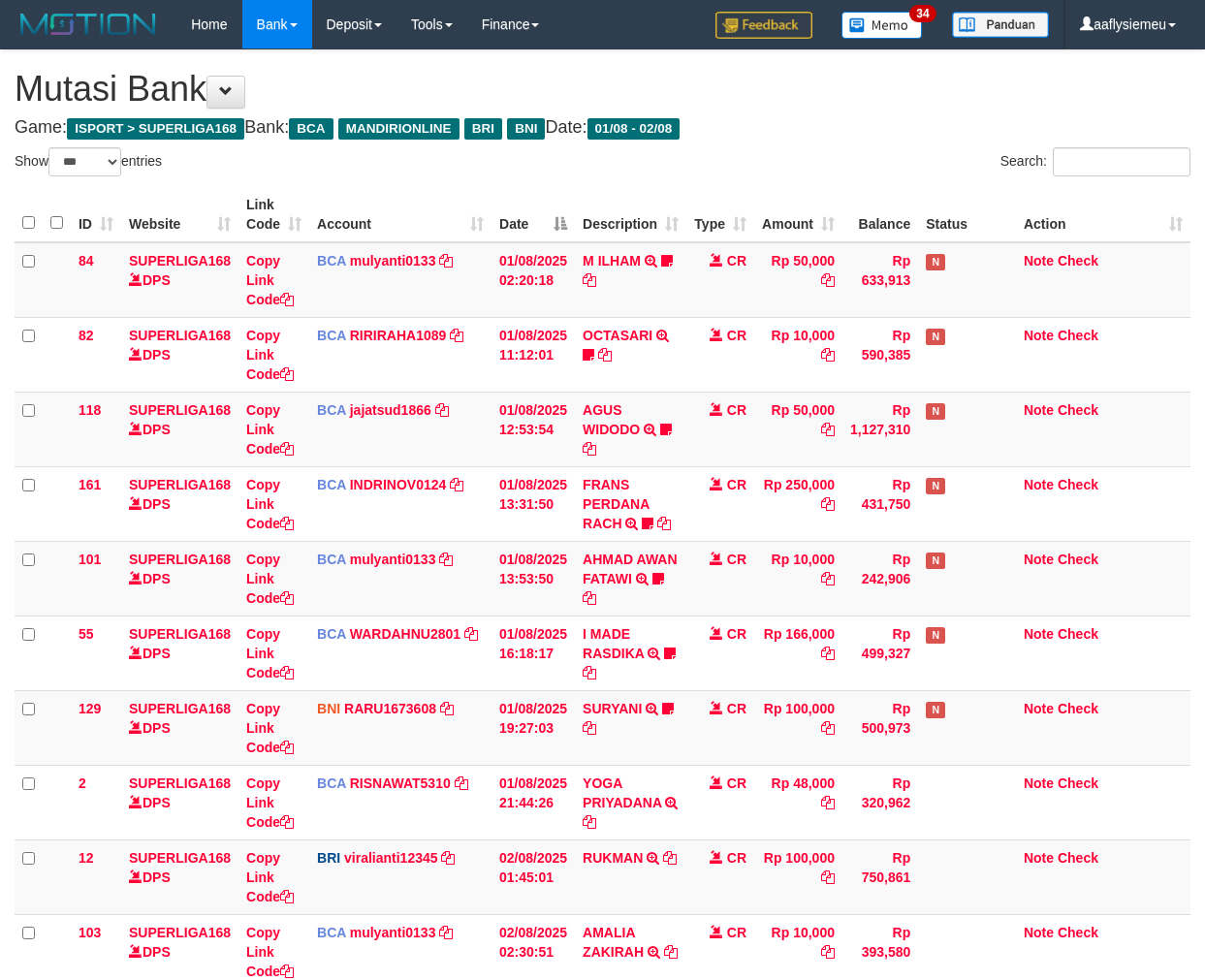 scroll, scrollTop: 253, scrollLeft: 0, axis: vertical 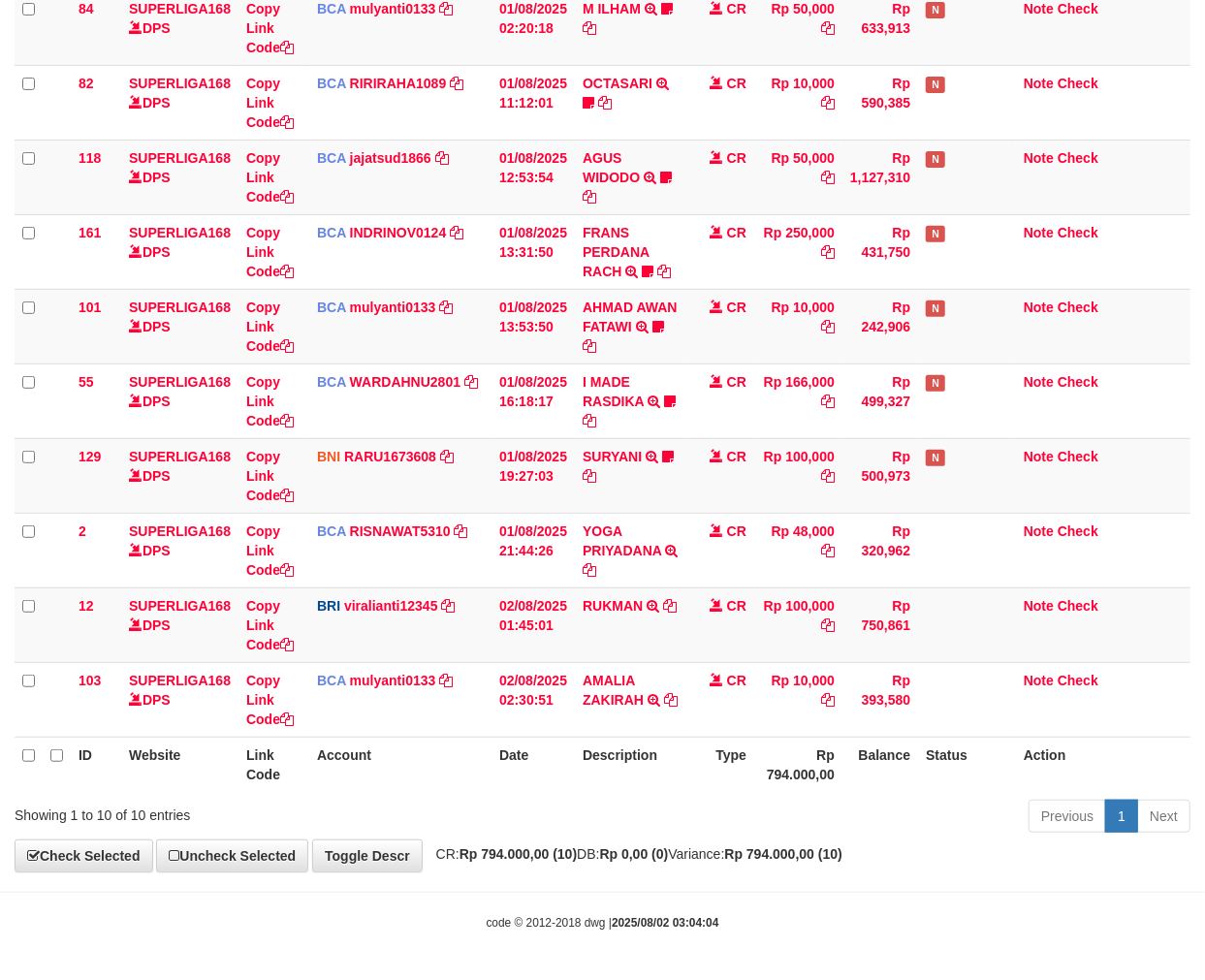 drag, startPoint x: 0, startPoint y: 0, endPoint x: 480, endPoint y: 832, distance: 960.53319 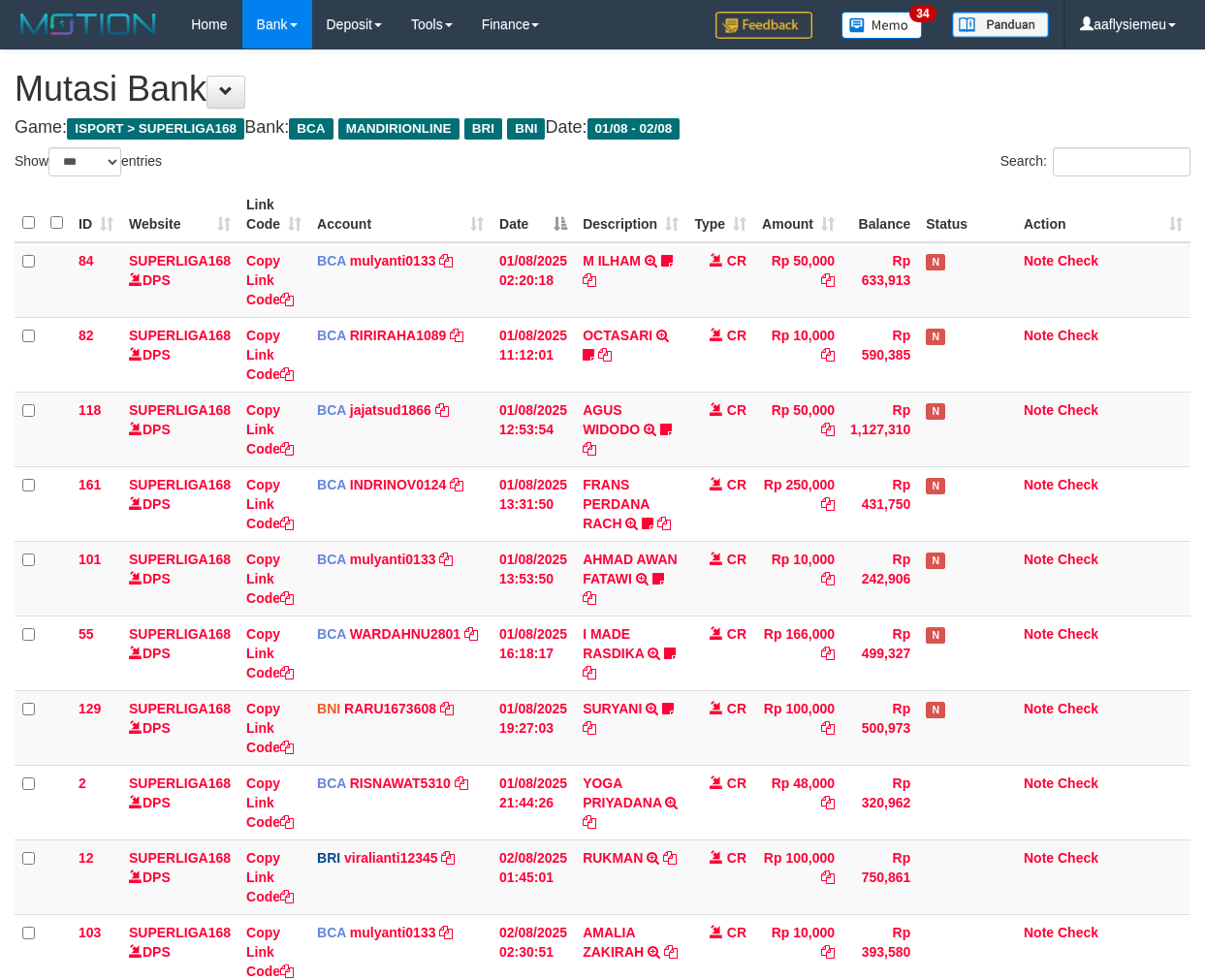 select on "***" 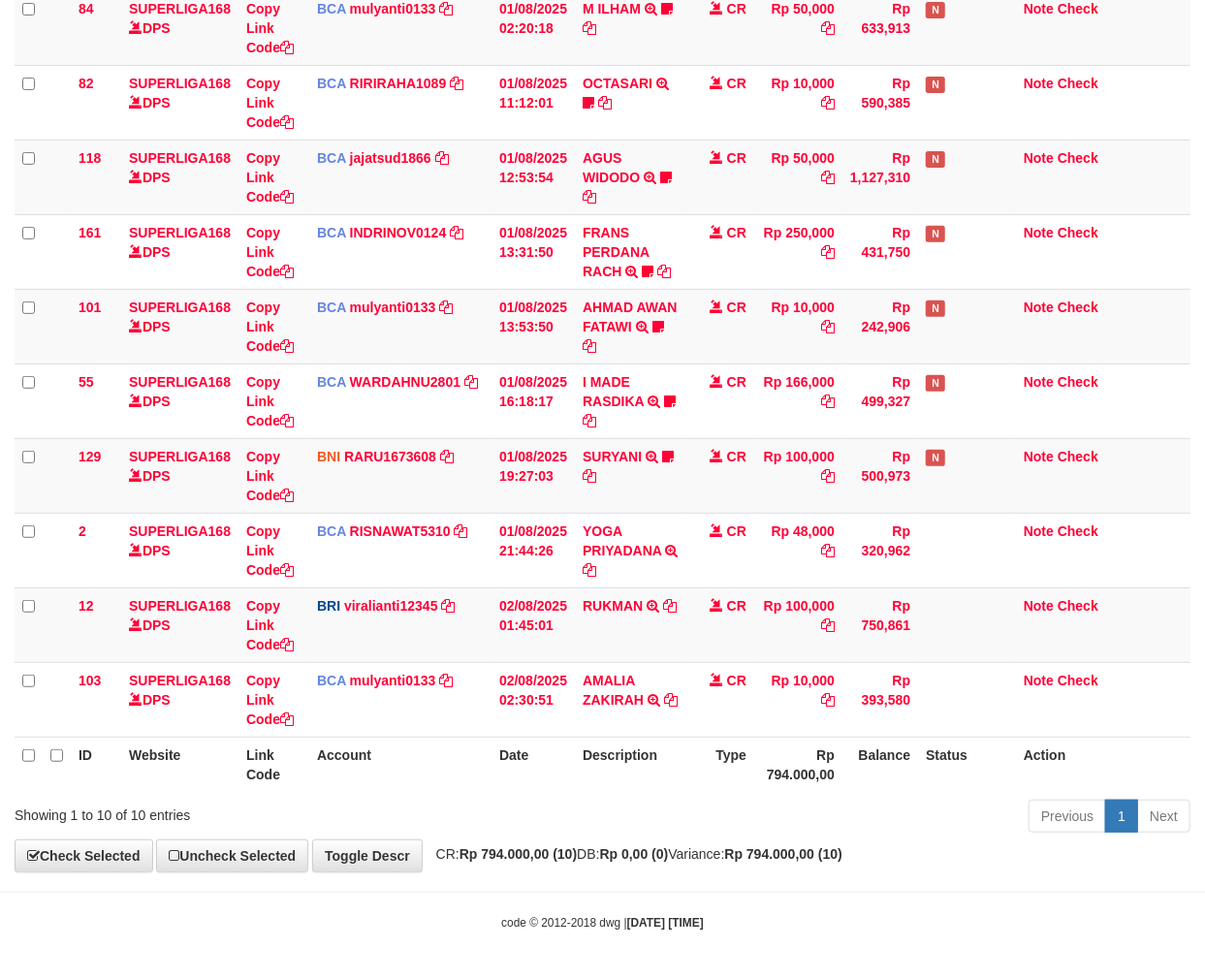 scroll, scrollTop: 253, scrollLeft: 0, axis: vertical 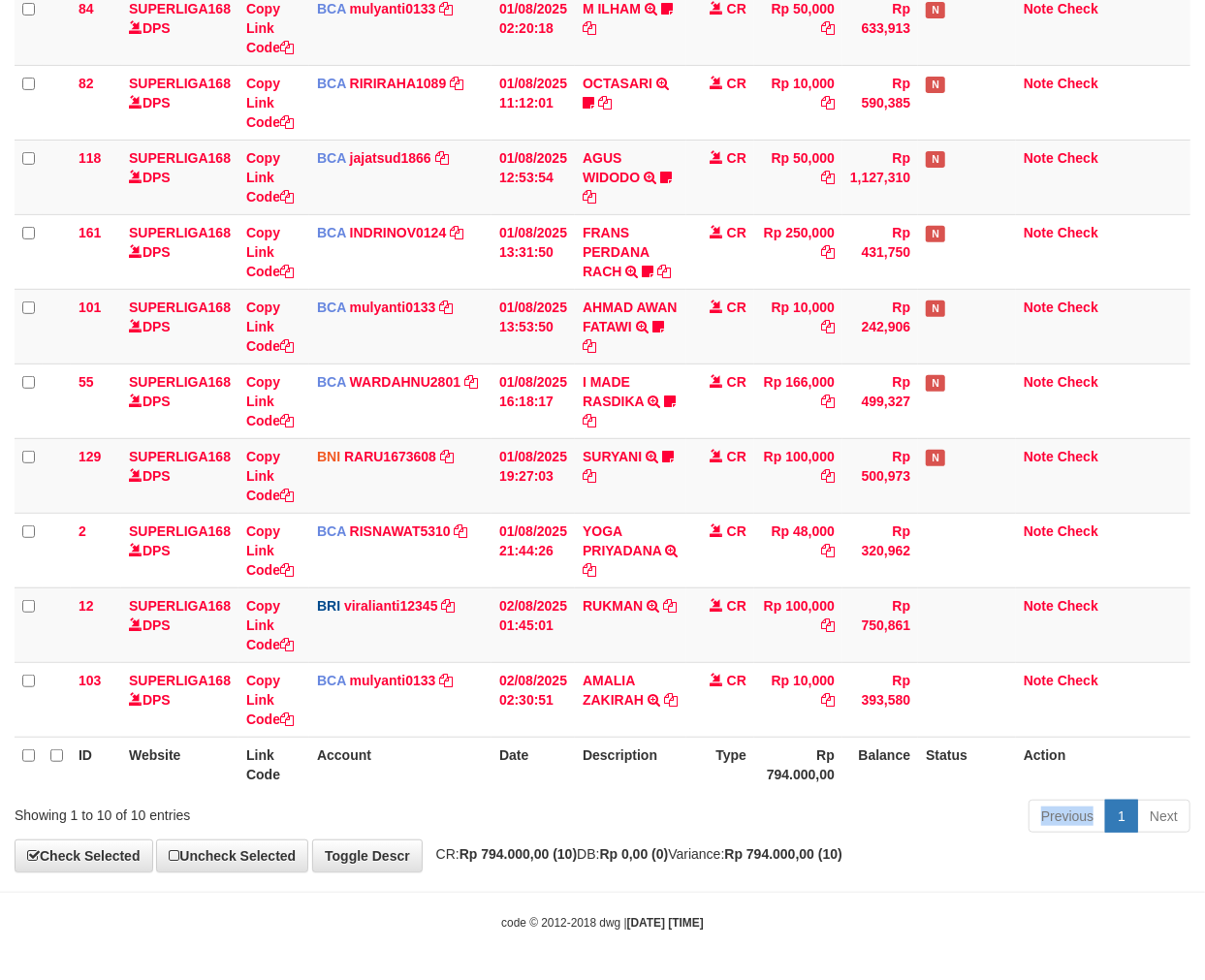 click on "Previous 1 Next" at bounding box center (853, 818) 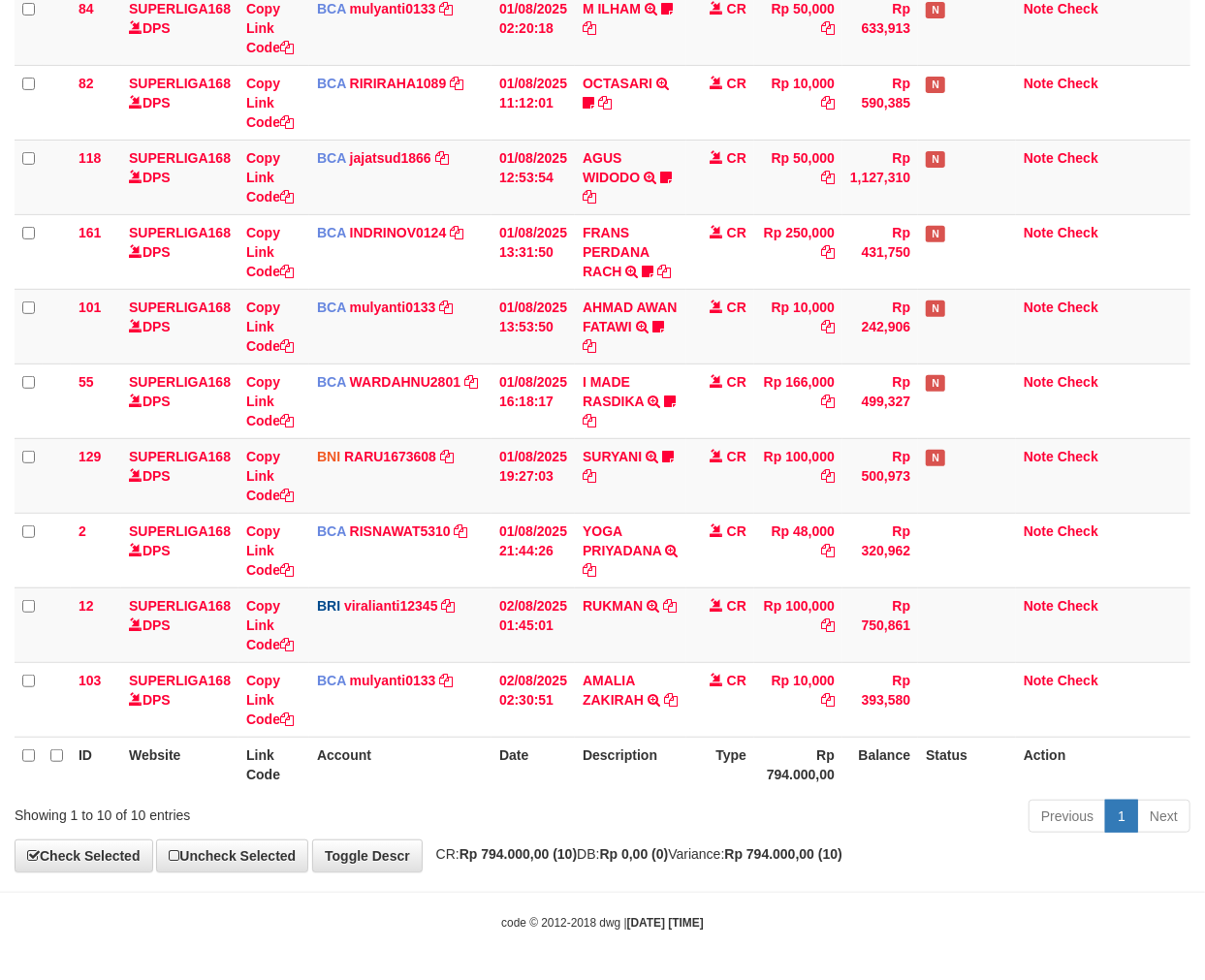 click on "Previous 1 Next" at bounding box center (853, 818) 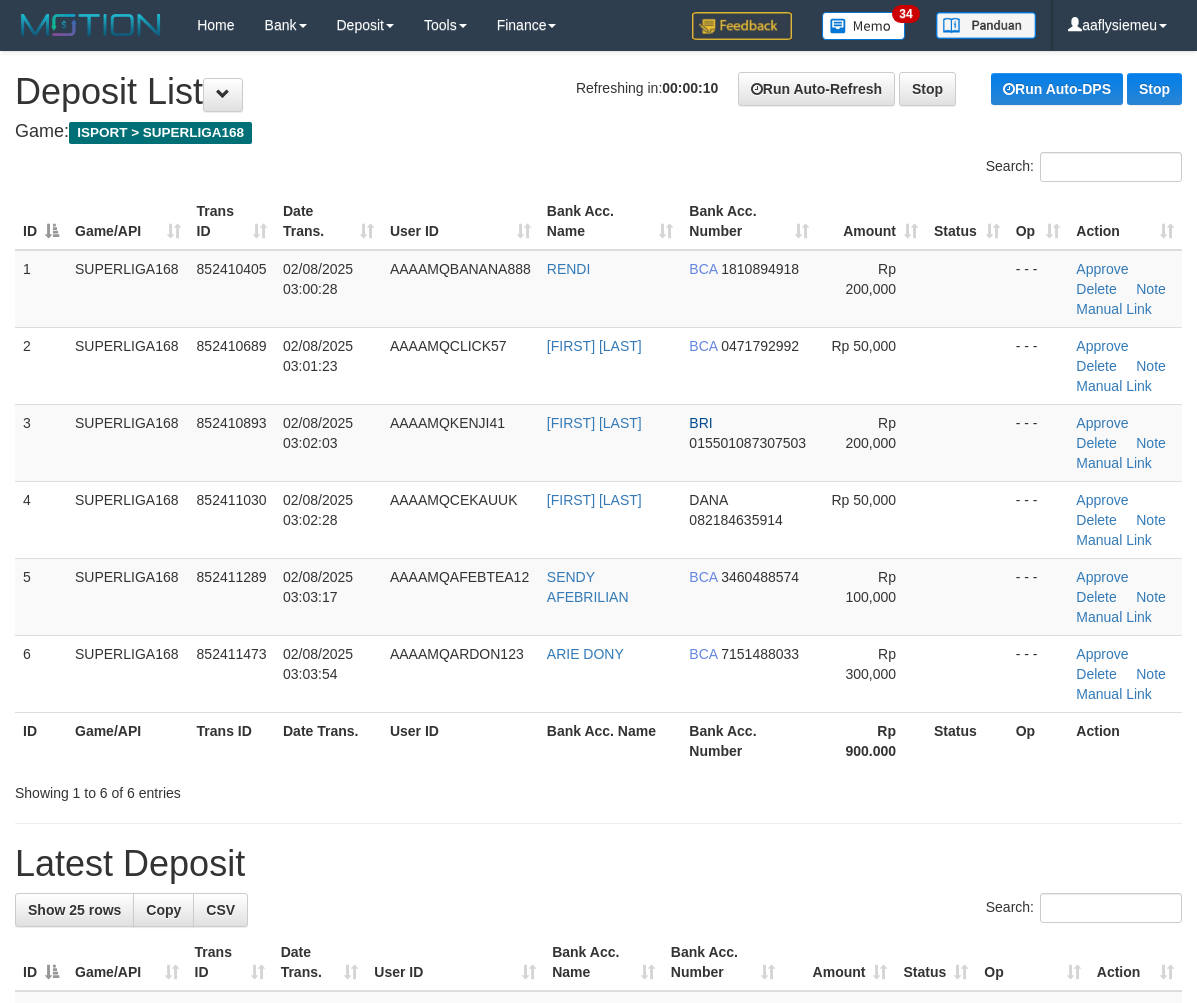 scroll, scrollTop: 0, scrollLeft: 0, axis: both 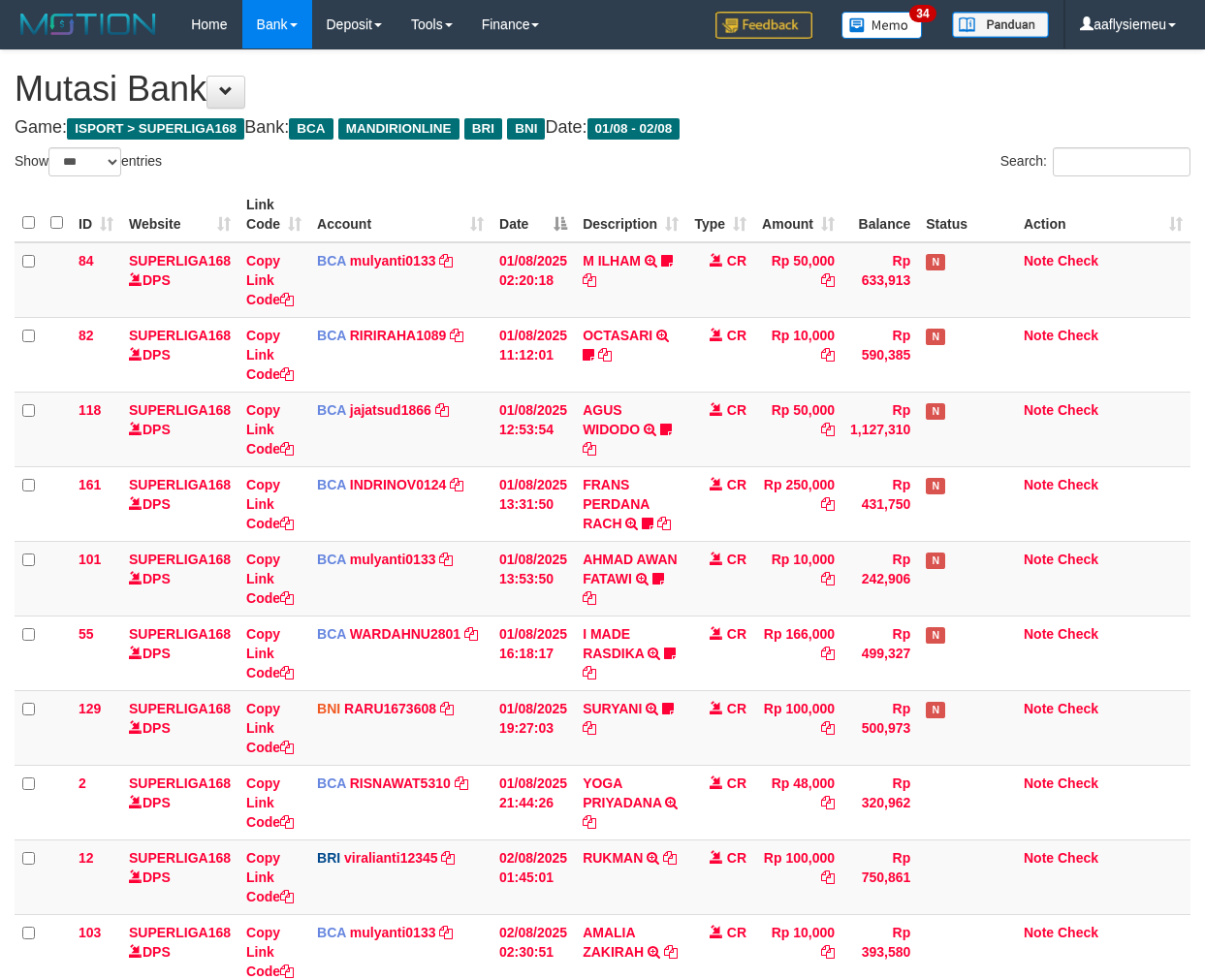 select on "***" 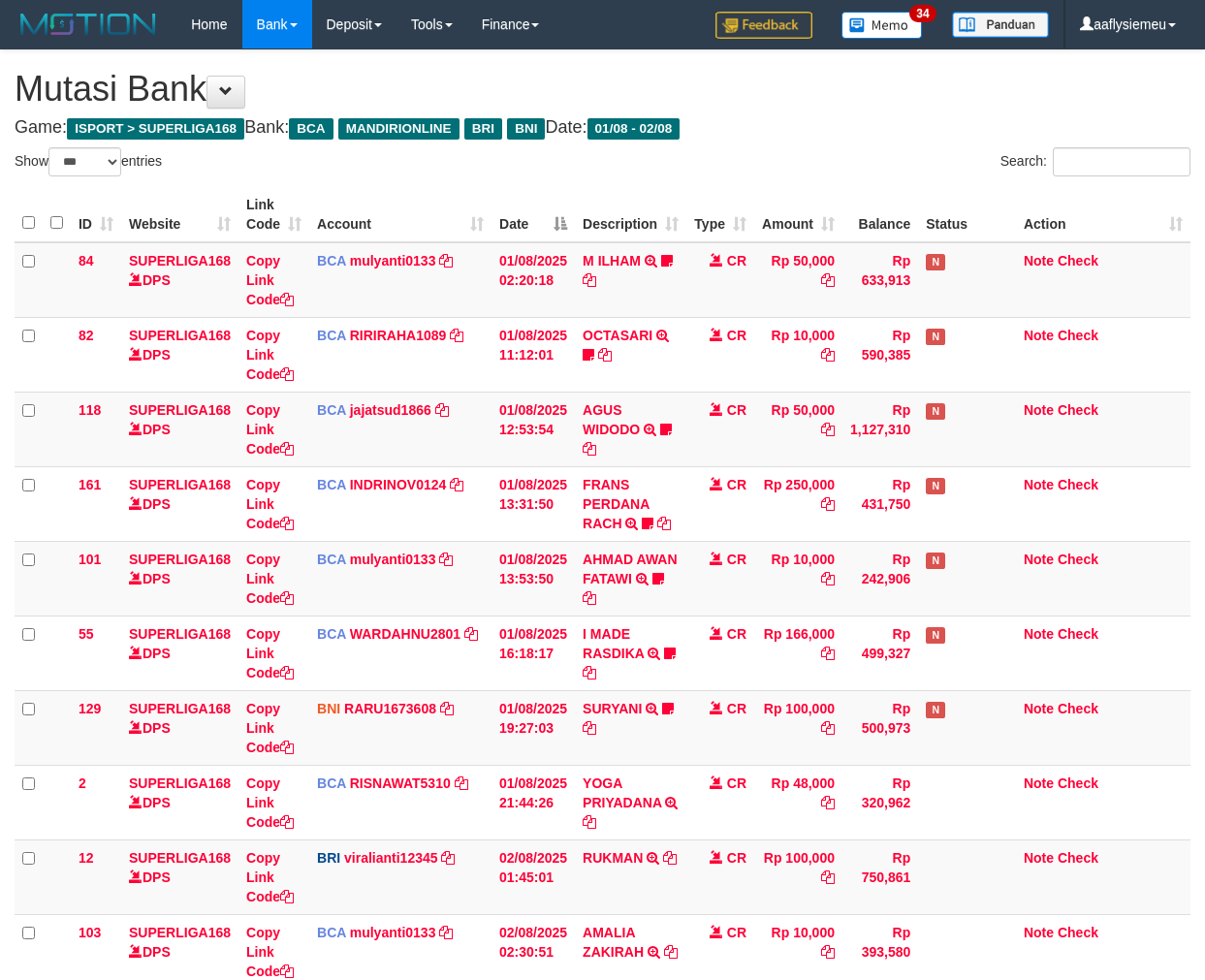 scroll, scrollTop: 253, scrollLeft: 0, axis: vertical 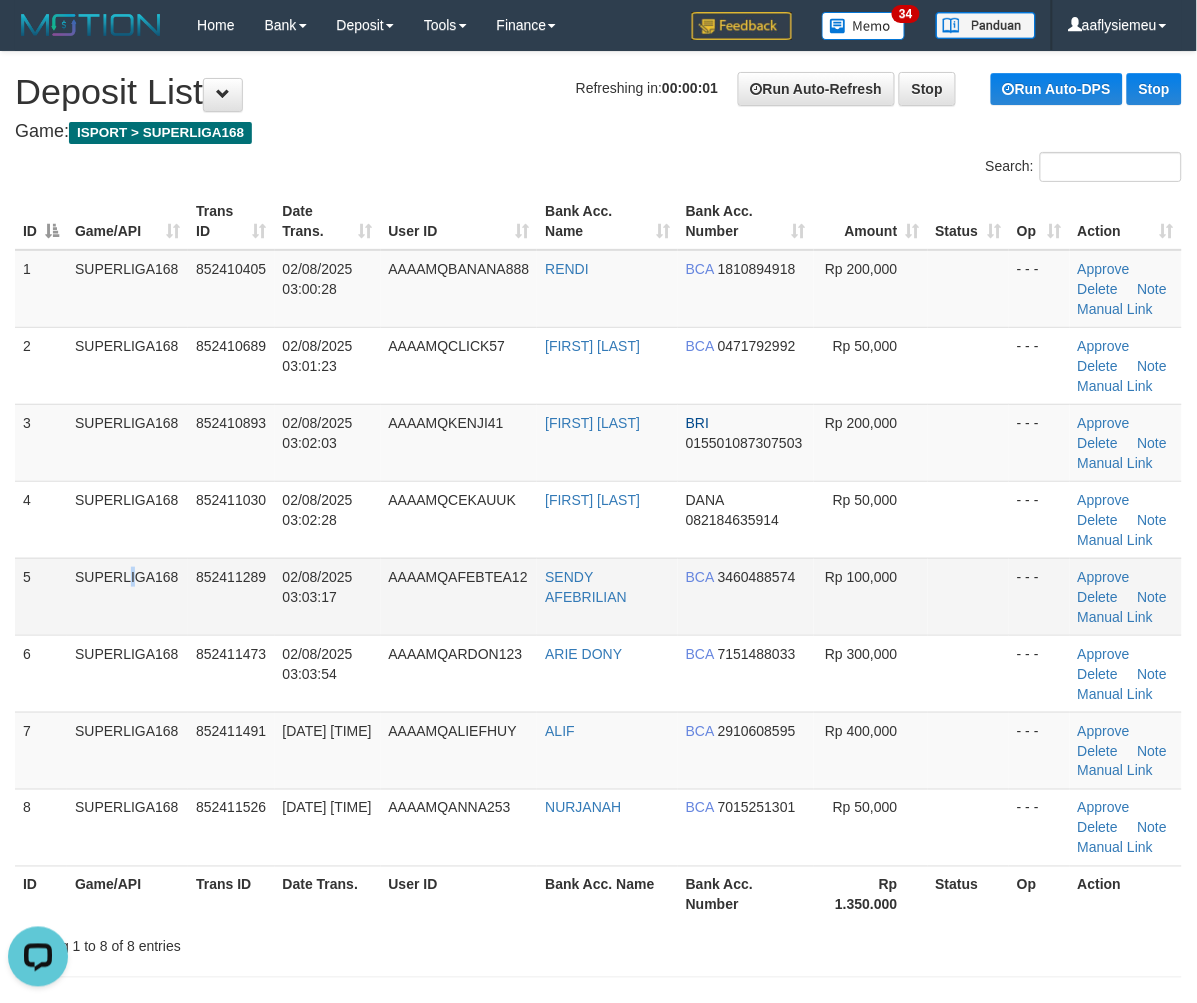 drag, startPoint x: 84, startPoint y: 601, endPoint x: 83, endPoint y: 611, distance: 10.049875 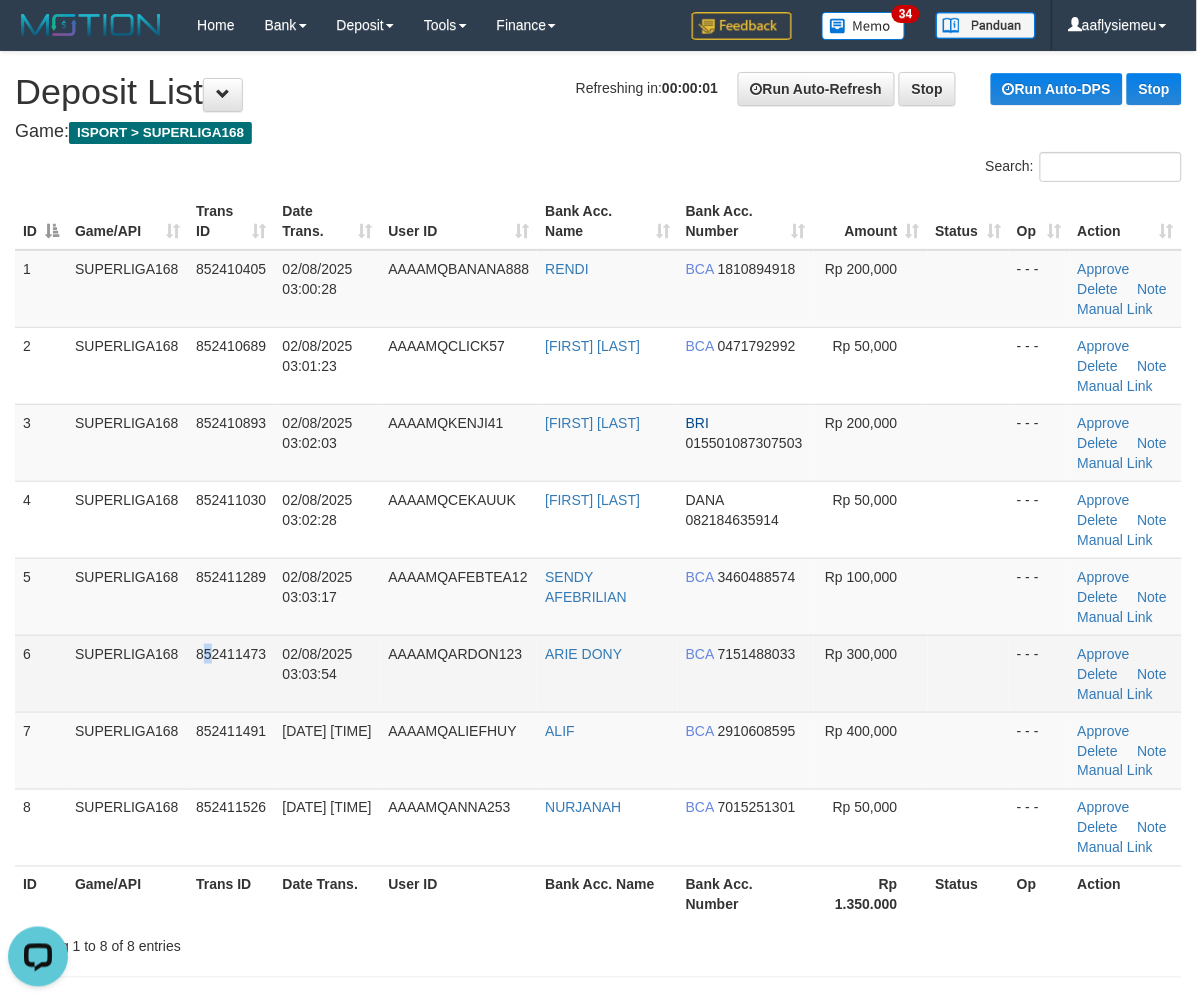 click on "852411473" at bounding box center (231, 673) 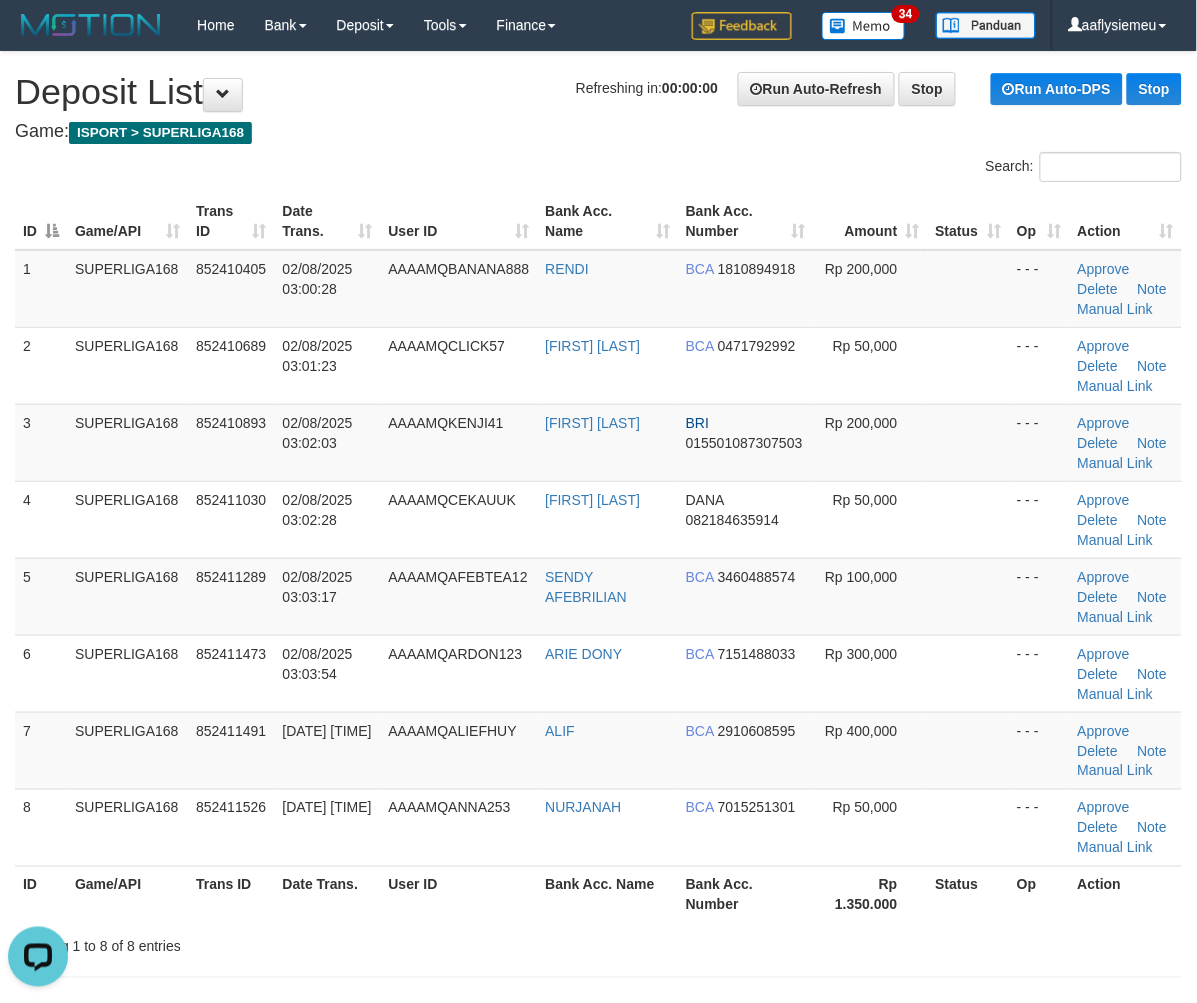 click on "ID Game/API Trans ID Date Trans. User ID Bank Acc. Name Bank Acc. Number Amount Status Op Action
1
SUPERLIGA168
852410405
02/08/2025 03:00:28
AAAAMQBANANA888
RENDI
BCA
1810894918
Rp 200,000
- - -
Approve
Delete
Note
Manual Link
2
SUPERLIGA168
852410689
02/08/2025 03:01:23
AAAAMQCLICK57
RENI SETIYANI
BCA
0471792992
Rp 50,000" at bounding box center [598, 558] 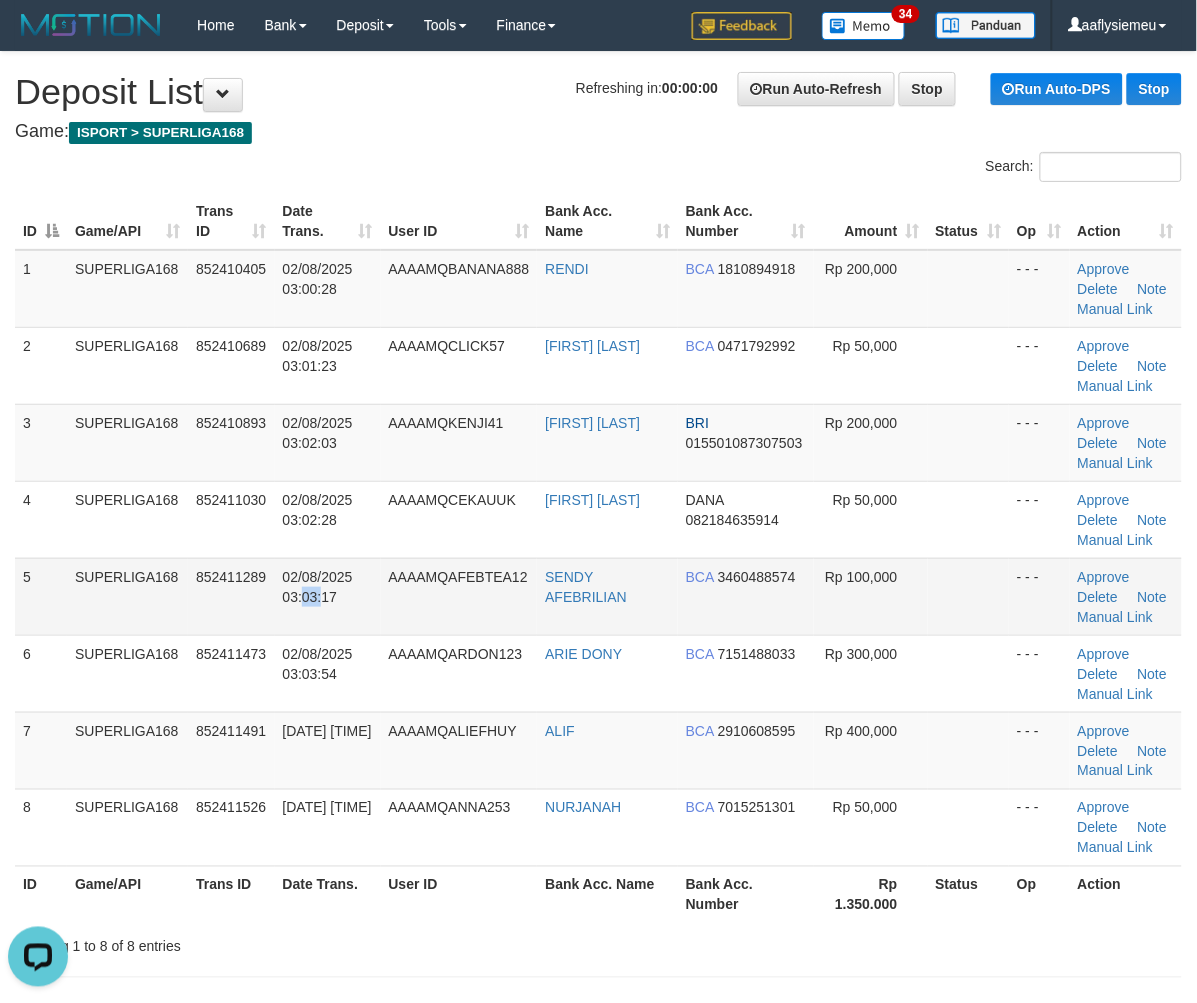click on "02/08/2025 03:03:17" at bounding box center (318, 587) 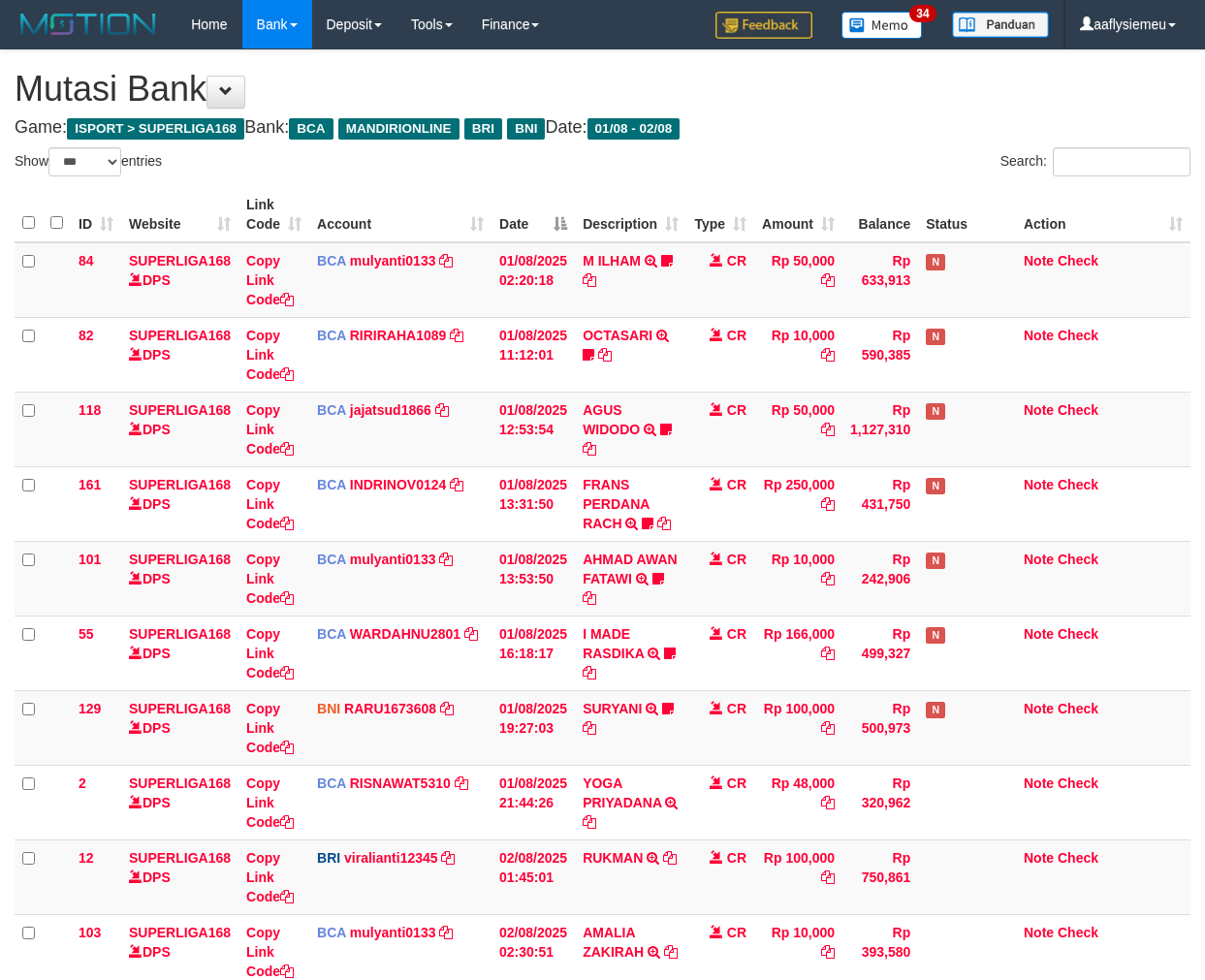 select on "***" 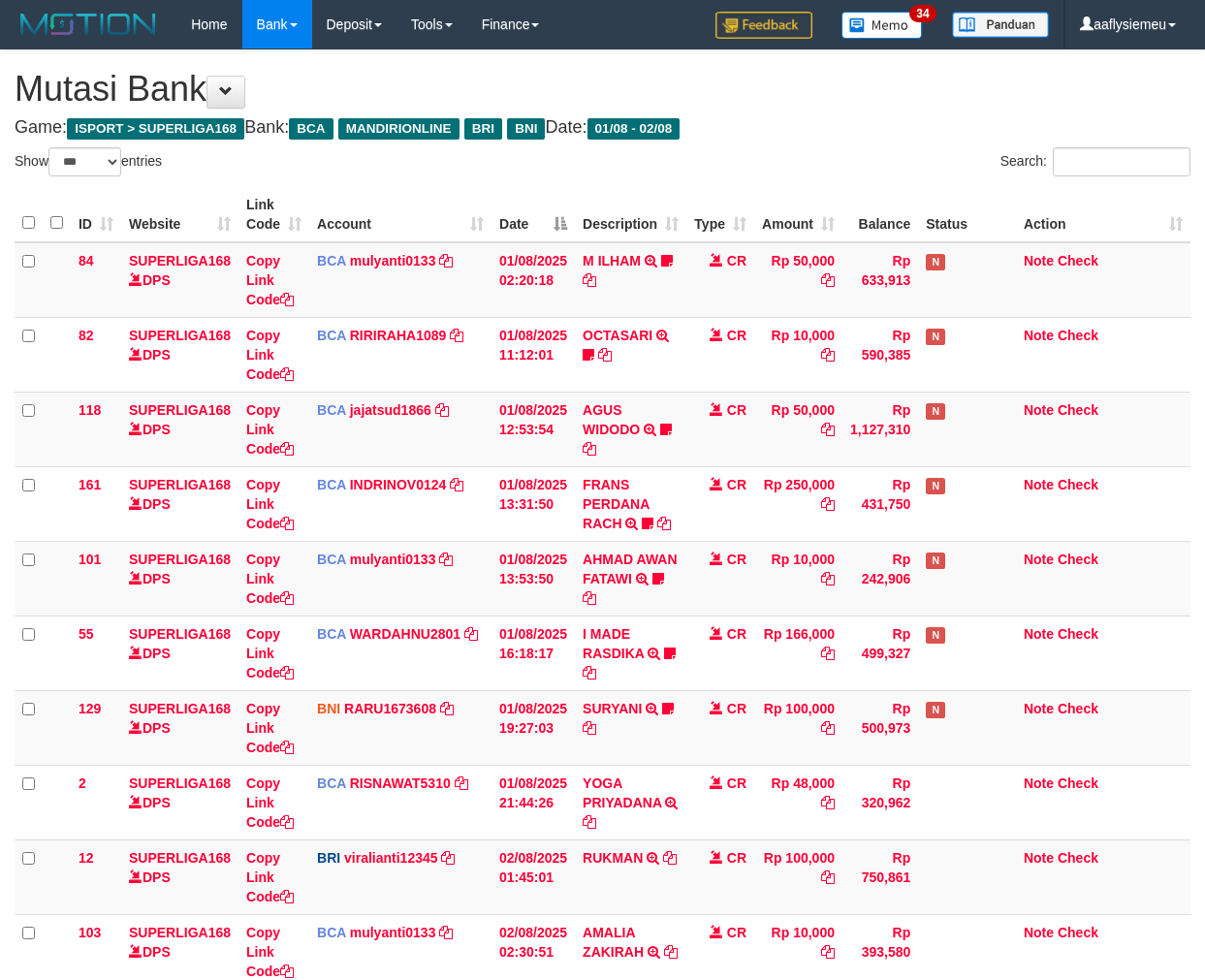 scroll, scrollTop: 253, scrollLeft: 0, axis: vertical 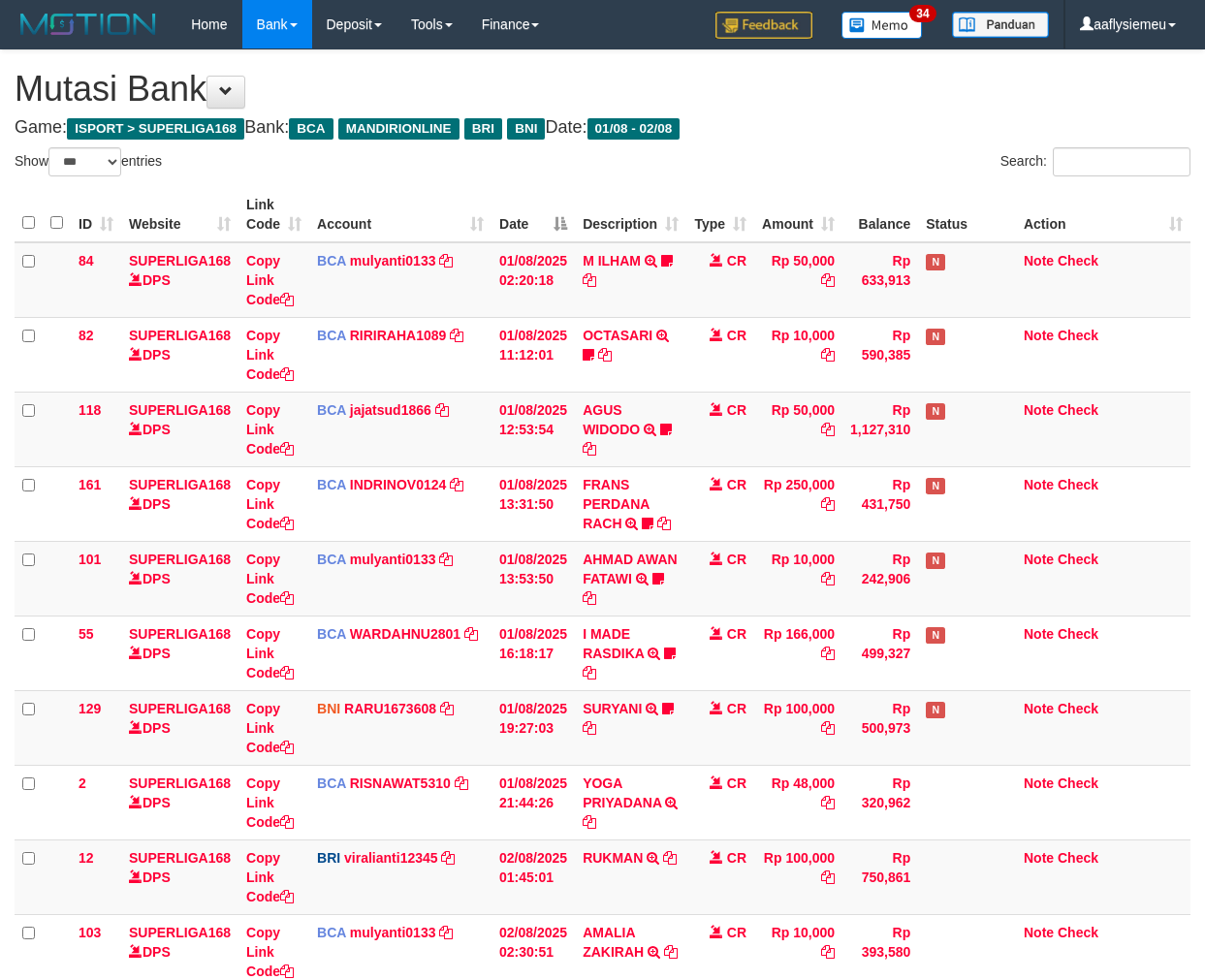 select on "***" 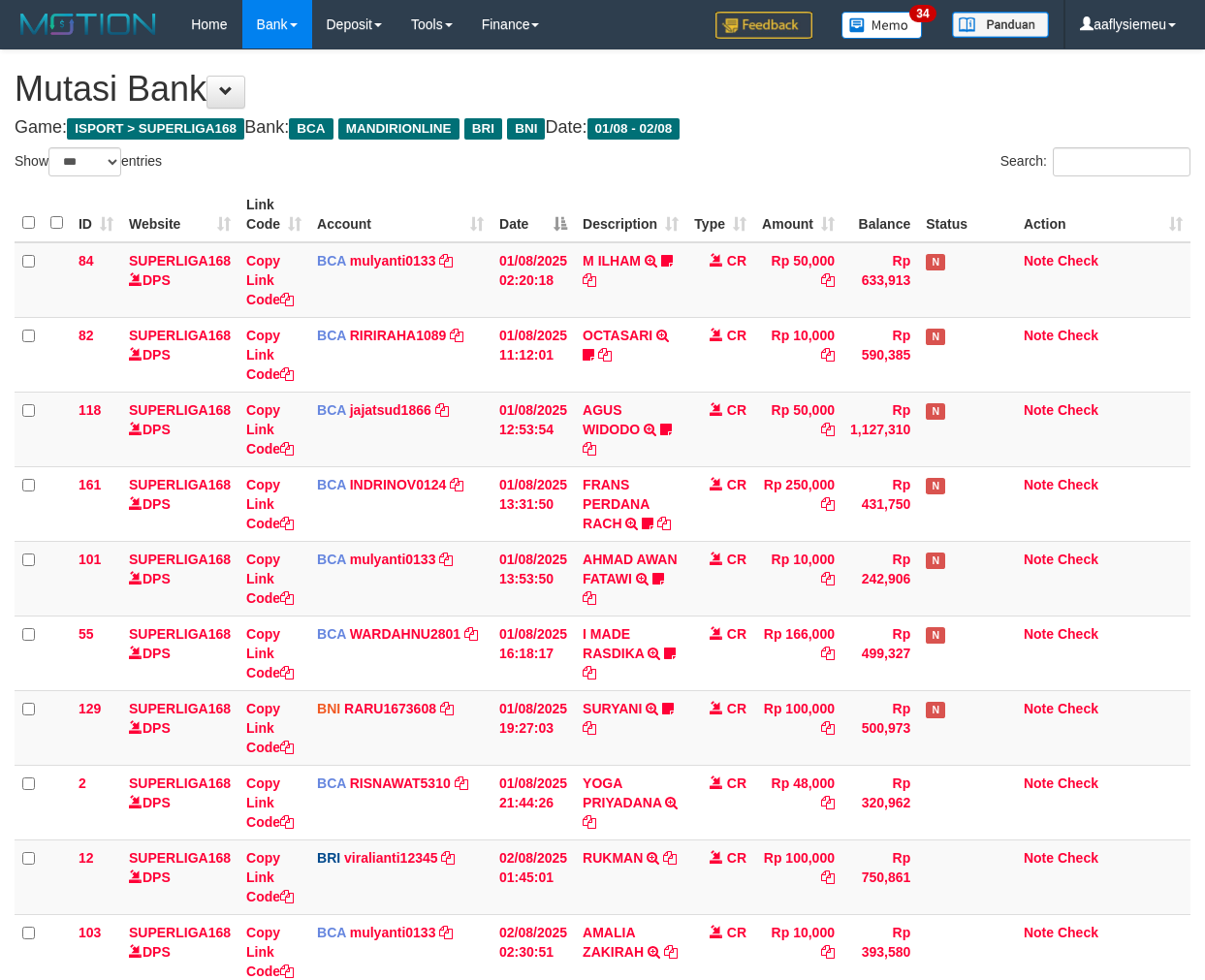 scroll, scrollTop: 253, scrollLeft: 0, axis: vertical 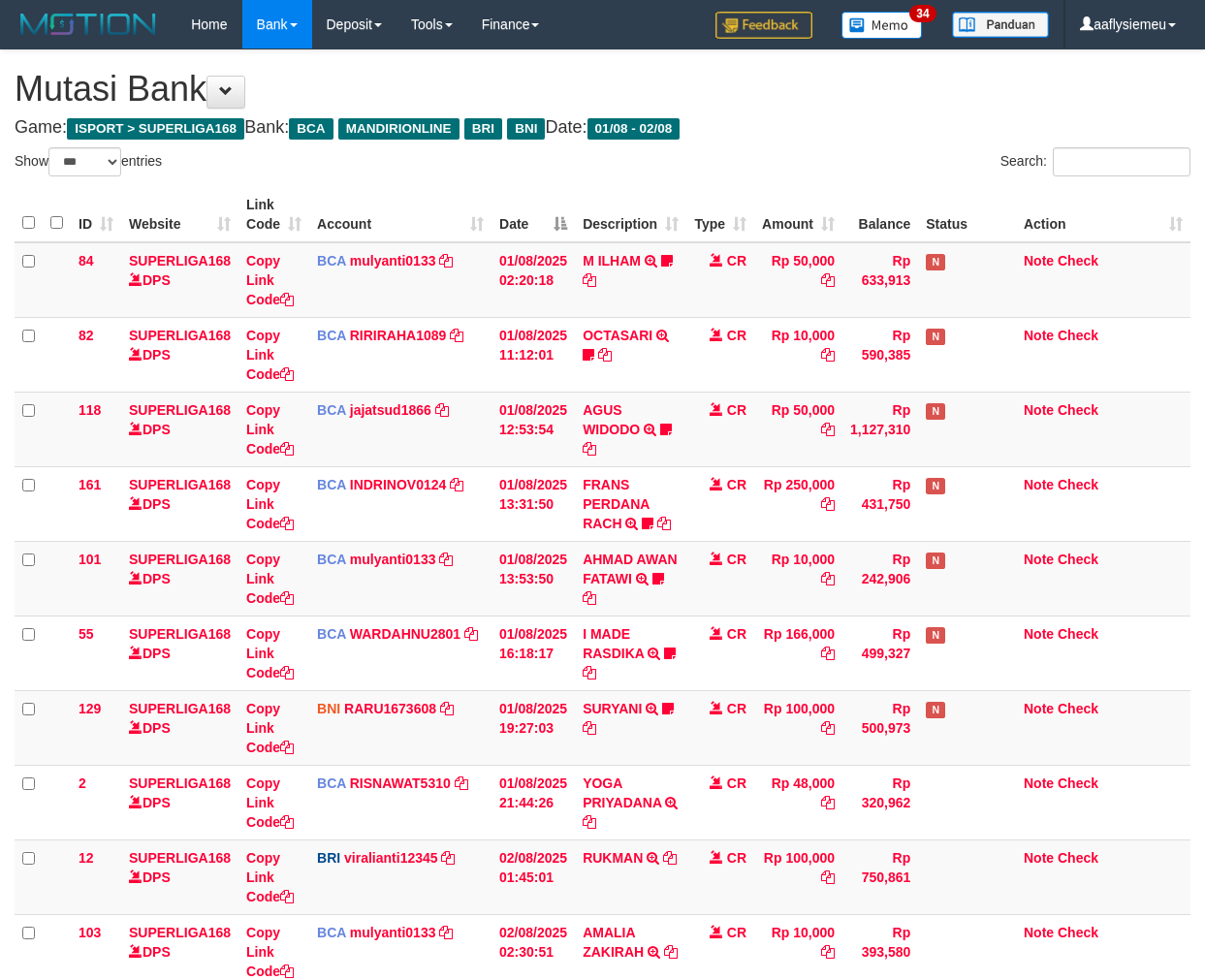 select on "***" 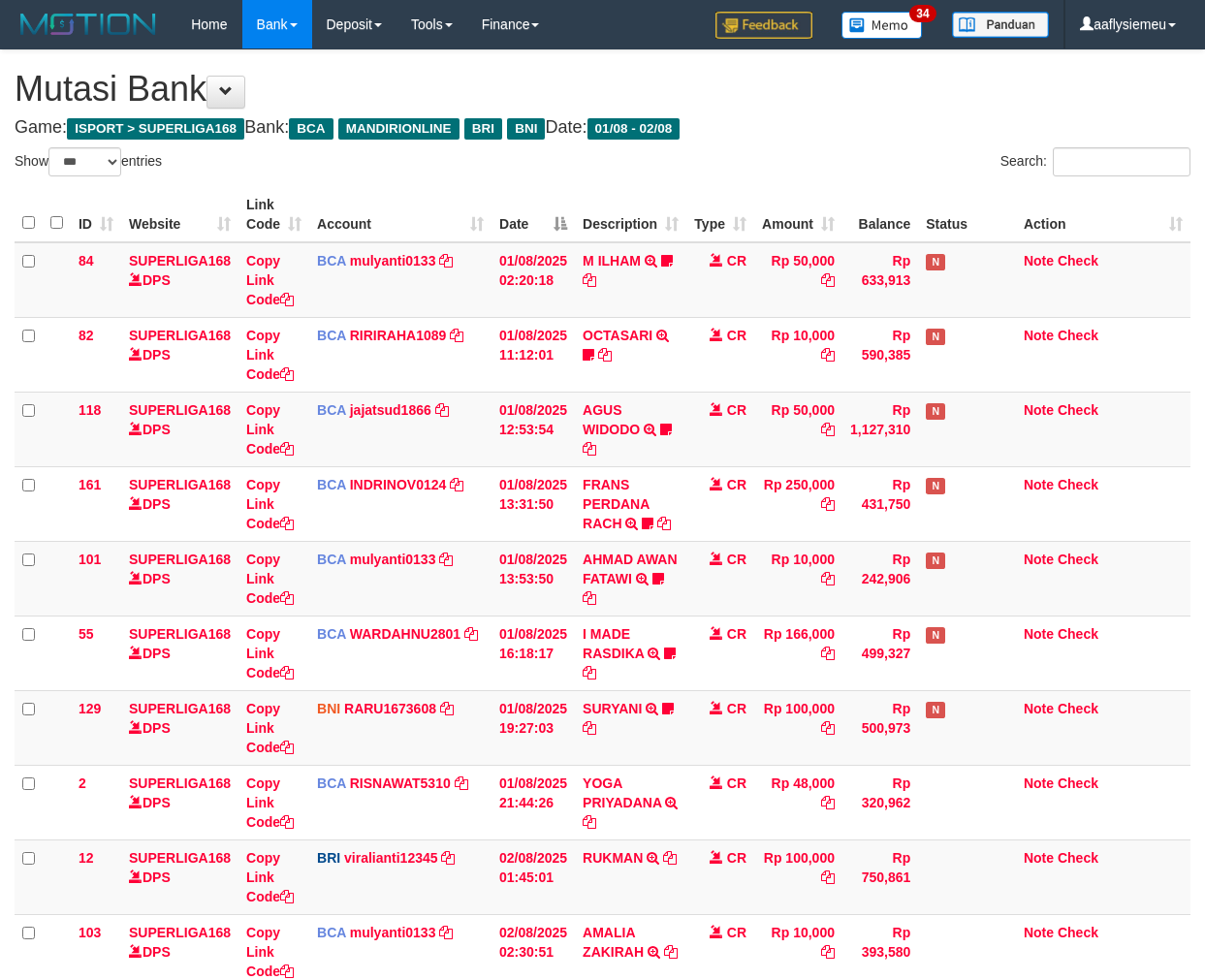scroll, scrollTop: 253, scrollLeft: 0, axis: vertical 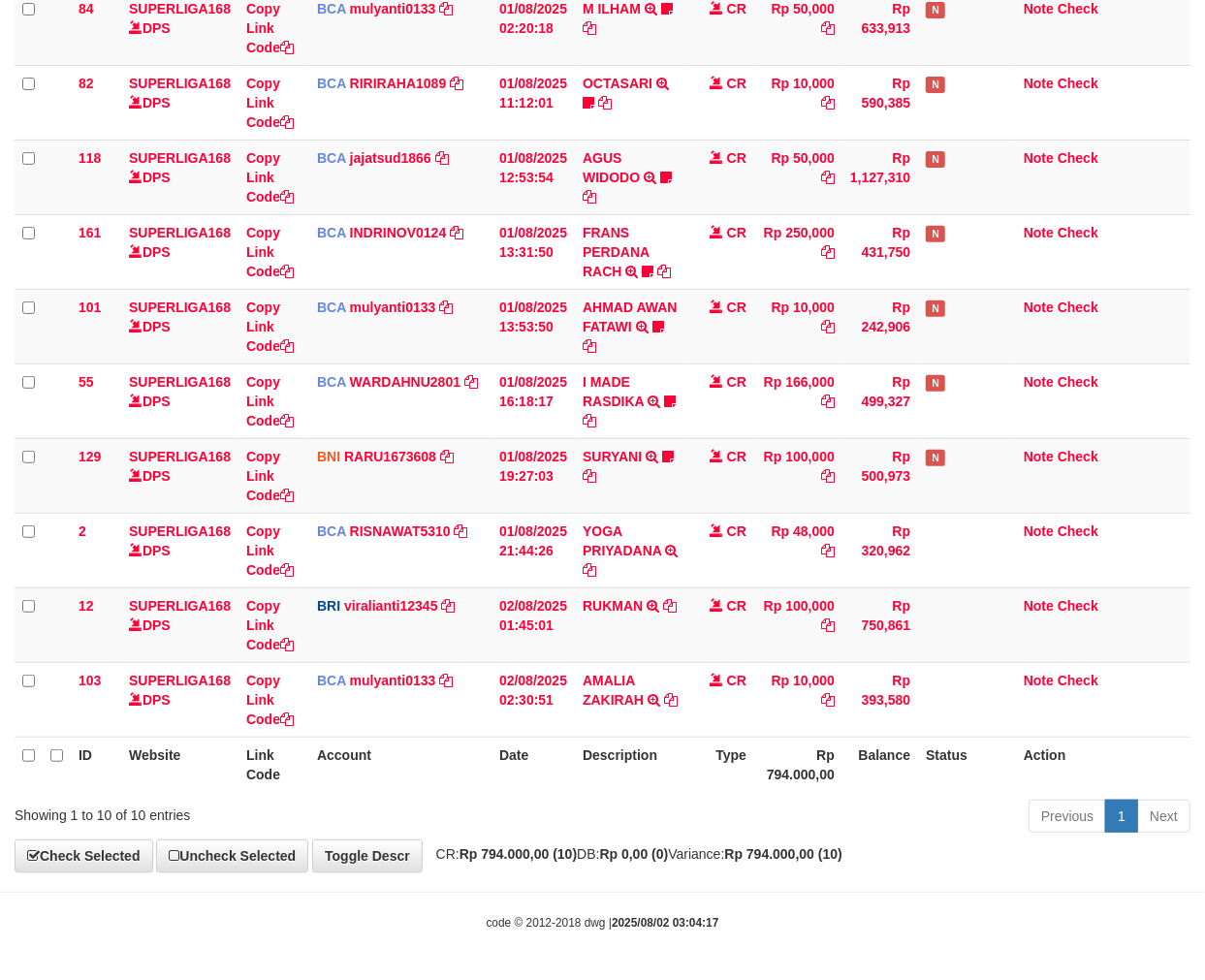 click on "Previous 1 Next" at bounding box center [853, 818] 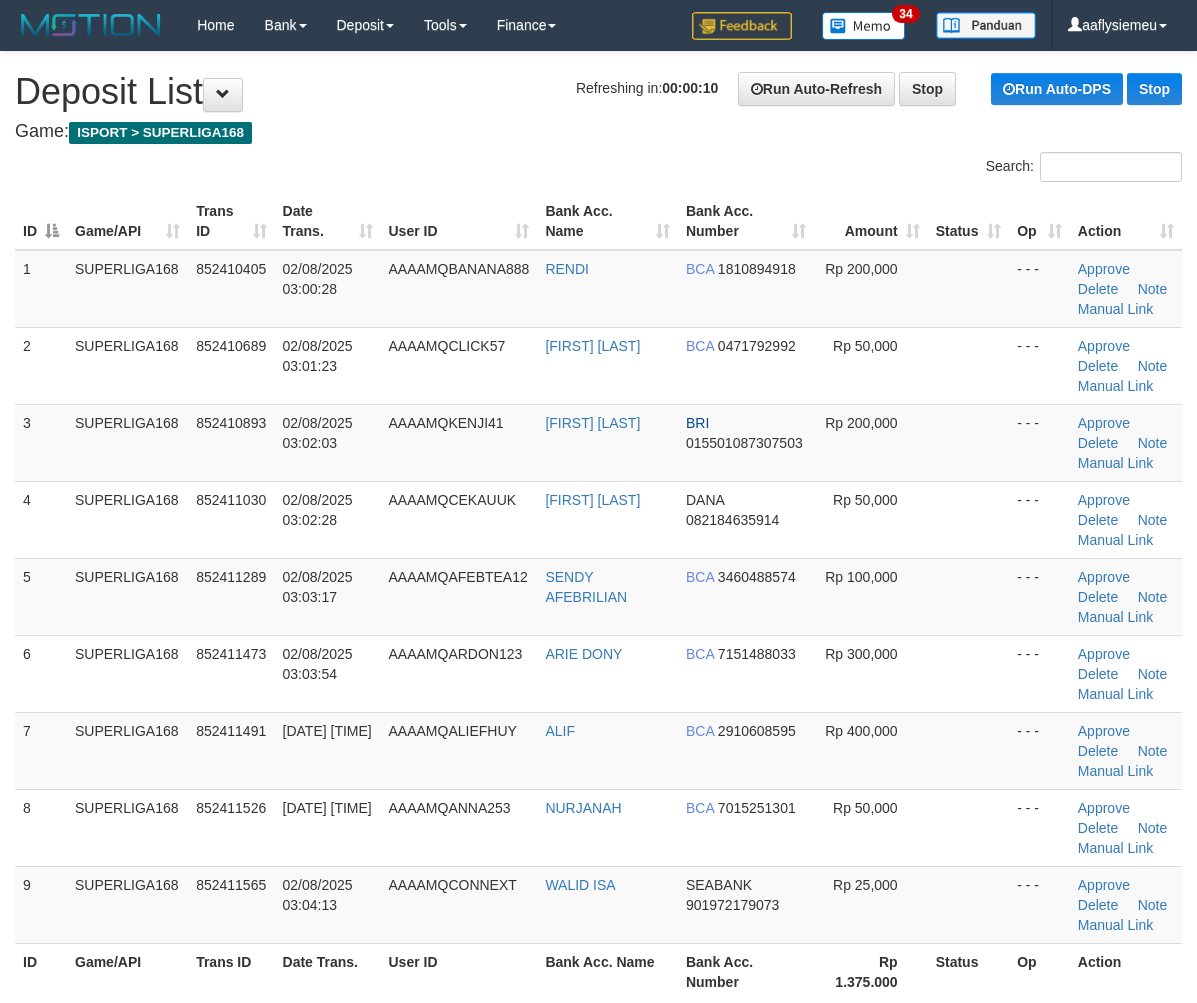 scroll, scrollTop: 0, scrollLeft: 0, axis: both 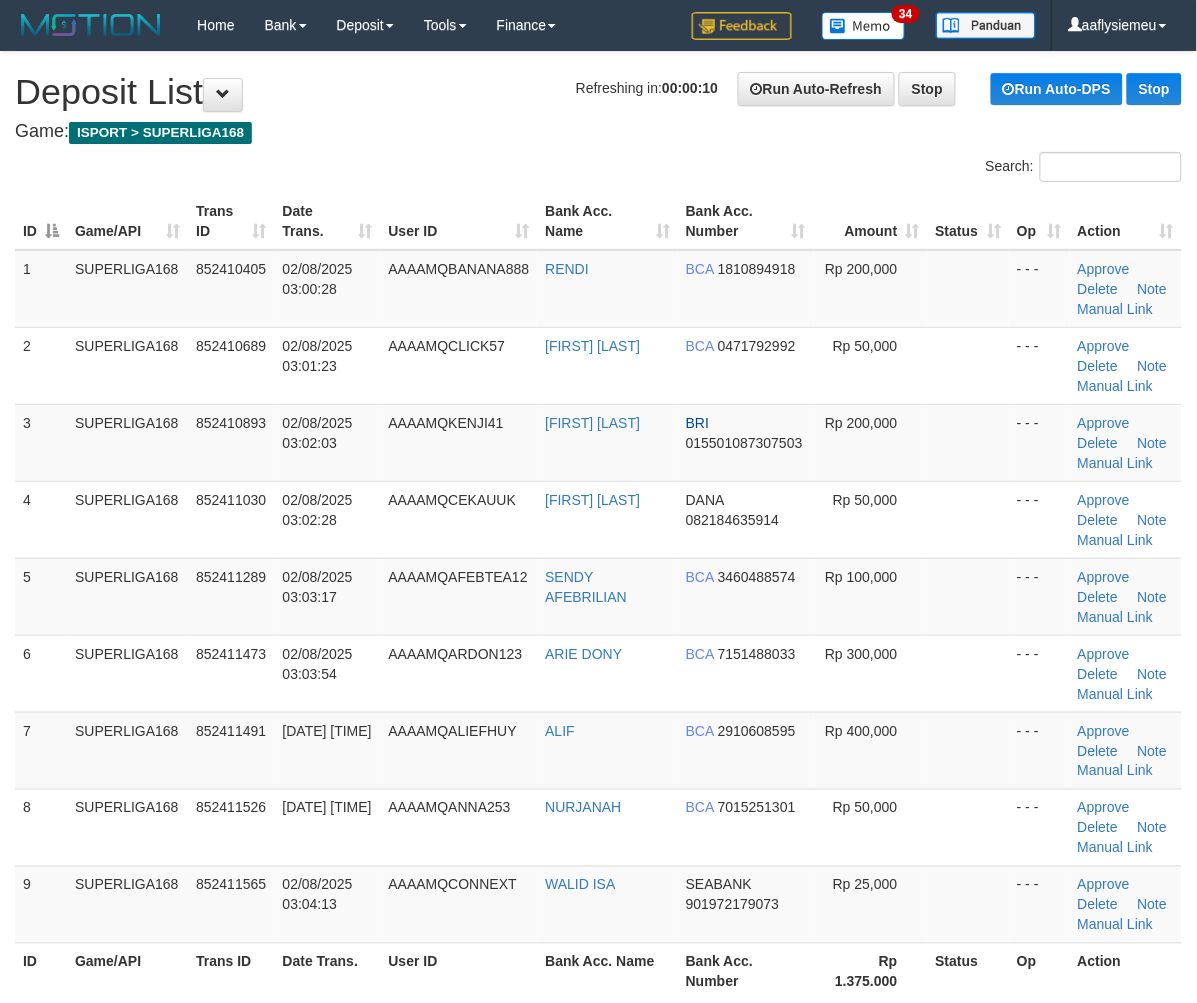 click on "SUPERLIGA168" at bounding box center (127, 596) 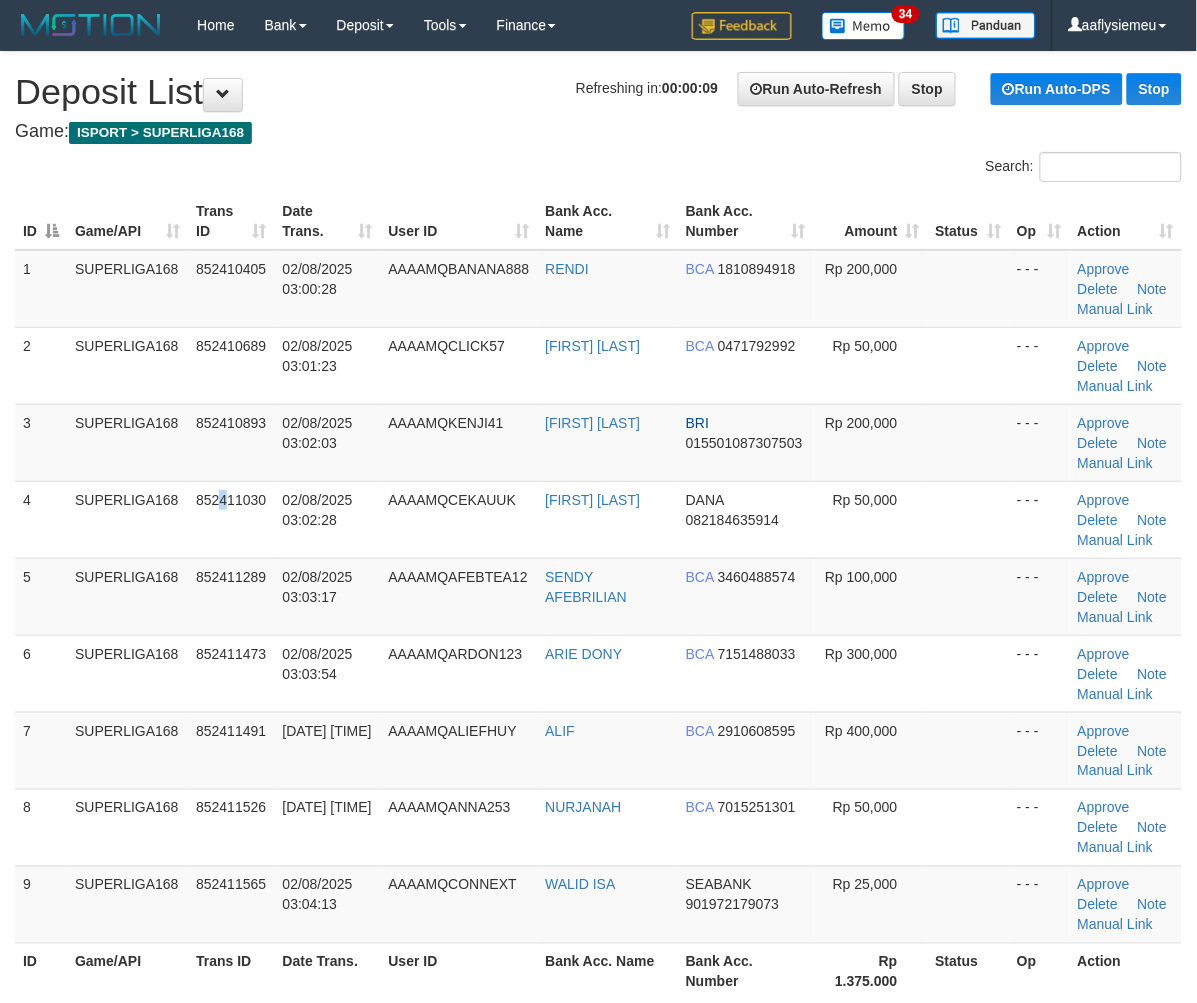drag, startPoint x: 230, startPoint y: 538, endPoint x: 3, endPoint y: 628, distance: 244.1905 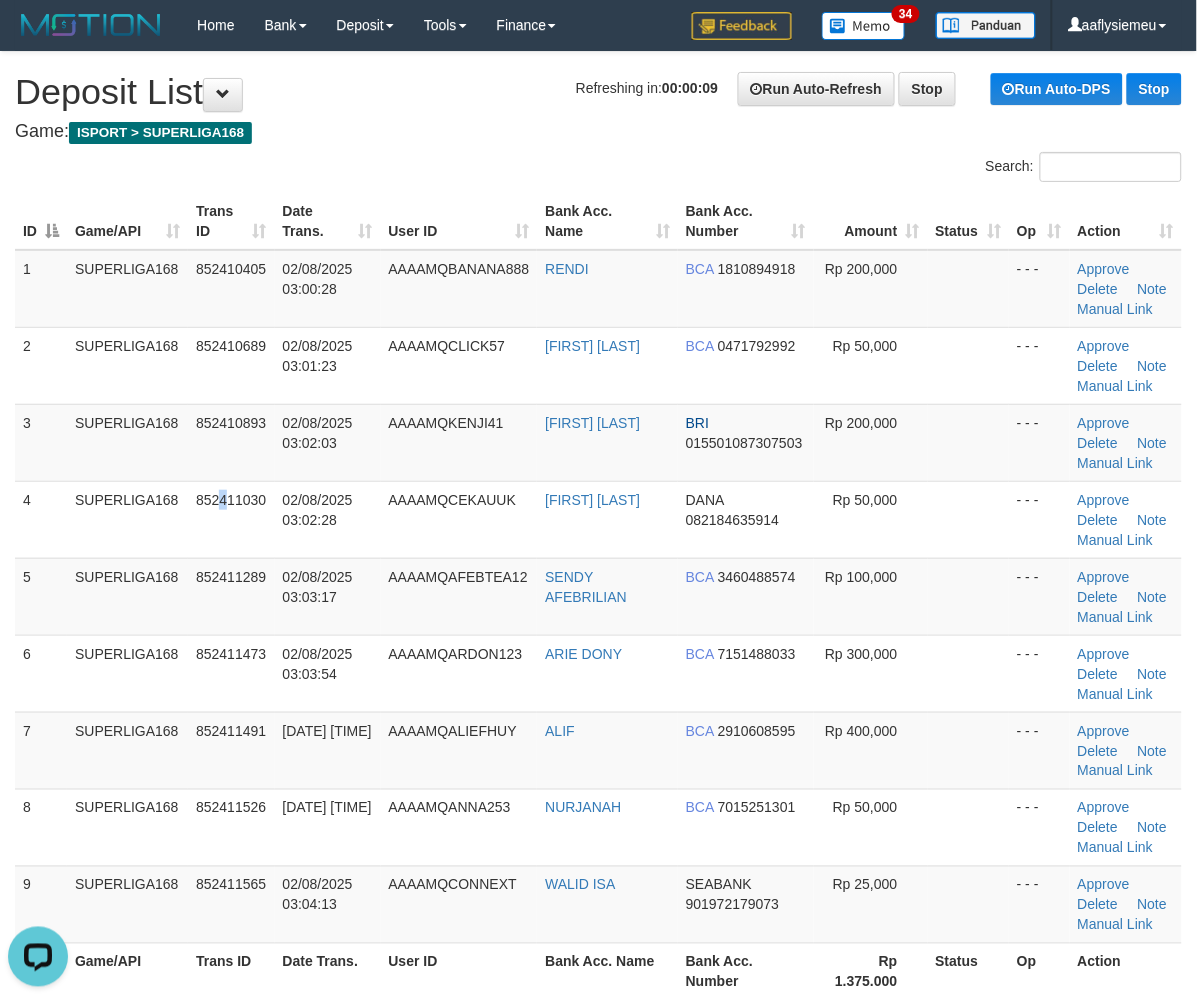 scroll, scrollTop: 0, scrollLeft: 0, axis: both 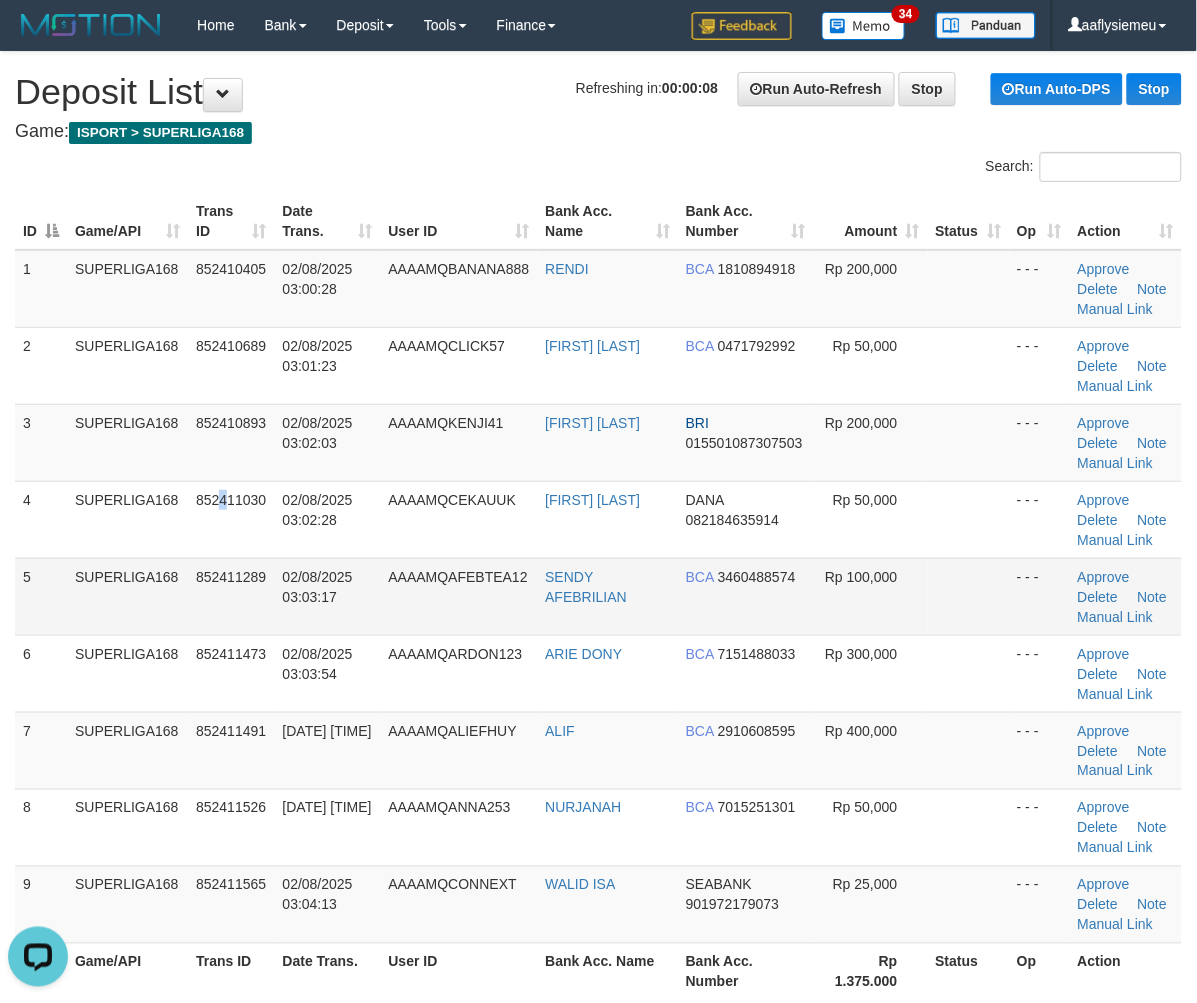 click on "SUPERLIGA168" at bounding box center (127, 596) 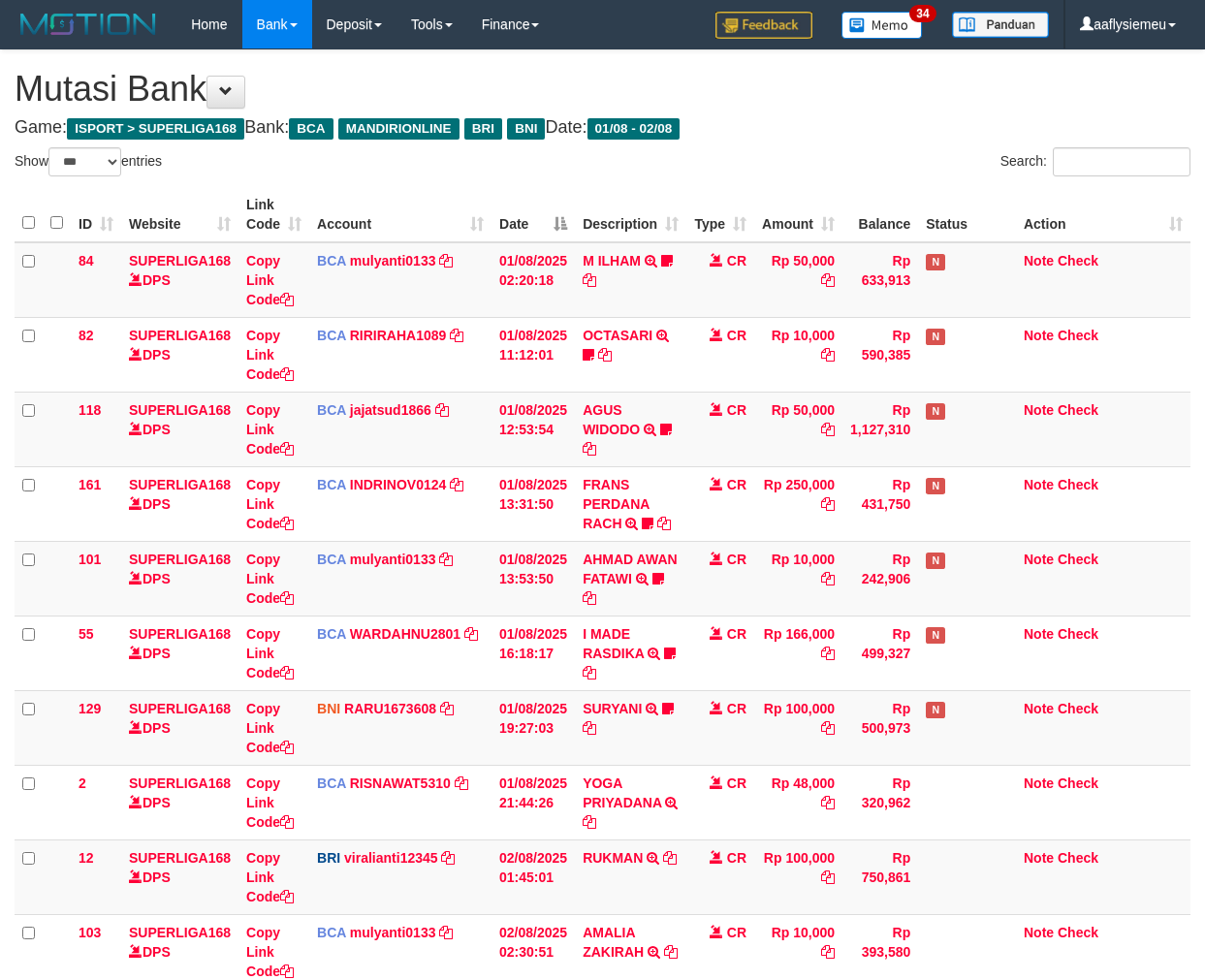 select on "***" 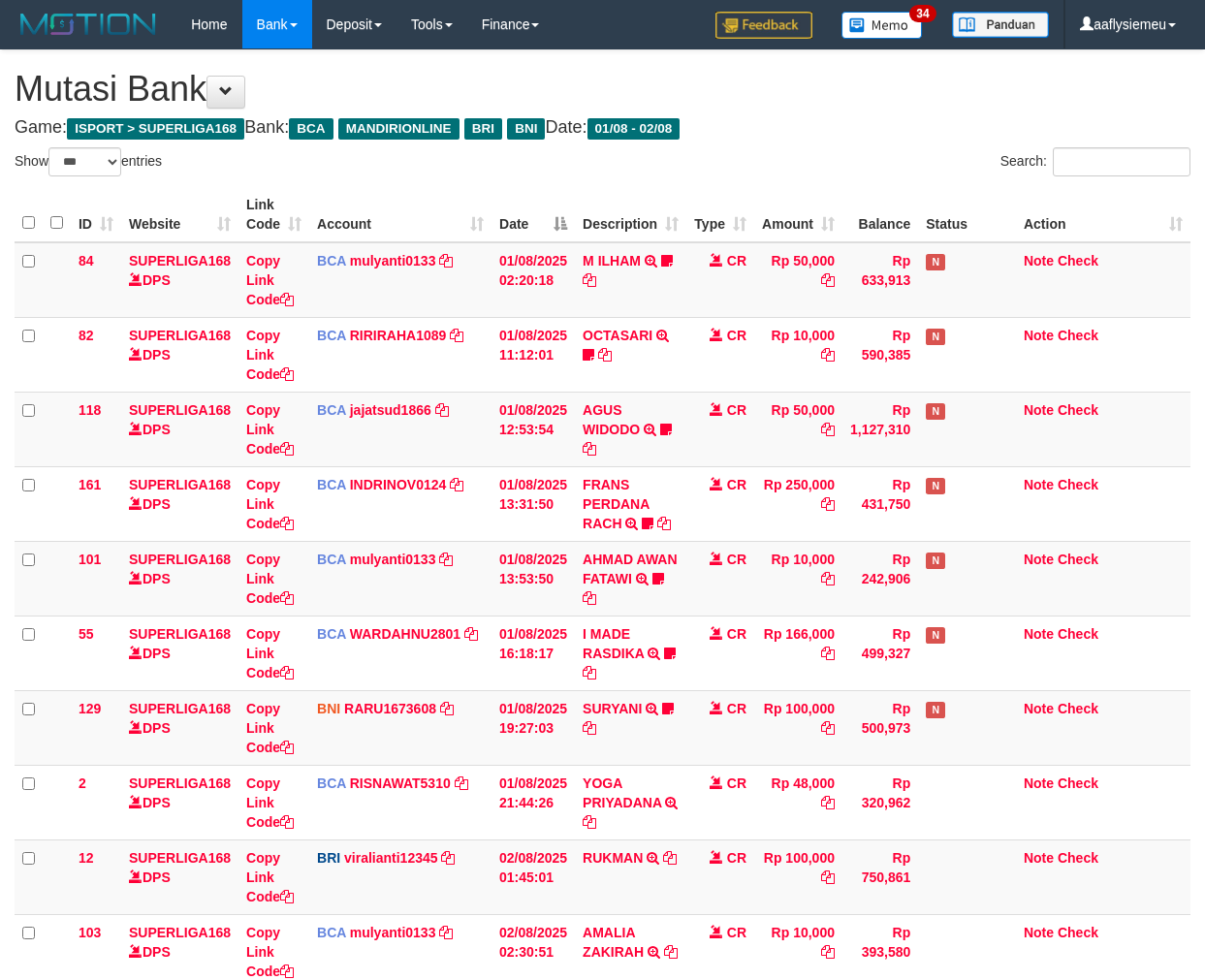 scroll, scrollTop: 253, scrollLeft: 0, axis: vertical 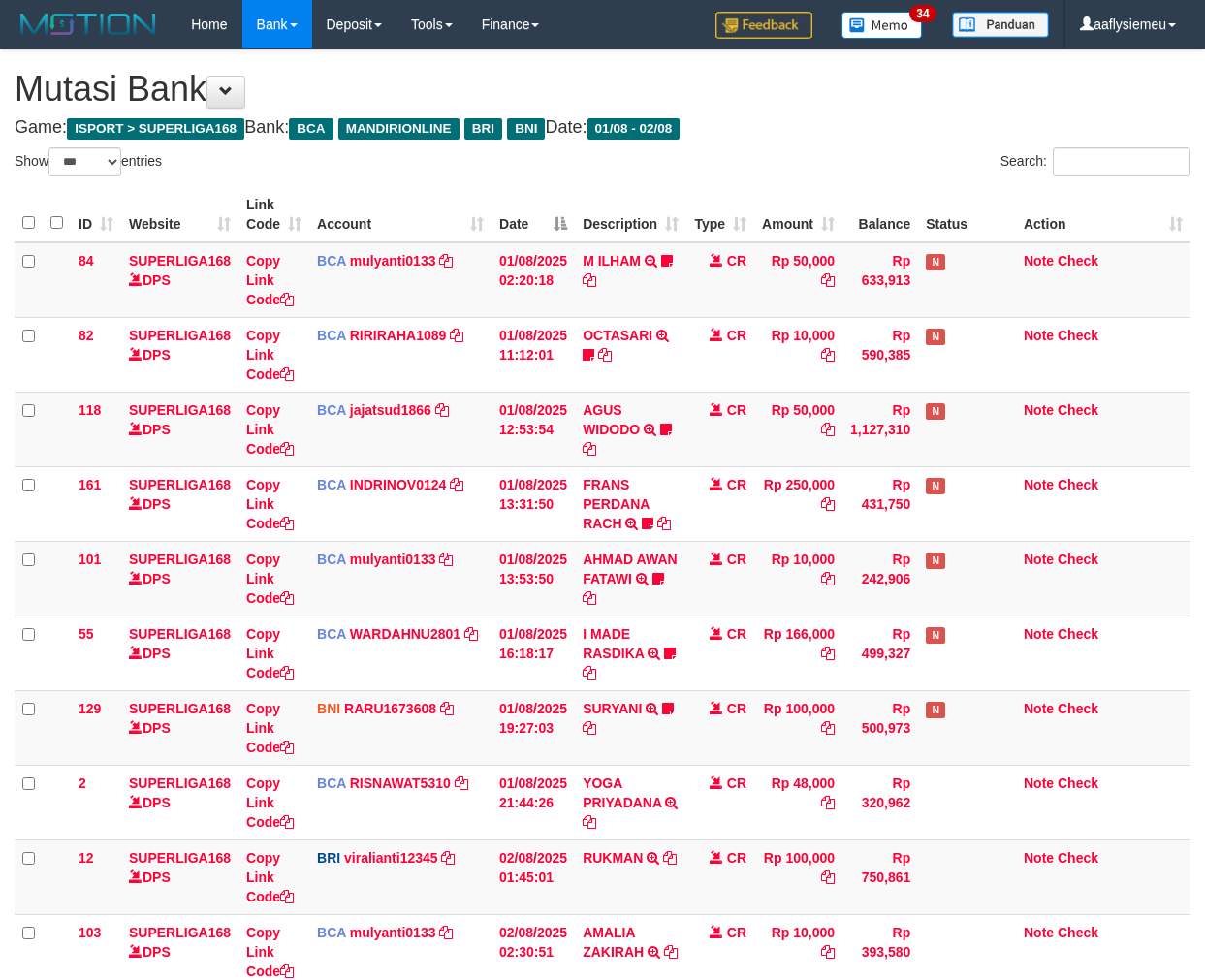 select on "***" 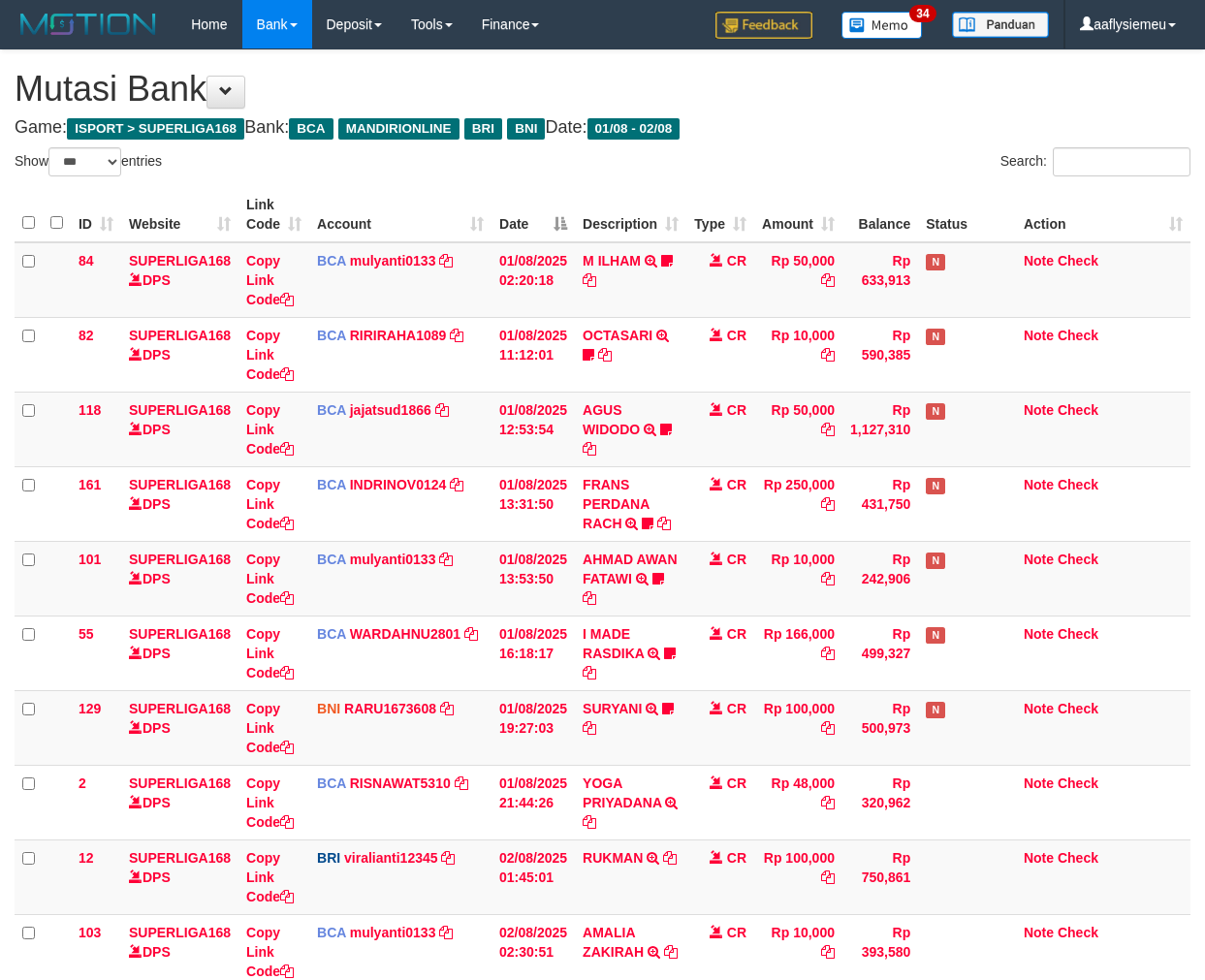 scroll, scrollTop: 253, scrollLeft: 0, axis: vertical 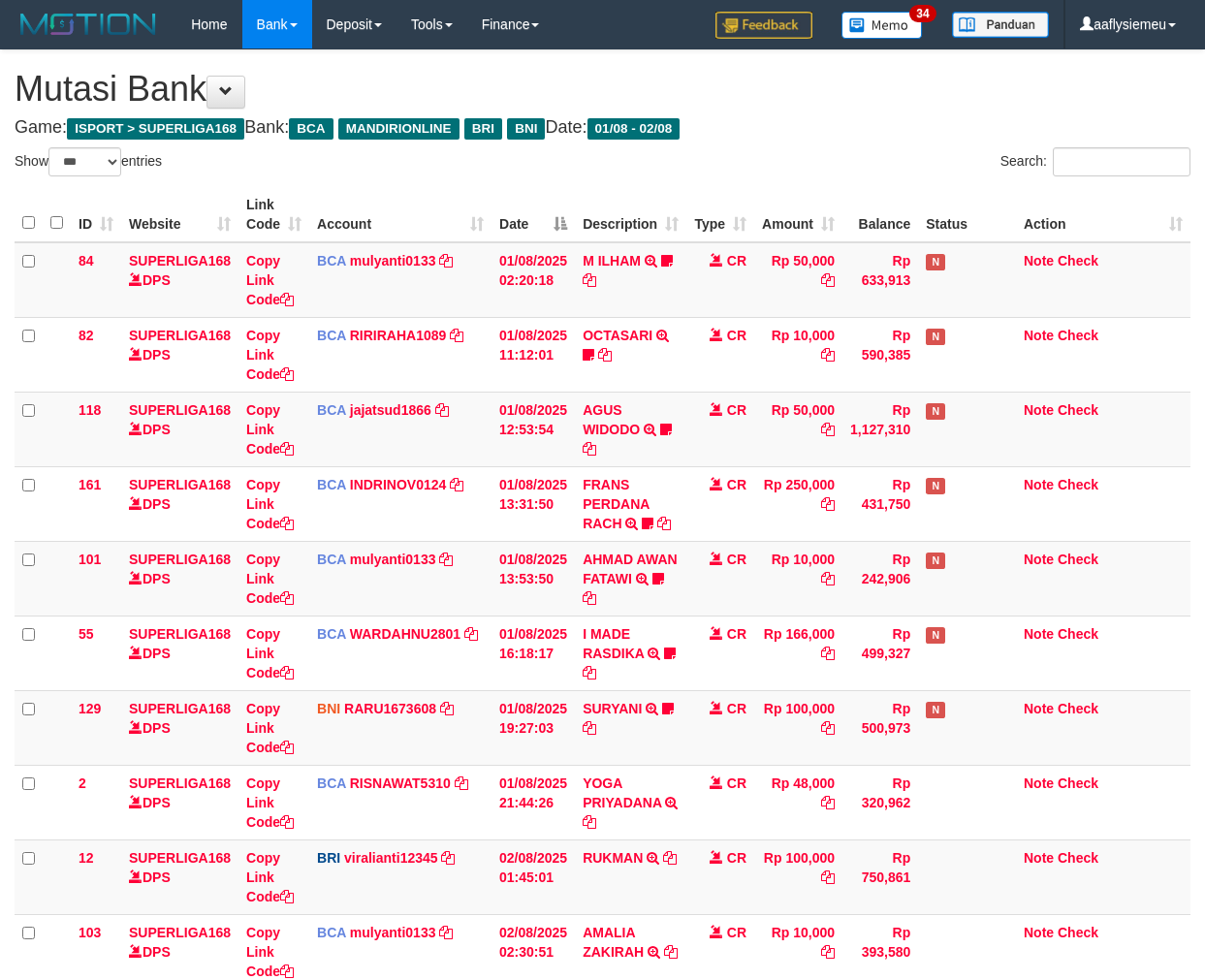 select on "***" 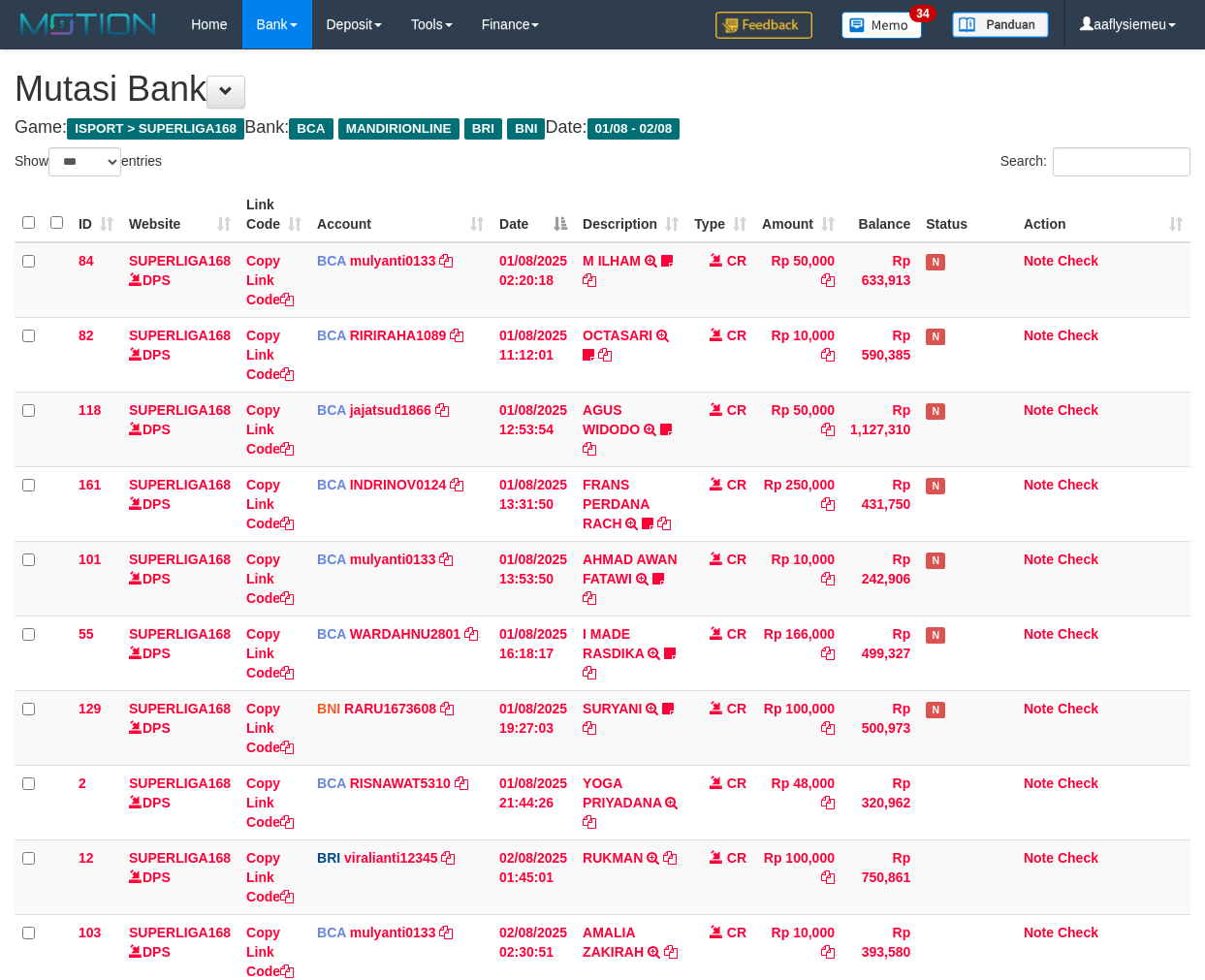 scroll, scrollTop: 253, scrollLeft: 0, axis: vertical 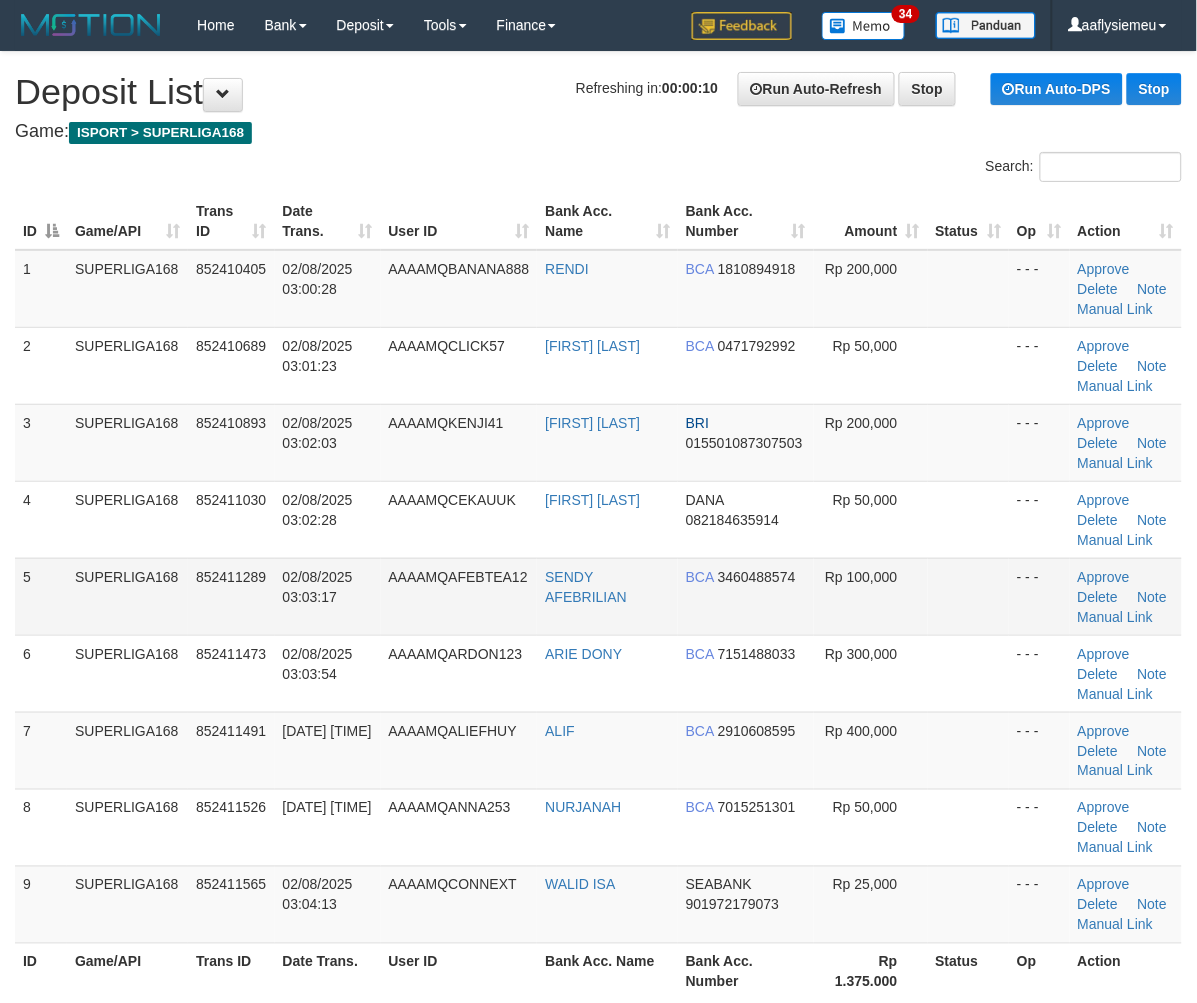 click on "5
SUPERLIGA168
852411289
02/08/2025 03:03:17
AAAAMQAFEBTEA12
SENDY AFEBRILIAN
BCA
3460488574
Rp 100,000
- - -
Approve
Delete
Note
Manual Link" at bounding box center [598, 596] 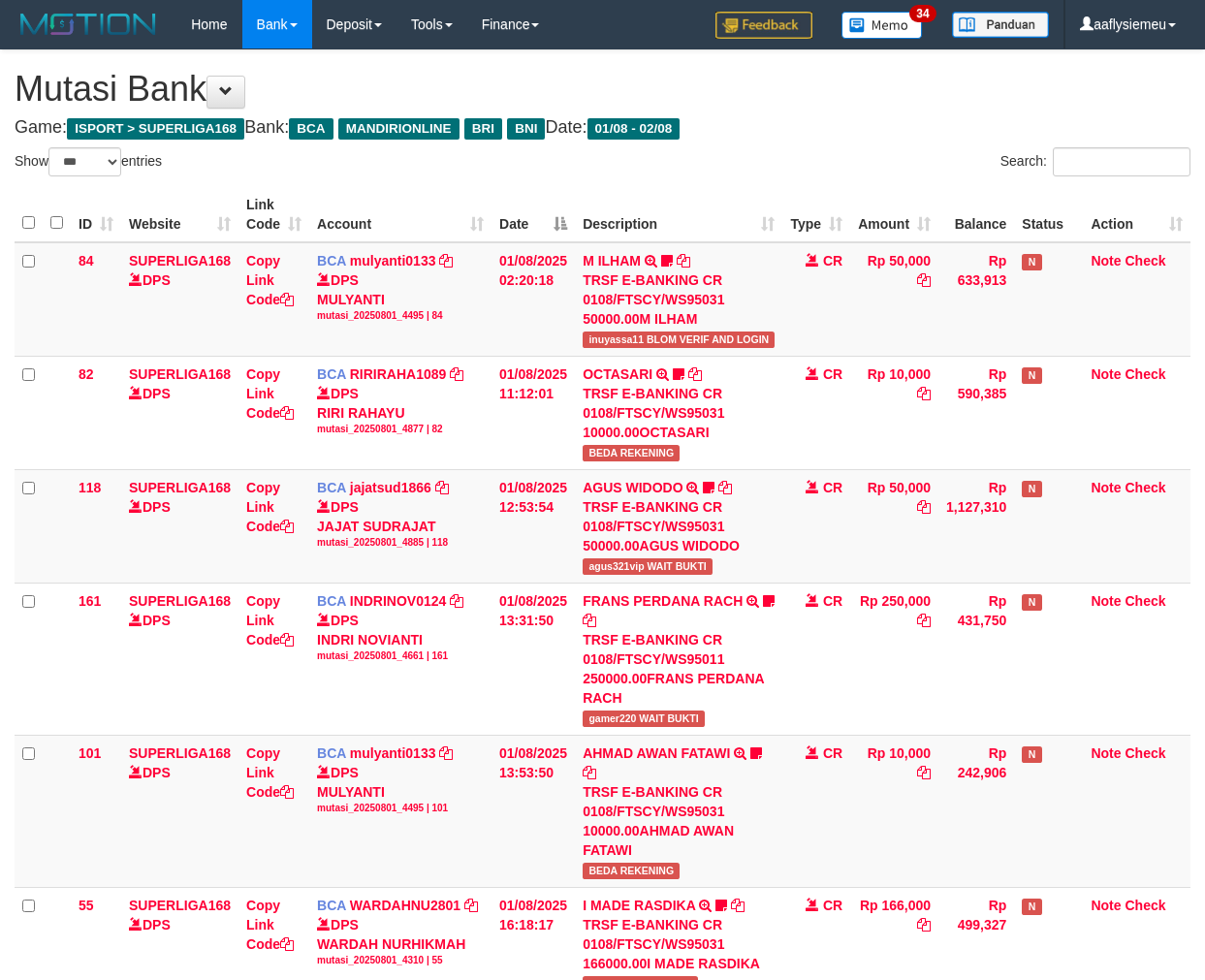 select on "***" 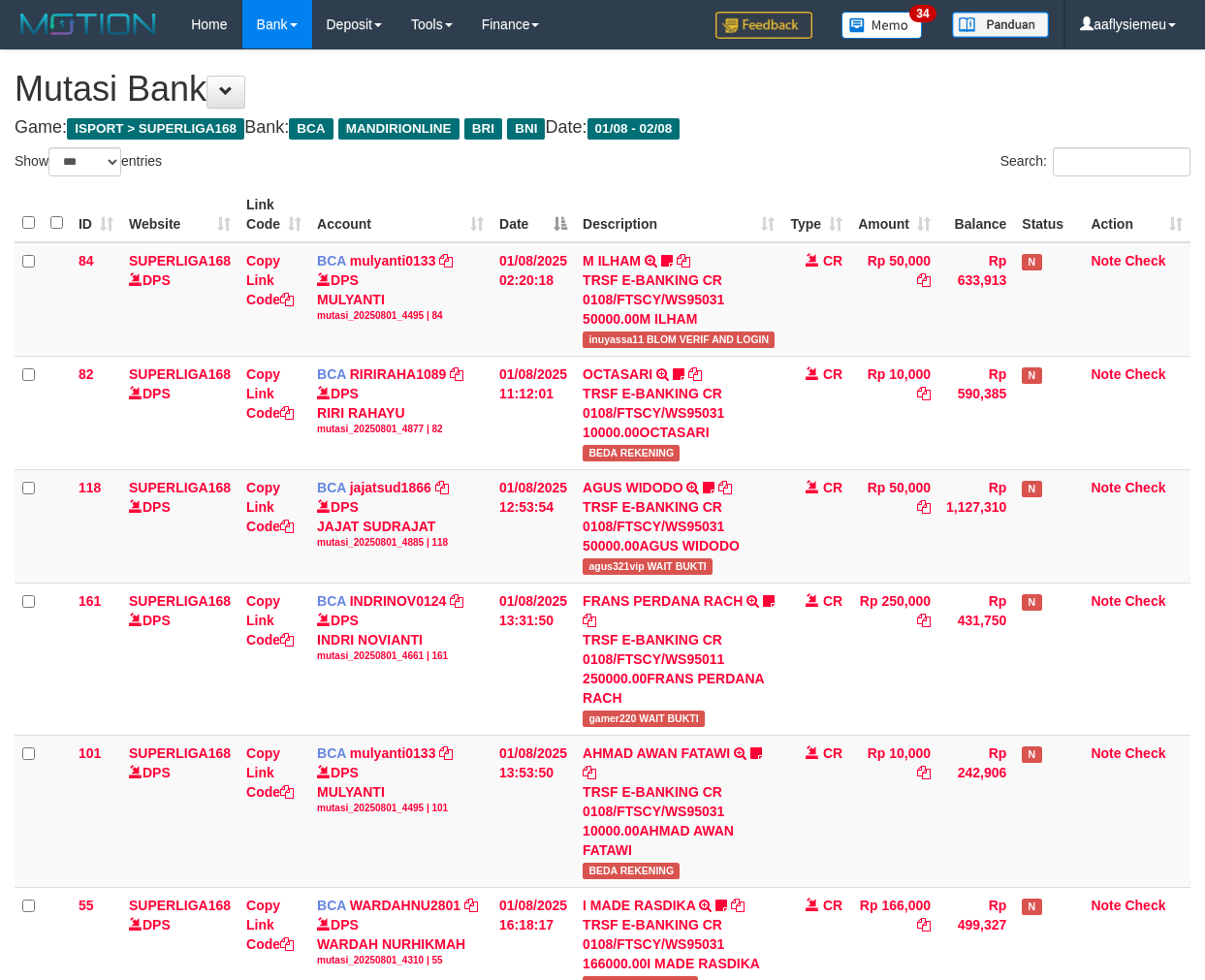 scroll, scrollTop: 253, scrollLeft: 0, axis: vertical 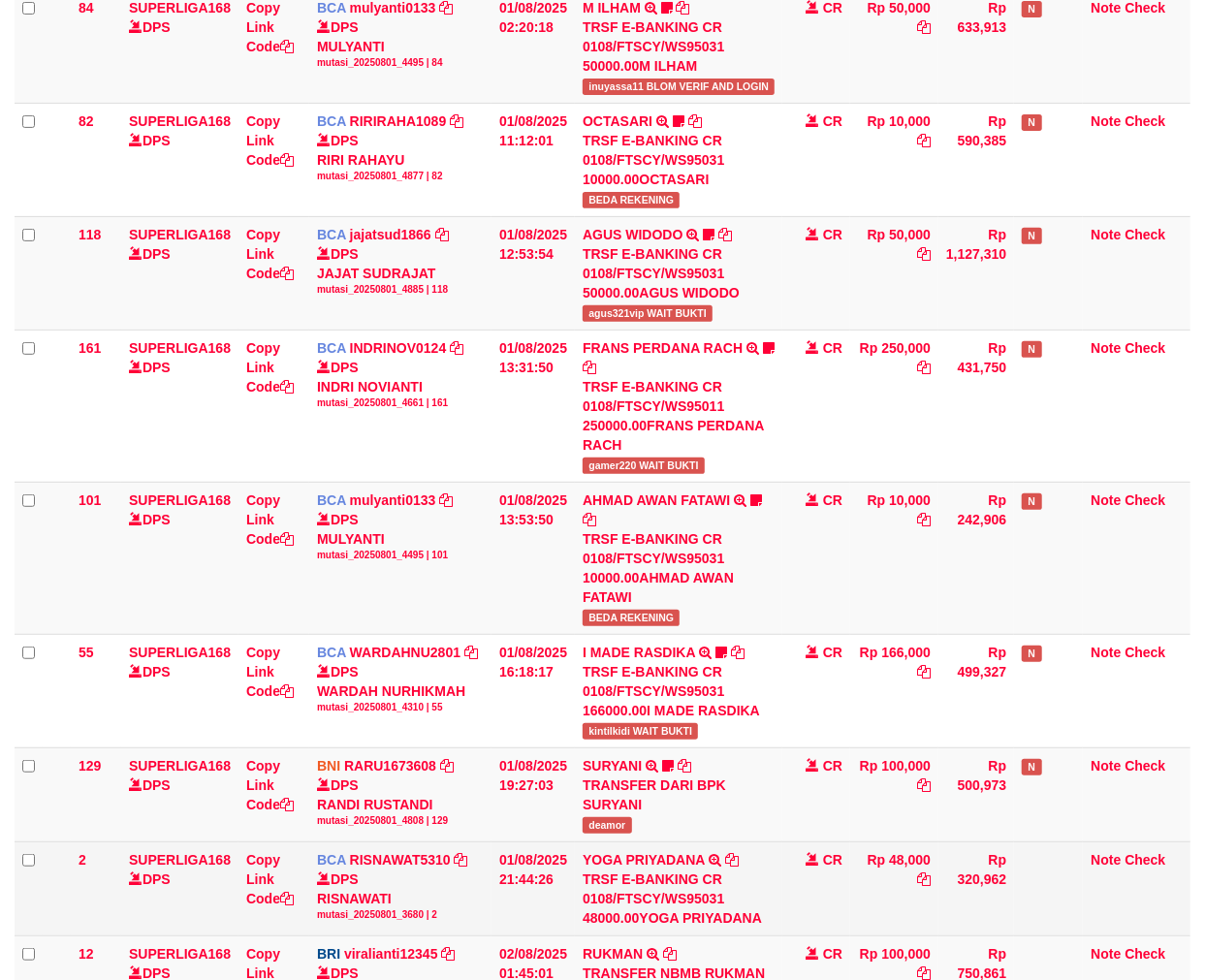 click on "BCA
RISNAWAT5310
DPS
RISNAWATI
mutasi_20250801_3680 | 2
mutasi_20250801_3680 | 2" at bounding box center [400, 888] 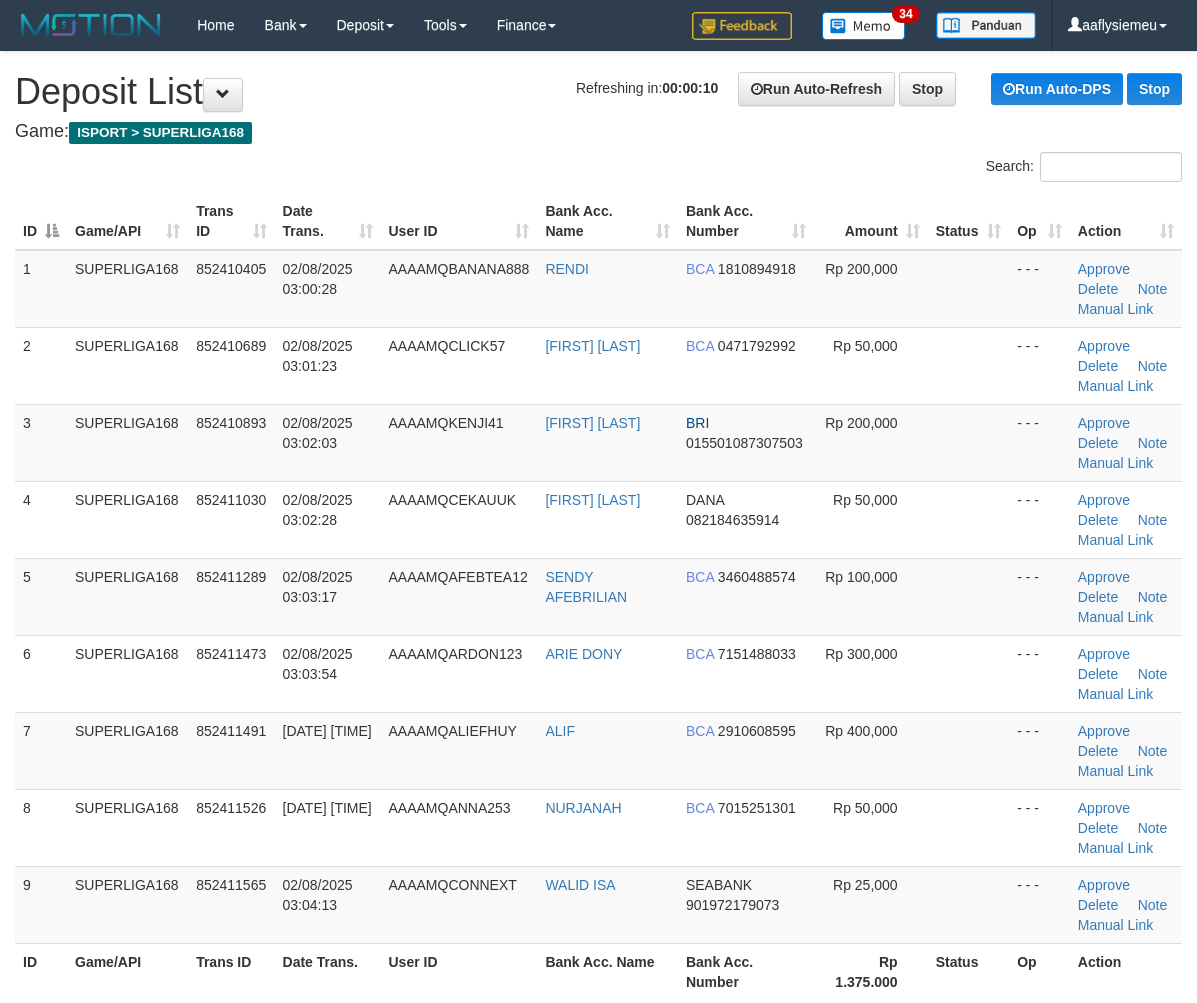 scroll, scrollTop: 0, scrollLeft: 0, axis: both 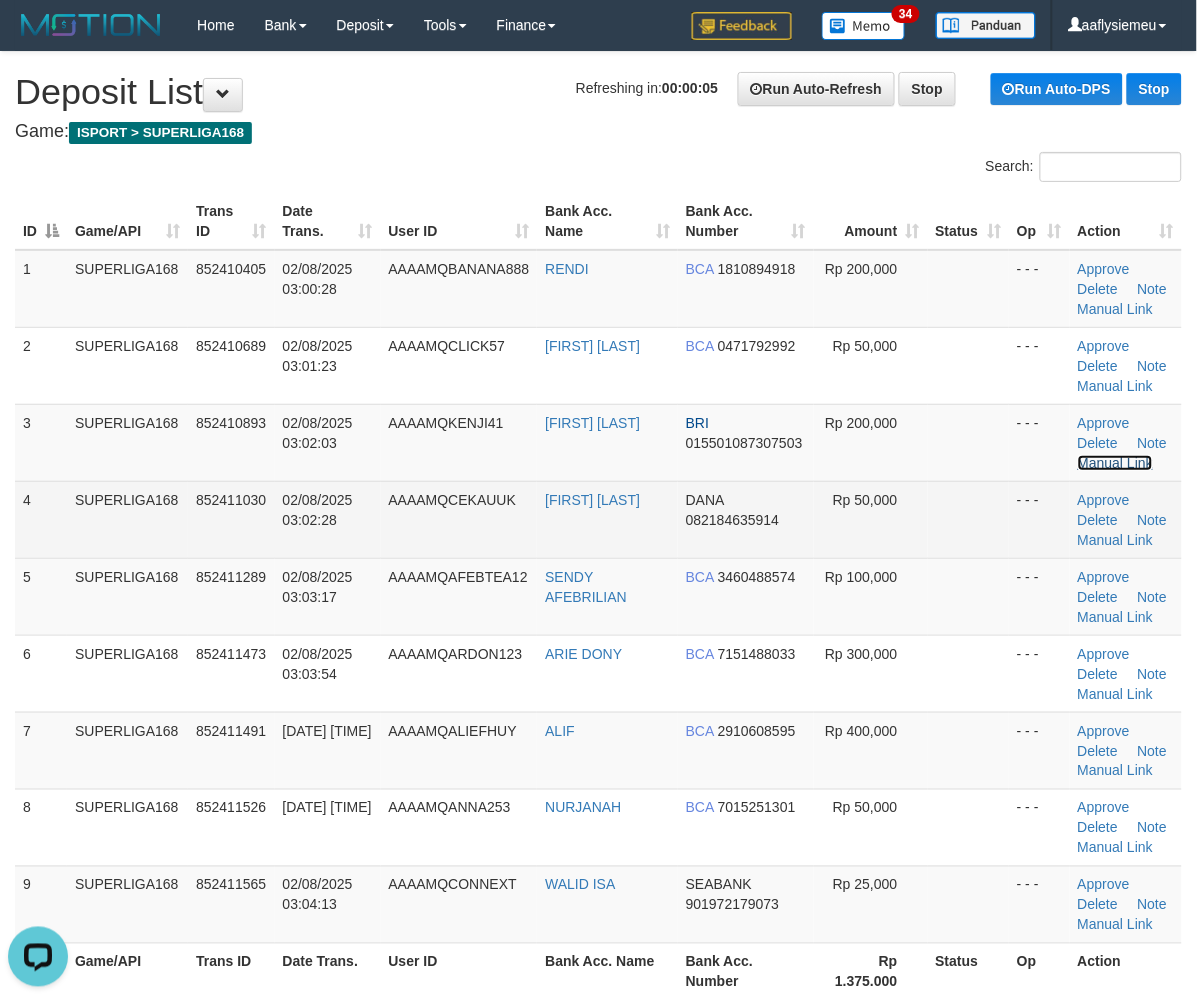 drag, startPoint x: 1103, startPoint y: 455, endPoint x: 880, endPoint y: 488, distance: 225.42848 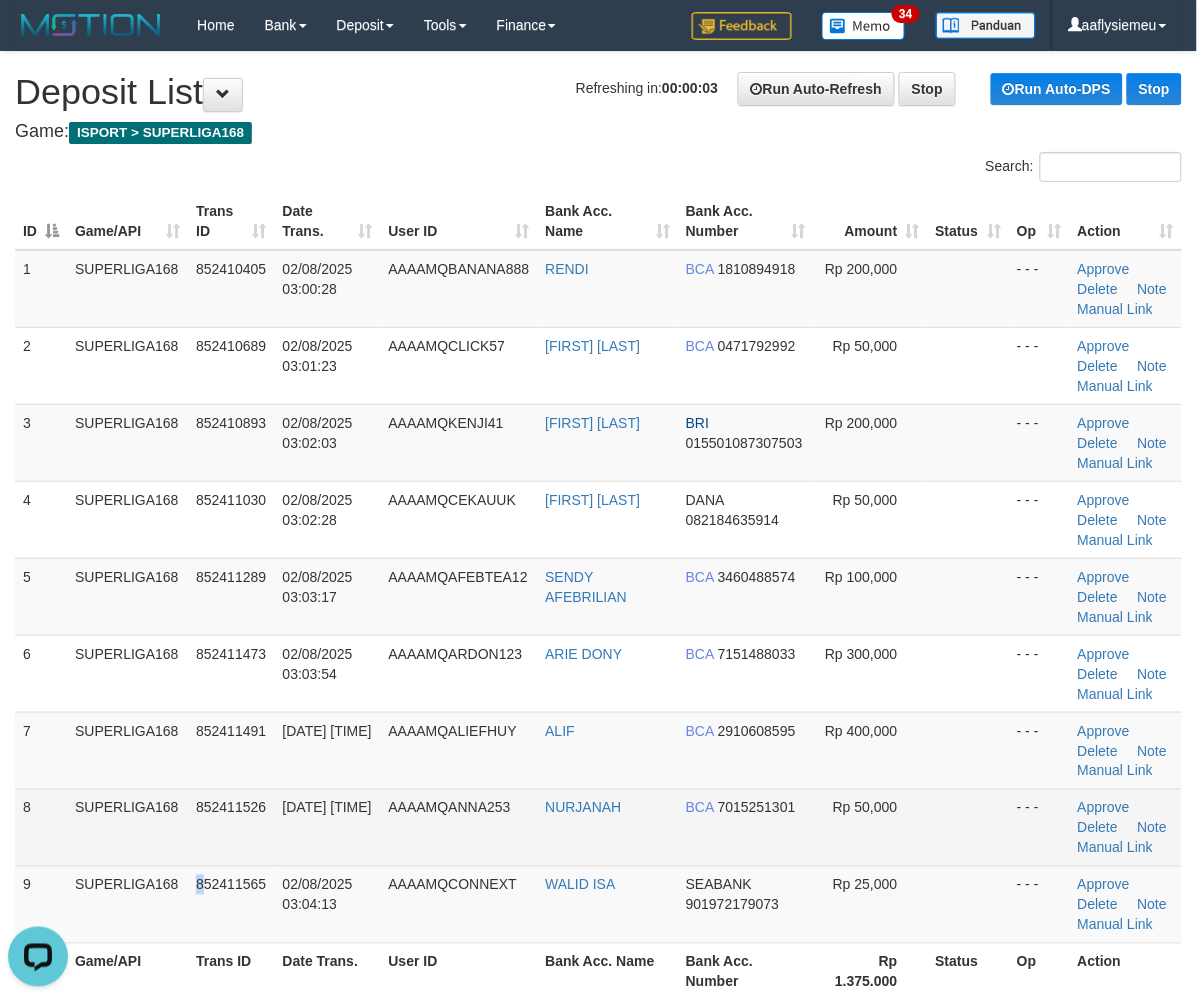 drag, startPoint x: 190, startPoint y: 883, endPoint x: 171, endPoint y: 855, distance: 33.83785 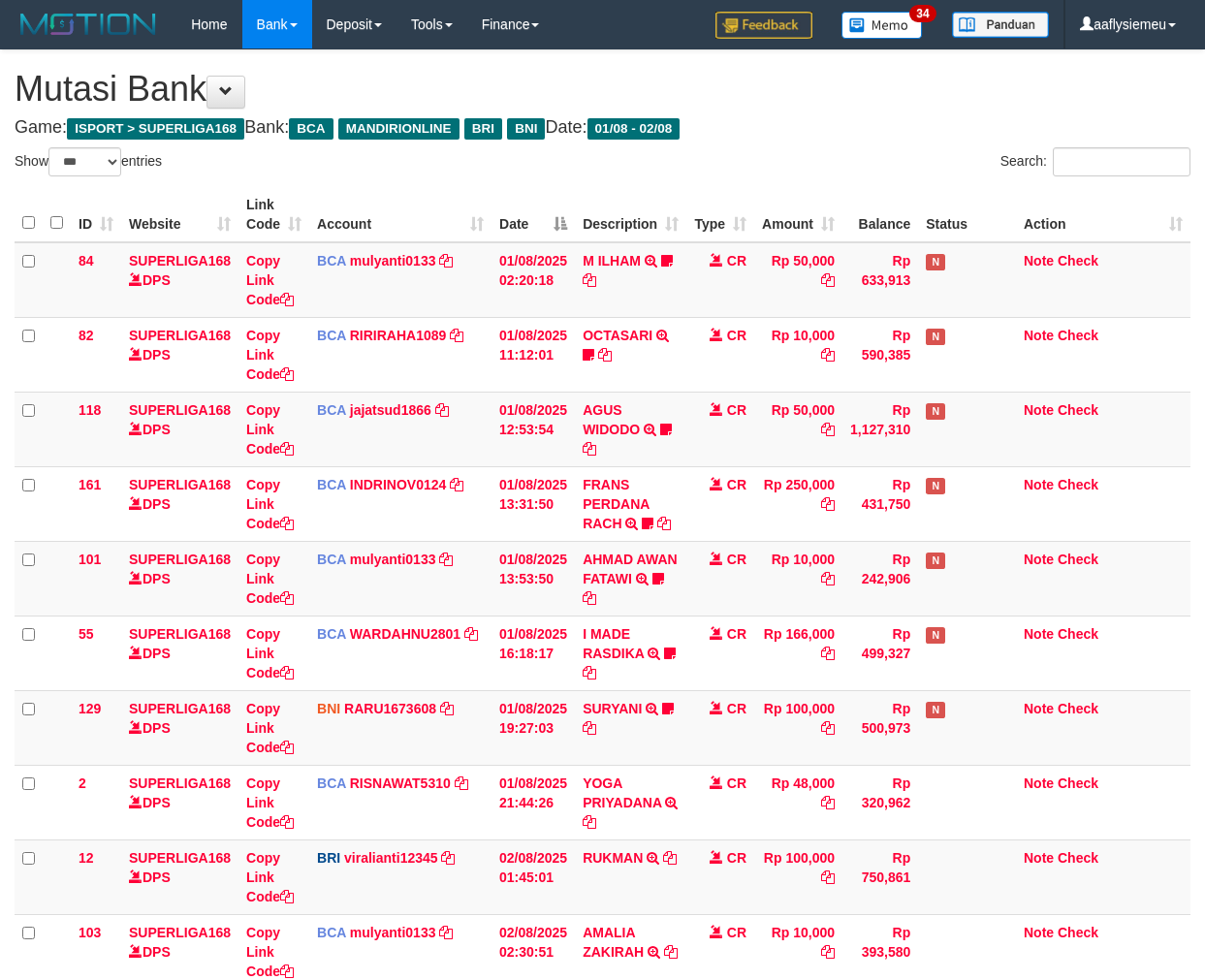 select on "***" 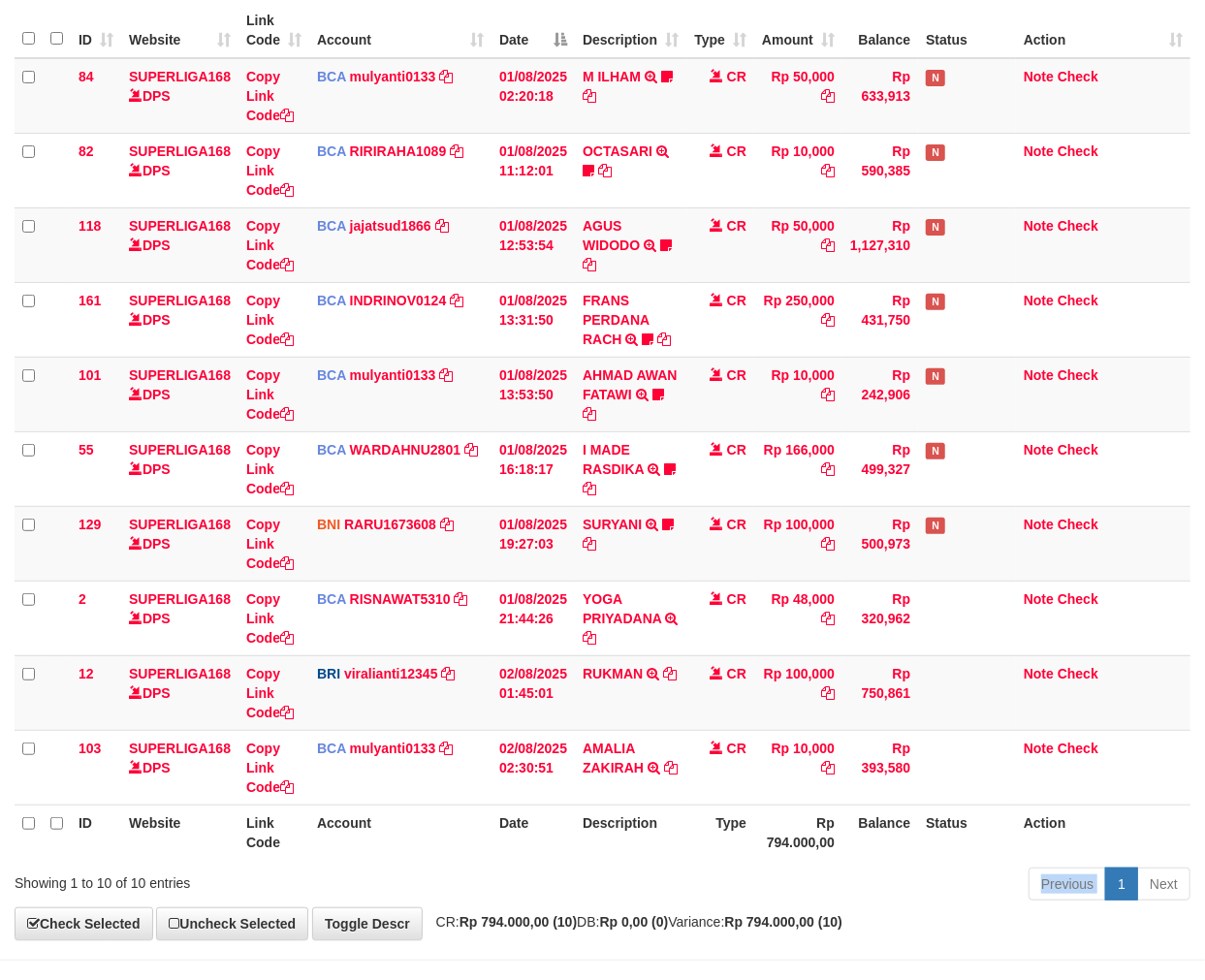 scroll, scrollTop: 145, scrollLeft: 0, axis: vertical 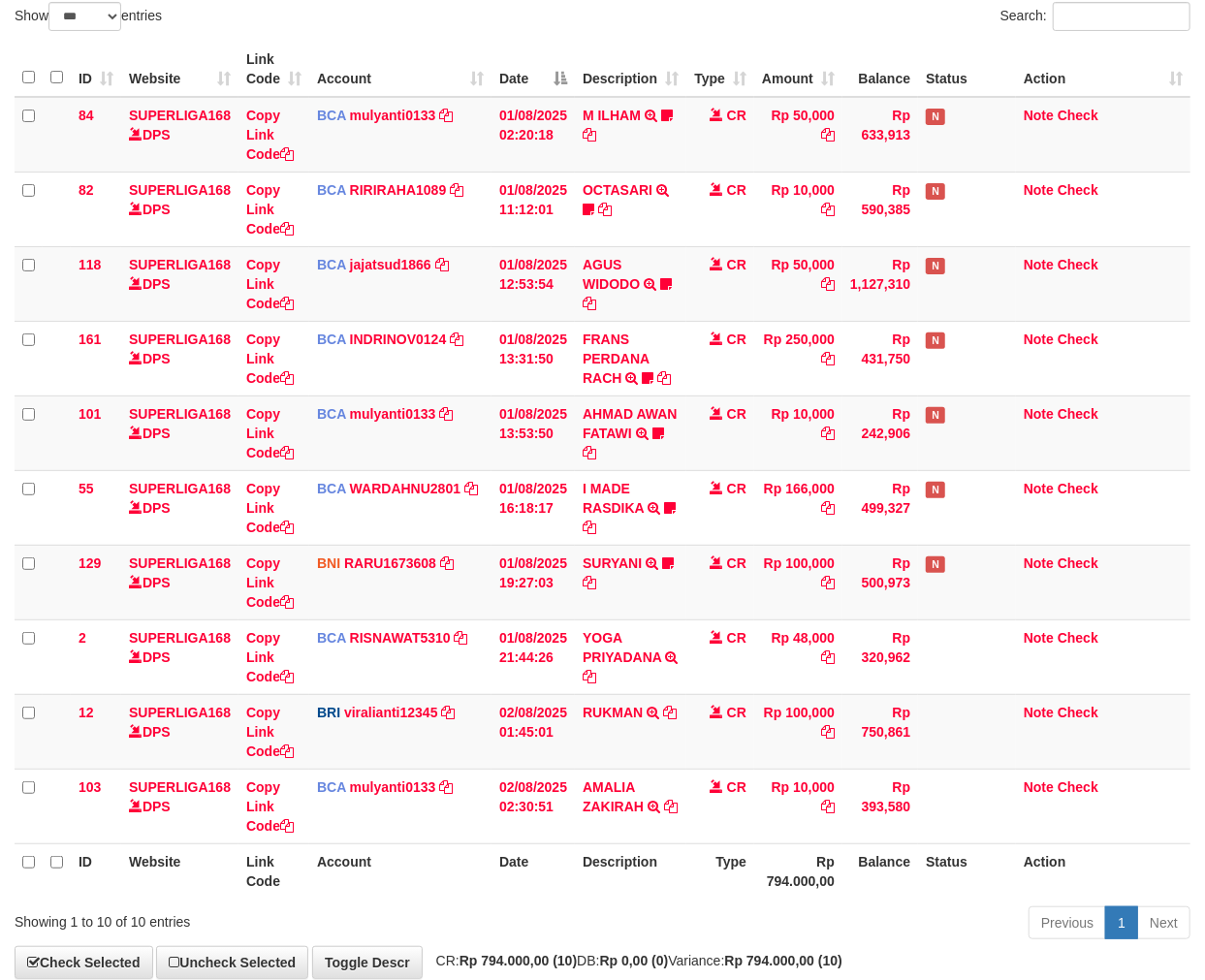 click on "Description" at bounding box center [630, 870] 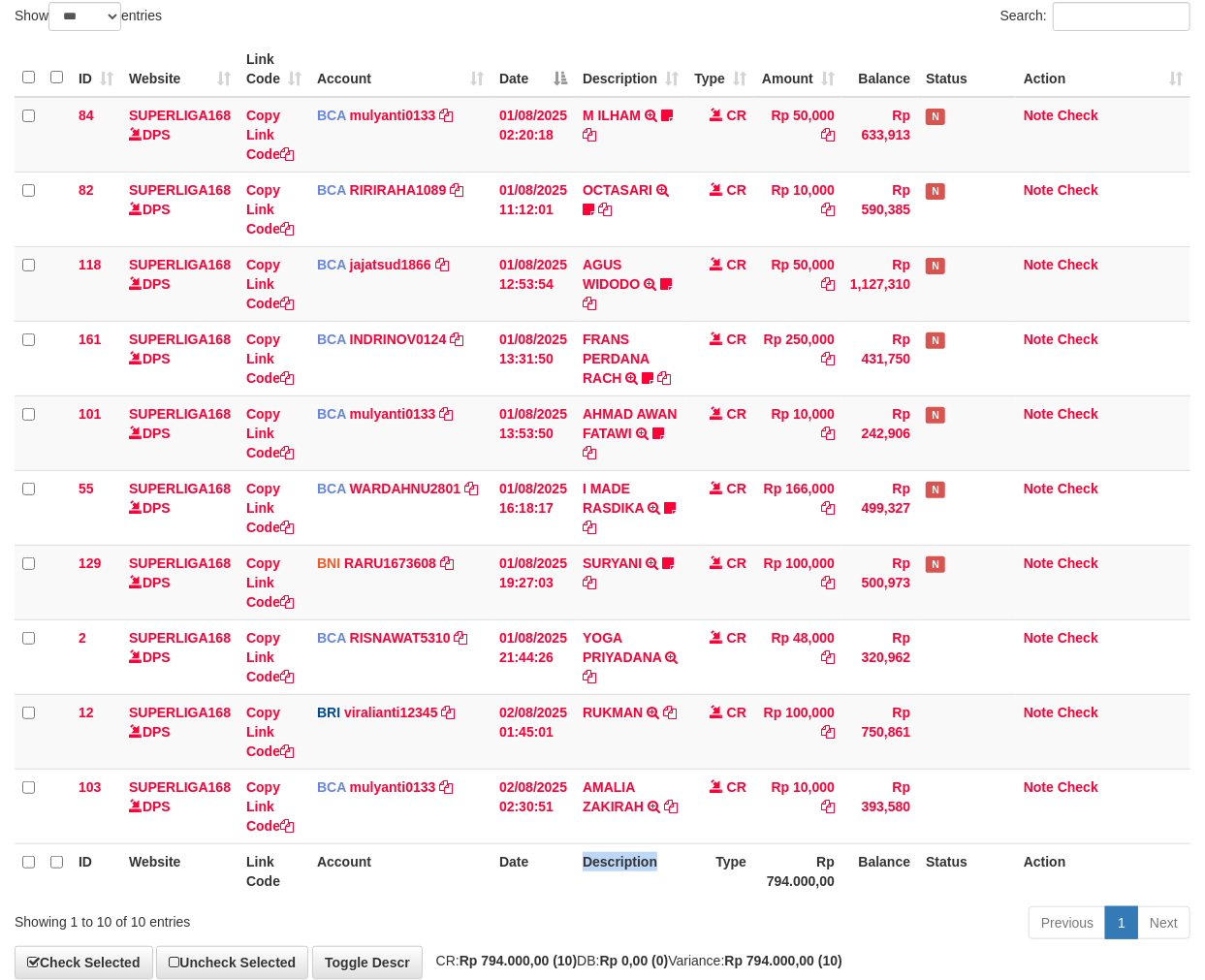 click on "Description" at bounding box center [630, 870] 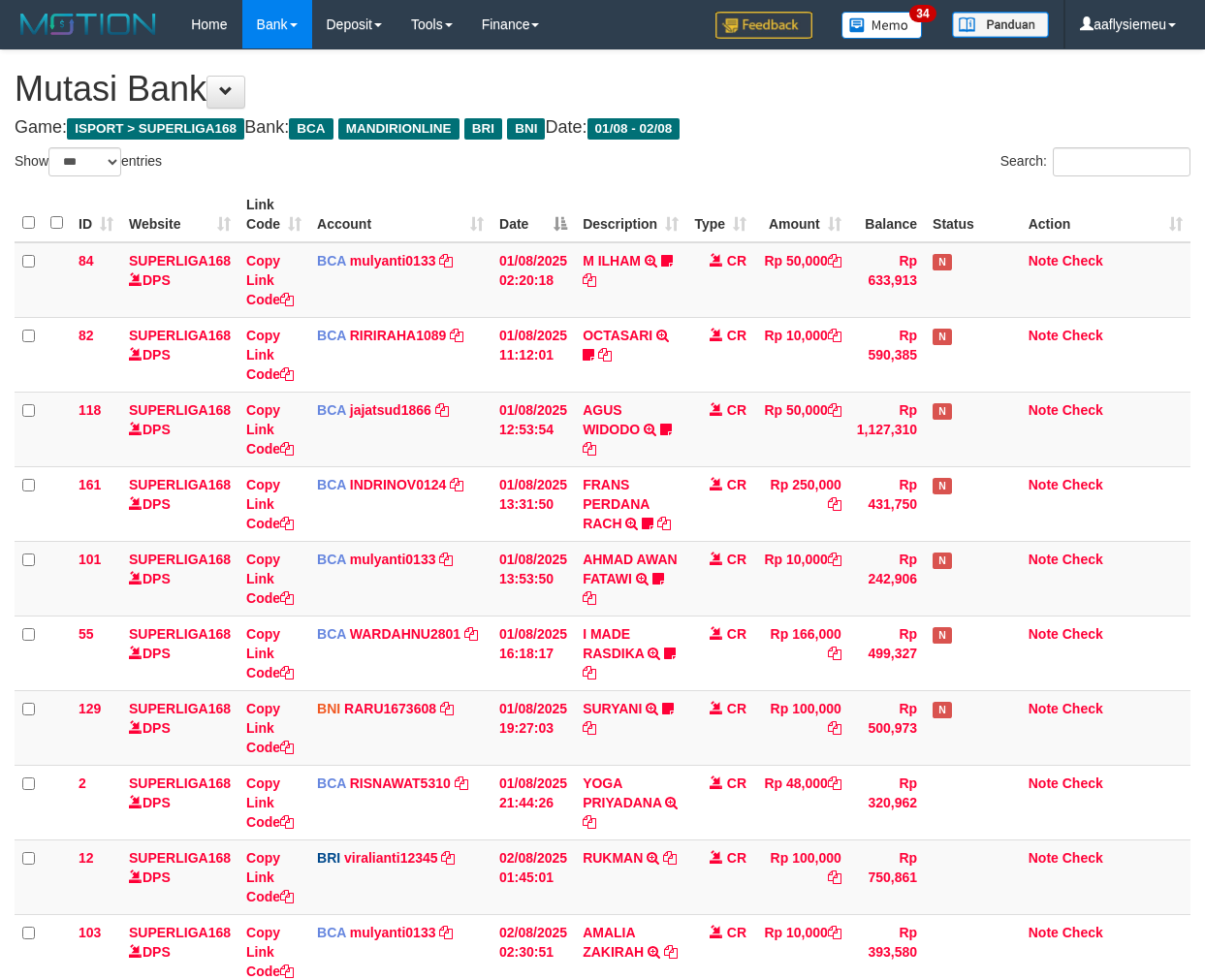 select on "***" 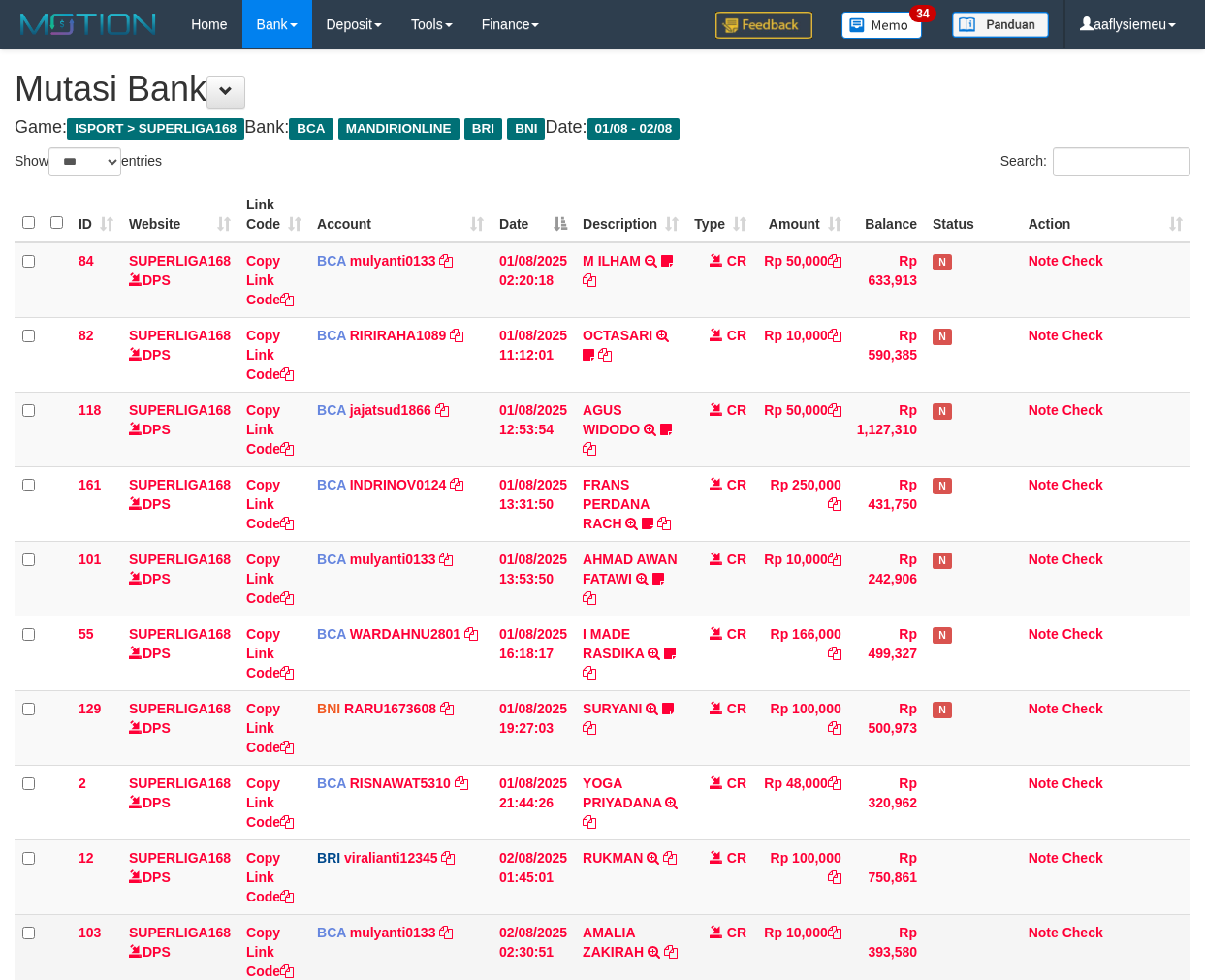 scroll, scrollTop: 145, scrollLeft: 0, axis: vertical 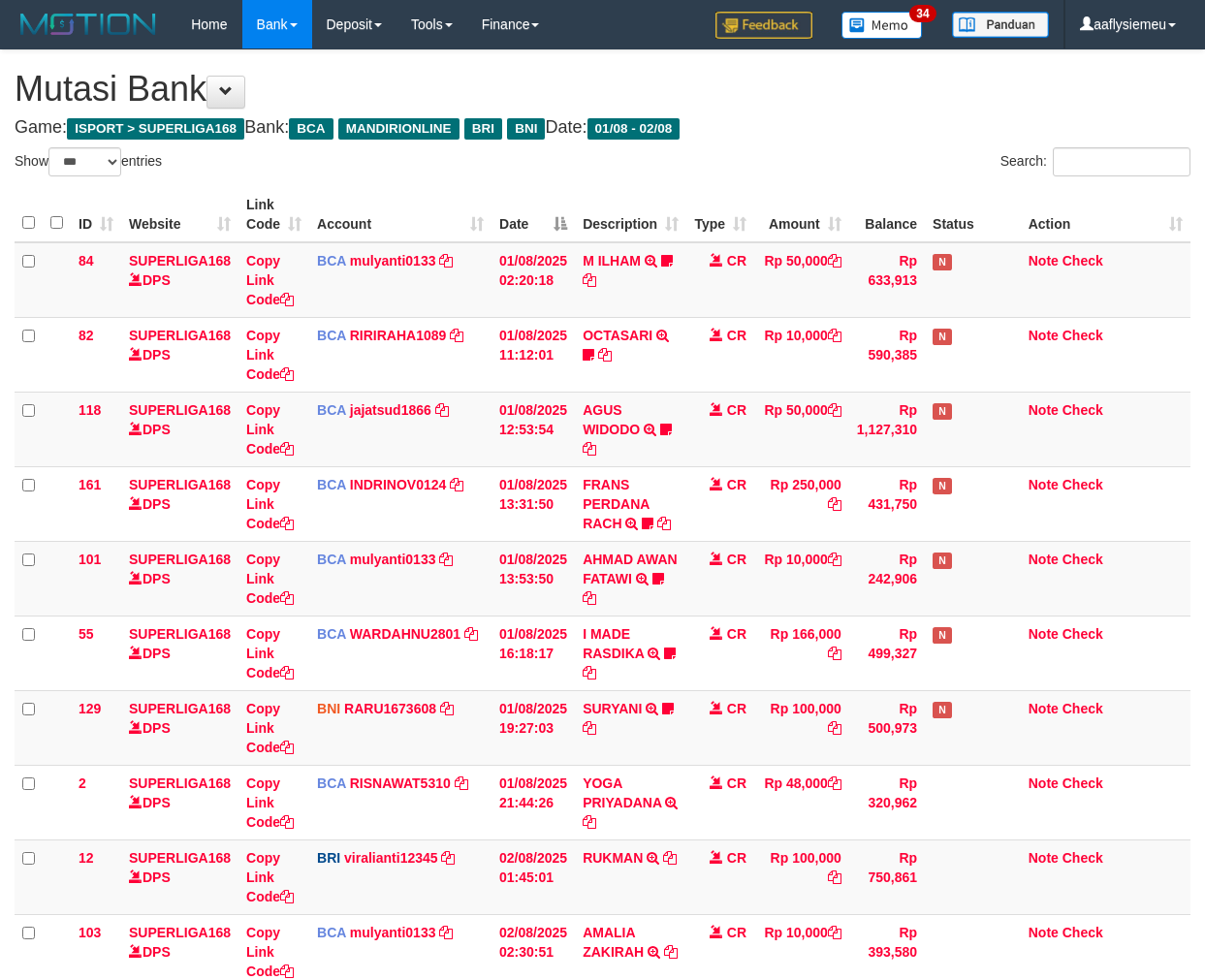 select on "***" 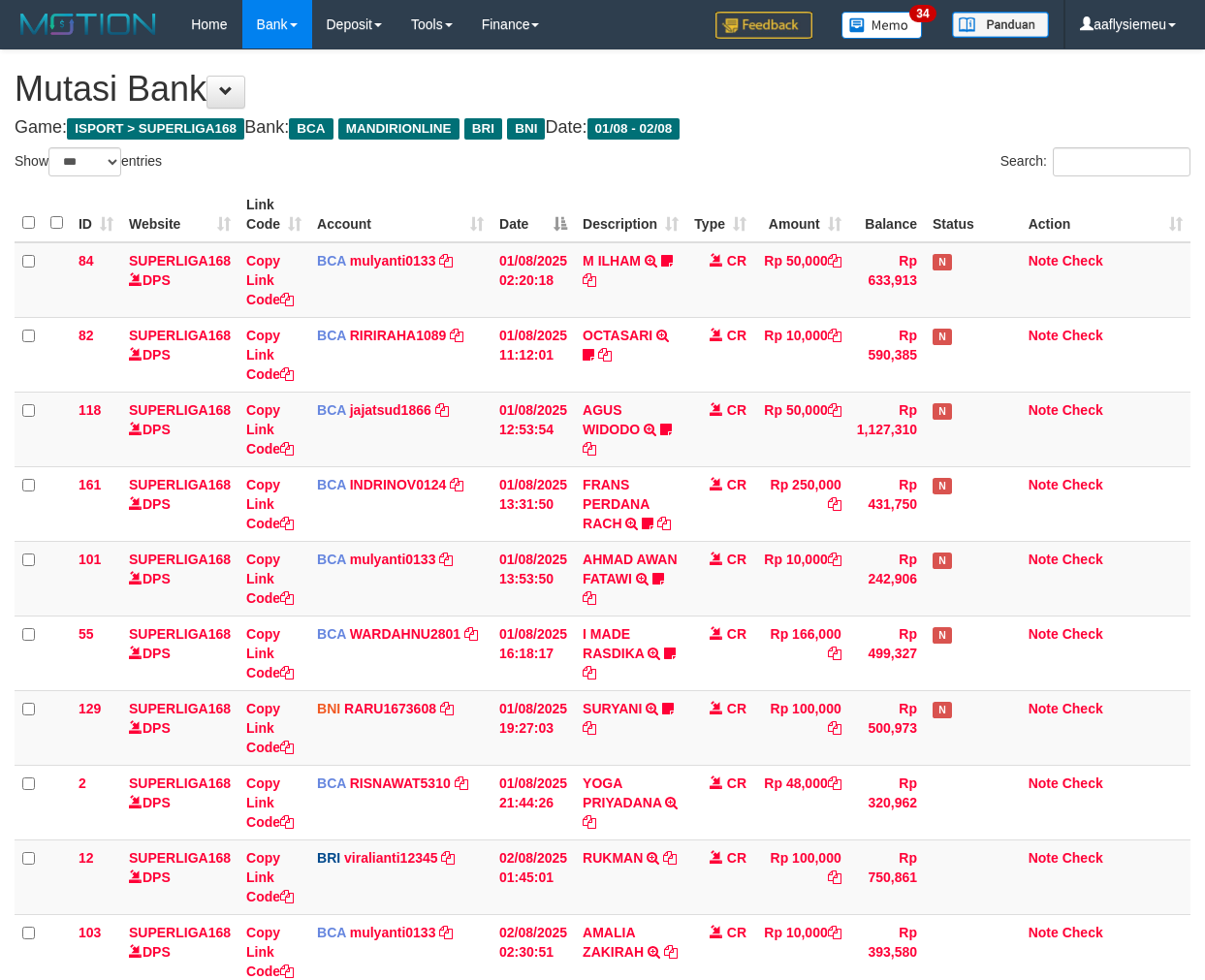 scroll, scrollTop: 227, scrollLeft: 0, axis: vertical 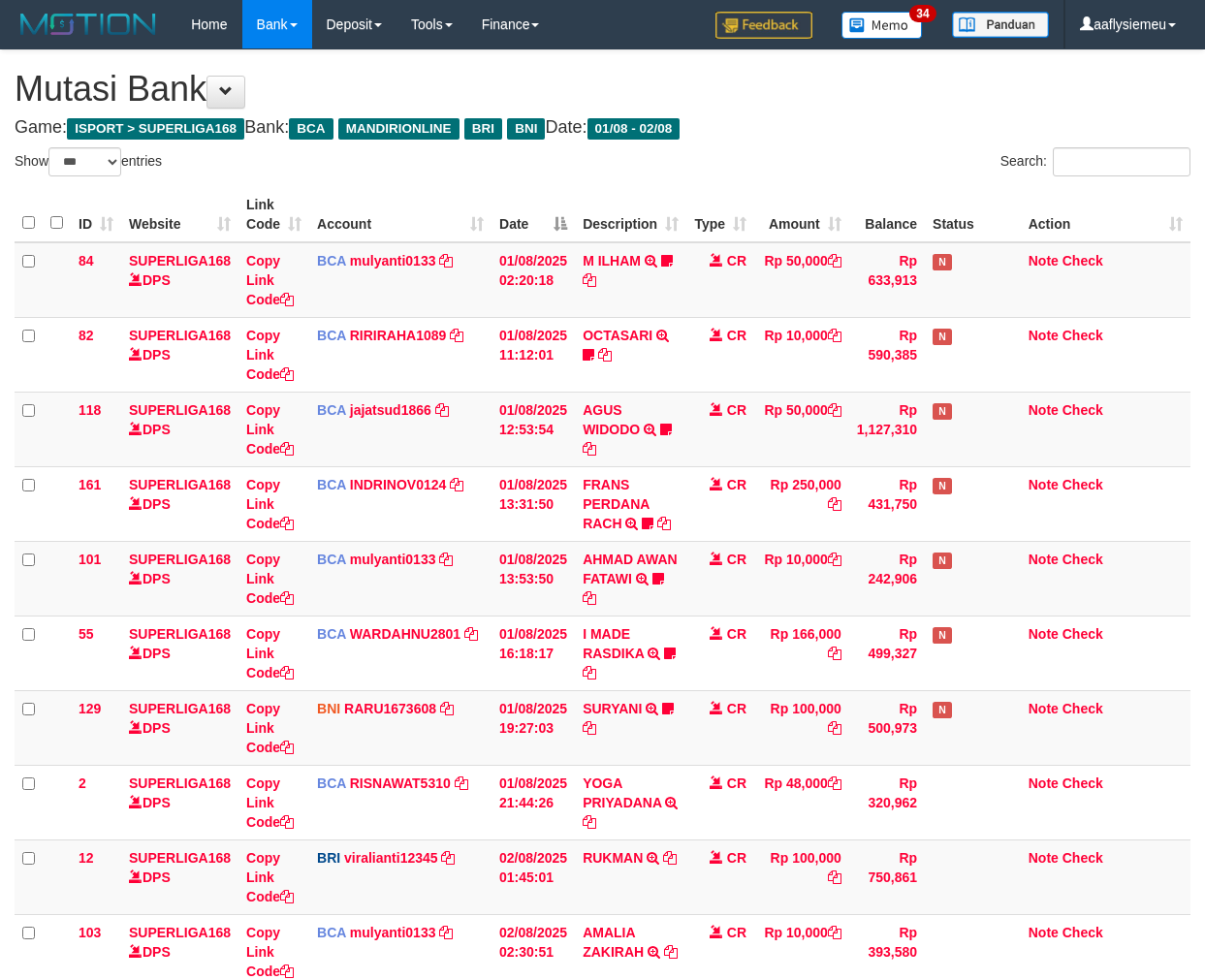 select on "***" 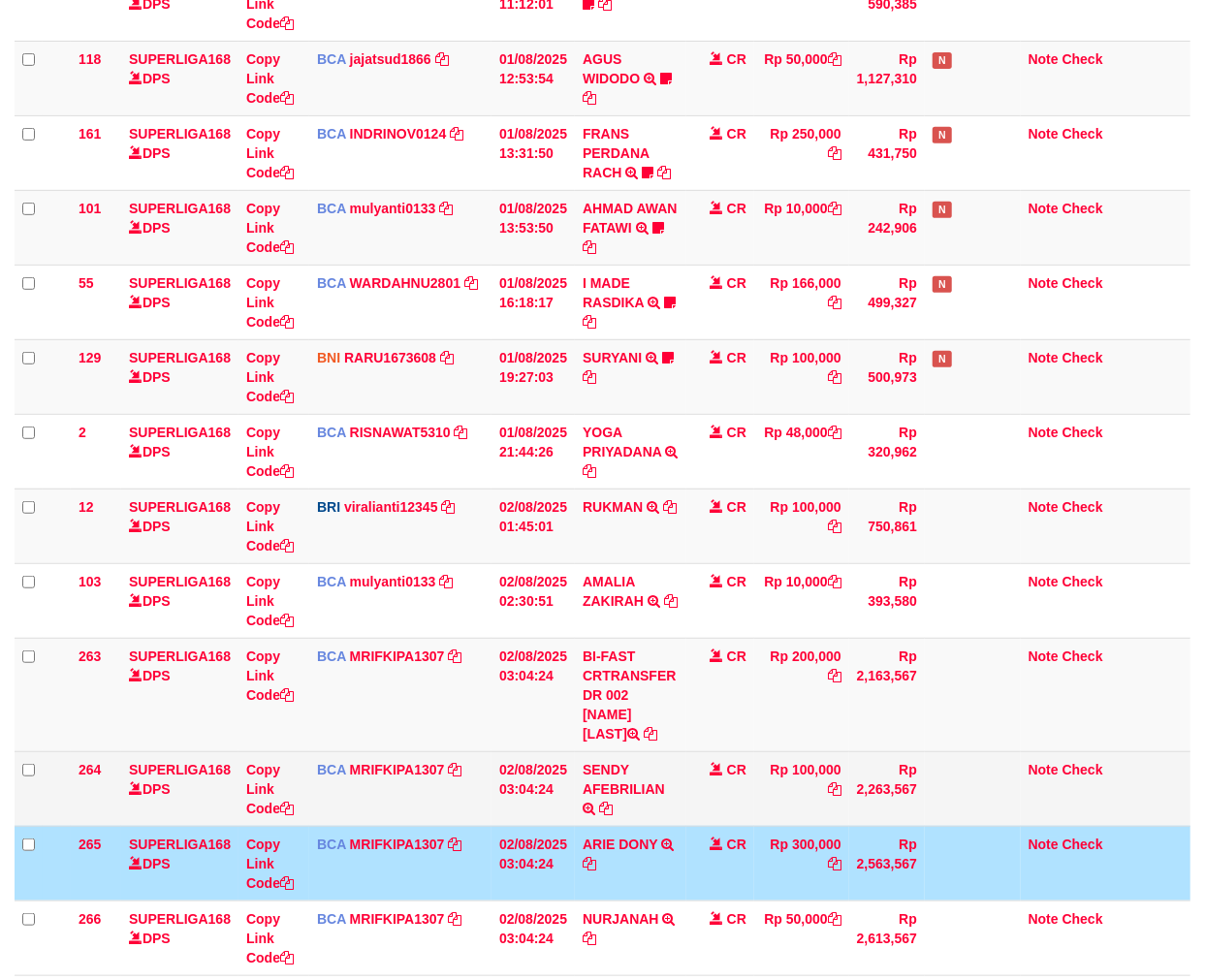 scroll, scrollTop: 438, scrollLeft: 0, axis: vertical 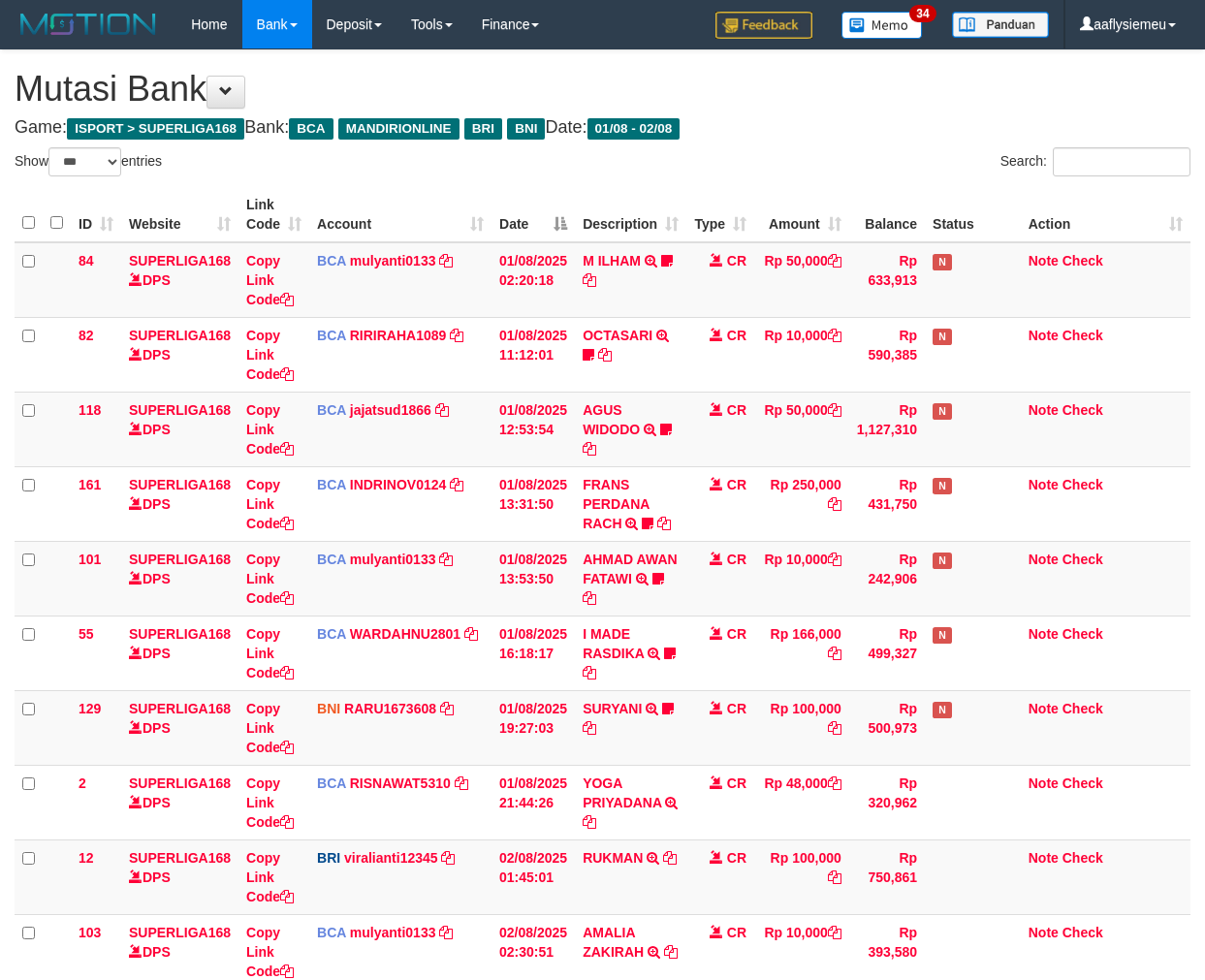 select on "***" 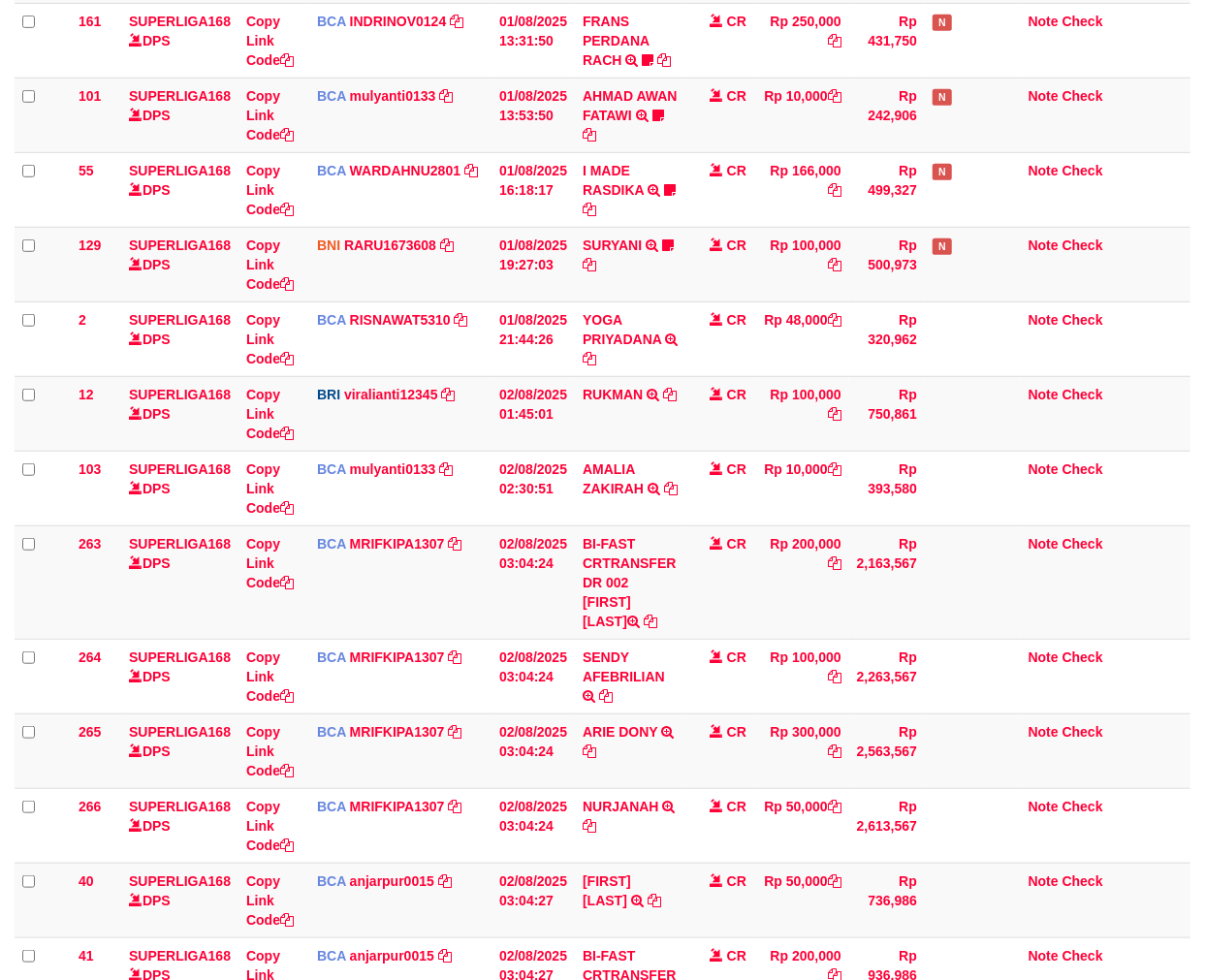 scroll, scrollTop: 465, scrollLeft: 0, axis: vertical 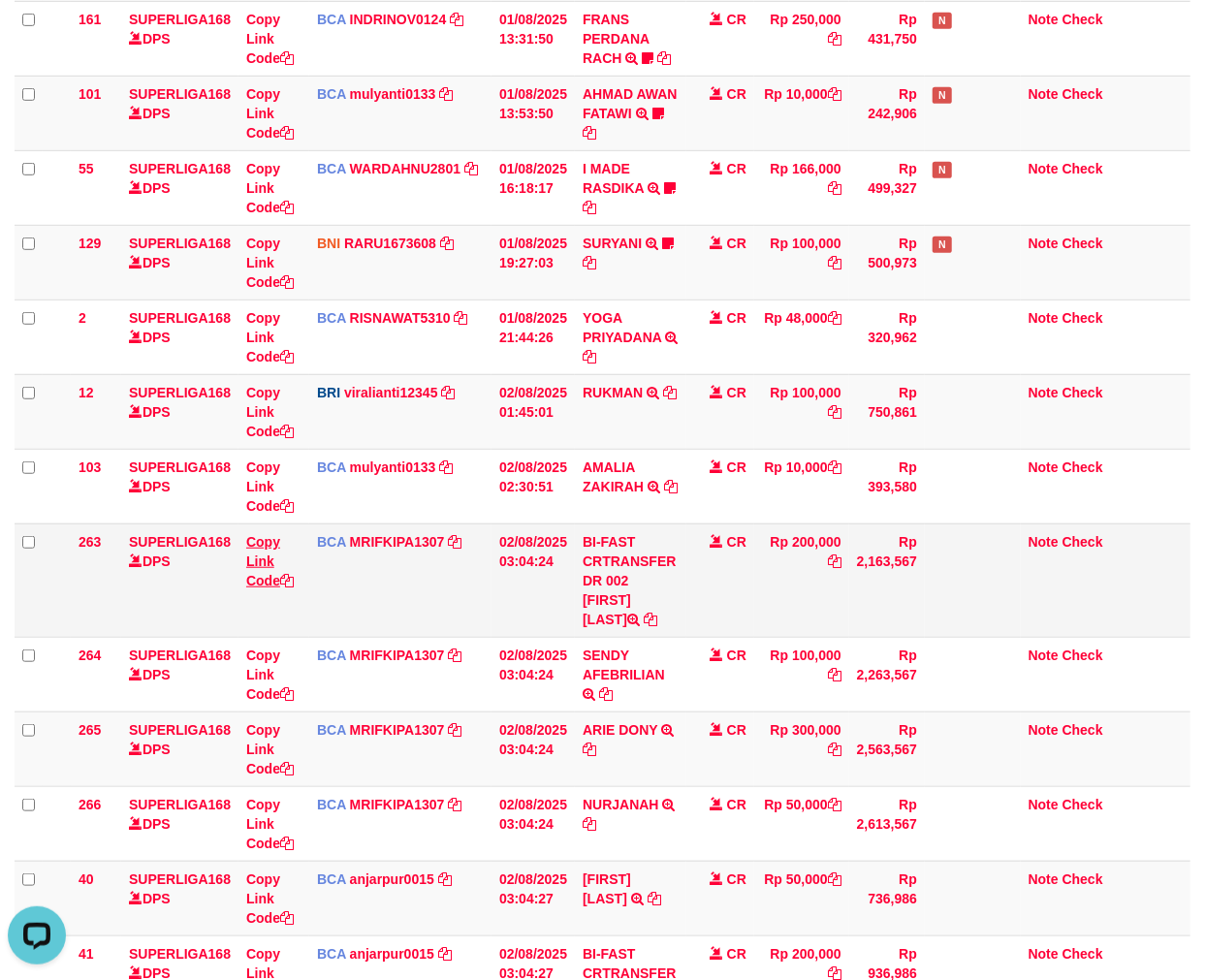drag, startPoint x: 239, startPoint y: 575, endPoint x: 256, endPoint y: 577, distance: 17.117243 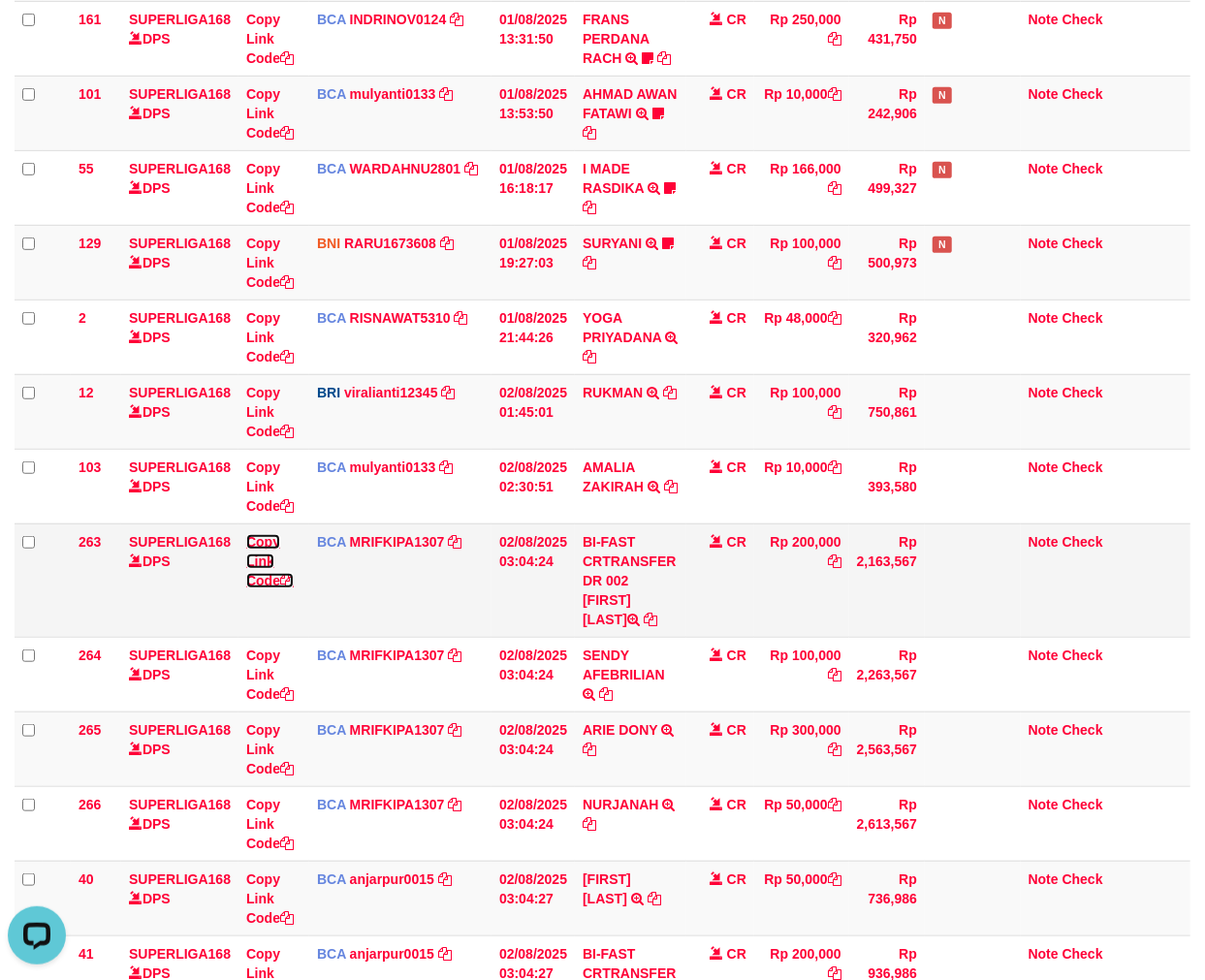 click on "Copy Link Code" at bounding box center (270, 561) 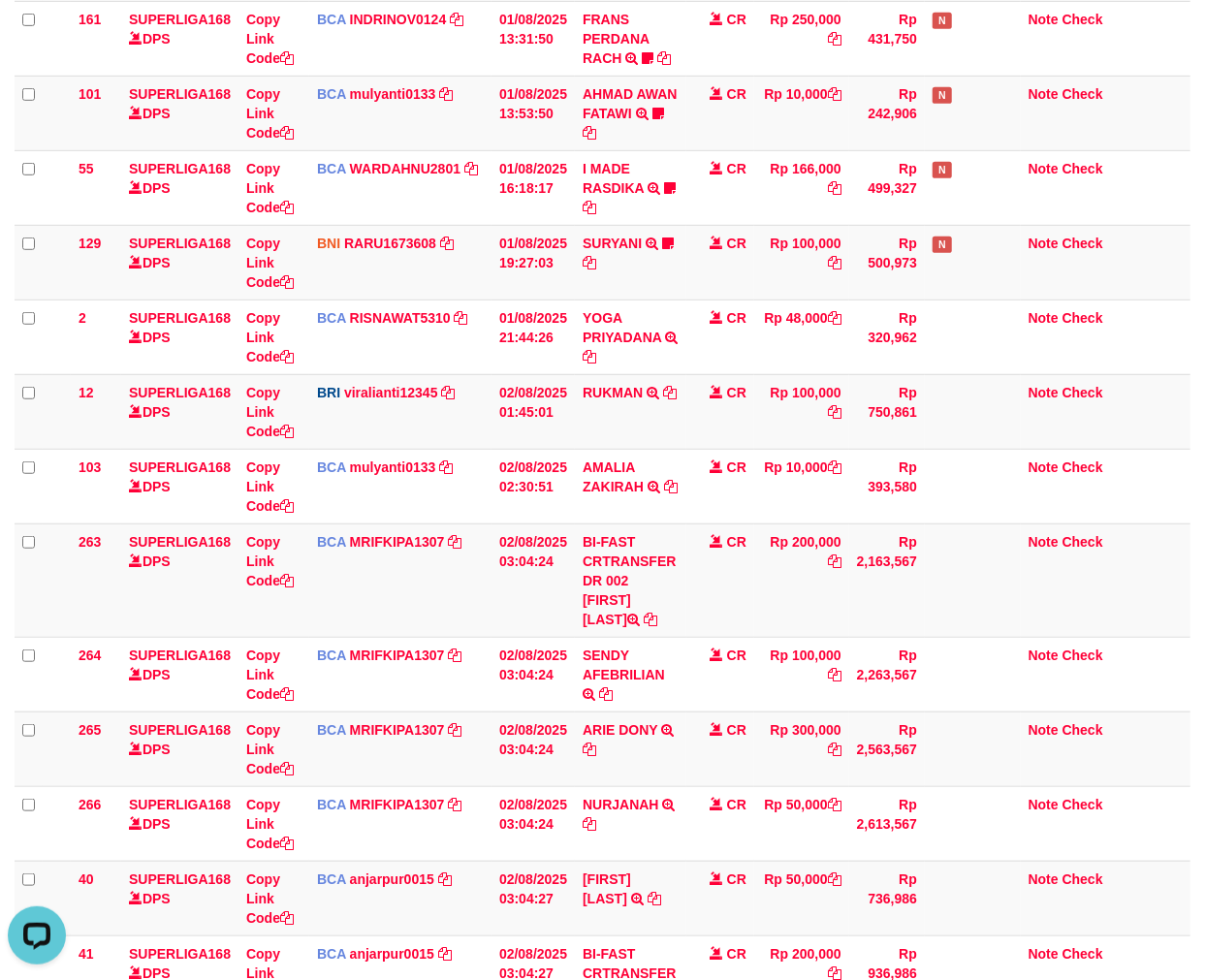 scroll, scrollTop: 288, scrollLeft: 0, axis: vertical 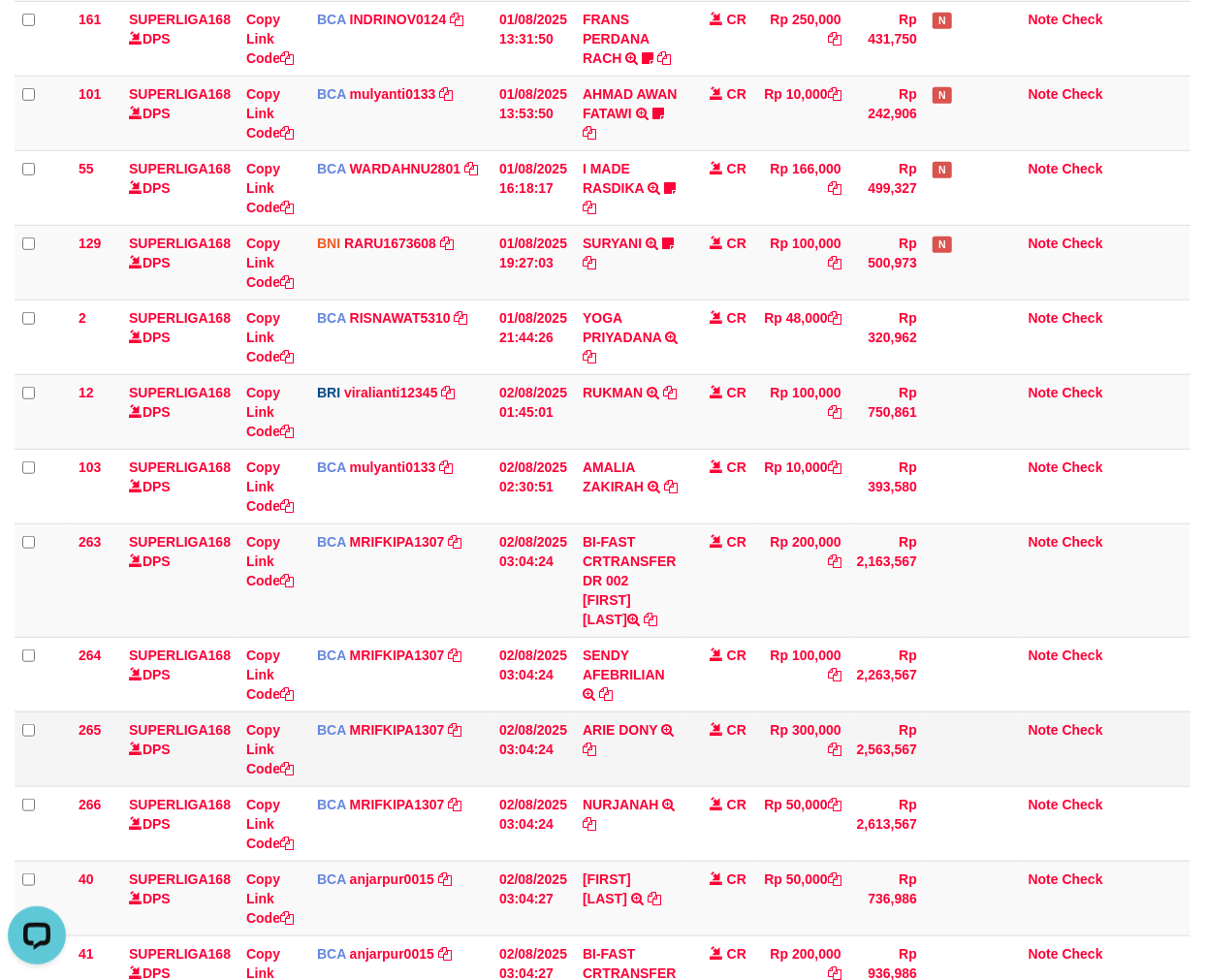 drag, startPoint x: 684, startPoint y: 812, endPoint x: 986, endPoint y: 742, distance: 310.00645 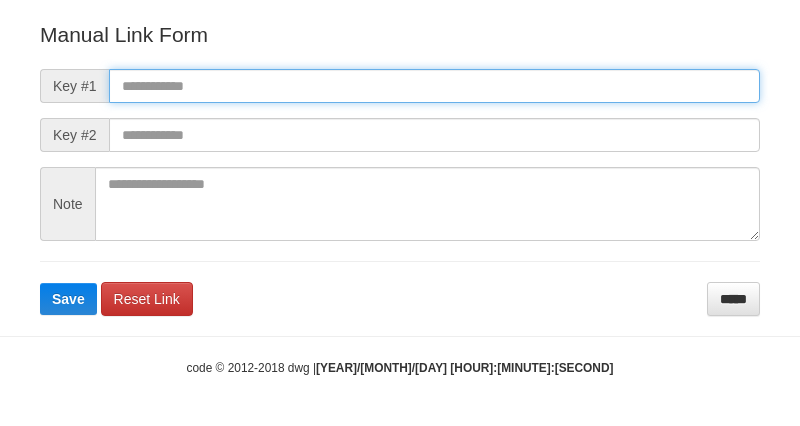 scroll, scrollTop: 242, scrollLeft: 0, axis: vertical 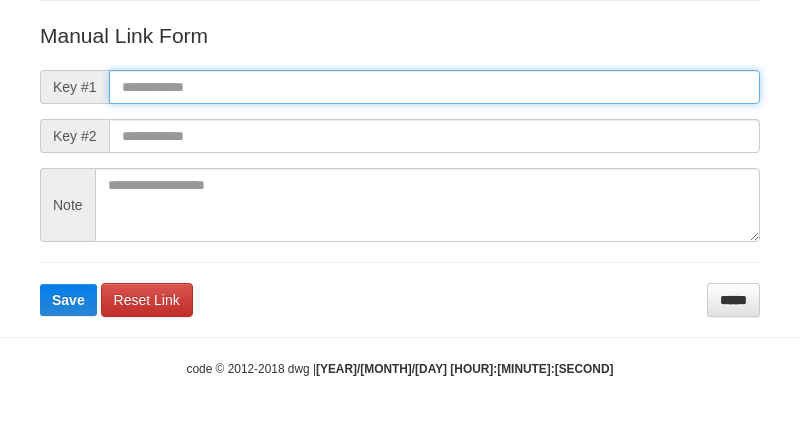 click at bounding box center [434, 87] 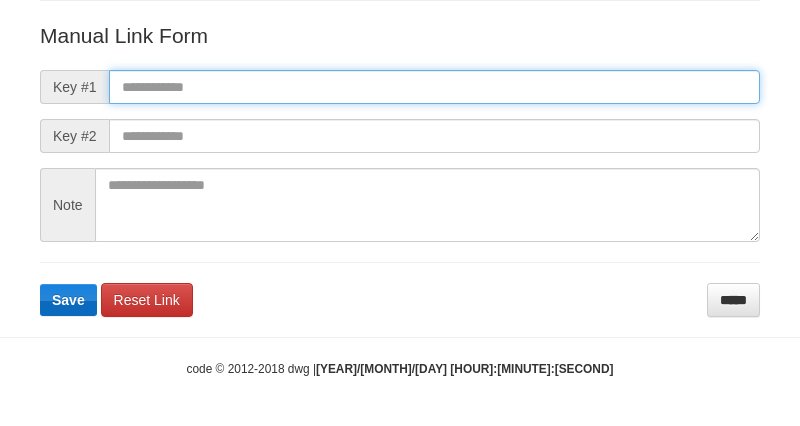 paste on "**********" 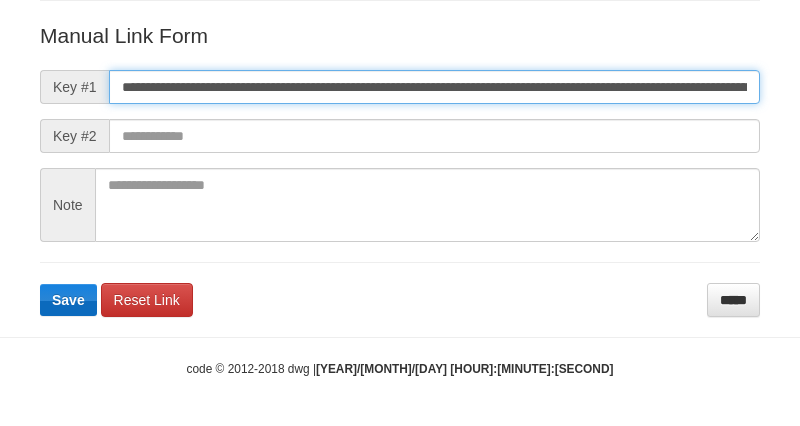 scroll, scrollTop: 0, scrollLeft: 1371, axis: horizontal 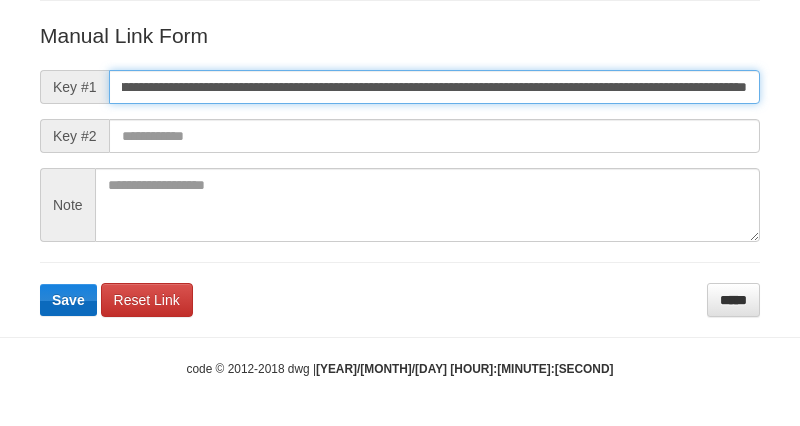 type on "**********" 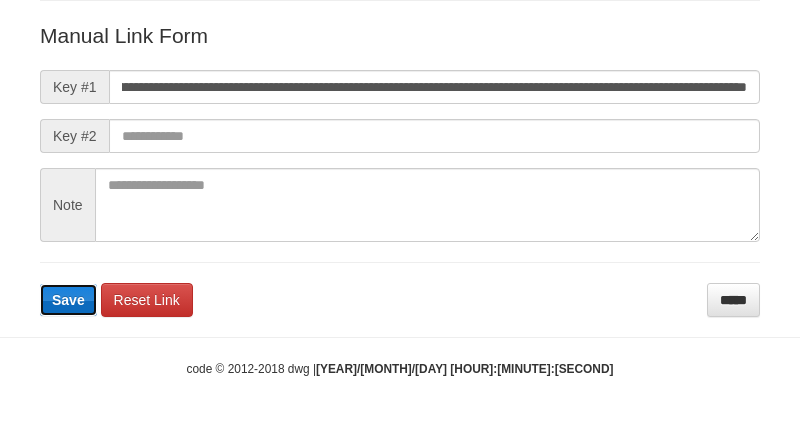 scroll, scrollTop: 0, scrollLeft: 0, axis: both 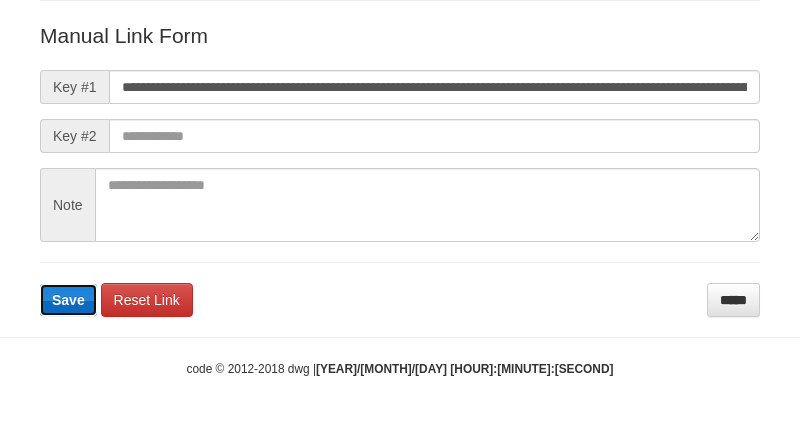 click on "Save" at bounding box center [68, 300] 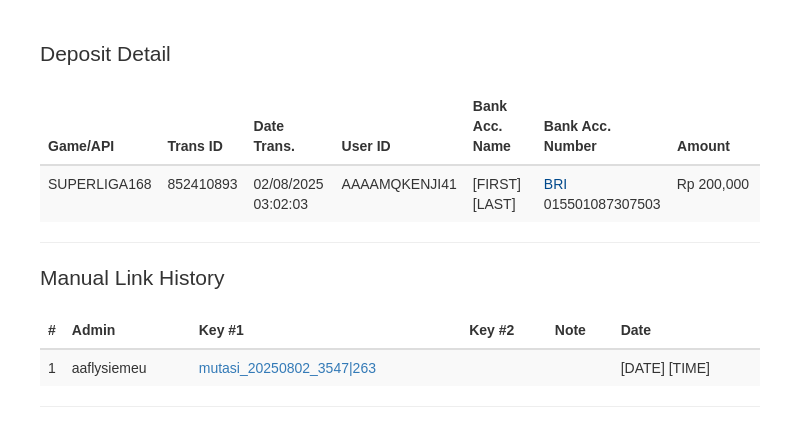 scroll, scrollTop: 405, scrollLeft: 0, axis: vertical 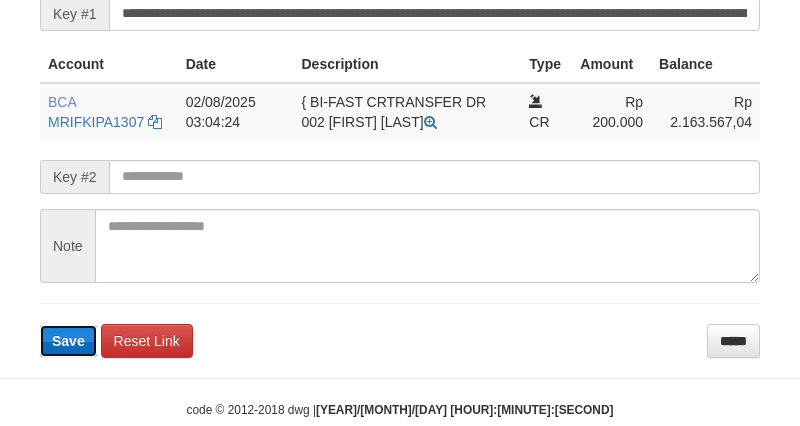 click on "Save" at bounding box center [68, 341] 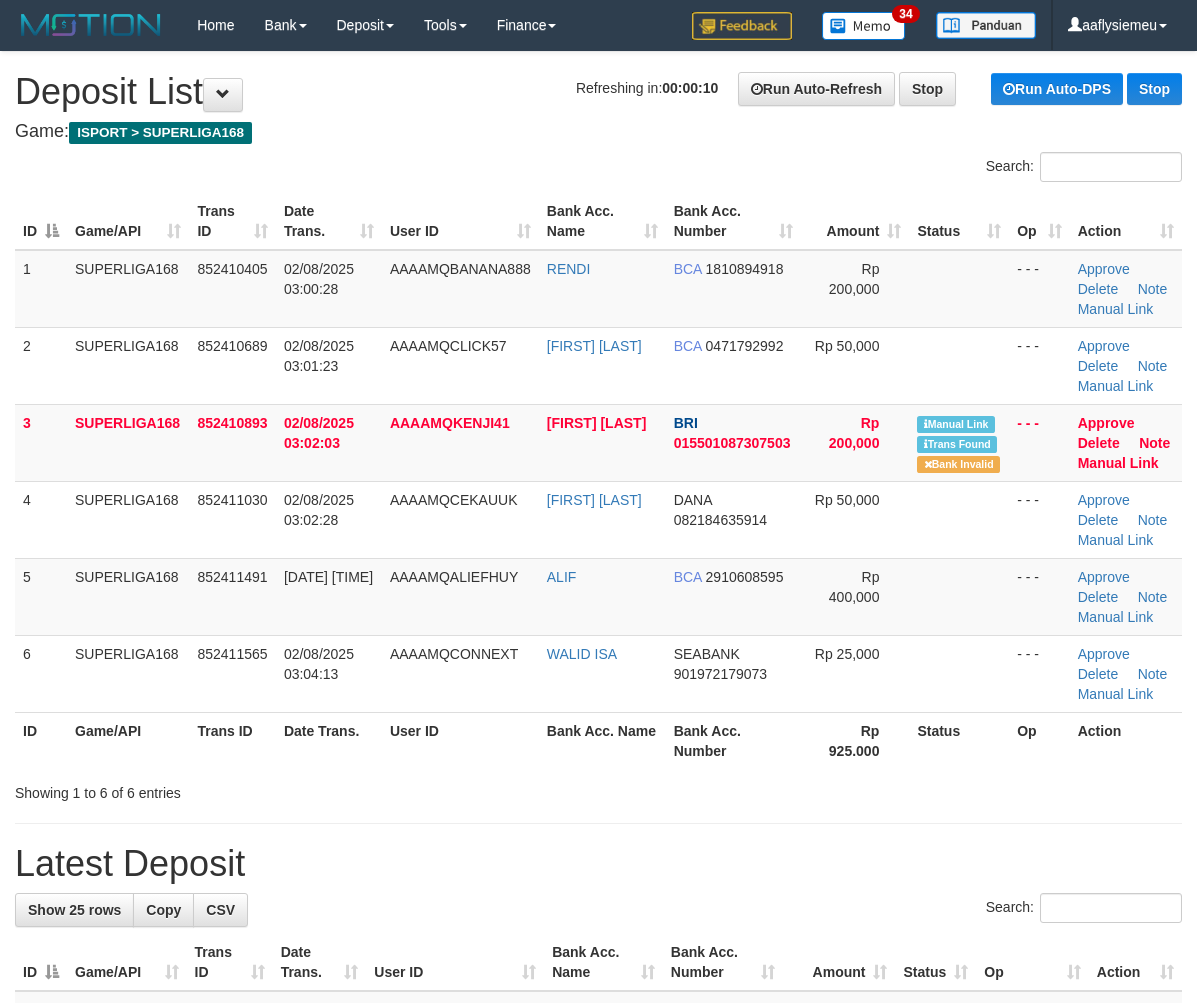 scroll, scrollTop: 0, scrollLeft: 0, axis: both 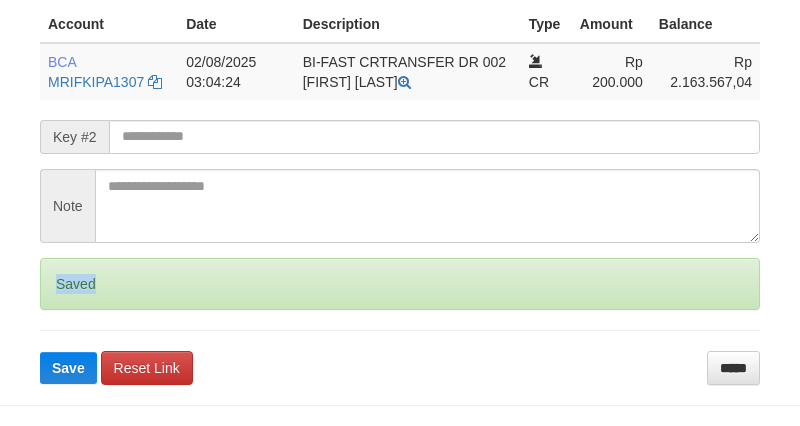 click on "Saved" at bounding box center [400, 284] 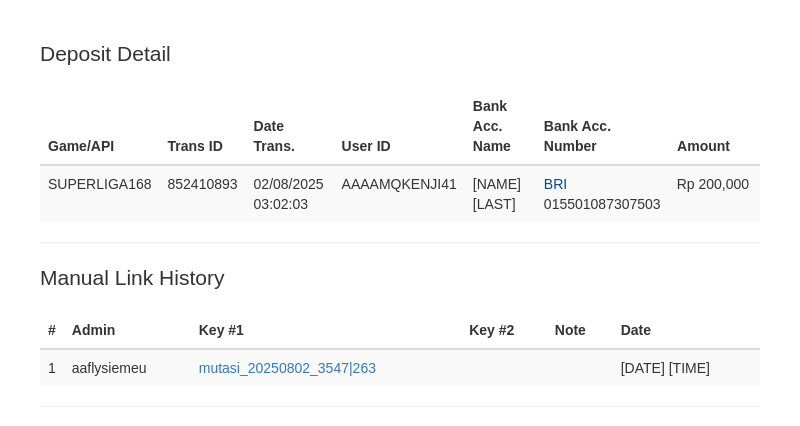 scroll, scrollTop: 520, scrollLeft: 0, axis: vertical 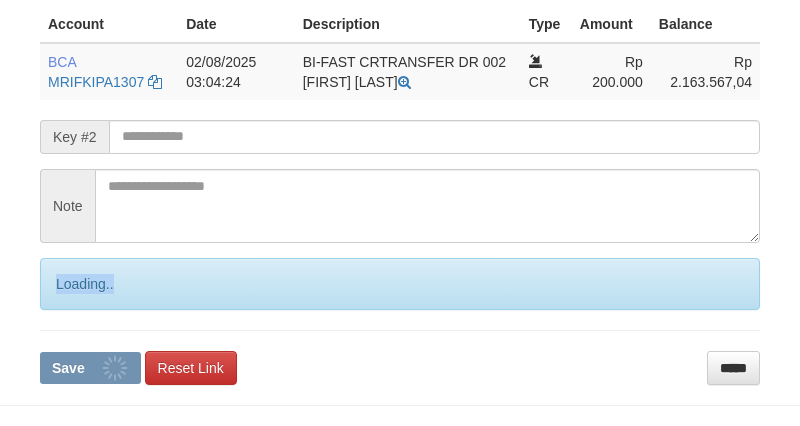 click on "Loading.." at bounding box center (400, 284) 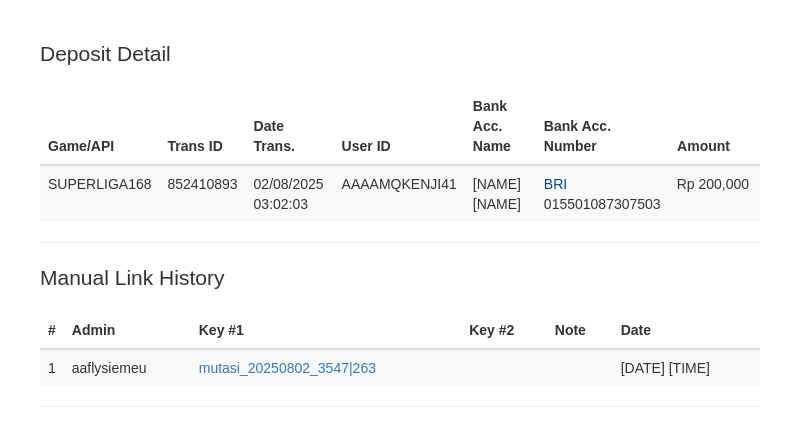 click on "Loading.." at bounding box center [400, 804] 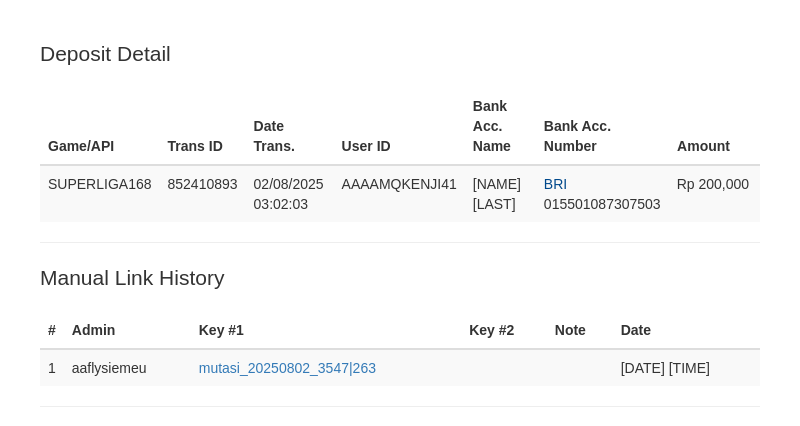 scroll, scrollTop: 520, scrollLeft: 0, axis: vertical 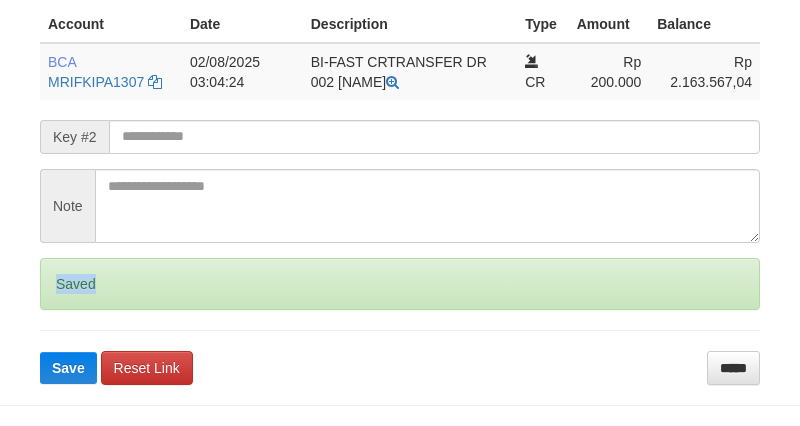 click on "Saved" at bounding box center [400, 284] 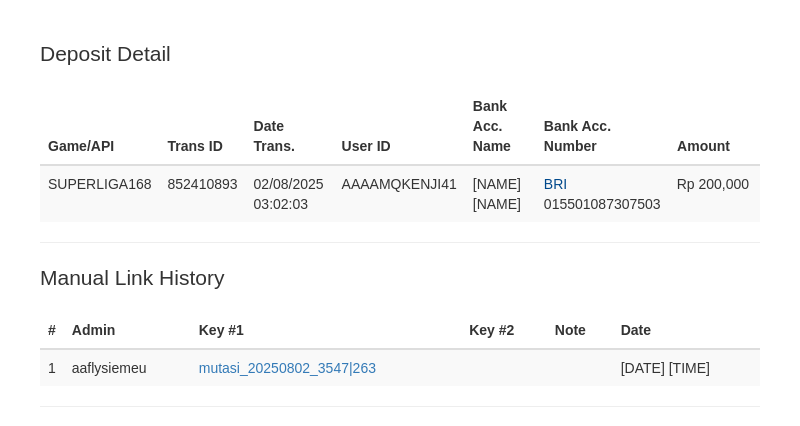 scroll, scrollTop: 520, scrollLeft: 0, axis: vertical 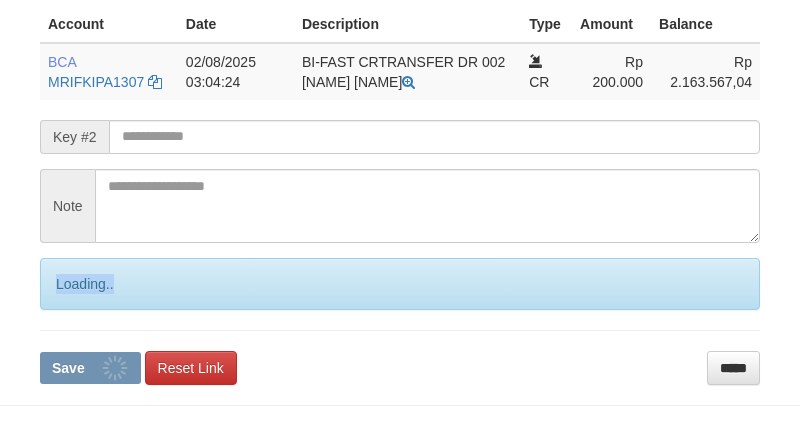 click on "Loading.." at bounding box center (400, 284) 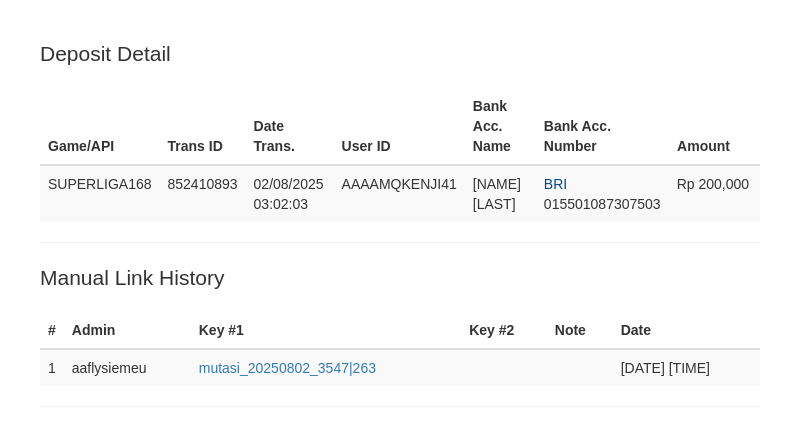 scroll, scrollTop: 520, scrollLeft: 0, axis: vertical 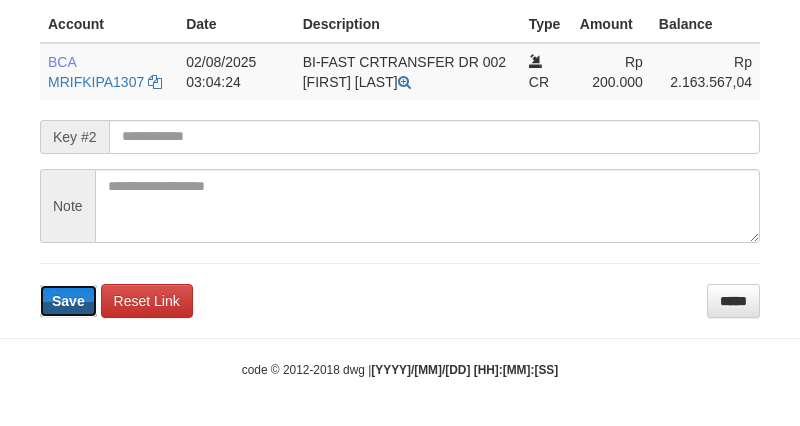 click on "Save" at bounding box center (68, 301) 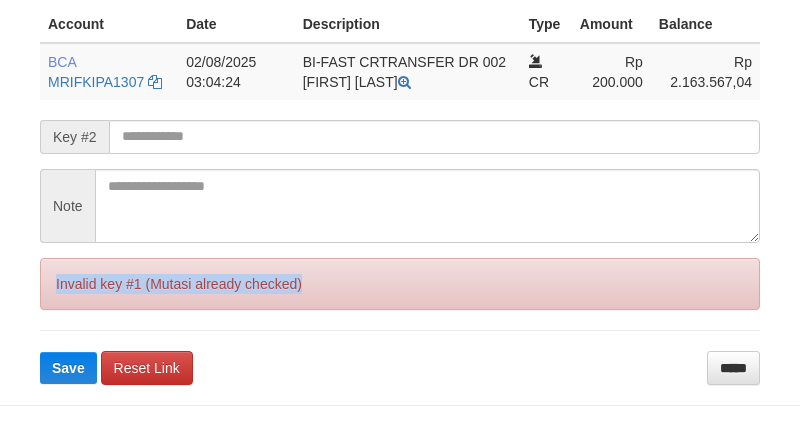 click on "Invalid key #1 (Mutasi already checked)" at bounding box center (400, 284) 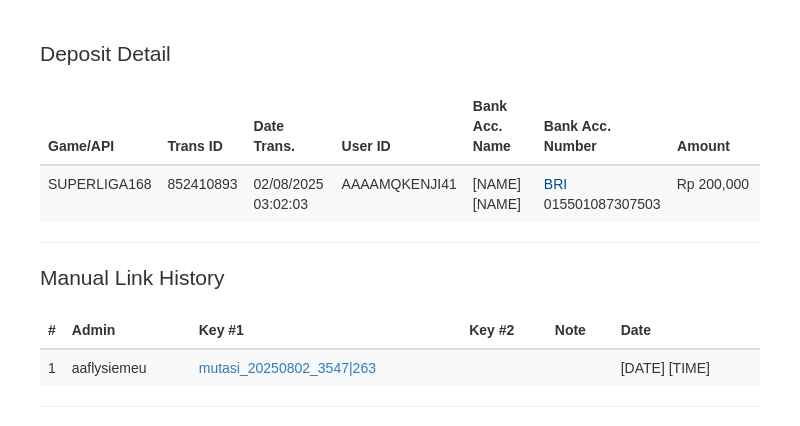scroll, scrollTop: 520, scrollLeft: 0, axis: vertical 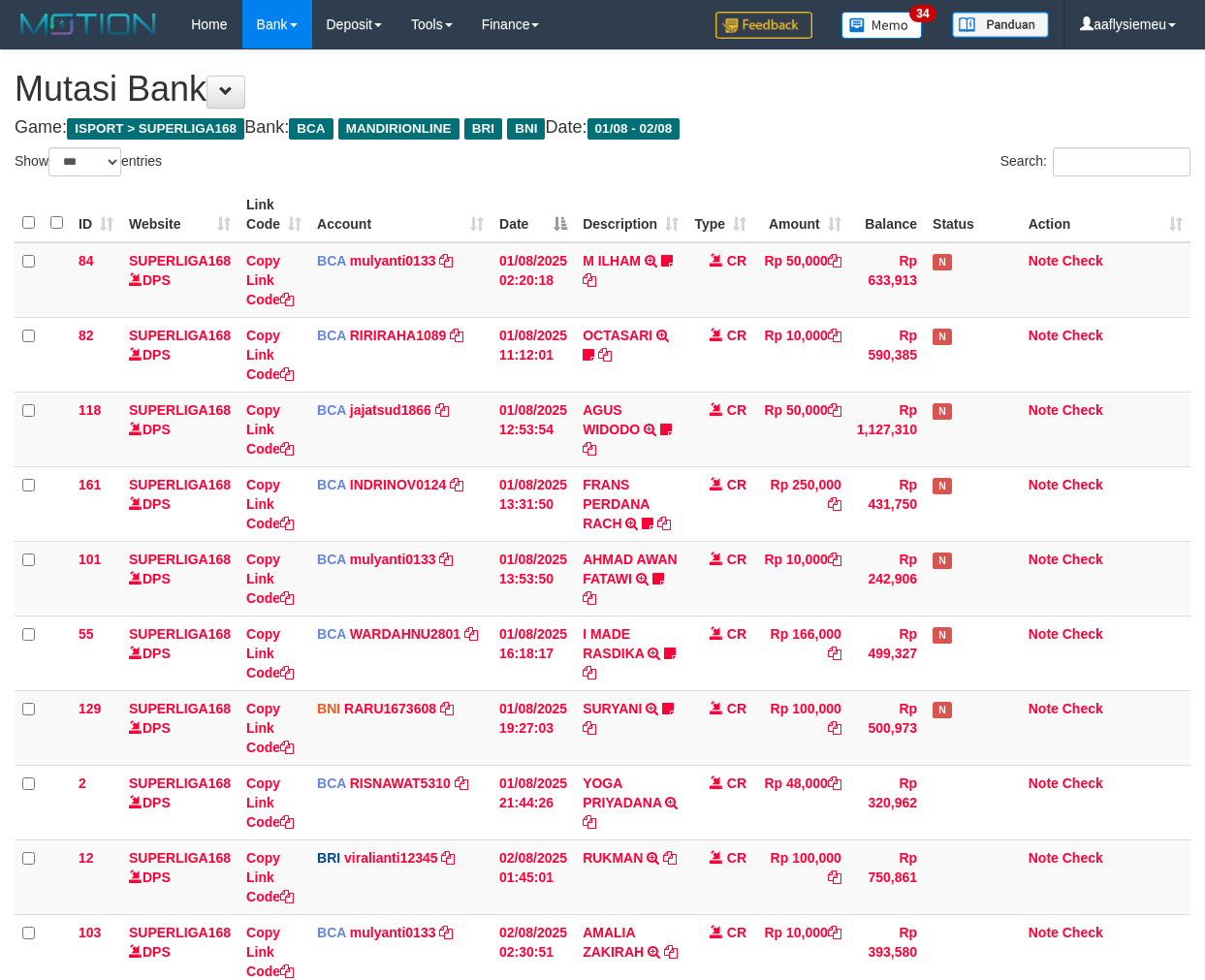 select on "***" 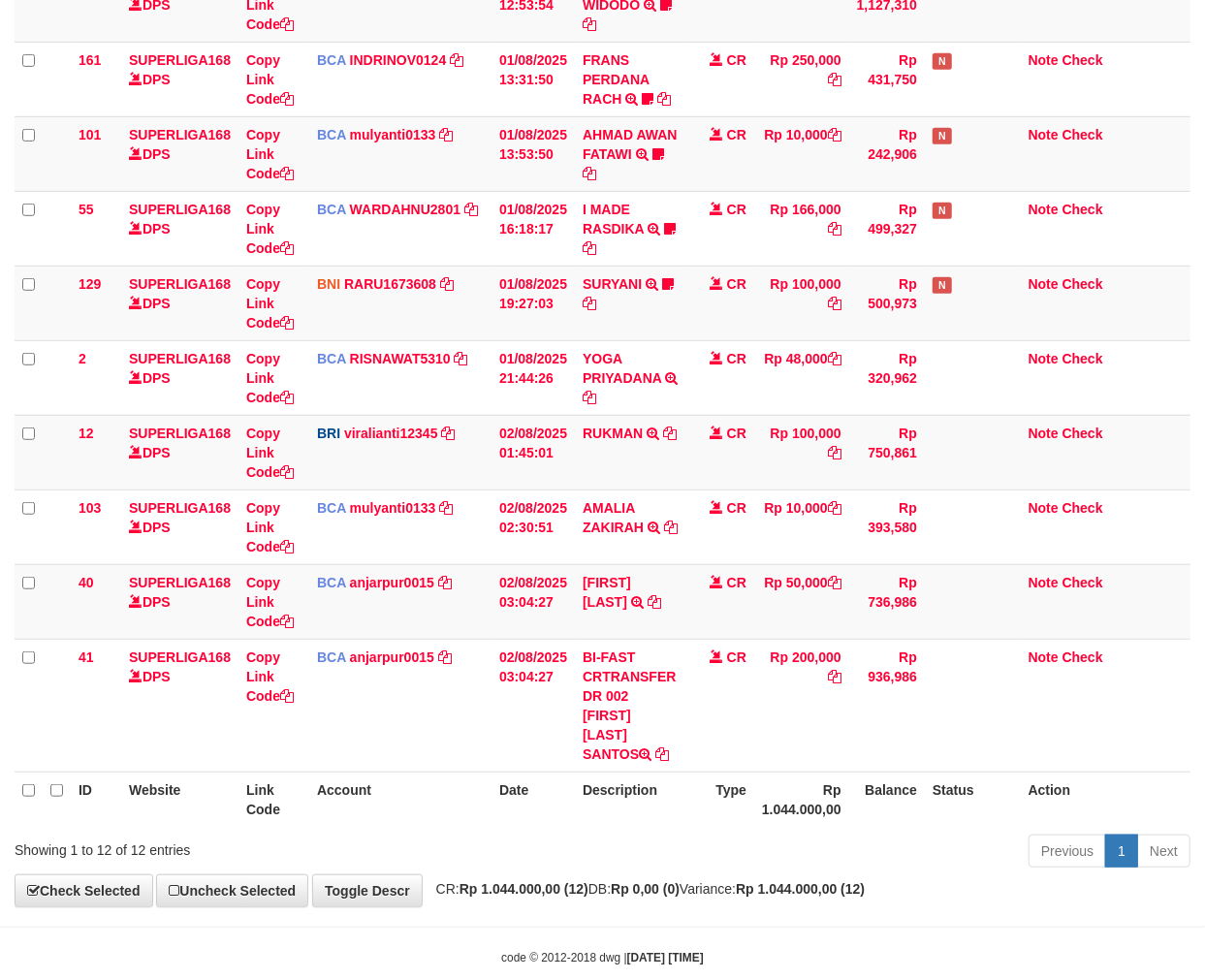 scroll, scrollTop: 460, scrollLeft: 0, axis: vertical 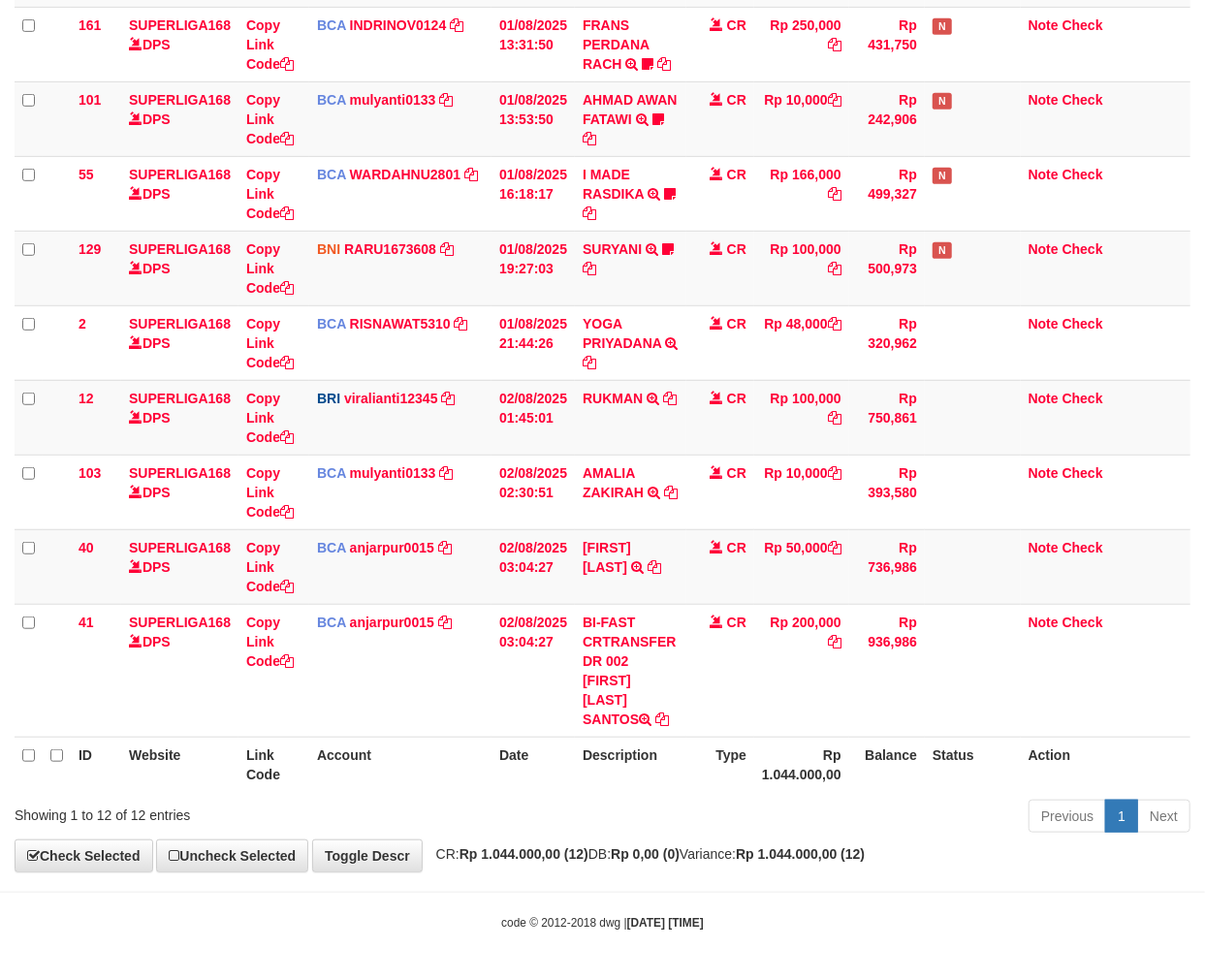 click on "Previous 1 Next" at bounding box center [853, 818] 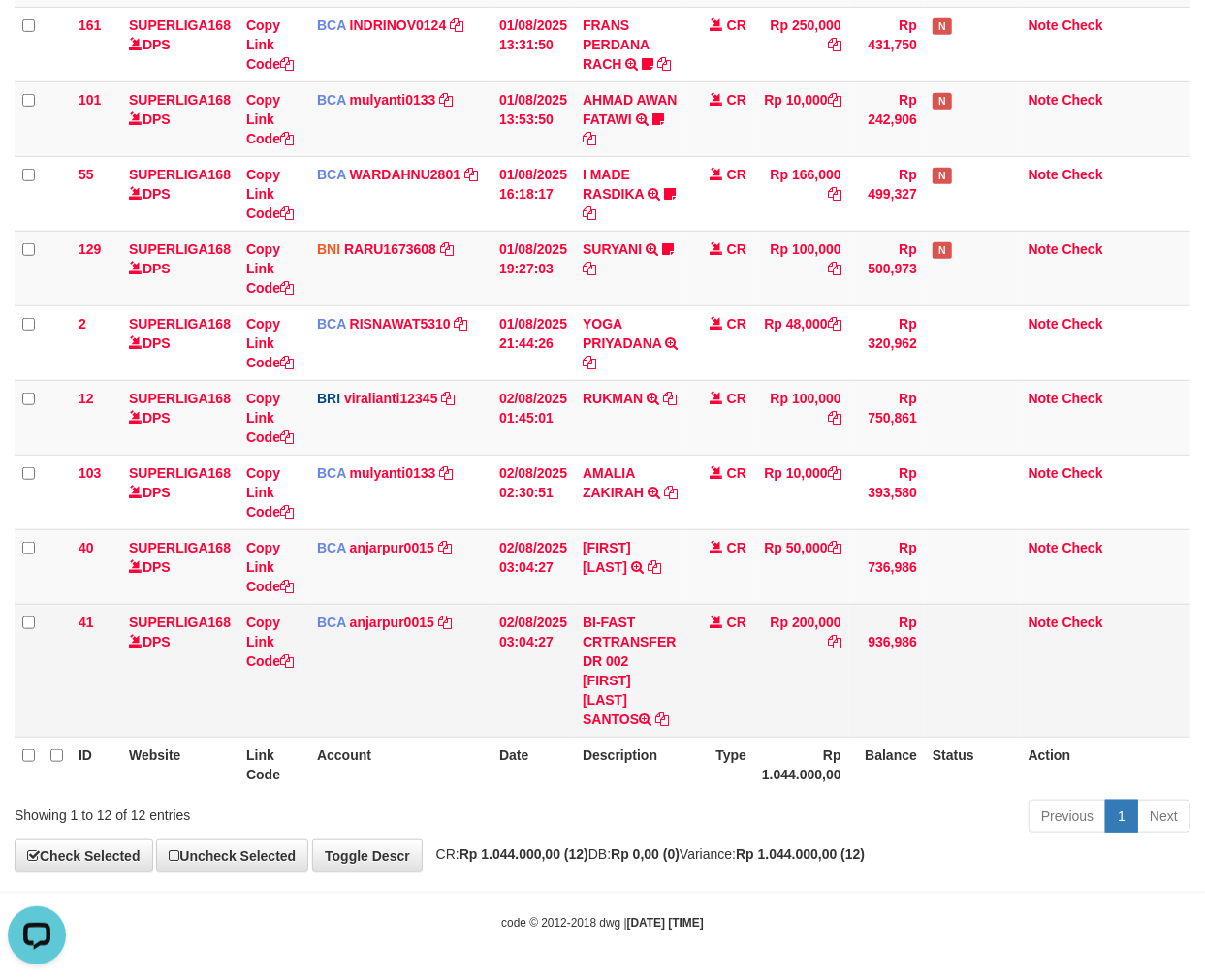 scroll, scrollTop: 0, scrollLeft: 0, axis: both 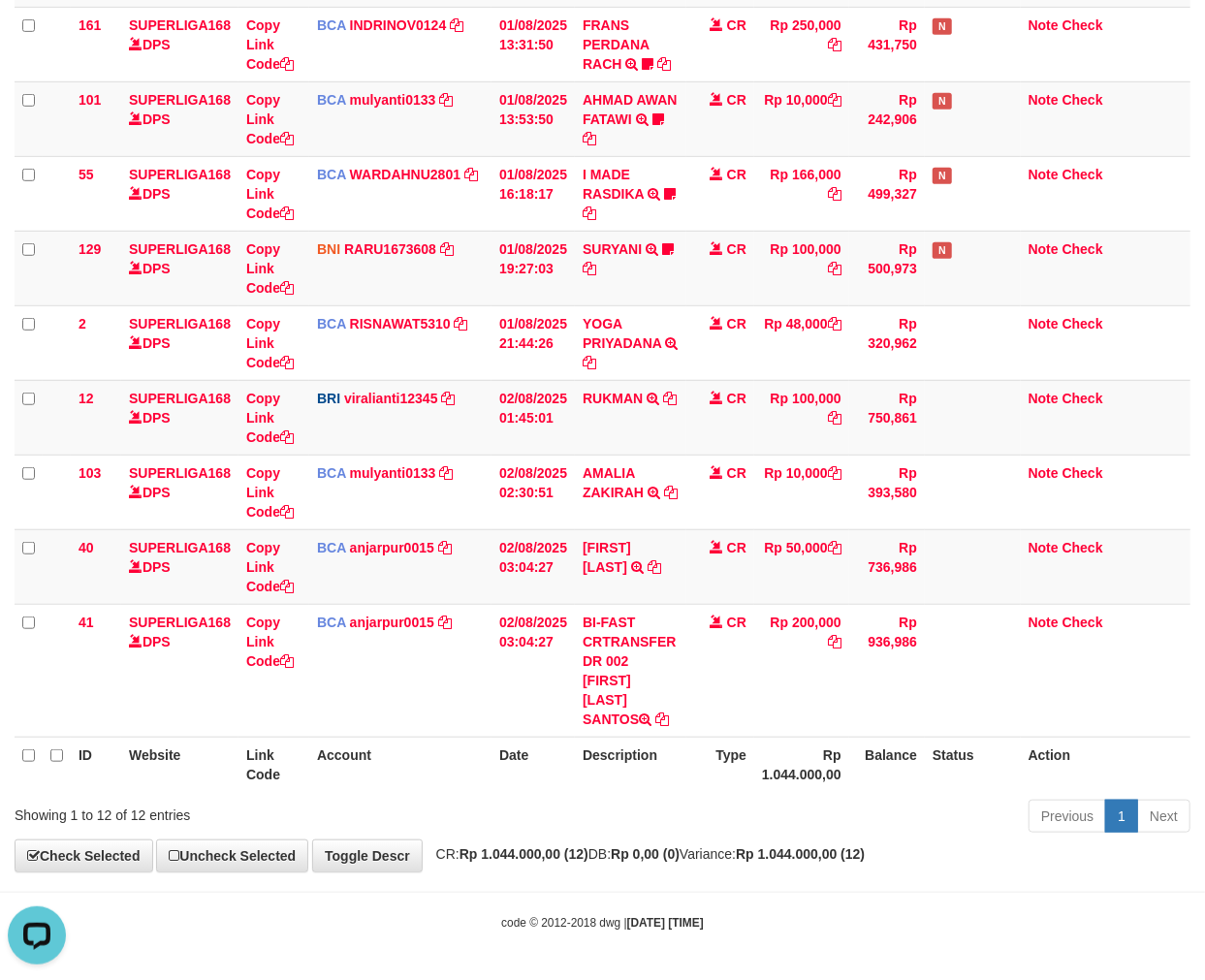 click on "Previous 1 Next" at bounding box center [853, 818] 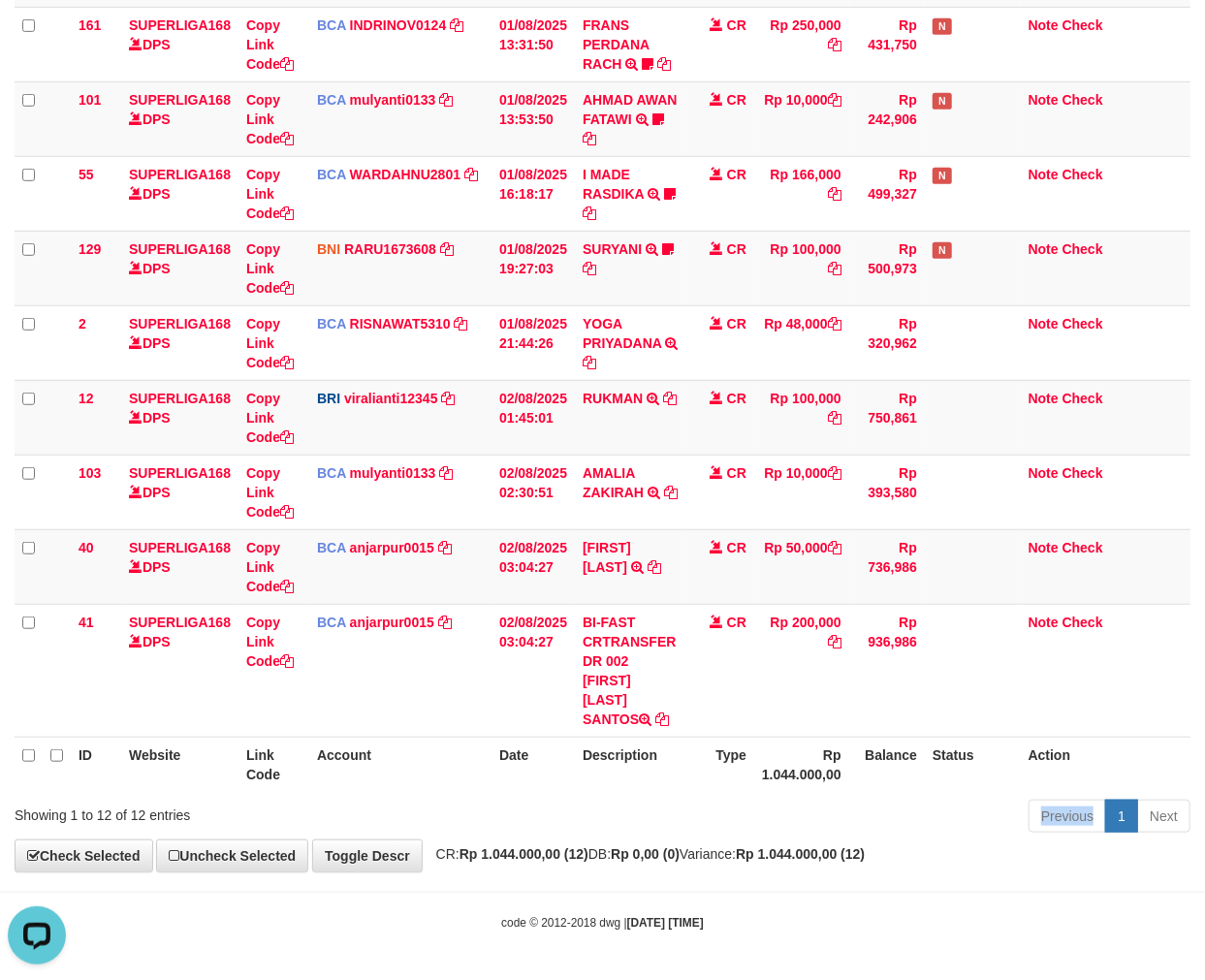 click on "Previous 1 Next" at bounding box center [853, 818] 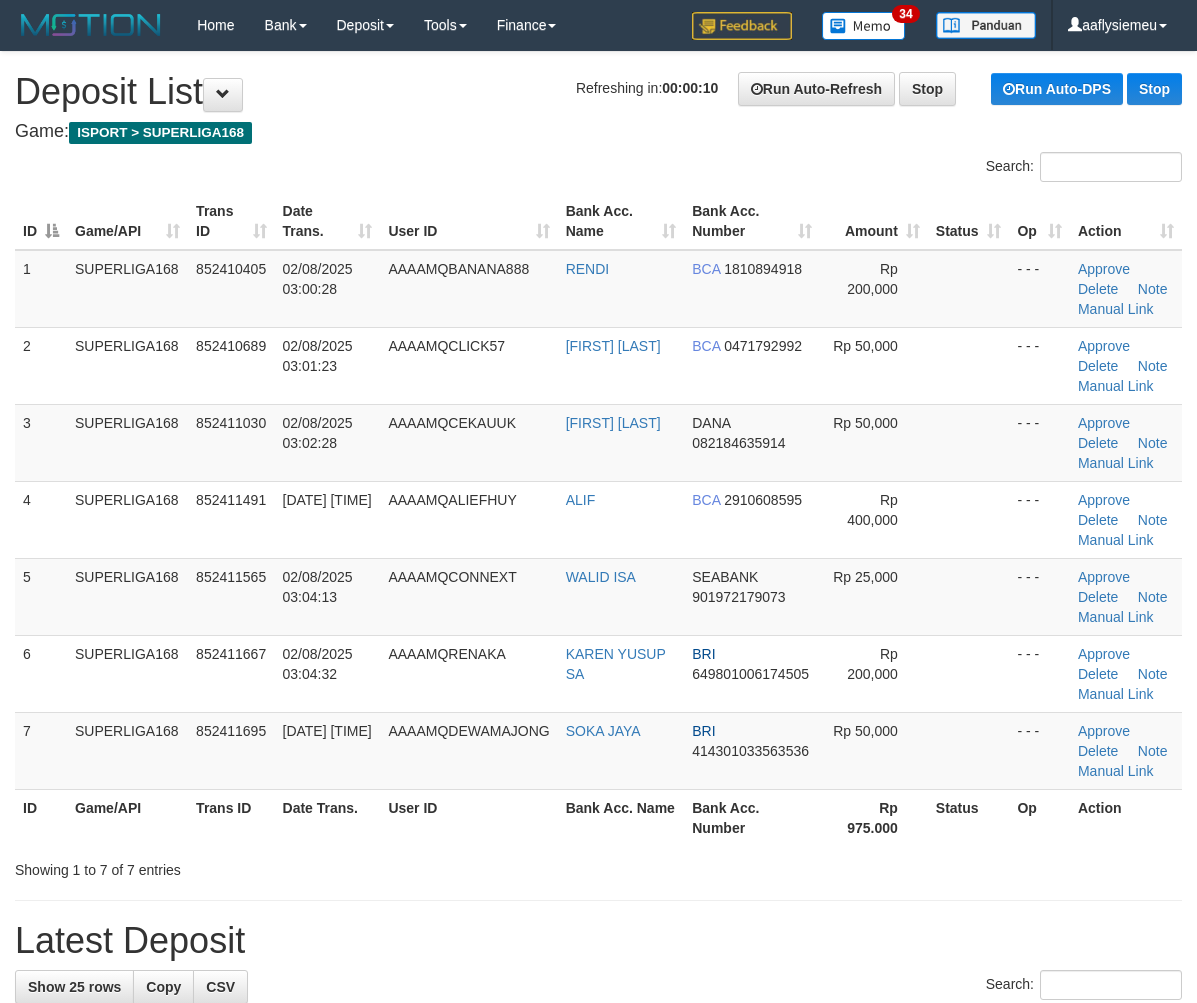 scroll, scrollTop: 0, scrollLeft: 0, axis: both 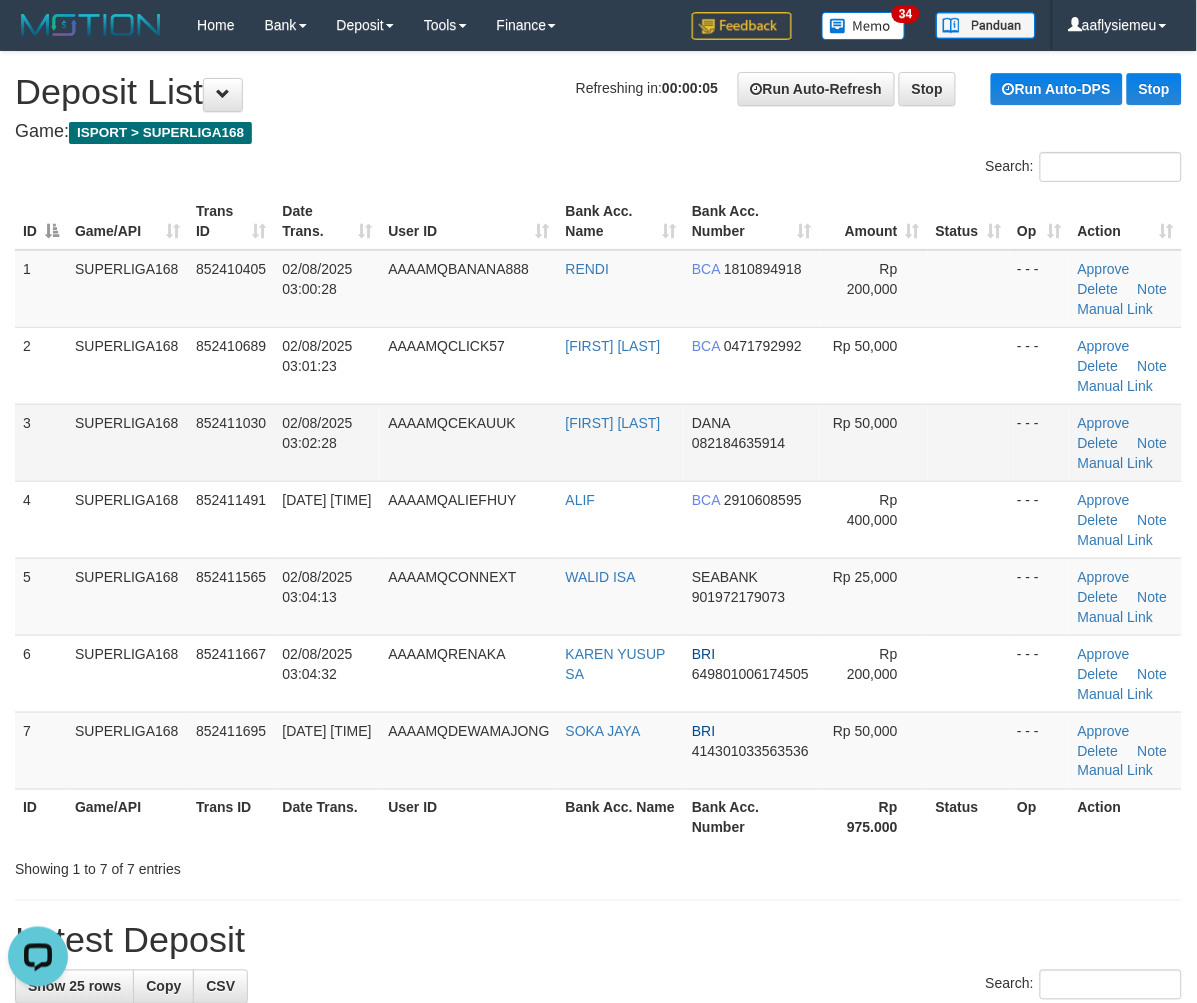 click on "852411030" at bounding box center [231, 442] 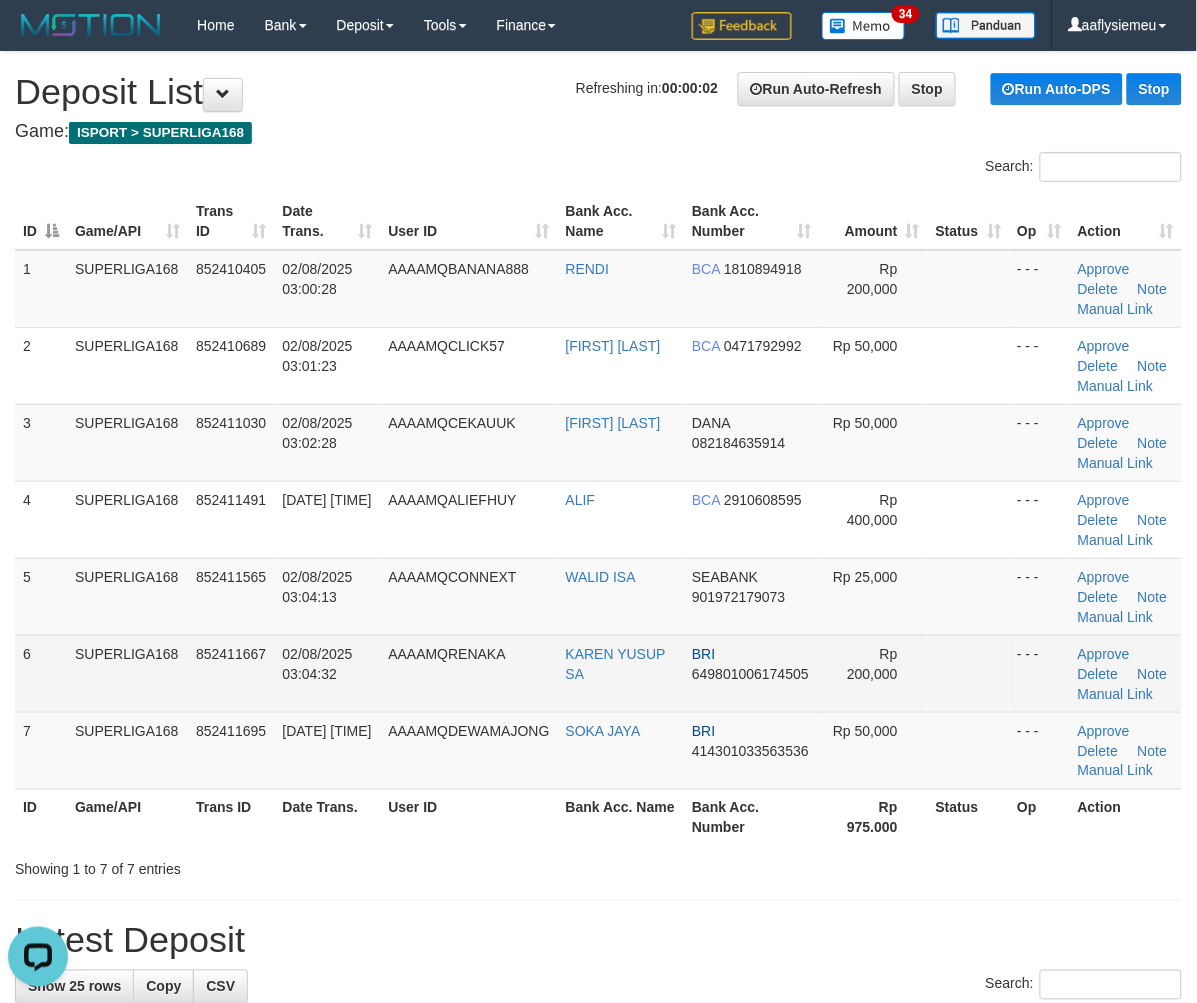 drag, startPoint x: 172, startPoint y: 615, endPoint x: 54, endPoint y: 651, distance: 123.36936 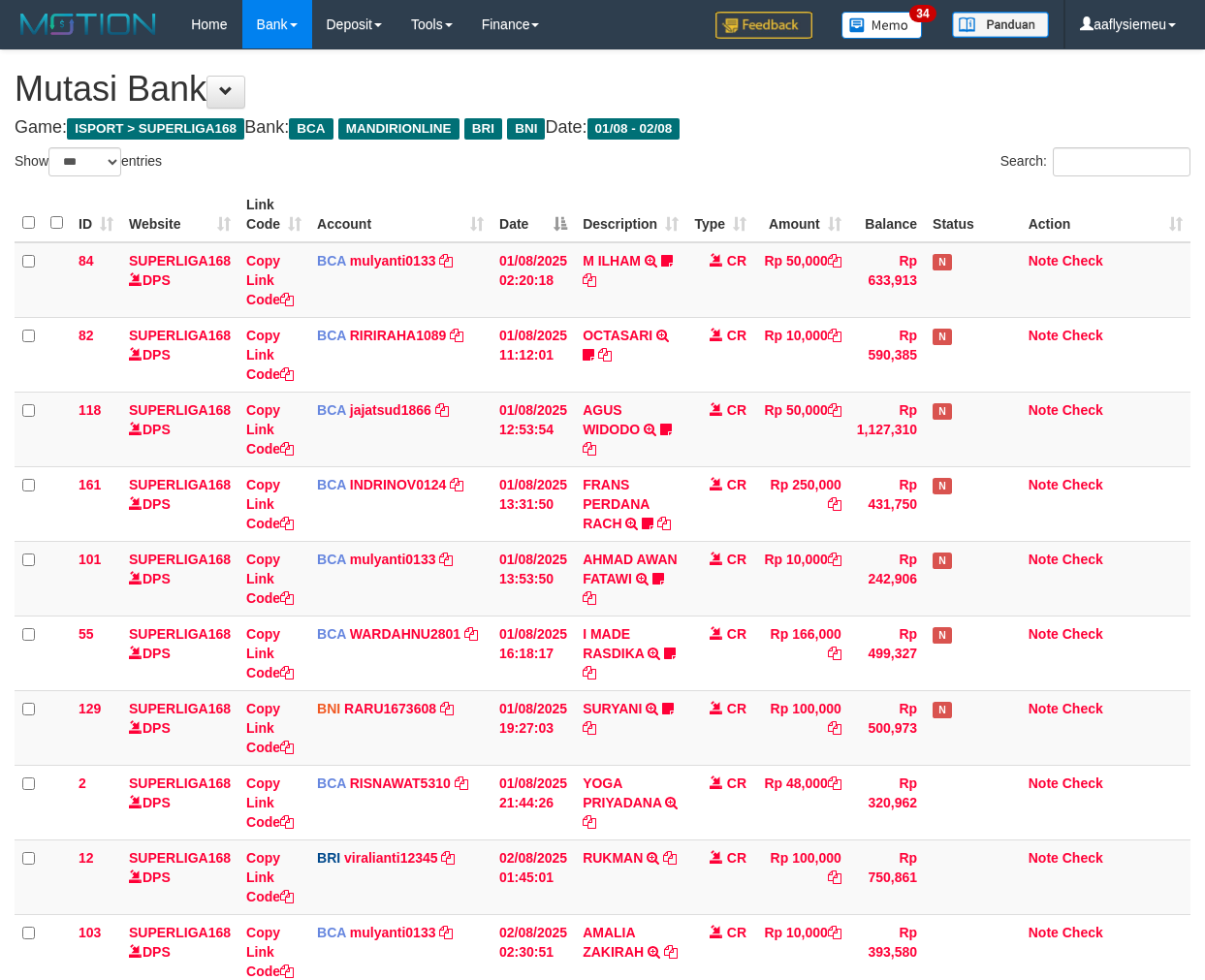 select on "***" 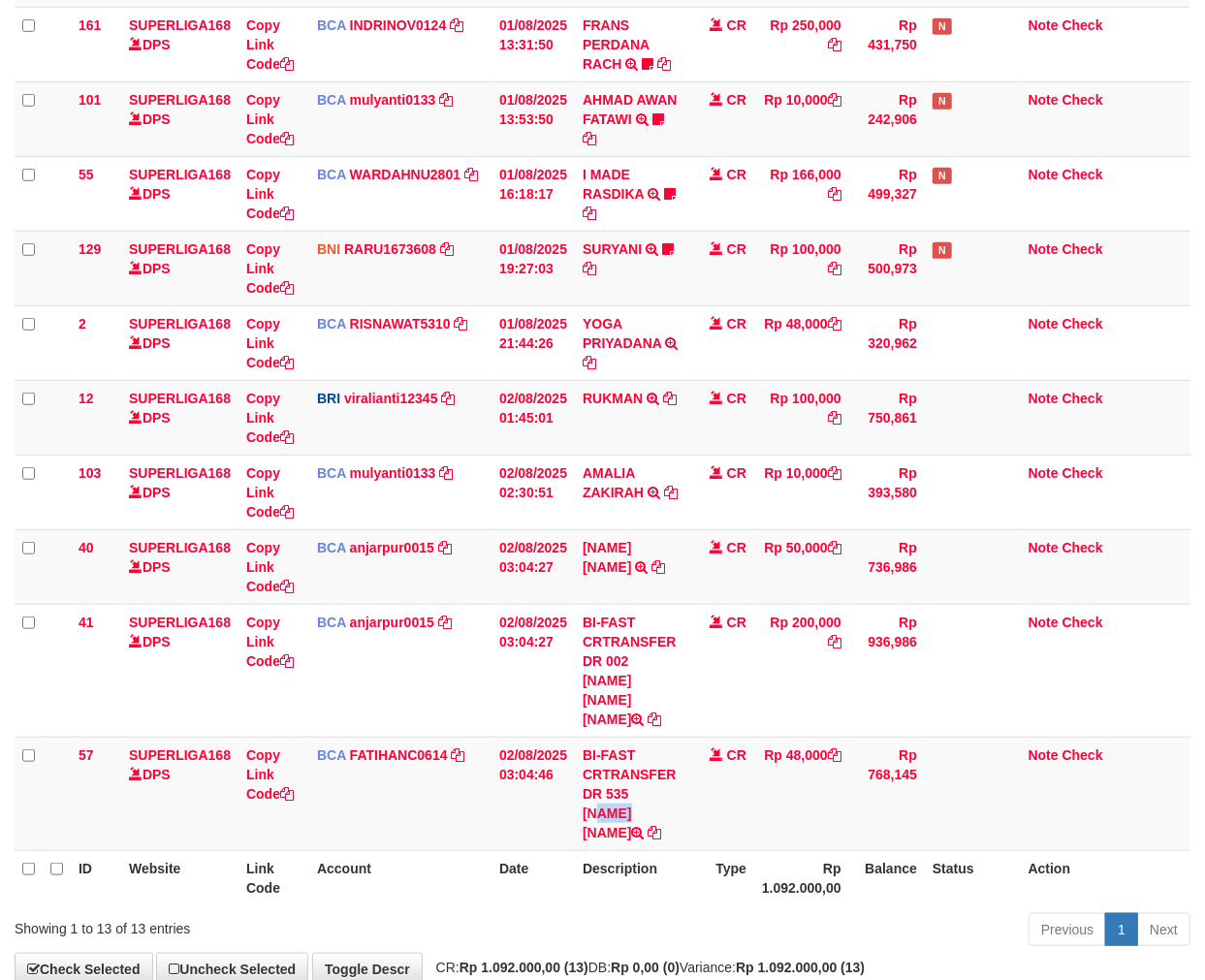 click on "BI-FAST CRTRANSFER DR 535 [NAME] [NAME]" at bounding box center (630, 793) 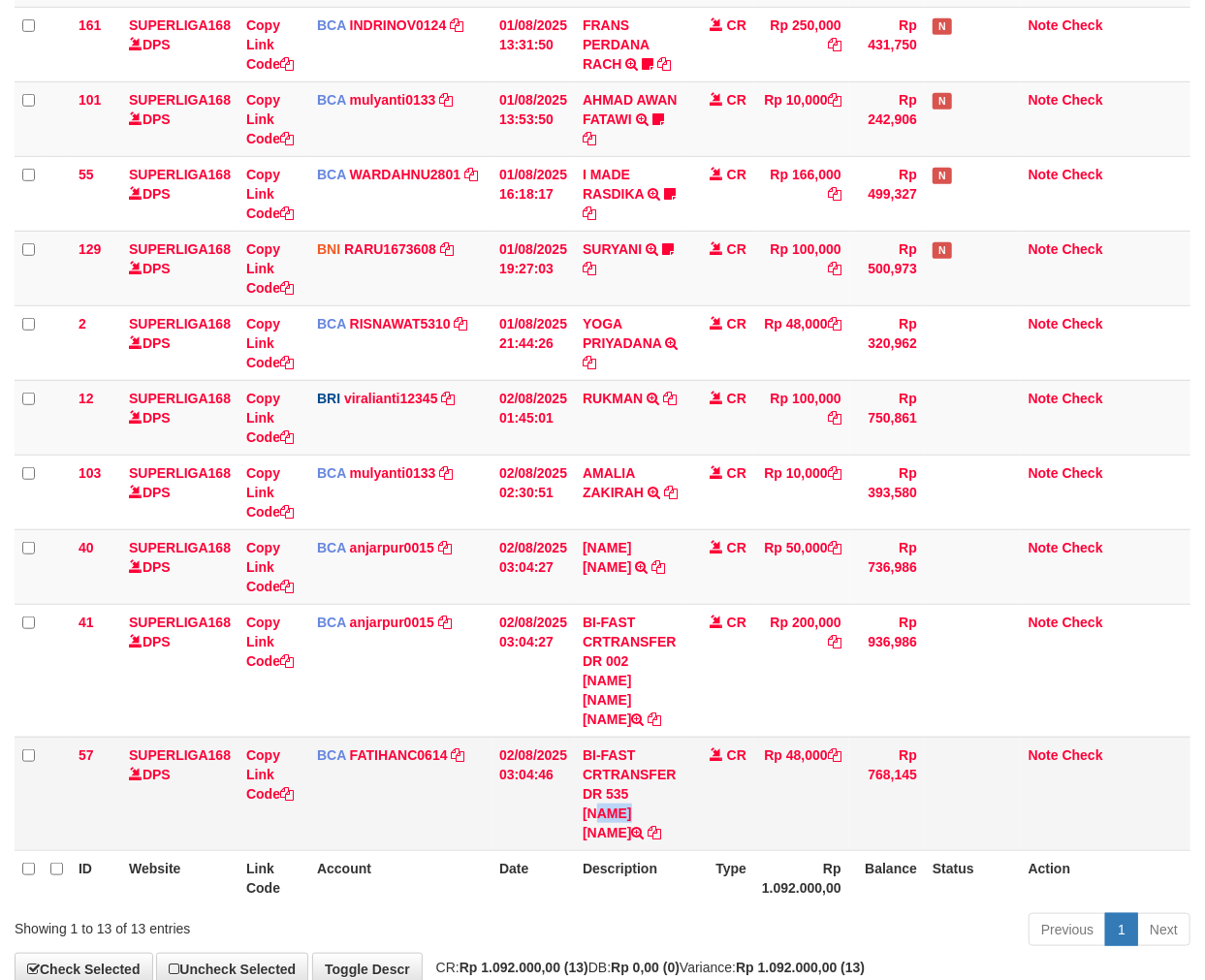 scroll, scrollTop: 460, scrollLeft: 0, axis: vertical 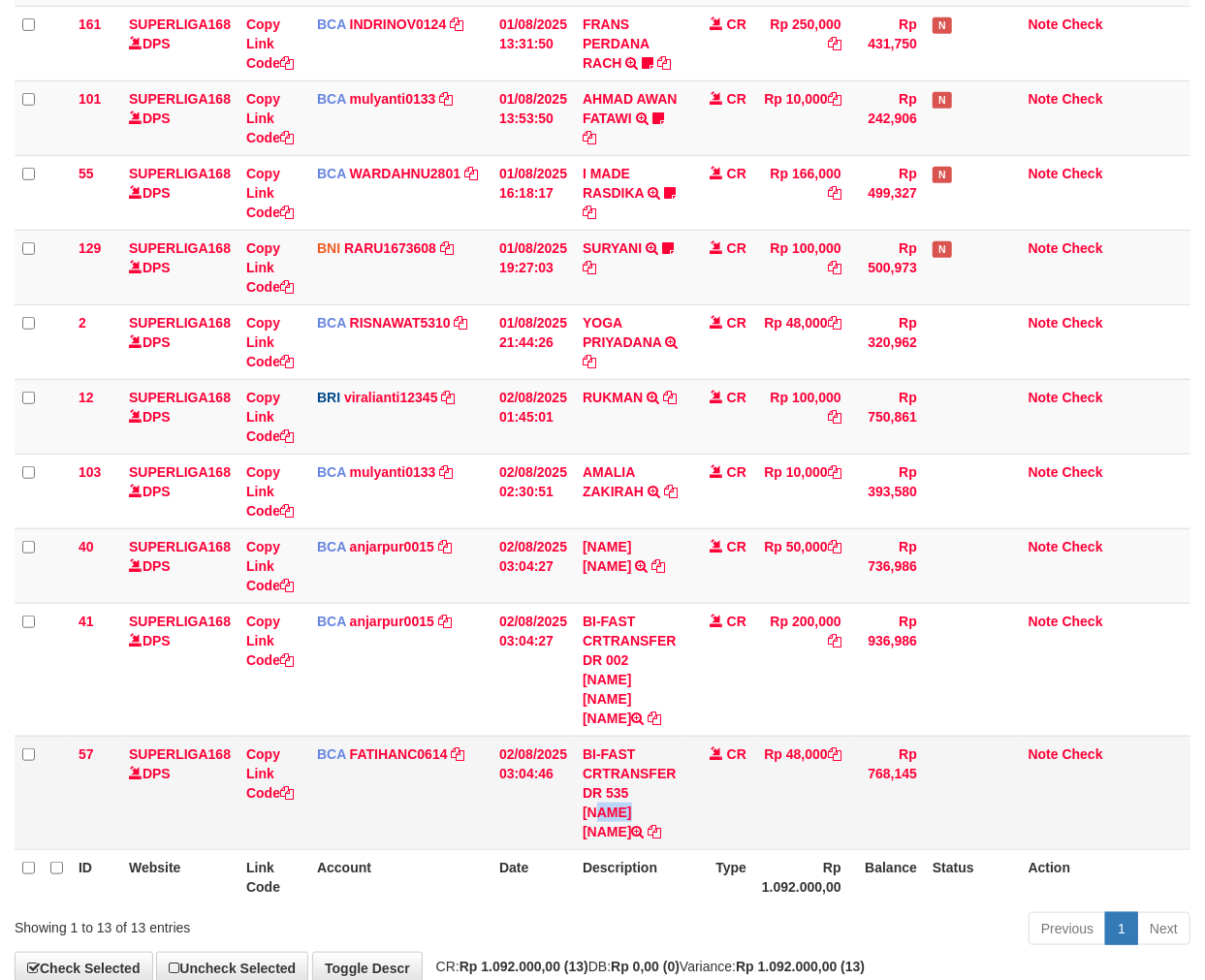 copy on "MULYANA" 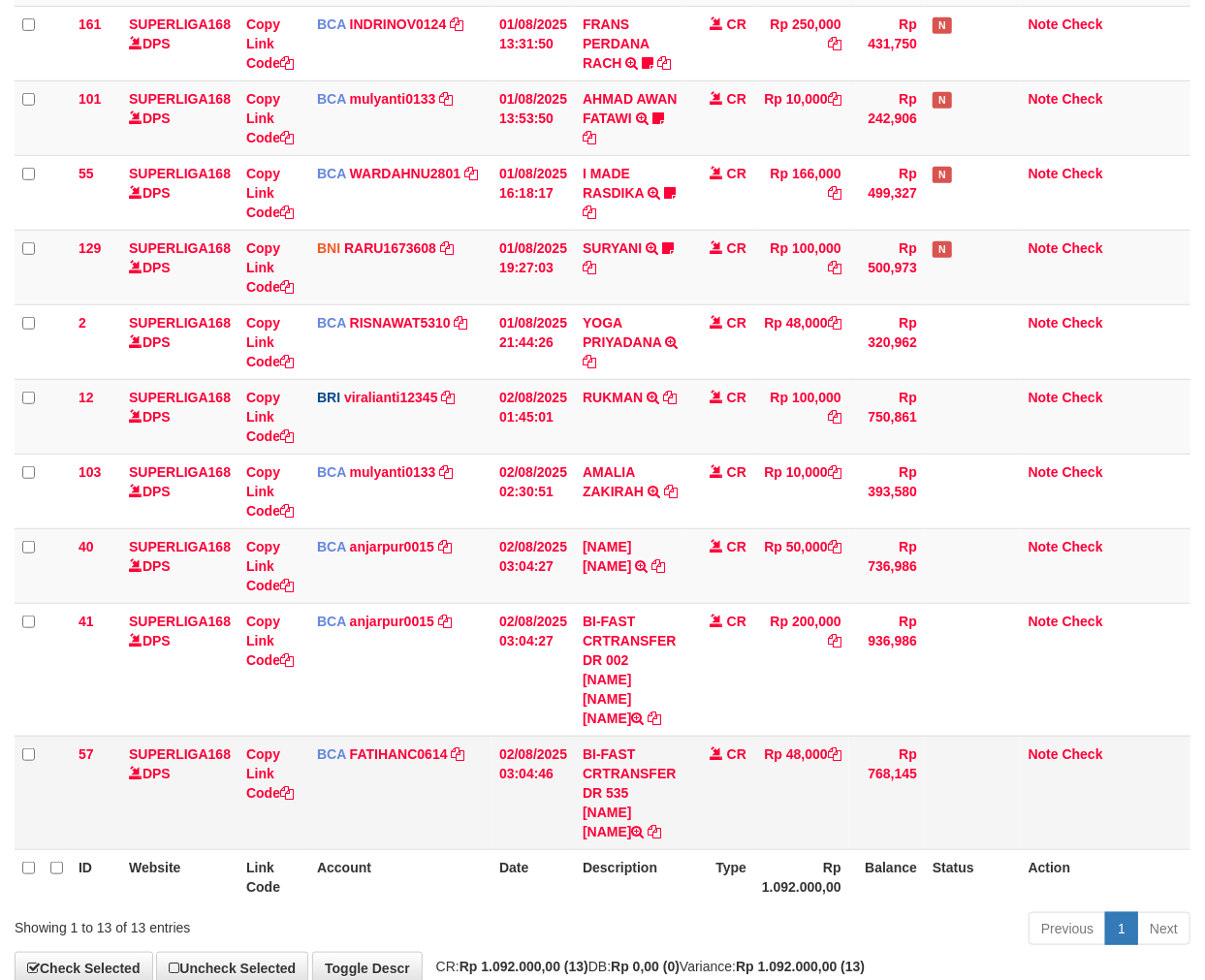 drag, startPoint x: 586, startPoint y: 821, endPoint x: 650, endPoint y: 821, distance: 64 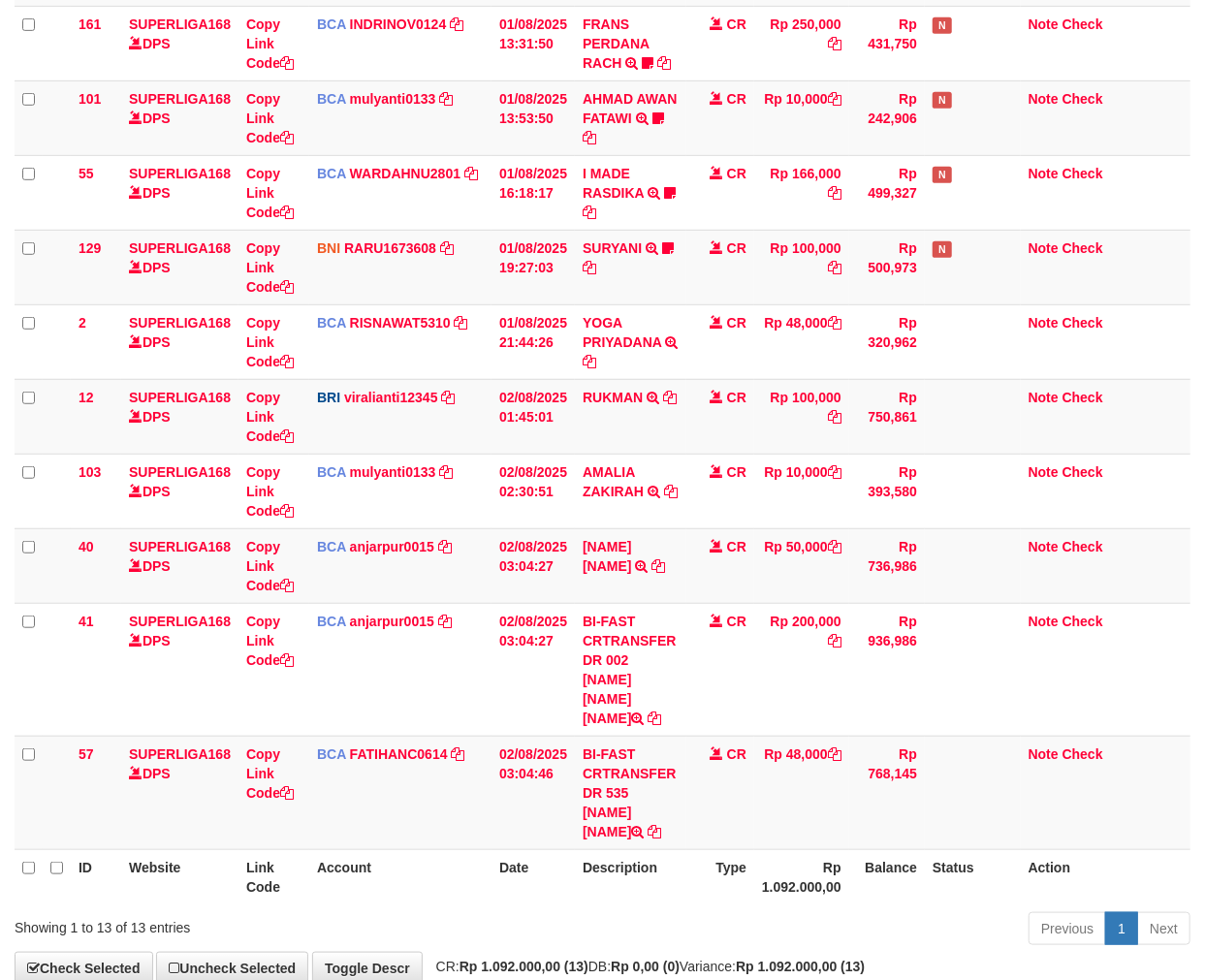 copy on "MULYANA" 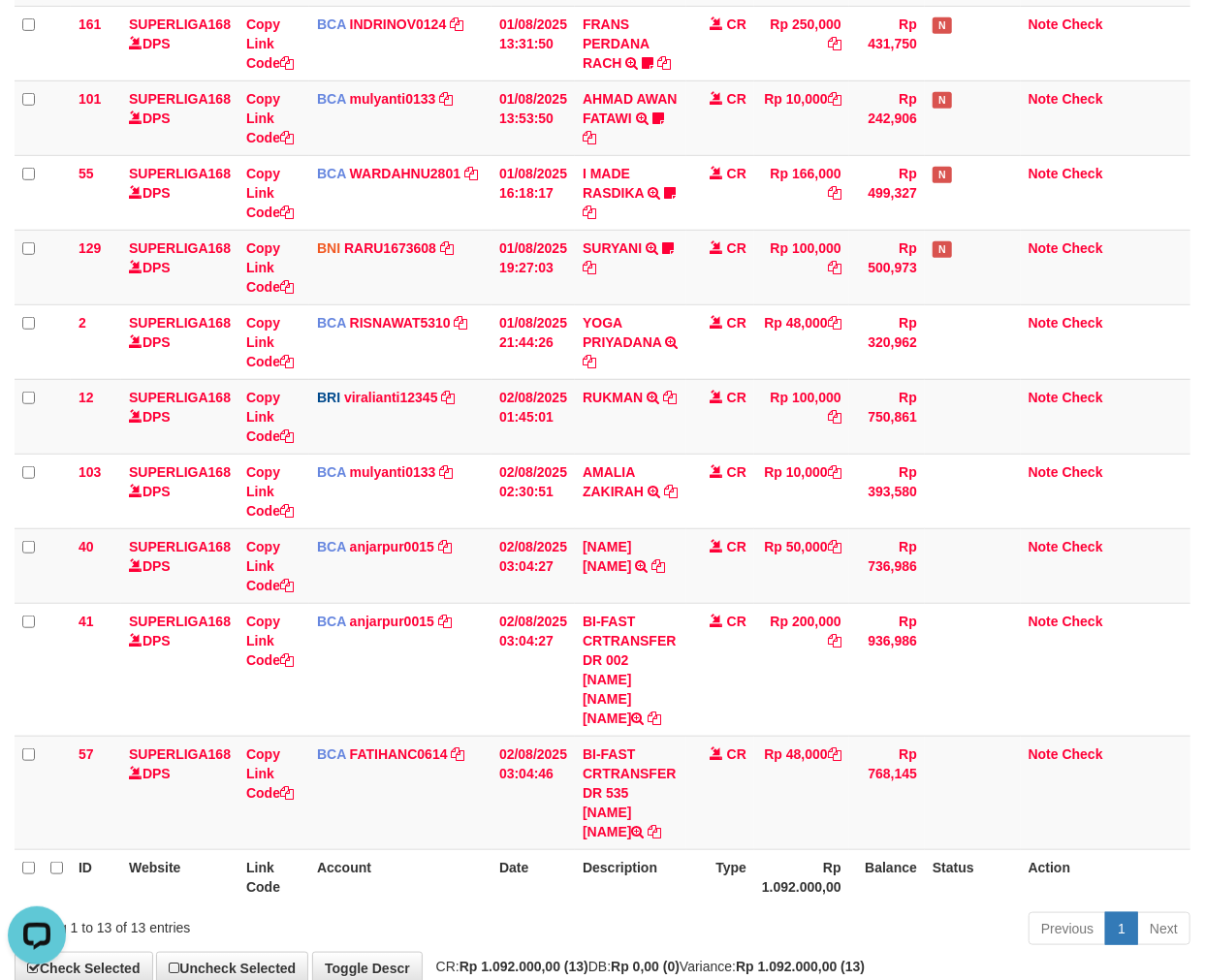 scroll, scrollTop: 0, scrollLeft: 0, axis: both 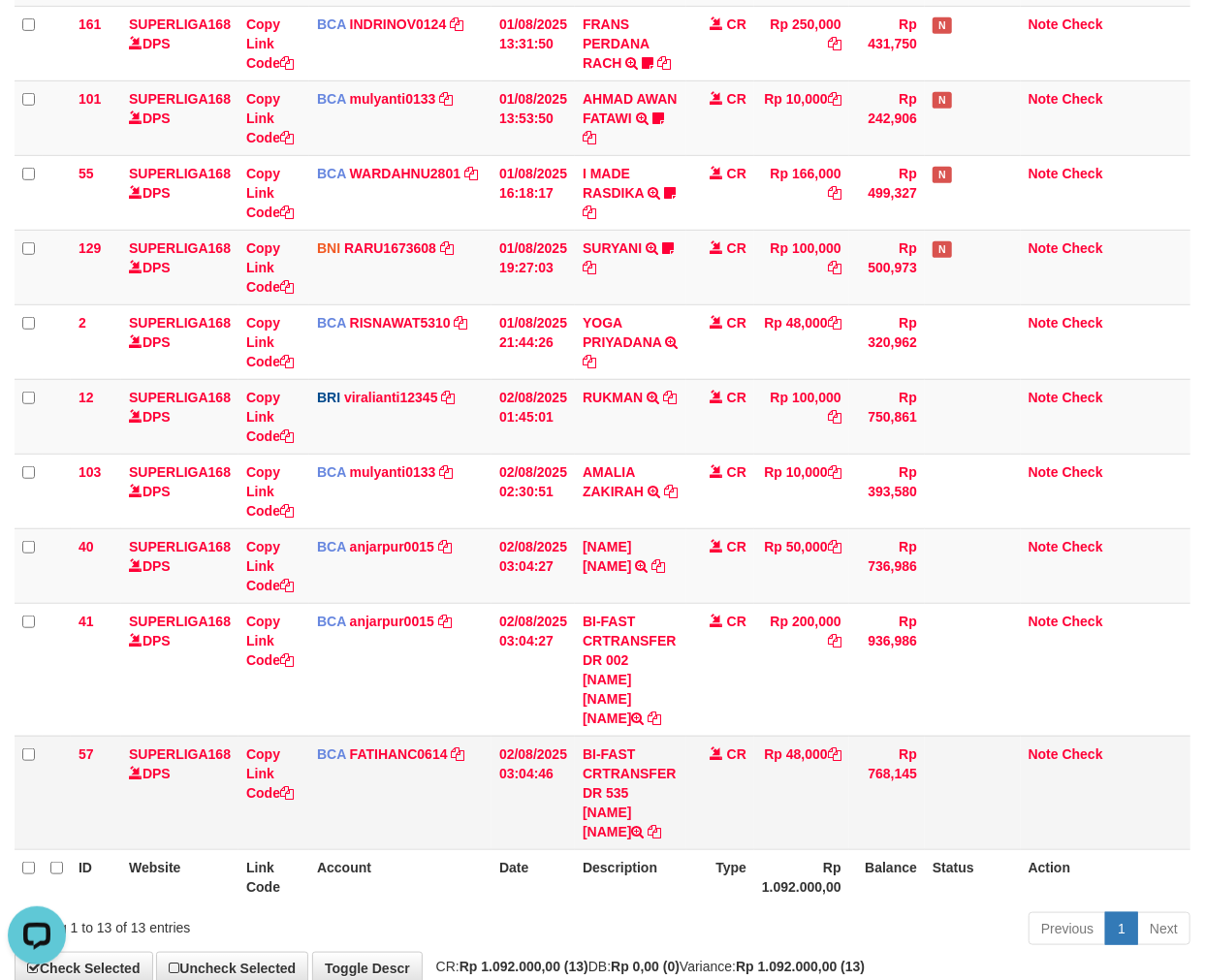 click on "Rp 48,000" at bounding box center (802, 792) 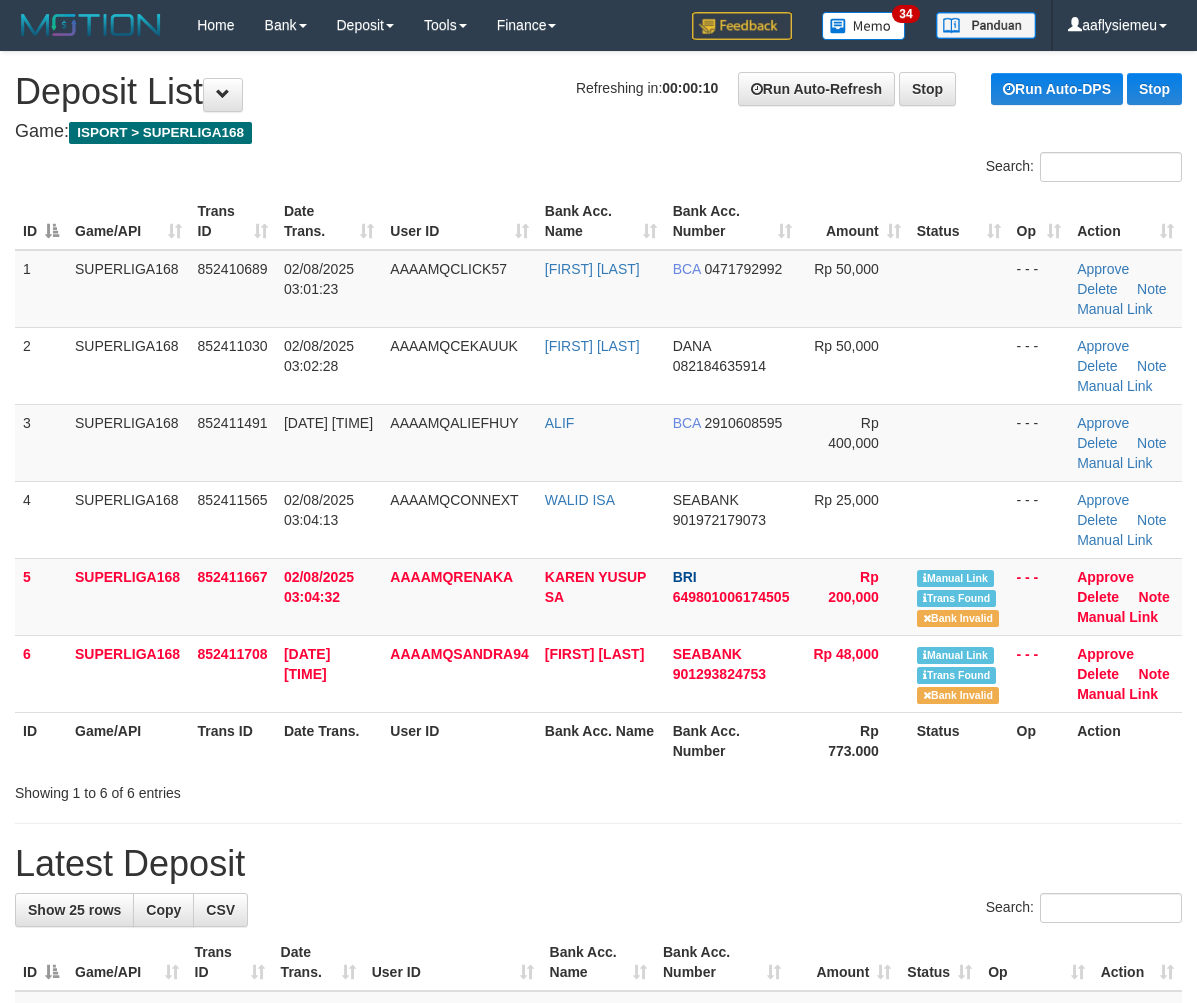 scroll, scrollTop: 0, scrollLeft: 0, axis: both 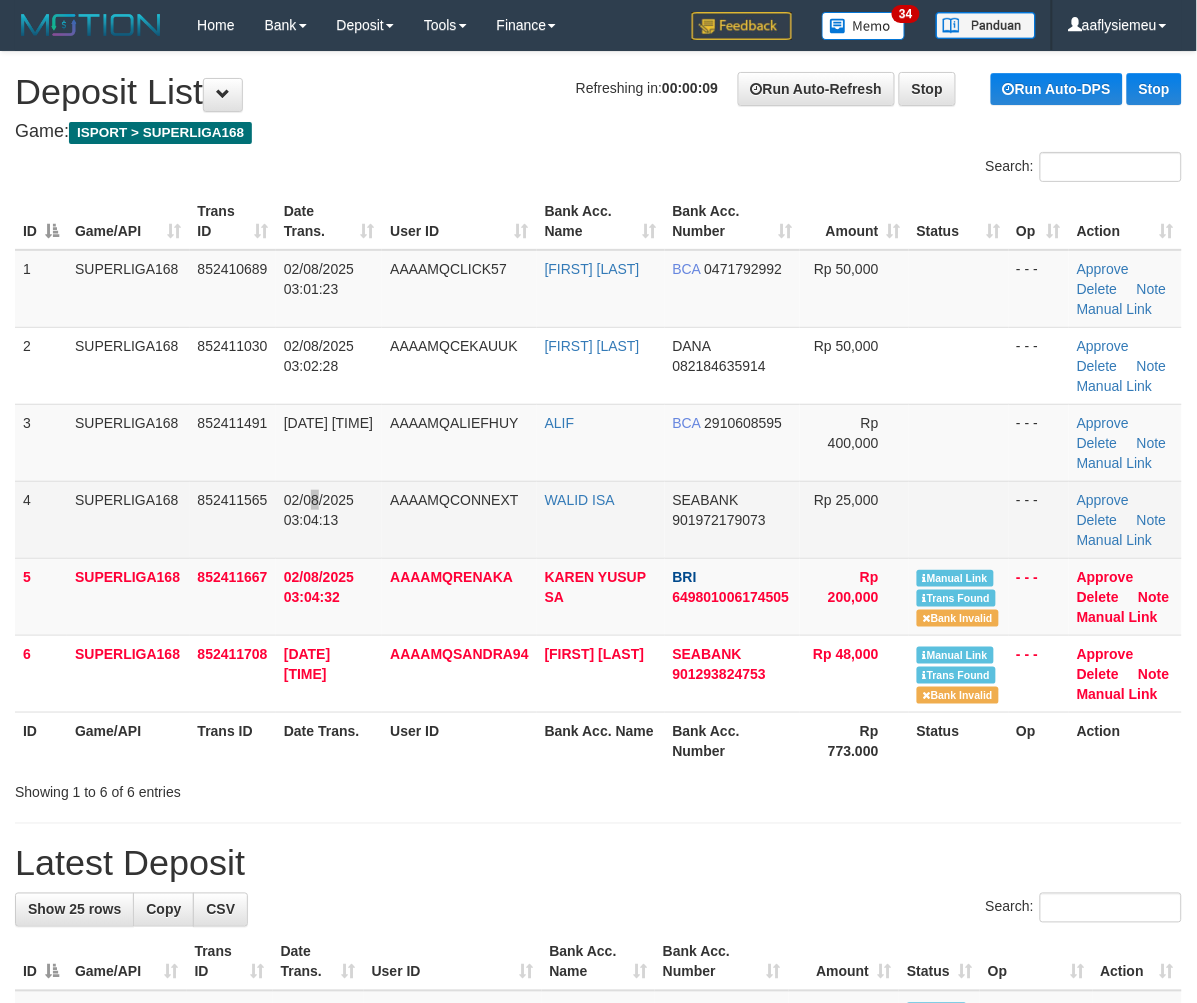 click on "02/08/2025 03:04:13" at bounding box center (329, 519) 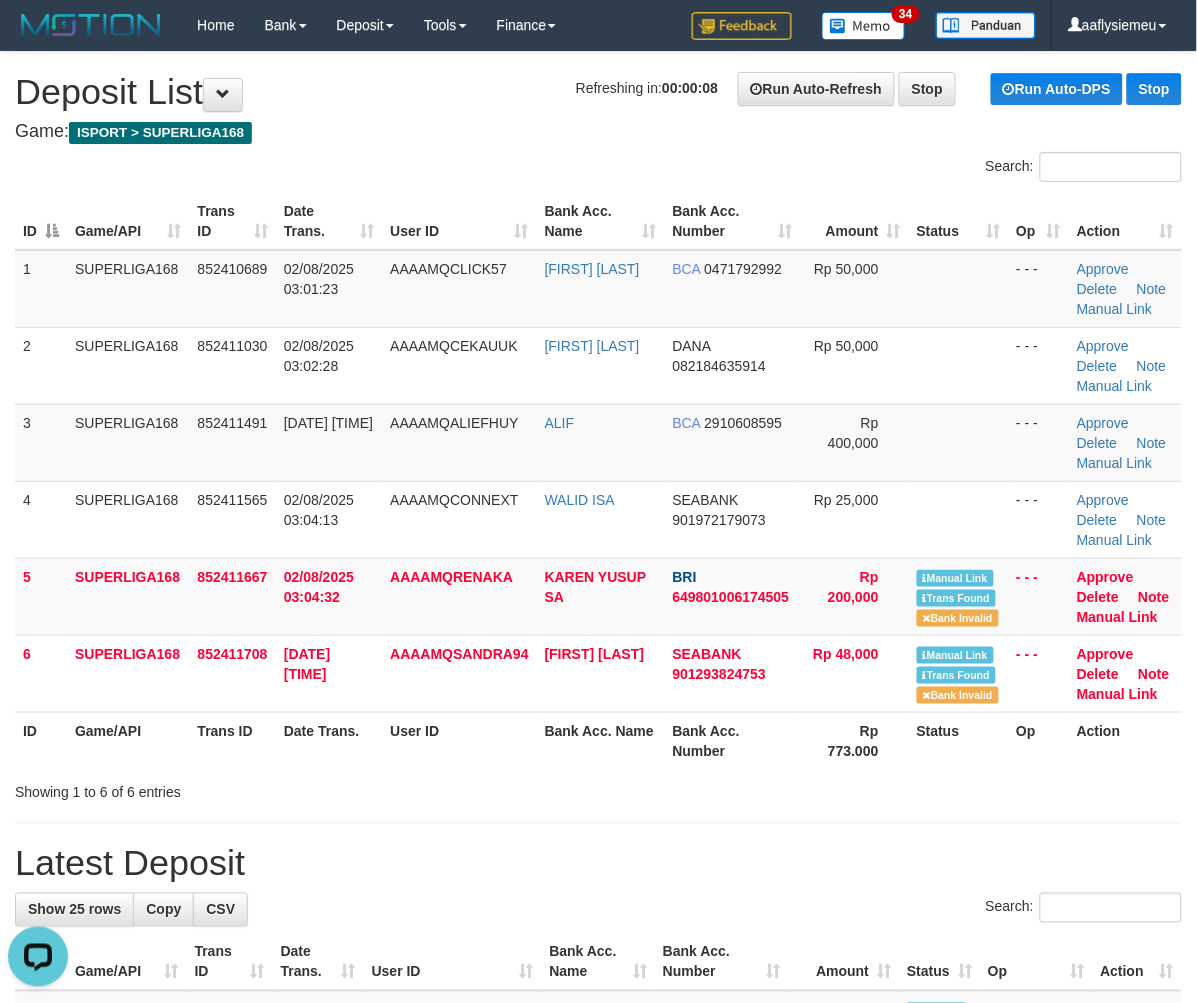 scroll, scrollTop: 0, scrollLeft: 0, axis: both 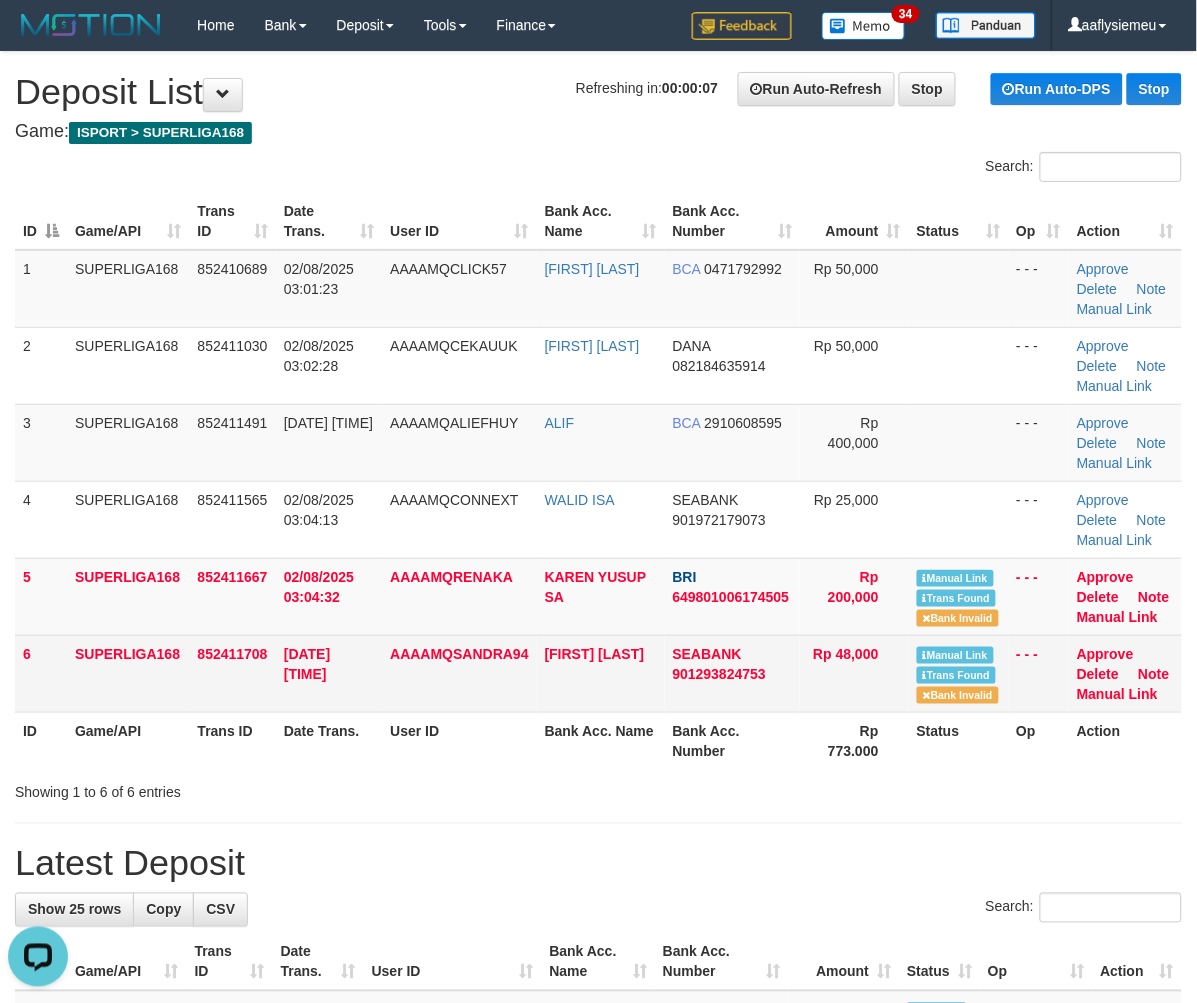drag, startPoint x: 486, startPoint y: 487, endPoint x: 106, endPoint y: 642, distance: 410.39615 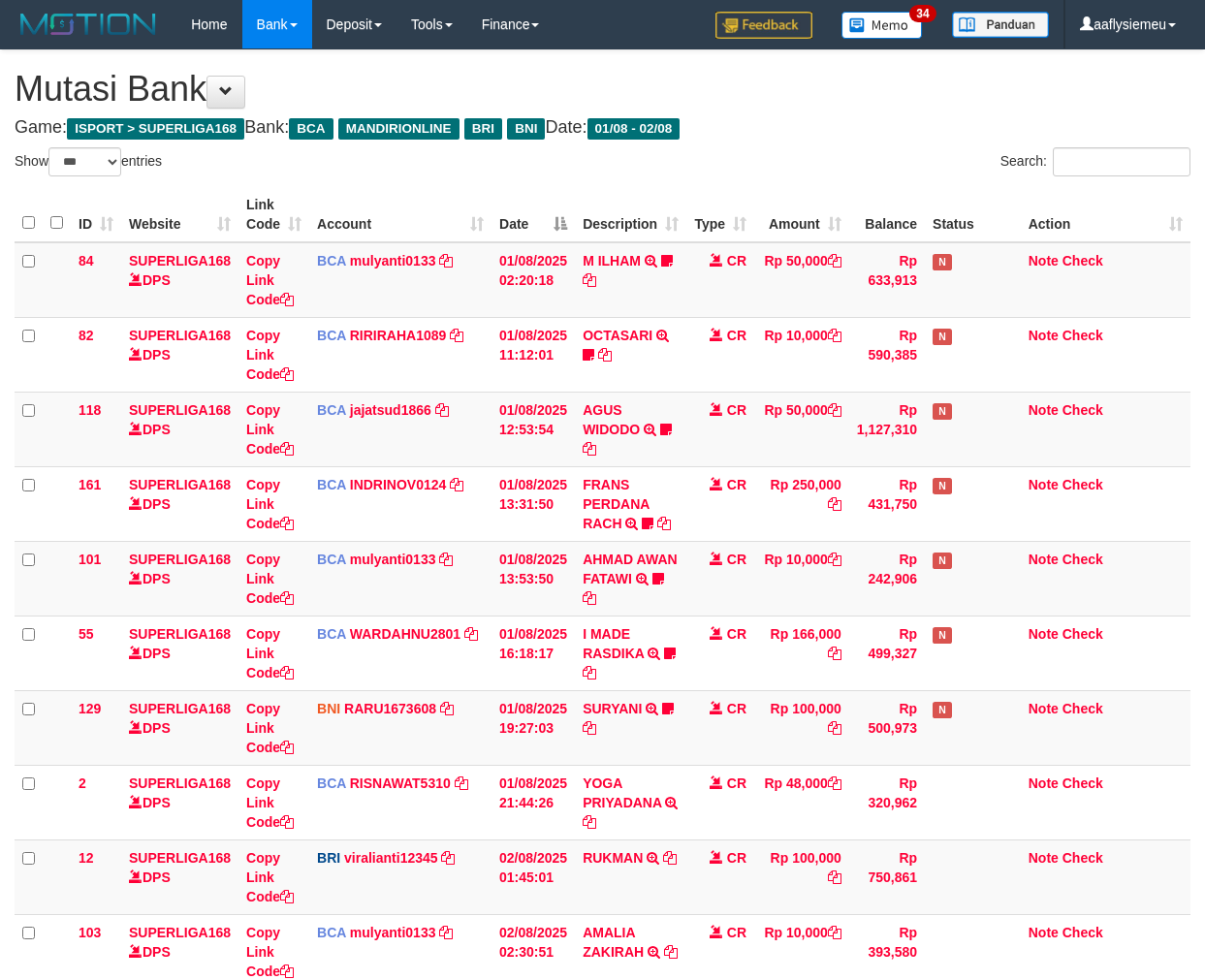 select on "***" 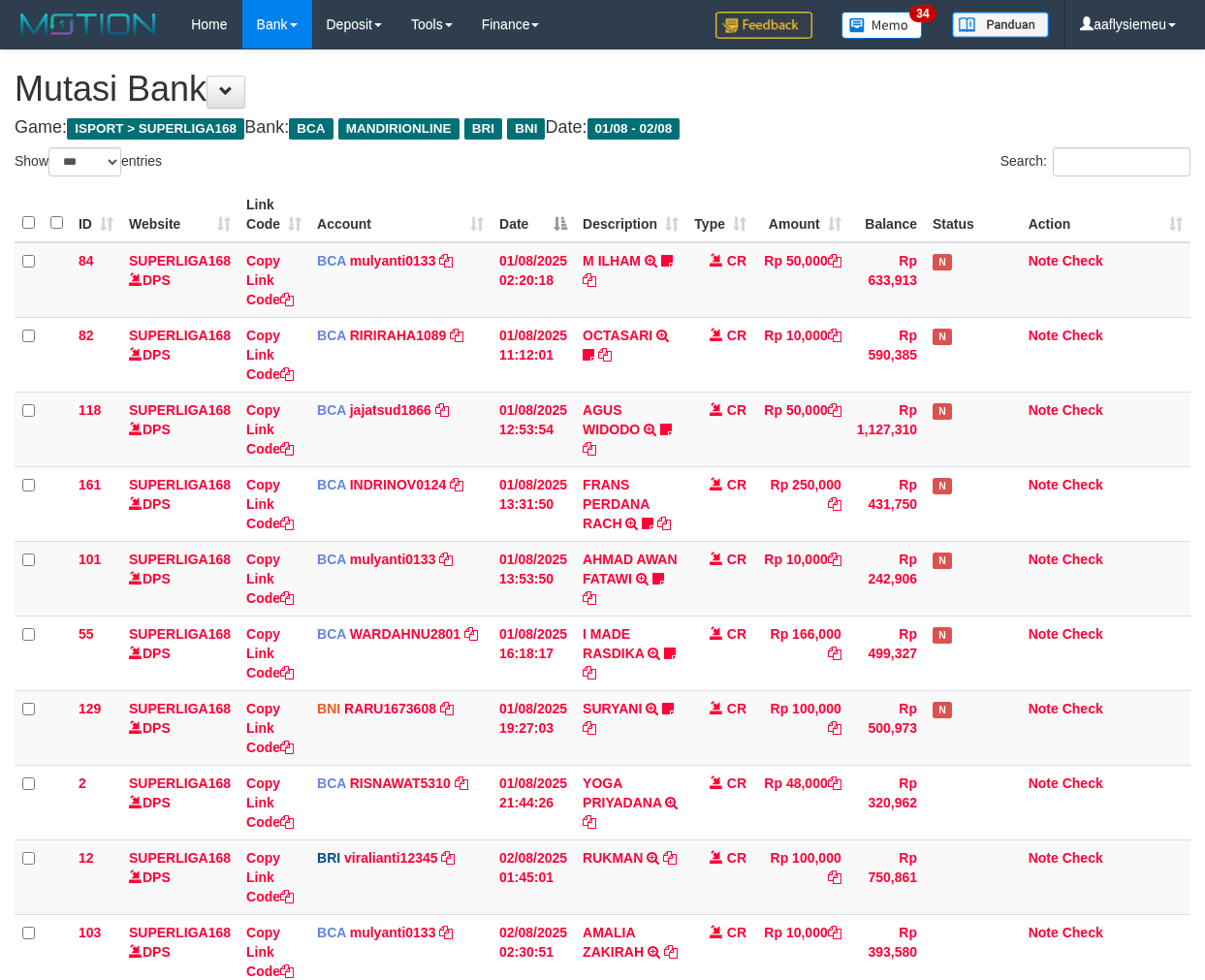 scroll, scrollTop: 459, scrollLeft: 0, axis: vertical 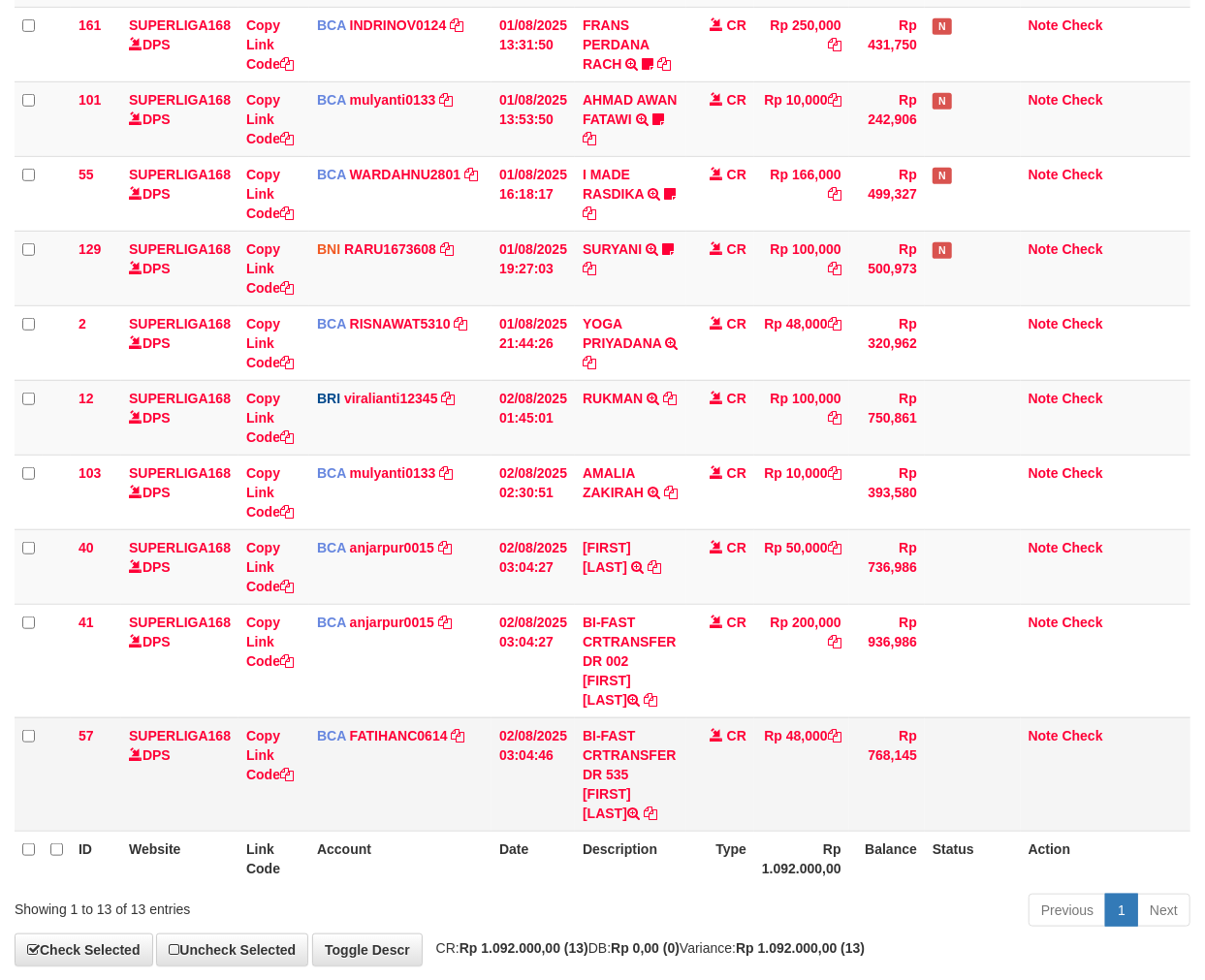click on "Rp 48,000" at bounding box center (802, 774) 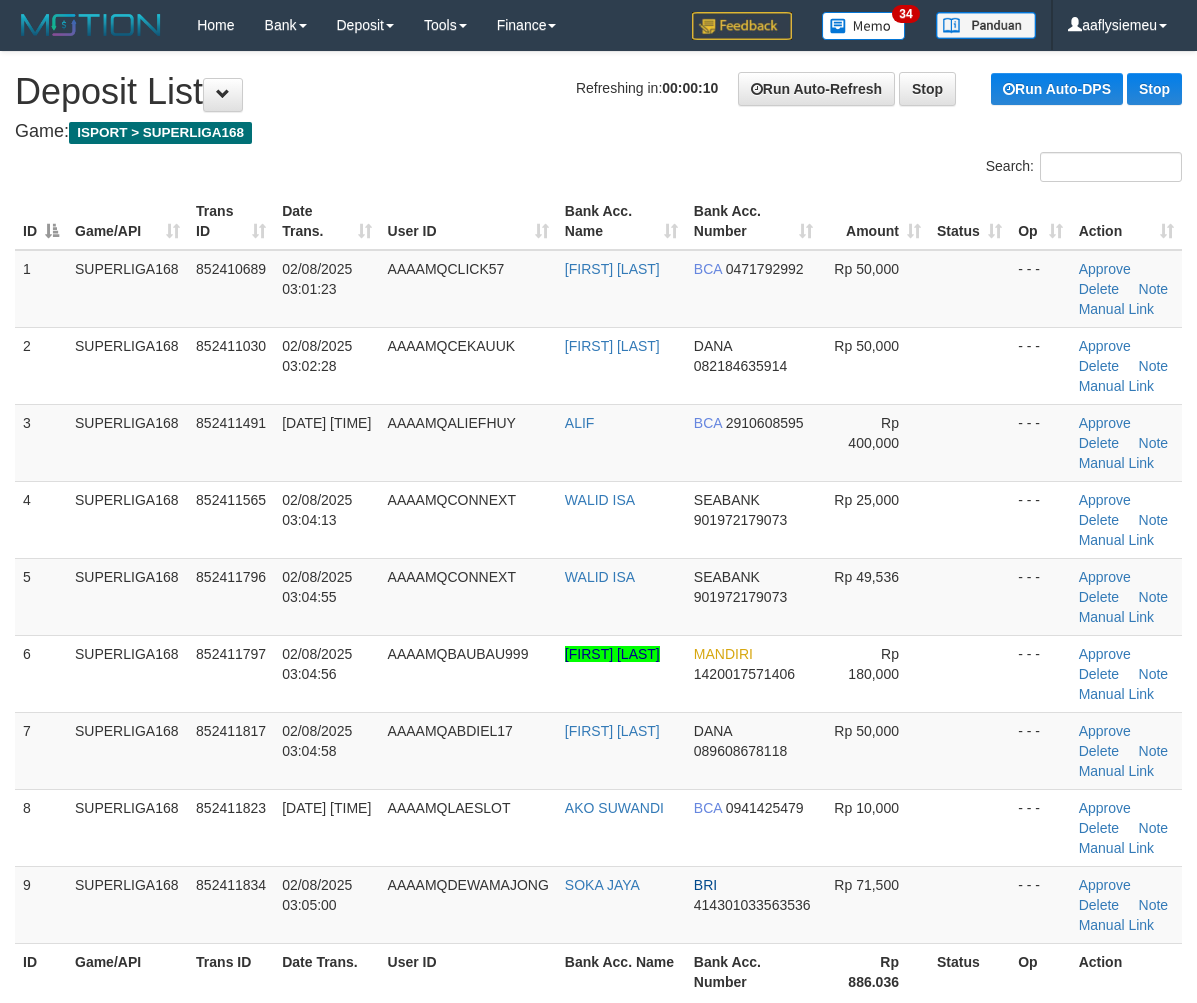 click on "[NUMBER]
SUPERLIGA168
[NUMBER]
[DATE] [TIME]
AAAAMQCLICK57
[FIRST] [LAST]
BCA
[NUMBER]
Rp 50,000
- - -
Approve
Delete
Note
Manual Link
2
SUPERLIGA168
[NUMBER]
[DATE] [TIME]
AAAAMQCEKAUUK
[FIRST] [LAST]
DANA
[PHONE]
Rp 50,000
- - -
BCA" at bounding box center (598, 597) 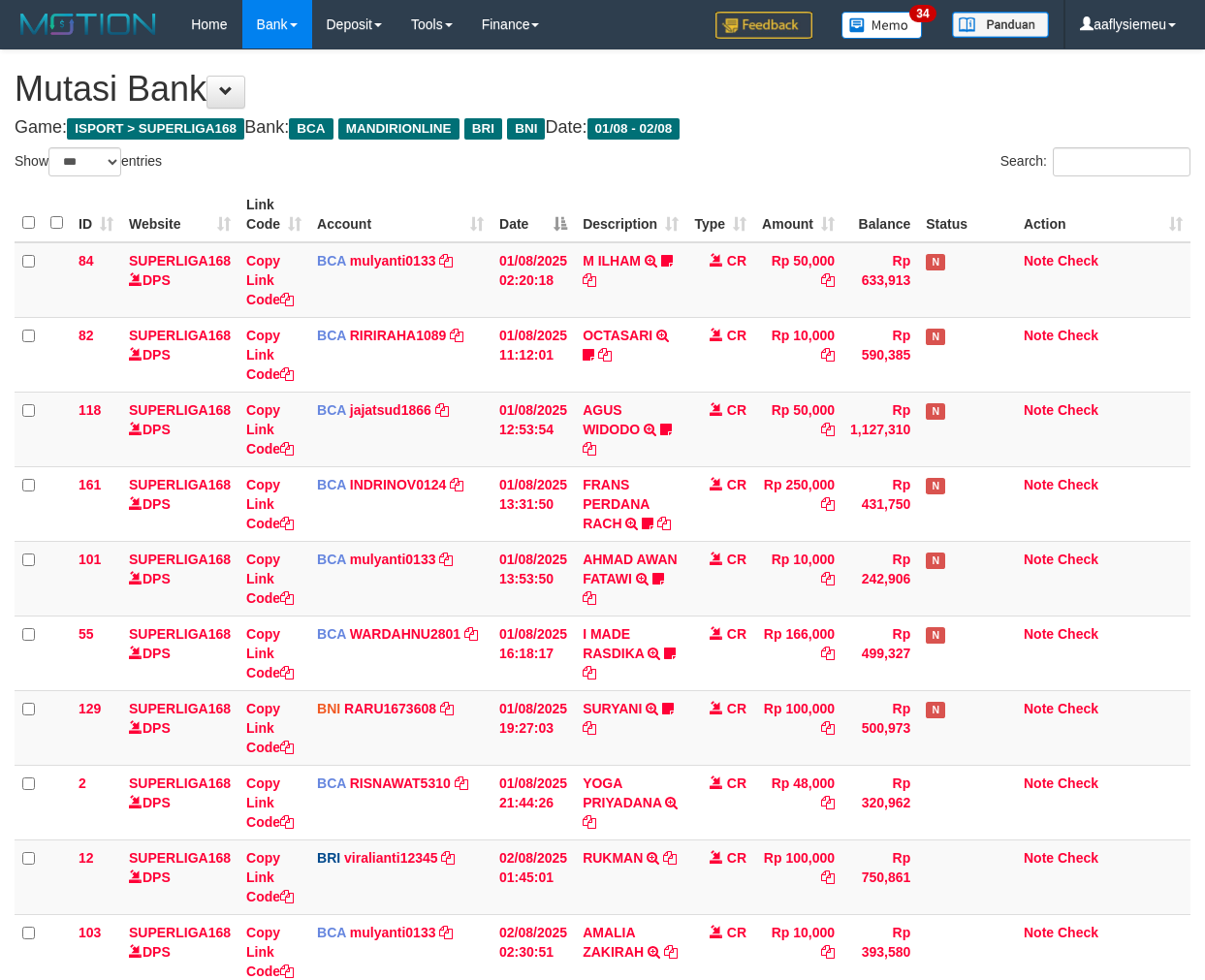 select on "***" 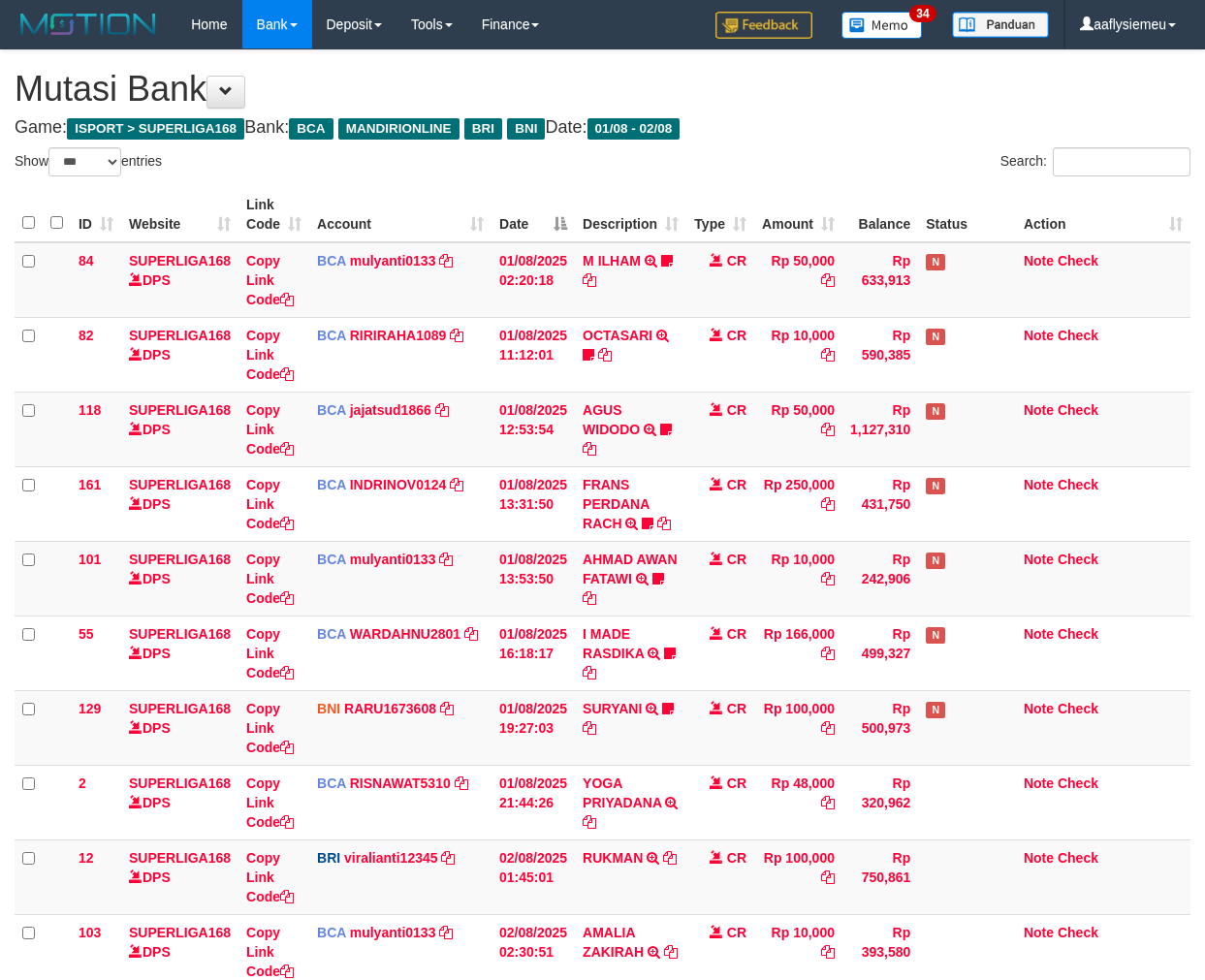 scroll, scrollTop: 0, scrollLeft: 0, axis: both 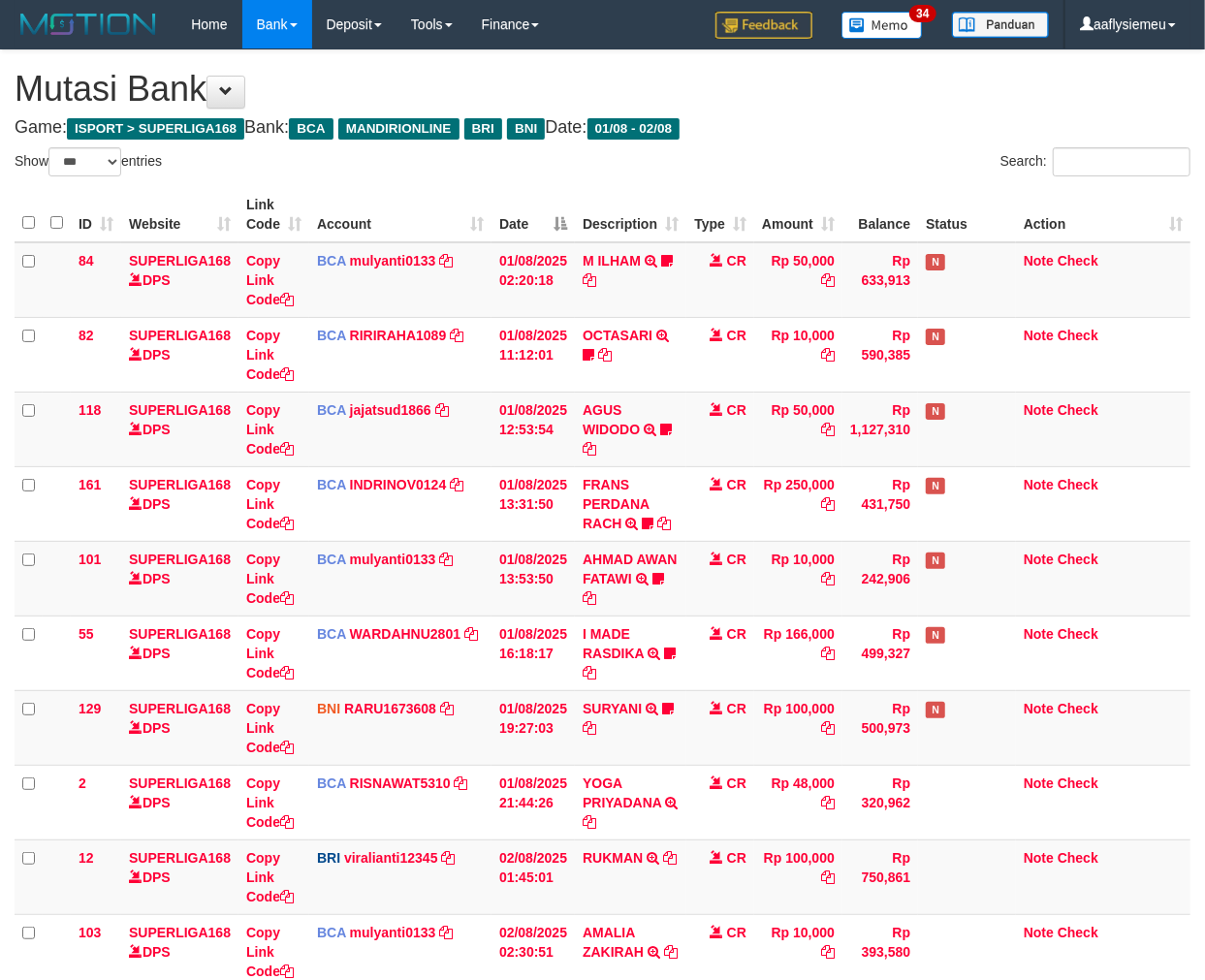 click on "01/08/2025 19:27:03" at bounding box center (533, 727) 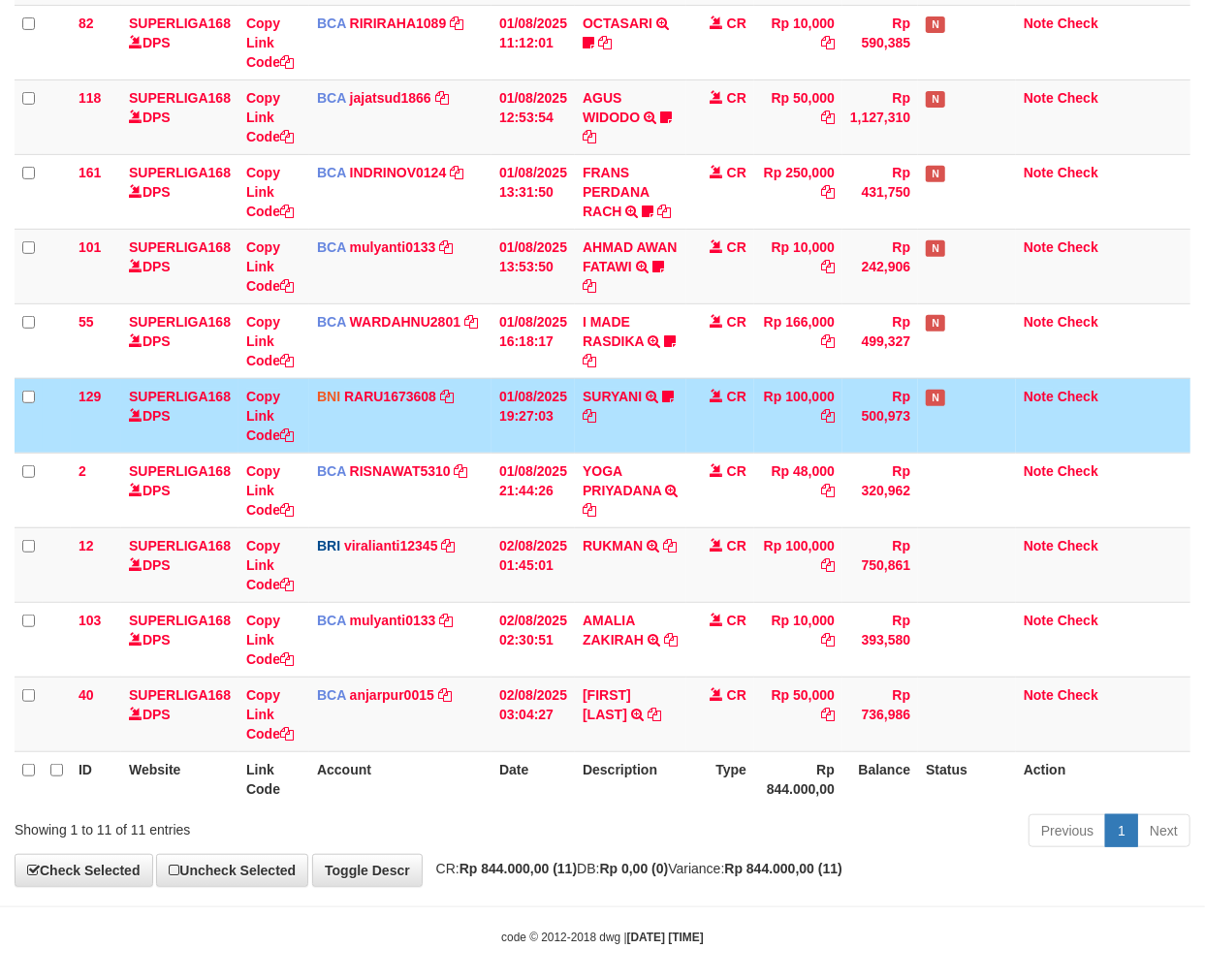 scroll, scrollTop: 327, scrollLeft: 0, axis: vertical 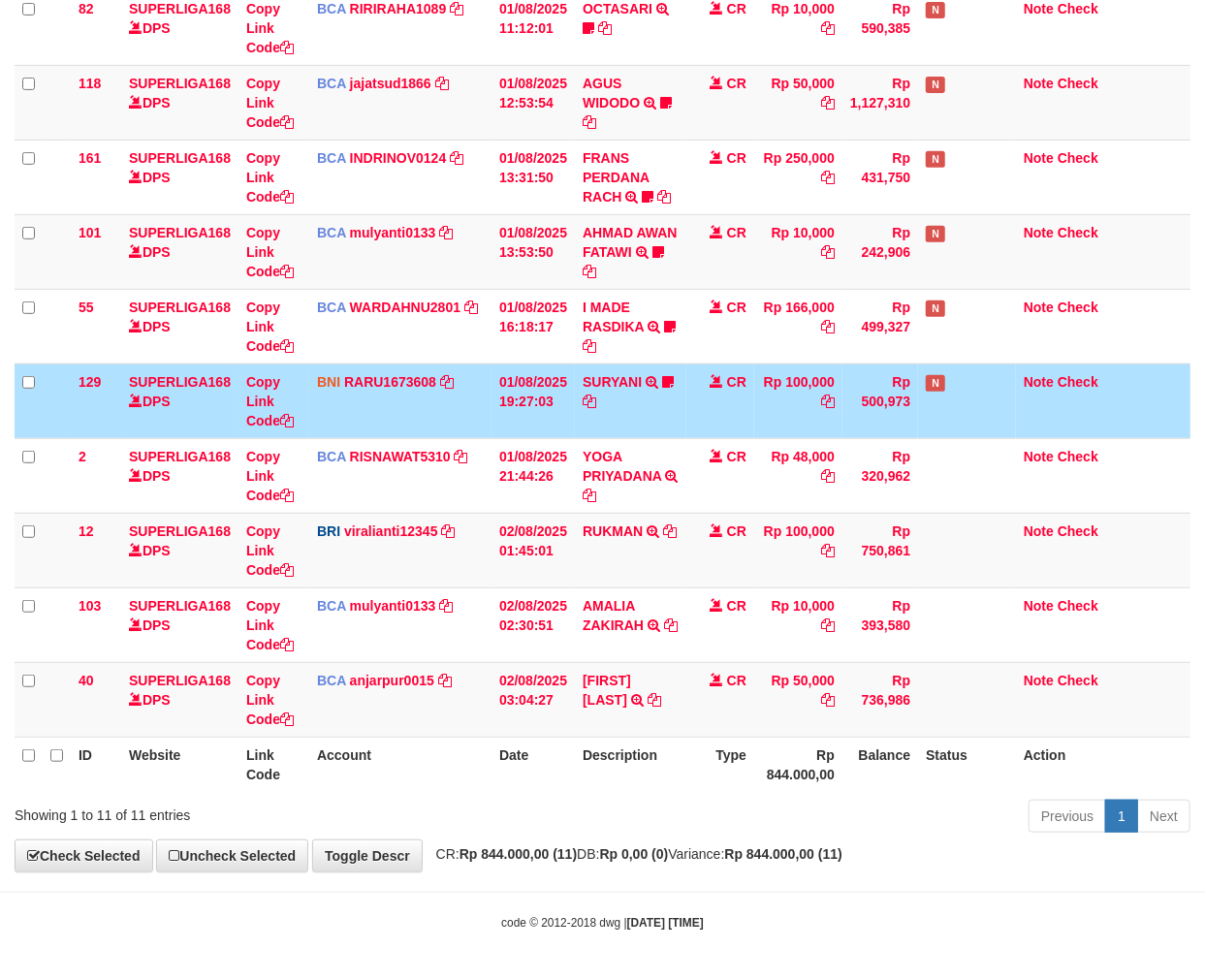 click on "Previous 1 Next" at bounding box center [853, 818] 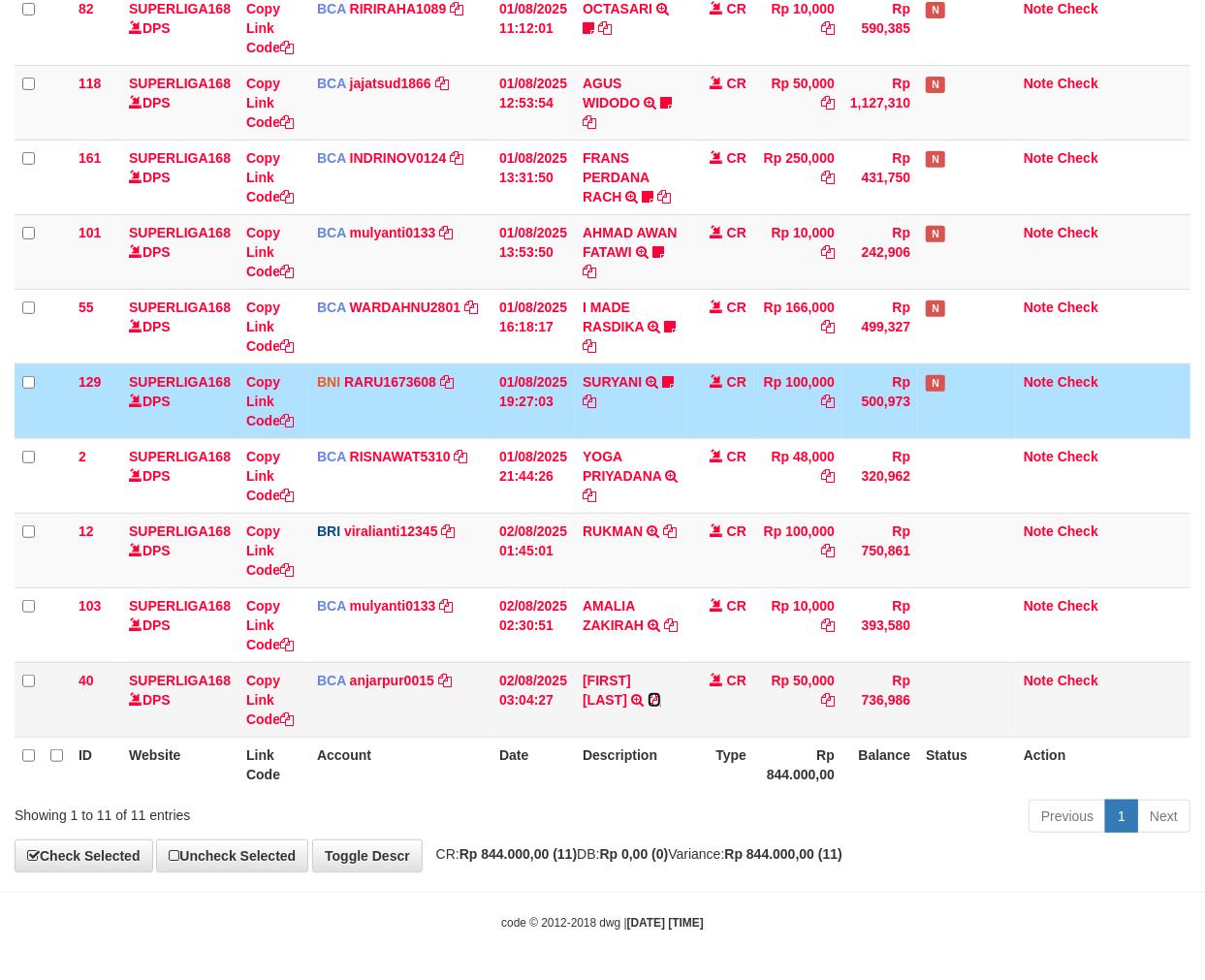 click at bounding box center [654, 700] 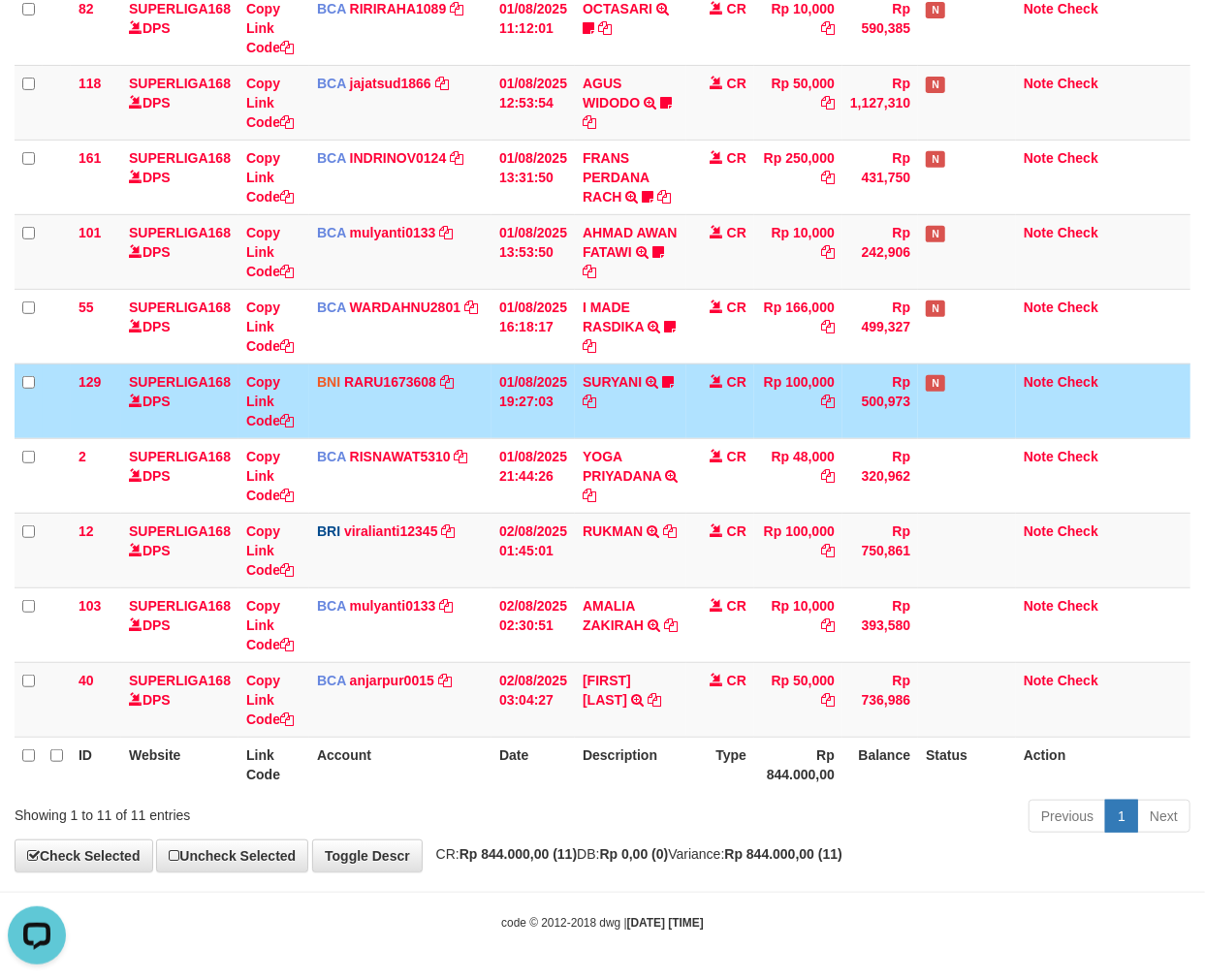 scroll, scrollTop: 0, scrollLeft: 0, axis: both 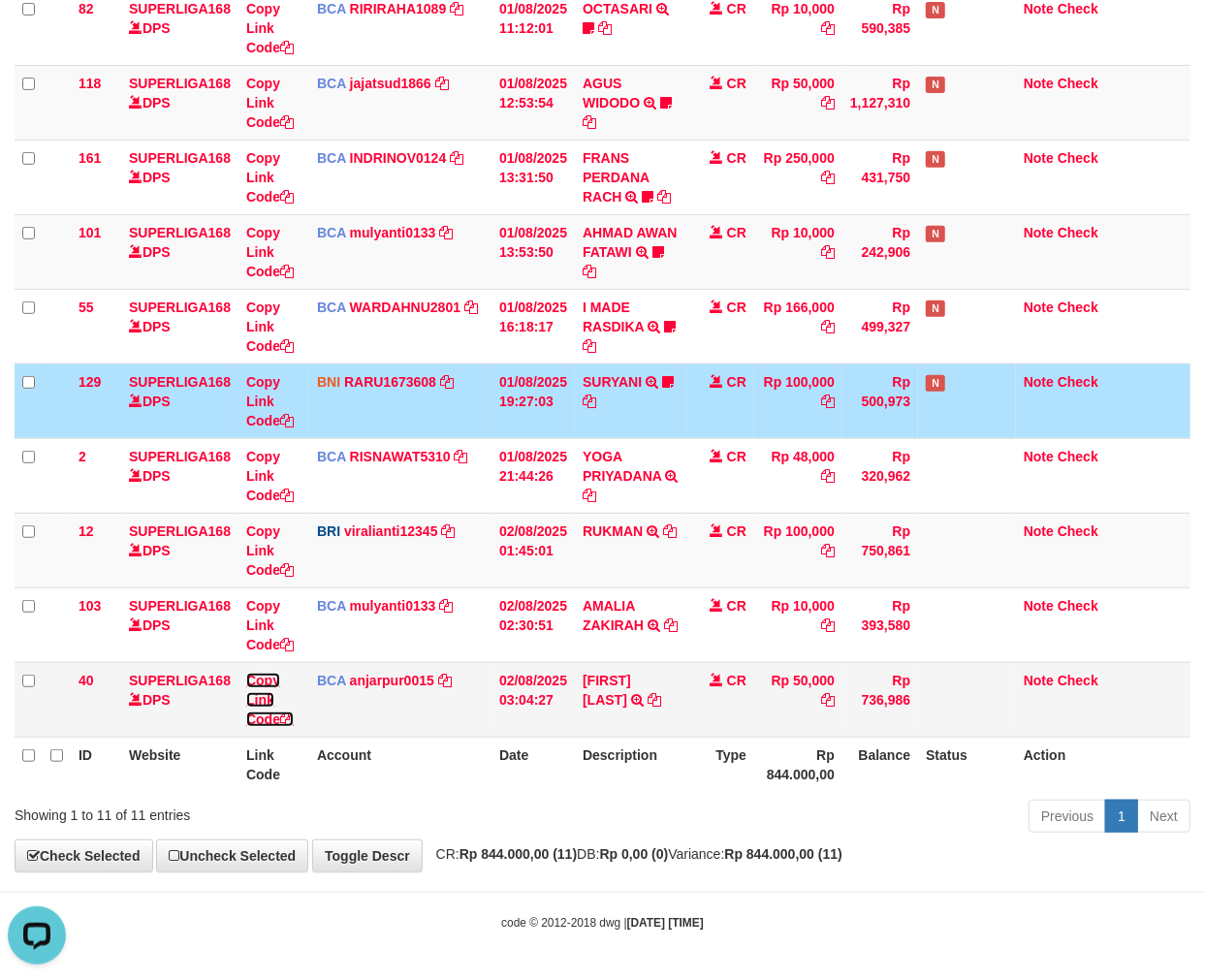 click on "Copy Link Code" at bounding box center [270, 700] 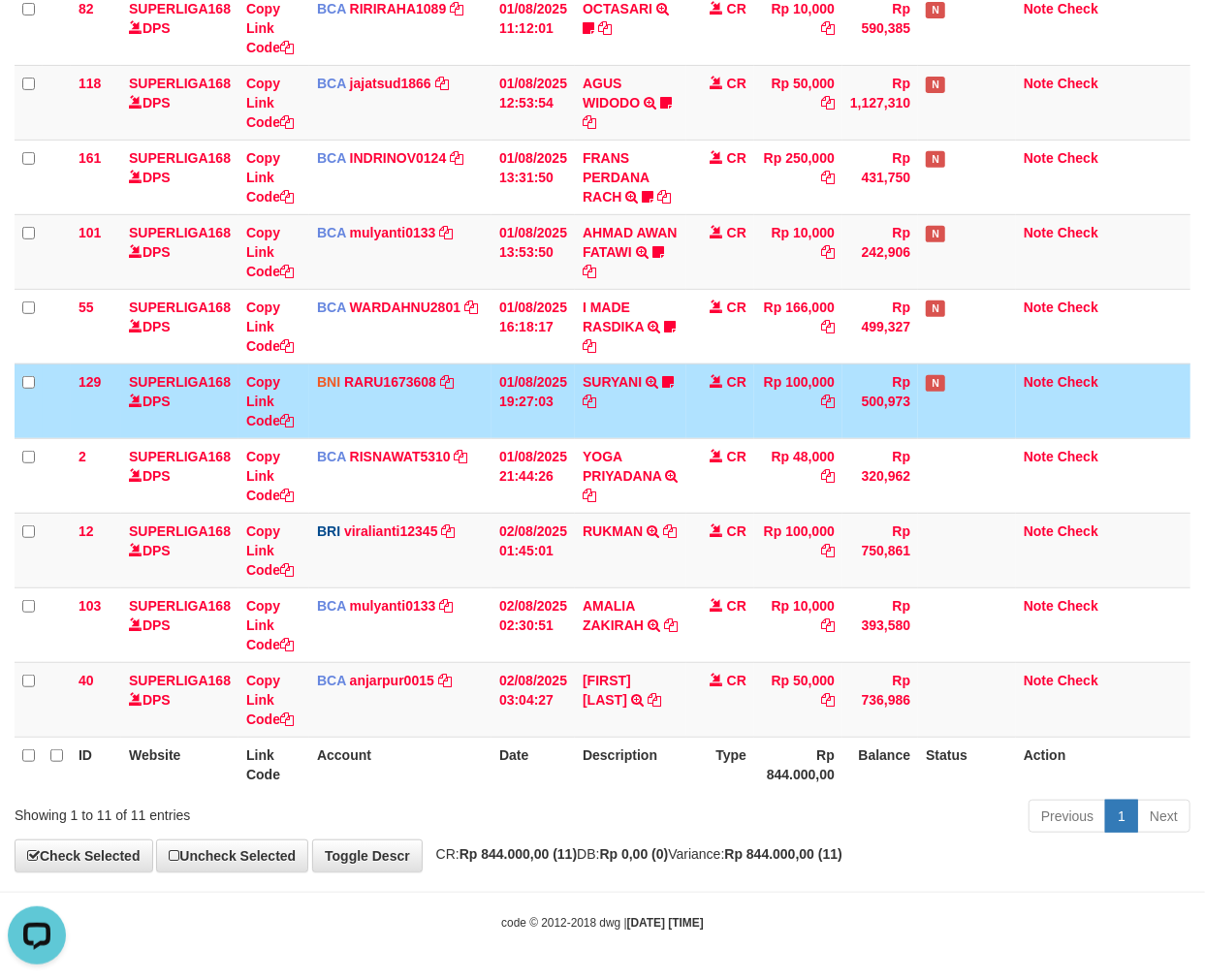 scroll, scrollTop: 266, scrollLeft: 0, axis: vertical 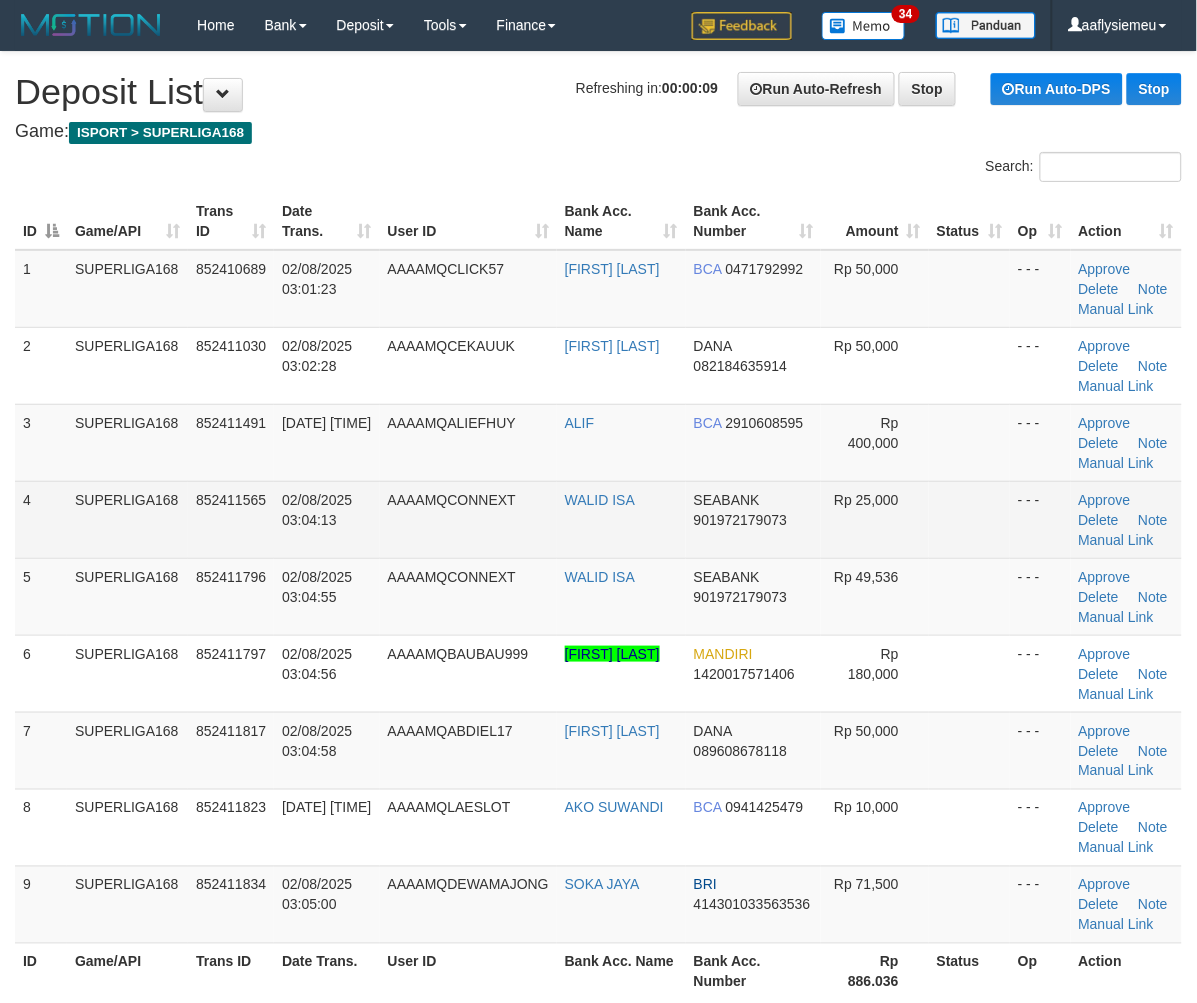 click on "SUPERLIGA168" at bounding box center (127, 519) 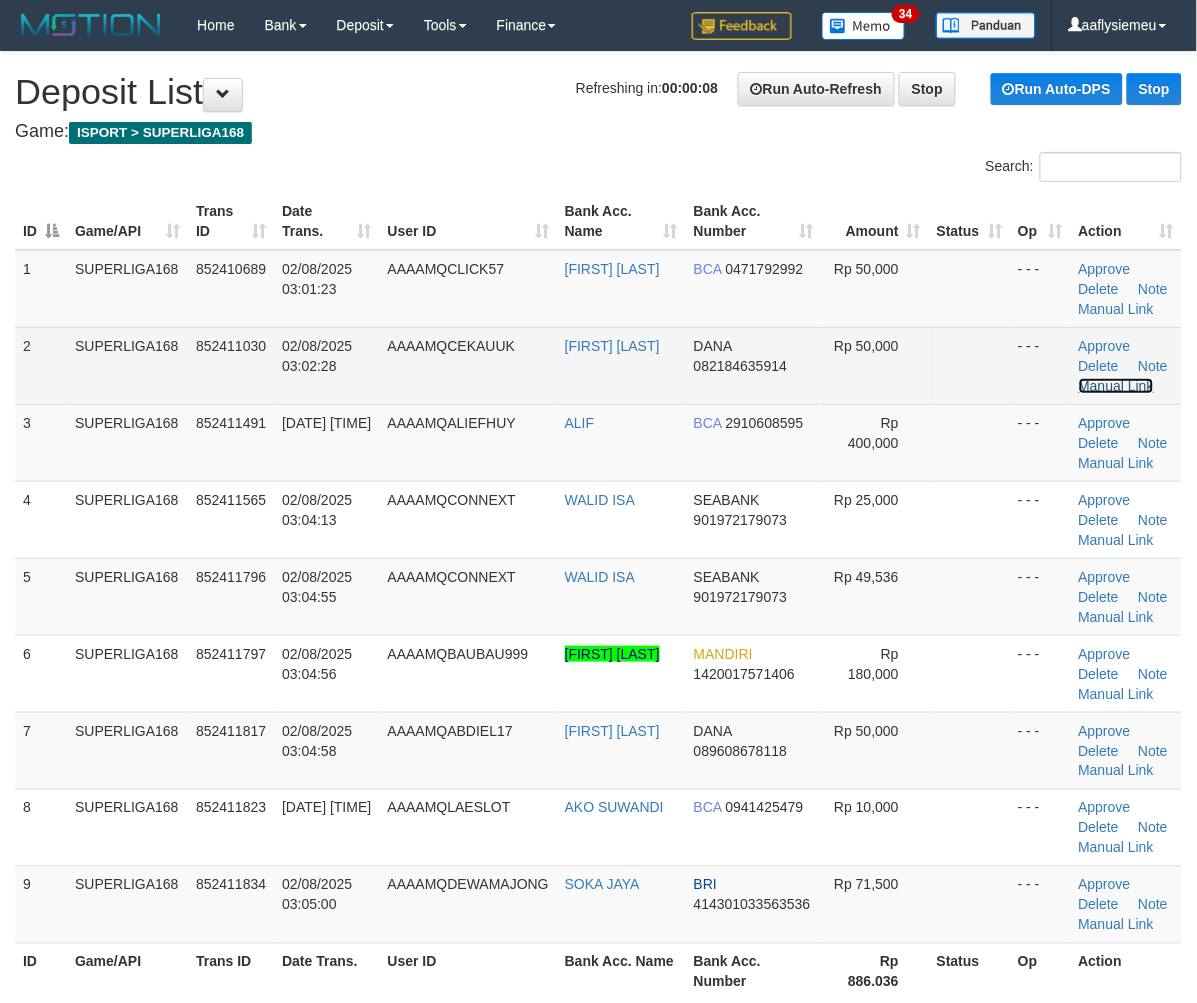 click on "Manual Link" at bounding box center (1117, 386) 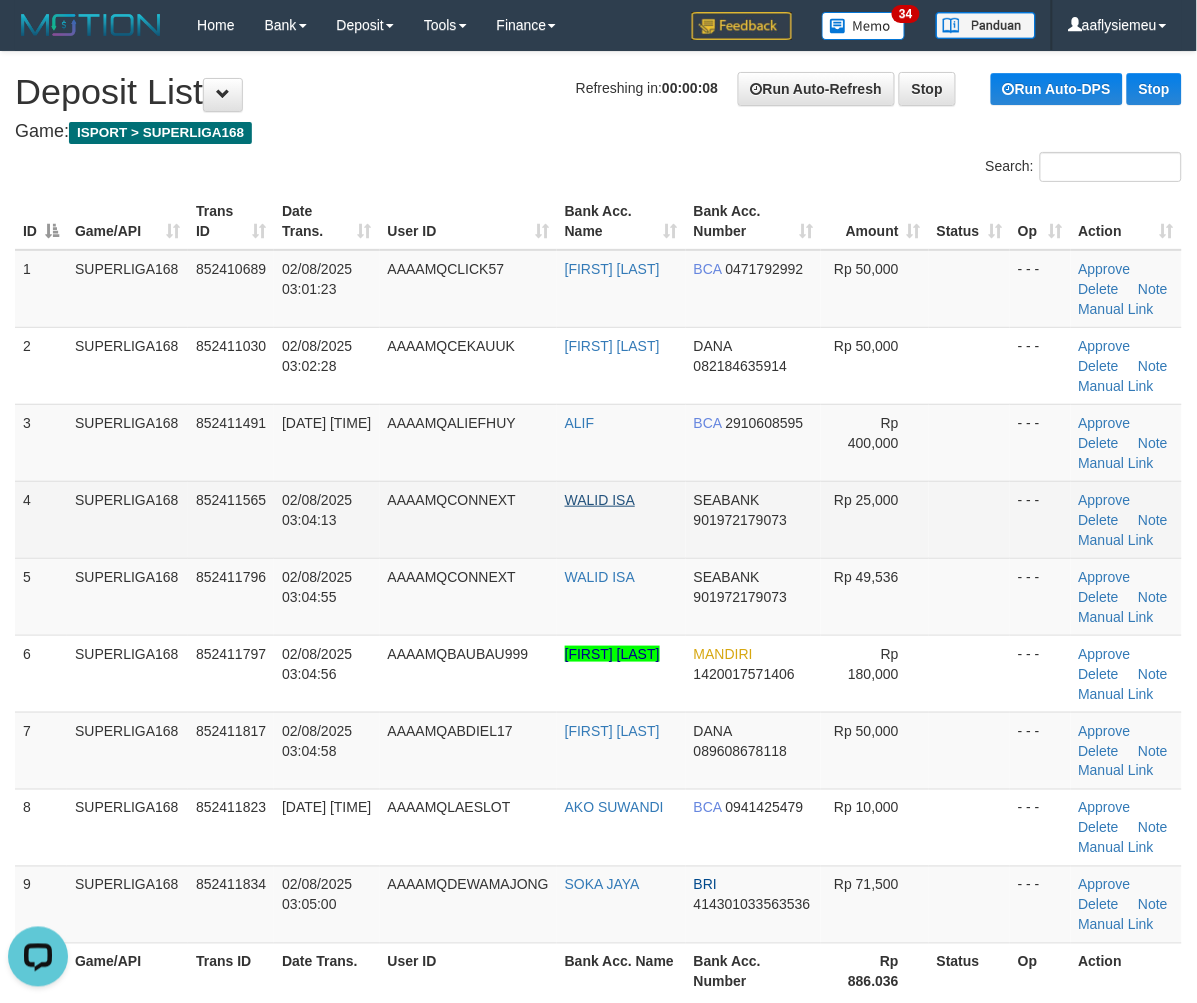 scroll, scrollTop: 0, scrollLeft: 0, axis: both 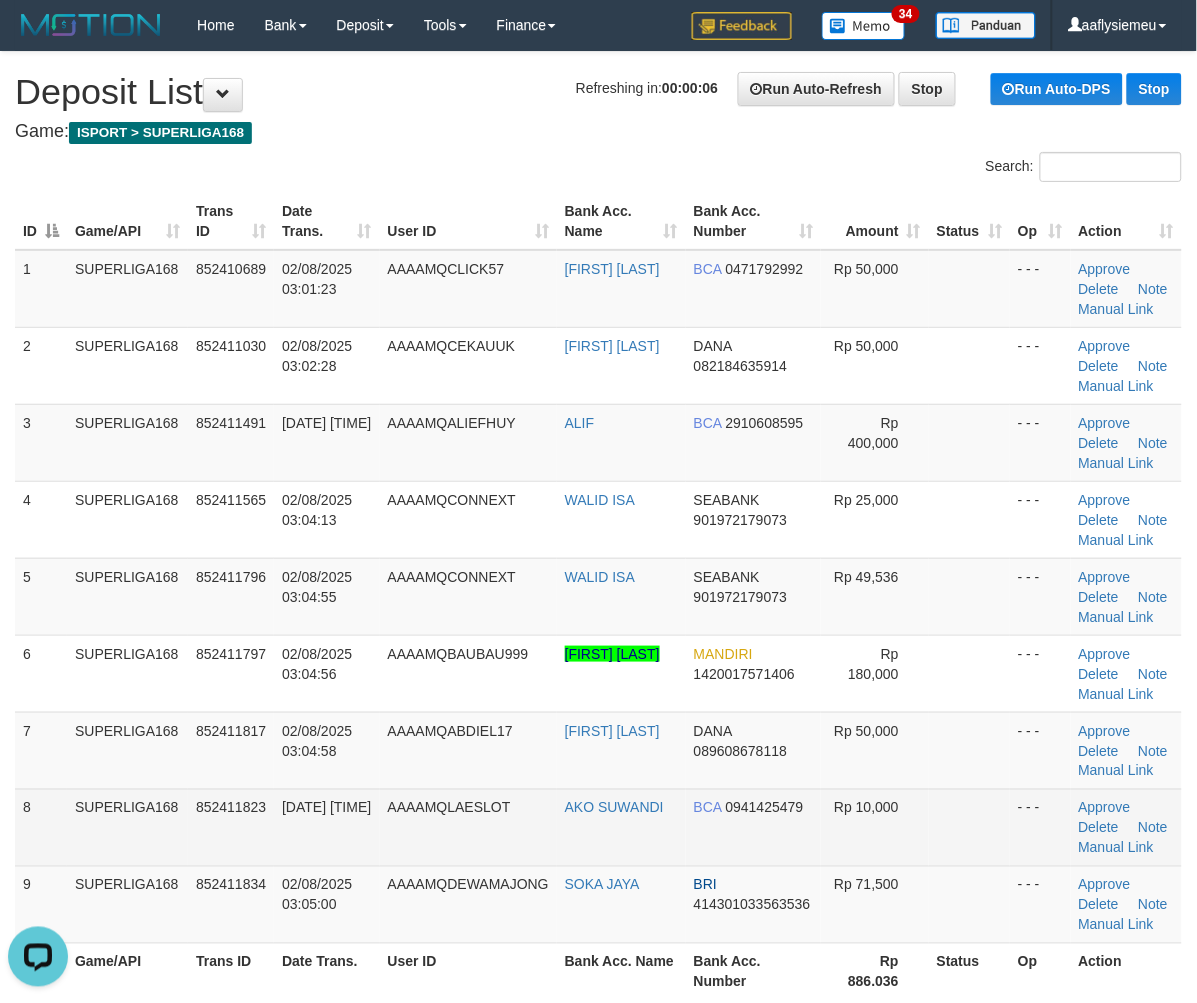 drag, startPoint x: 188, startPoint y: 871, endPoint x: 163, endPoint y: 843, distance: 37.536648 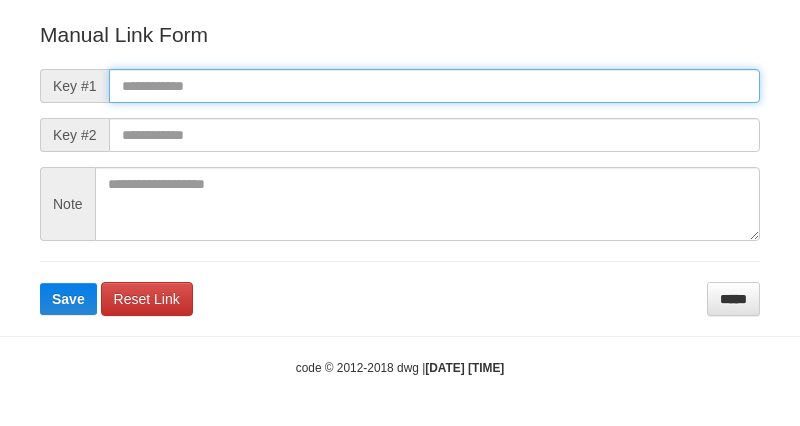 click at bounding box center [434, 86] 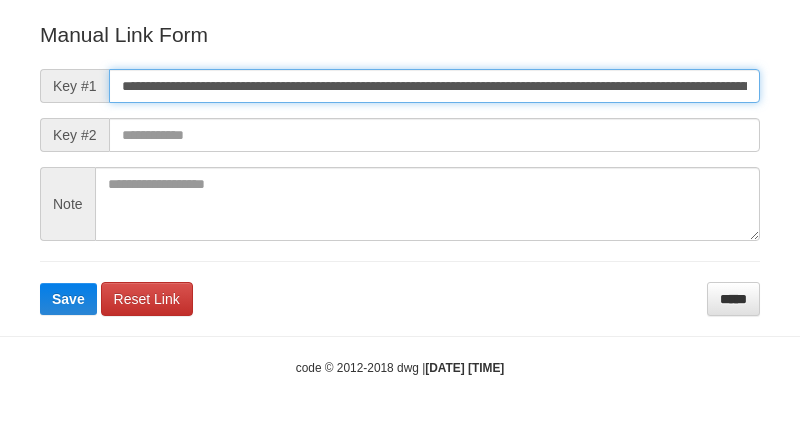 scroll, scrollTop: 242, scrollLeft: 0, axis: vertical 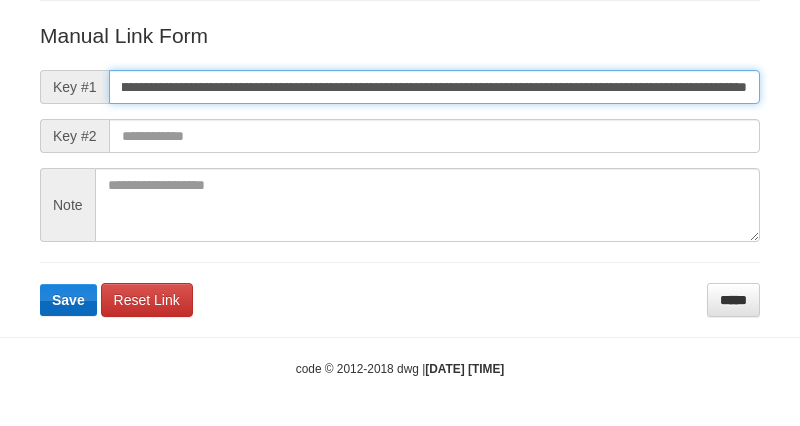 type on "**********" 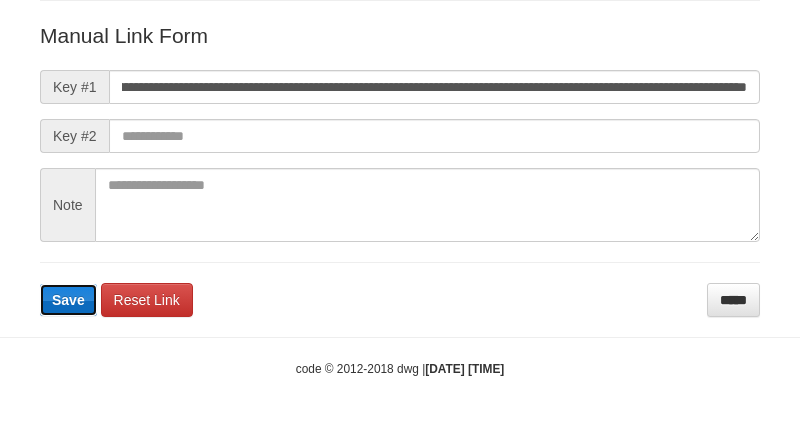 scroll, scrollTop: 0, scrollLeft: 0, axis: both 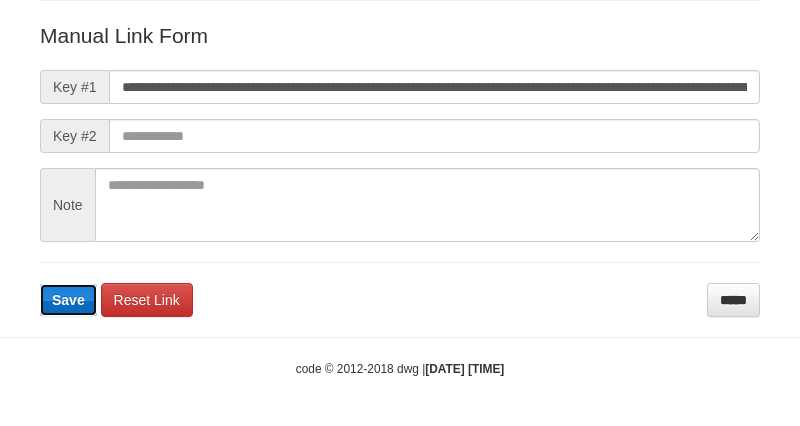 click on "Save" at bounding box center [68, 300] 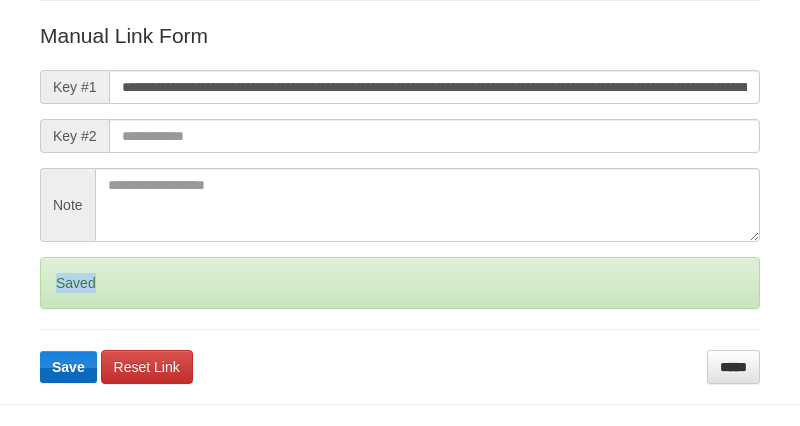 click on "Saved" at bounding box center [400, 283] 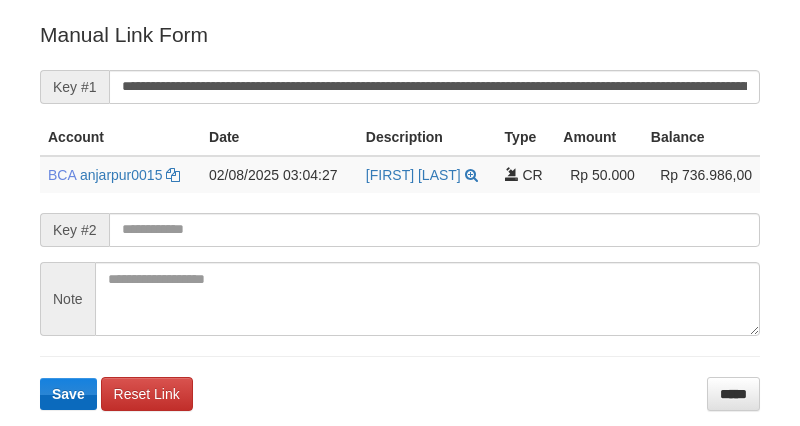 scroll, scrollTop: 500, scrollLeft: 0, axis: vertical 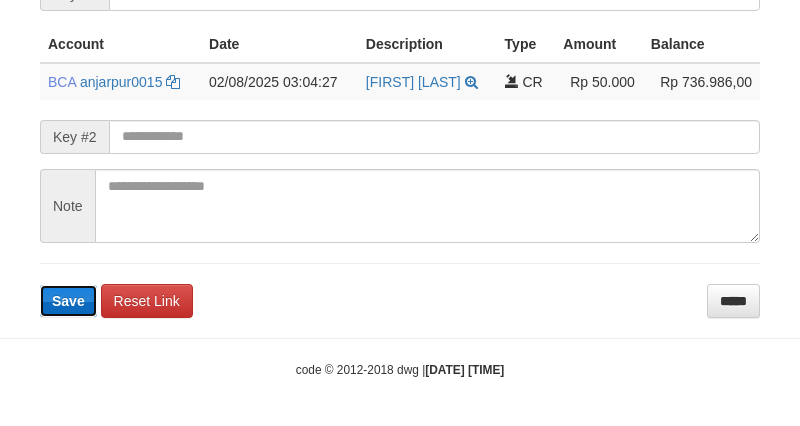 click on "Save" at bounding box center (68, 301) 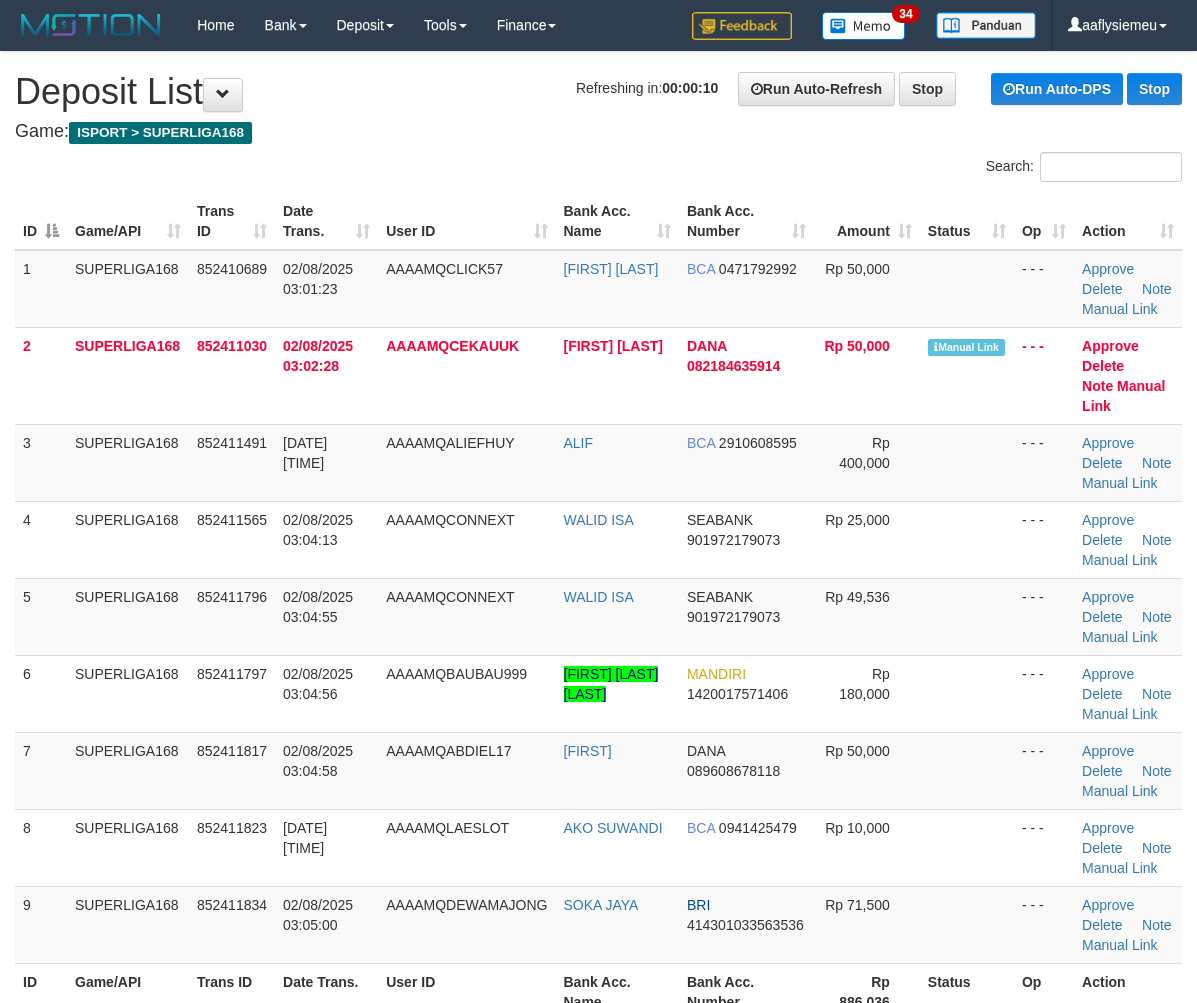 scroll, scrollTop: 0, scrollLeft: 0, axis: both 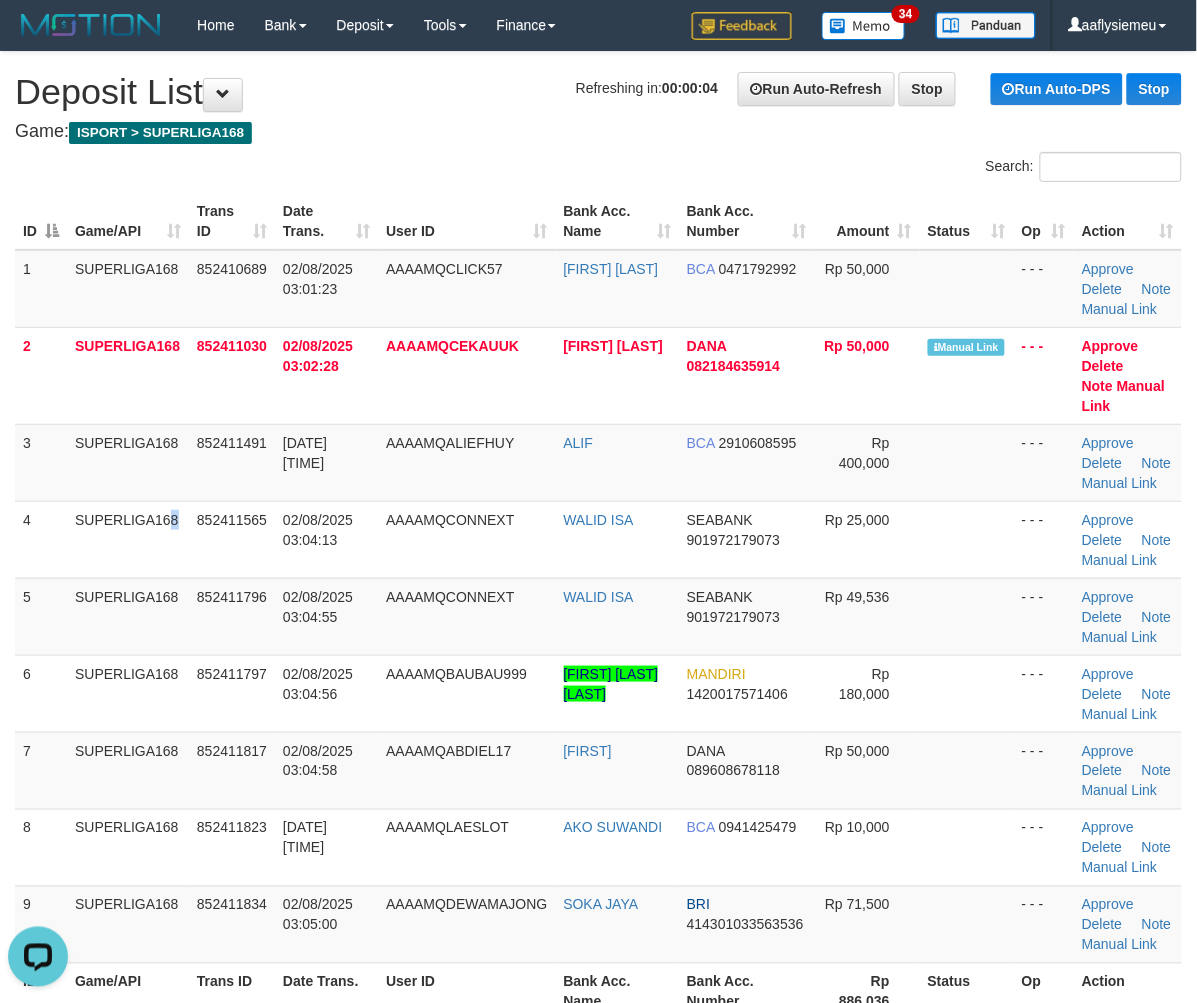 drag, startPoint x: 131, startPoint y: 614, endPoint x: 5, endPoint y: 656, distance: 132.81566 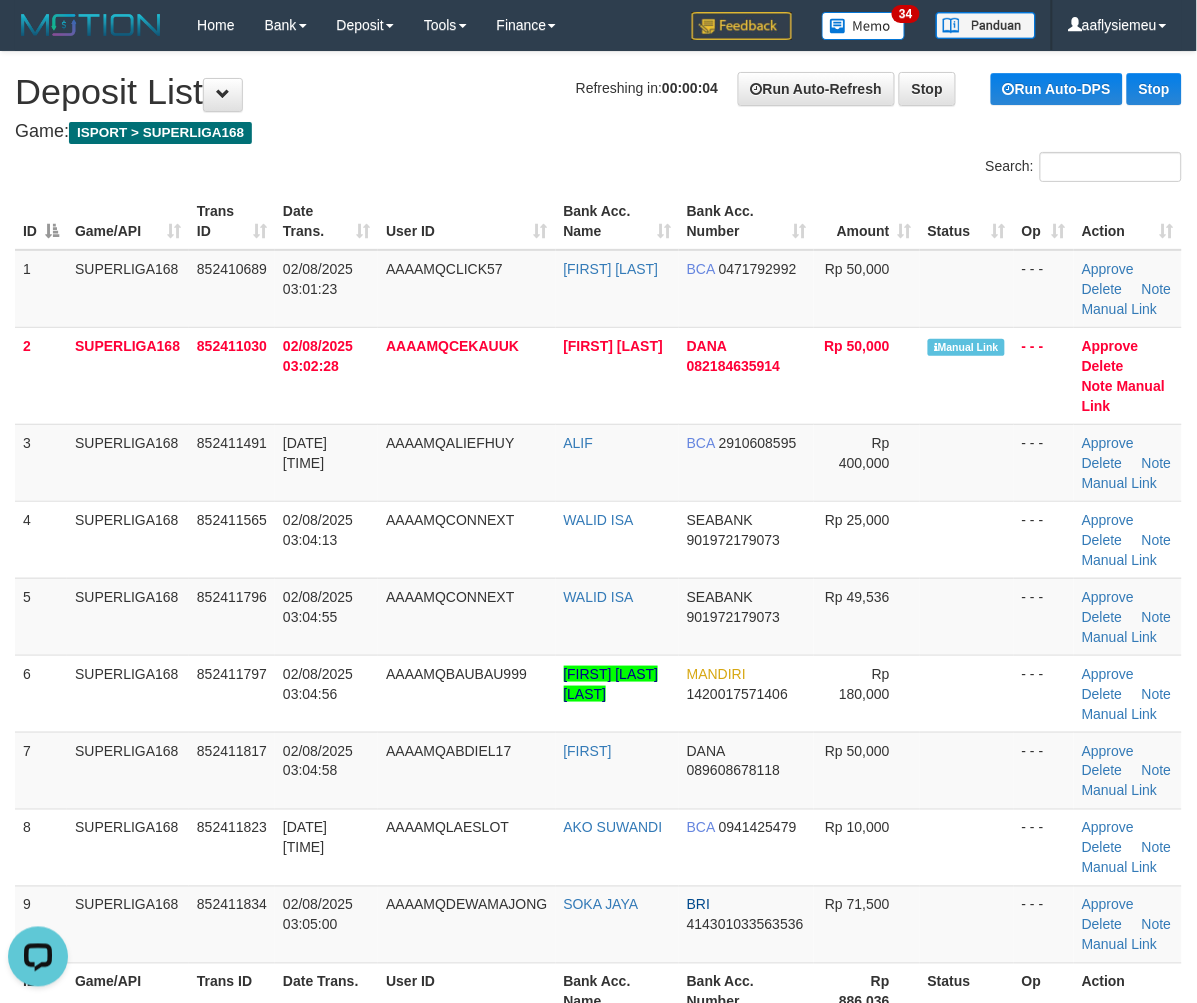 drag, startPoint x: 122, startPoint y: 587, endPoint x: 2, endPoint y: 630, distance: 127.471565 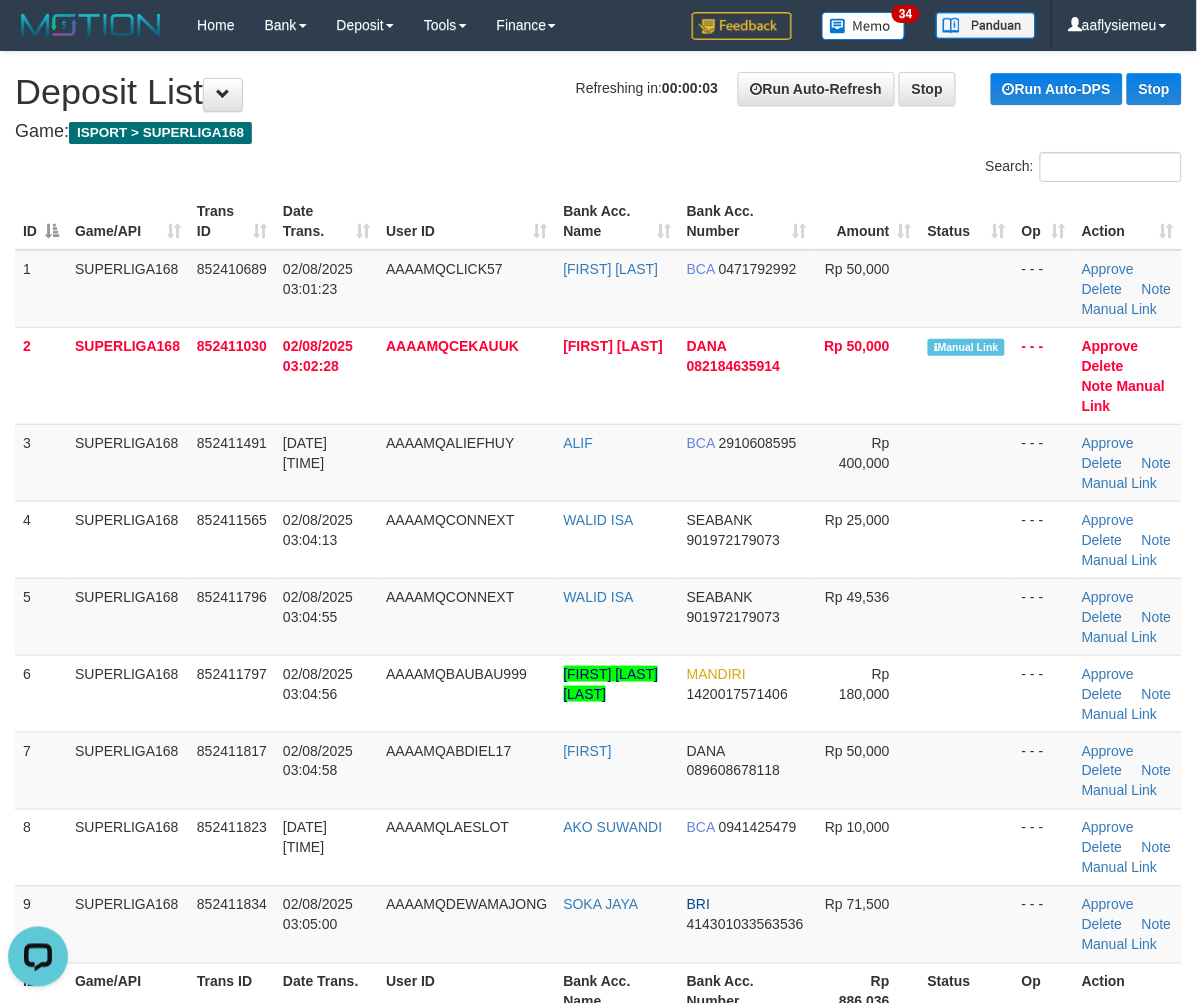 drag, startPoint x: 242, startPoint y: 526, endPoint x: 0, endPoint y: 632, distance: 264.1969 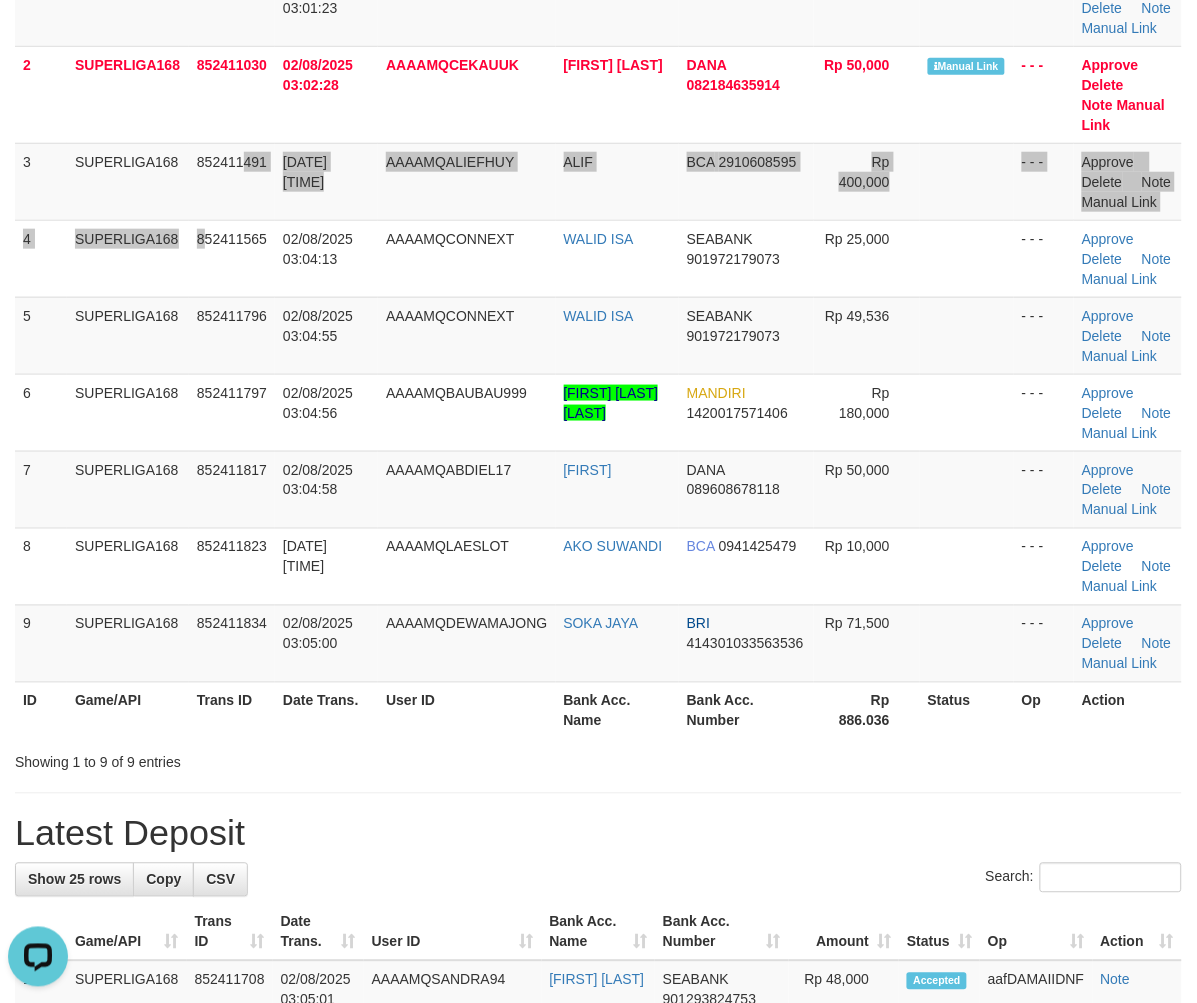 scroll, scrollTop: 444, scrollLeft: 0, axis: vertical 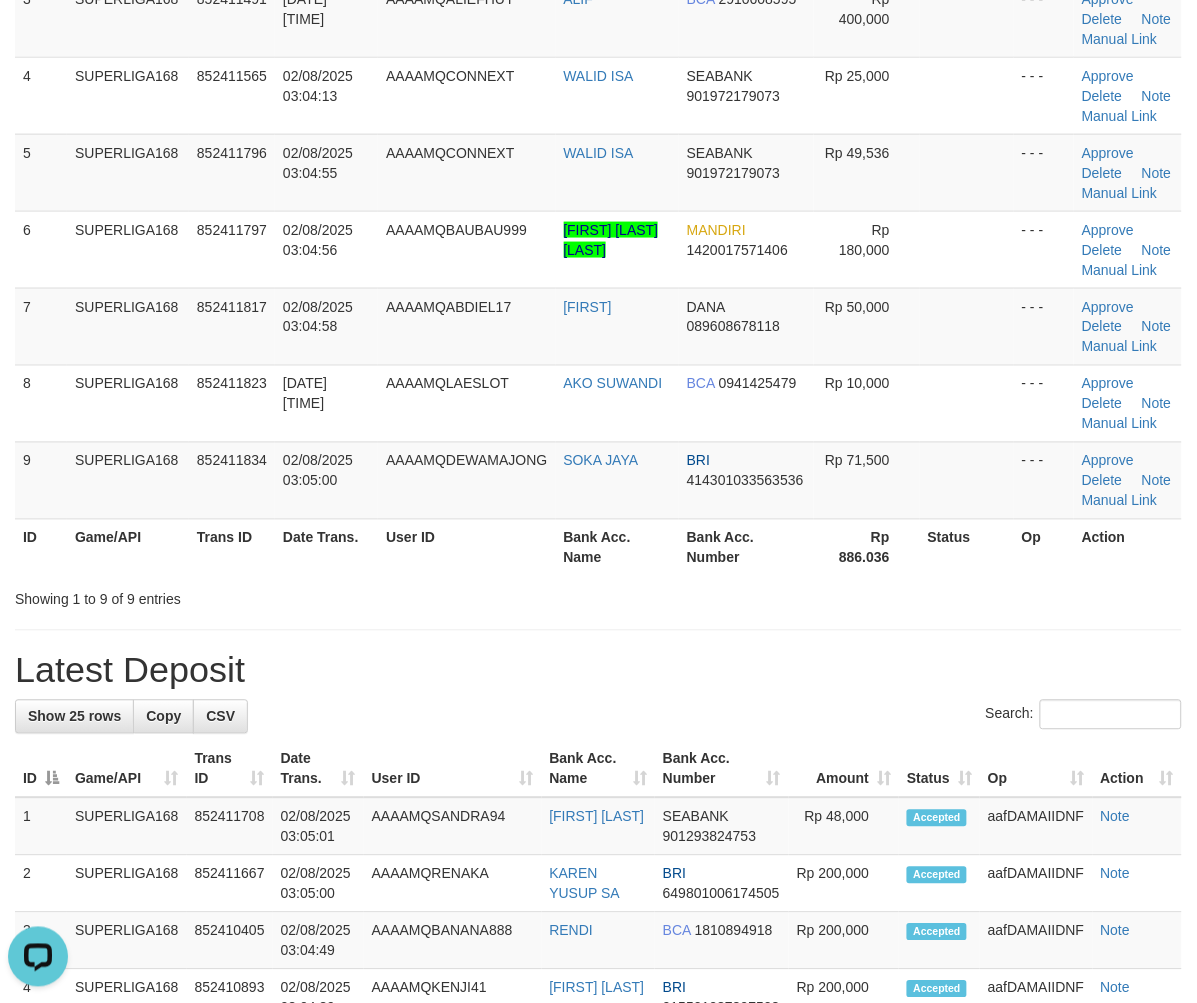 drag, startPoint x: 372, startPoint y: 386, endPoint x: 10, endPoint y: 544, distance: 394.9785 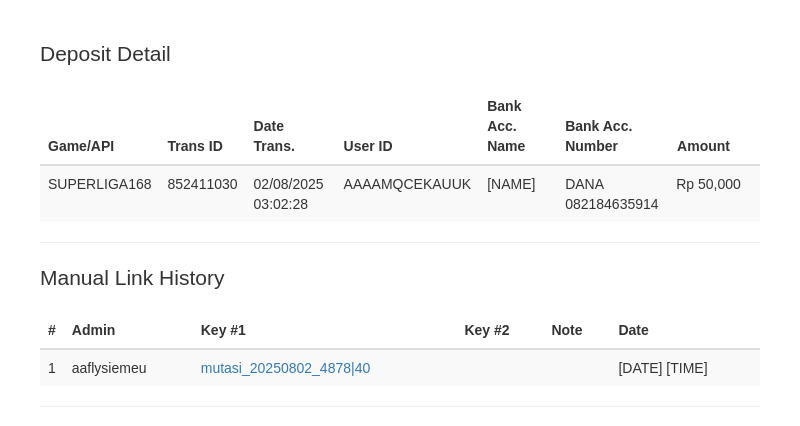 scroll, scrollTop: 500, scrollLeft: 0, axis: vertical 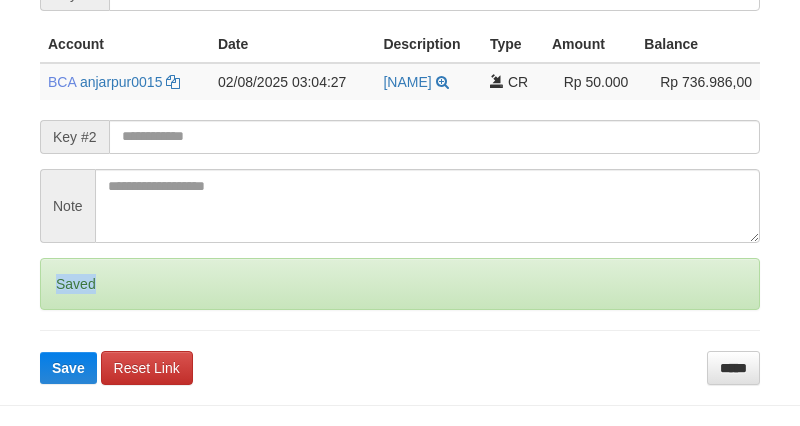 click on "Saved" at bounding box center (400, 284) 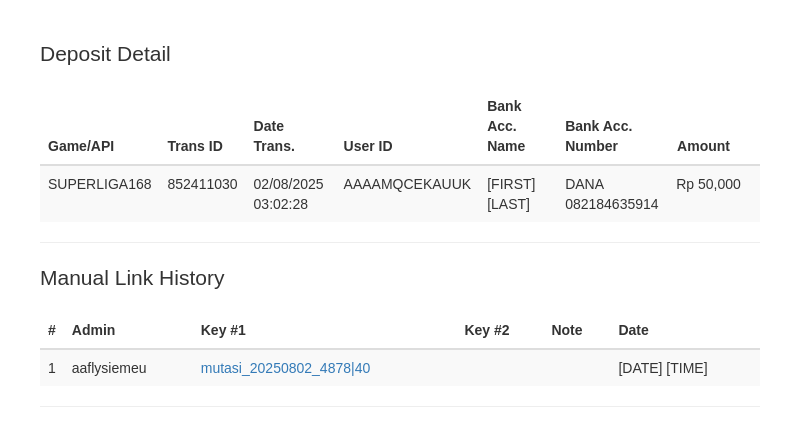 scroll, scrollTop: 500, scrollLeft: 0, axis: vertical 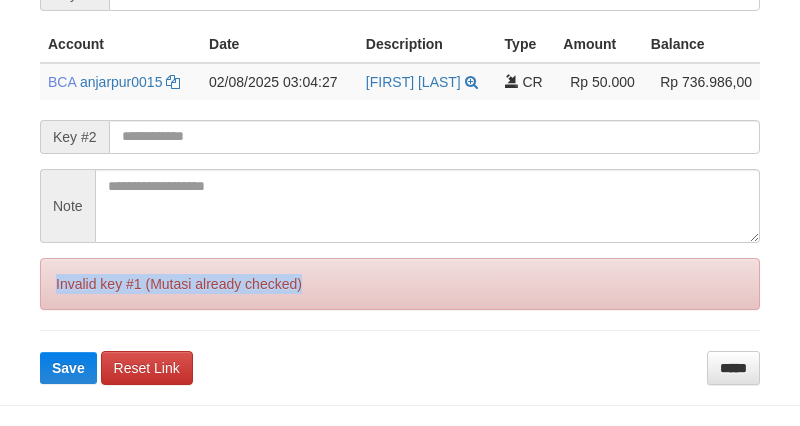 click on "Invalid key #1 (Mutasi already checked)" at bounding box center (400, 284) 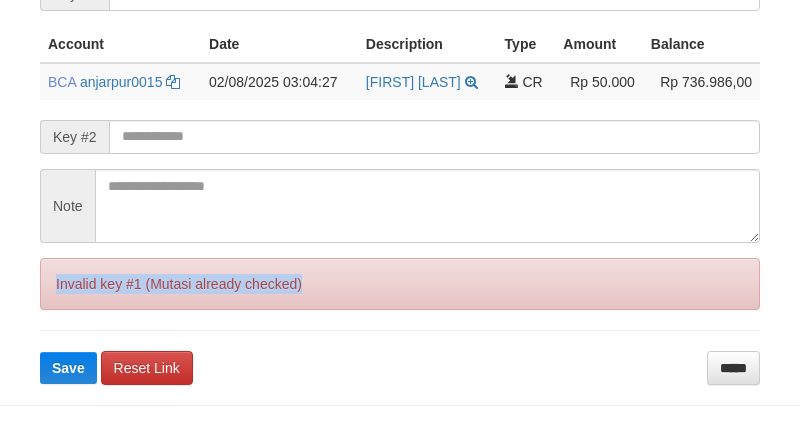 click on "Invalid key #1 (Mutasi already checked)" at bounding box center (400, 284) 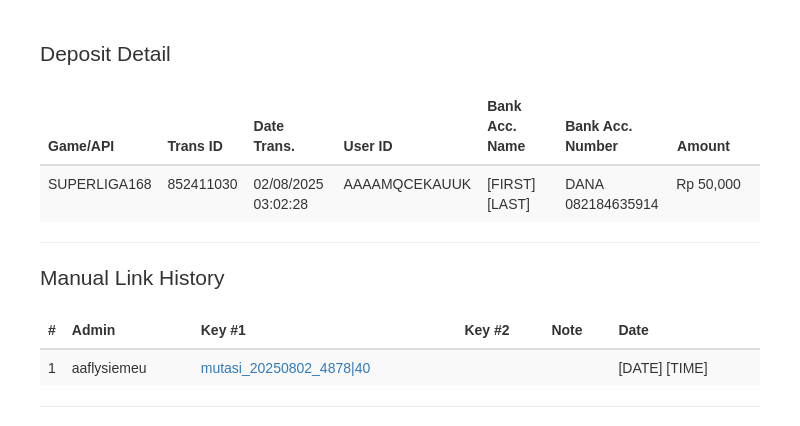 scroll, scrollTop: 500, scrollLeft: 0, axis: vertical 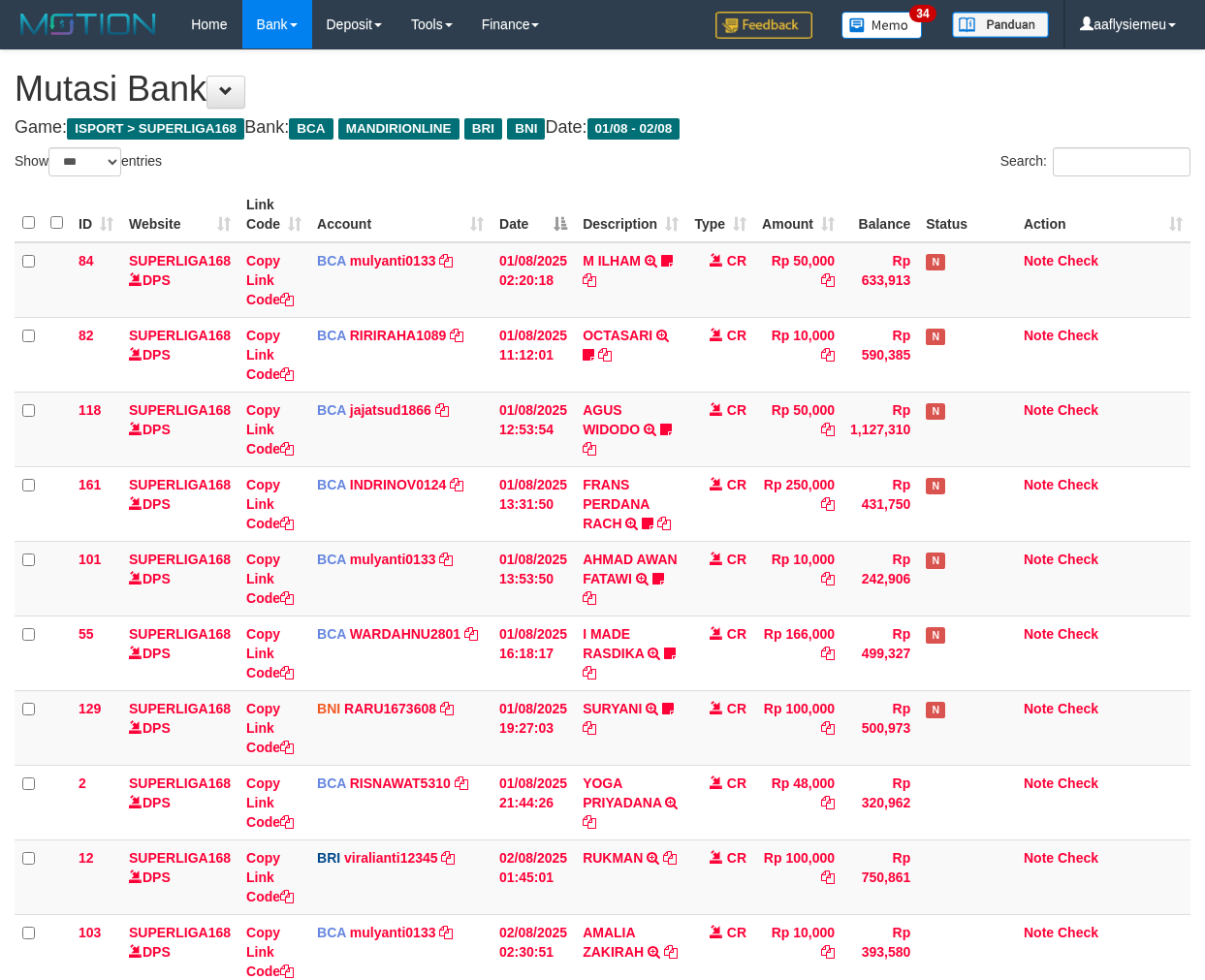 select on "***" 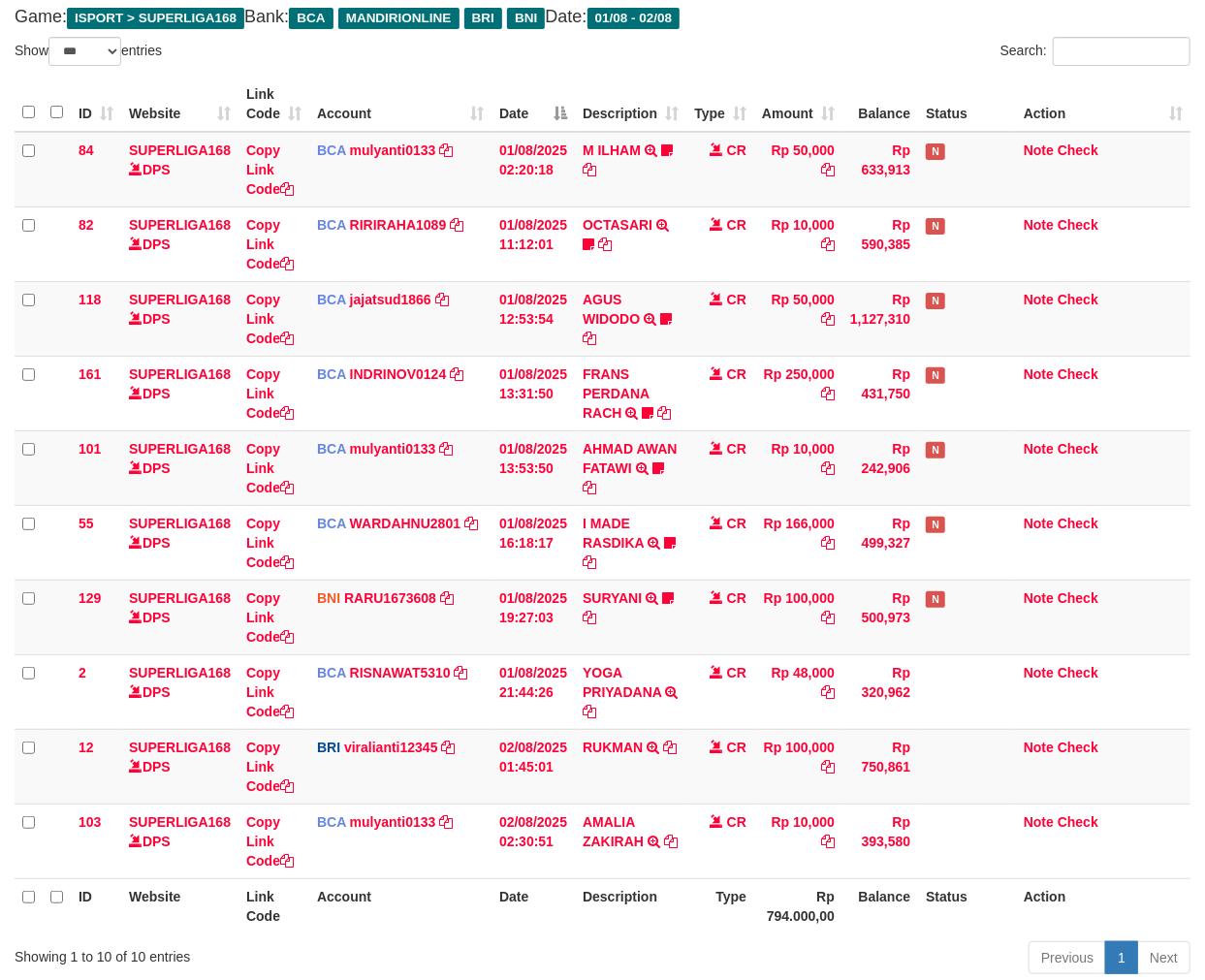 scroll, scrollTop: 253, scrollLeft: 0, axis: vertical 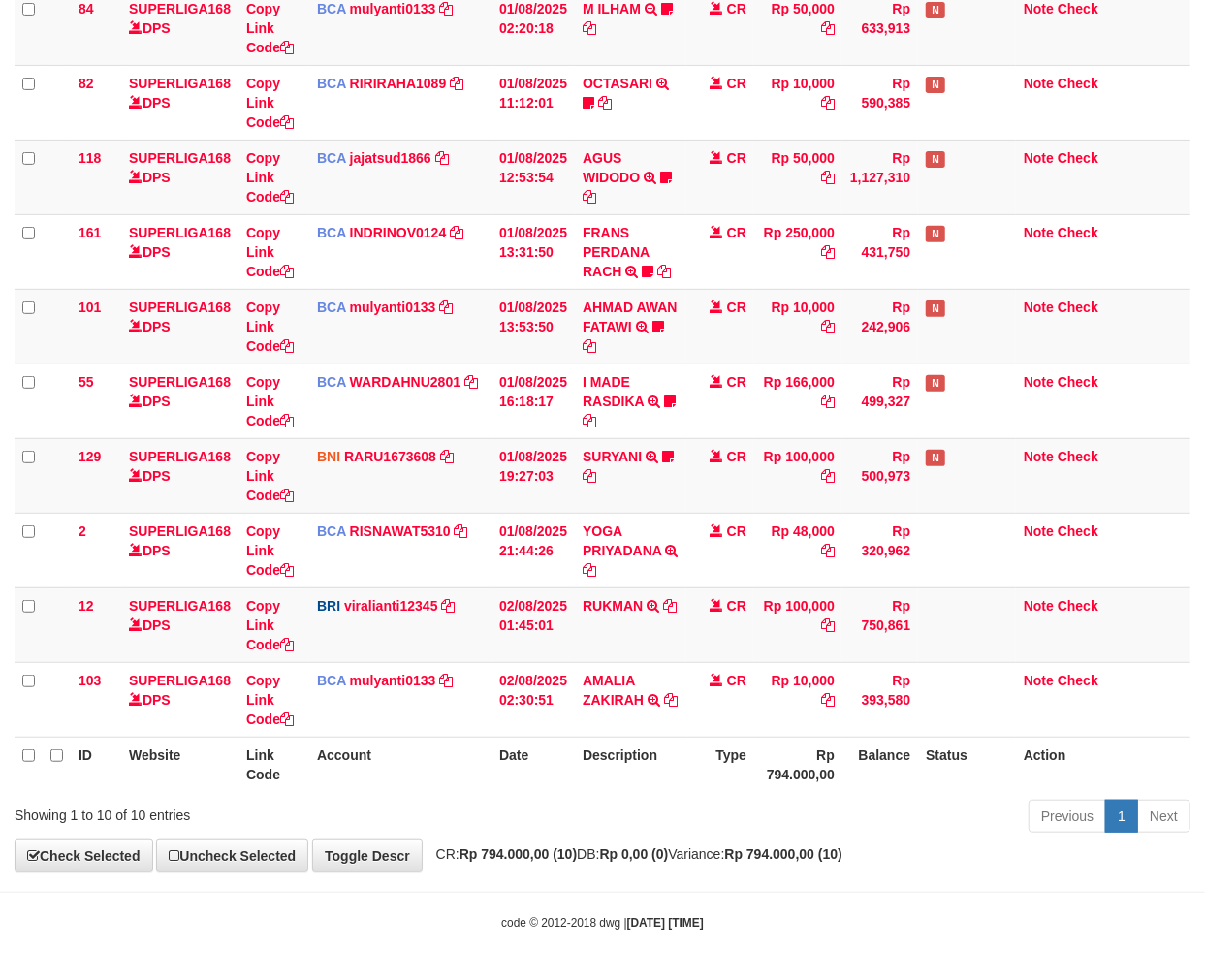 click on "Previous 1 Next" at bounding box center [853, 818] 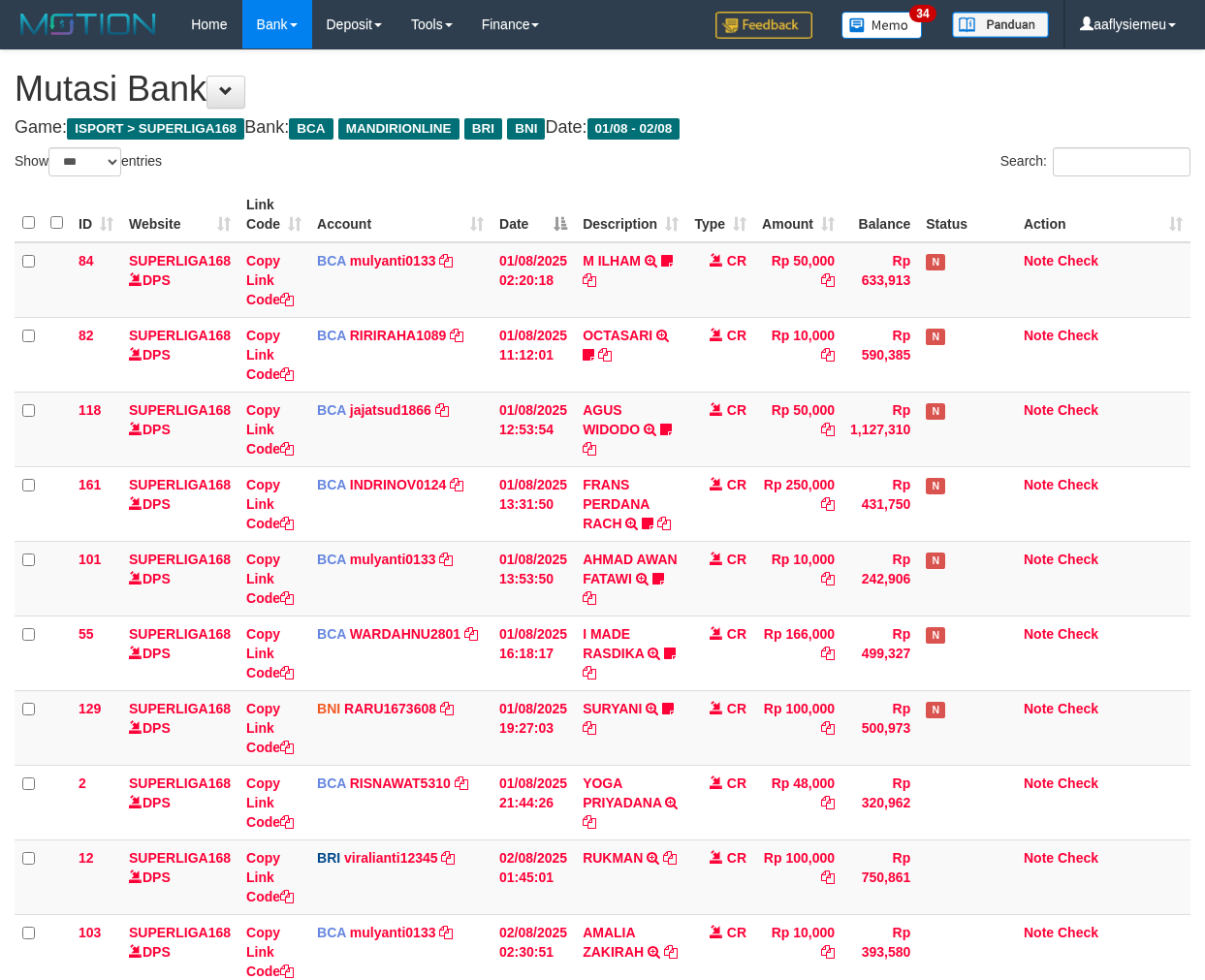 select on "***" 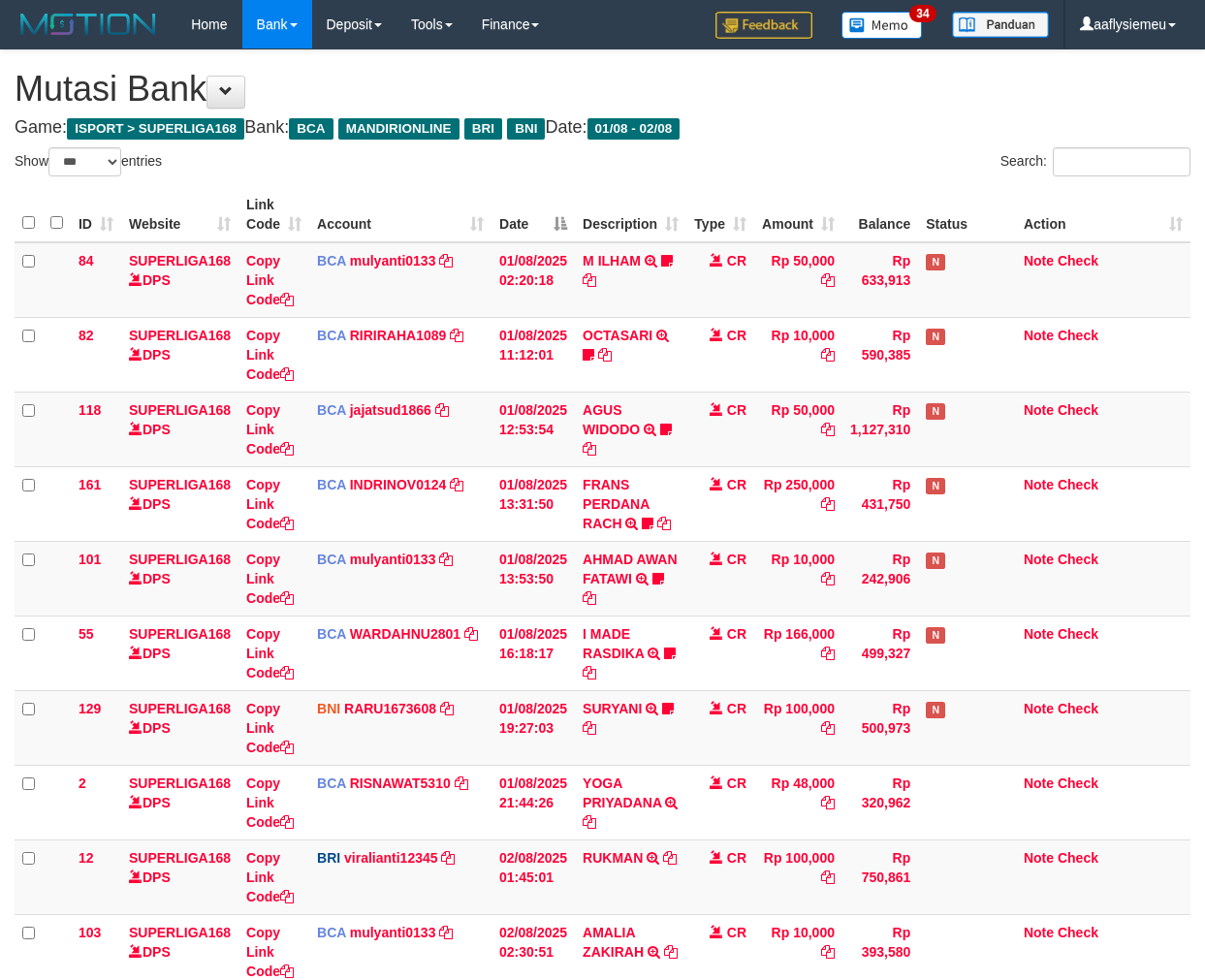 scroll, scrollTop: 253, scrollLeft: 0, axis: vertical 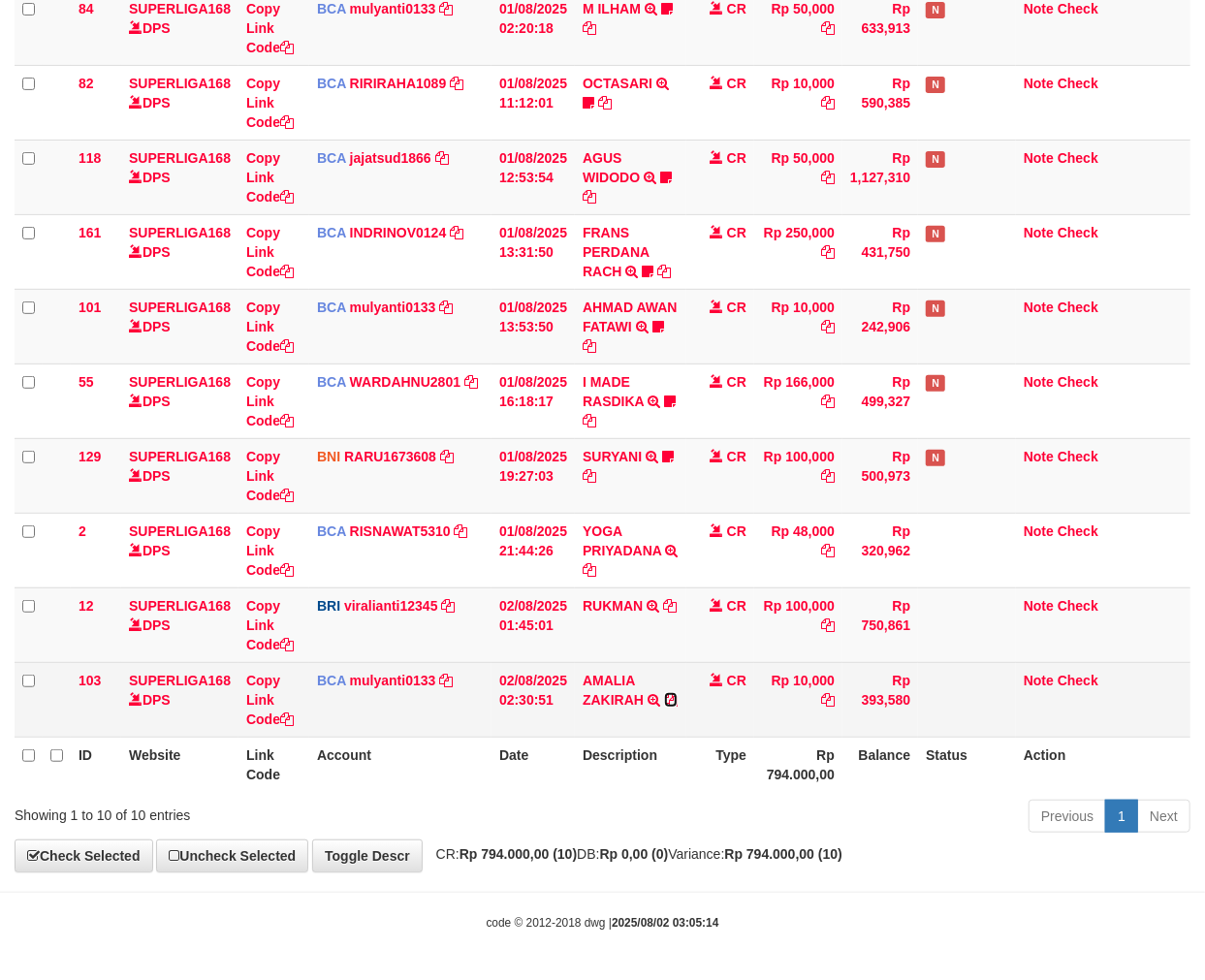 click at bounding box center (671, 700) 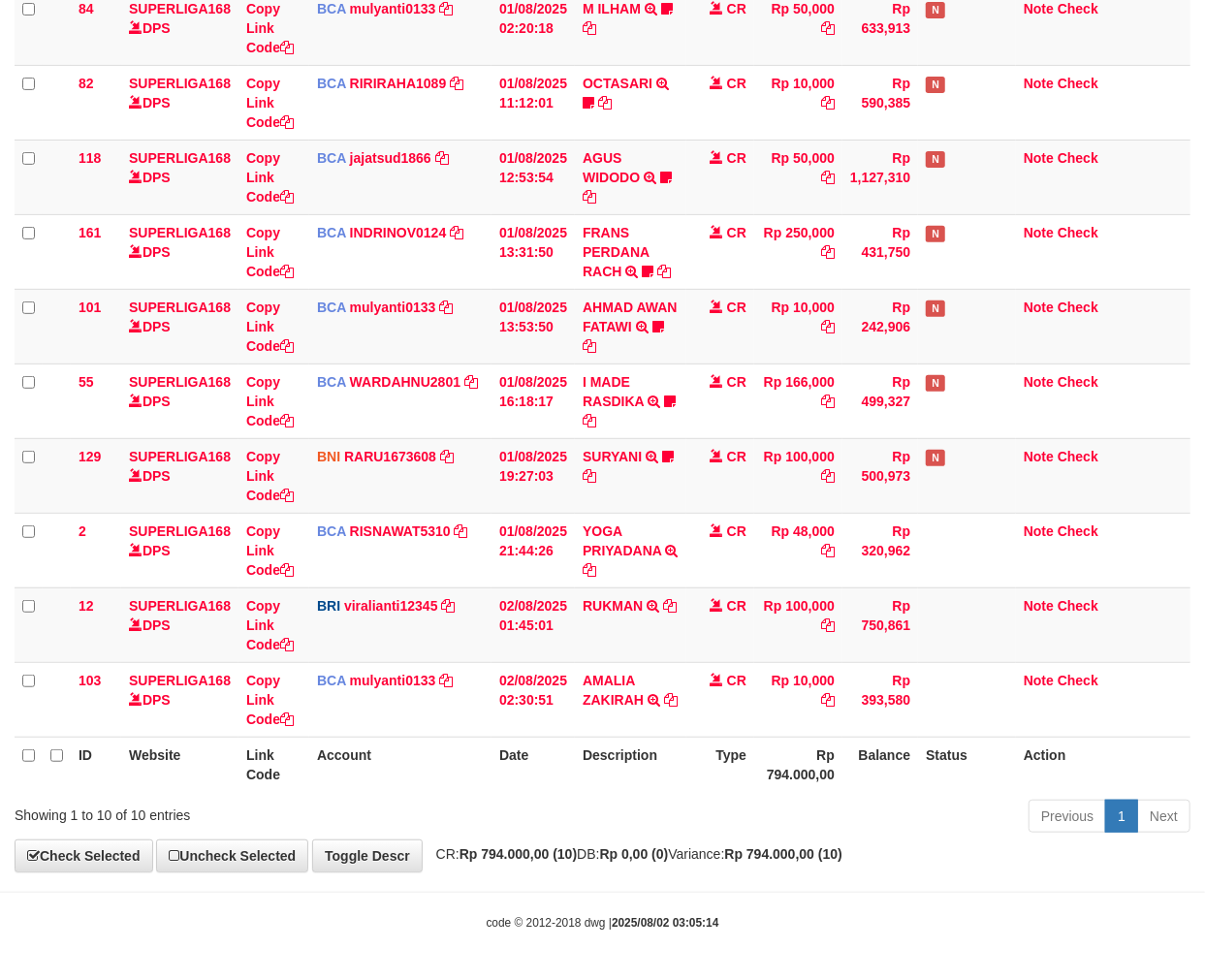 click on "Previous 1 Next" at bounding box center (853, 818) 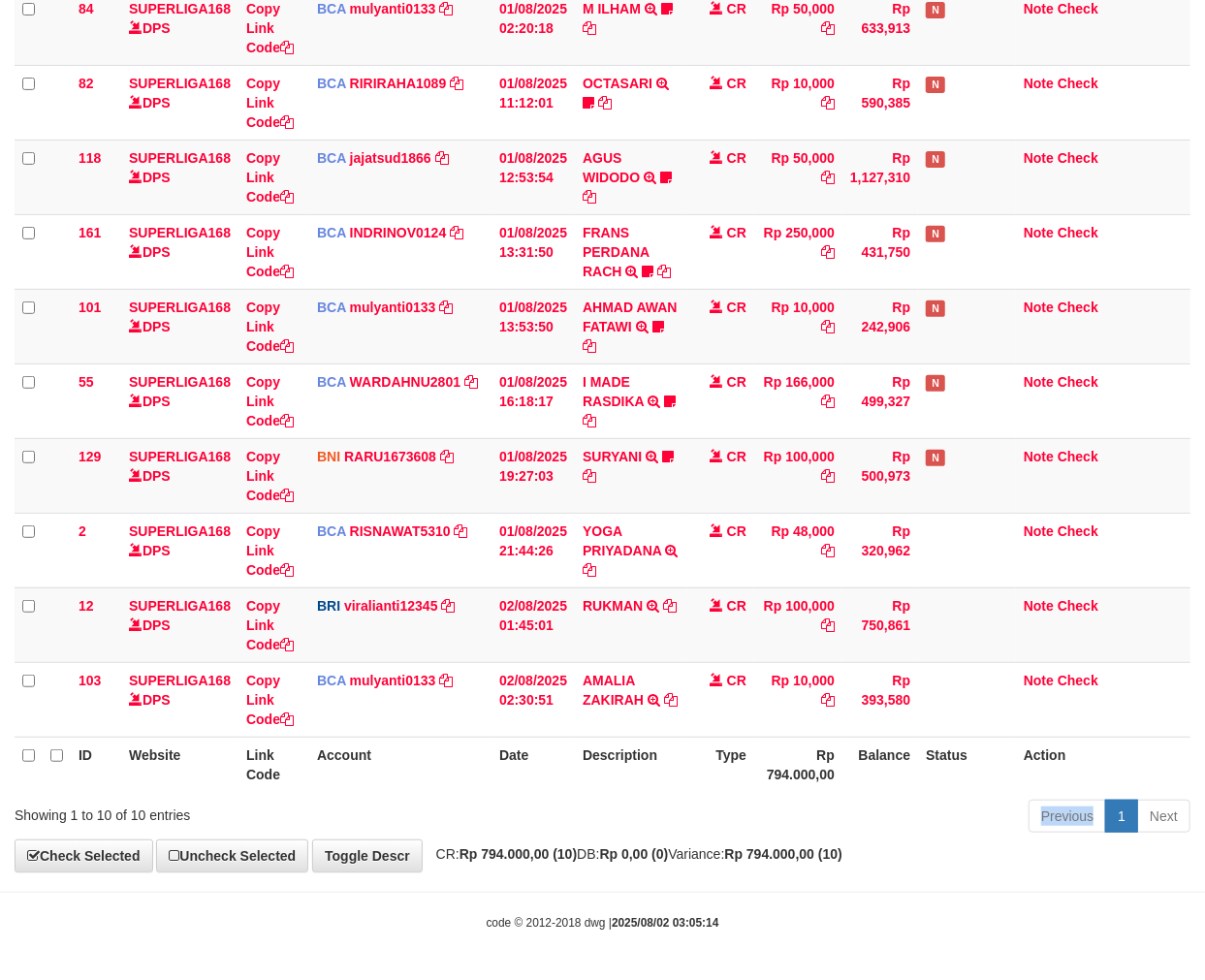 drag, startPoint x: 568, startPoint y: 805, endPoint x: 602, endPoint y: 811, distance: 34.52535 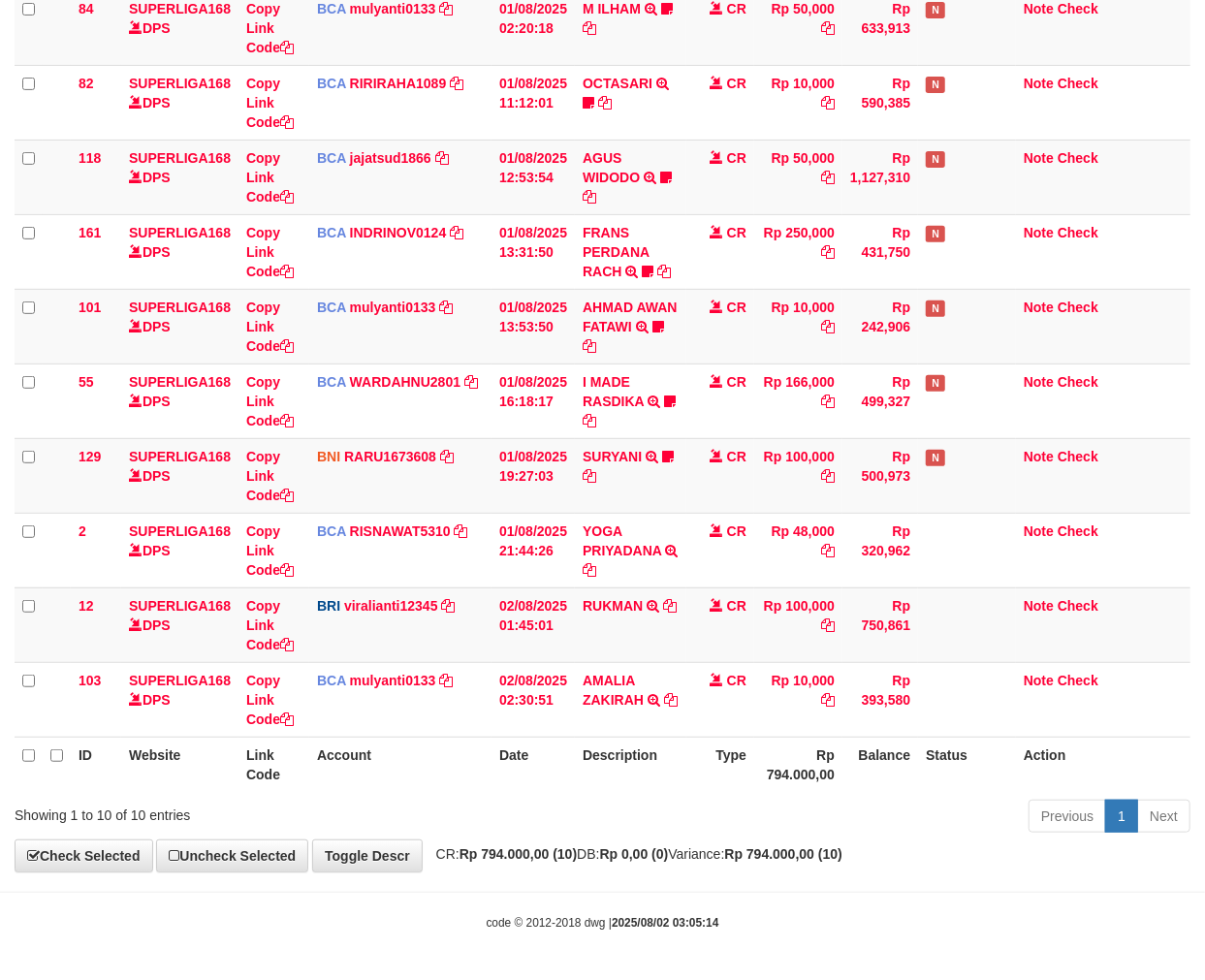 click on "Showing 1 to 10 of 10 entries" at bounding box center [251, 811] 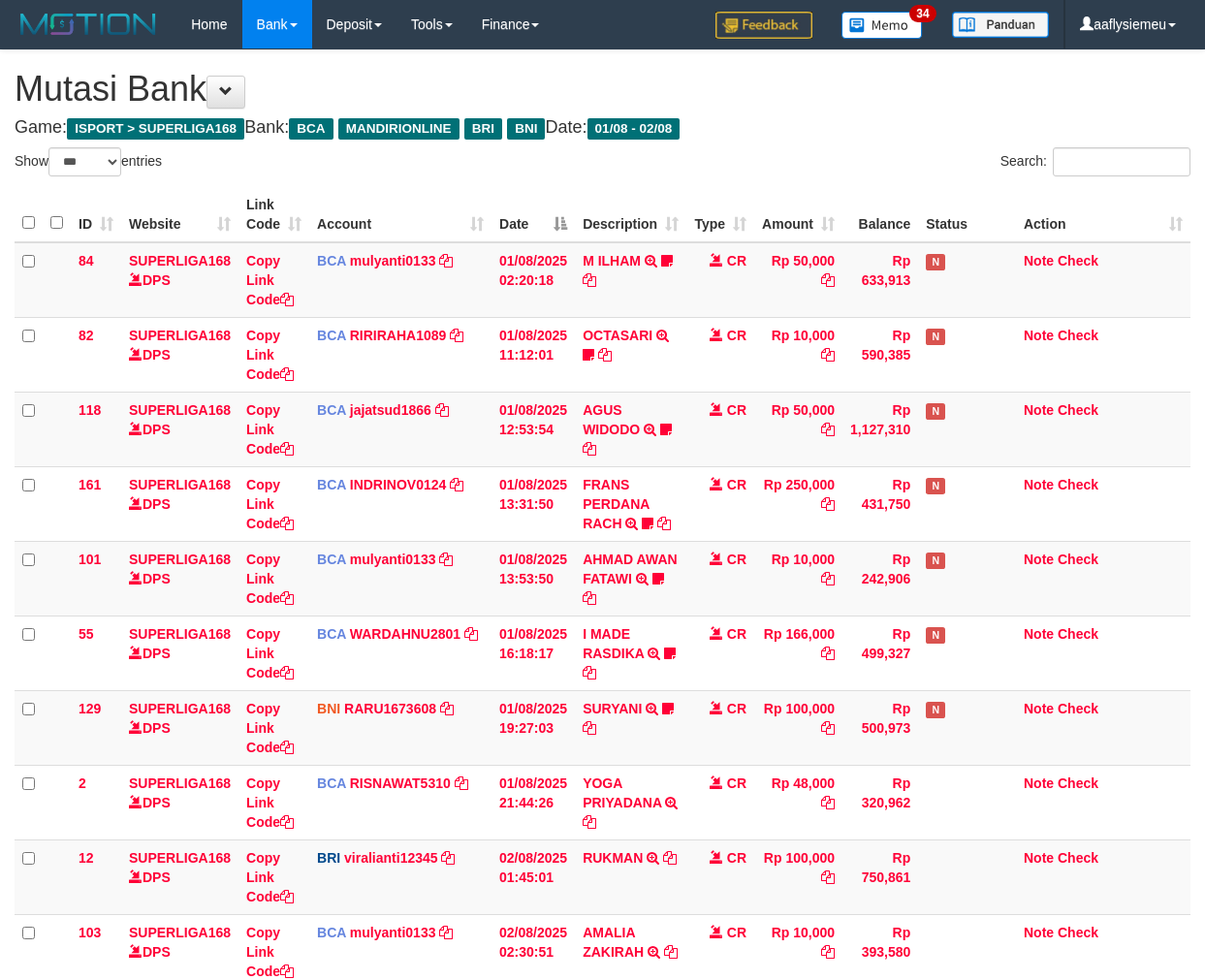 select on "***" 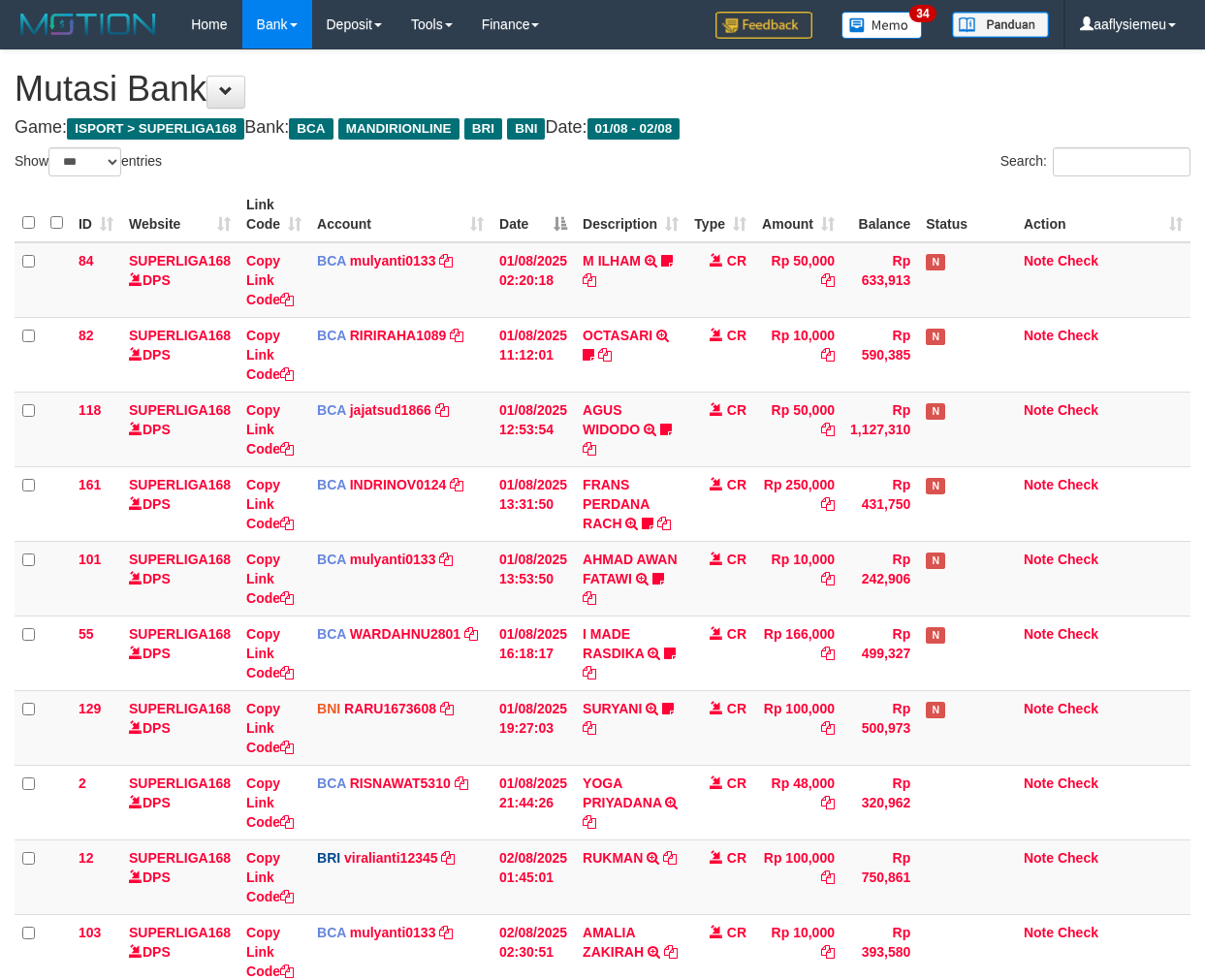 scroll, scrollTop: 253, scrollLeft: 0, axis: vertical 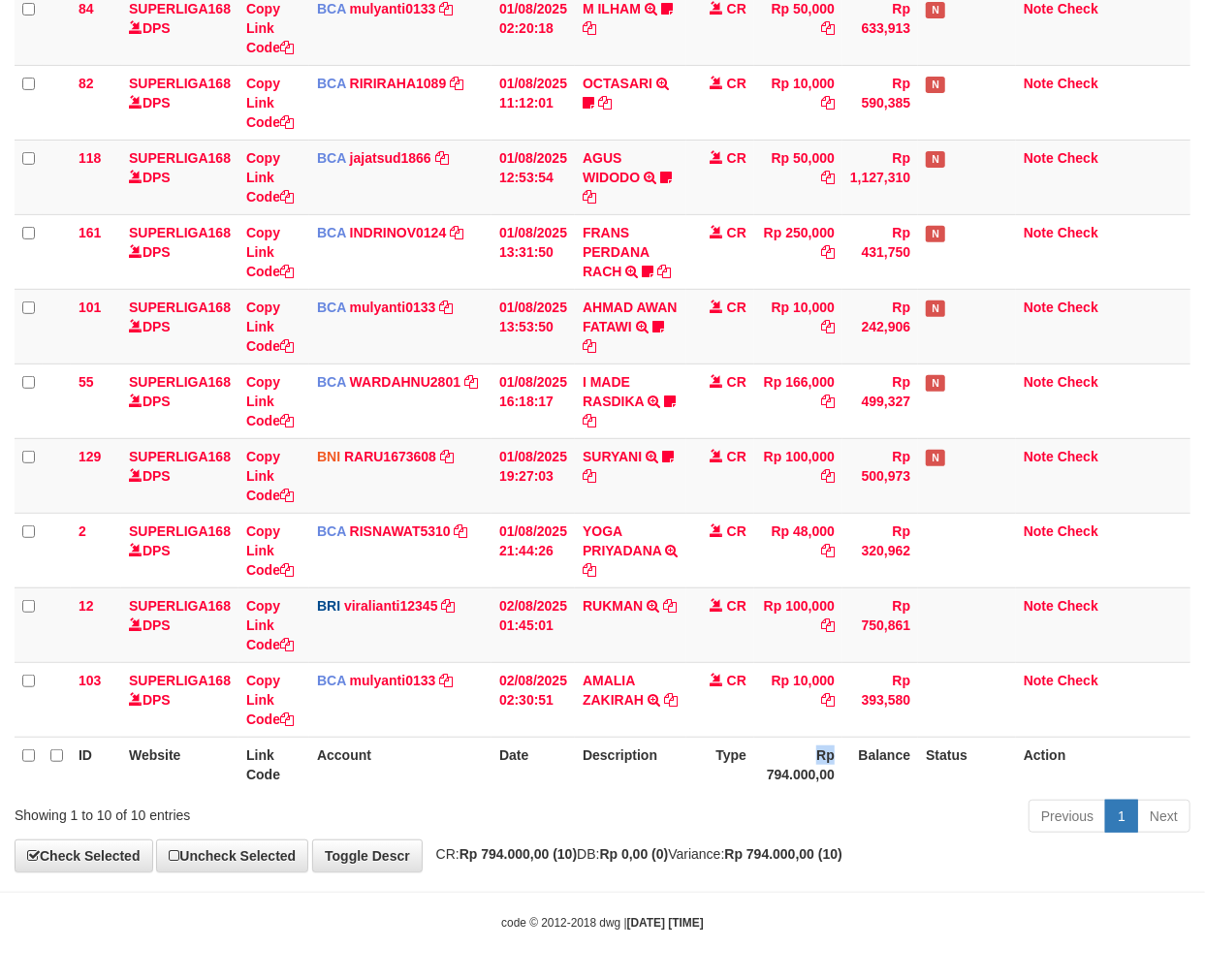 click on "Rp 794.000,00" at bounding box center [798, 764] 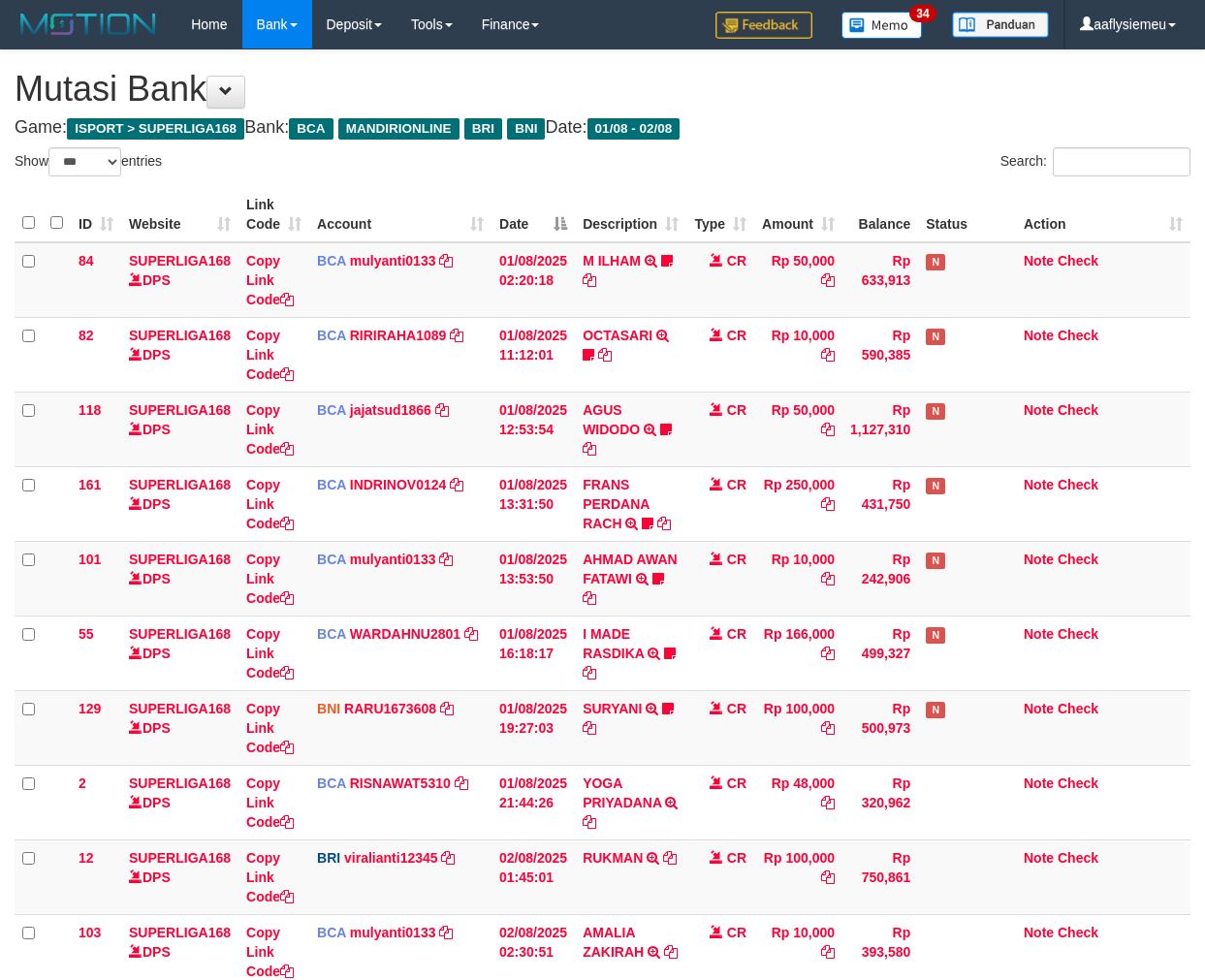 select on "***" 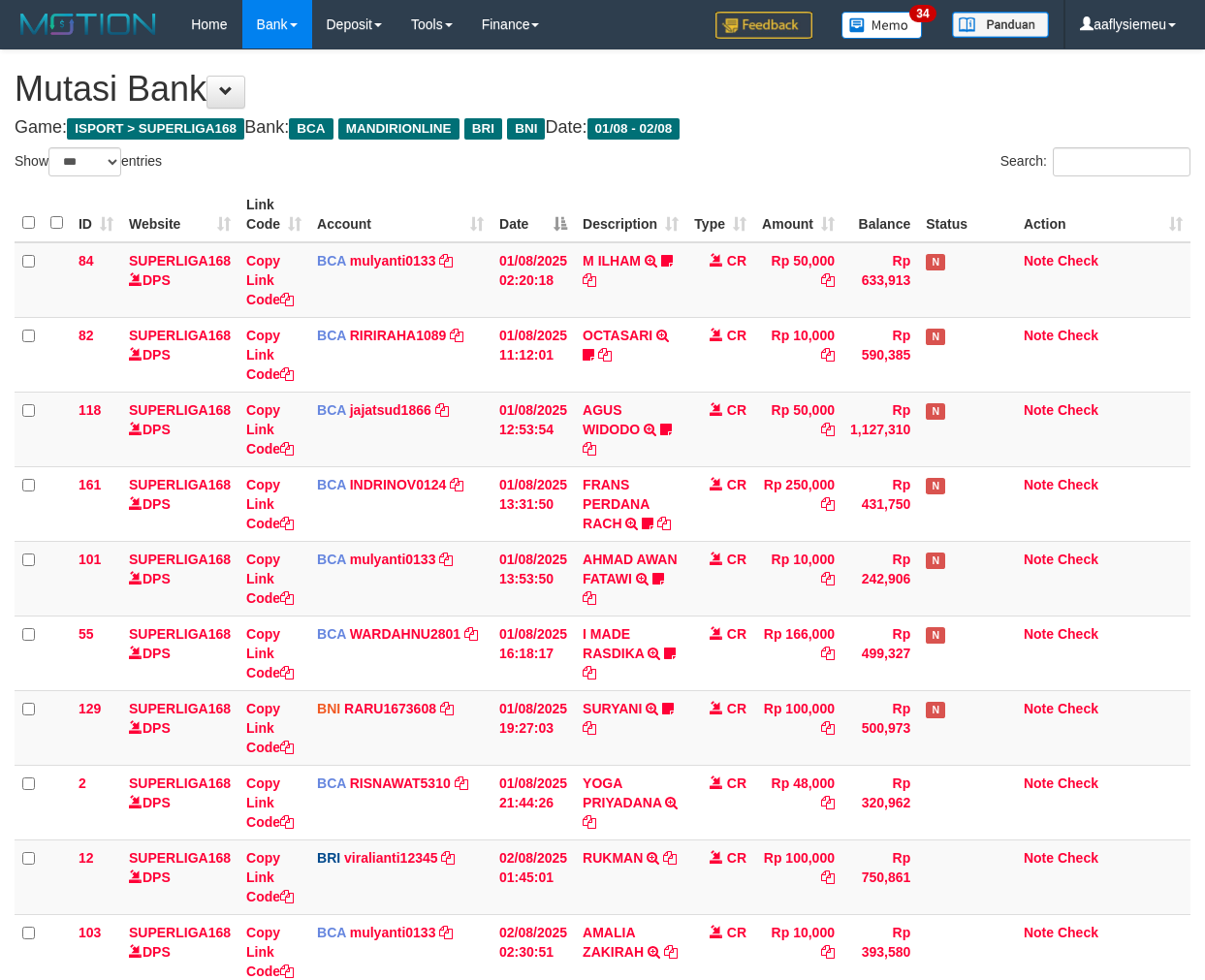 scroll, scrollTop: 253, scrollLeft: 0, axis: vertical 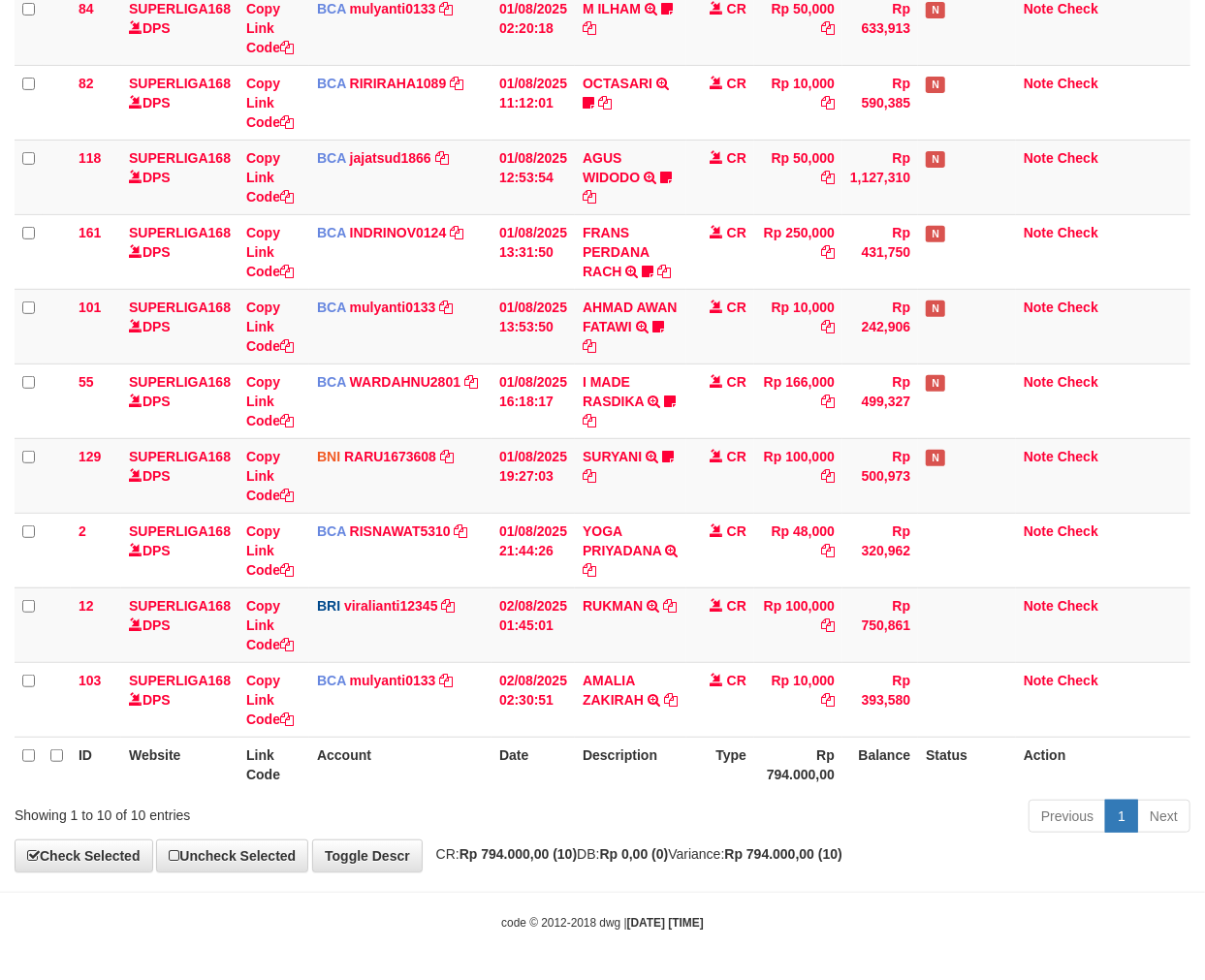 click on "Type" at bounding box center [720, 764] 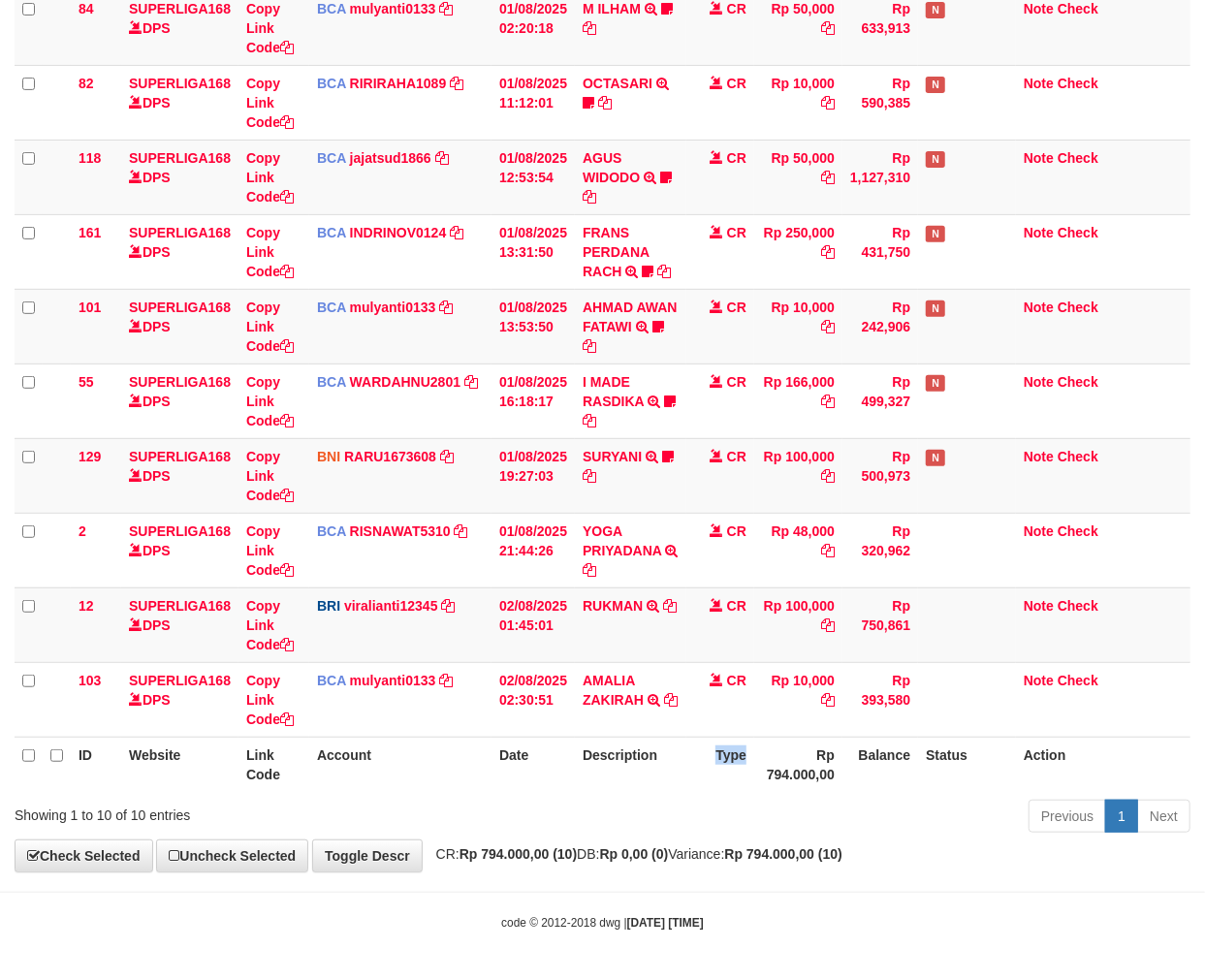 click on "Type" at bounding box center [720, 764] 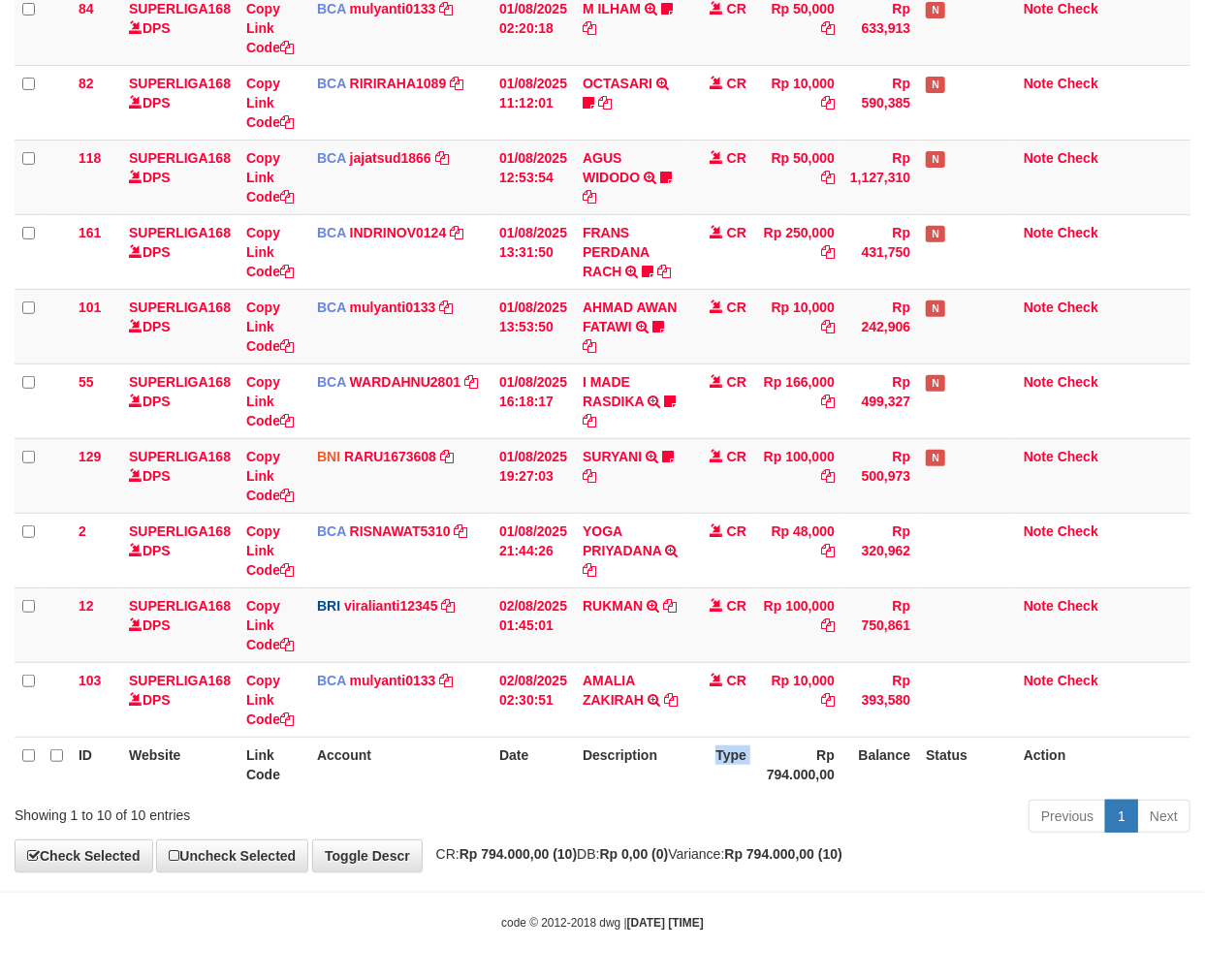 click on "Type" at bounding box center [720, 764] 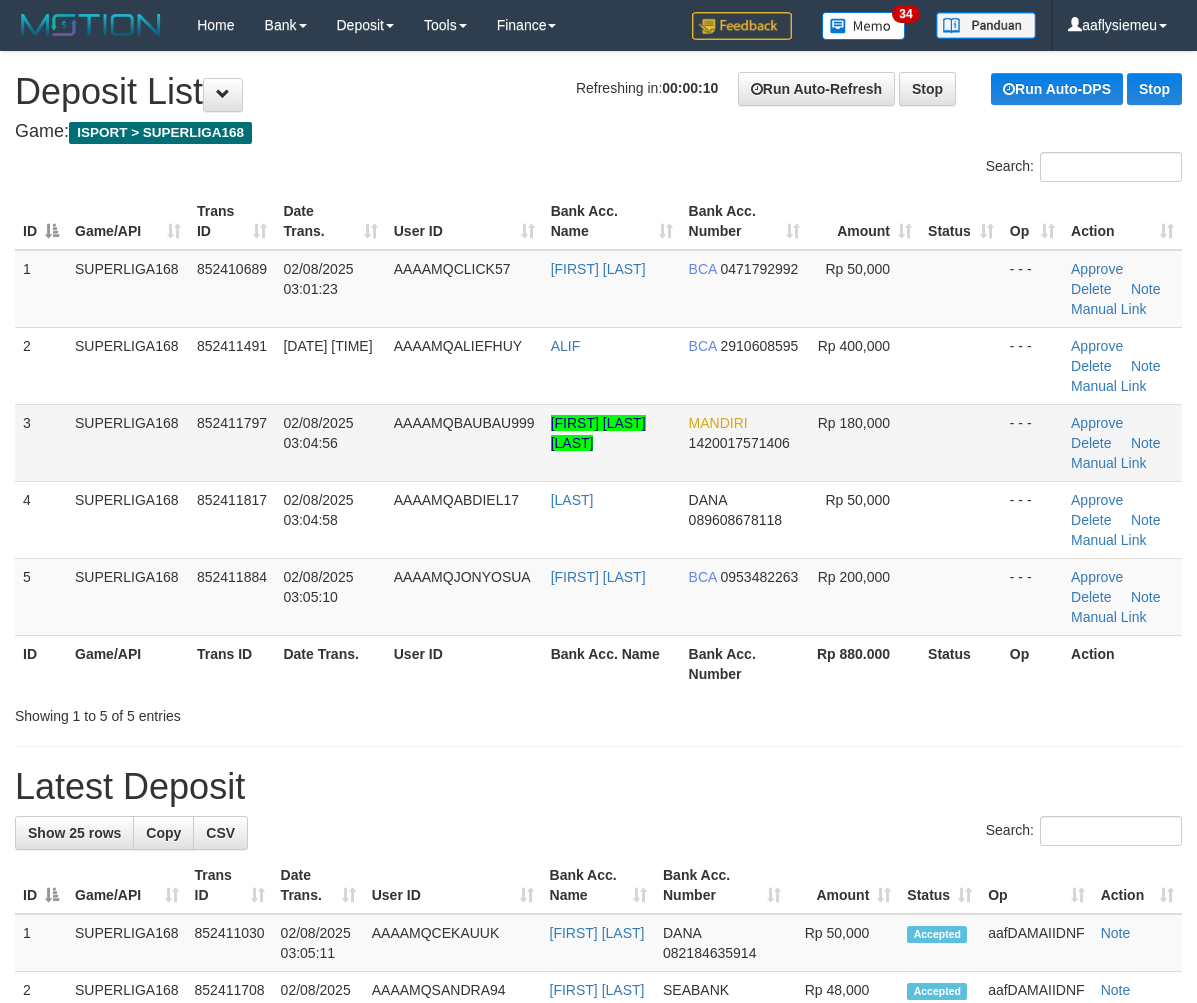 scroll, scrollTop: 0, scrollLeft: 0, axis: both 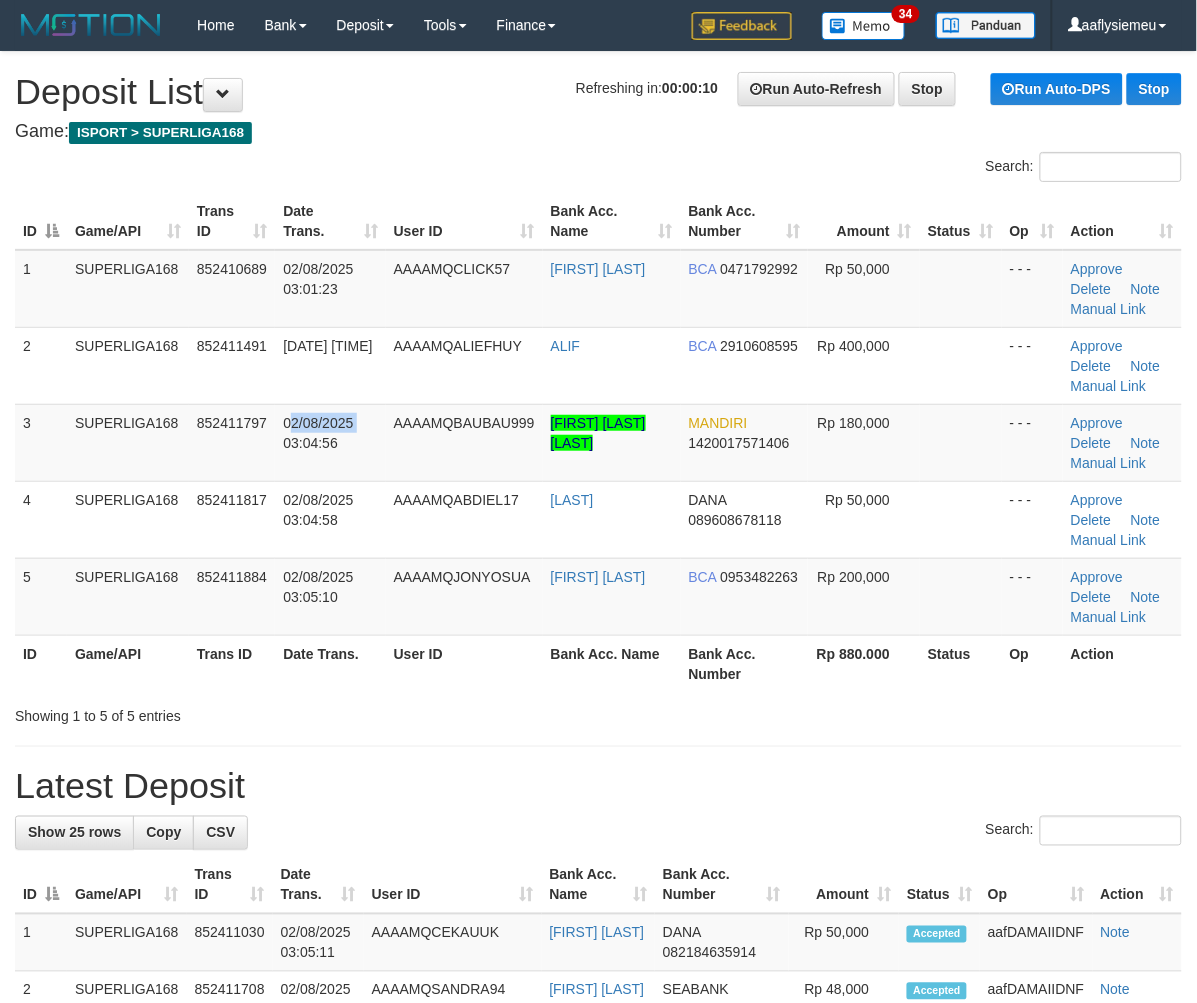 drag, startPoint x: 293, startPoint y: 428, endPoint x: 2, endPoint y: 545, distance: 313.63992 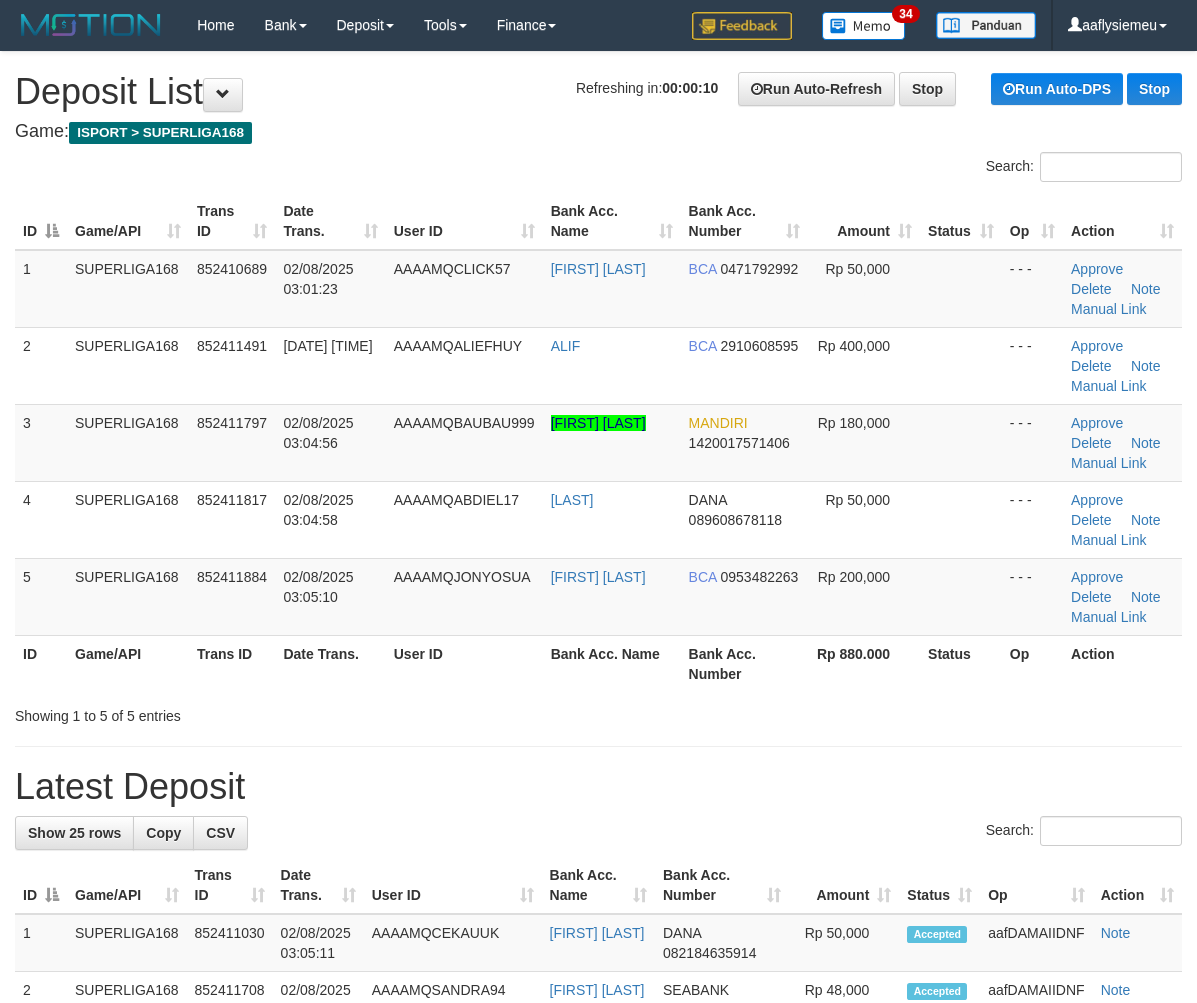 scroll, scrollTop: 0, scrollLeft: 0, axis: both 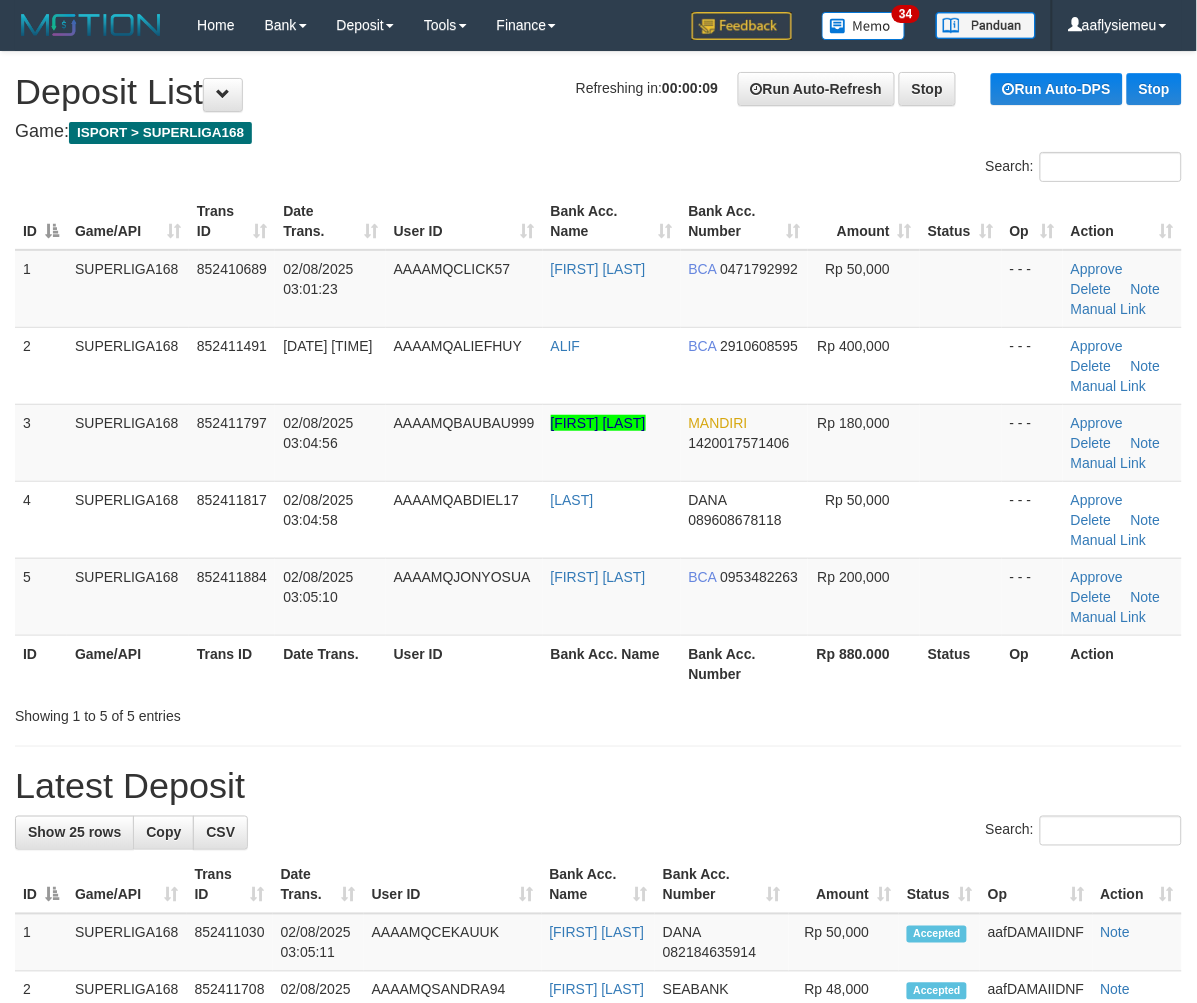 drag, startPoint x: 65, startPoint y: 564, endPoint x: 2, endPoint y: 592, distance: 68.942 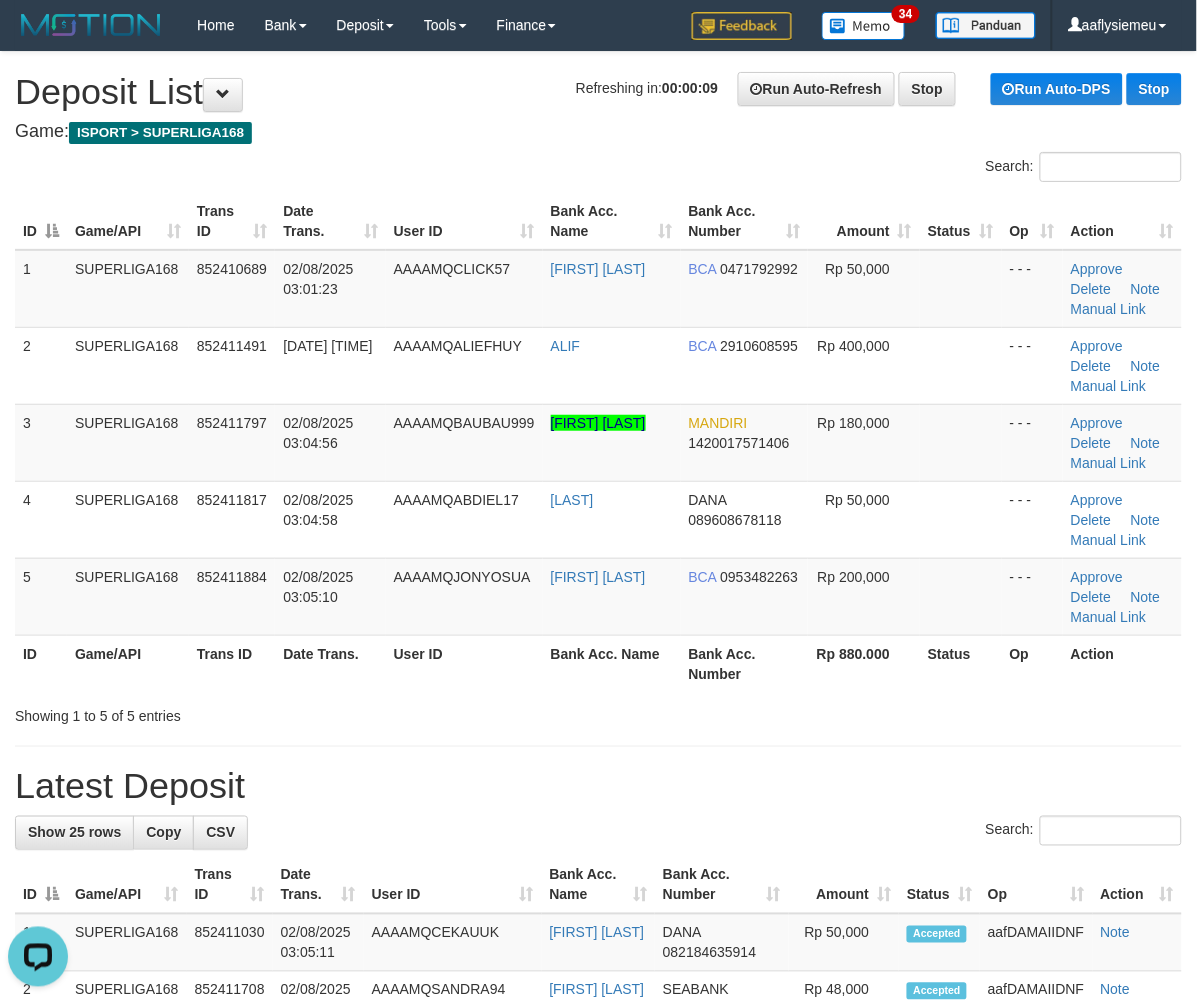 scroll, scrollTop: 0, scrollLeft: 0, axis: both 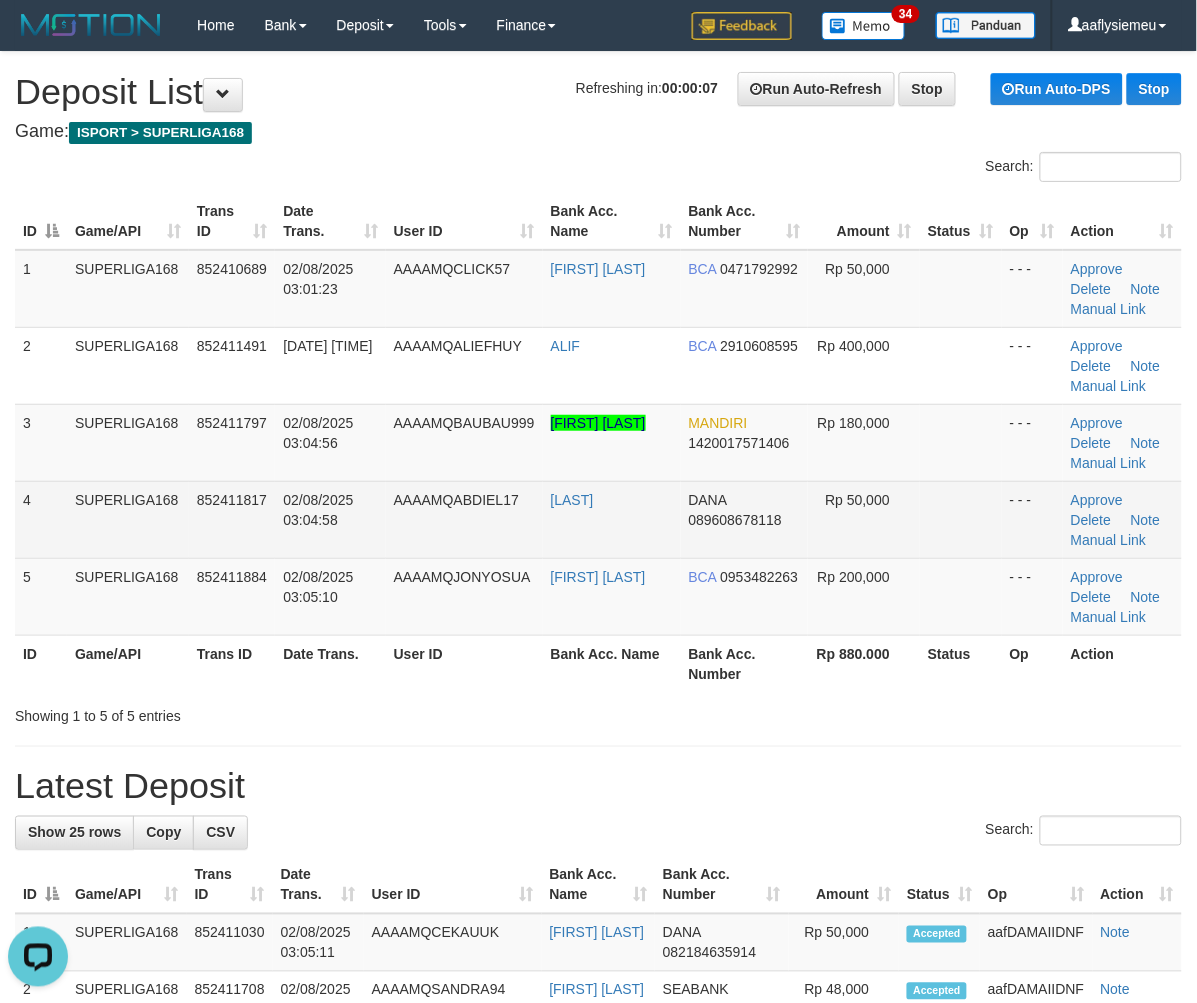 click on "852411817" at bounding box center [232, 519] 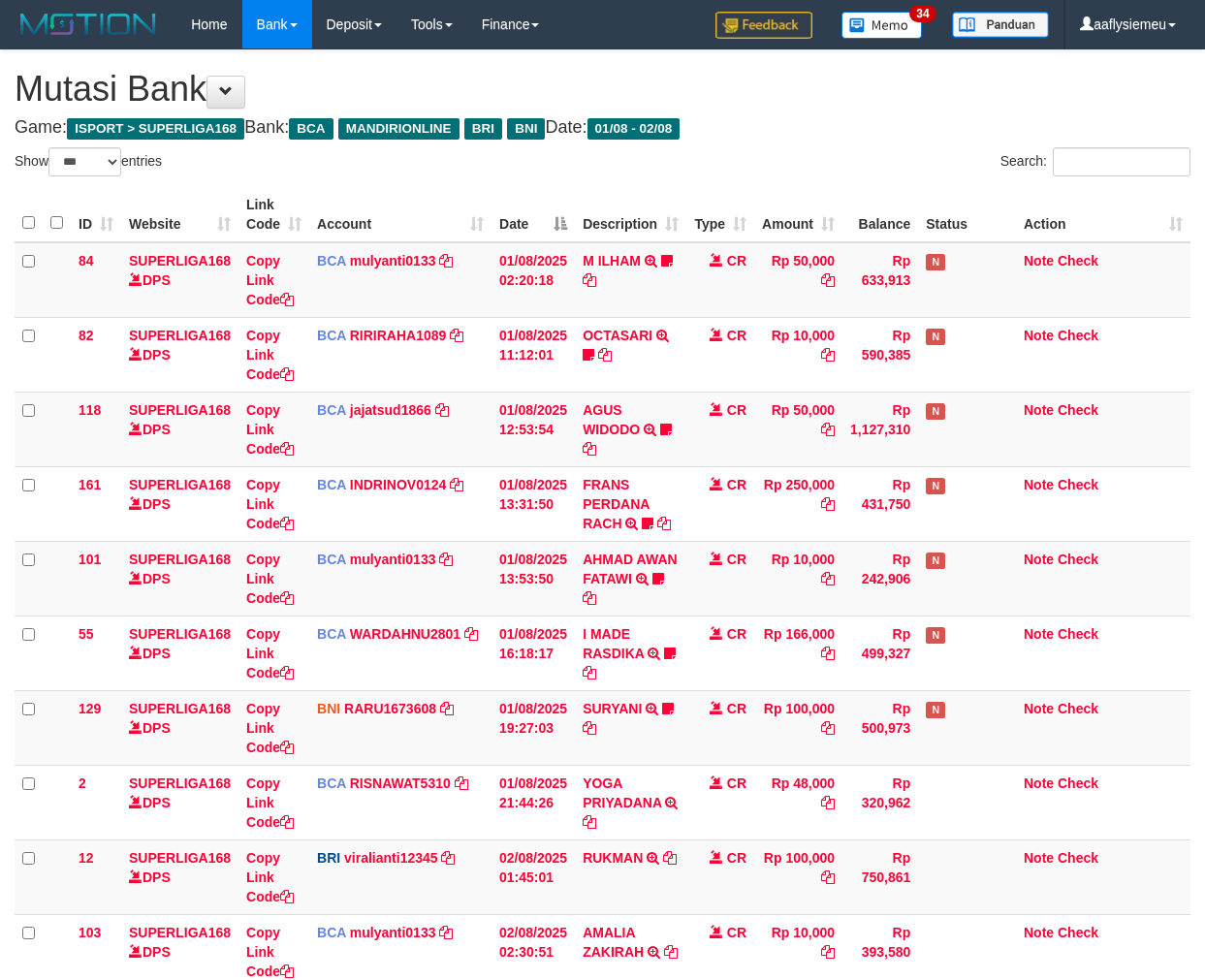 select on "***" 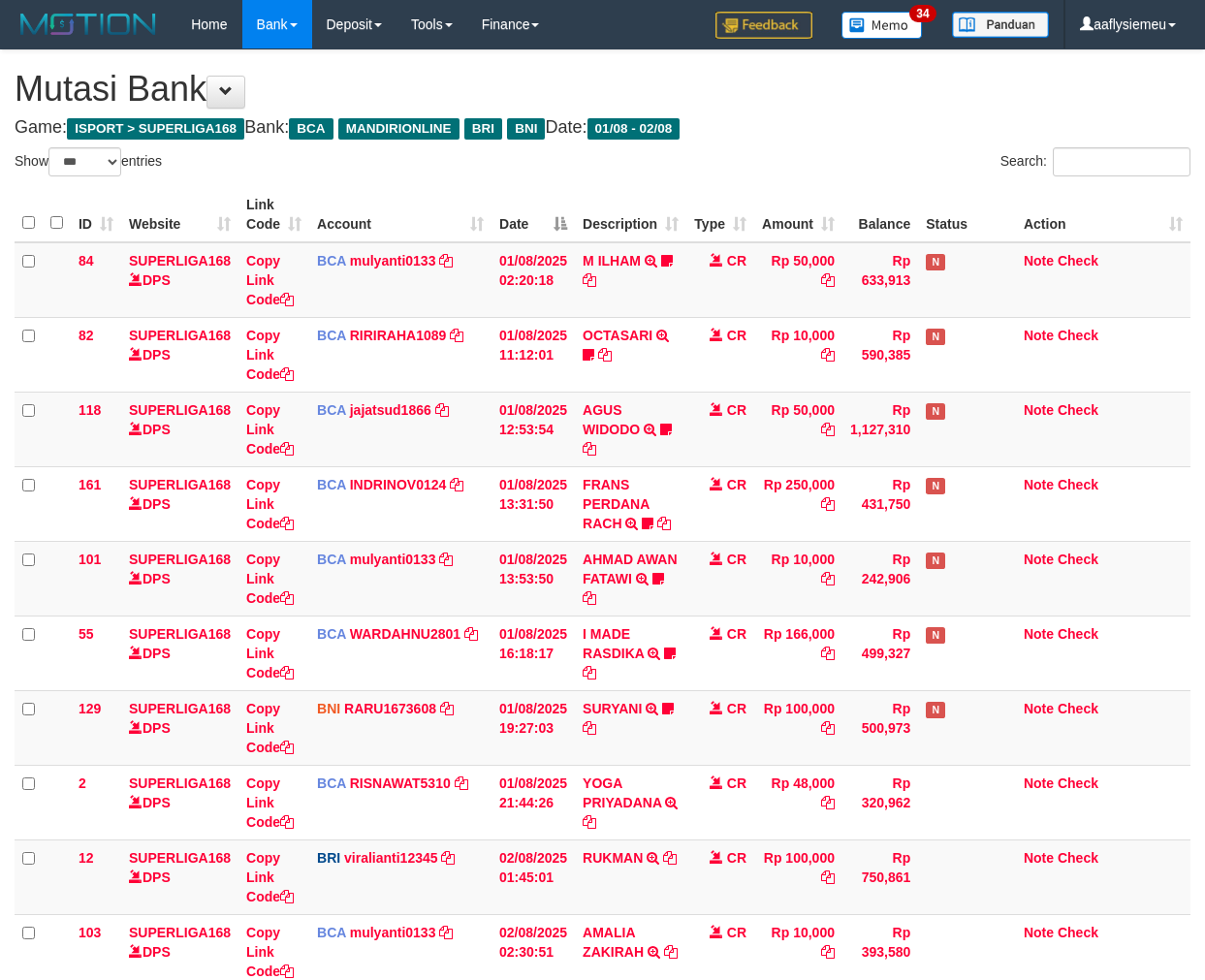 scroll, scrollTop: 253, scrollLeft: 0, axis: vertical 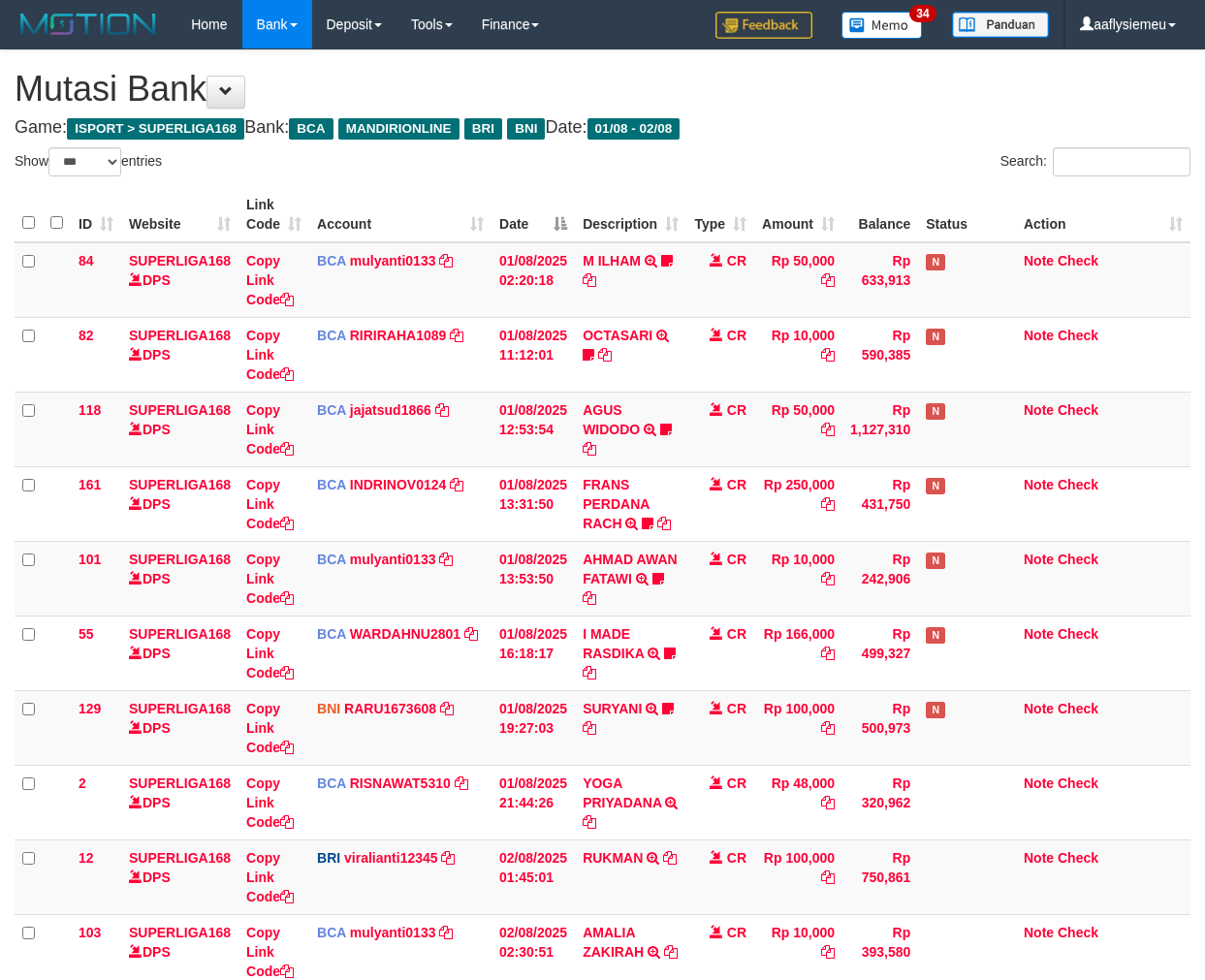 select on "***" 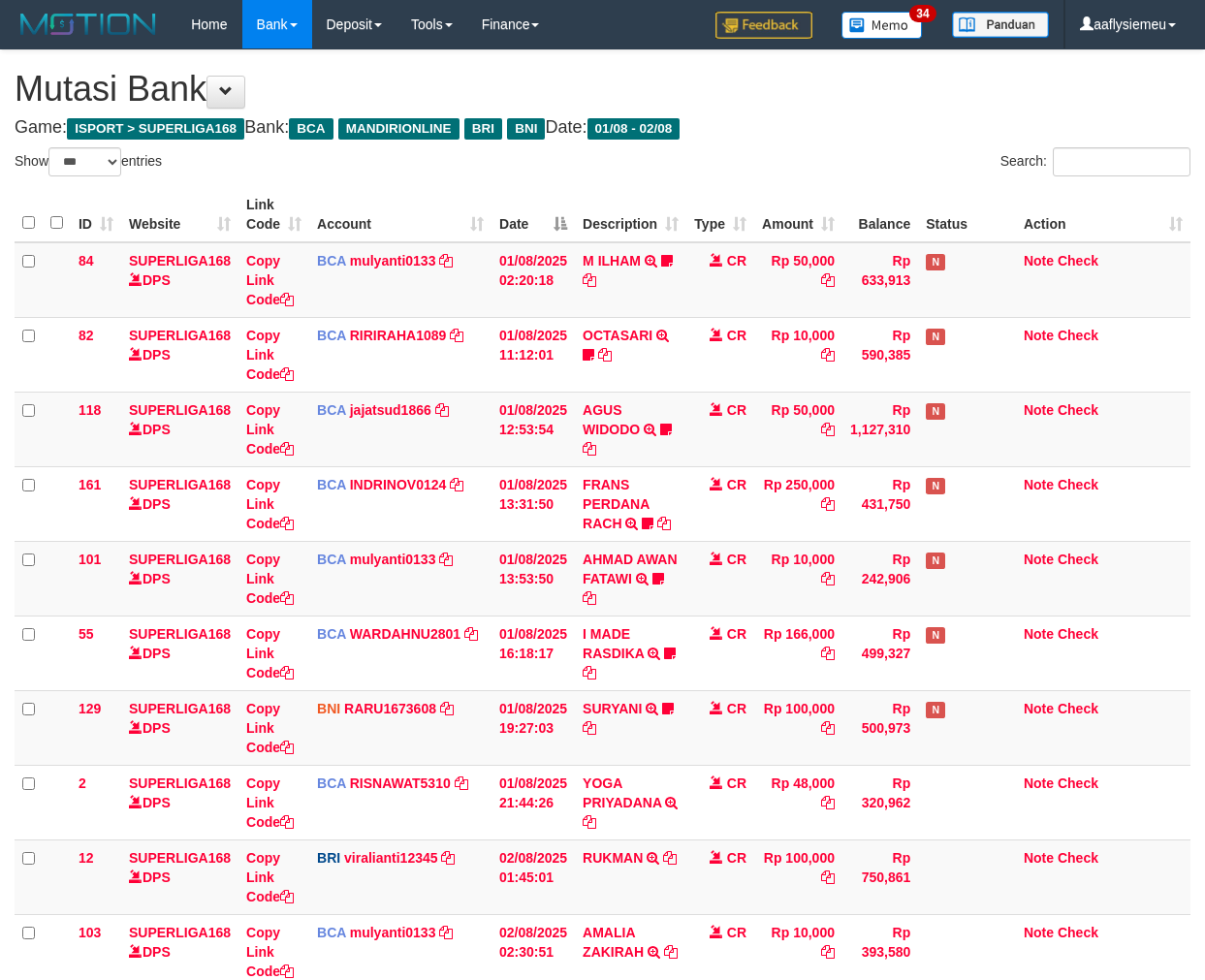 scroll, scrollTop: 253, scrollLeft: 0, axis: vertical 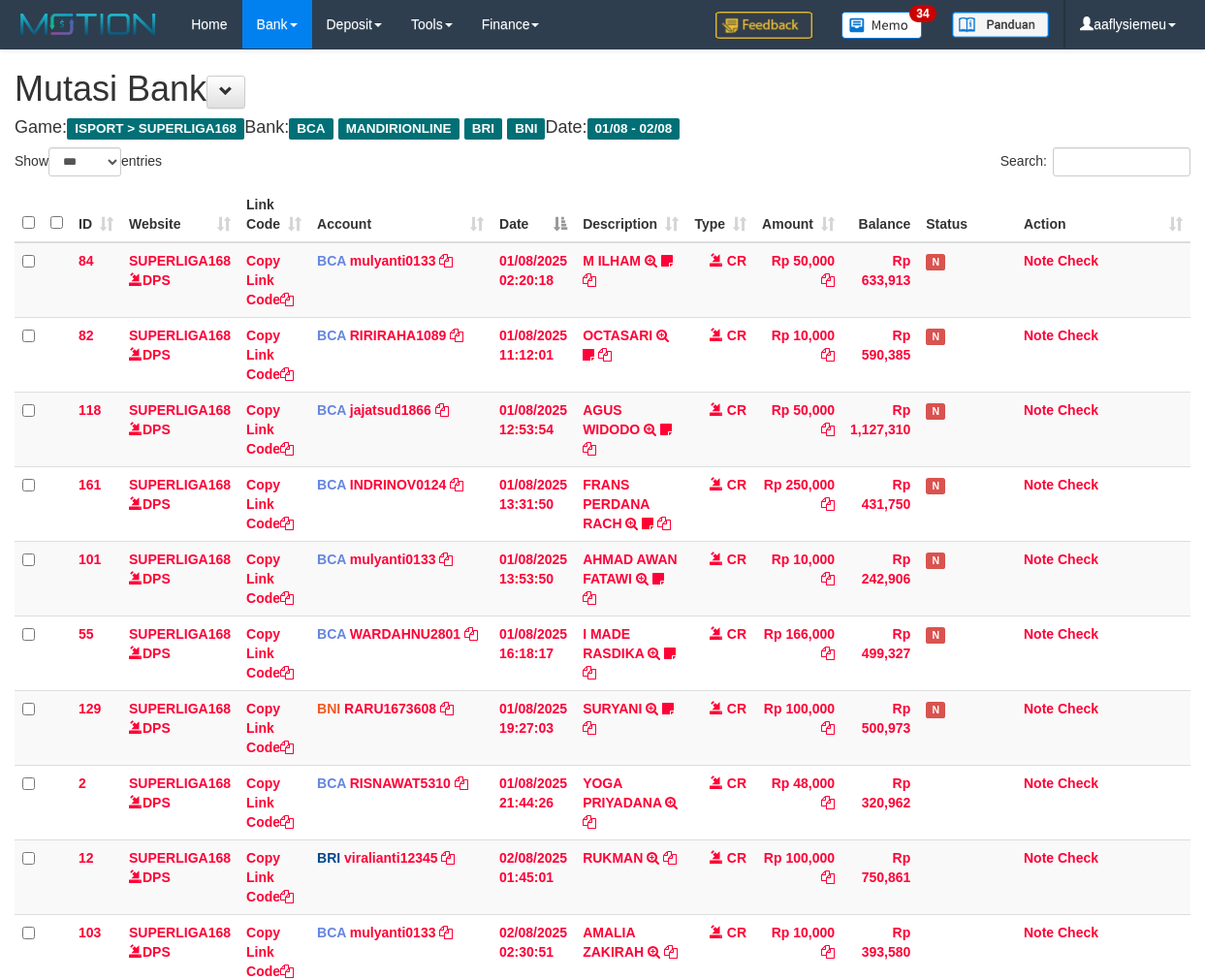 select on "***" 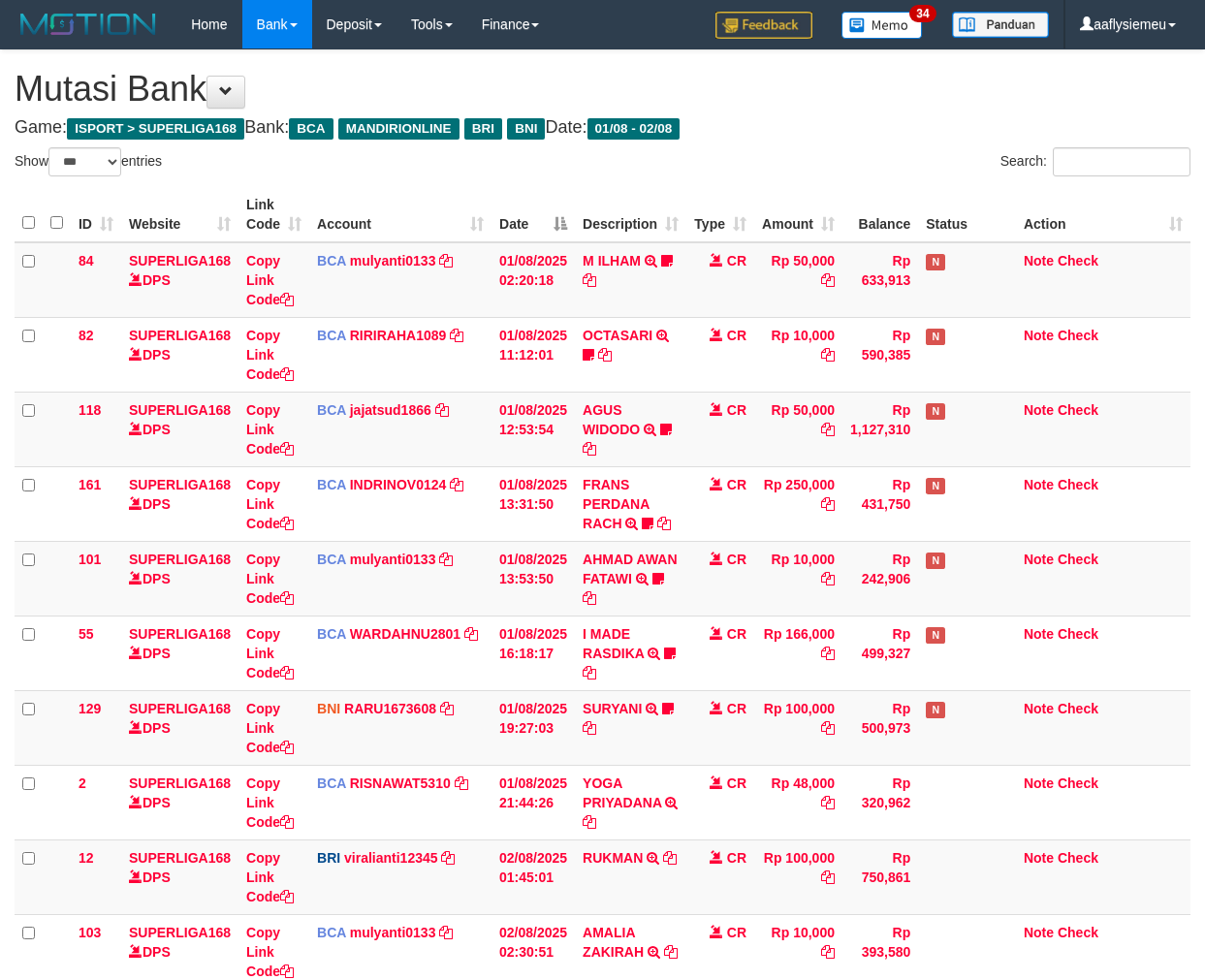 scroll, scrollTop: 253, scrollLeft: 0, axis: vertical 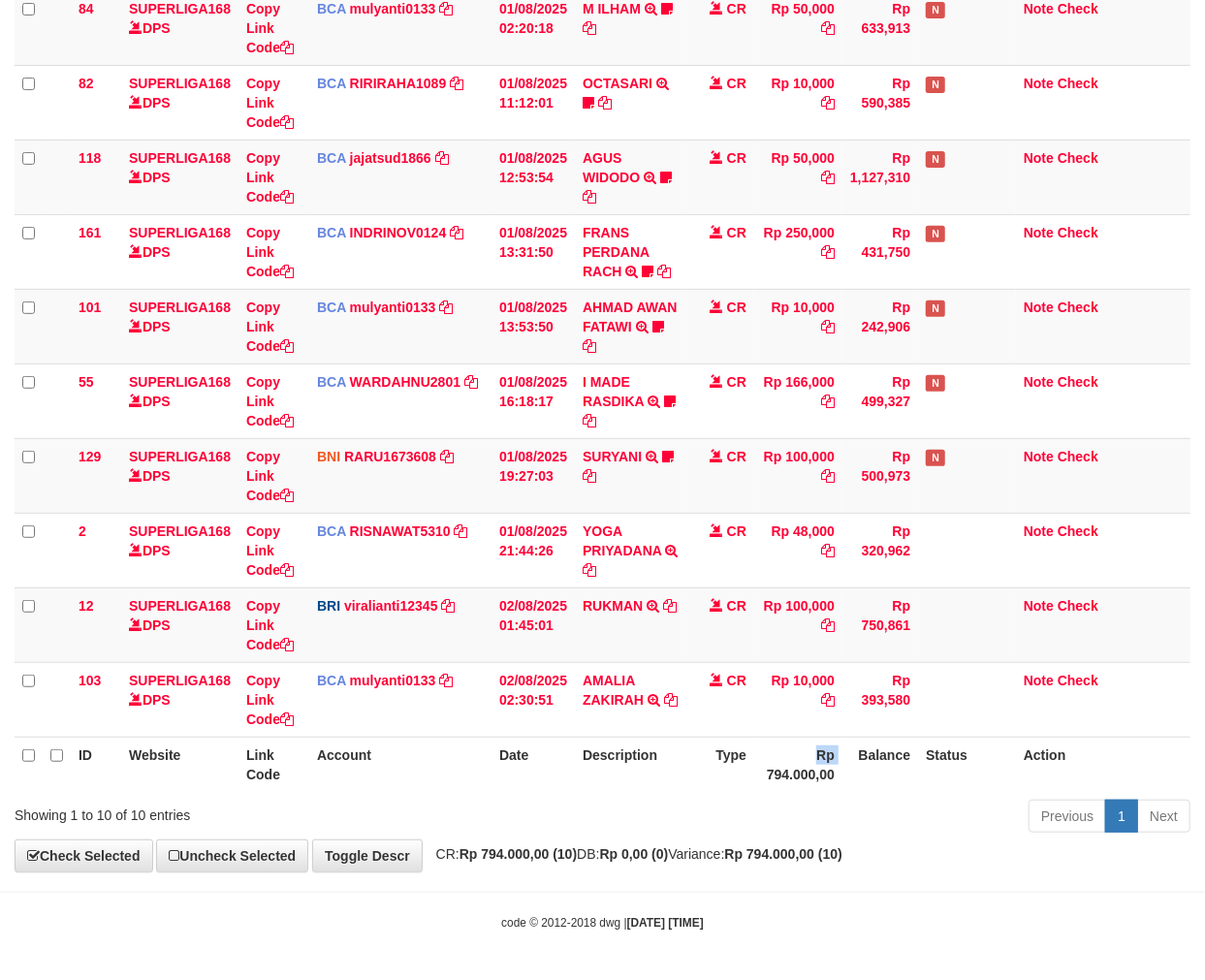 click on "Rp 794.000,00" at bounding box center [798, 764] 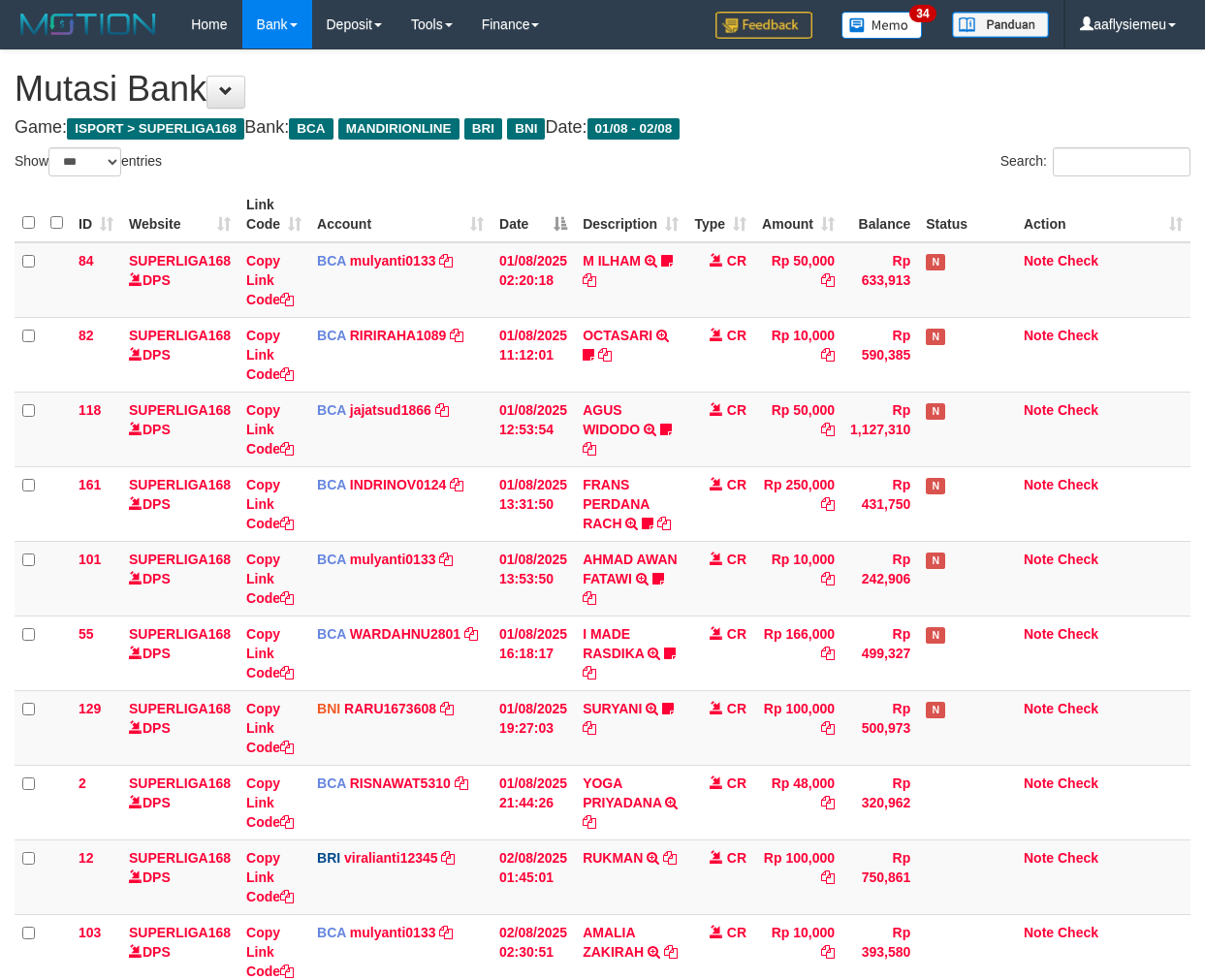 select on "***" 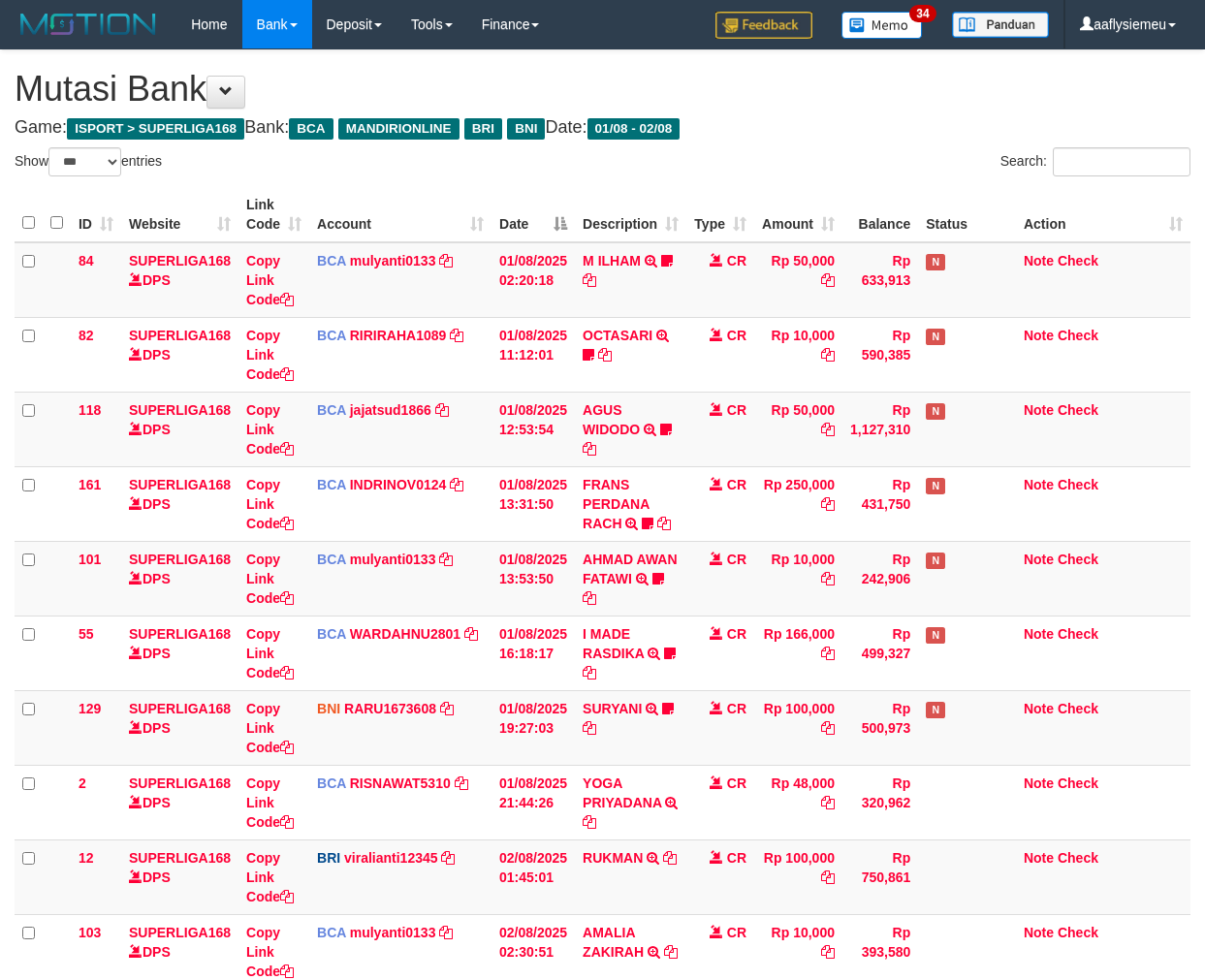 scroll, scrollTop: 253, scrollLeft: 0, axis: vertical 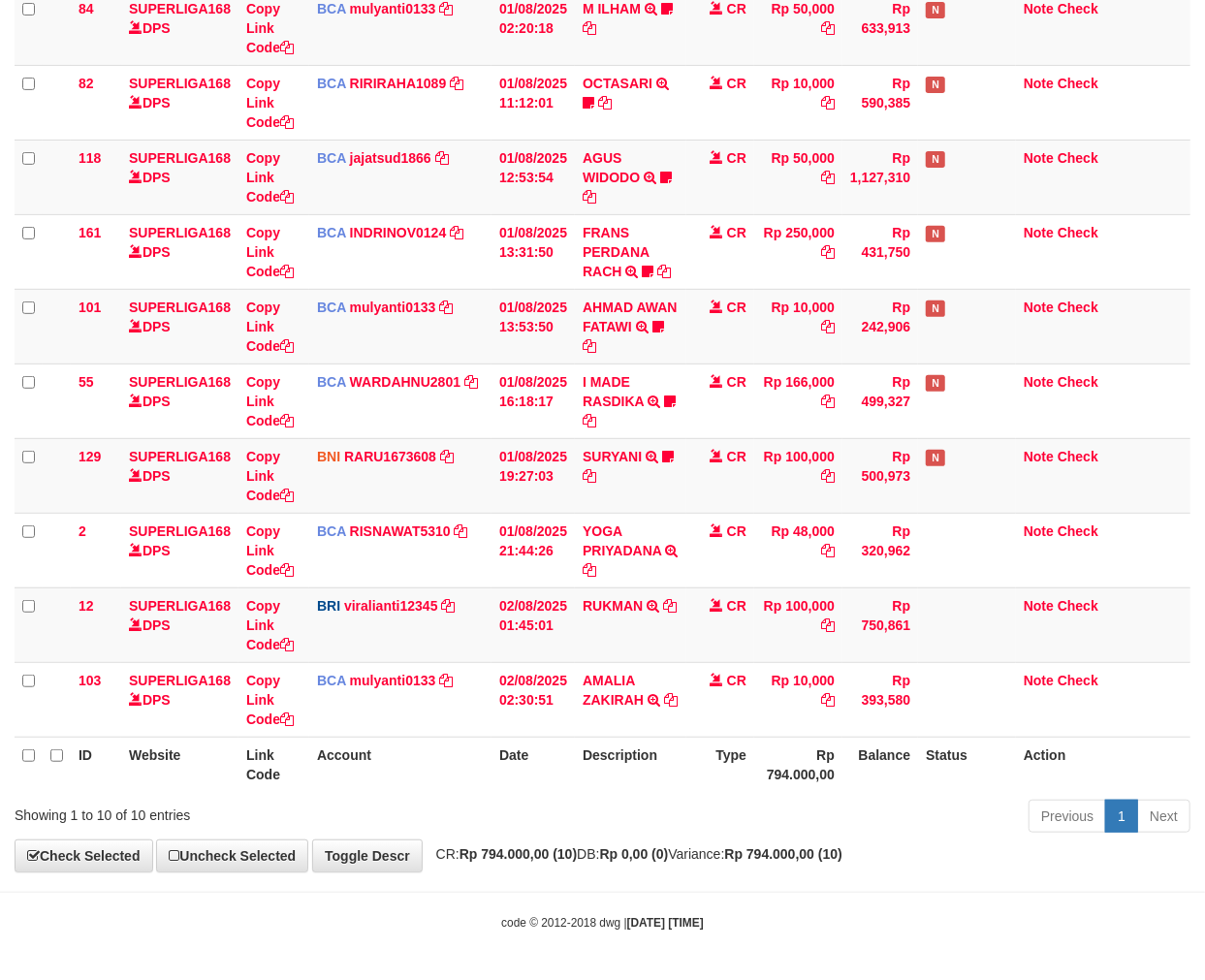 click on "Type" at bounding box center (720, 764) 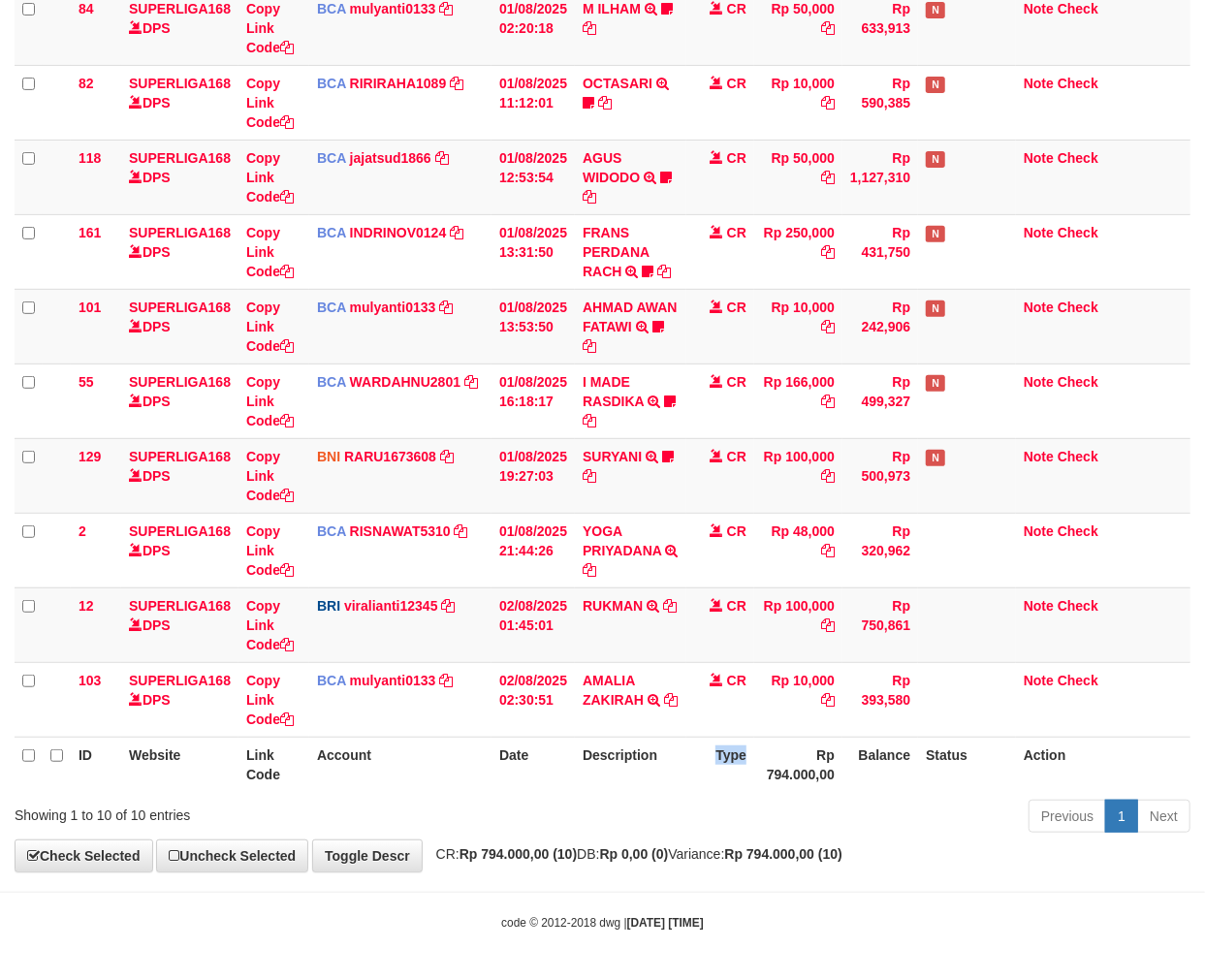 click on "Type" at bounding box center [720, 764] 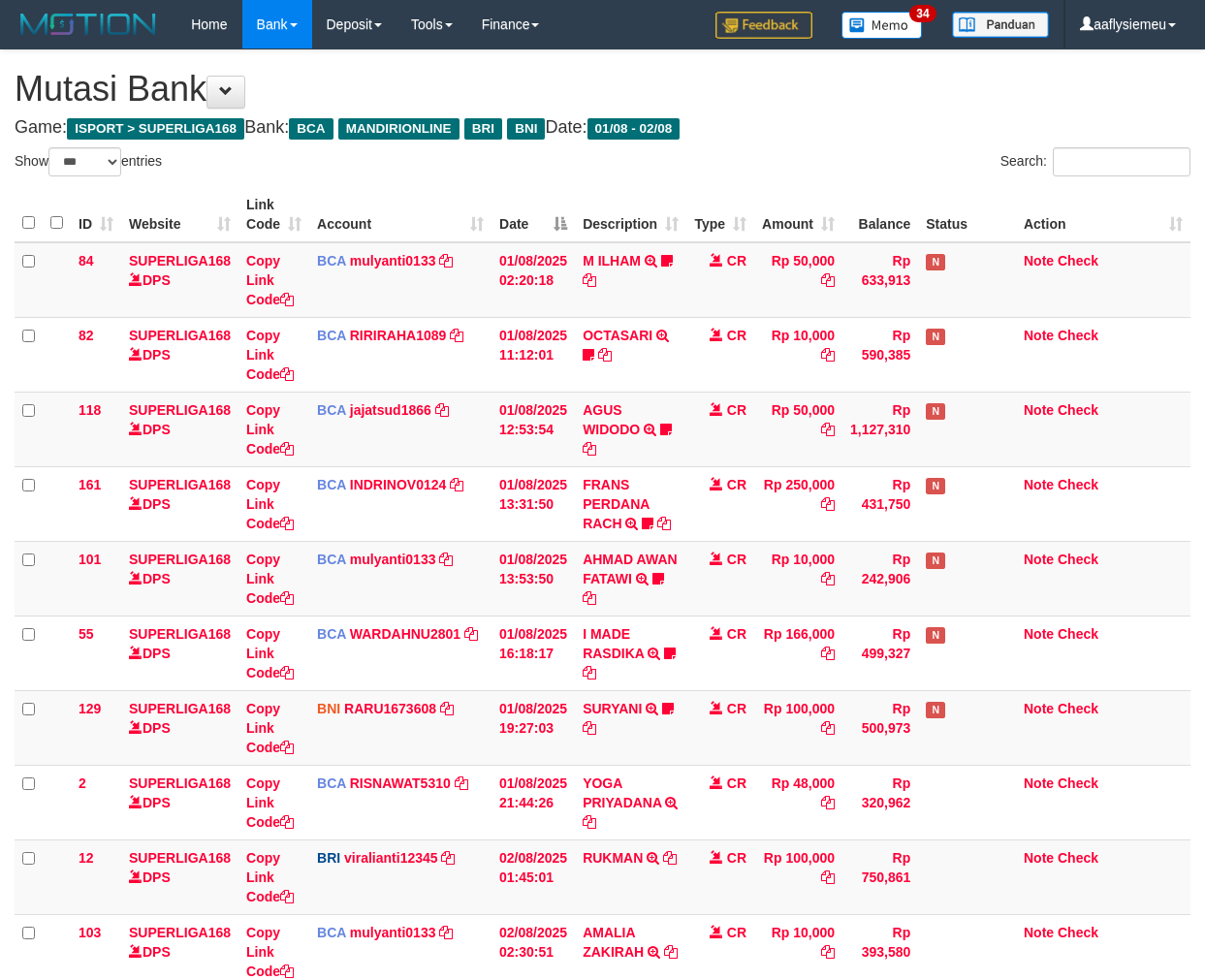 select on "***" 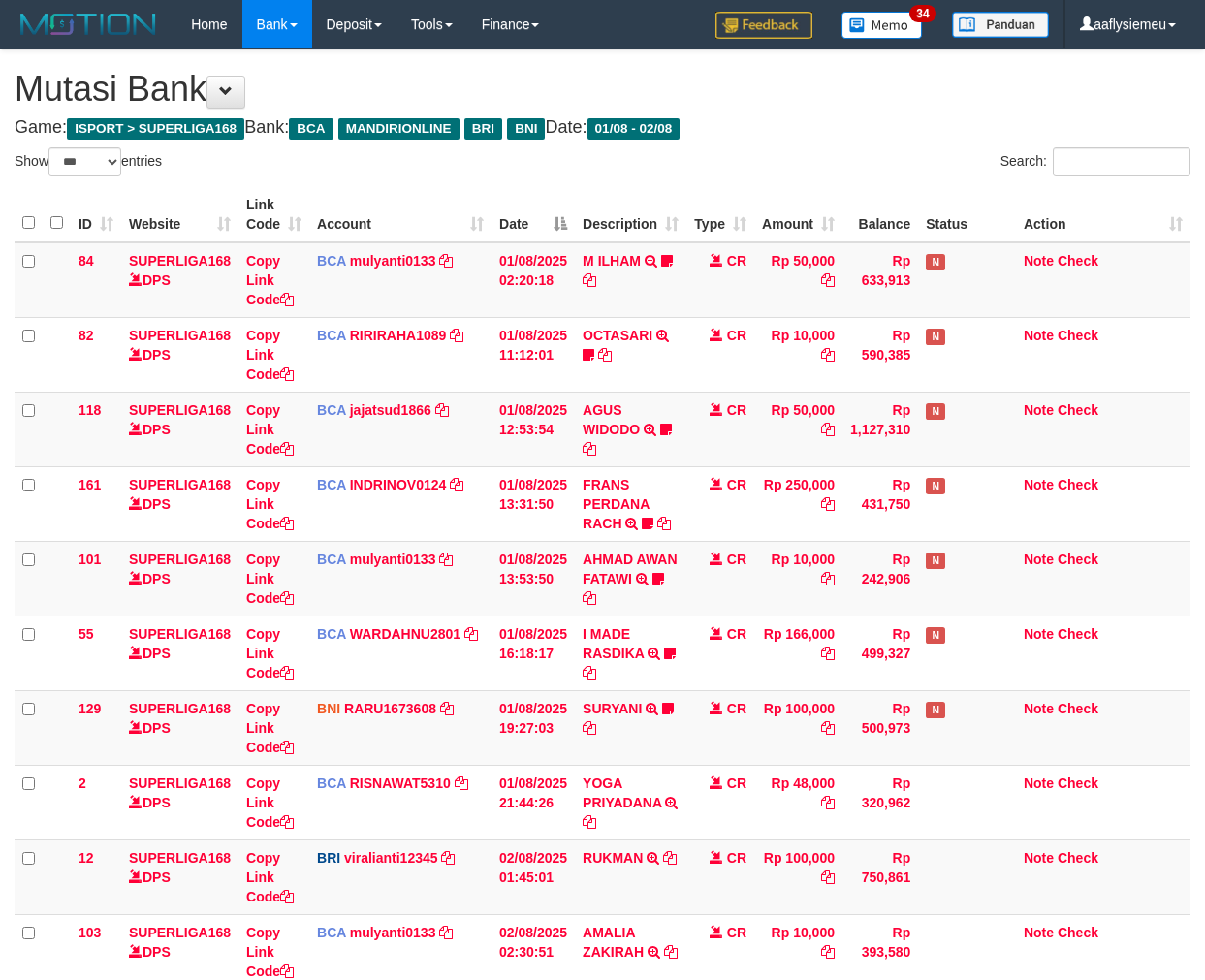 scroll, scrollTop: 253, scrollLeft: 0, axis: vertical 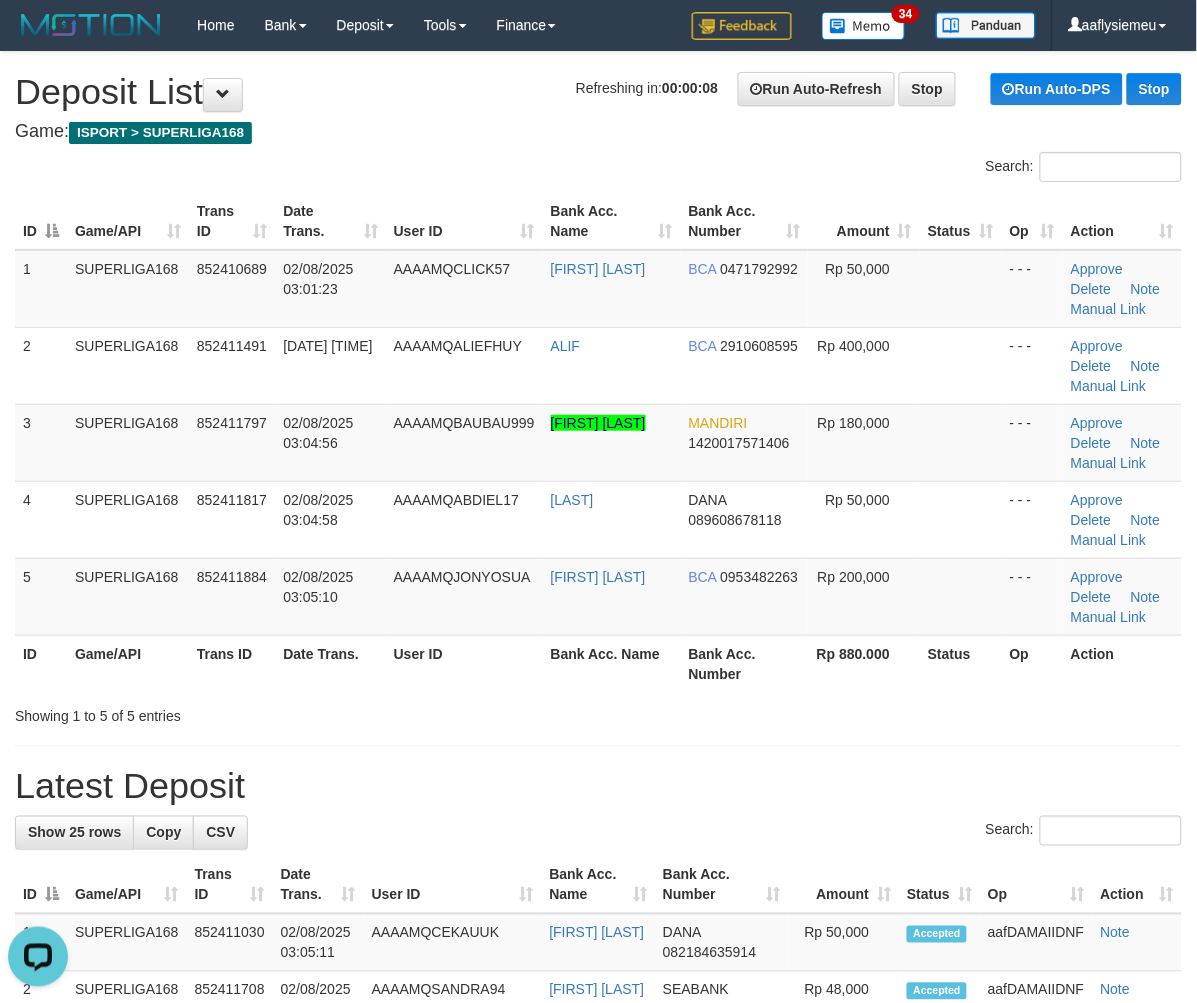 drag, startPoint x: 57, startPoint y: 594, endPoint x: 1, endPoint y: 626, distance: 64.49806 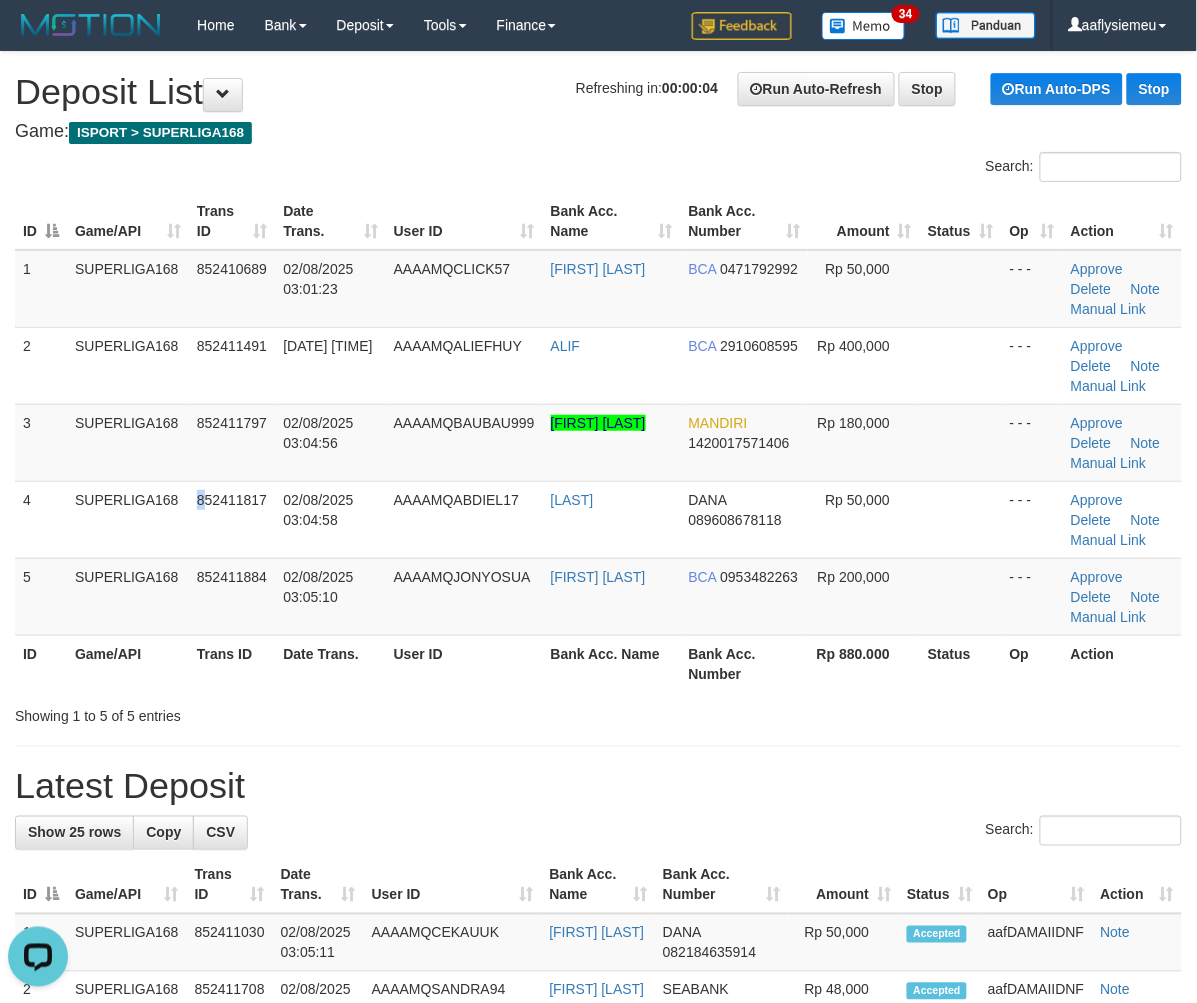 drag, startPoint x: 197, startPoint y: 497, endPoint x: 3, endPoint y: 605, distance: 222.03603 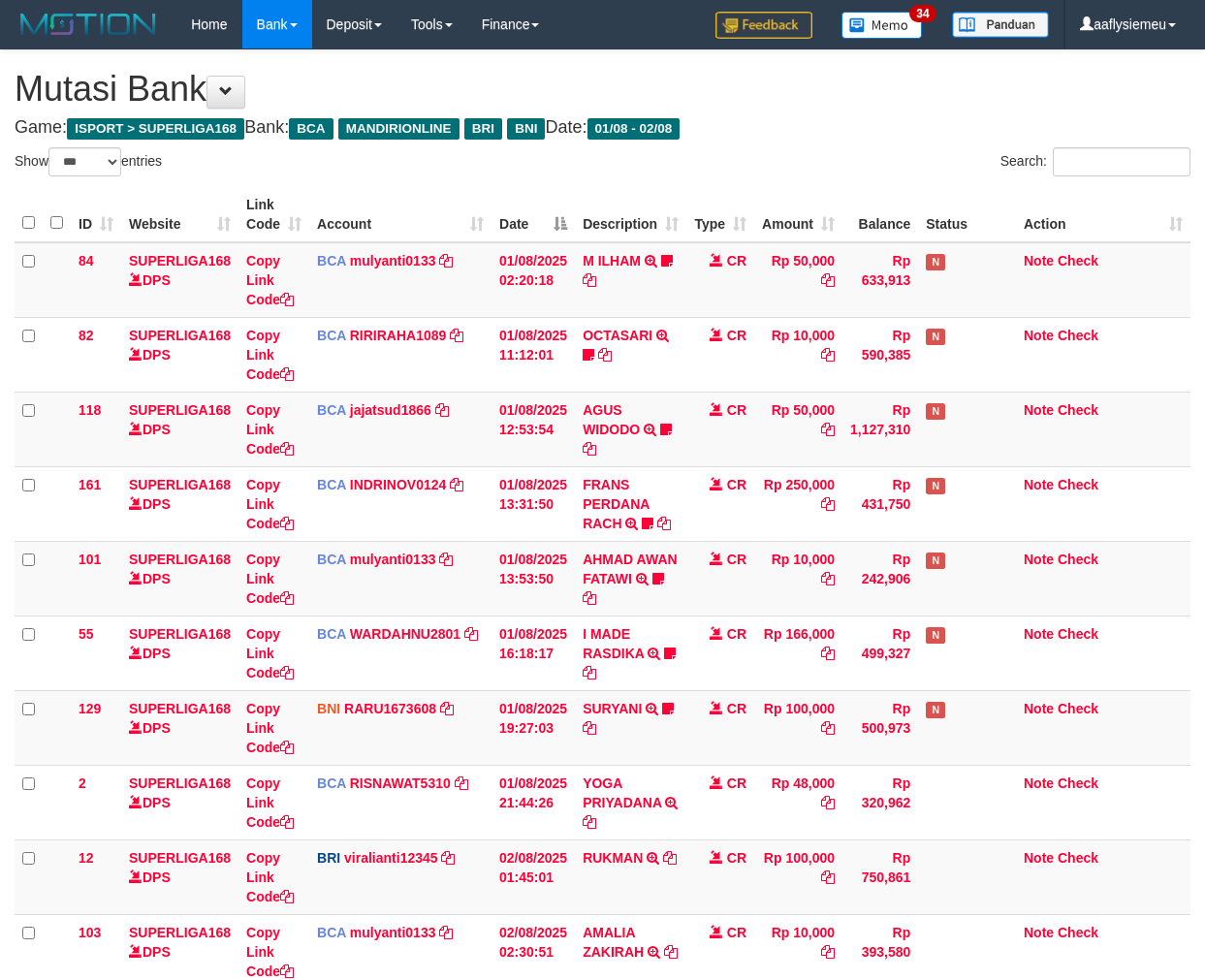 select on "***" 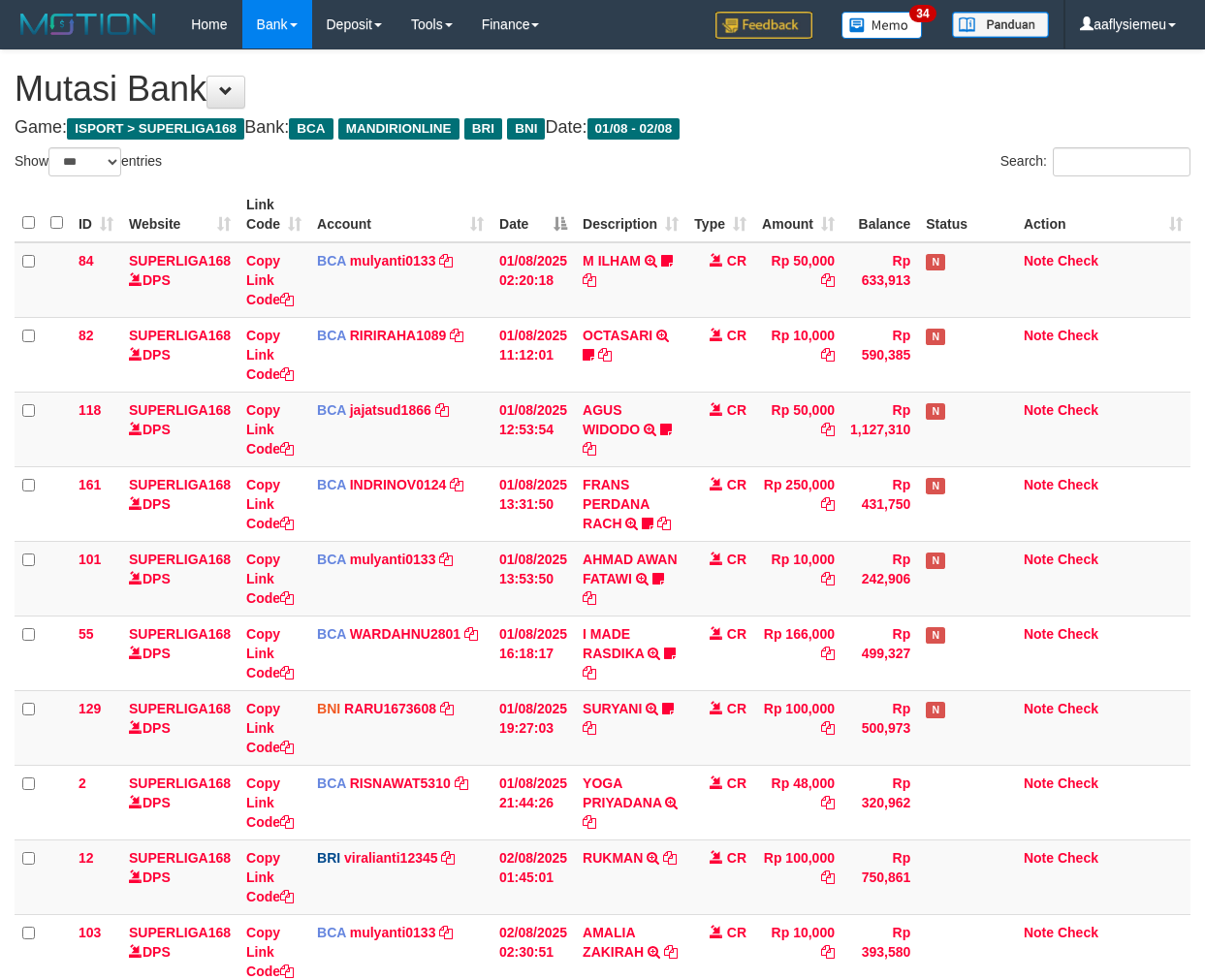 scroll, scrollTop: 253, scrollLeft: 0, axis: vertical 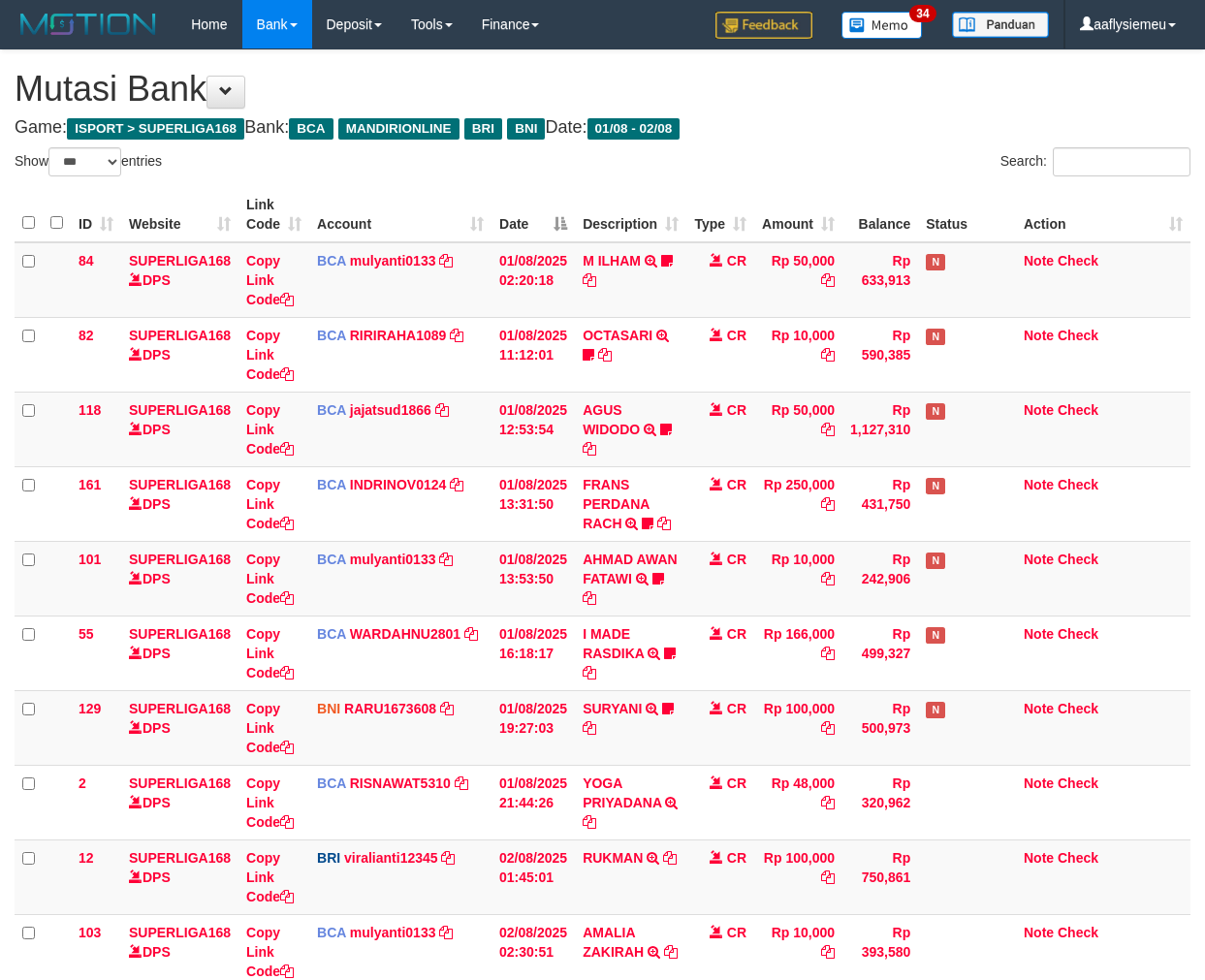 select on "***" 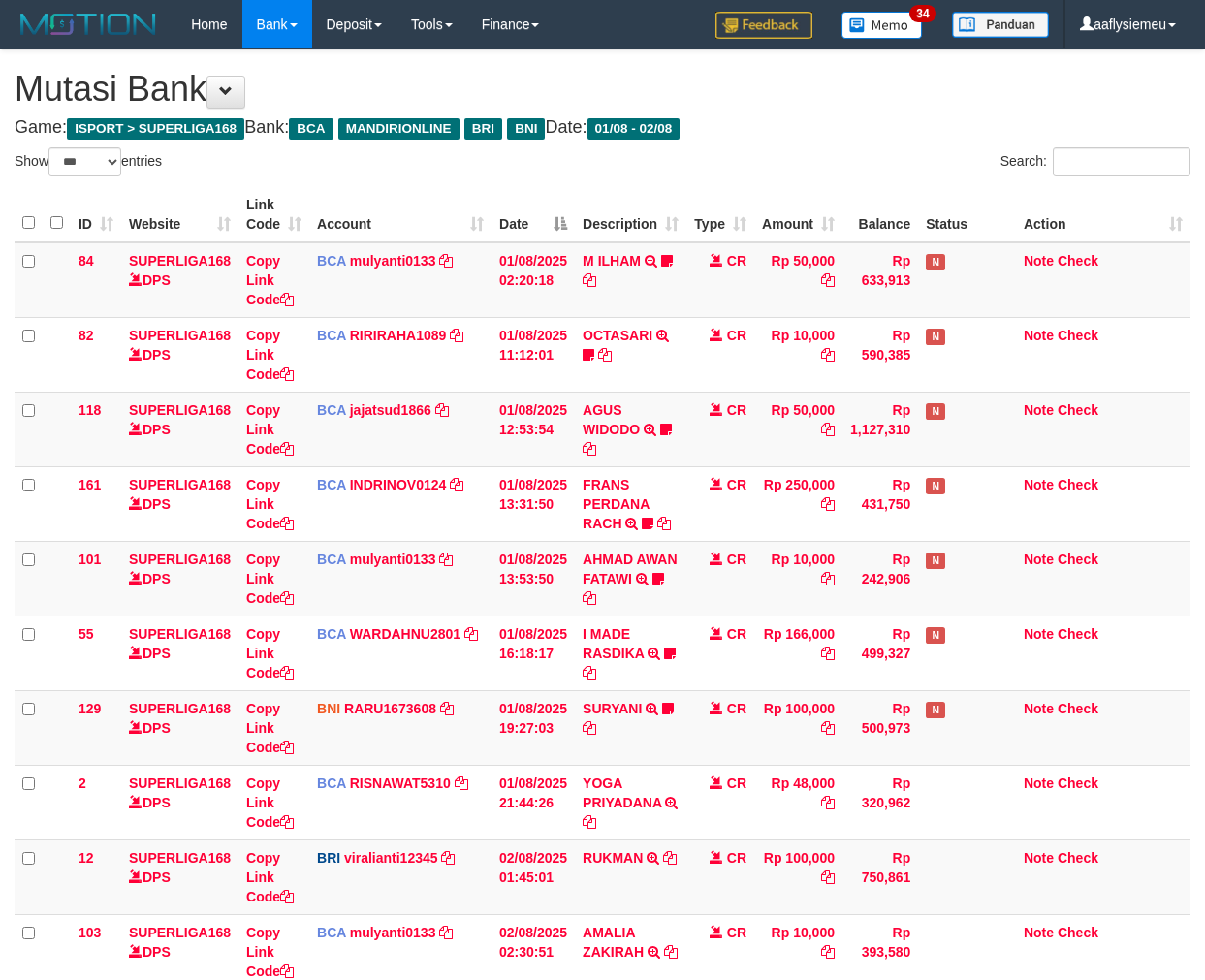scroll, scrollTop: 253, scrollLeft: 0, axis: vertical 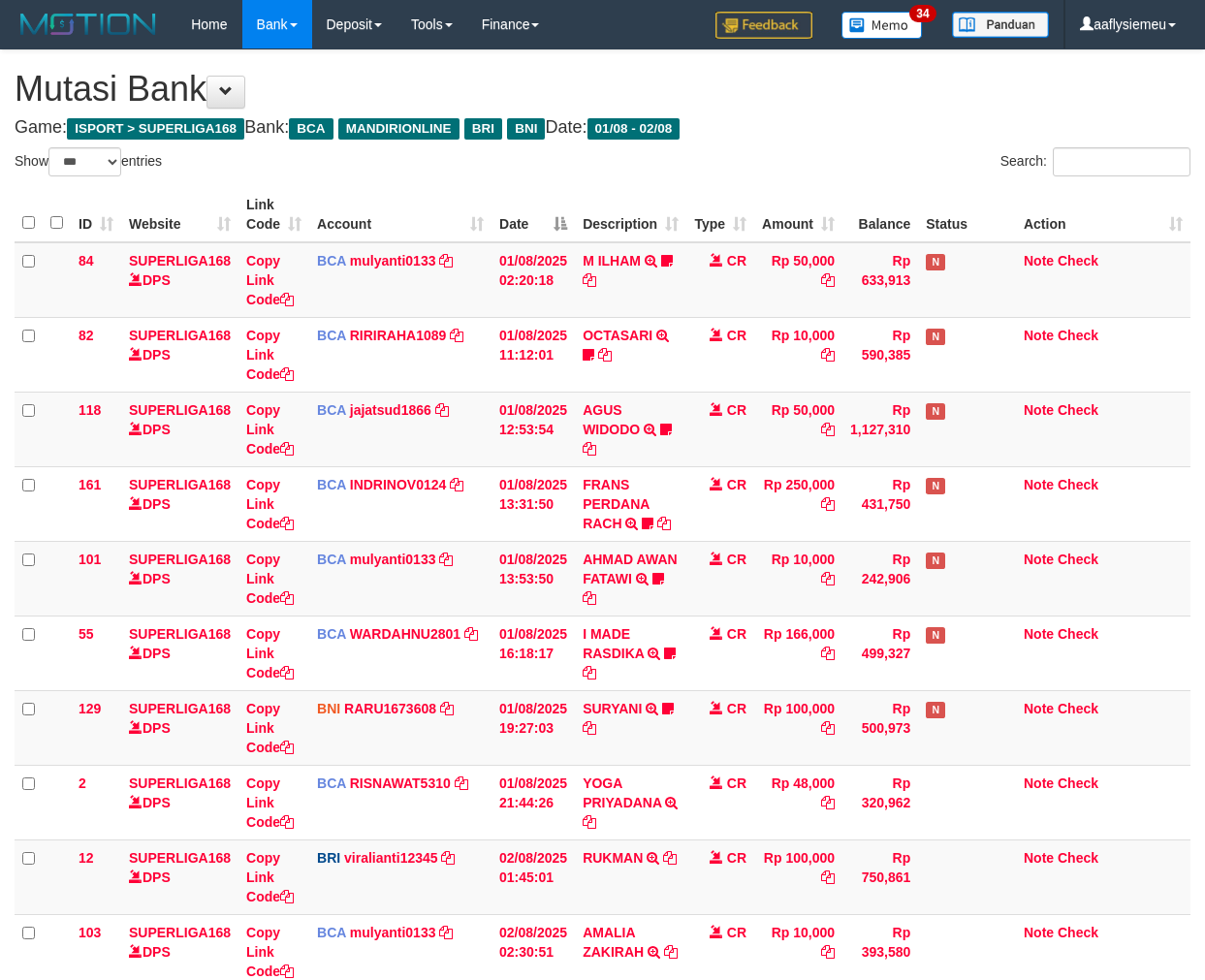 select on "***" 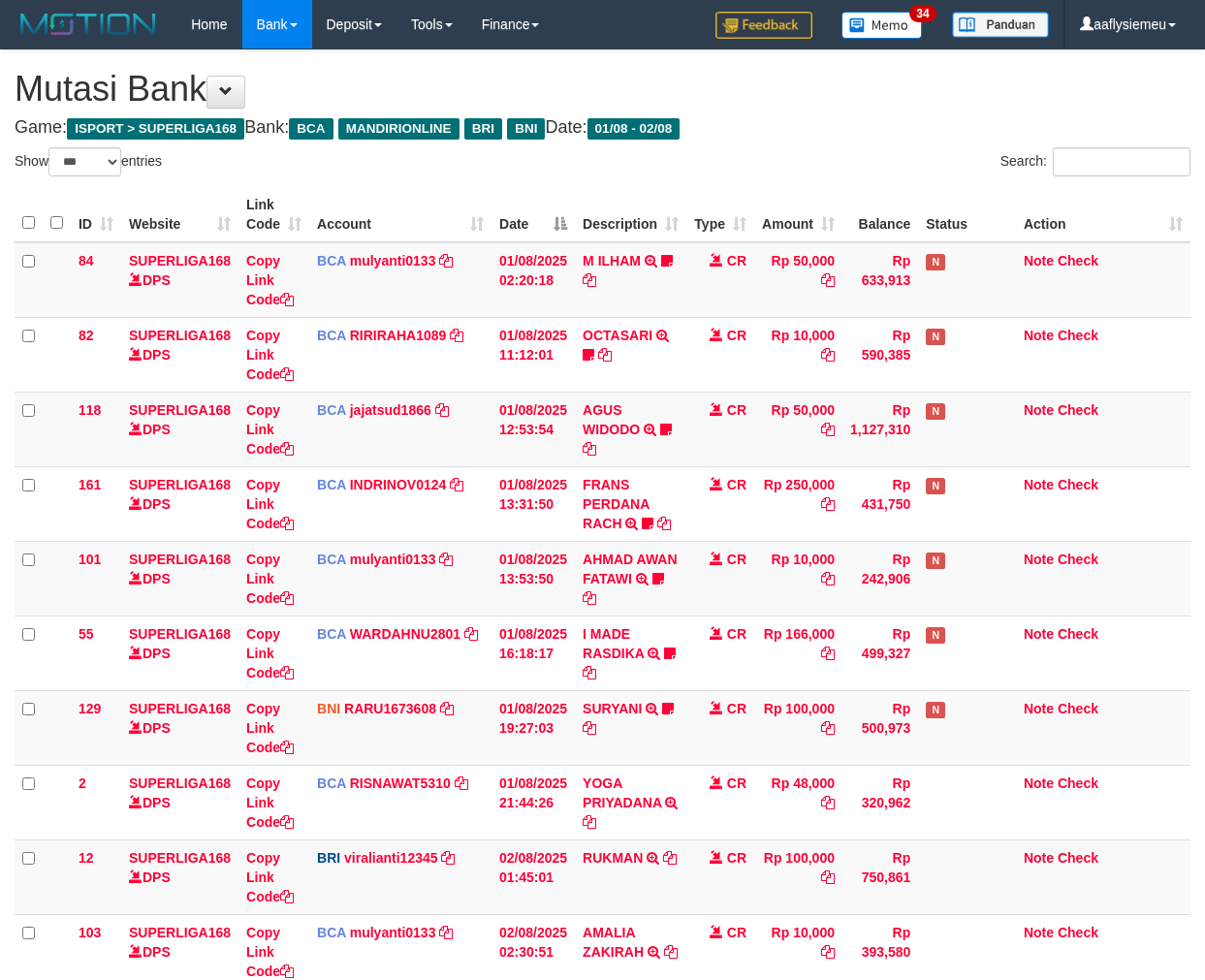 scroll, scrollTop: 253, scrollLeft: 0, axis: vertical 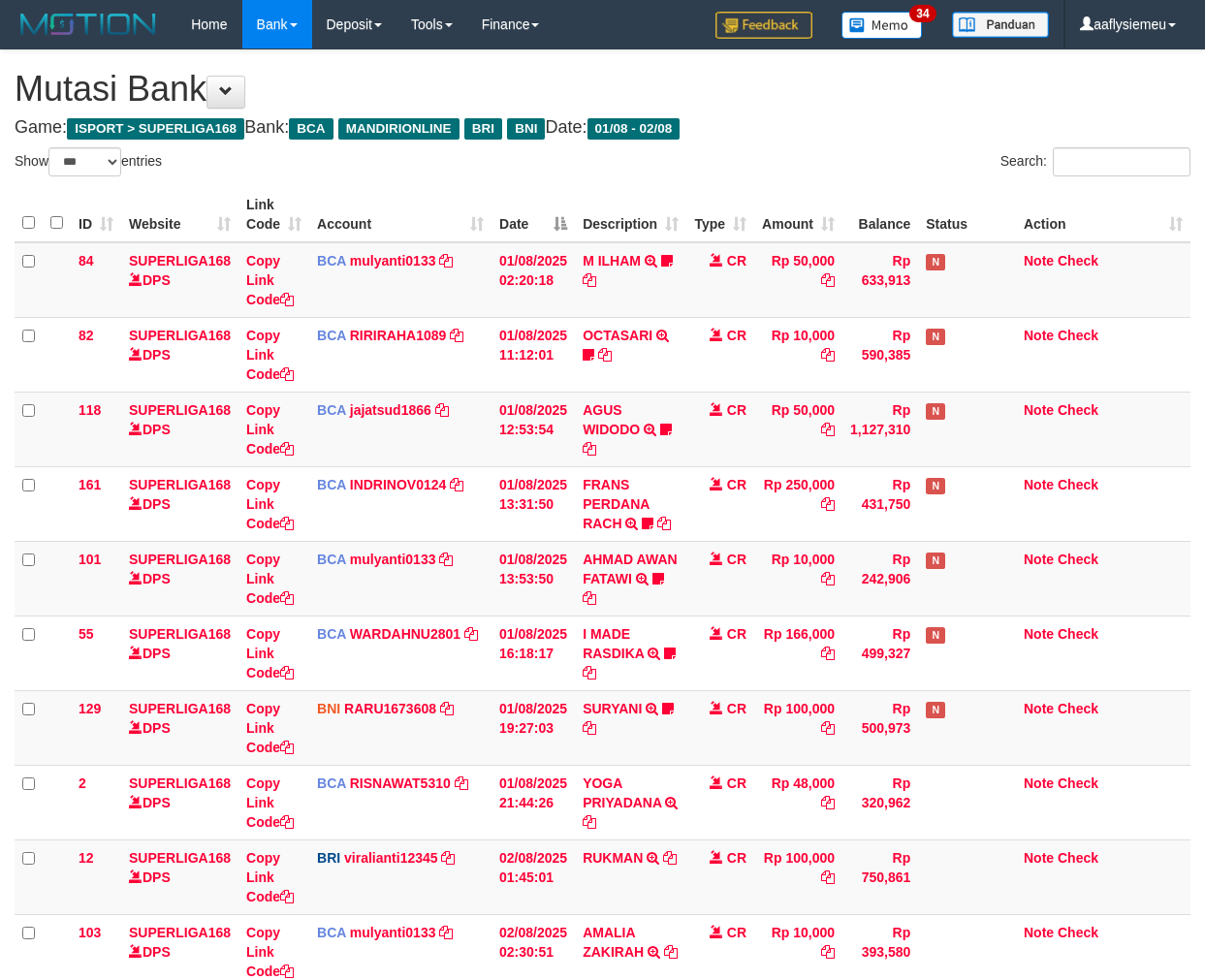 select on "***" 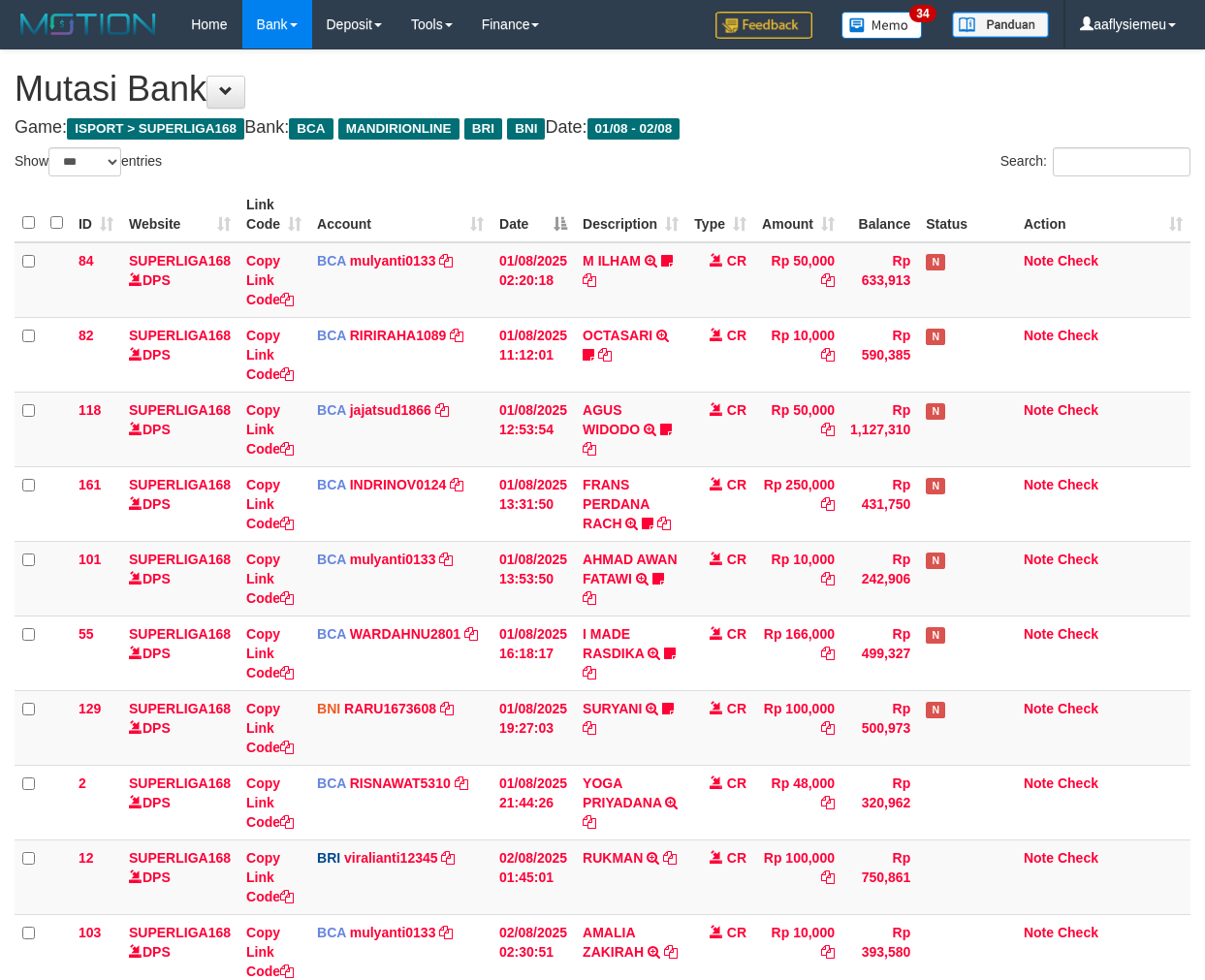 scroll, scrollTop: 253, scrollLeft: 0, axis: vertical 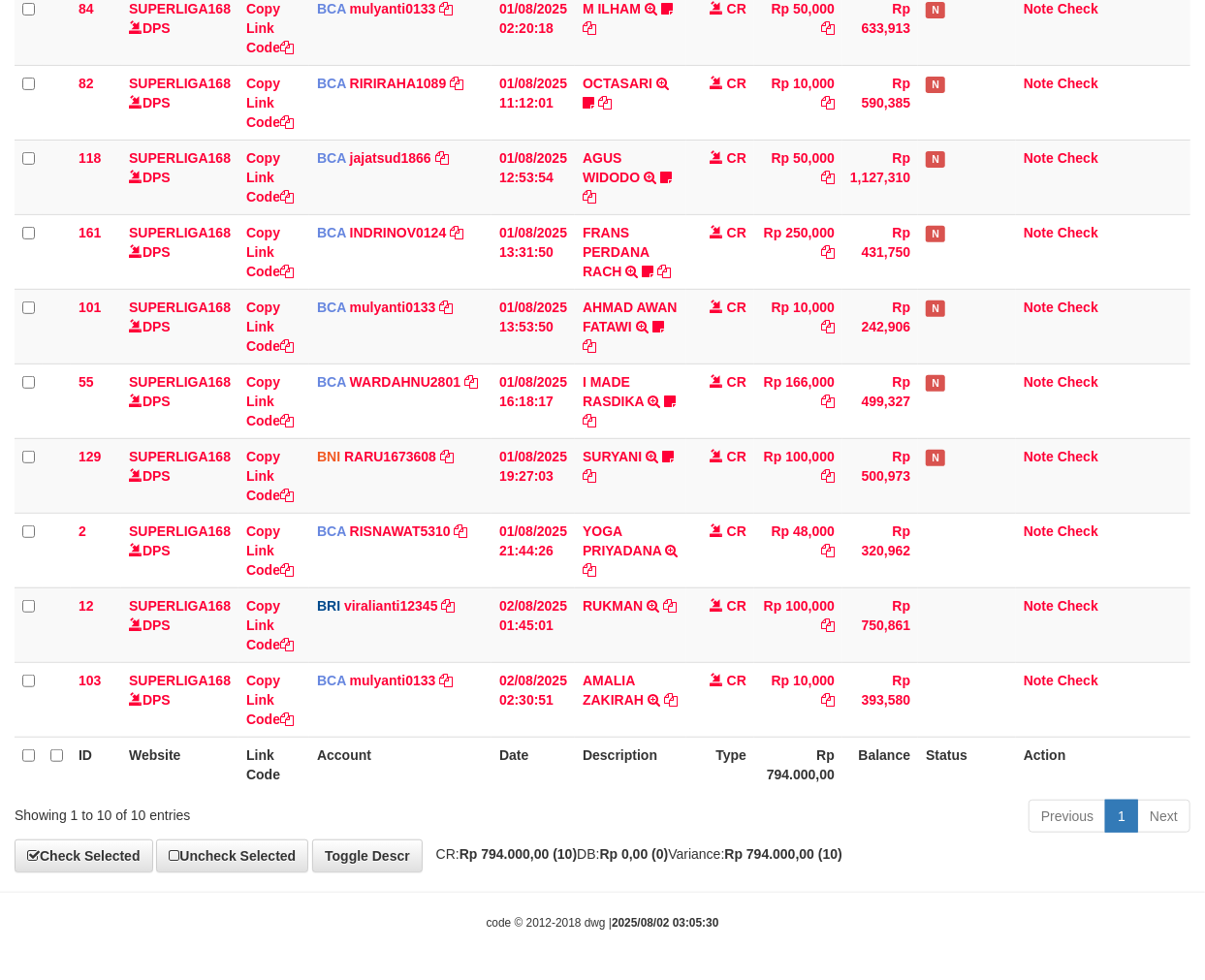 click on "Date" at bounding box center [533, 764] 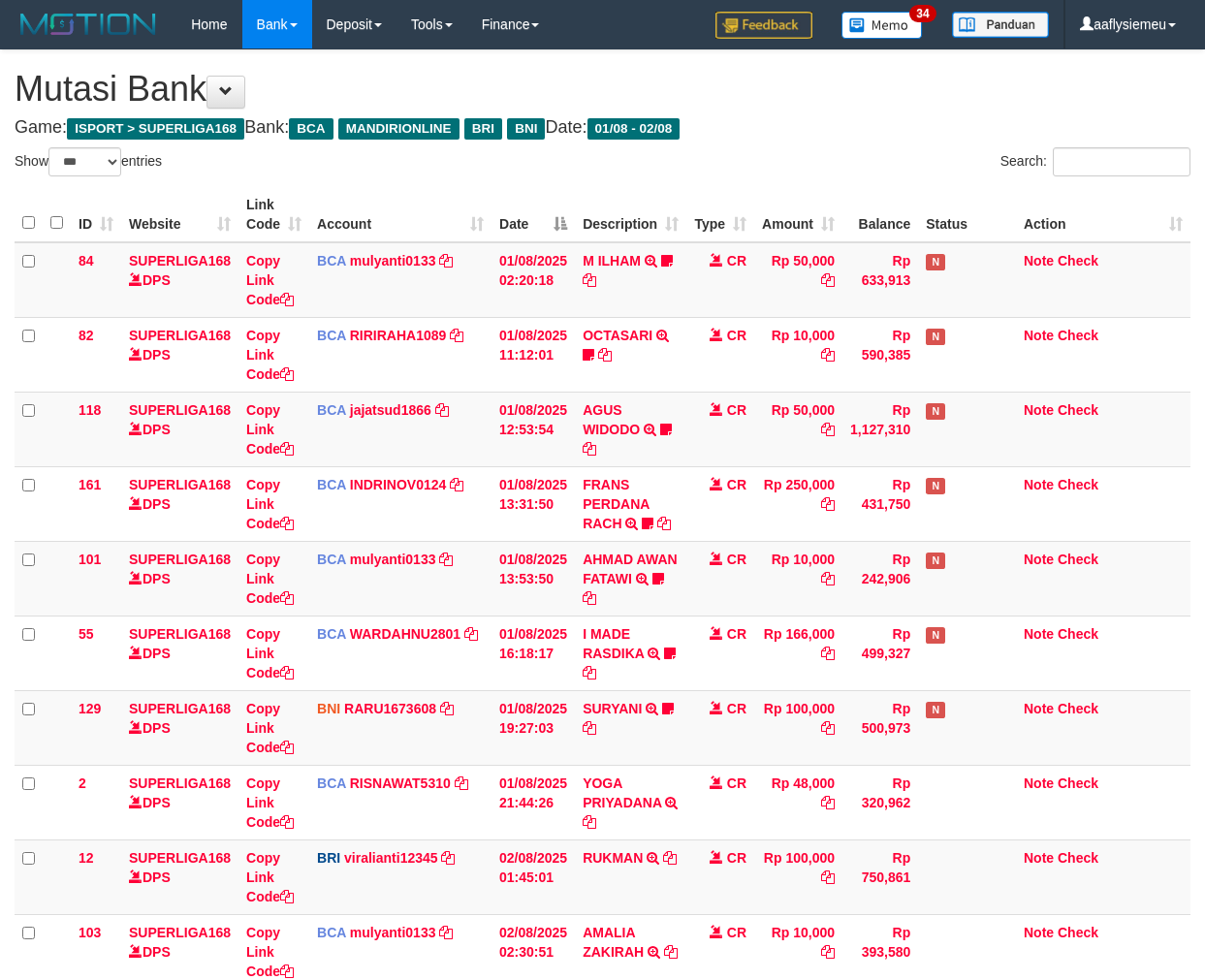 select on "***" 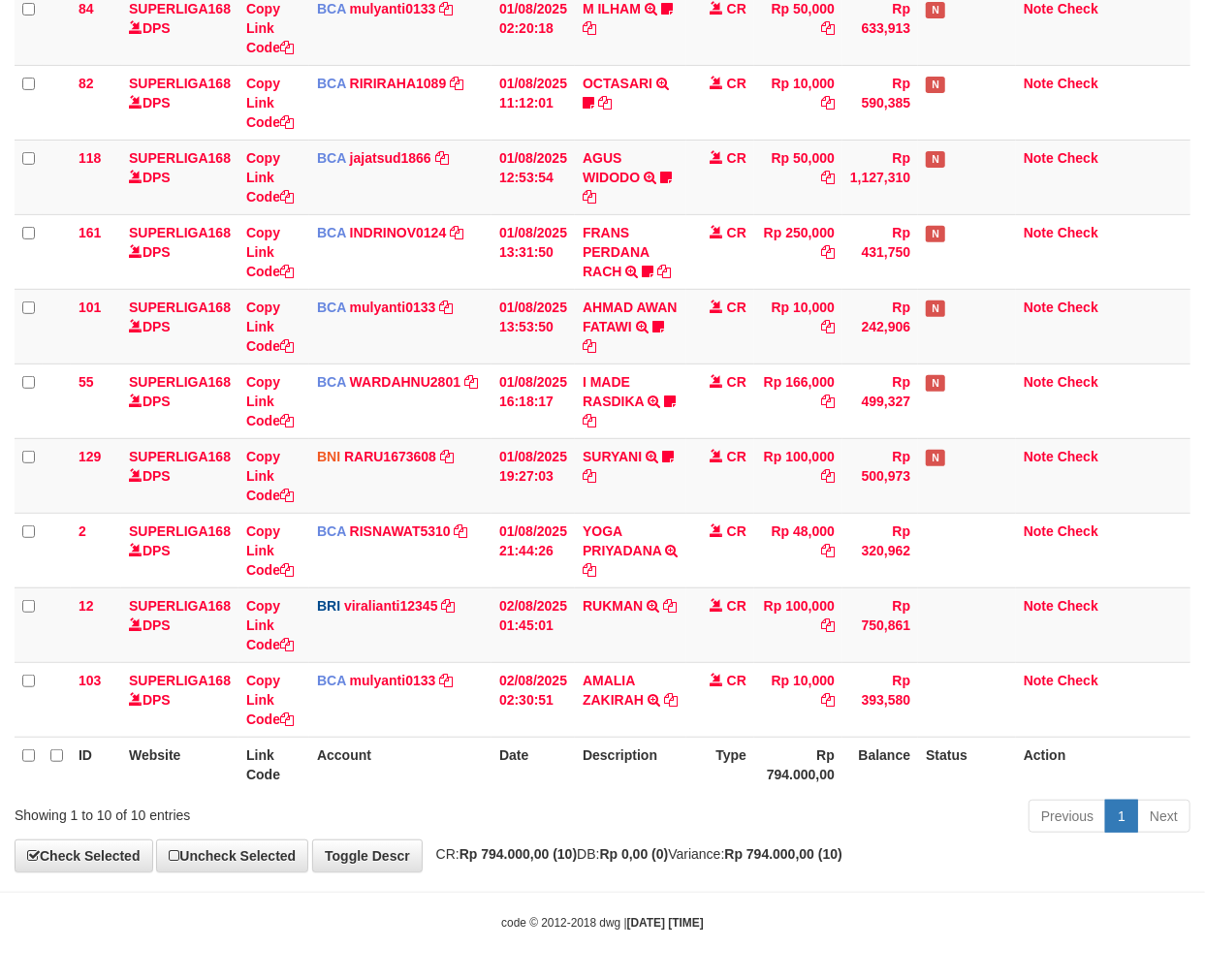 click on "Date" at bounding box center [533, 764] 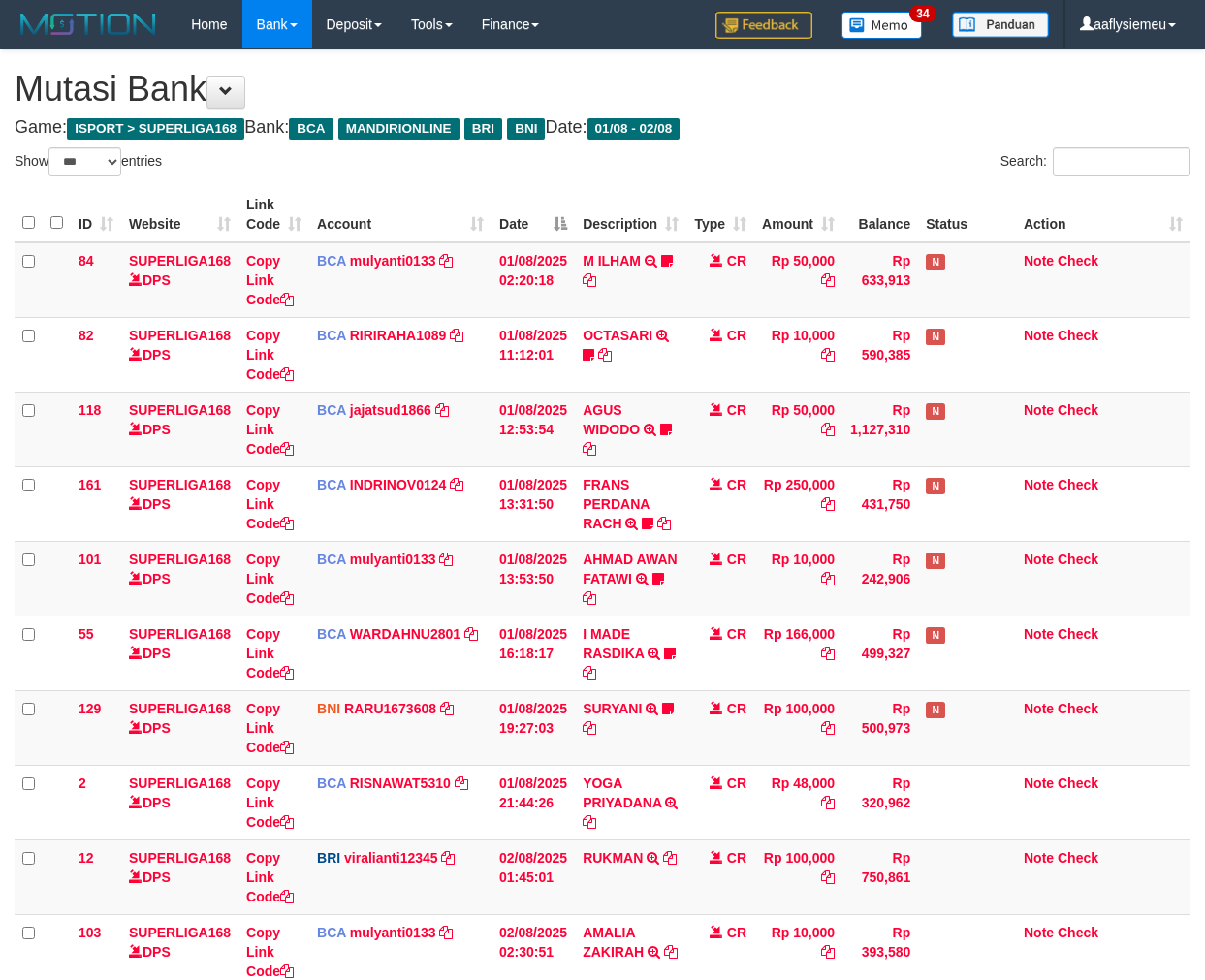 select on "***" 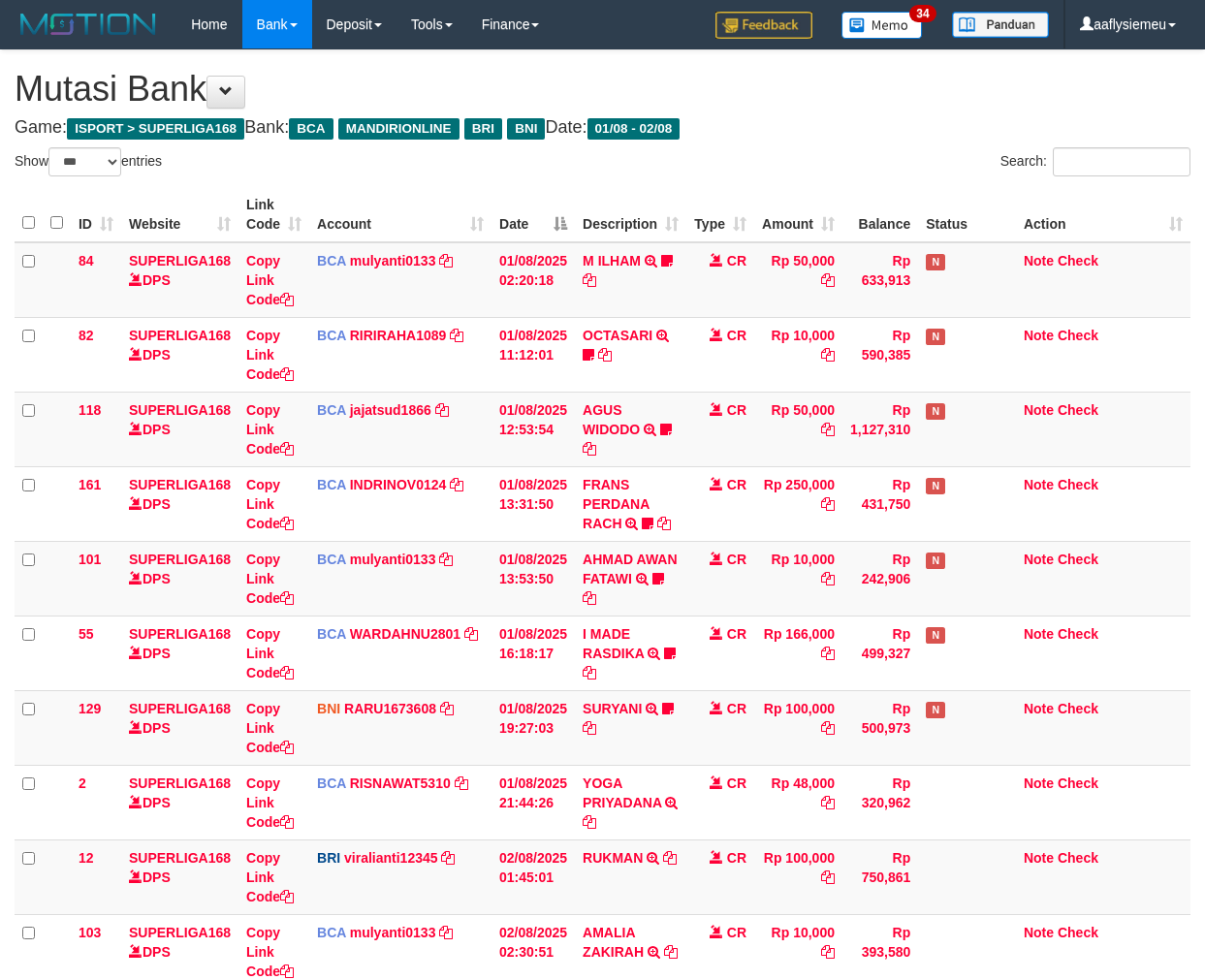 scroll, scrollTop: 253, scrollLeft: 0, axis: vertical 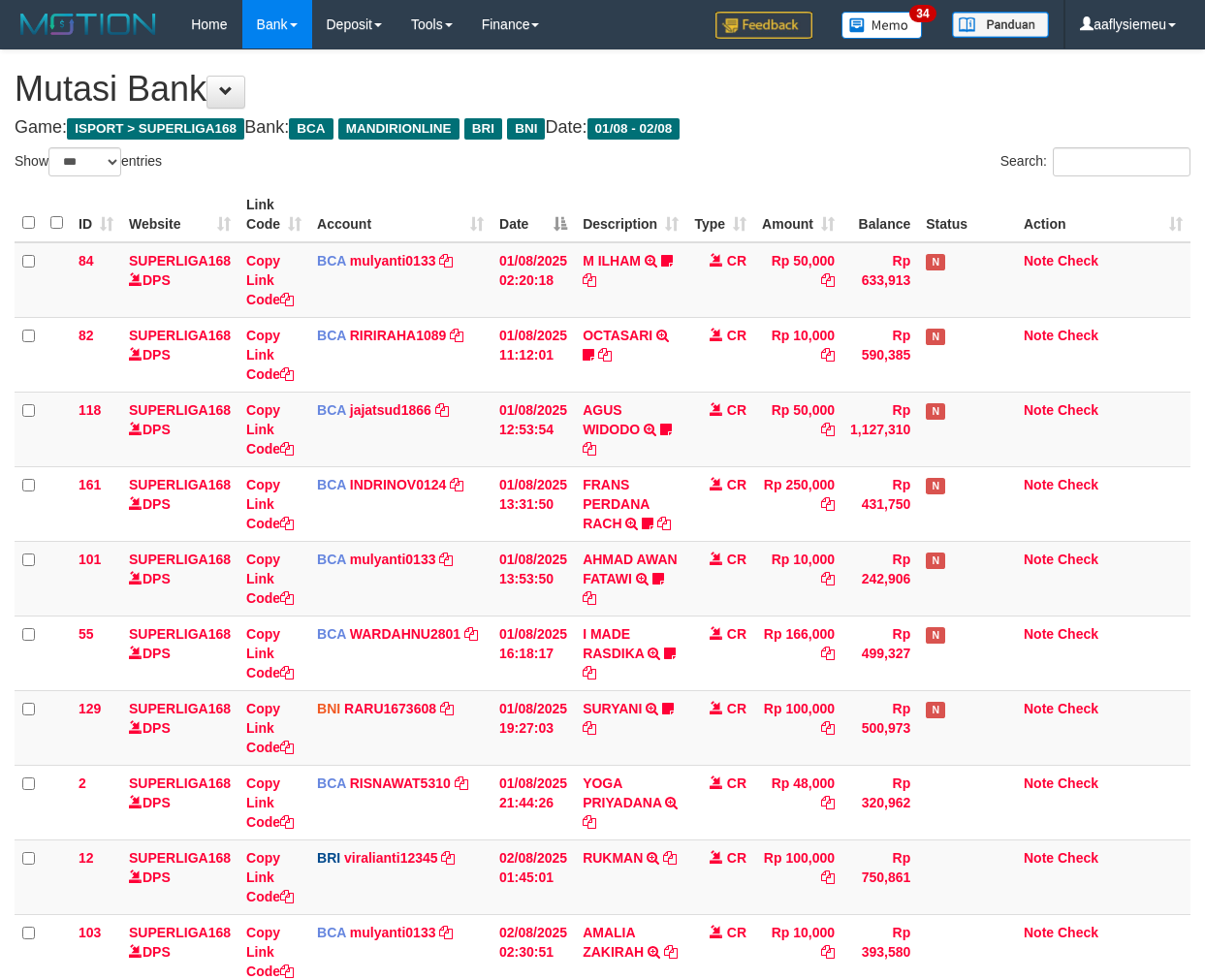 select on "***" 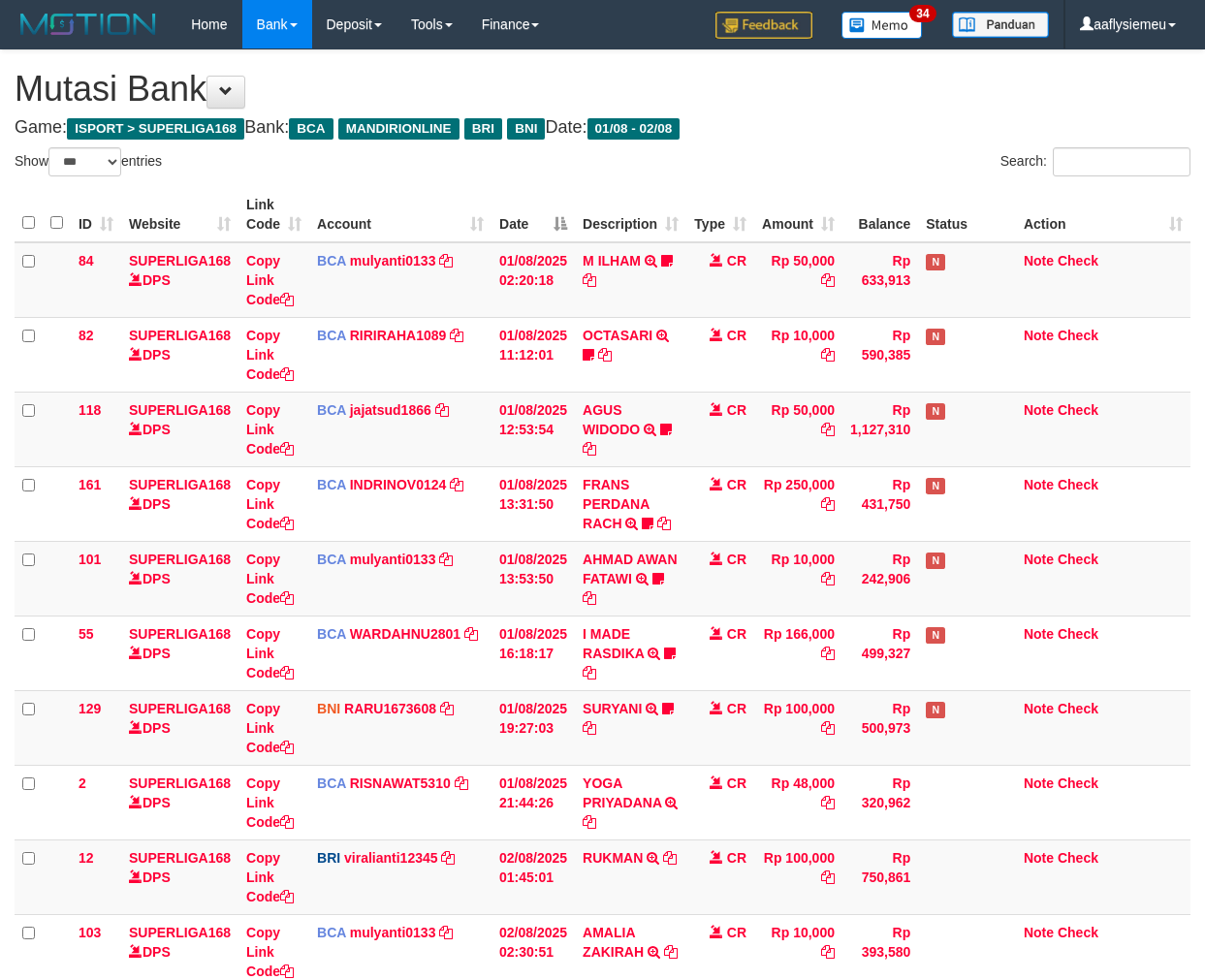 scroll, scrollTop: 253, scrollLeft: 0, axis: vertical 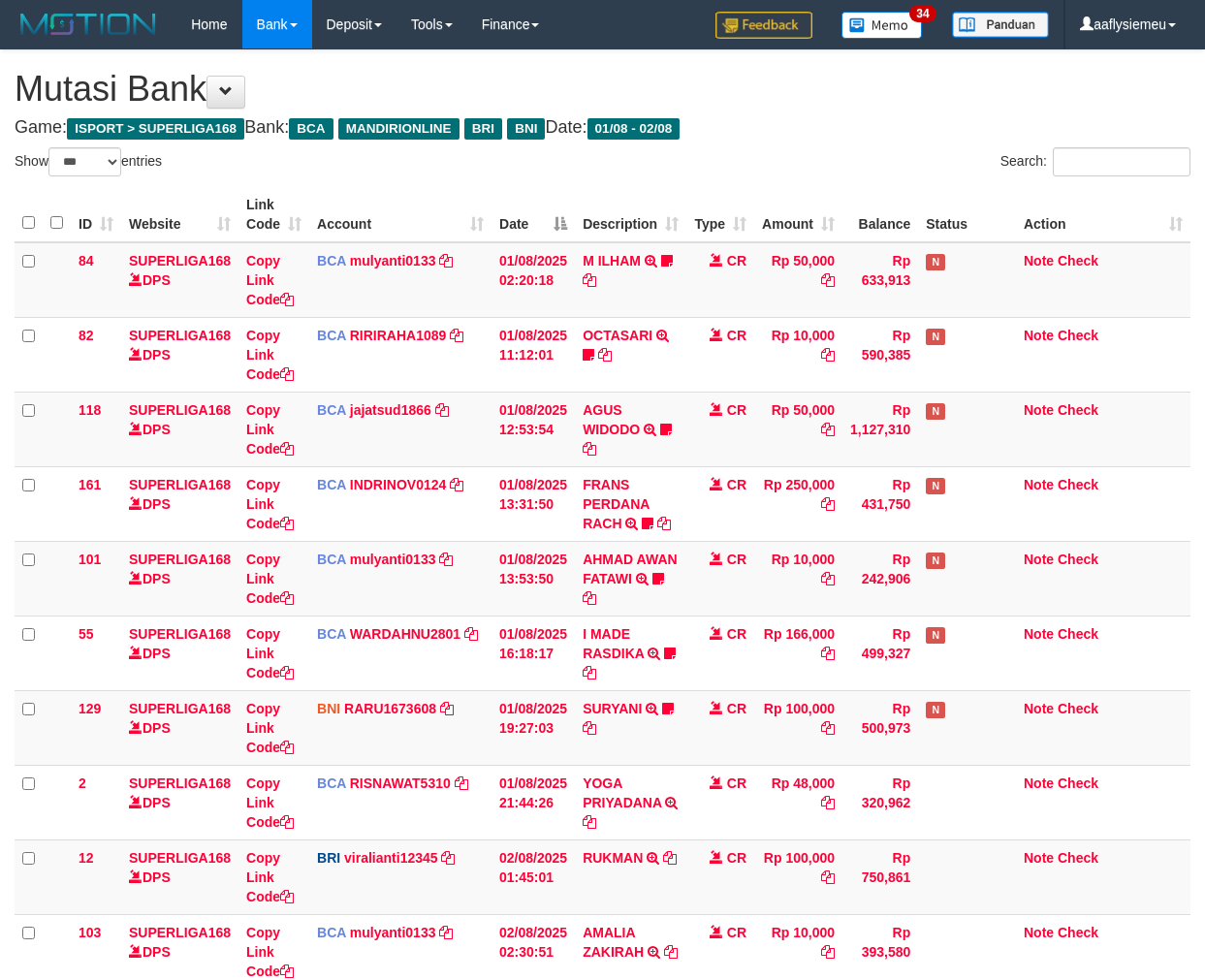 select on "***" 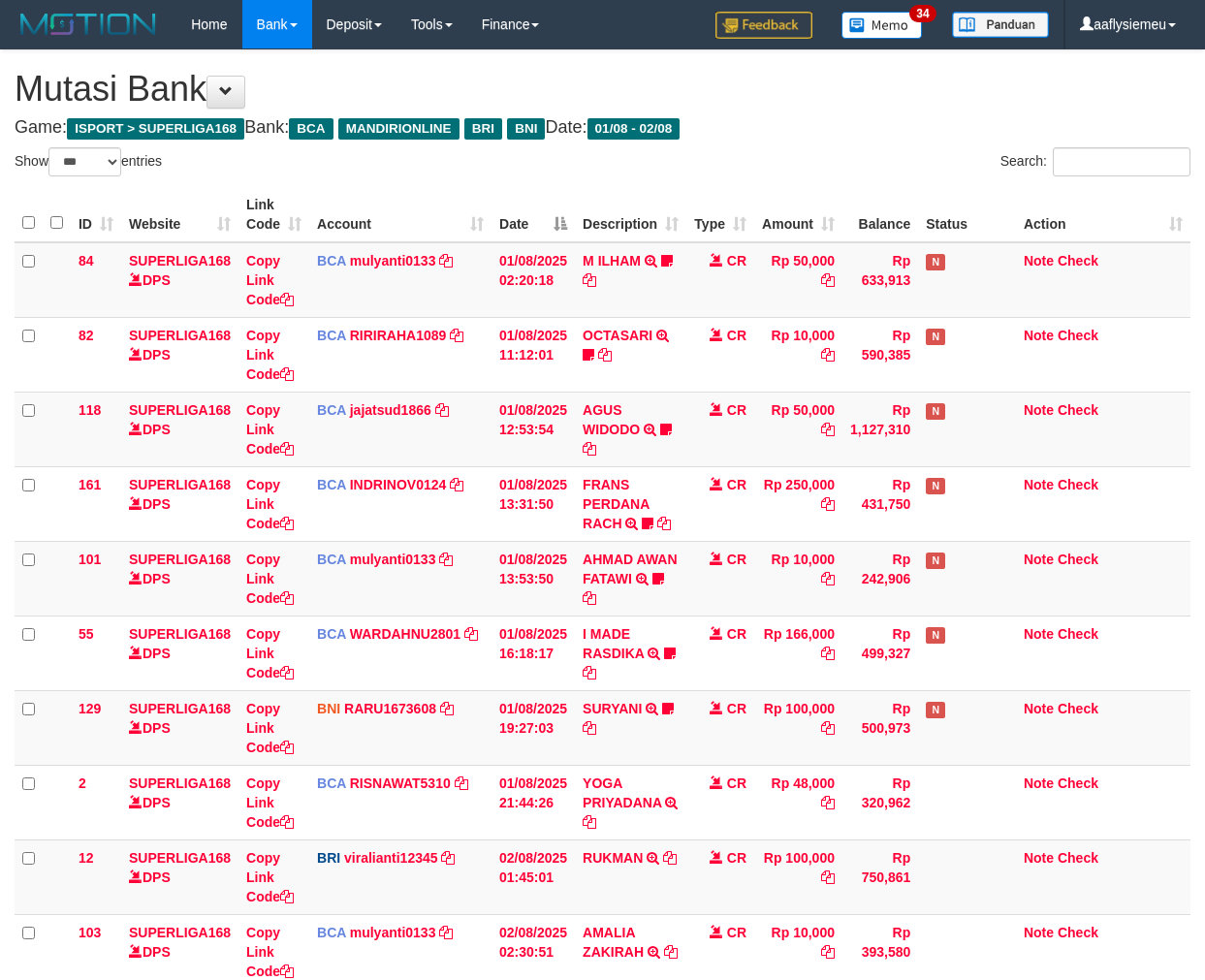 scroll, scrollTop: 253, scrollLeft: 0, axis: vertical 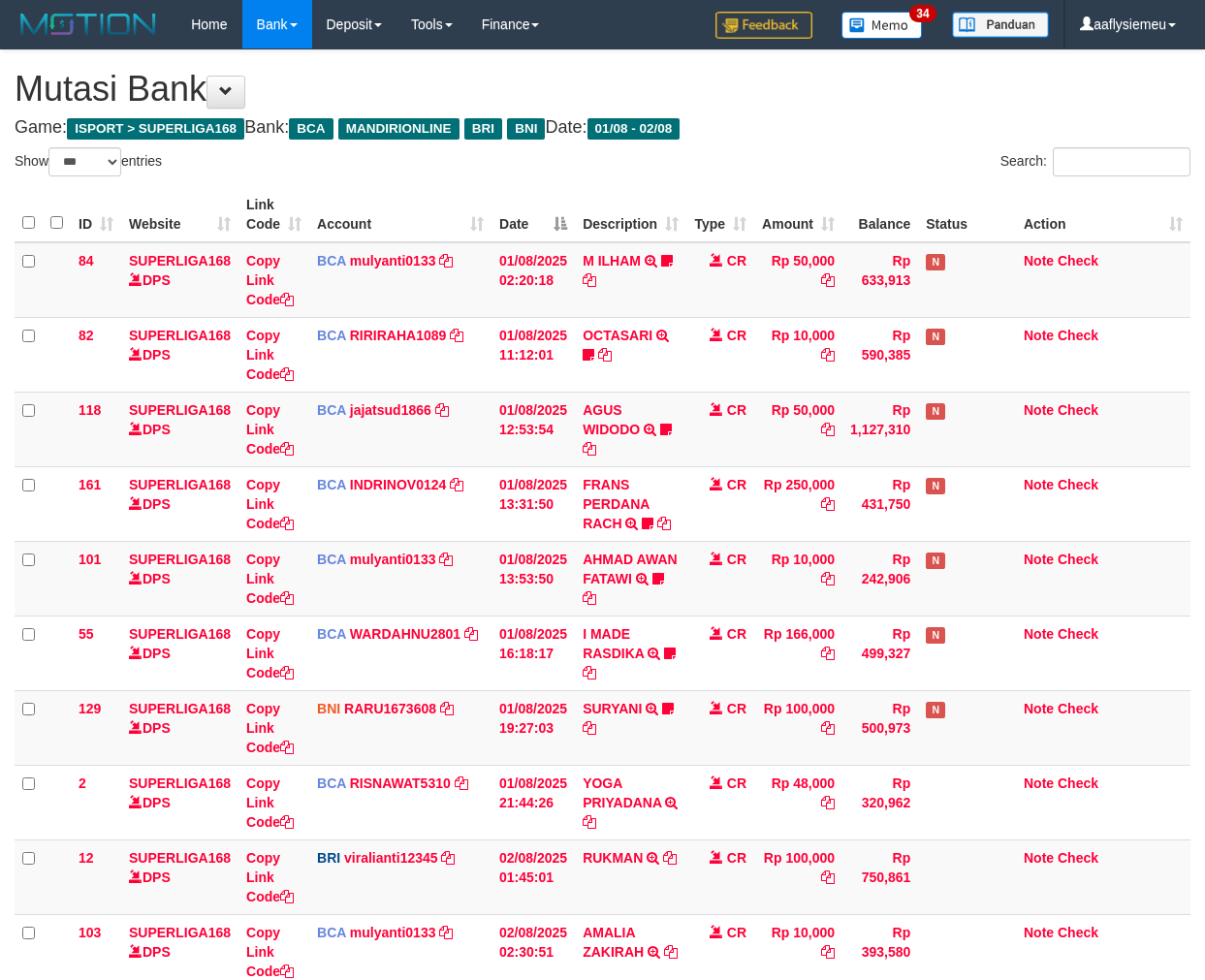 select on "***" 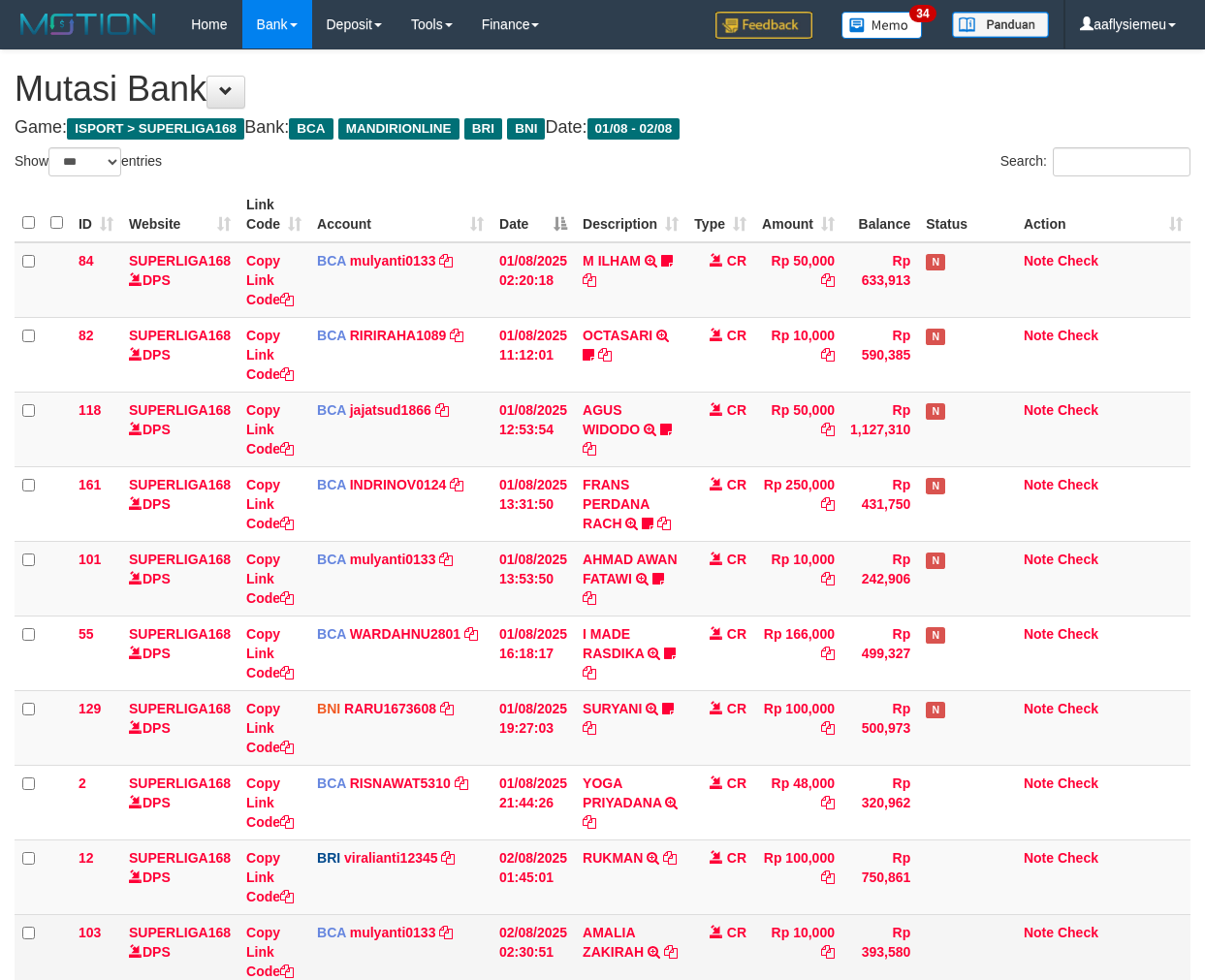 scroll, scrollTop: 253, scrollLeft: 0, axis: vertical 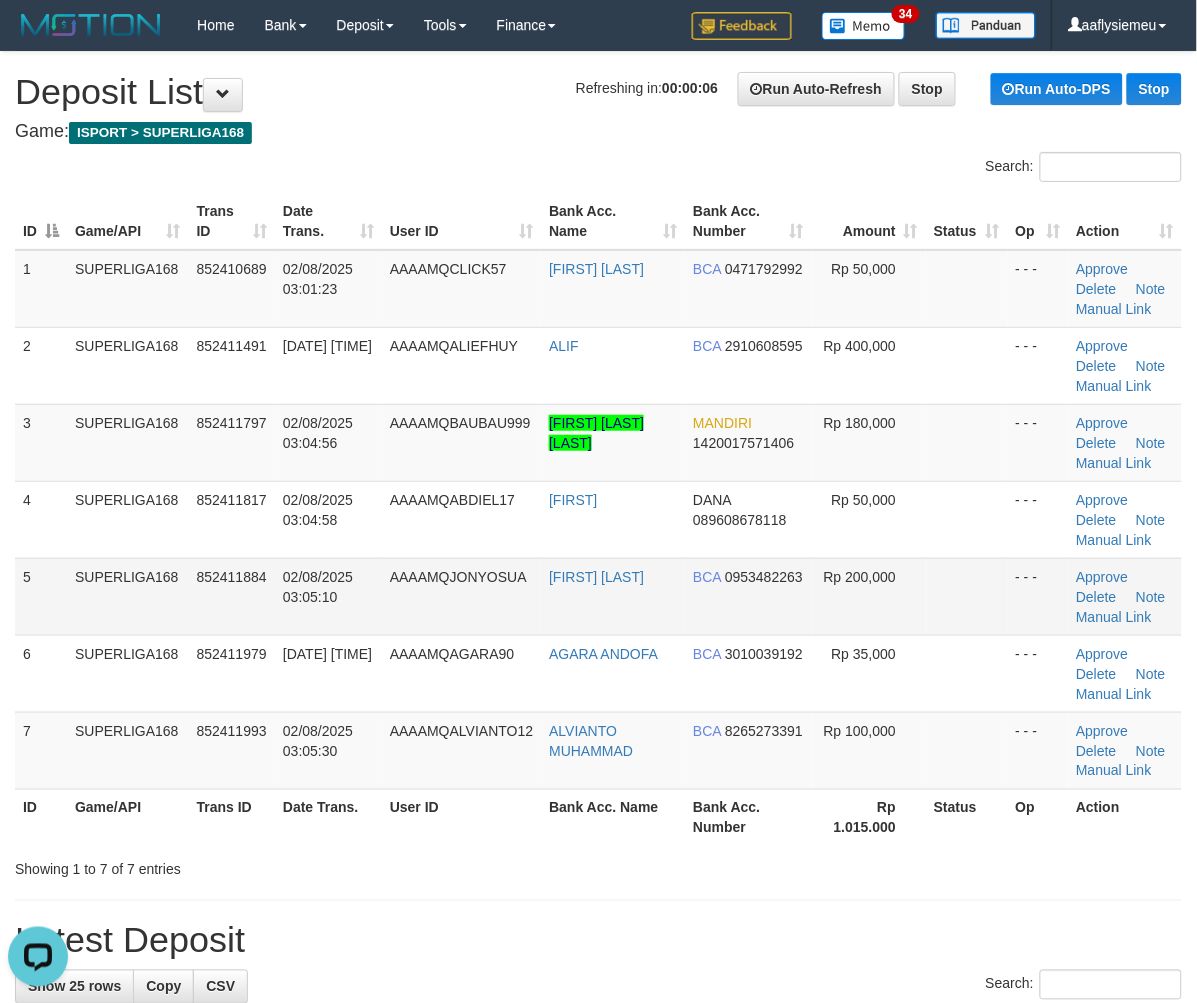 click on "SUPERLIGA168" at bounding box center (128, 596) 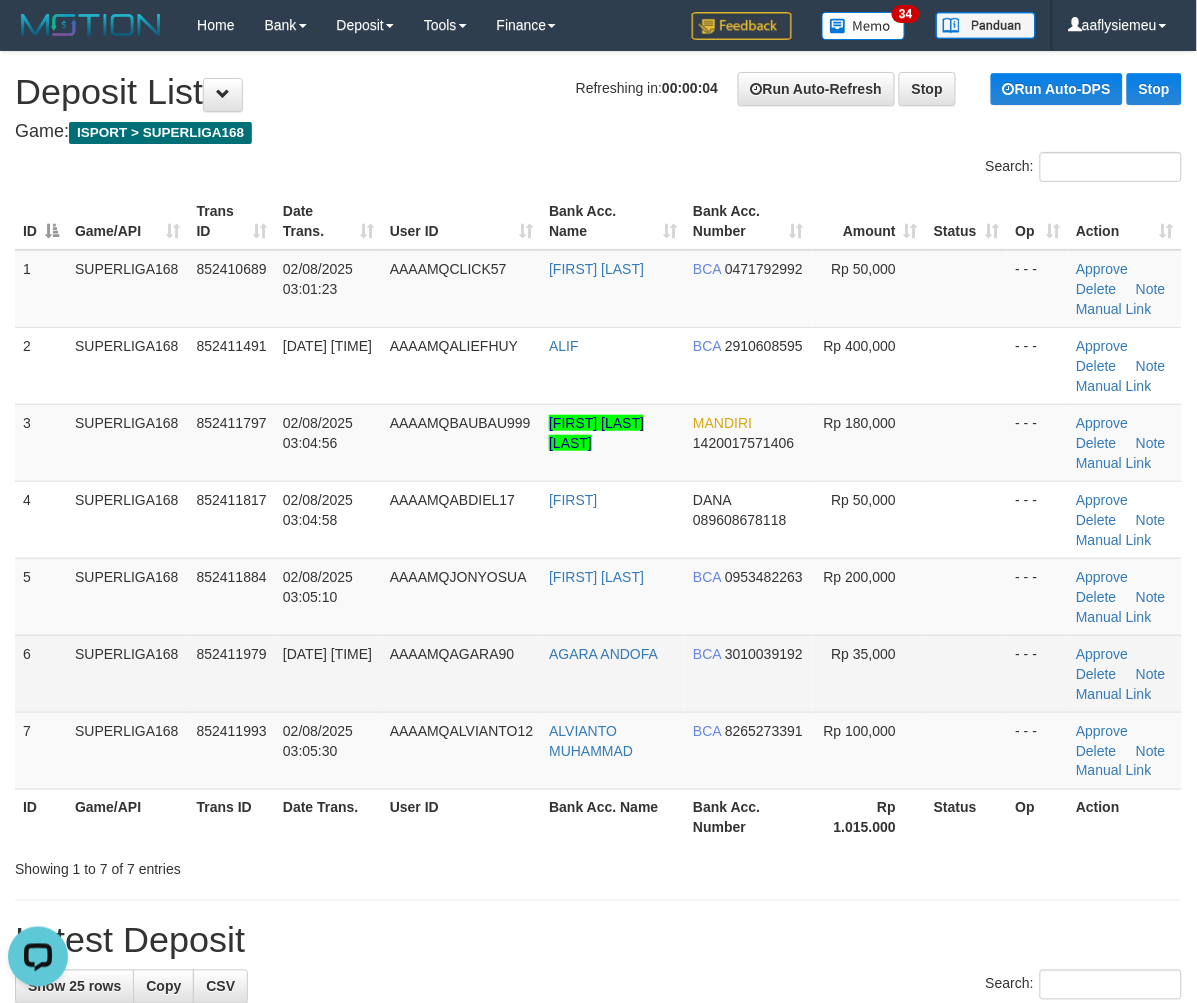 drag, startPoint x: 203, startPoint y: 593, endPoint x: 82, endPoint y: 676, distance: 146.73105 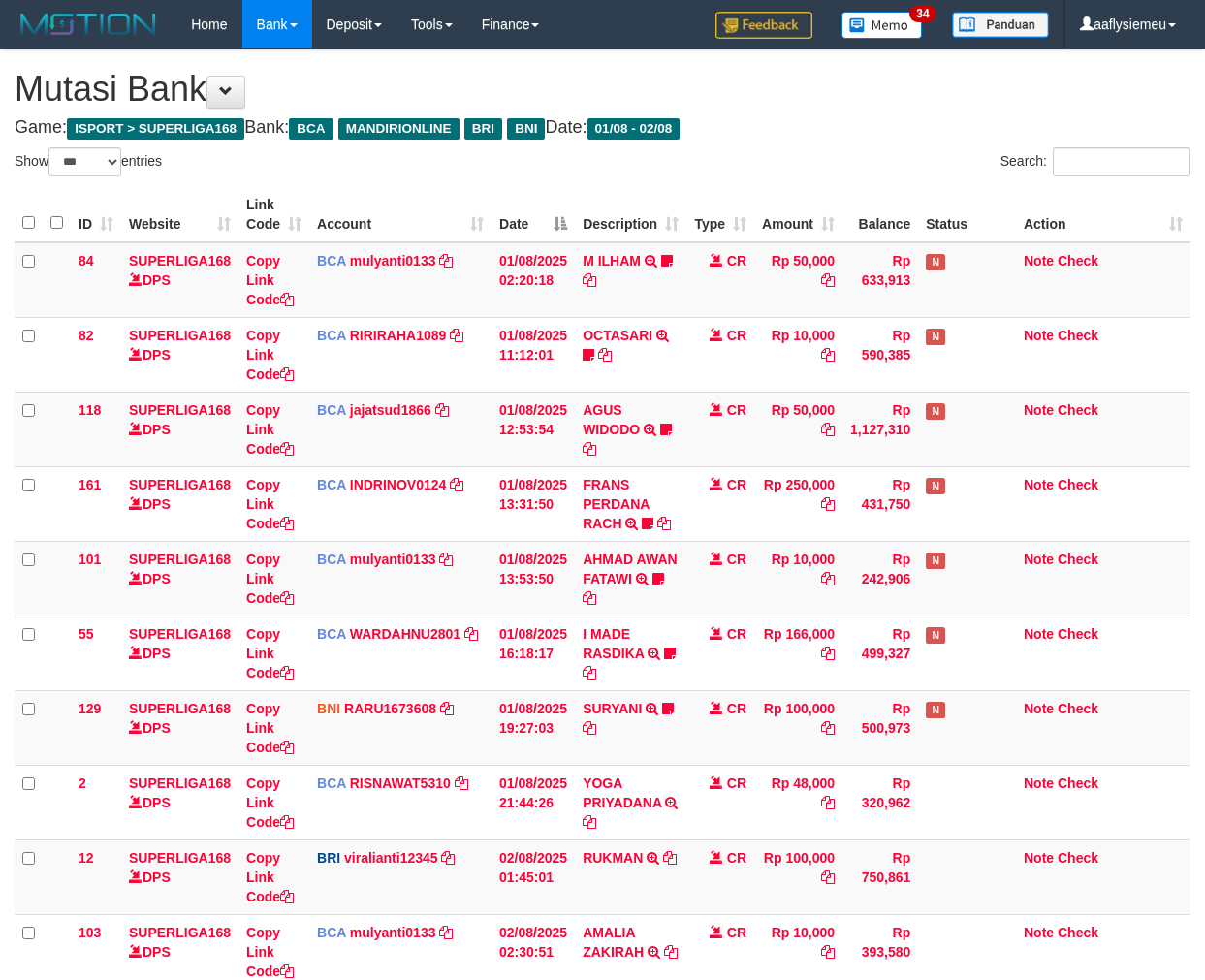 select on "***" 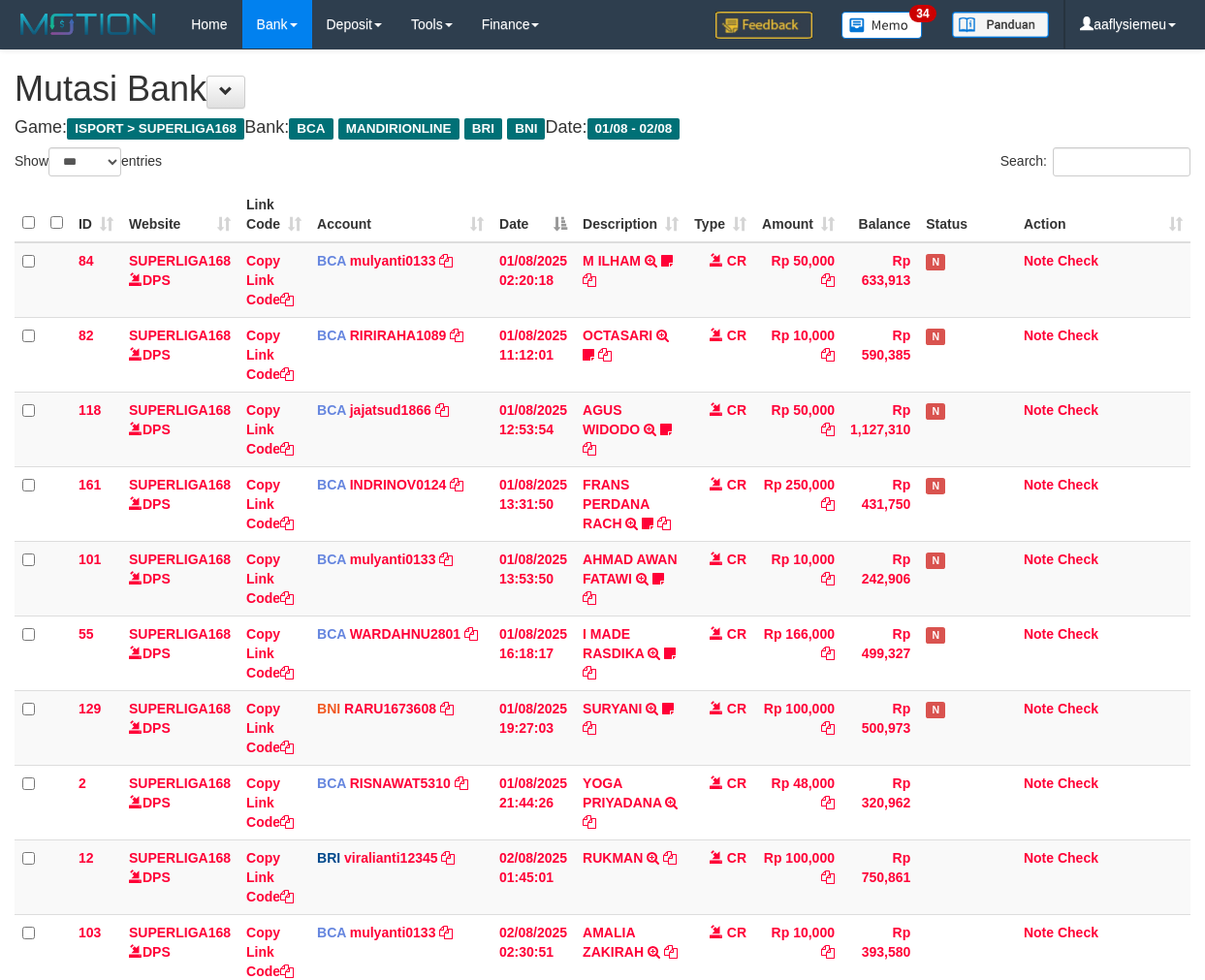 scroll, scrollTop: 253, scrollLeft: 0, axis: vertical 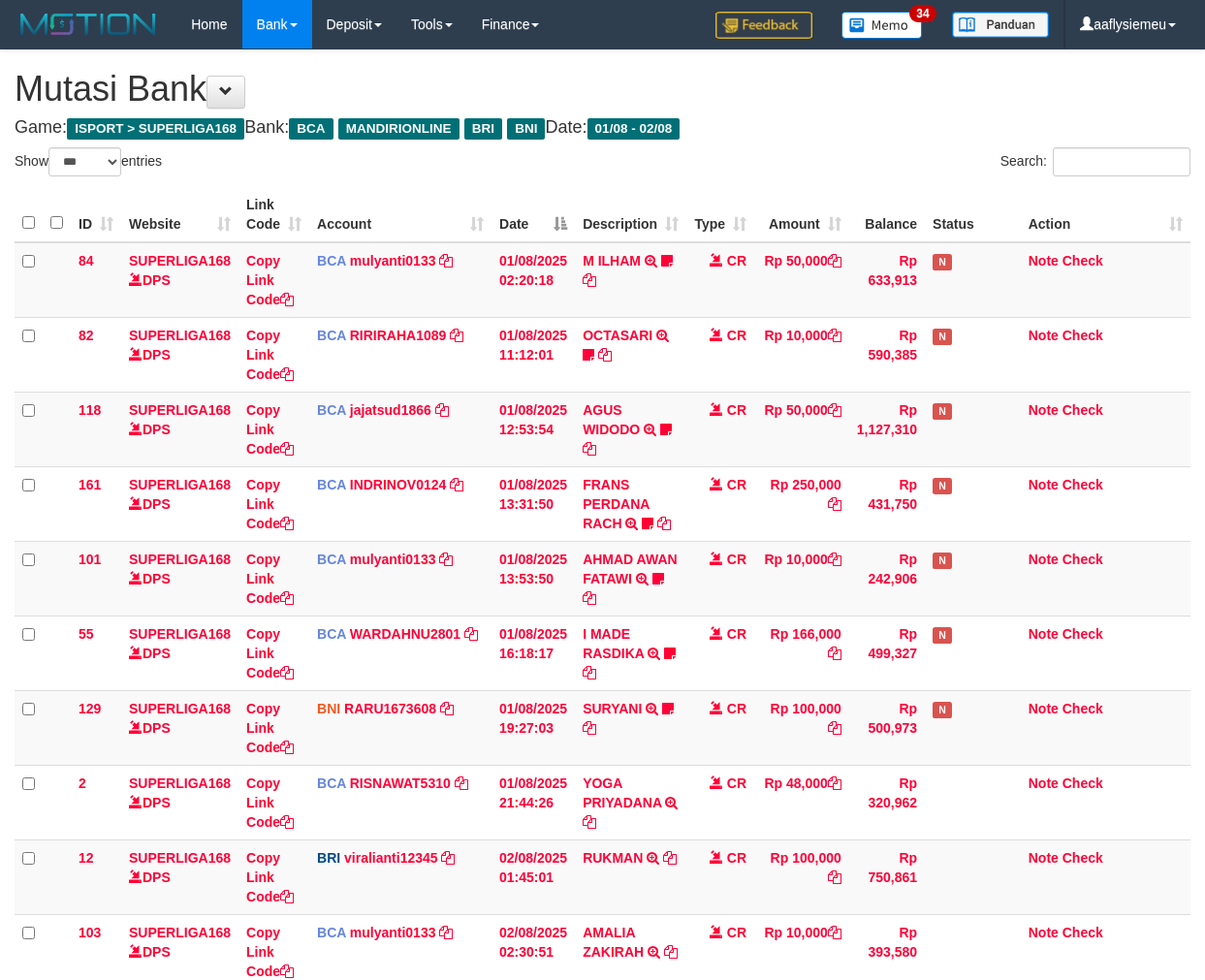 select on "***" 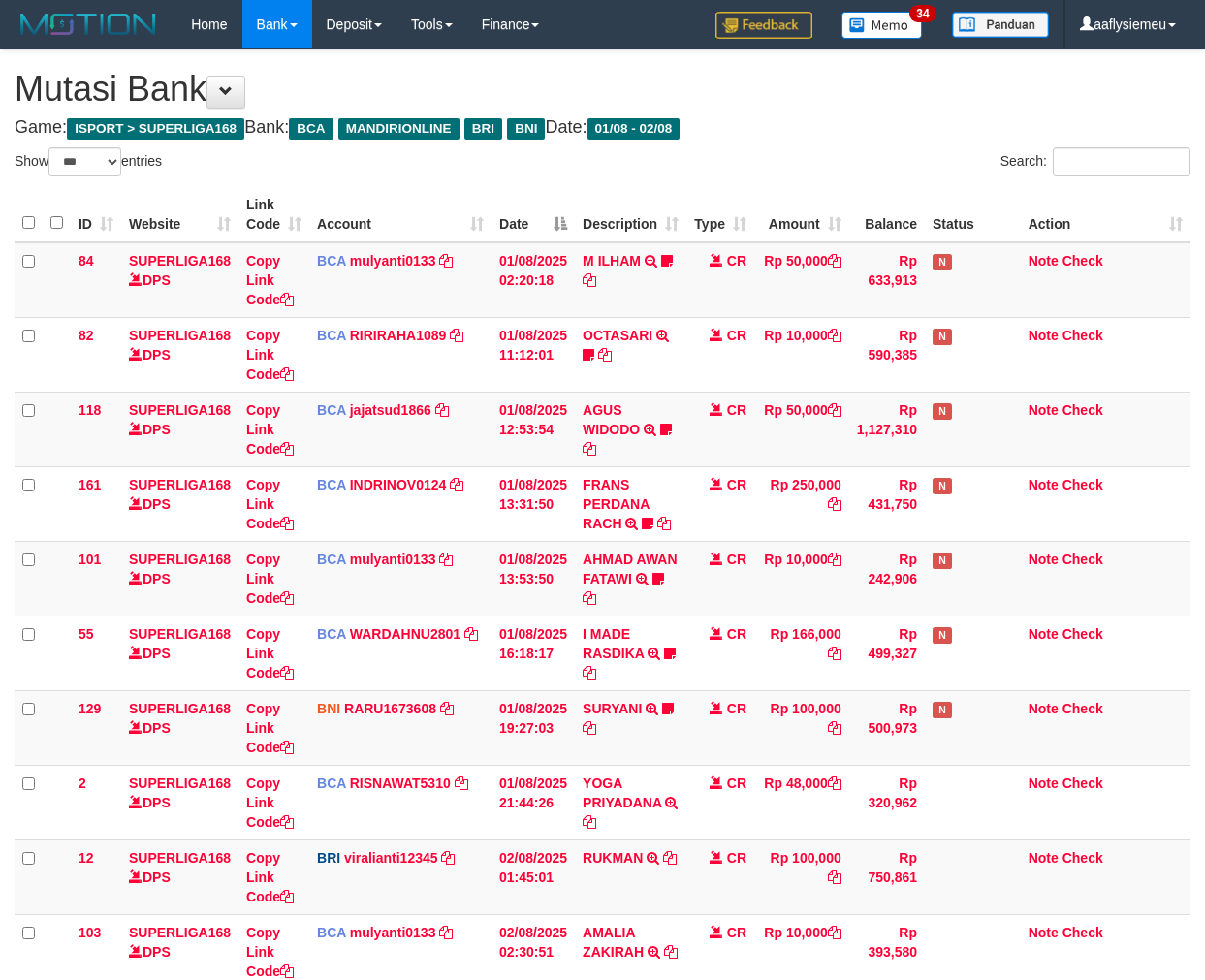scroll, scrollTop: 282, scrollLeft: 0, axis: vertical 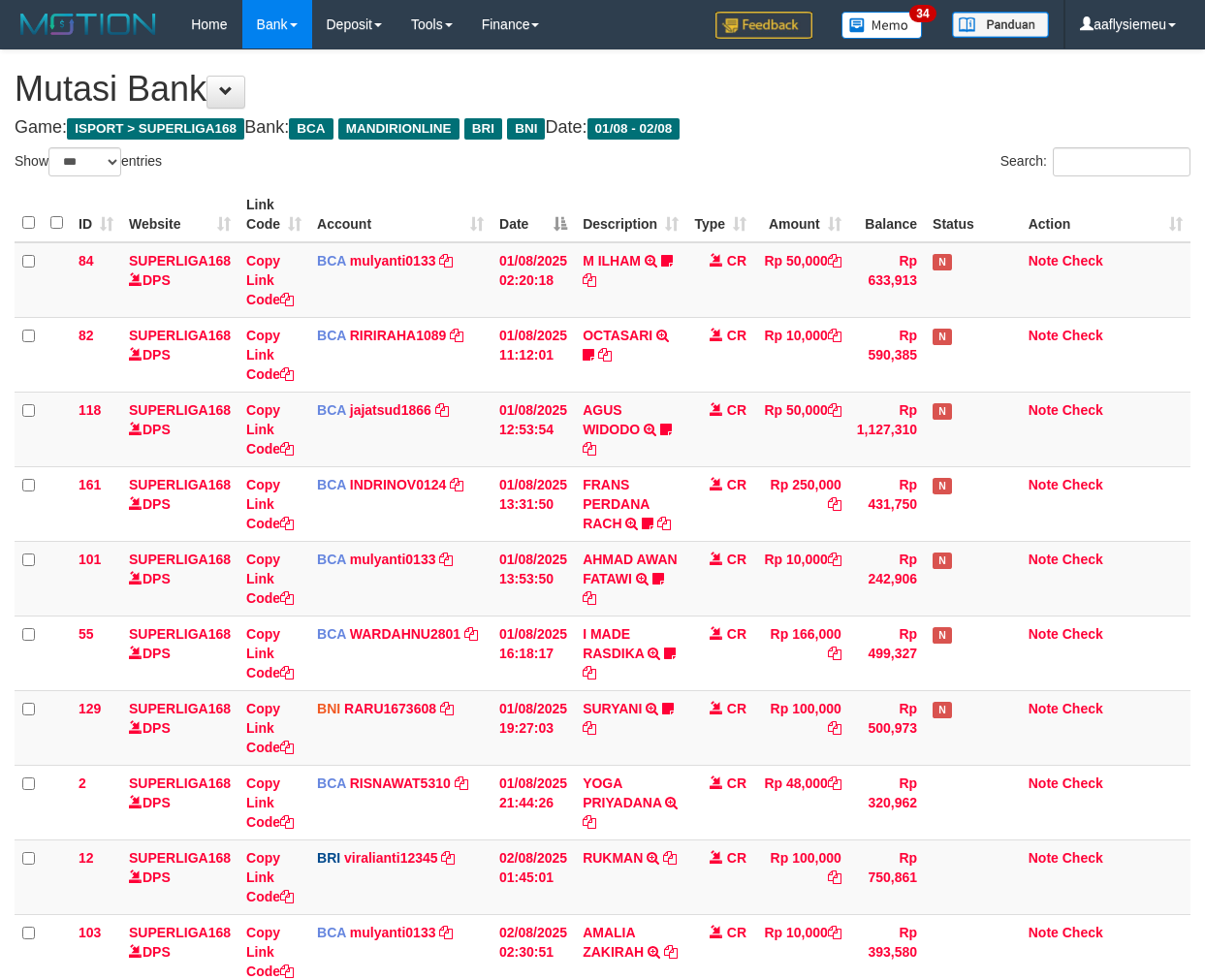 select on "***" 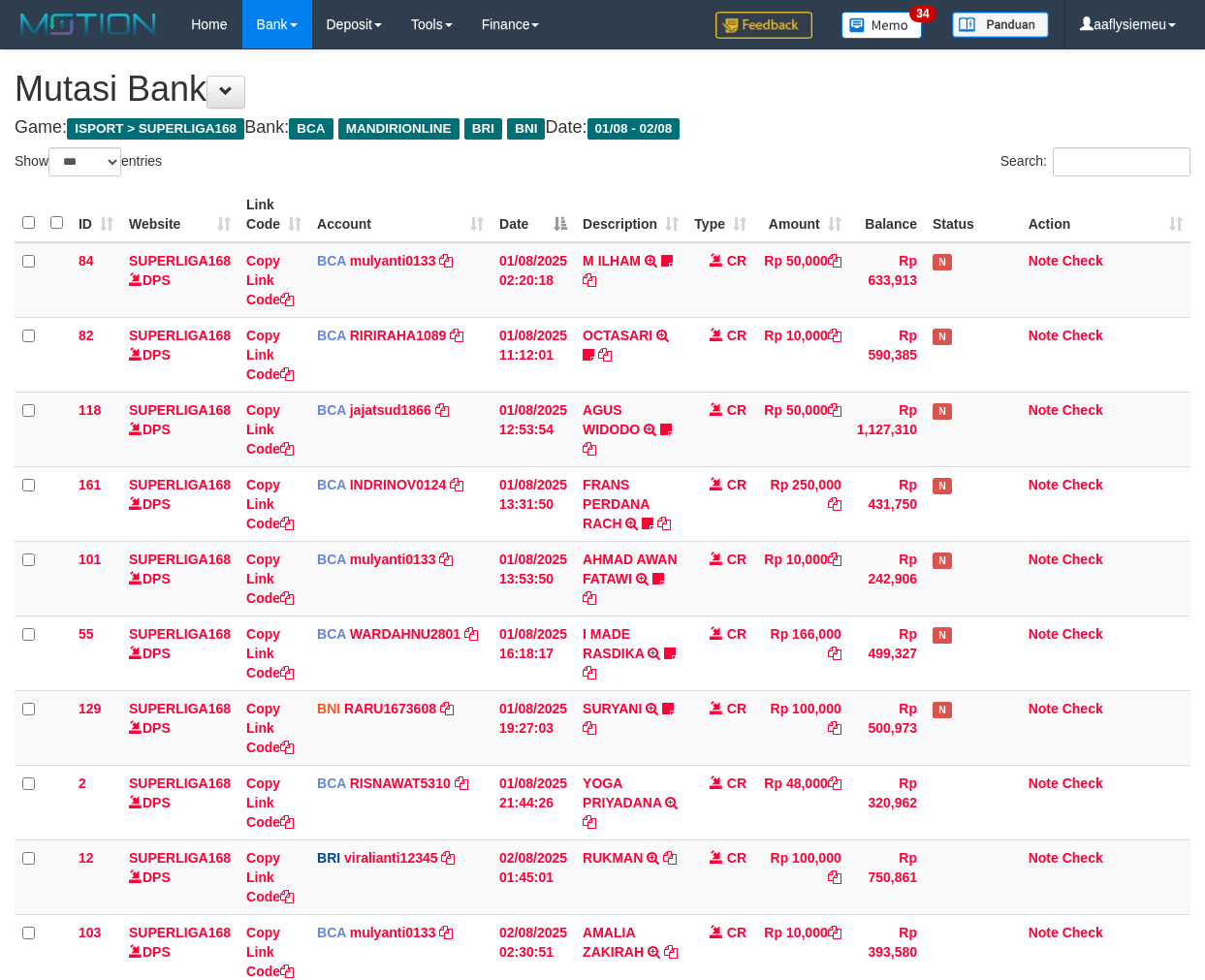 scroll, scrollTop: 282, scrollLeft: 0, axis: vertical 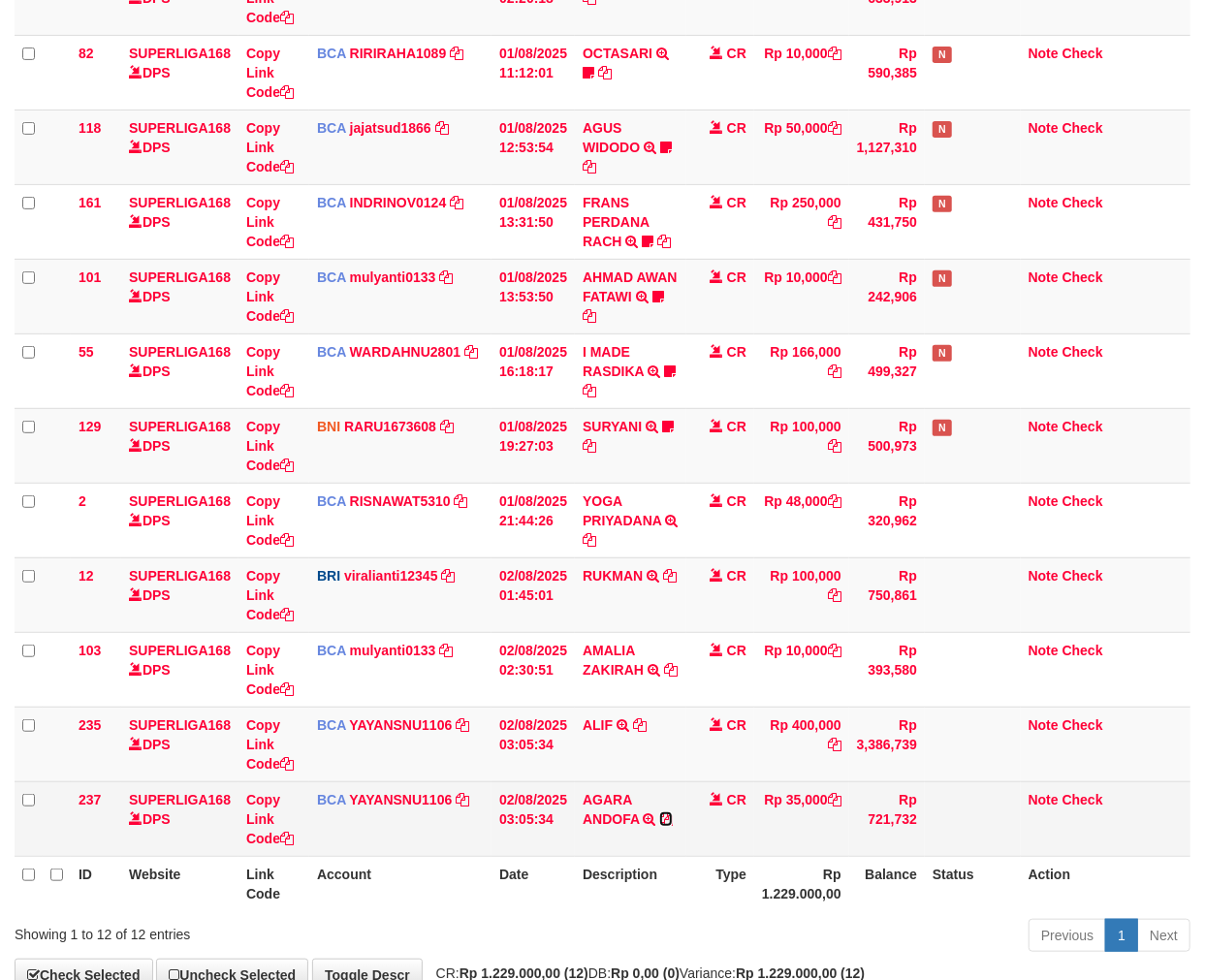 click at bounding box center [666, 819] 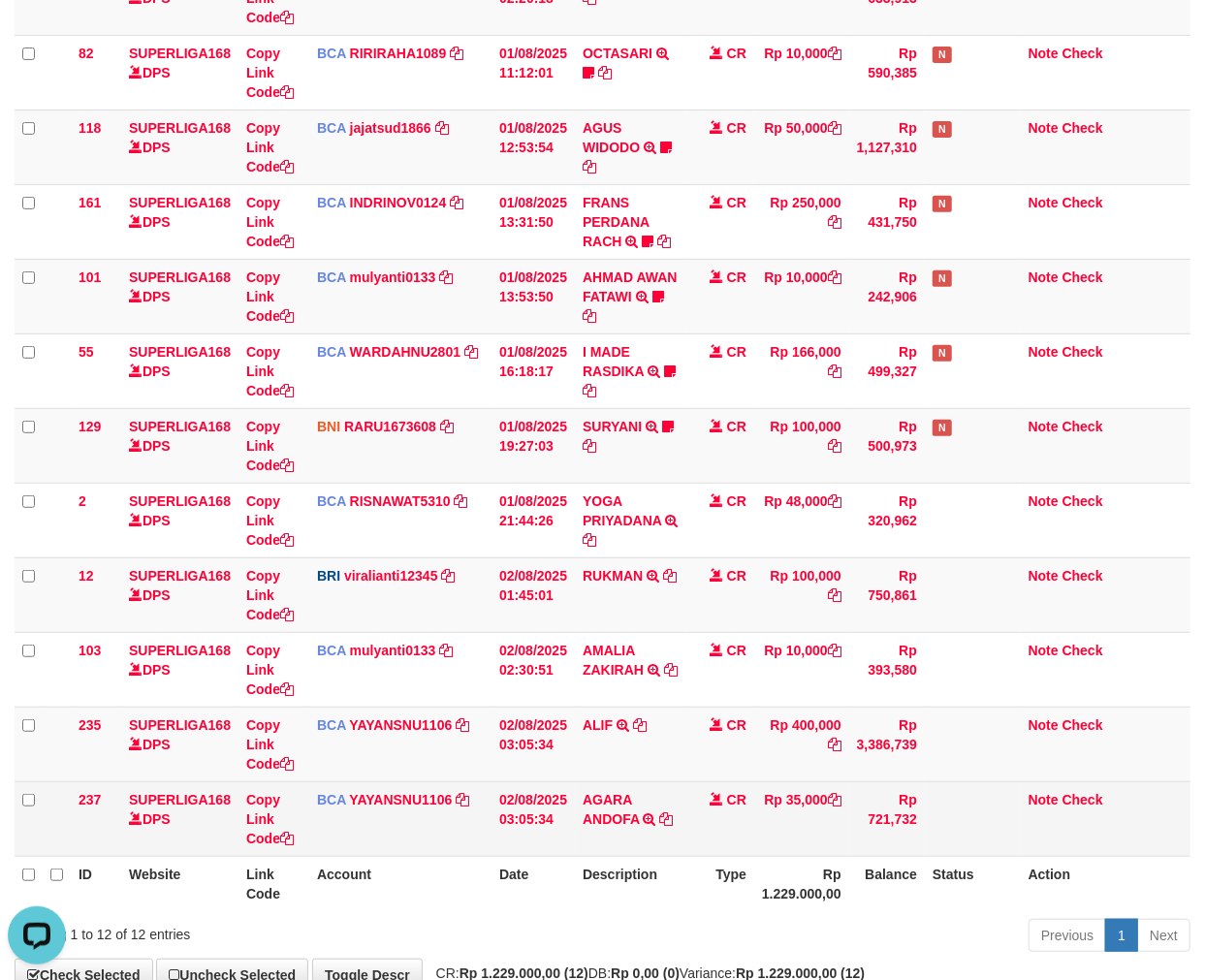 scroll, scrollTop: 0, scrollLeft: 0, axis: both 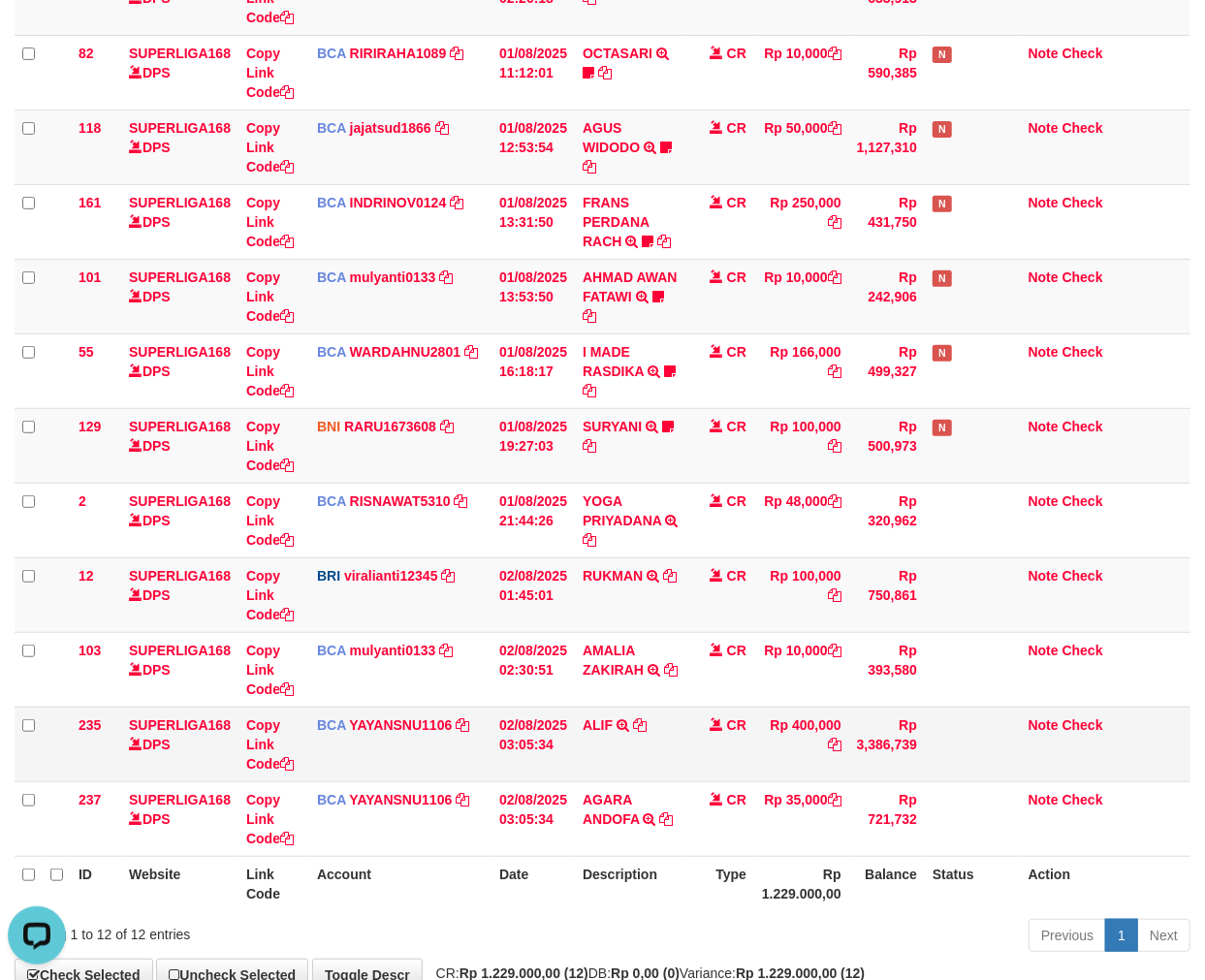 click on "ALIF         TRSF E-BANKING CR 0208/FTSCY/WS95031
400000.00ALIF" at bounding box center (630, 743) 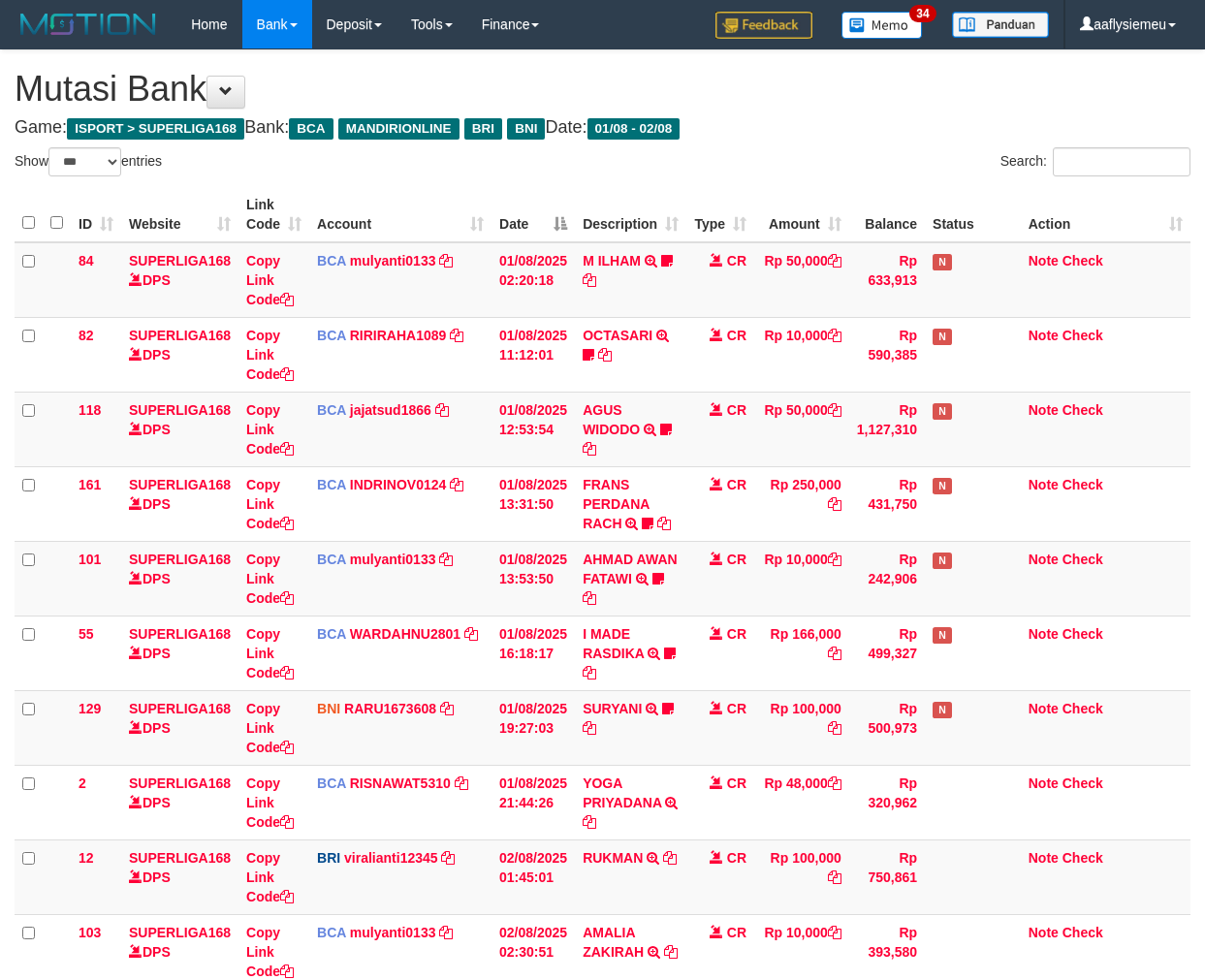 select on "***" 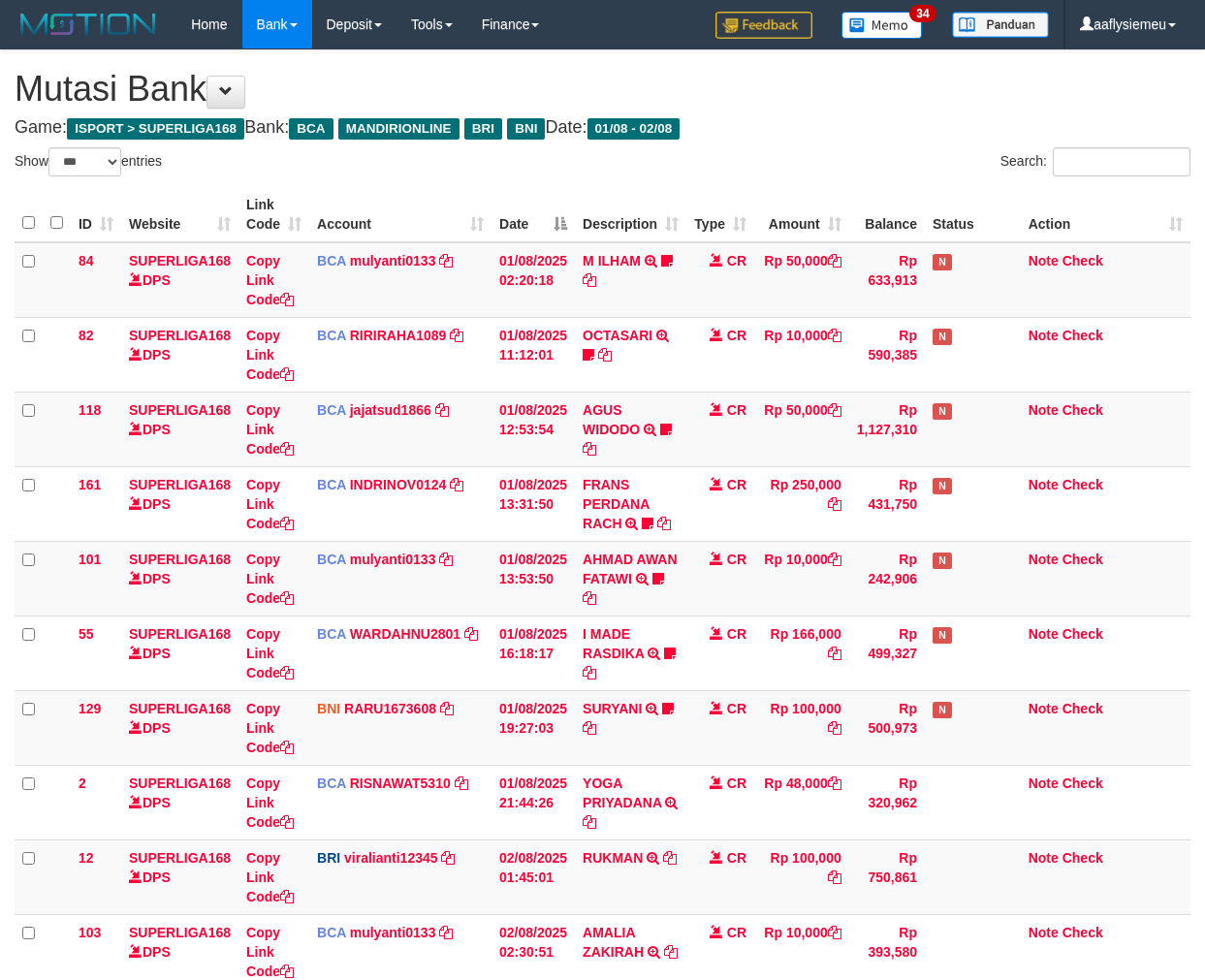 scroll, scrollTop: 312, scrollLeft: 0, axis: vertical 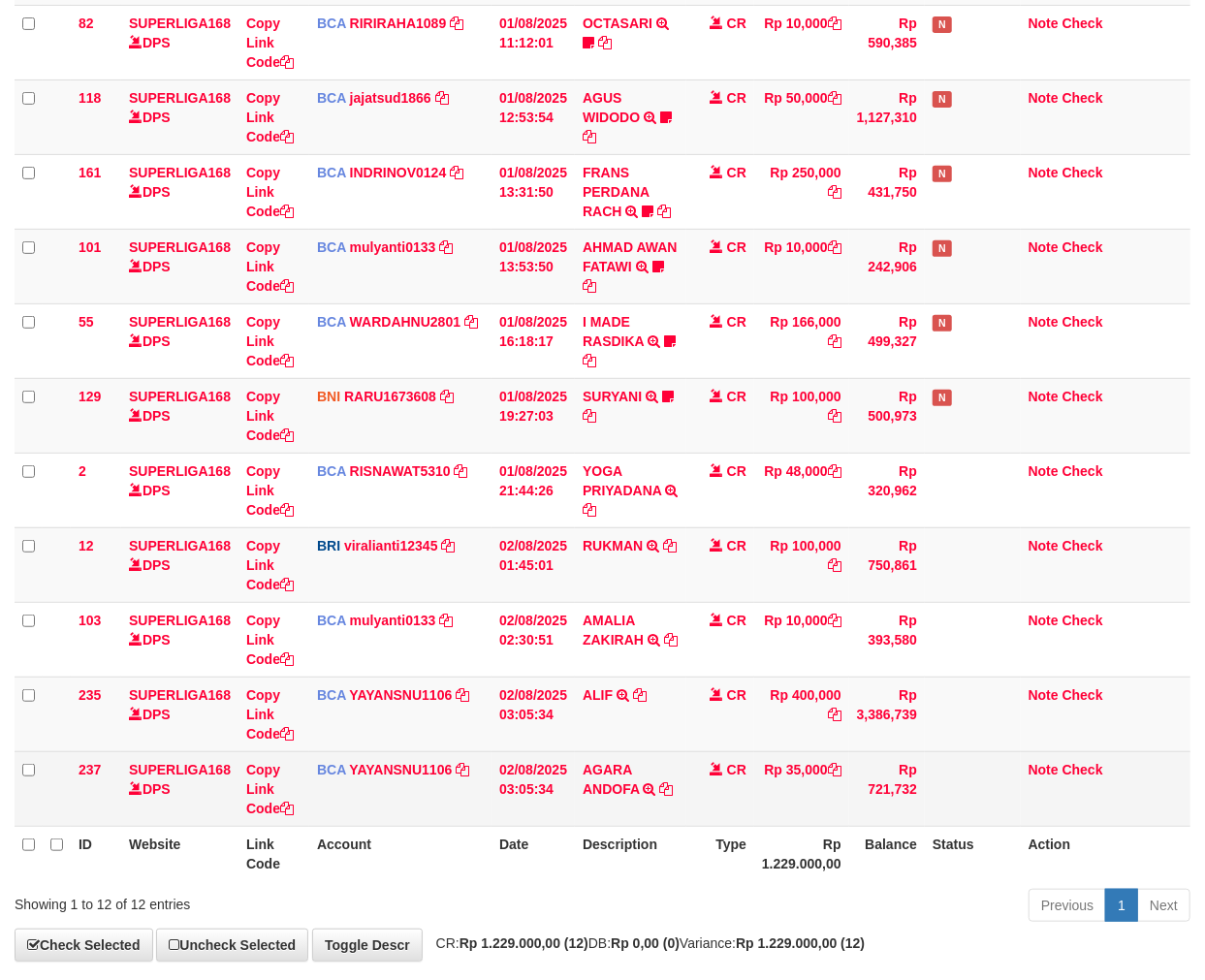 click on "Rp 35,000" at bounding box center (802, 788) 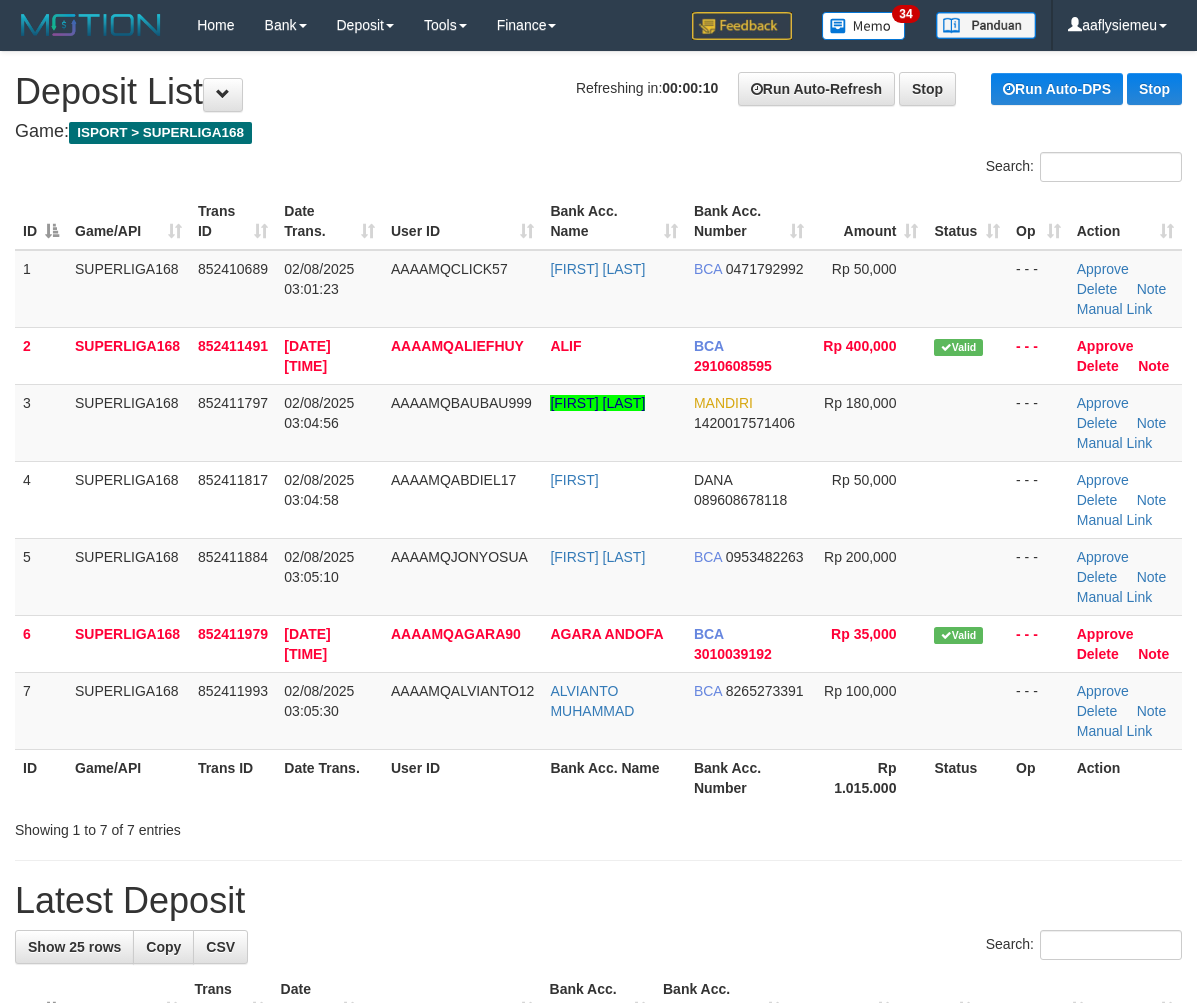 scroll, scrollTop: 0, scrollLeft: 0, axis: both 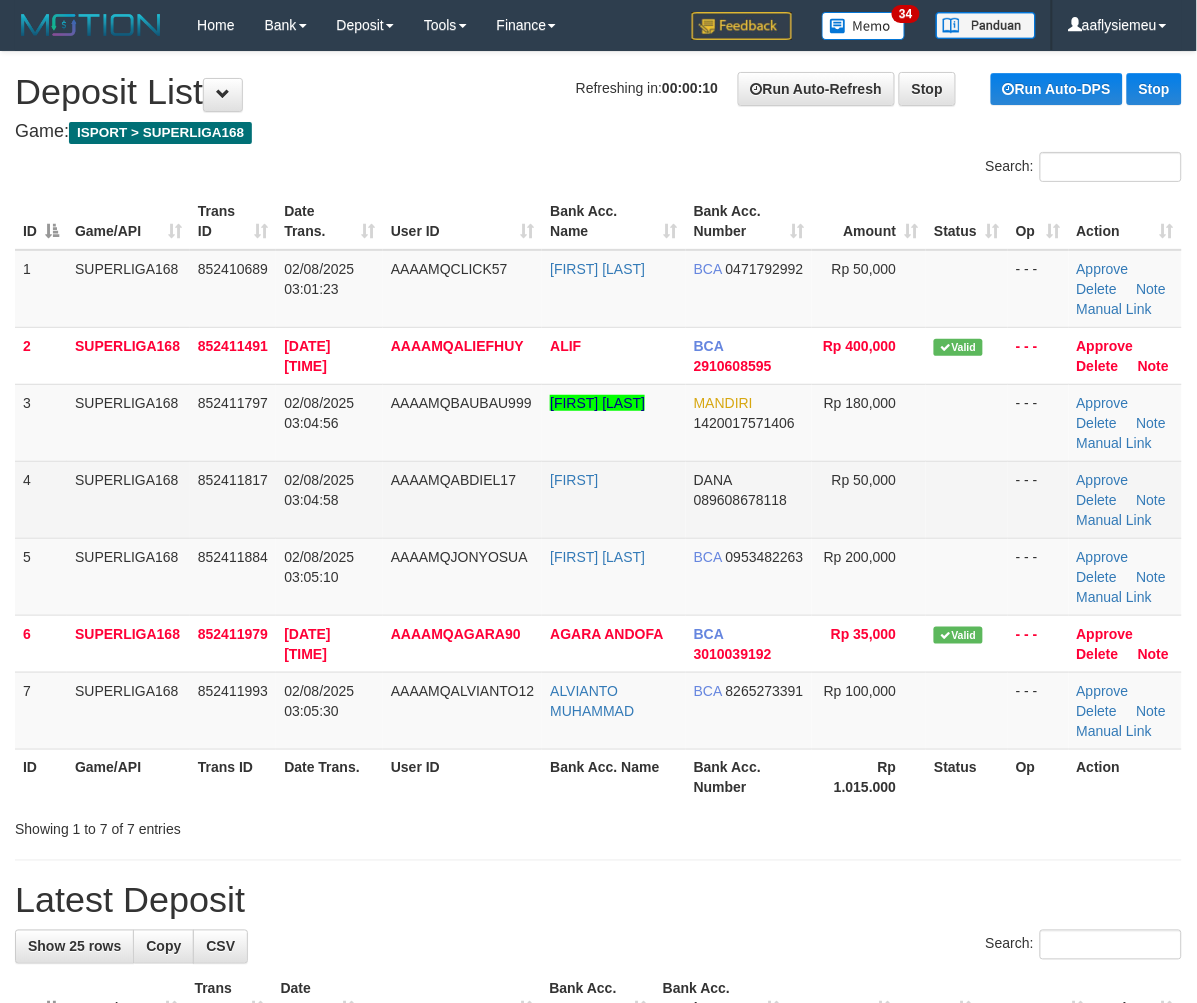 click on "02/08/2025 03:04:58" at bounding box center (319, 490) 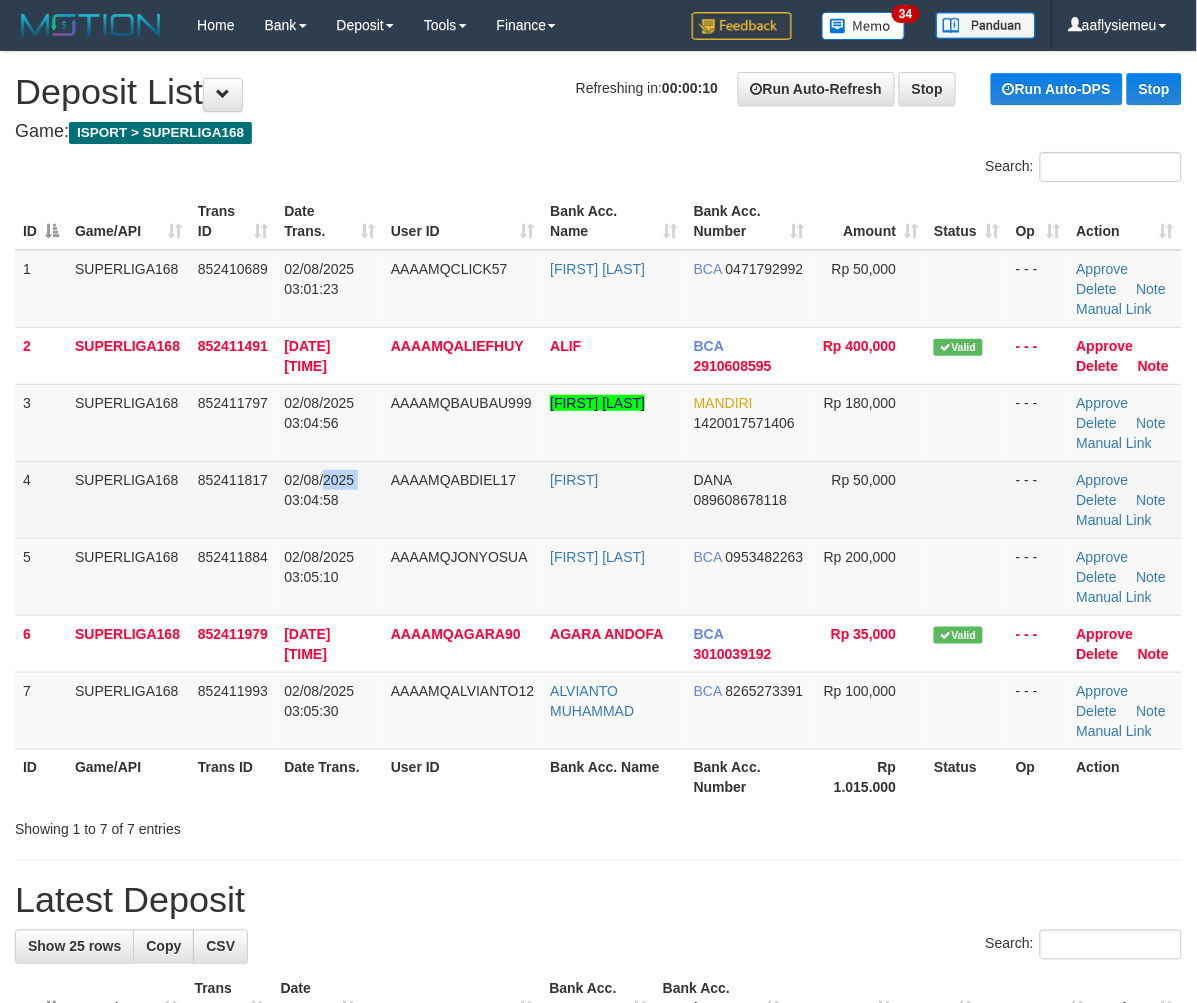 click on "02/08/2025 03:04:58" at bounding box center [319, 490] 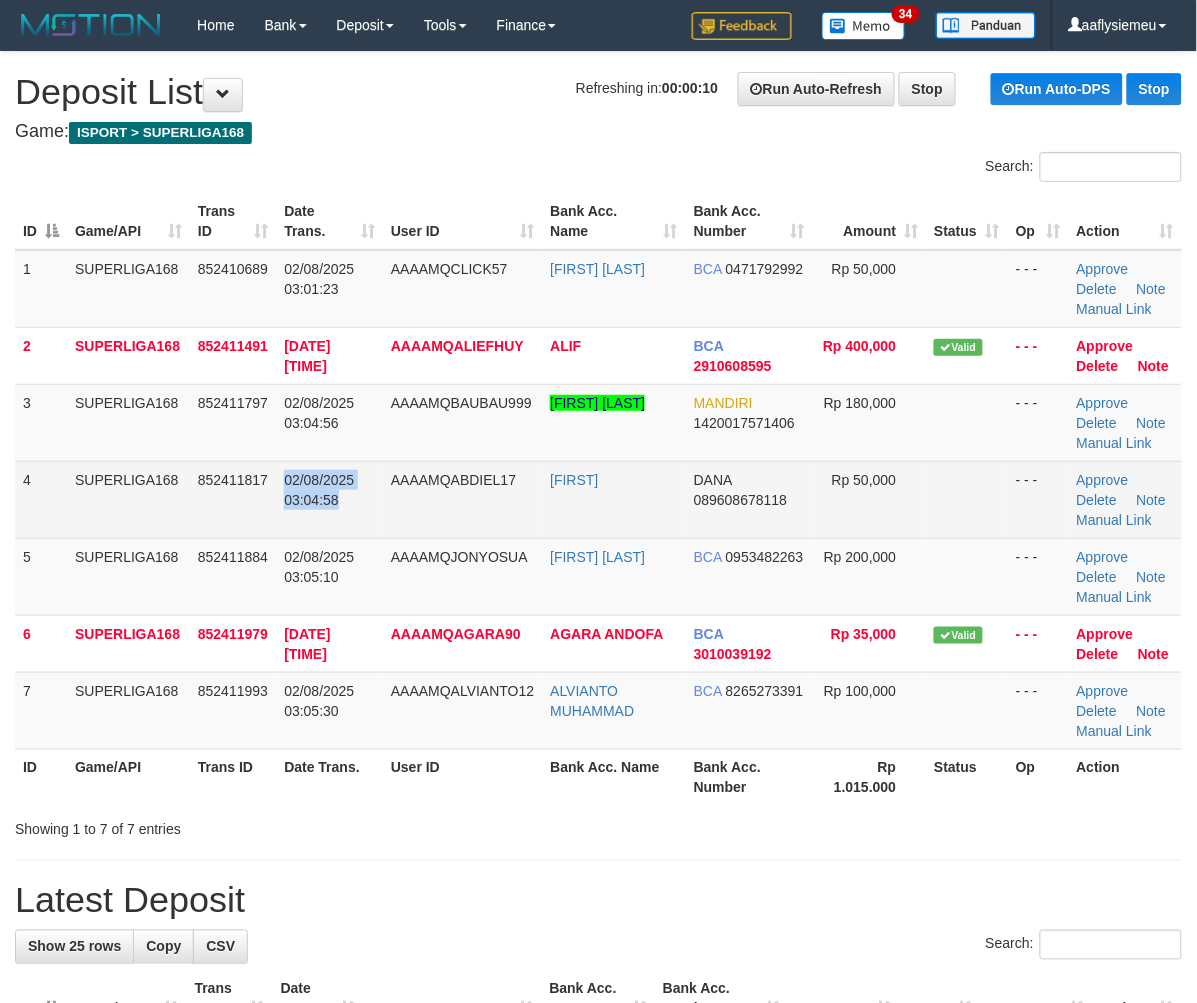click on "02/08/2025 03:04:58" at bounding box center (319, 490) 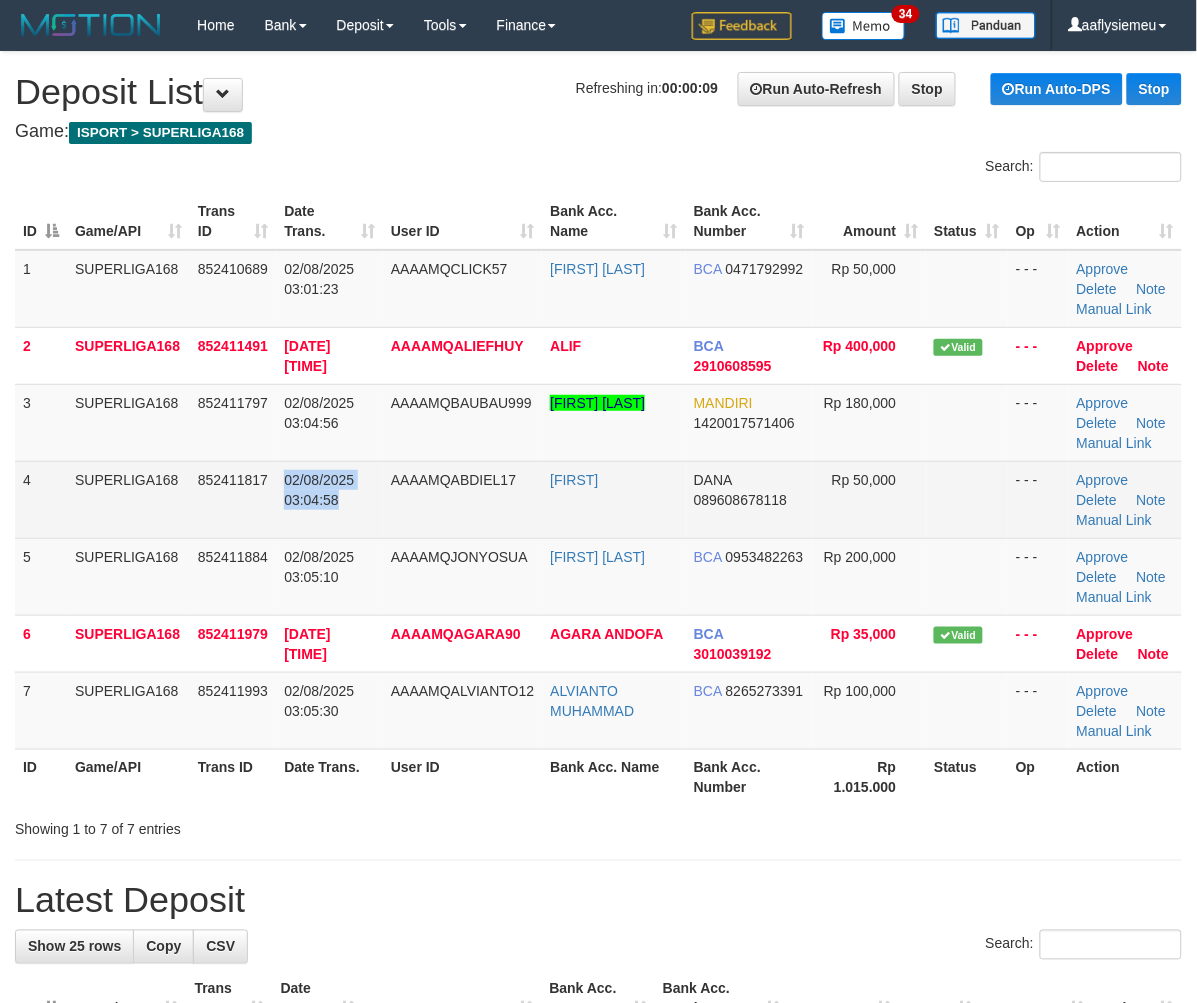 click on "02/08/2025 03:04:58" at bounding box center (319, 490) 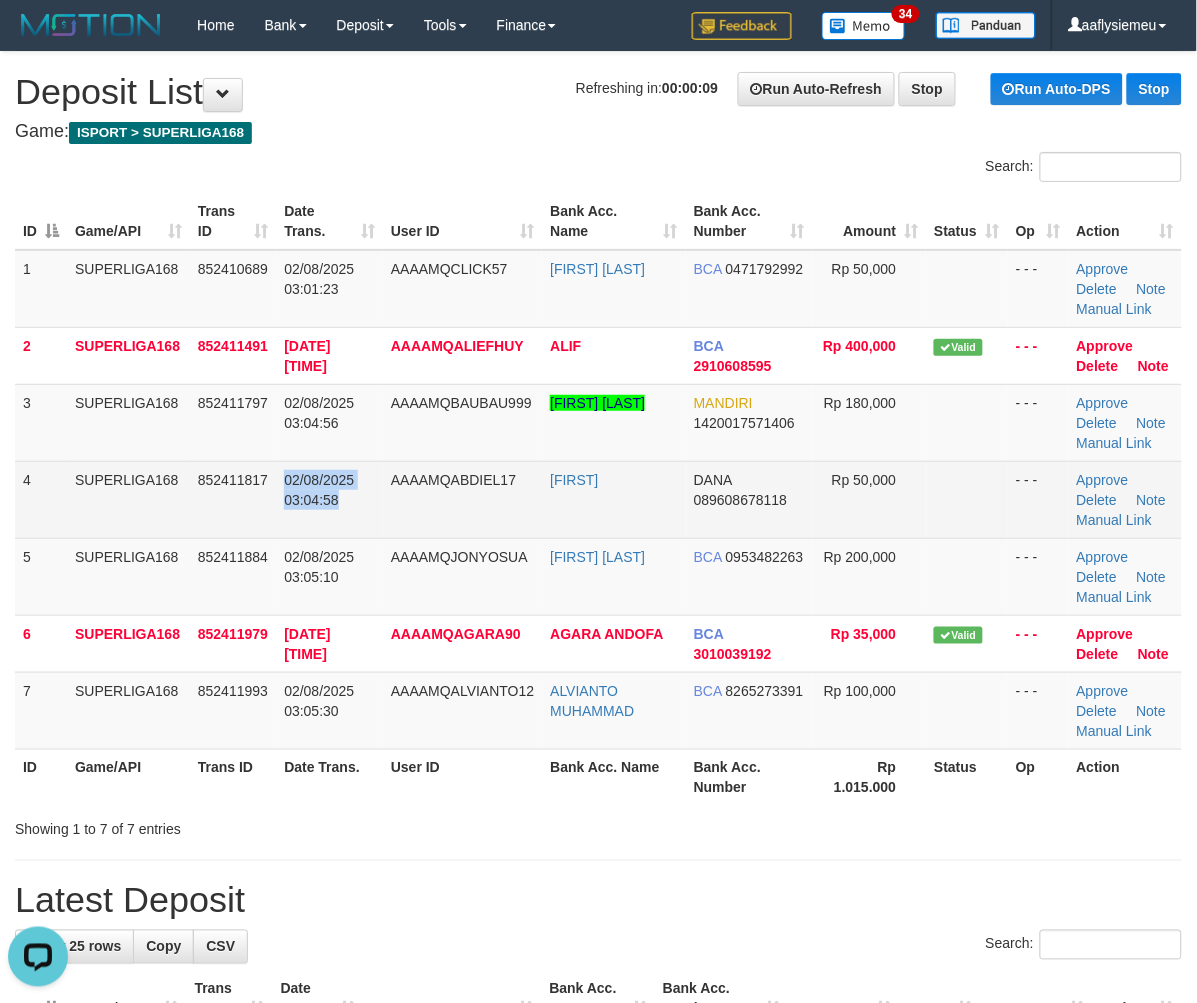 scroll, scrollTop: 0, scrollLeft: 0, axis: both 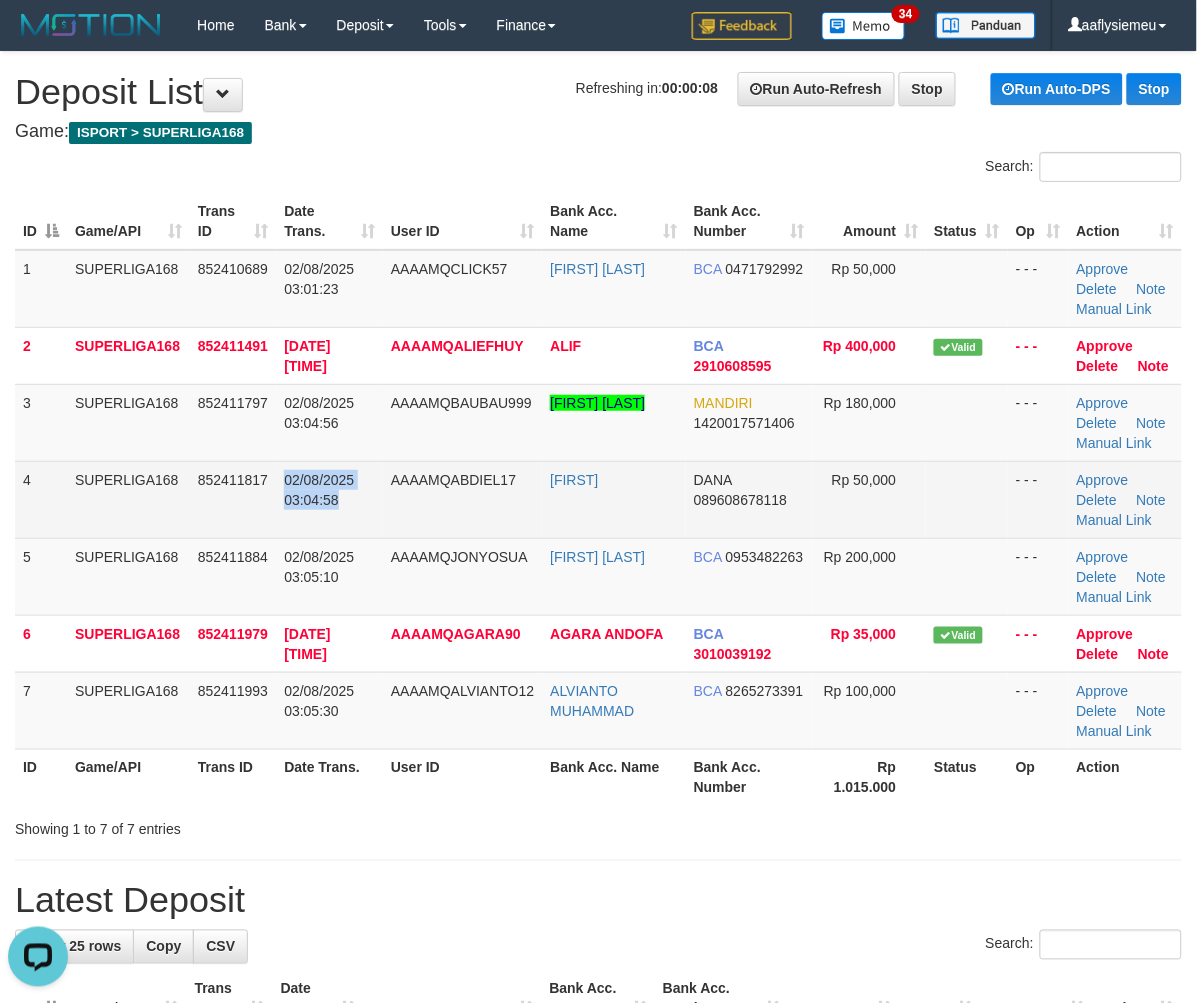 click on "02/08/2025 03:04:58" at bounding box center (319, 490) 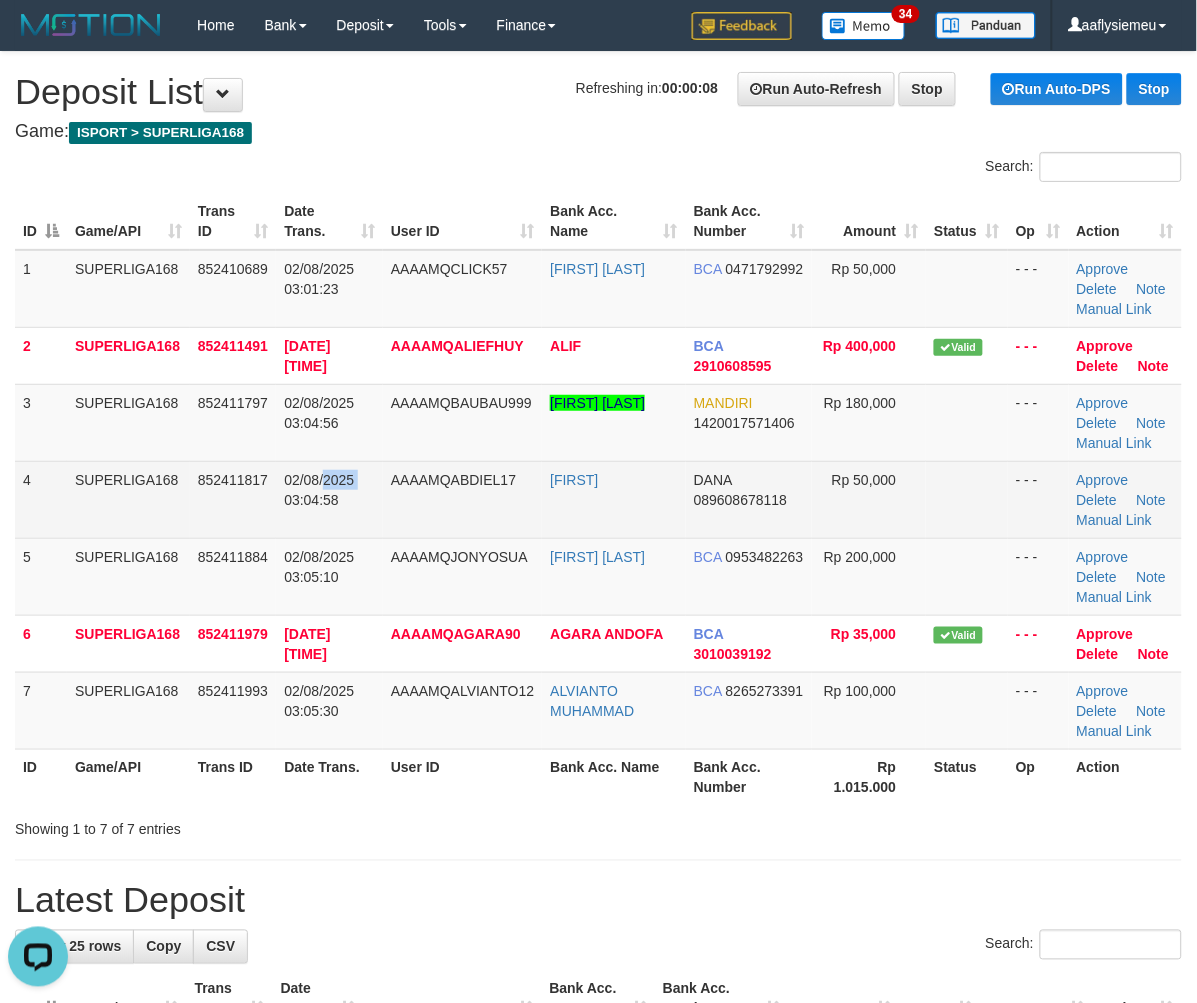 click on "02/08/2025 03:04:58" at bounding box center [319, 490] 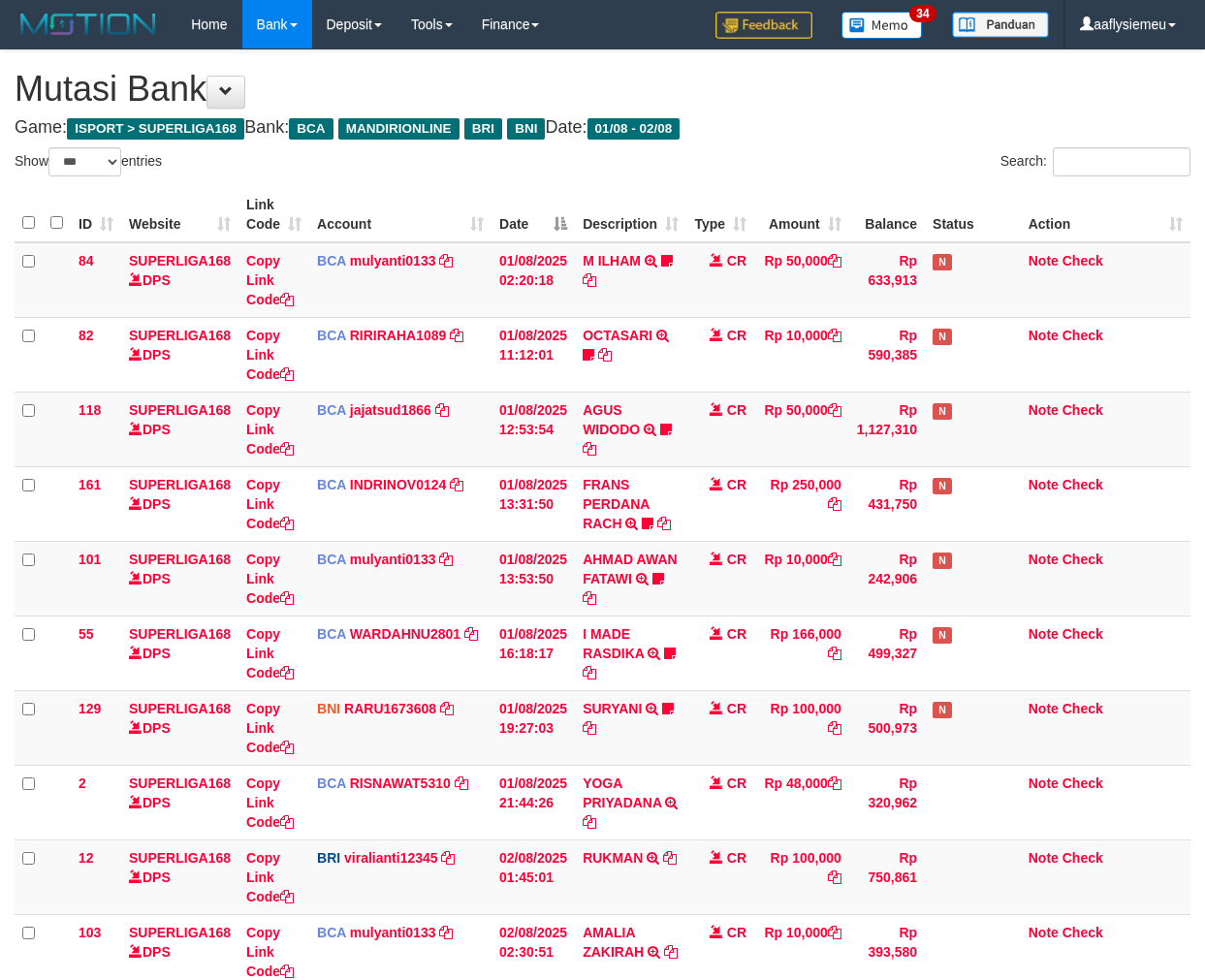 select on "***" 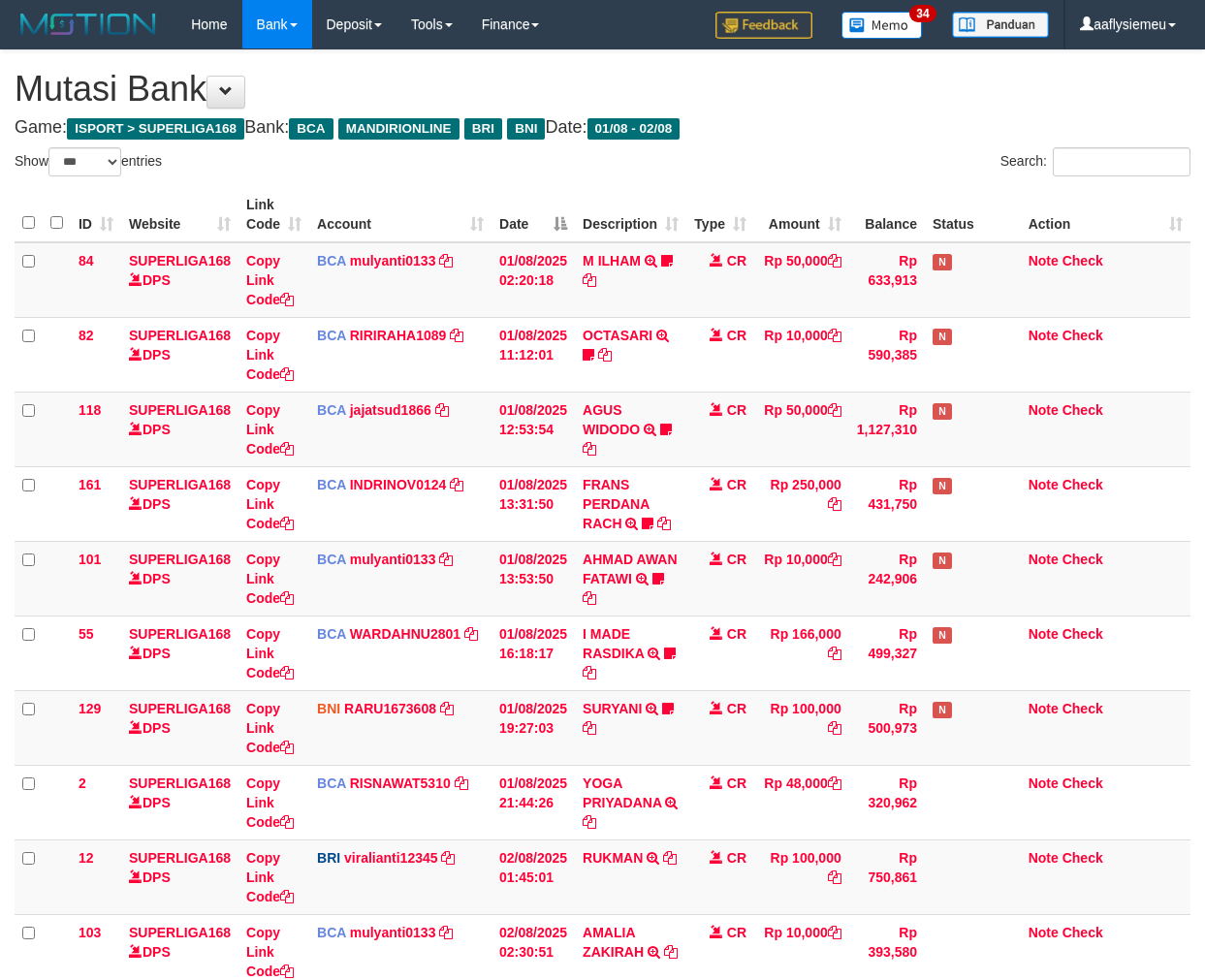 scroll, scrollTop: 312, scrollLeft: 0, axis: vertical 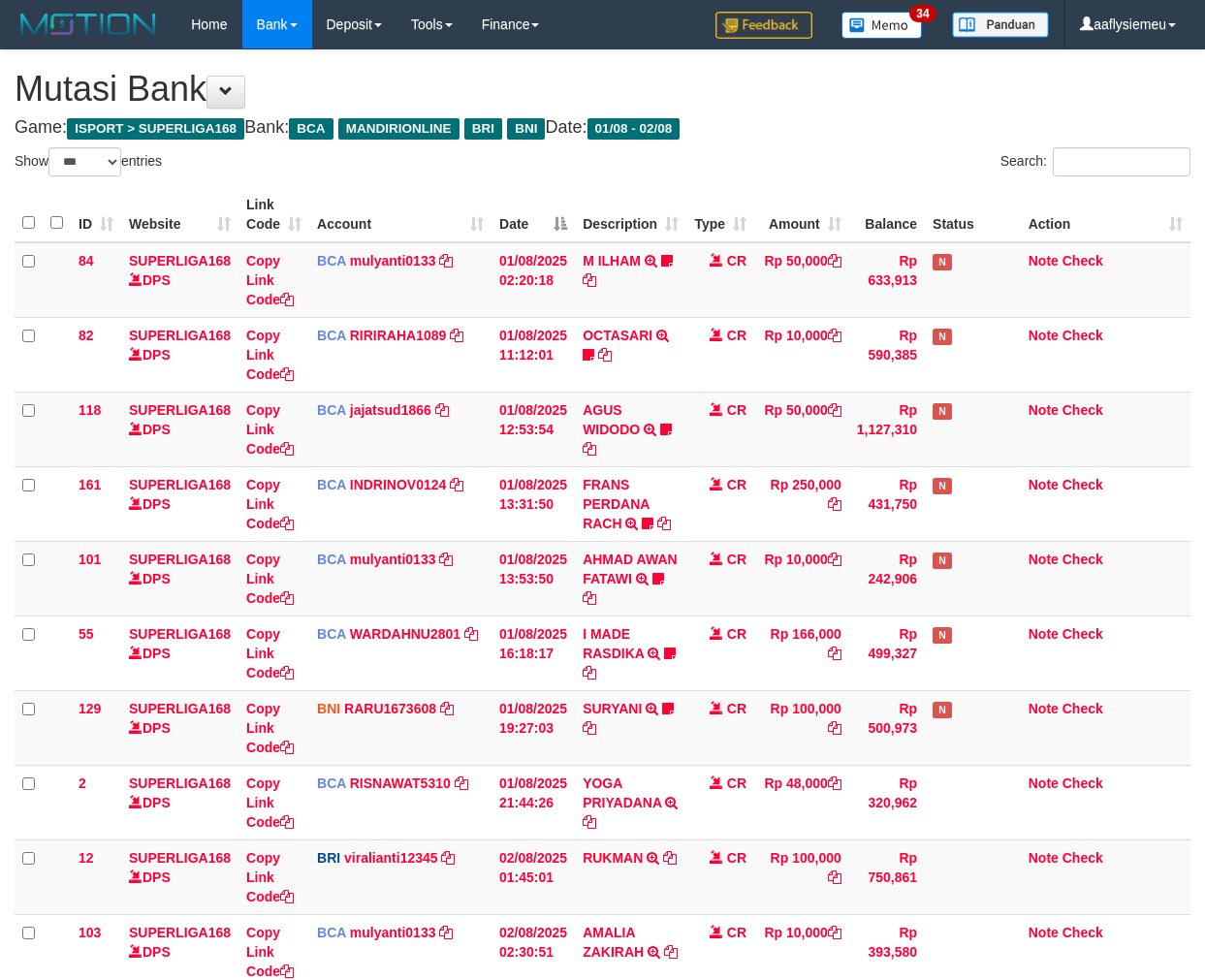 select on "***" 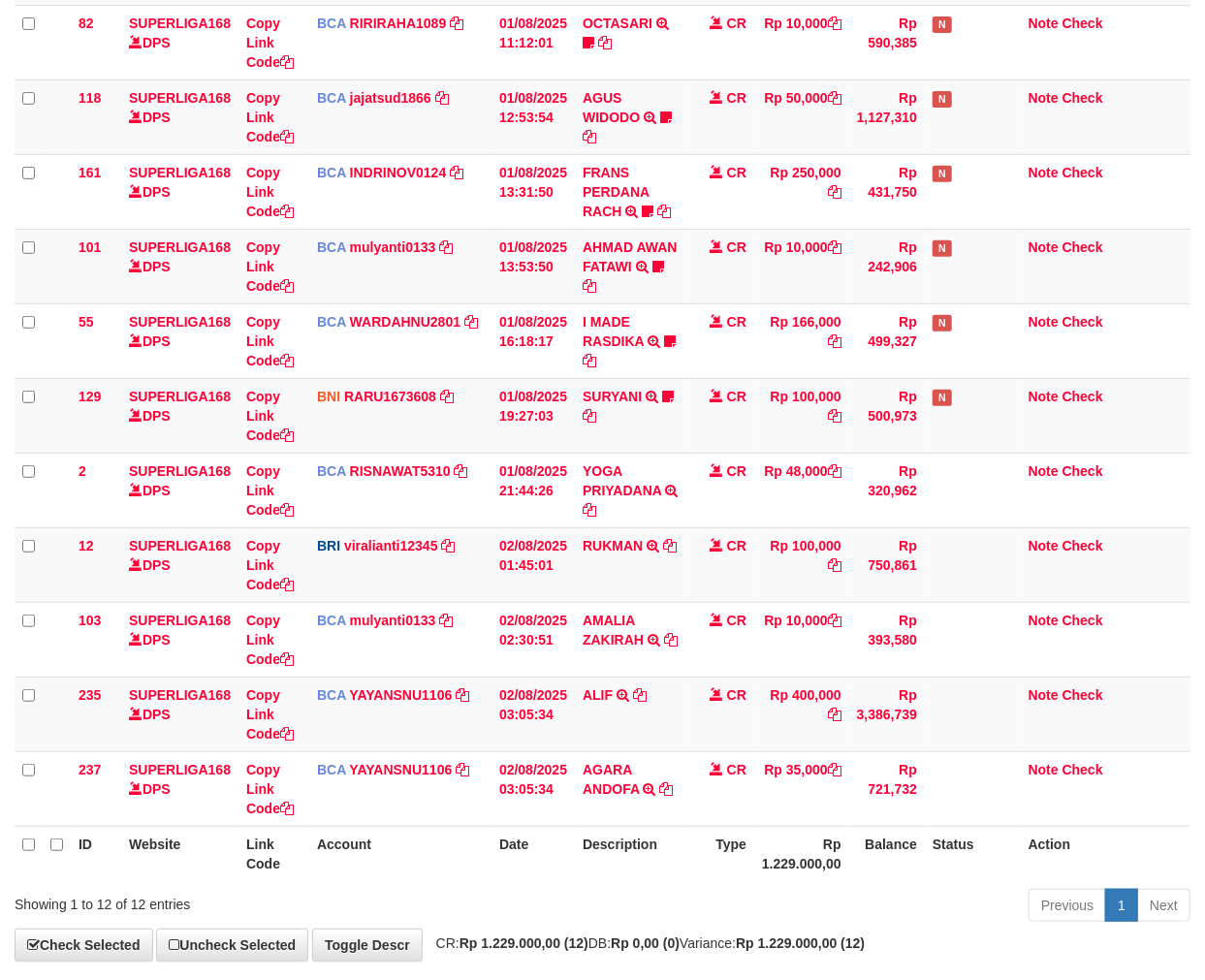 scroll, scrollTop: 282, scrollLeft: 0, axis: vertical 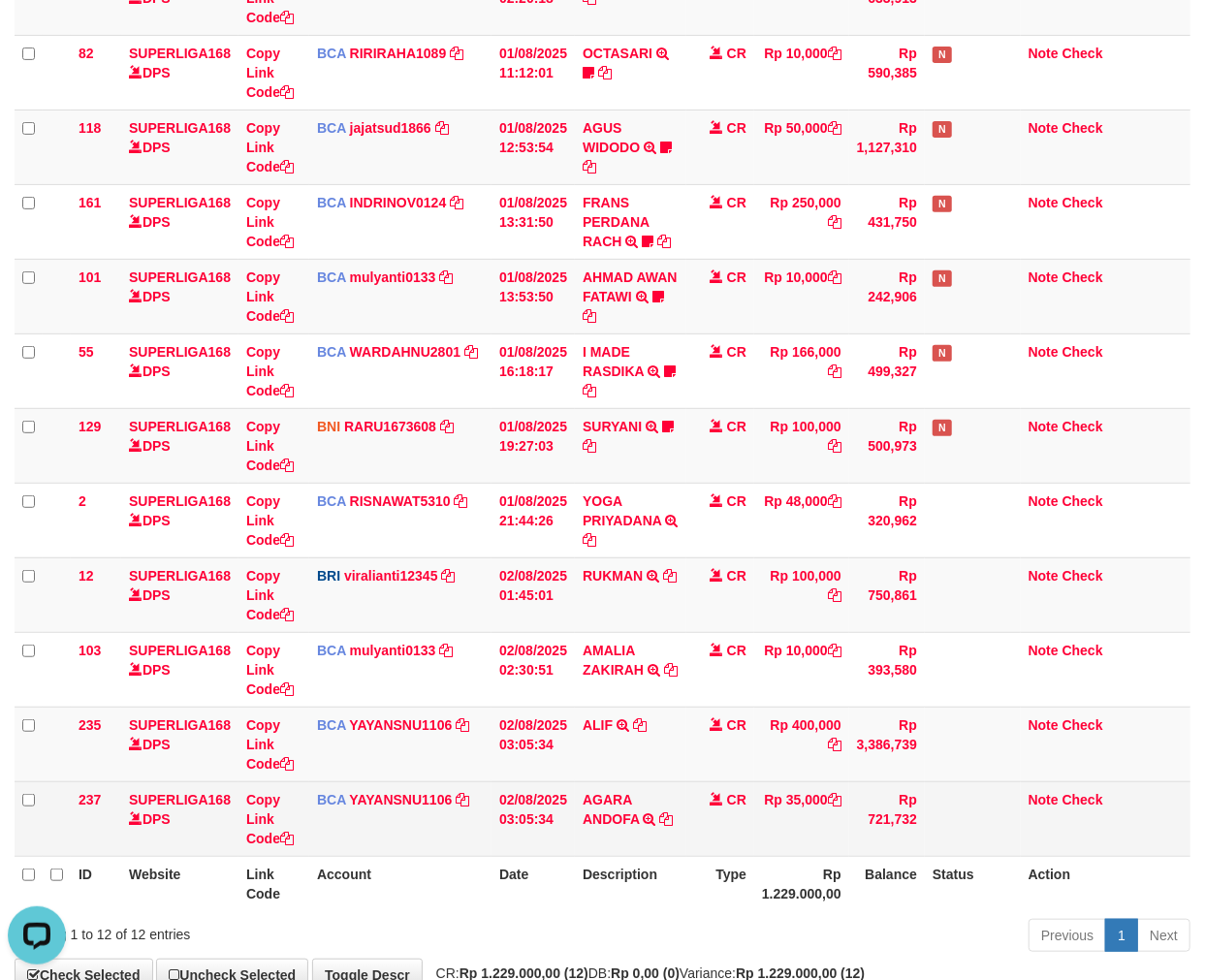 click on "AGARA ANDOFA         TRSF E-BANKING CR 0208/FTSCY/WS95031
35000.00AGARA ANDOFA" at bounding box center (630, 818) 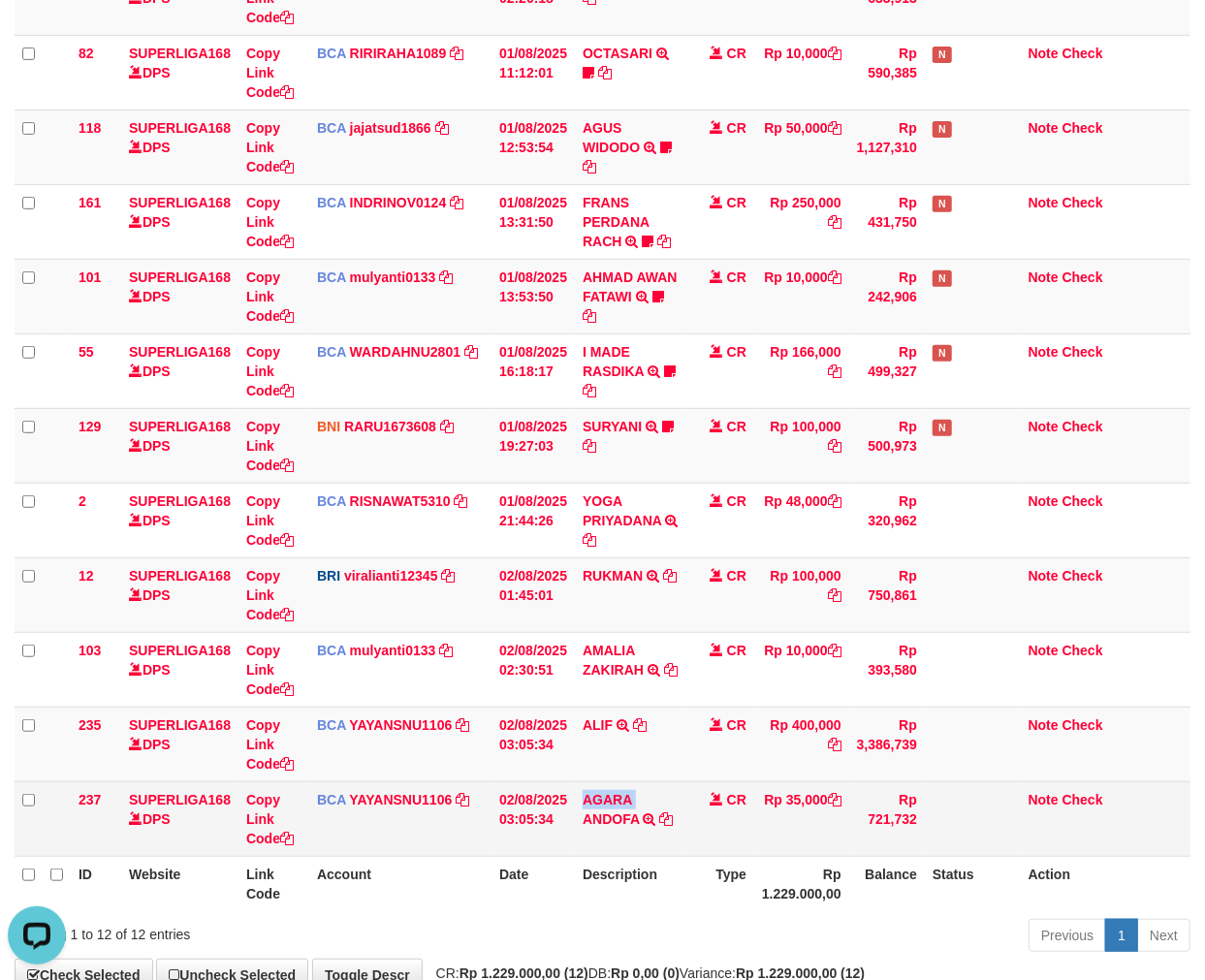 click on "AGARA ANDOFA         TRSF E-BANKING CR 0208/FTSCY/WS95031
35000.00AGARA ANDOFA" at bounding box center (630, 818) 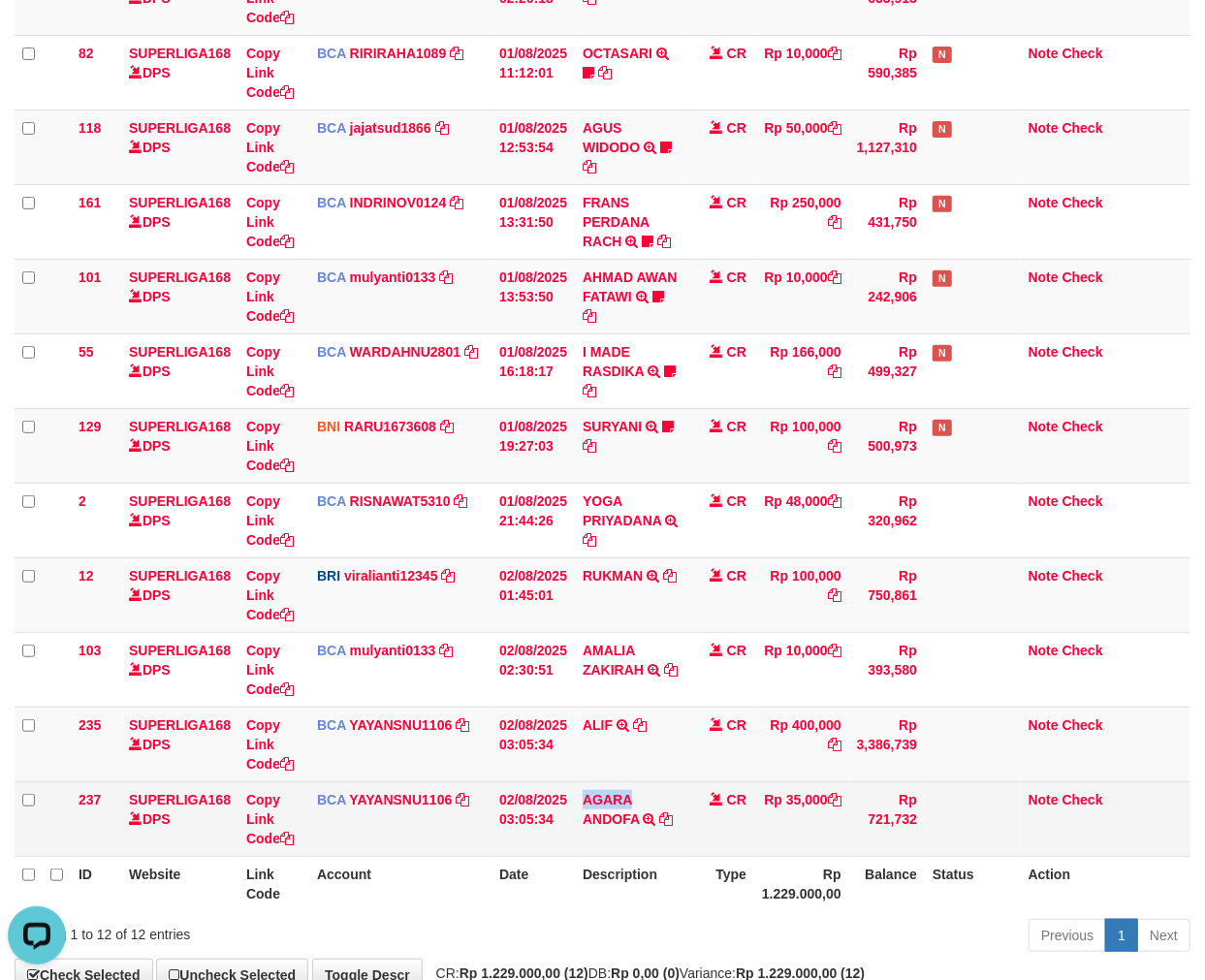 click on "AGARA ANDOFA         TRSF E-BANKING CR 0208/FTSCY/WS95031
35000.00AGARA ANDOFA" at bounding box center [630, 818] 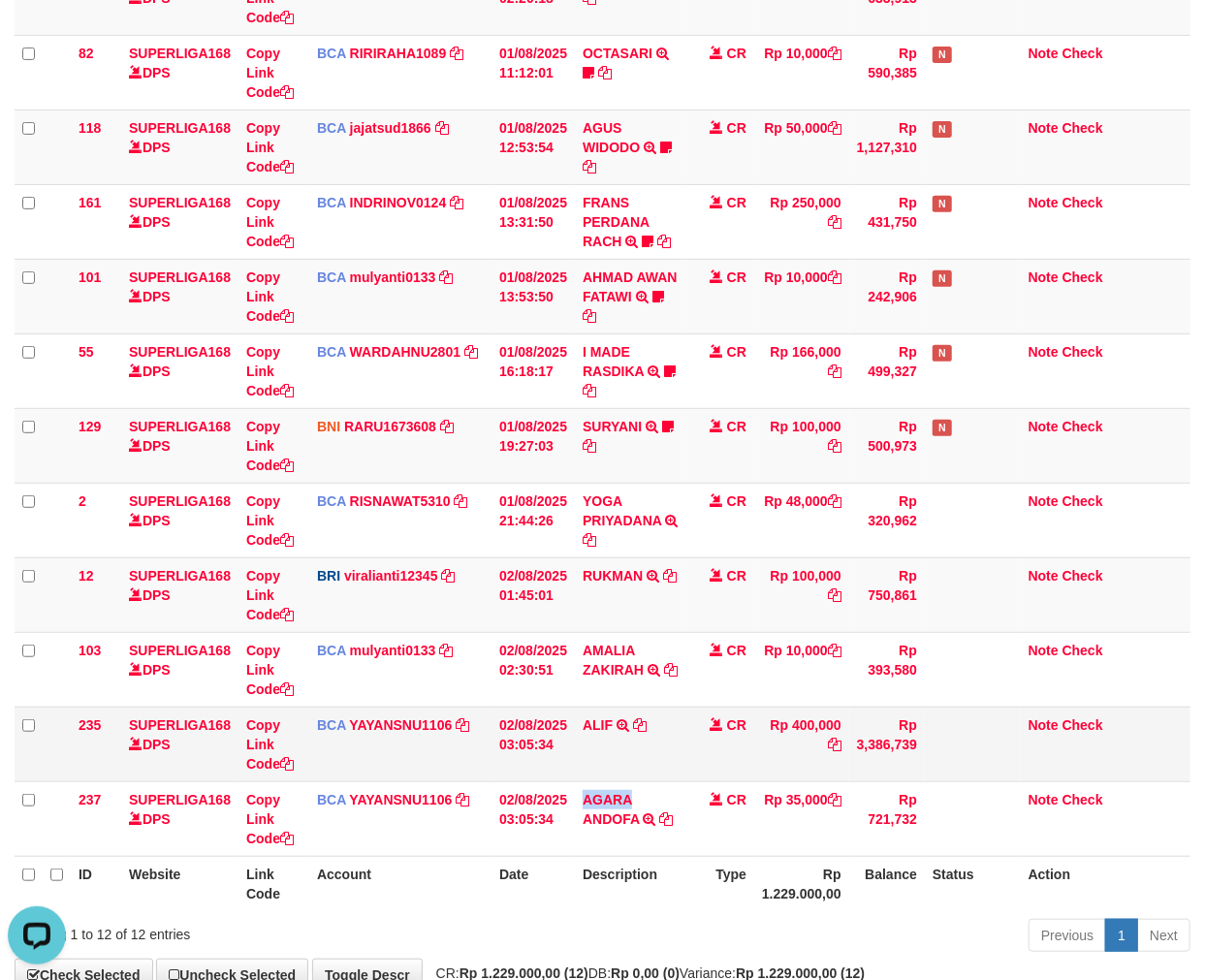 drag, startPoint x: 674, startPoint y: 786, endPoint x: 693, endPoint y: 767, distance: 26.870058 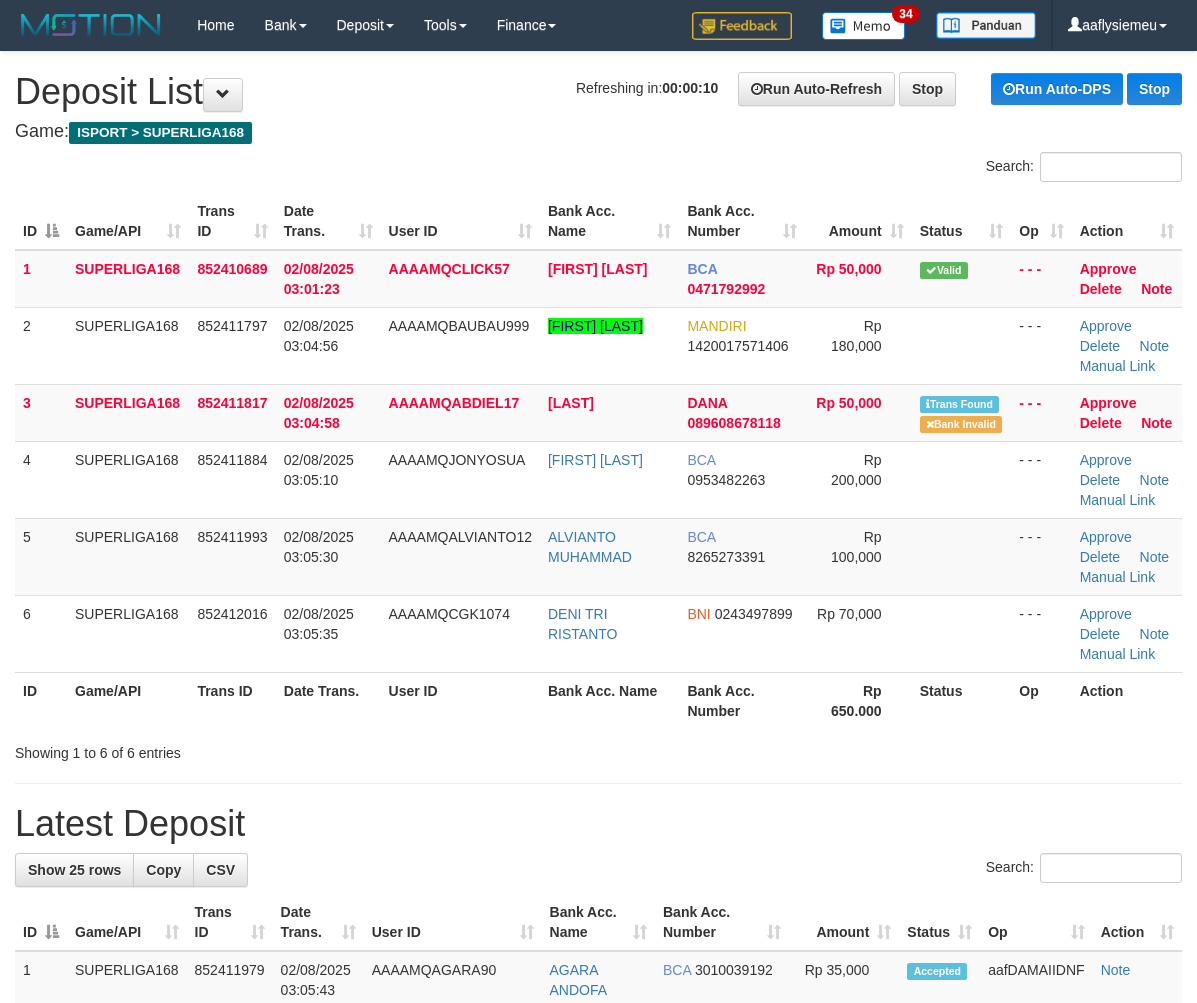 scroll, scrollTop: 0, scrollLeft: 0, axis: both 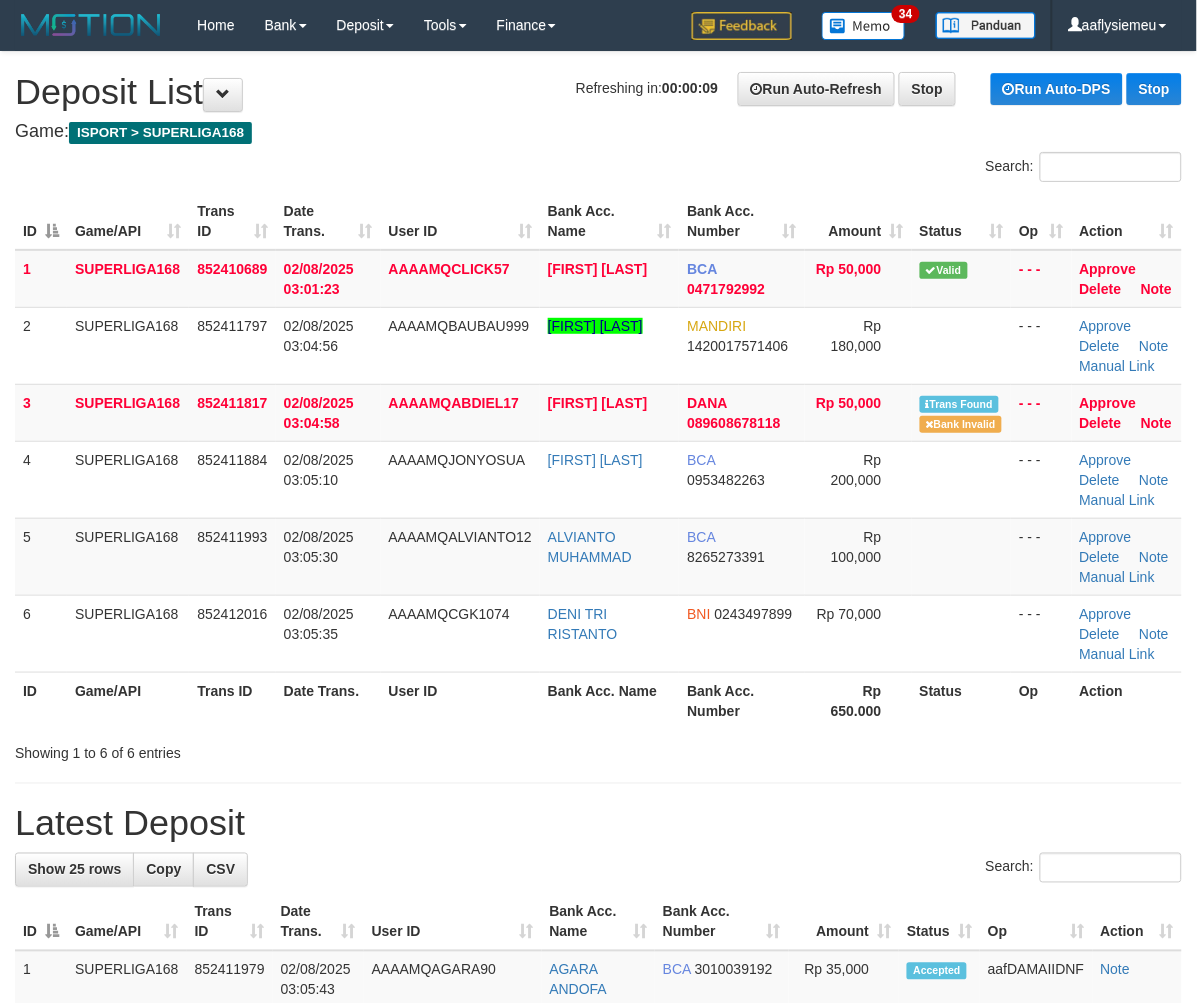 drag, startPoint x: 212, startPoint y: 664, endPoint x: 2, endPoint y: 728, distance: 219.53587 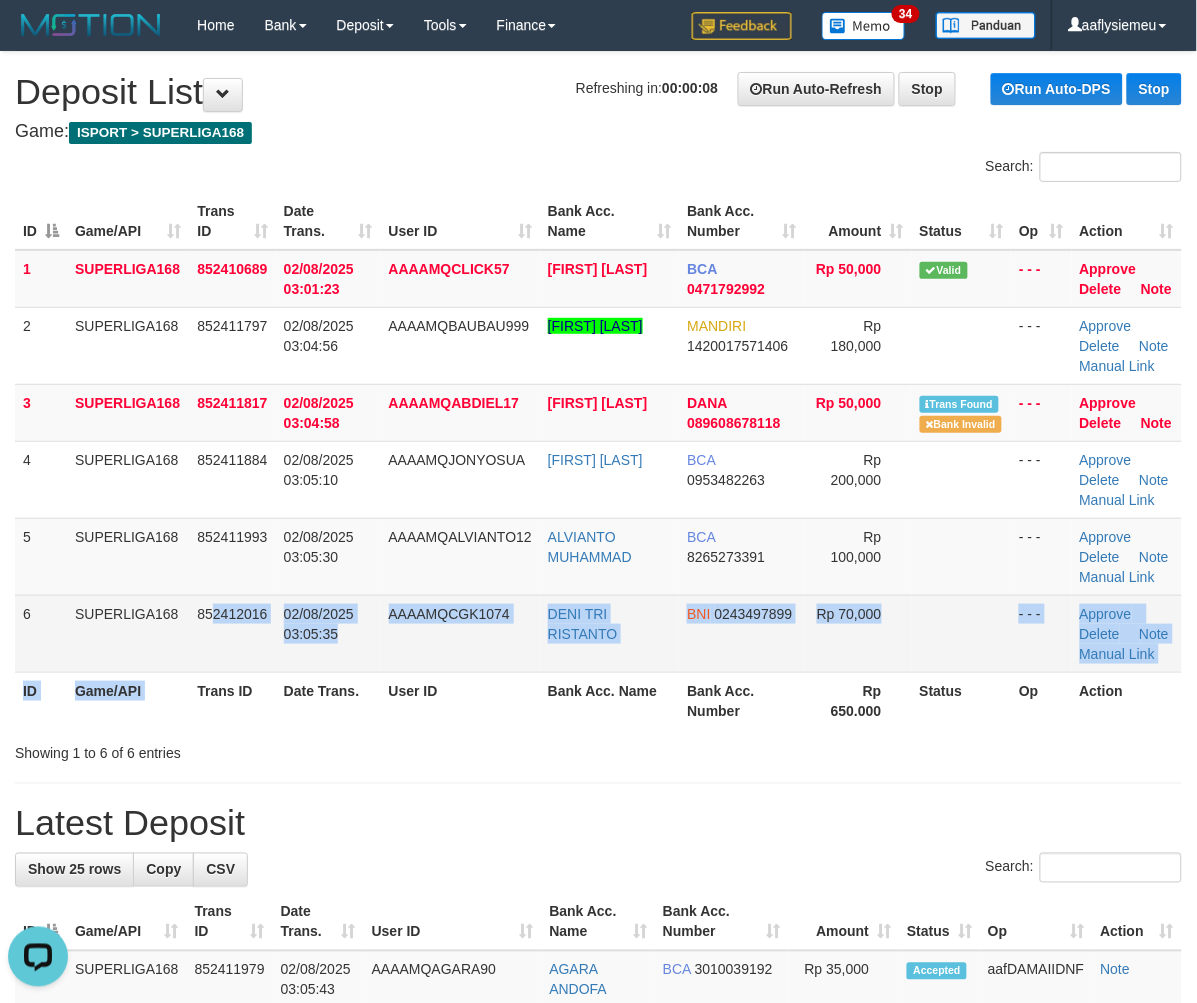 scroll, scrollTop: 0, scrollLeft: 0, axis: both 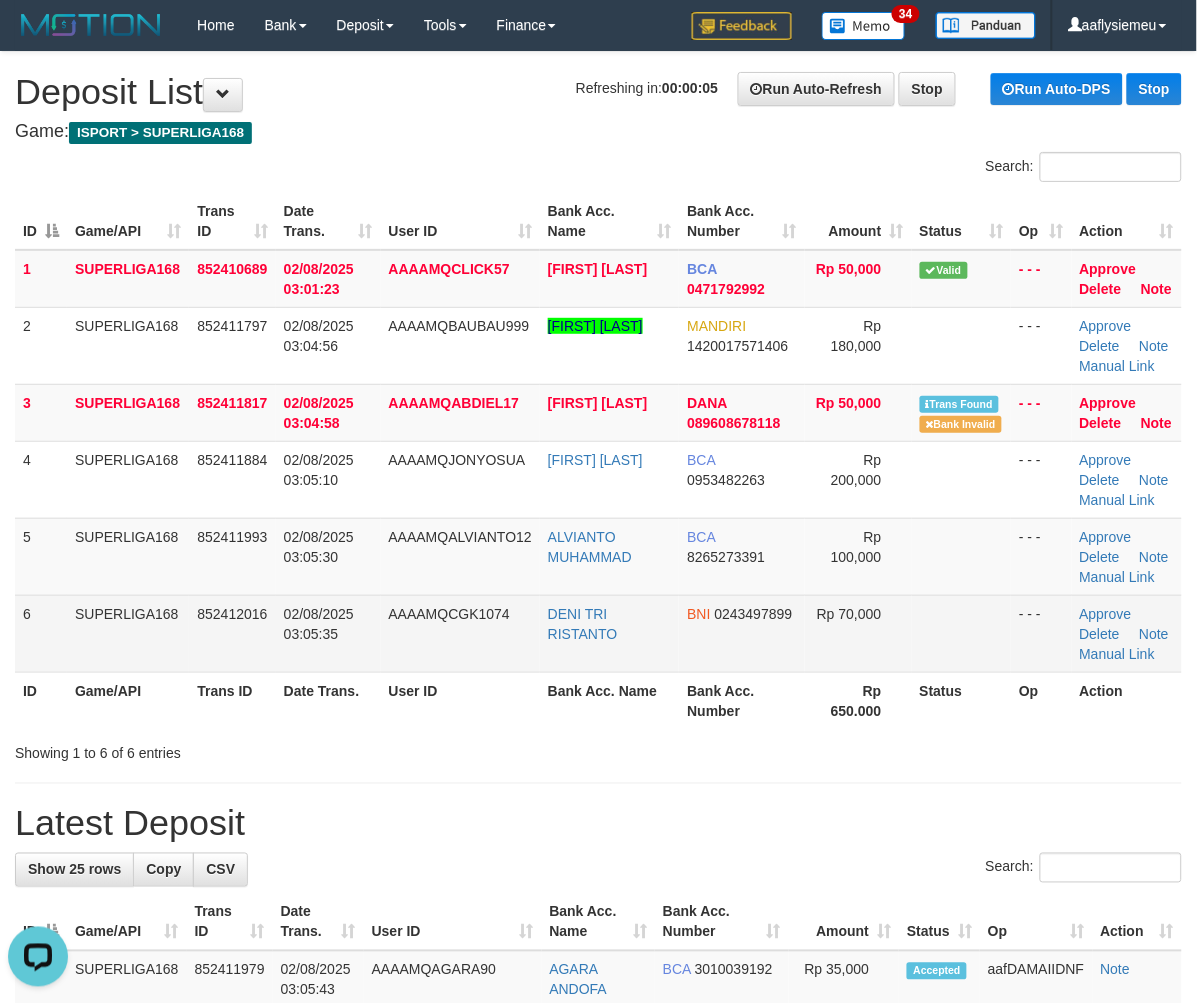 click on "6" at bounding box center [41, 633] 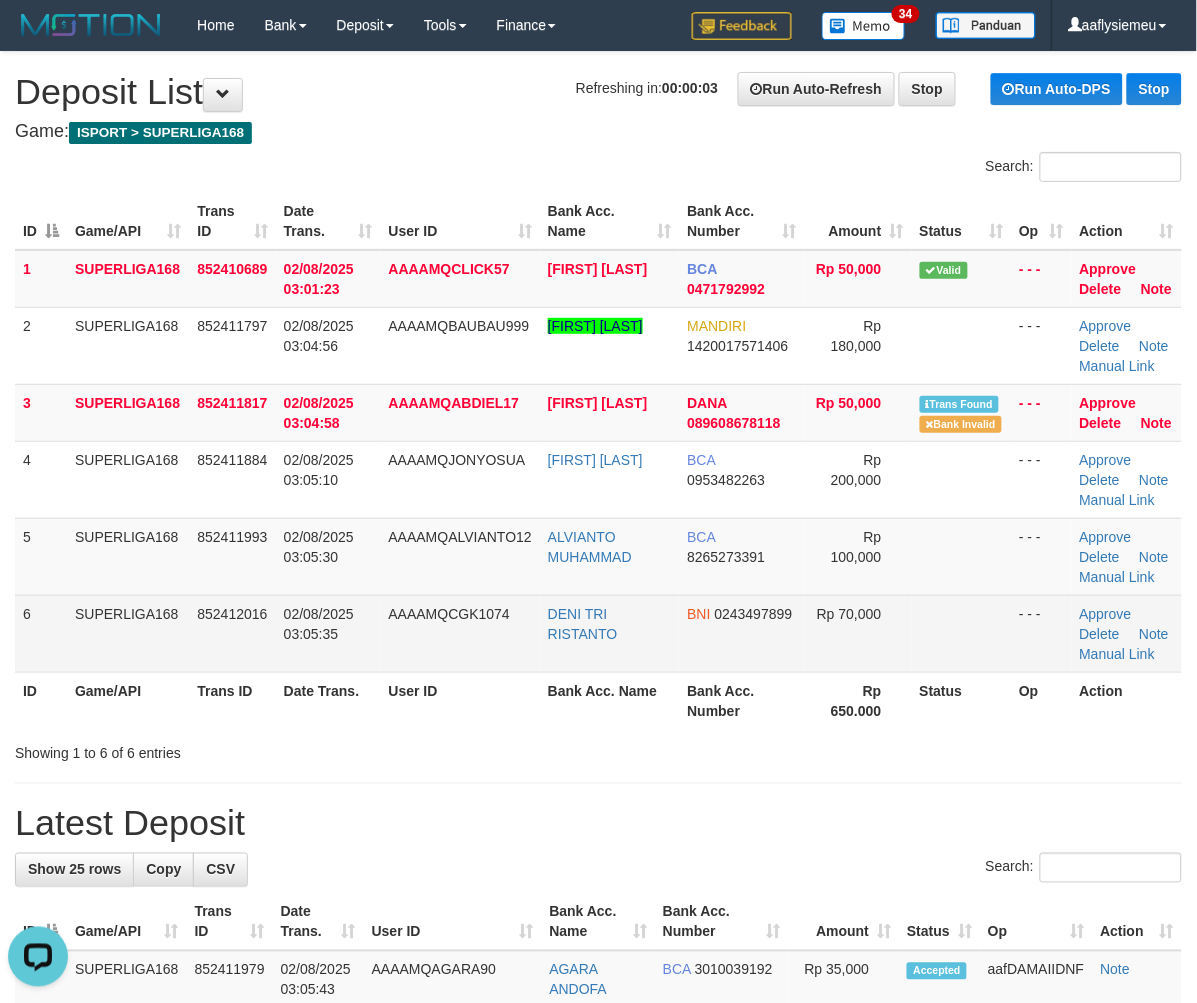 click on "SUPERLIGA168" at bounding box center (128, 633) 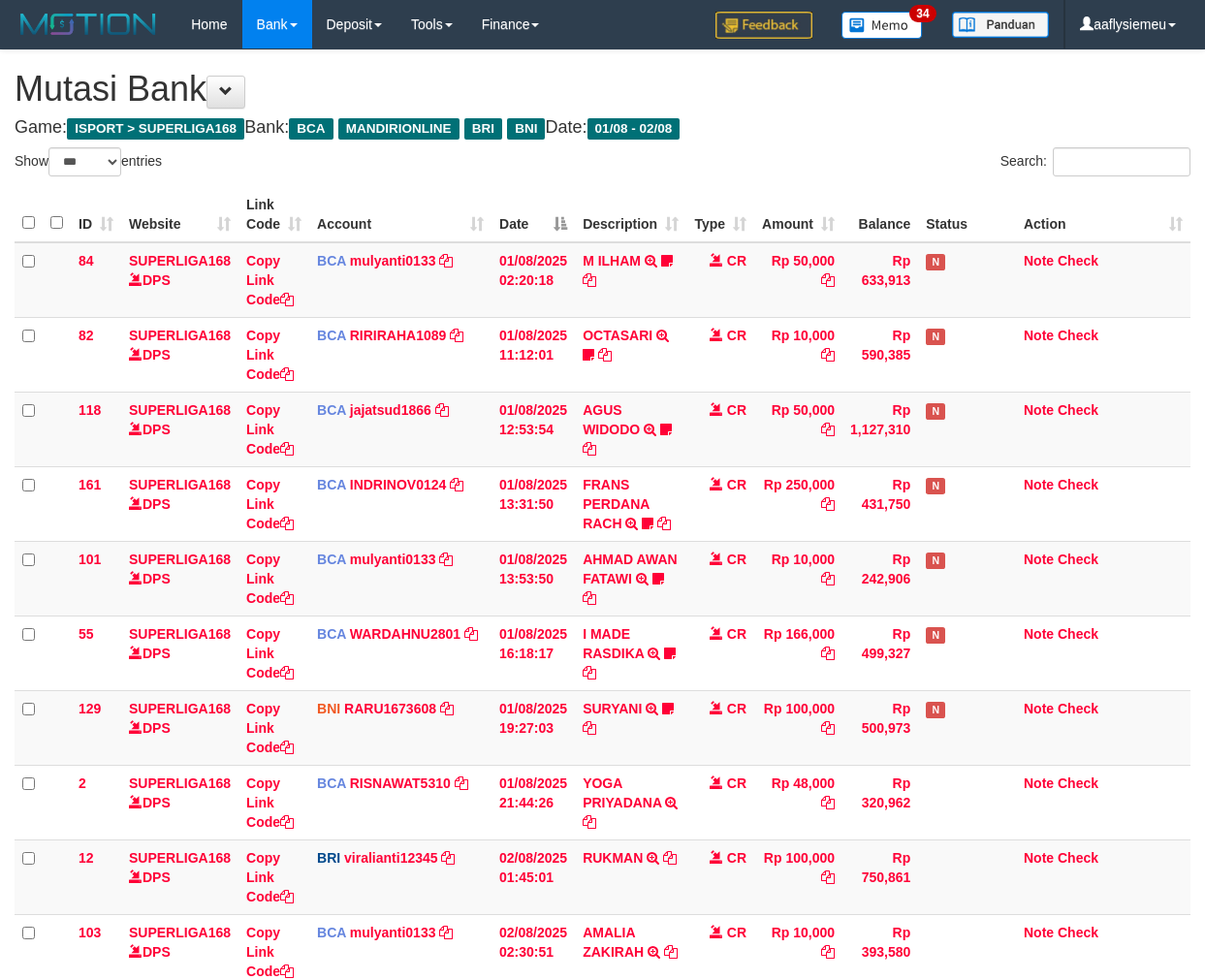 select on "***" 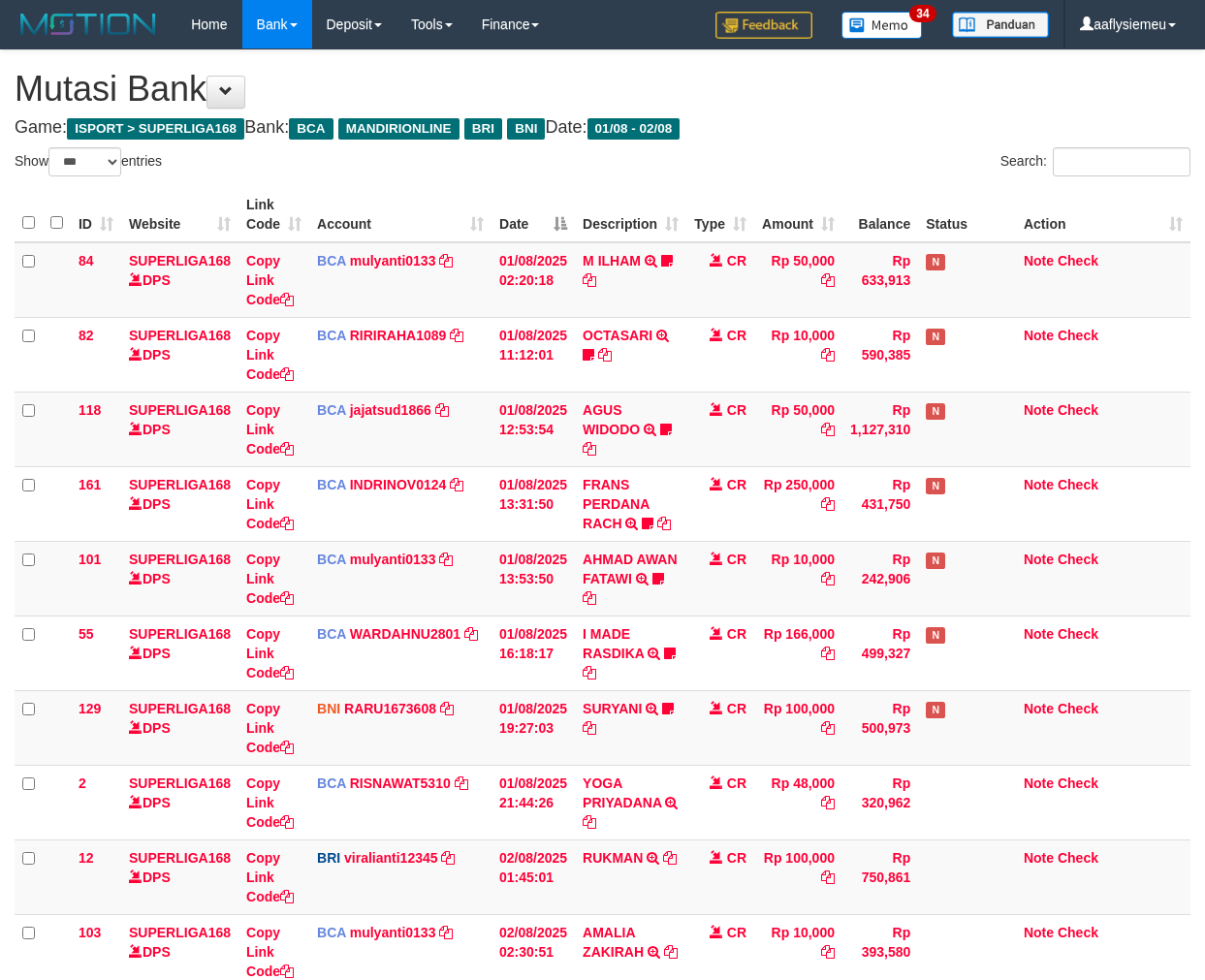 scroll, scrollTop: 312, scrollLeft: 0, axis: vertical 